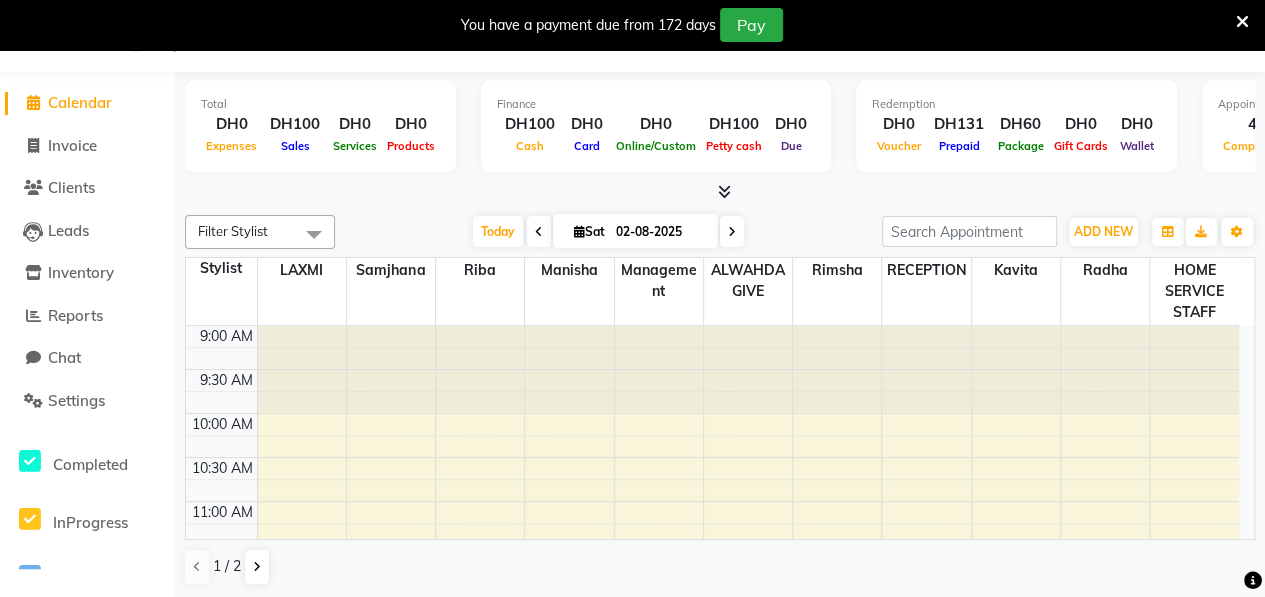 scroll, scrollTop: 0, scrollLeft: 0, axis: both 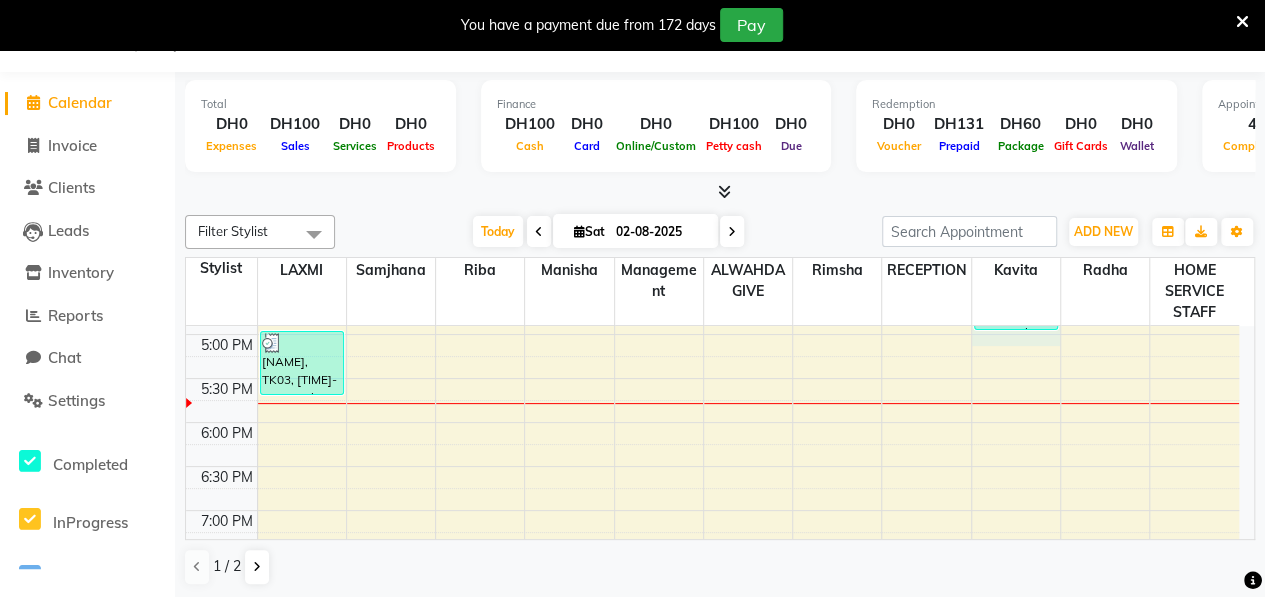 click on "9:00 AM 9:30 AM 10:00 AM 10:30 AM 11:00 AM 11:30 AM 12:00 PM 12:30 PM 1:00 PM 1:30 PM 2:00 PM 2:30 PM 3:00 PM 3:30 PM 4:00 PM 4:30 PM 5:00 PM 5:30 PM 6:00 PM 6:30 PM 7:00 PM 7:30 PM 8:00 PM 8:30 PM 9:00 PM 9:30 PM 10:00 PM 10:30 PM     [NAME], TK01, [TIME]-[TIME], Wax - FULL BODY WAX WITHOUT BIKINI-SUGAR WAXI,Threading     [NAME], TK03, [TIME]-[TIME], Classic Pedicure     [NAME], TK02, [TIME]-[TIME], threading and upperlips     [NAME], TK03, [TIME]-[TIME],  Classic Manicure" at bounding box center (712, 246) 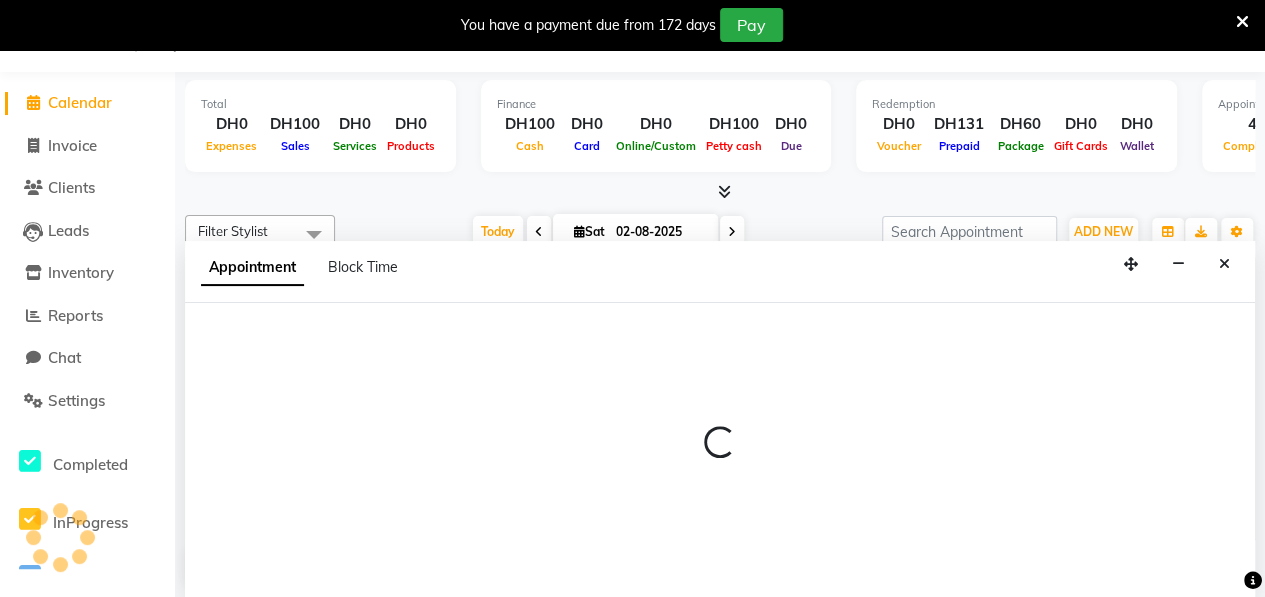 scroll, scrollTop: 50, scrollLeft: 0, axis: vertical 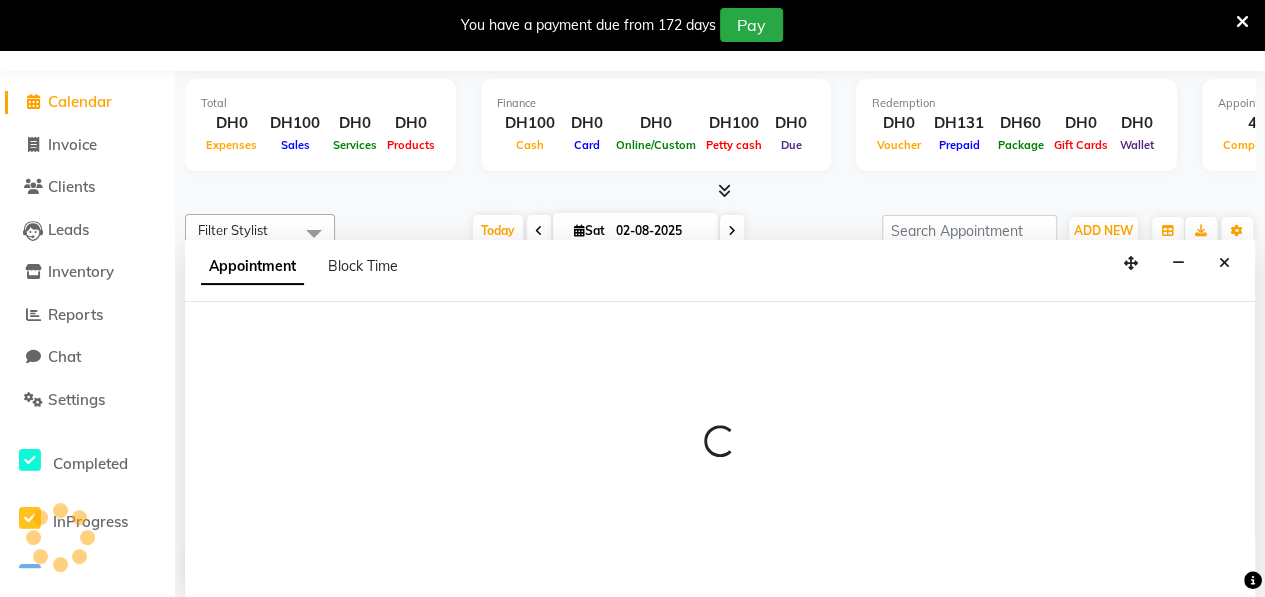 select on "76539" 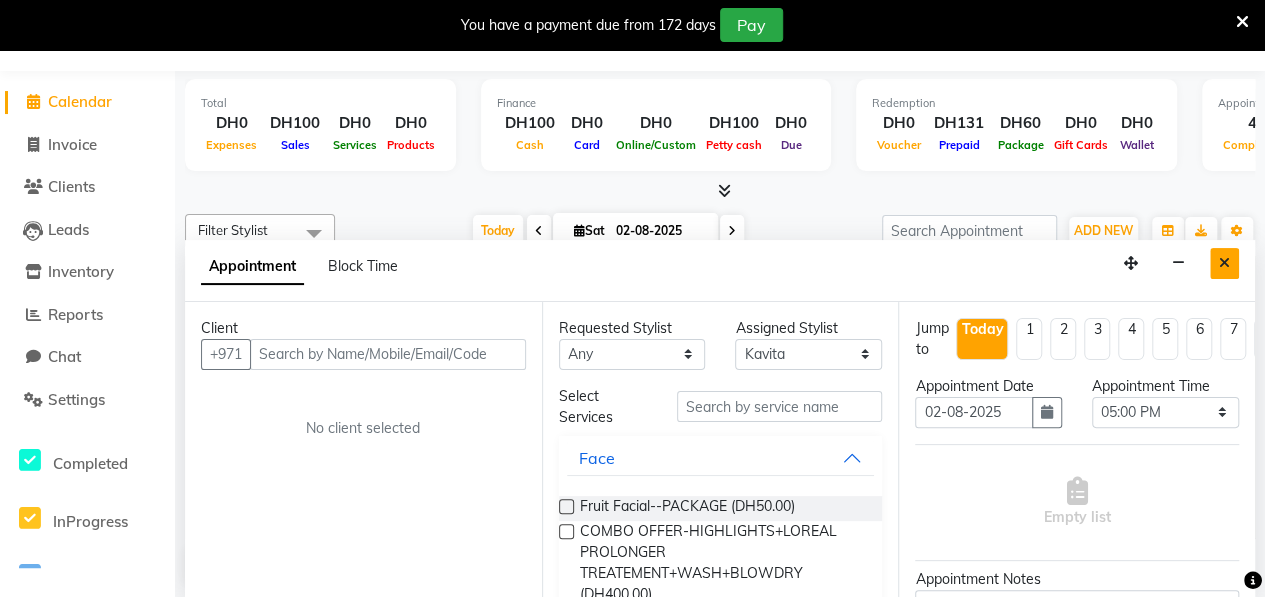 click at bounding box center (1224, 263) 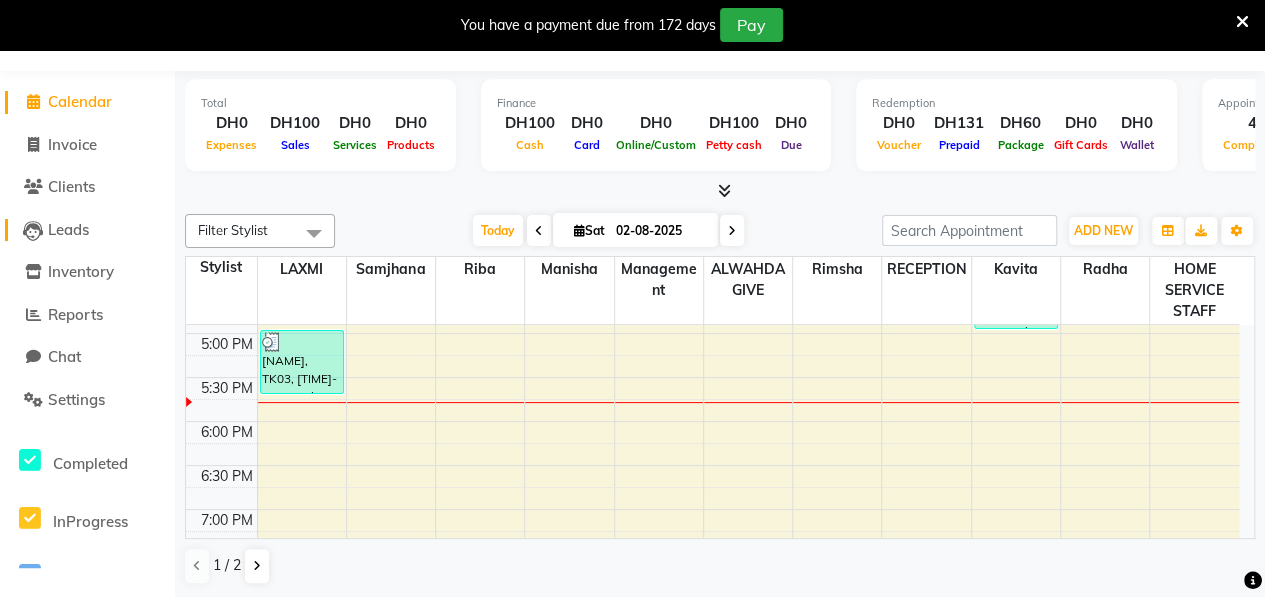 click on "Leads" 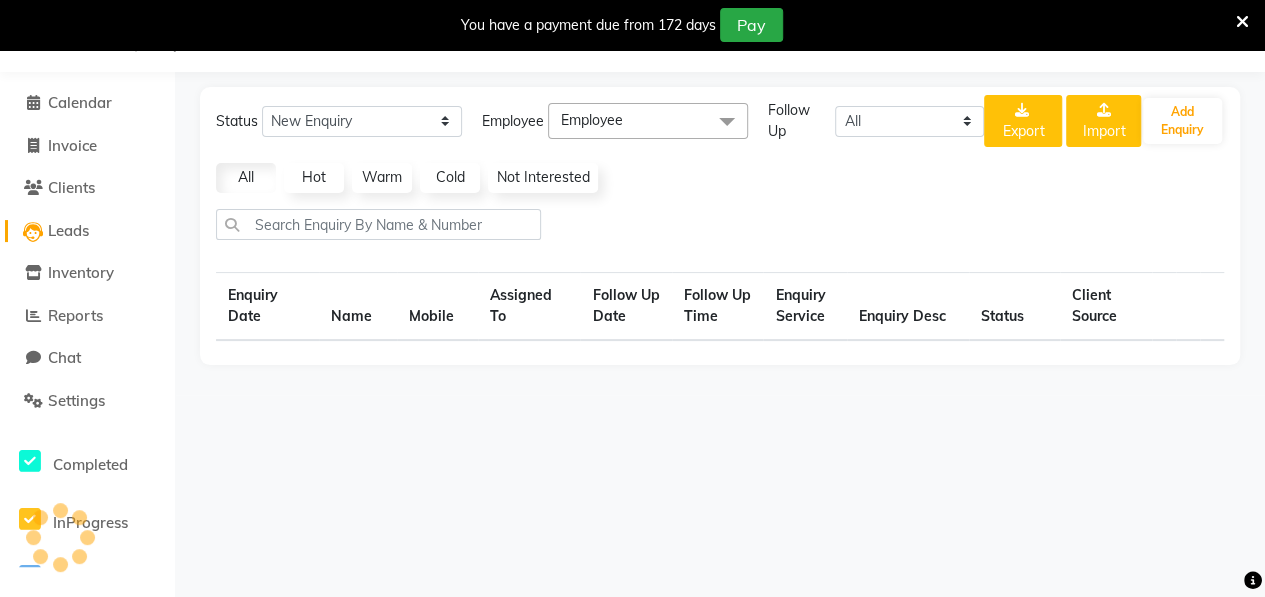 click on "Leads" 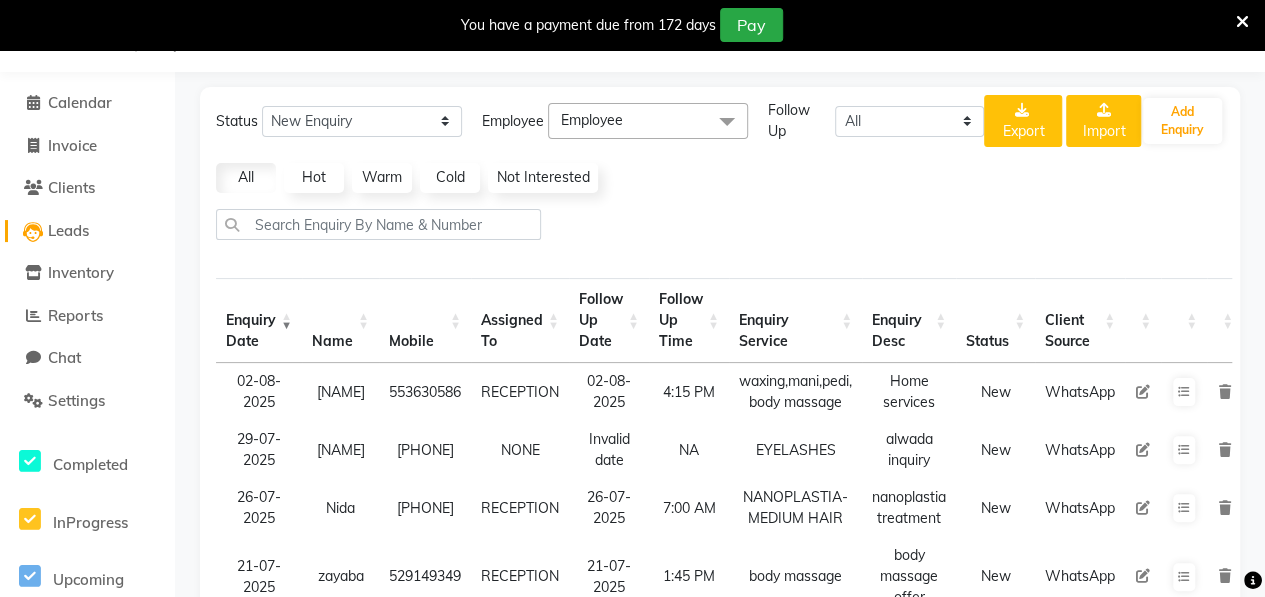 scroll, scrollTop: 50, scrollLeft: 0, axis: vertical 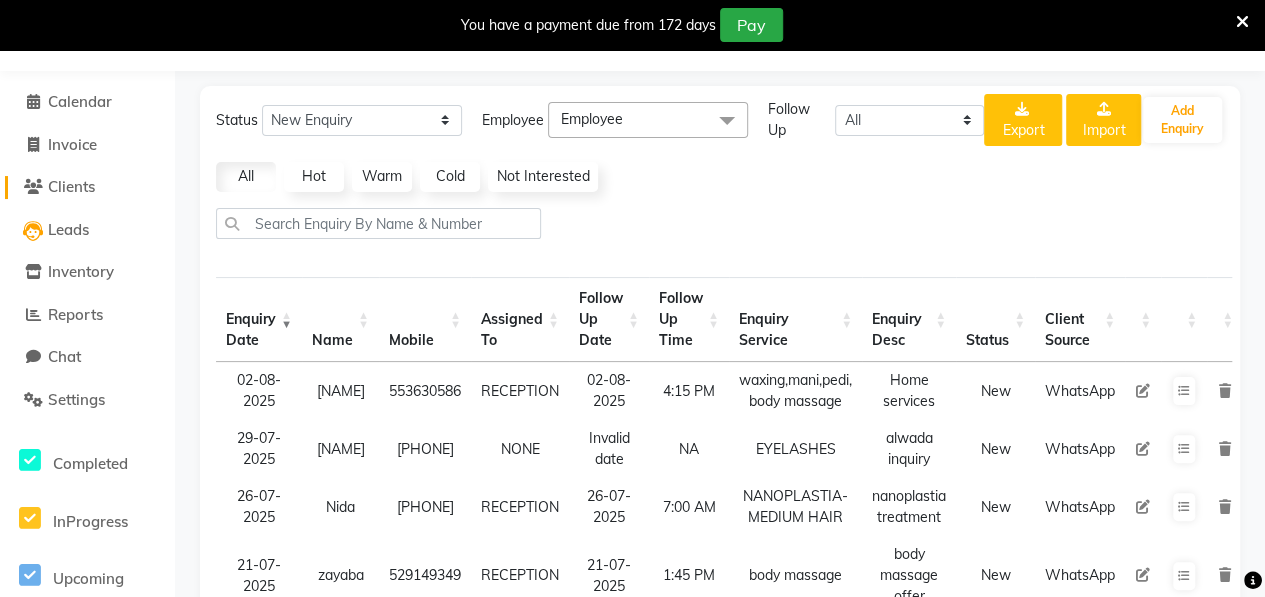 click on "Clients" 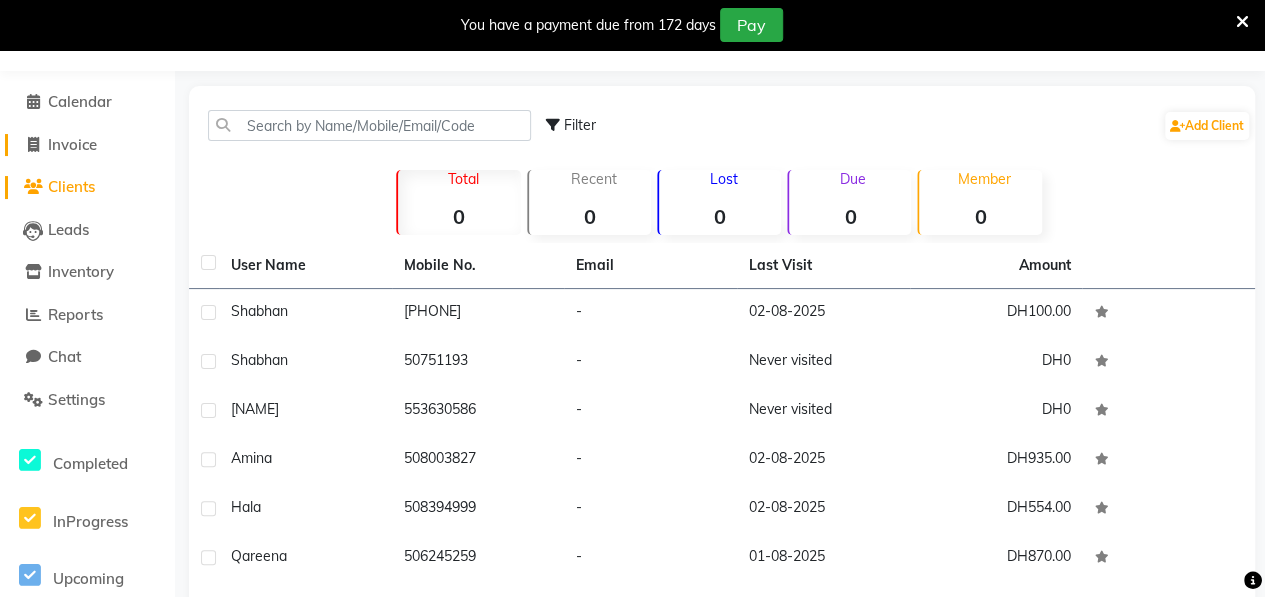 click on "Invoice" 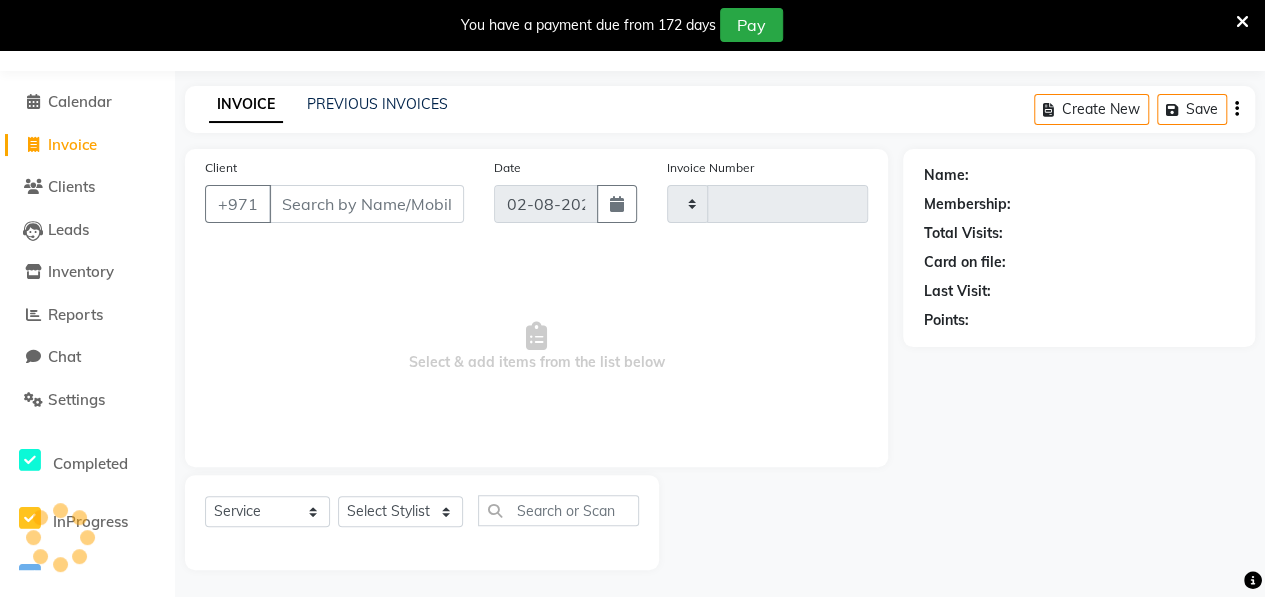 scroll, scrollTop: 52, scrollLeft: 0, axis: vertical 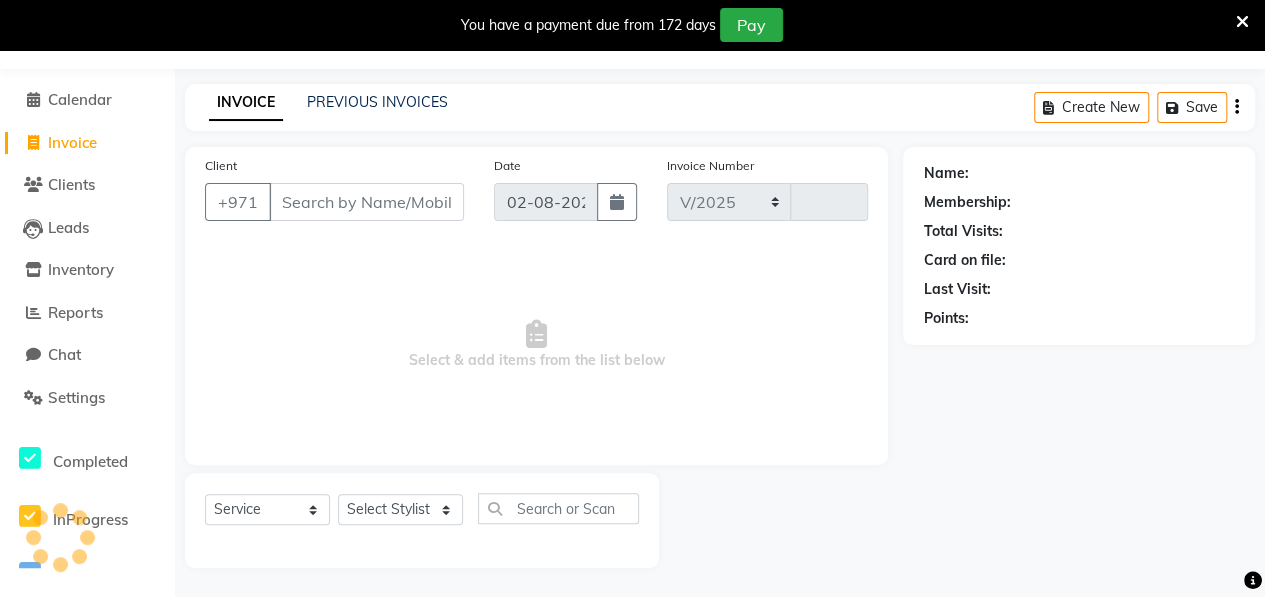 select on "3934" 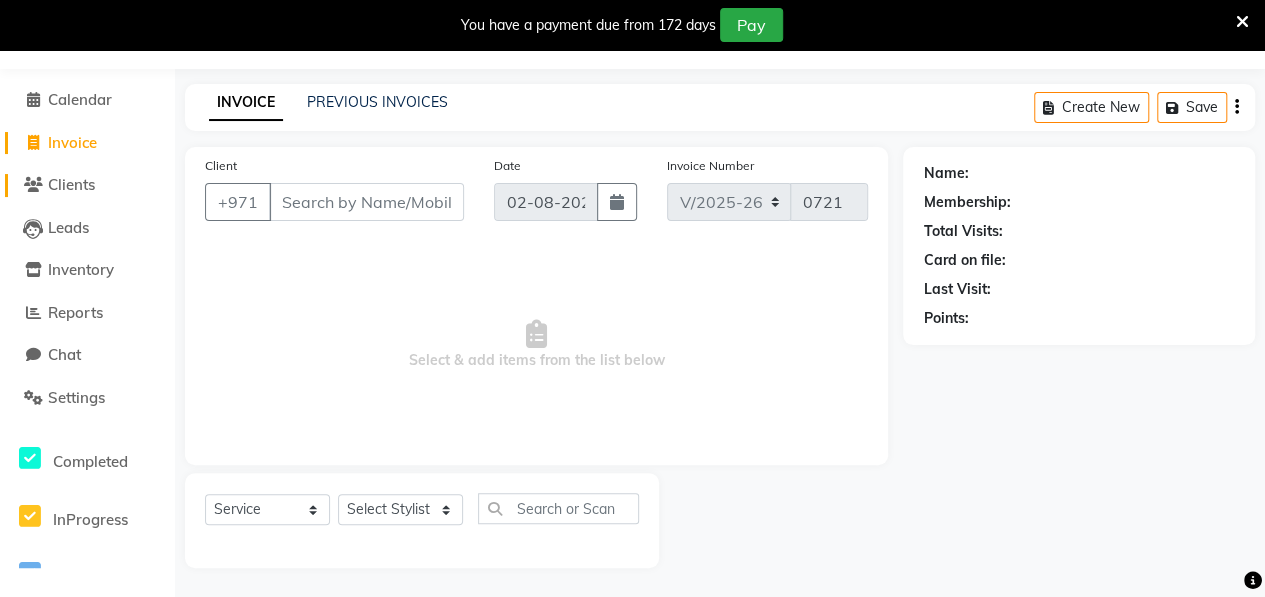 click on "Clients" 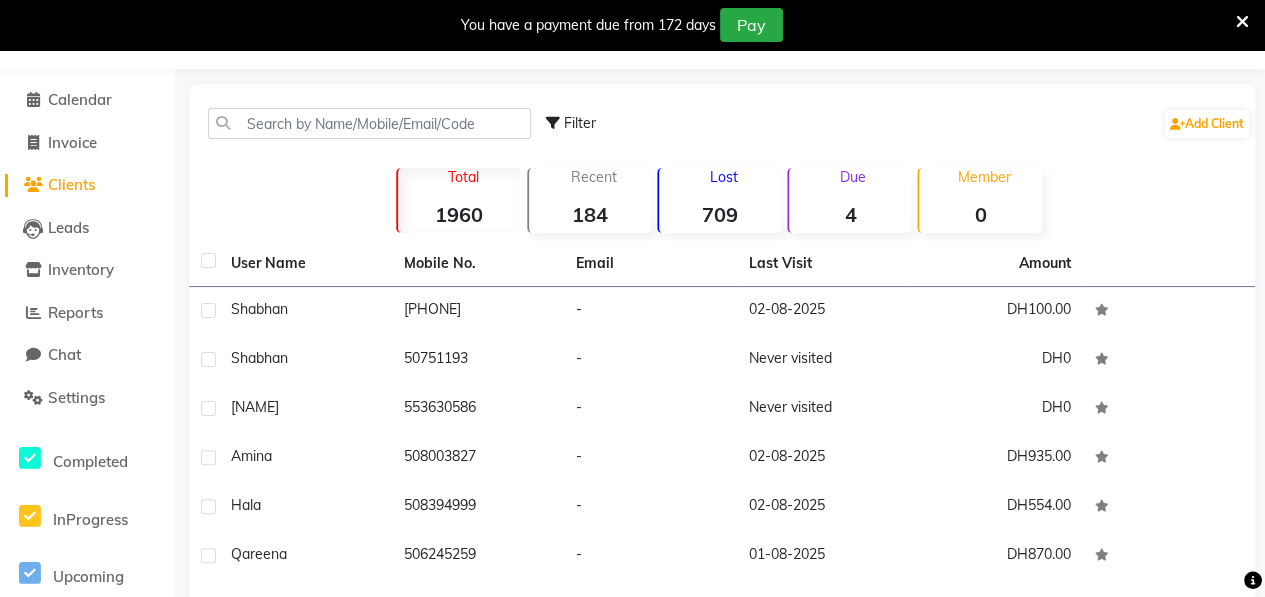 click on "709" 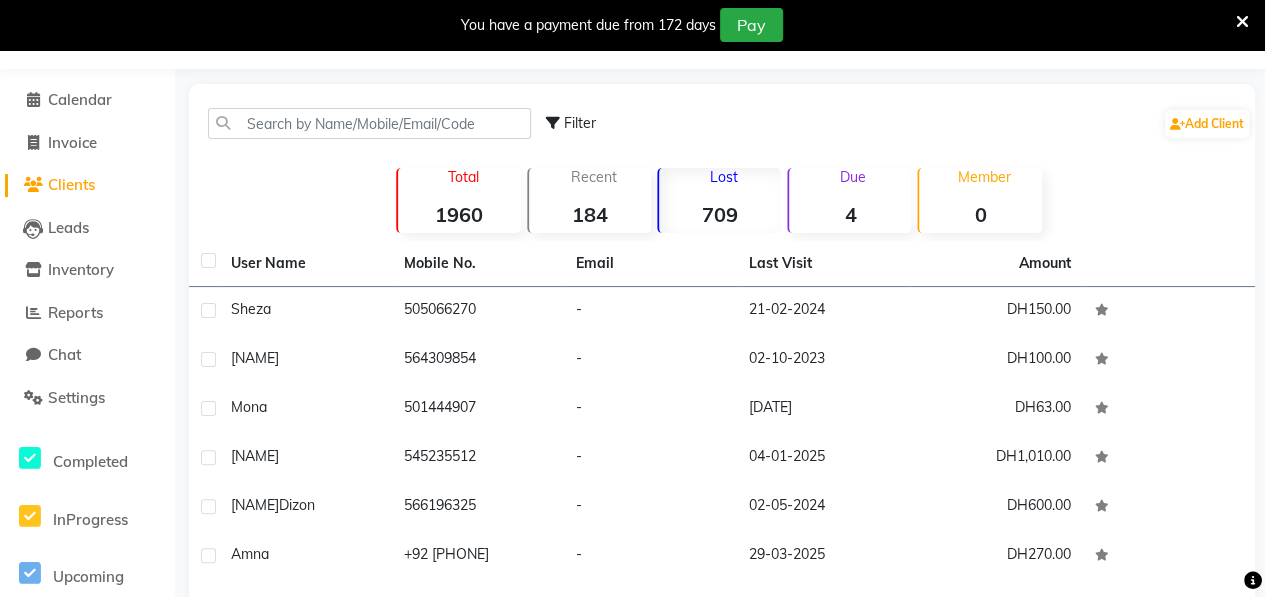 scroll, scrollTop: 317, scrollLeft: 0, axis: vertical 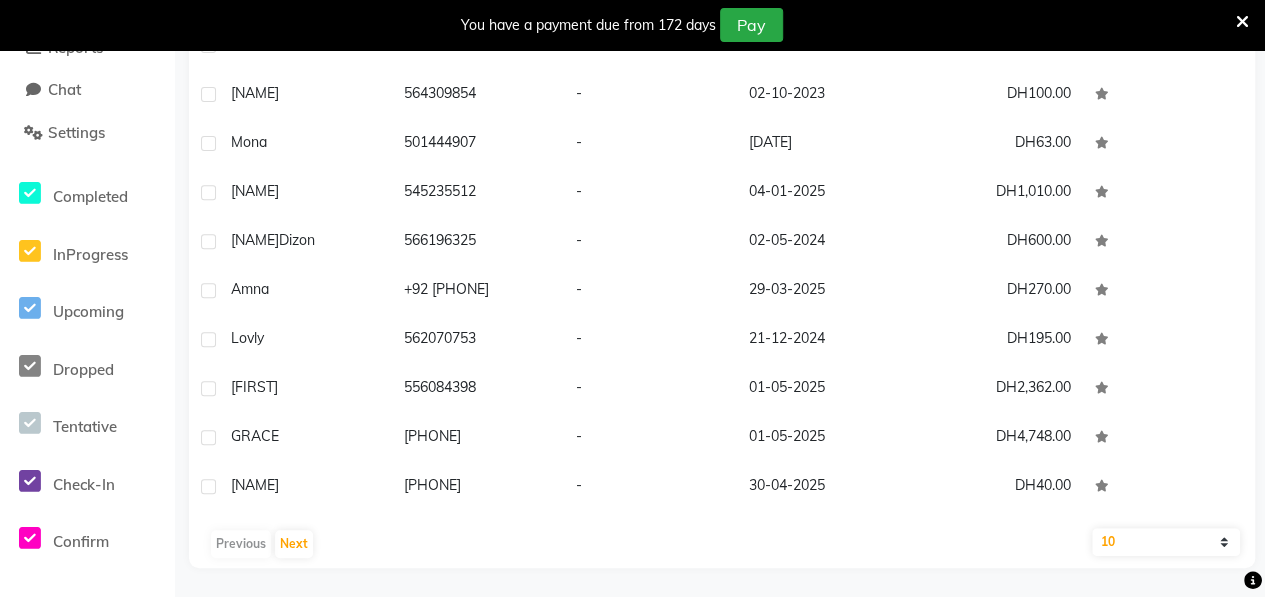 click on "10   50   100" 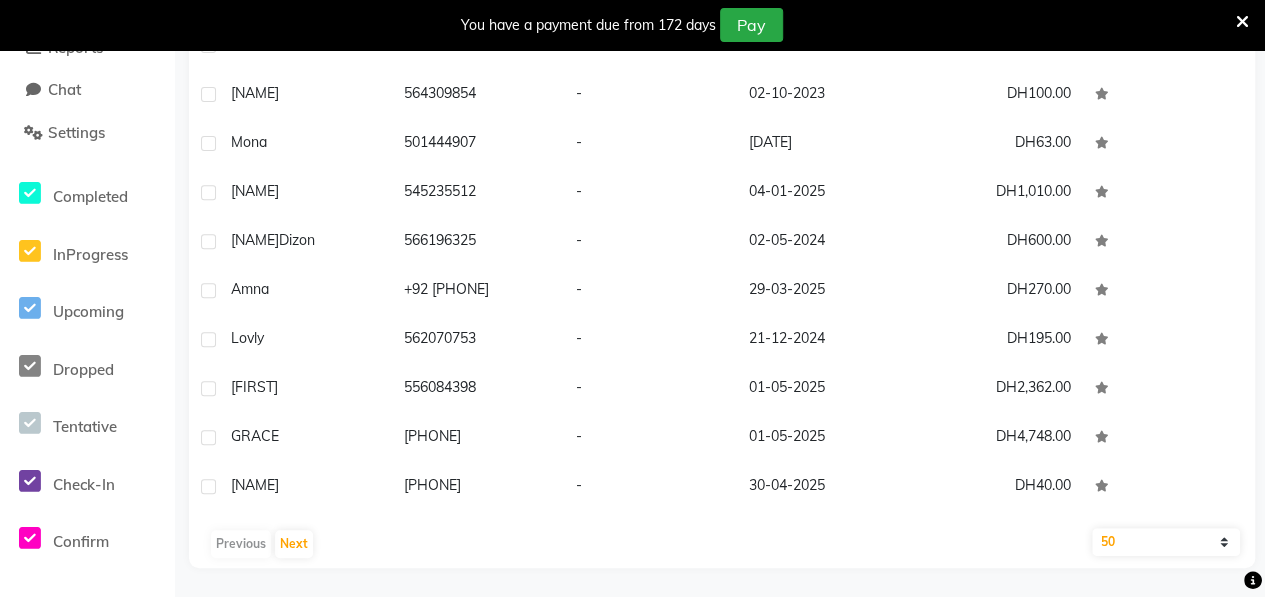 click on "10   50   100" 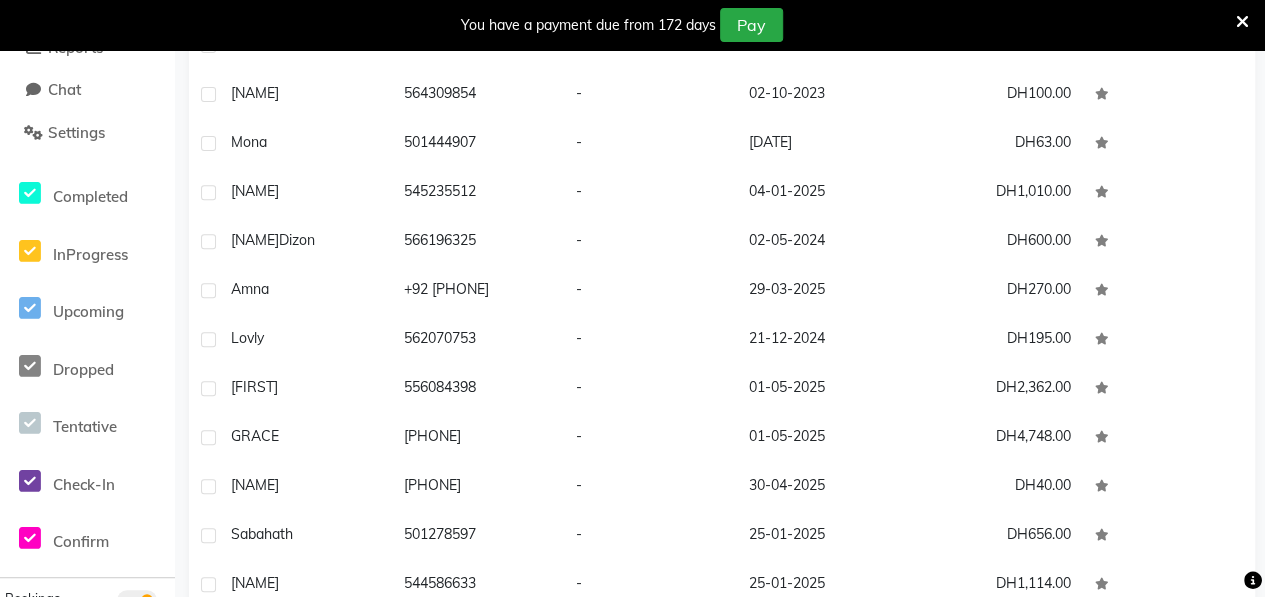 scroll, scrollTop: 424, scrollLeft: 0, axis: vertical 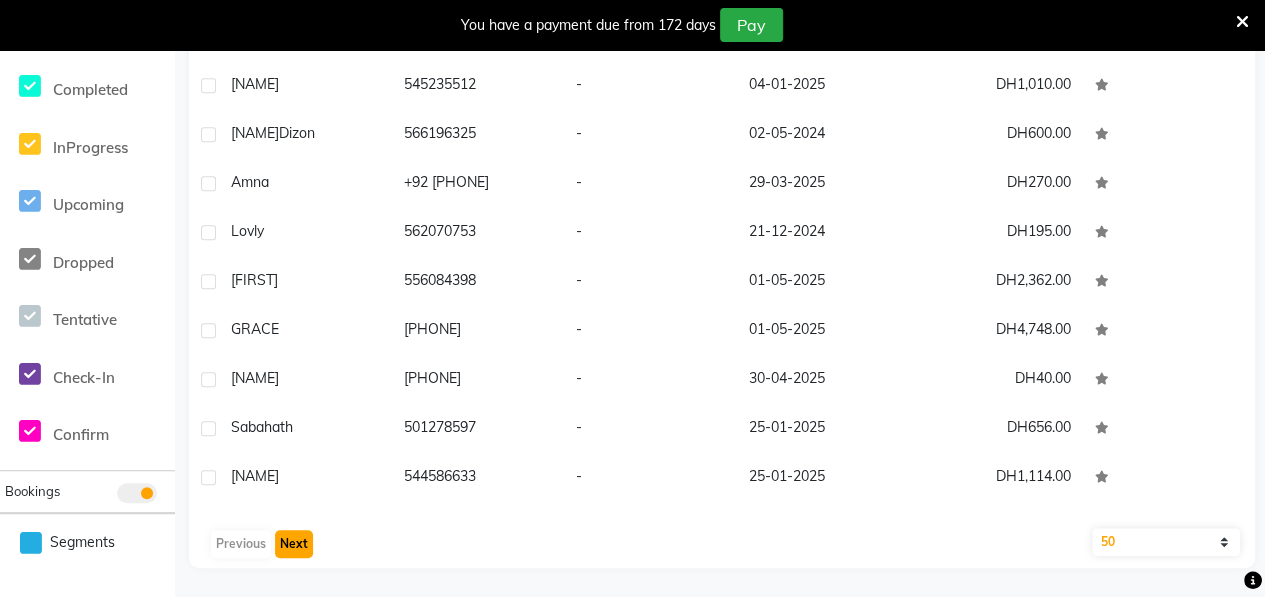 click on "Next" 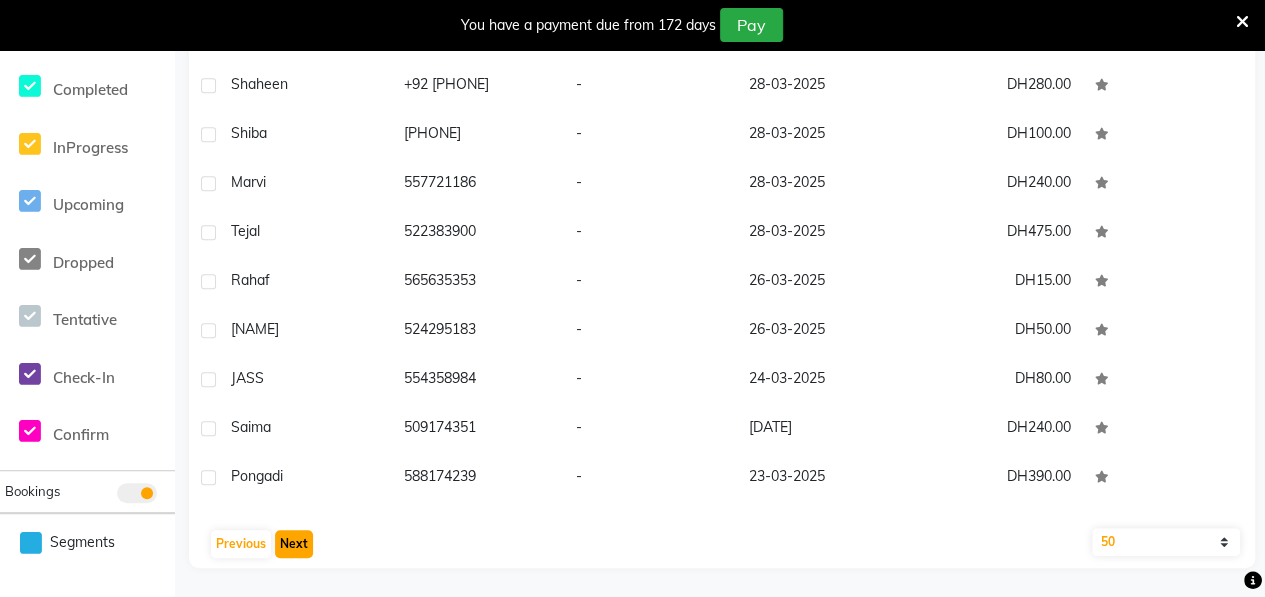 click on "Next" 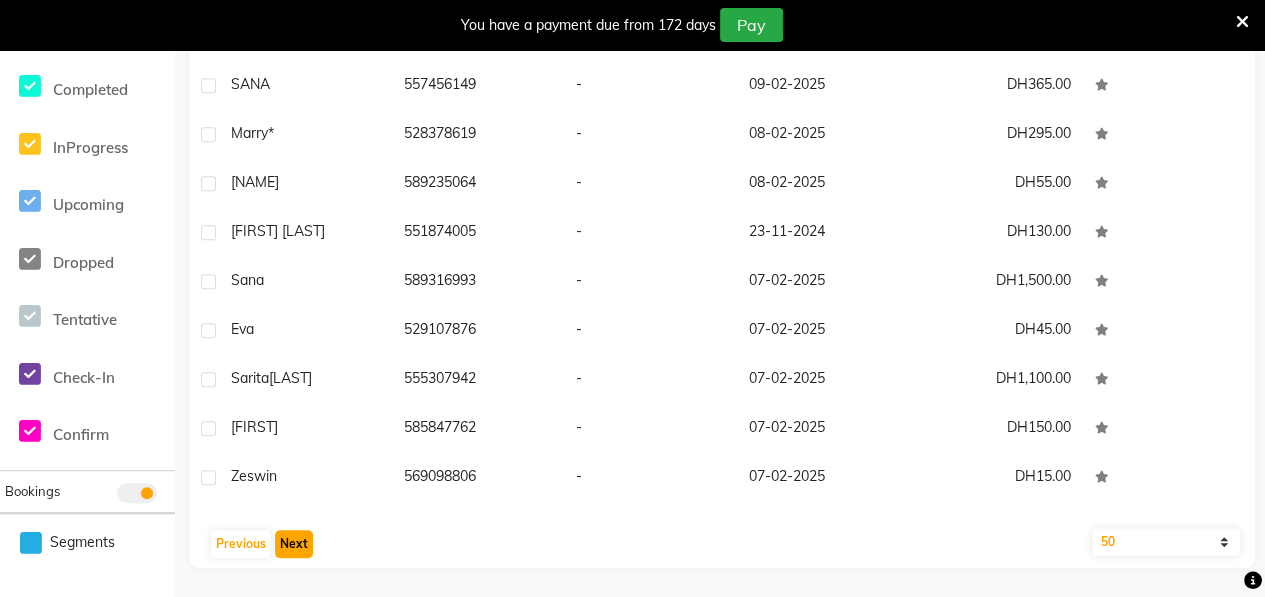 click on "Next" 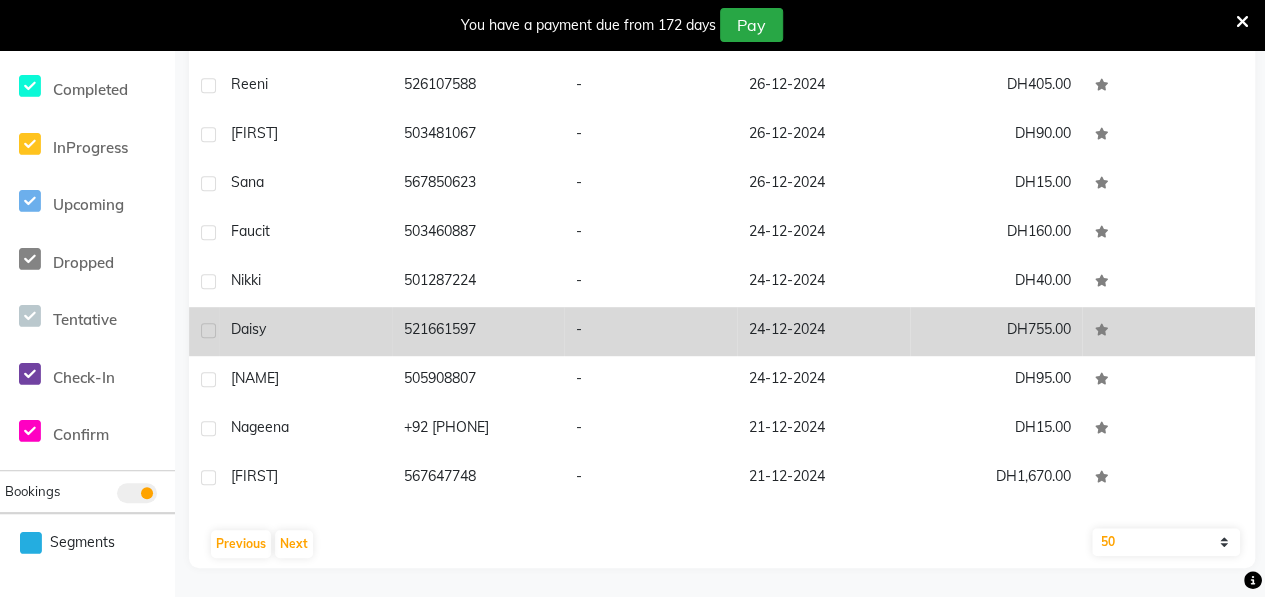 click on "Daisy" 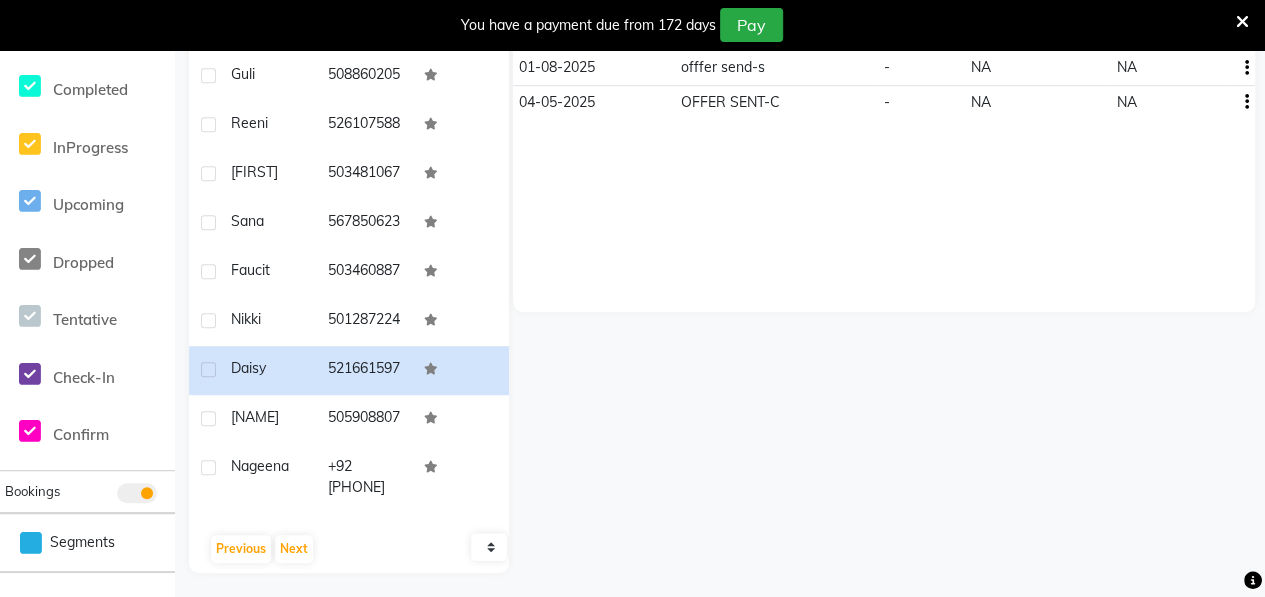 click on "10   50   100" 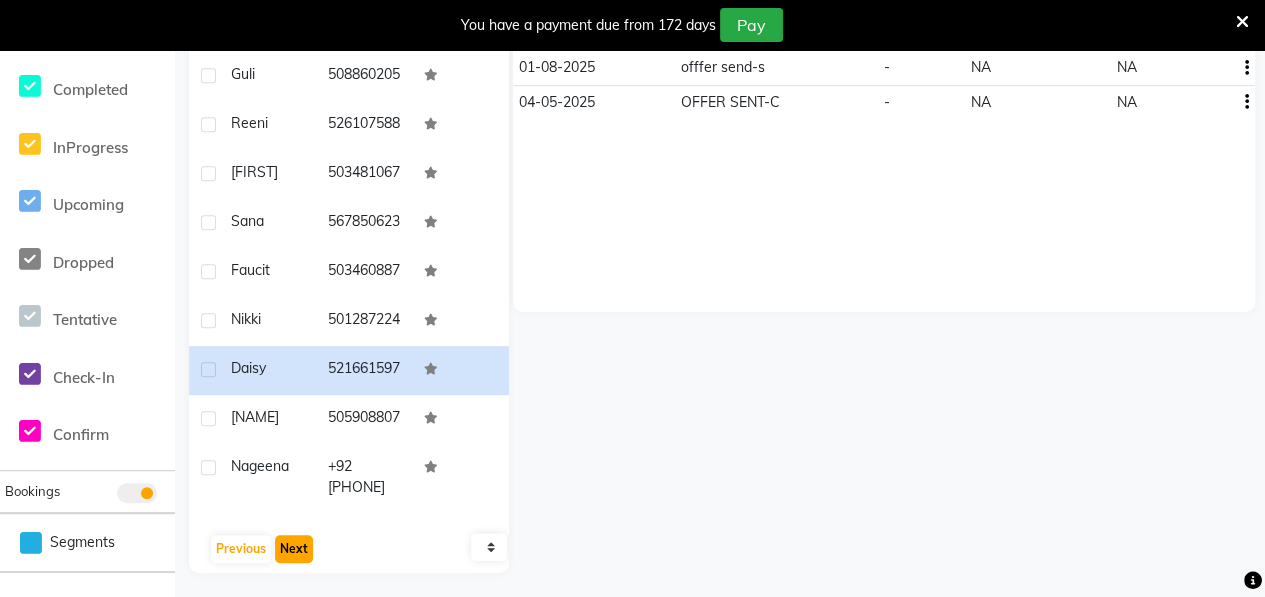 click on "Next" 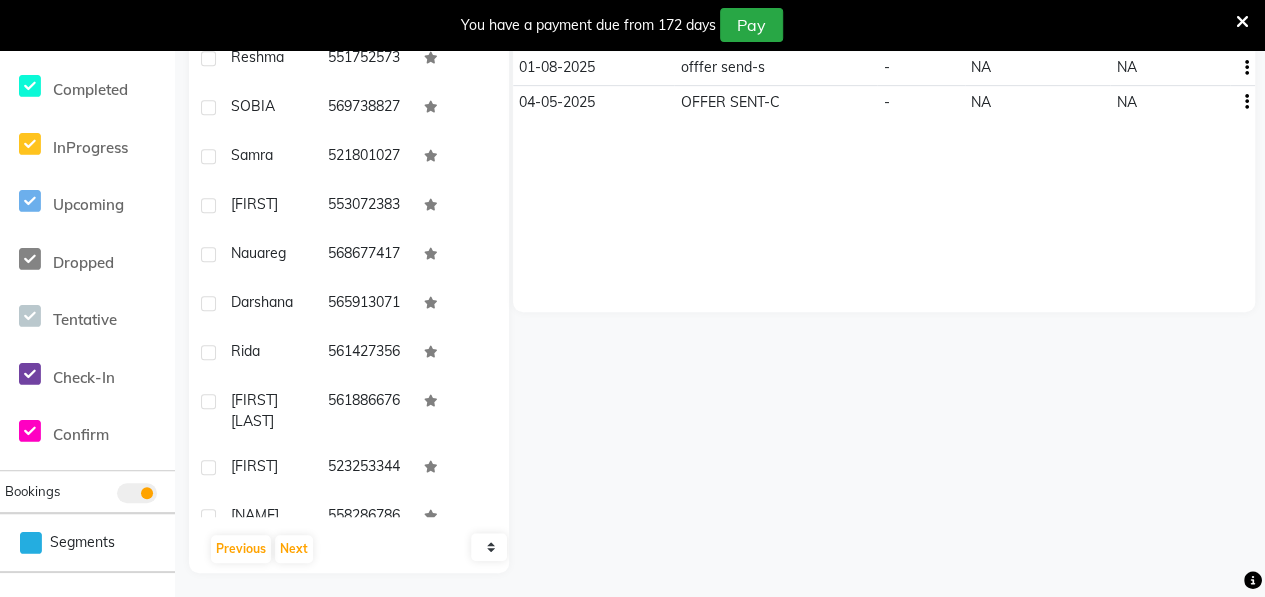 click on "10   50   100" 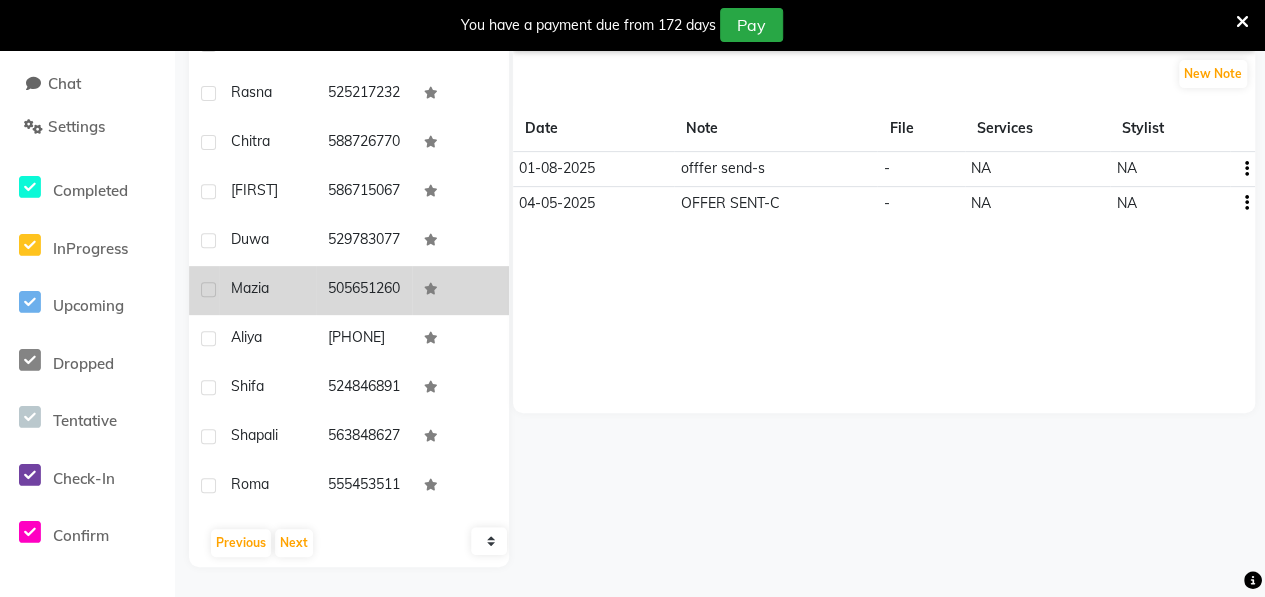click on "Mazia" 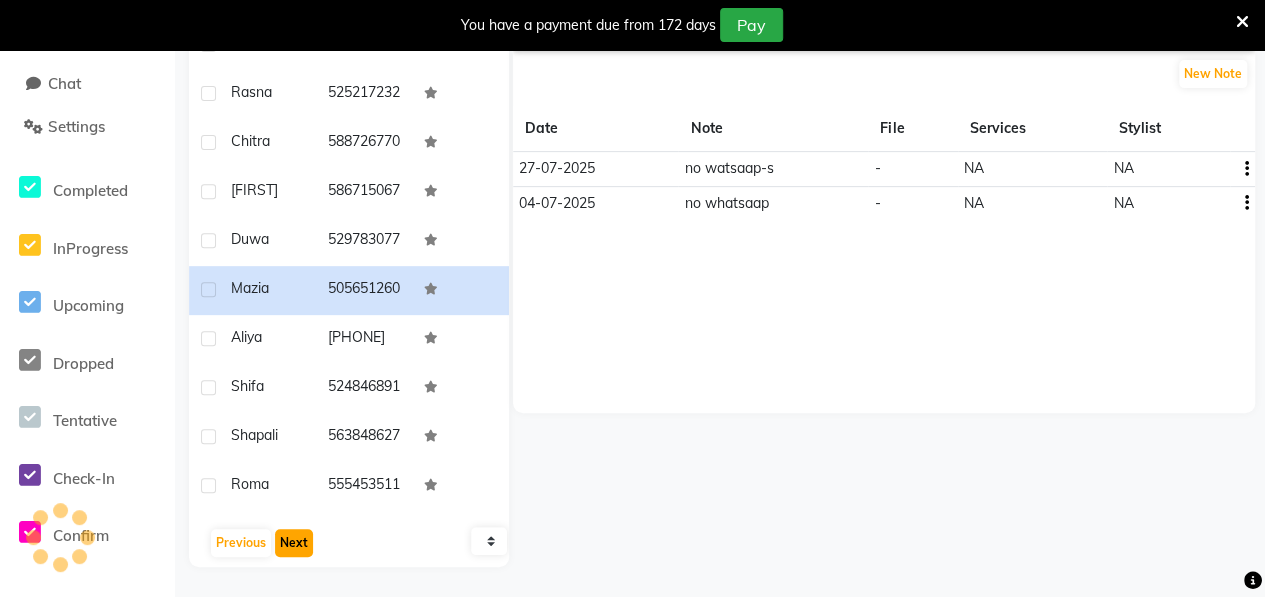 click on "Next" 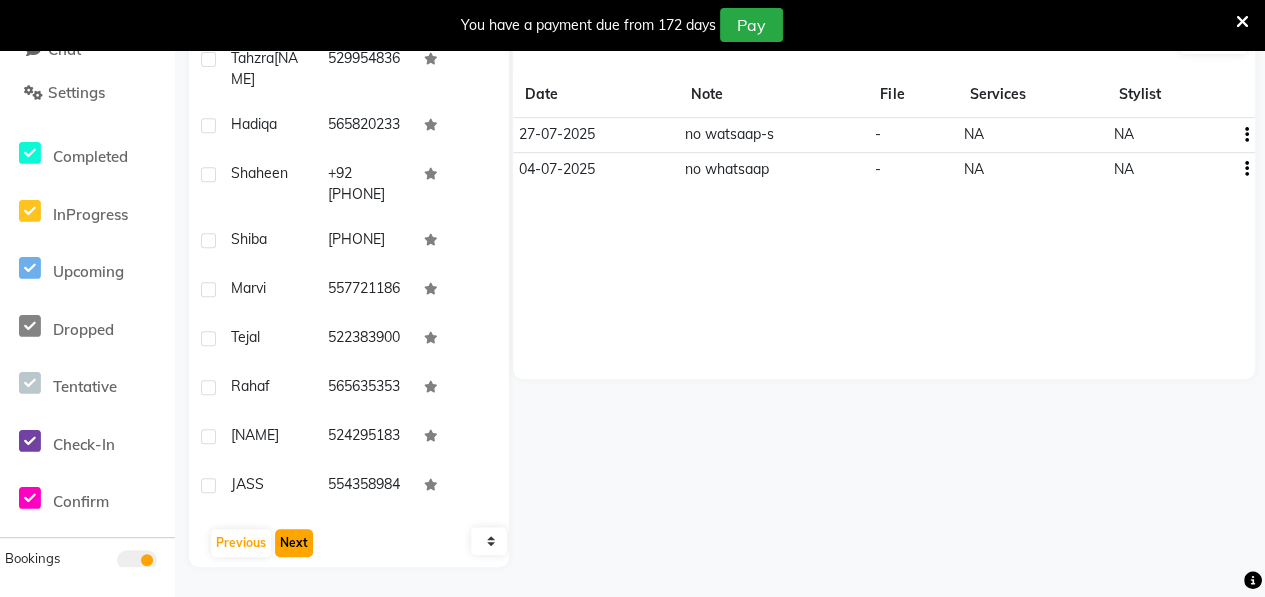 click on "Next" 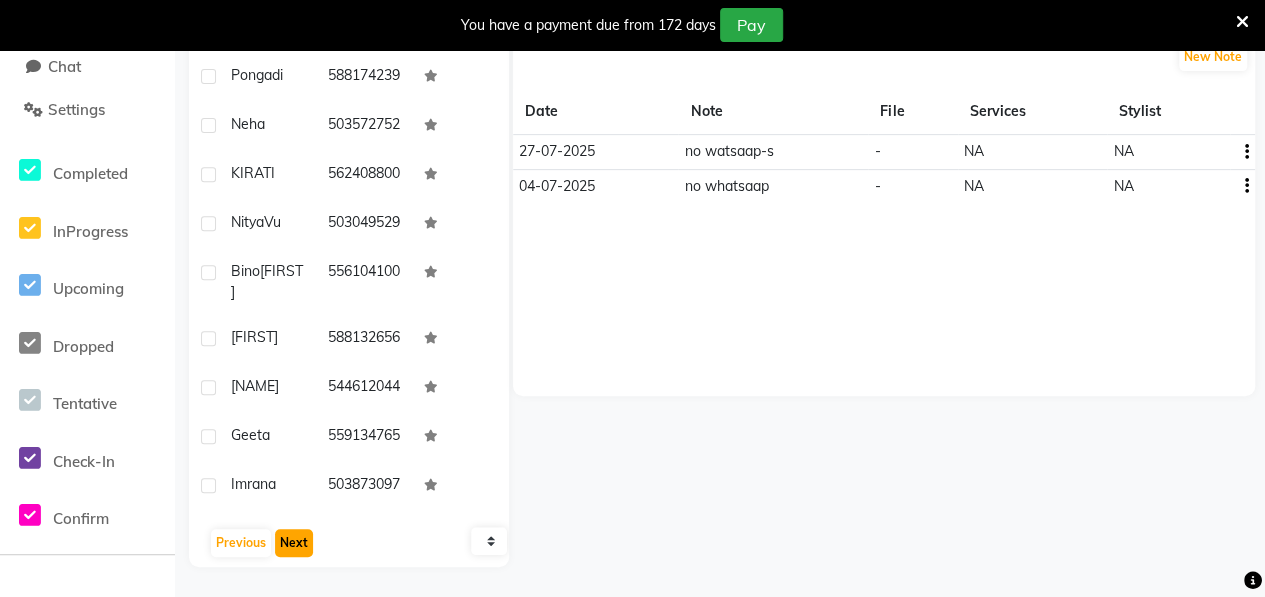 click on "Next" 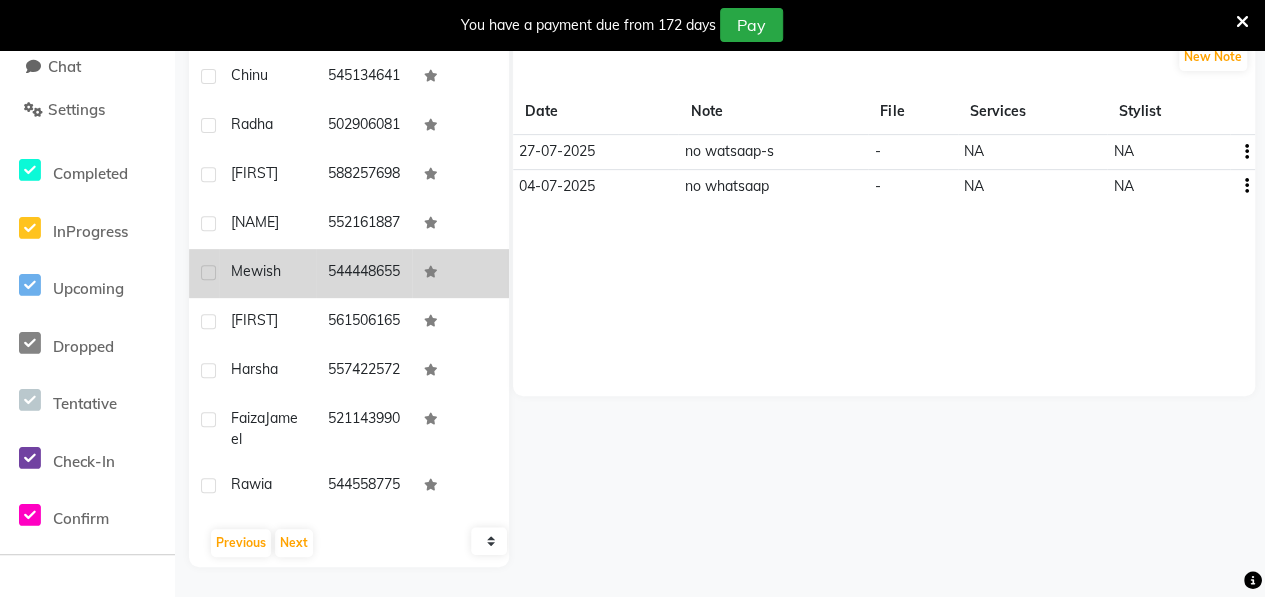 click on "Mewish" 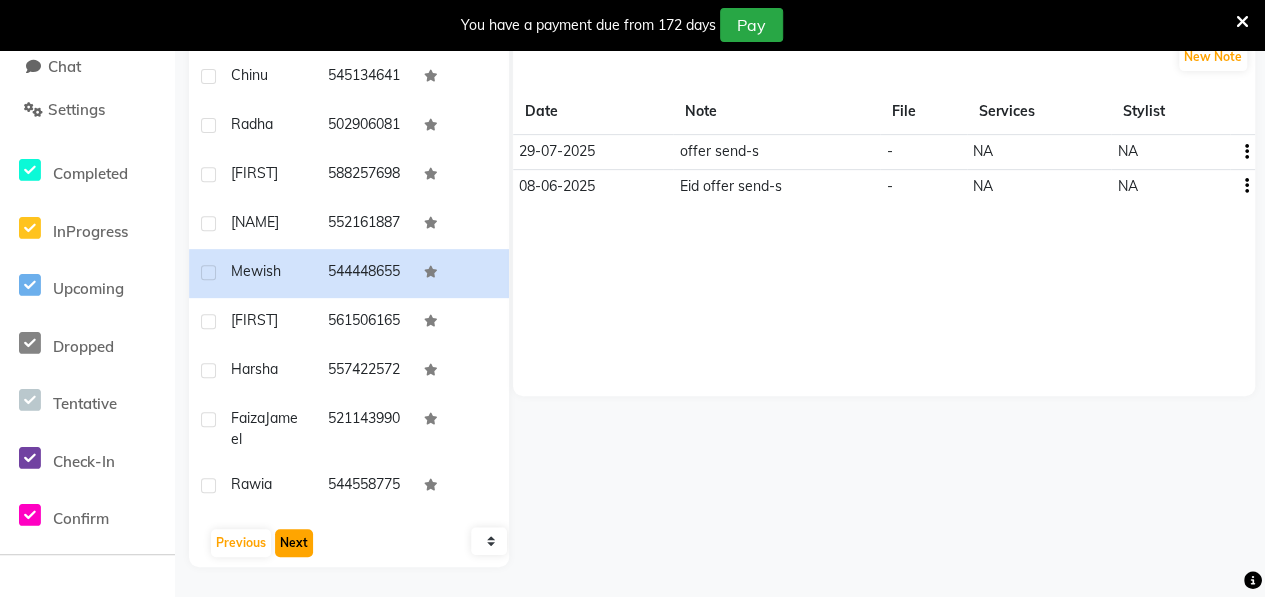 click on "Next" 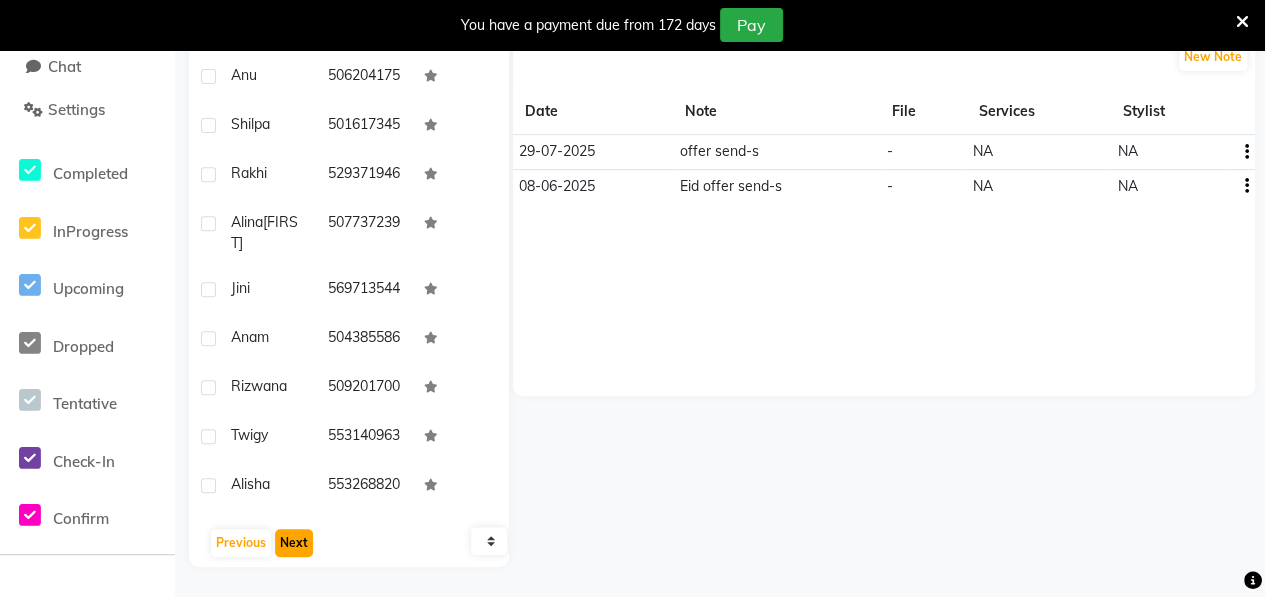 click on "Next" 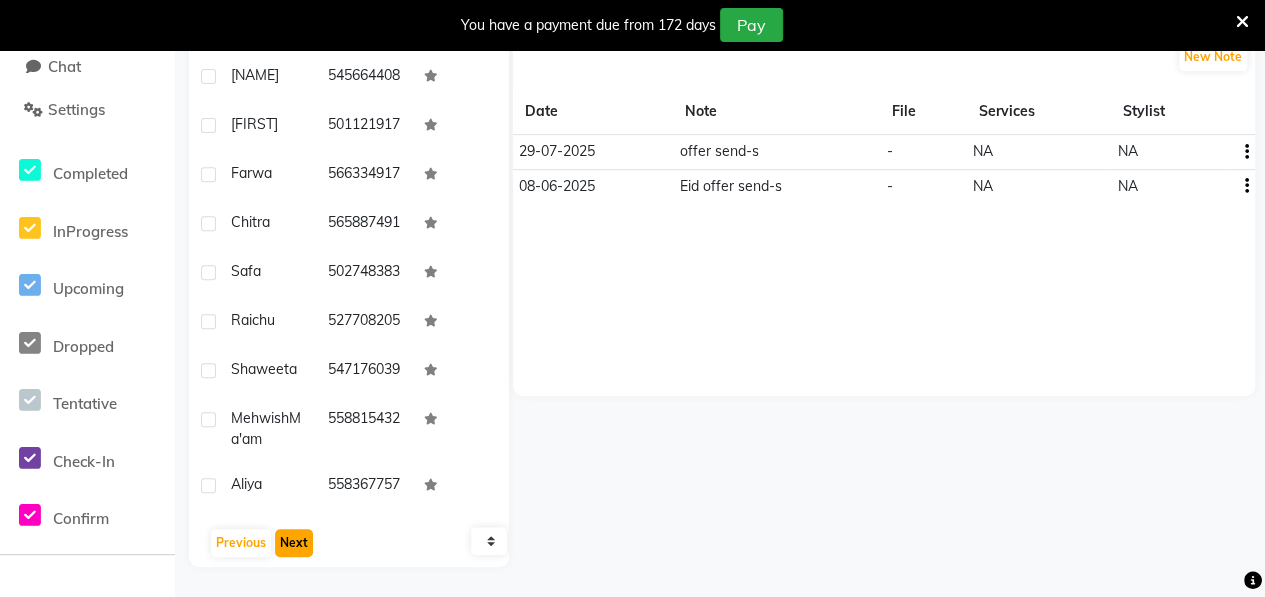 click on "Next" 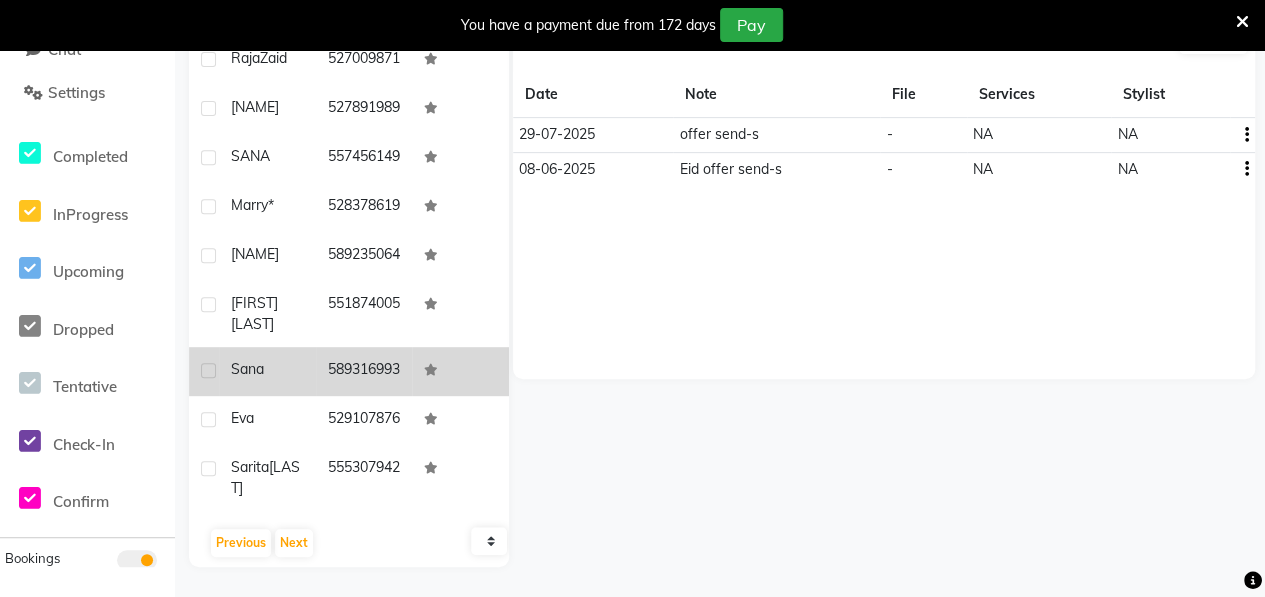 click on "Sana" 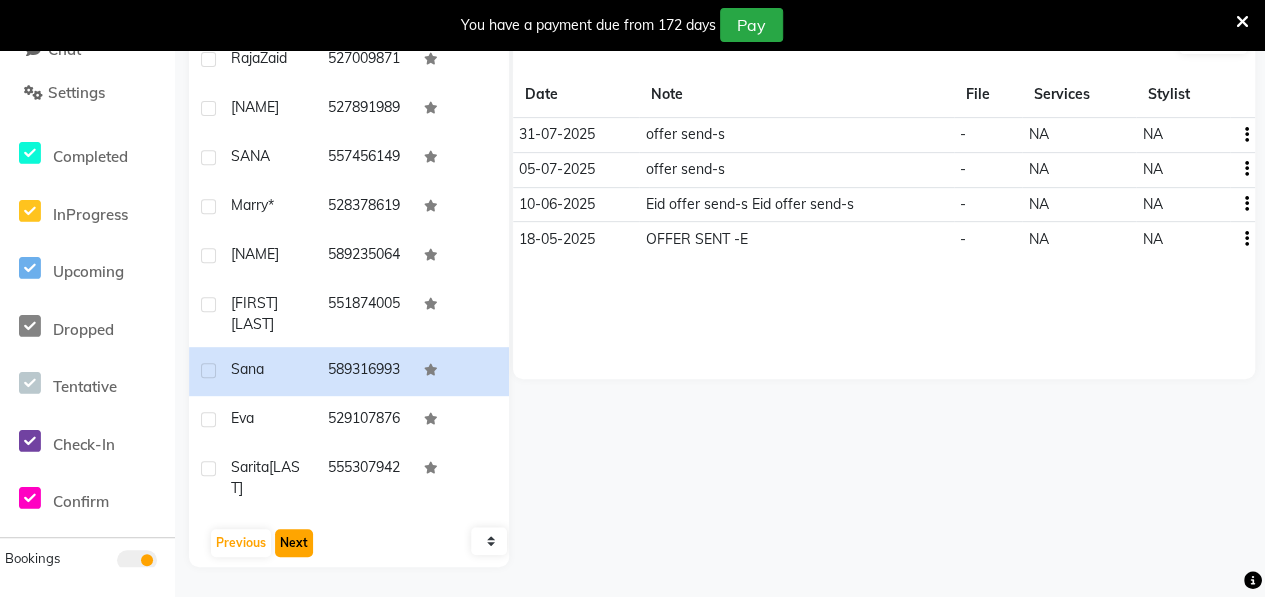click on "Next" 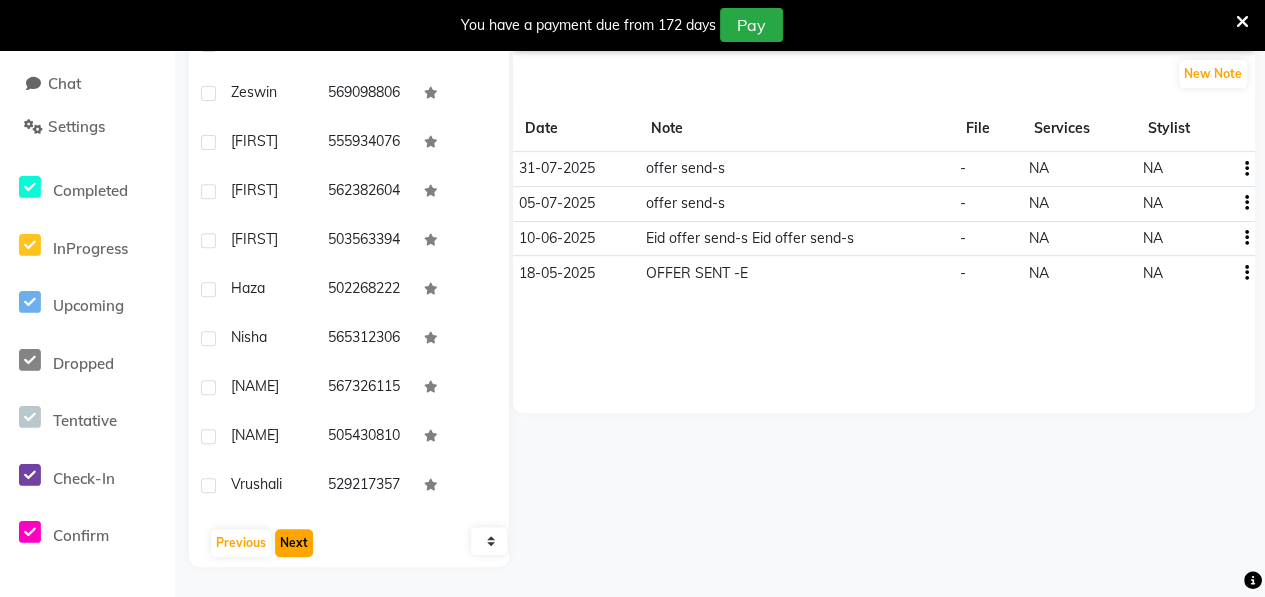 click on "Next" 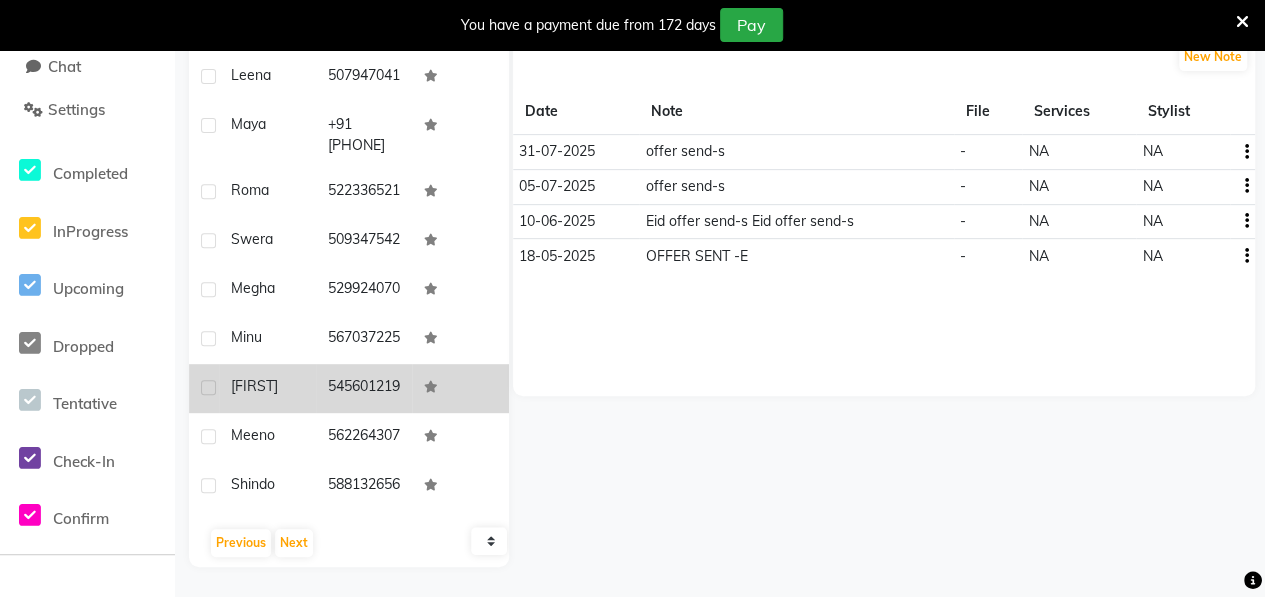 click on "[FIRST]" 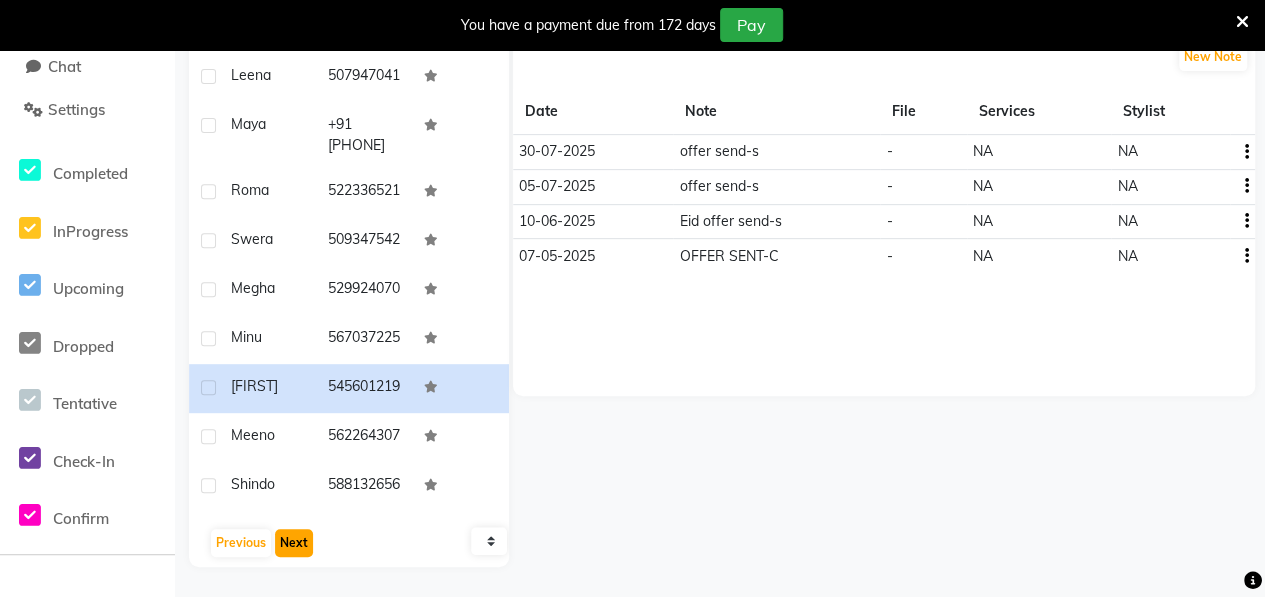 click on "Next" 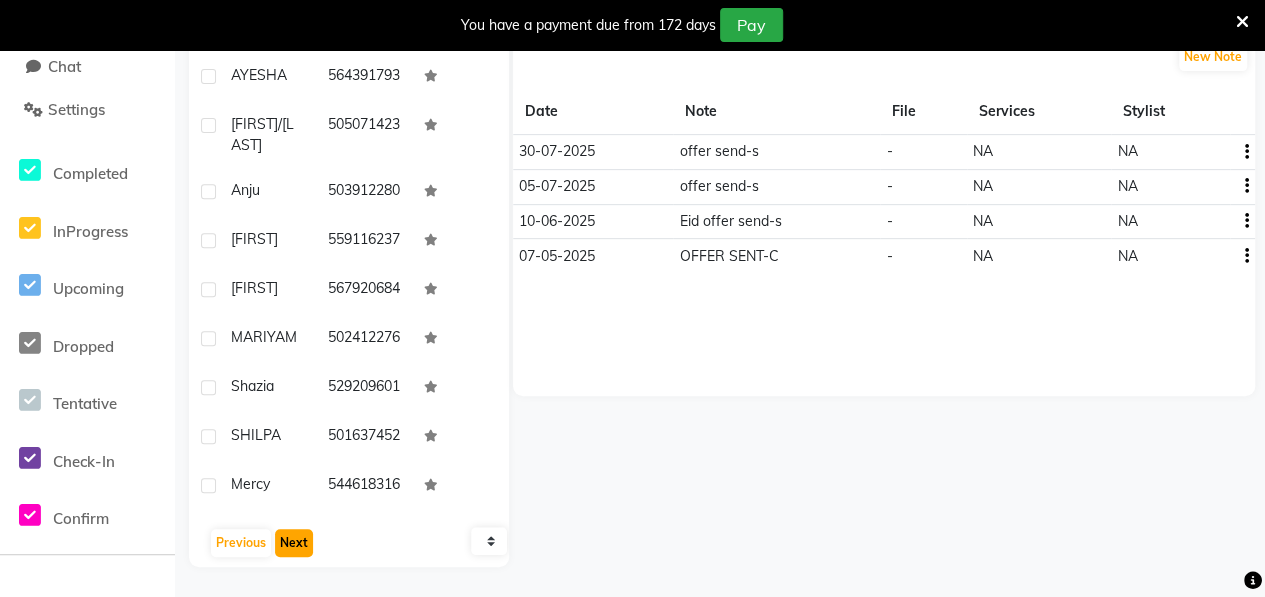 click on "Next" 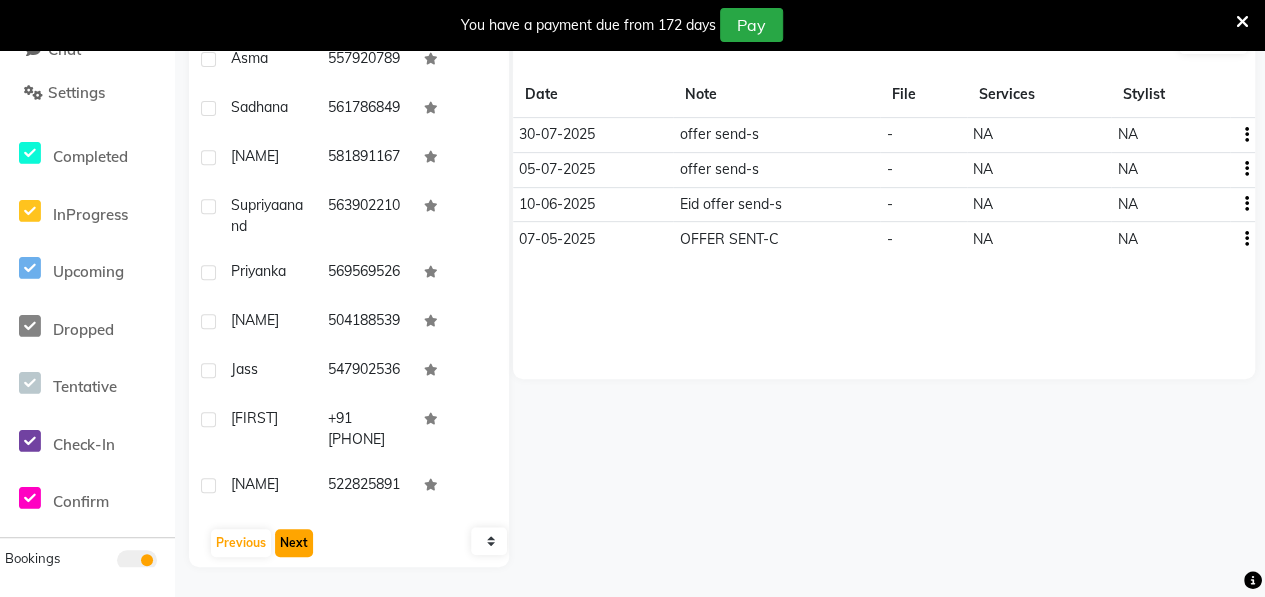 click on "Next" 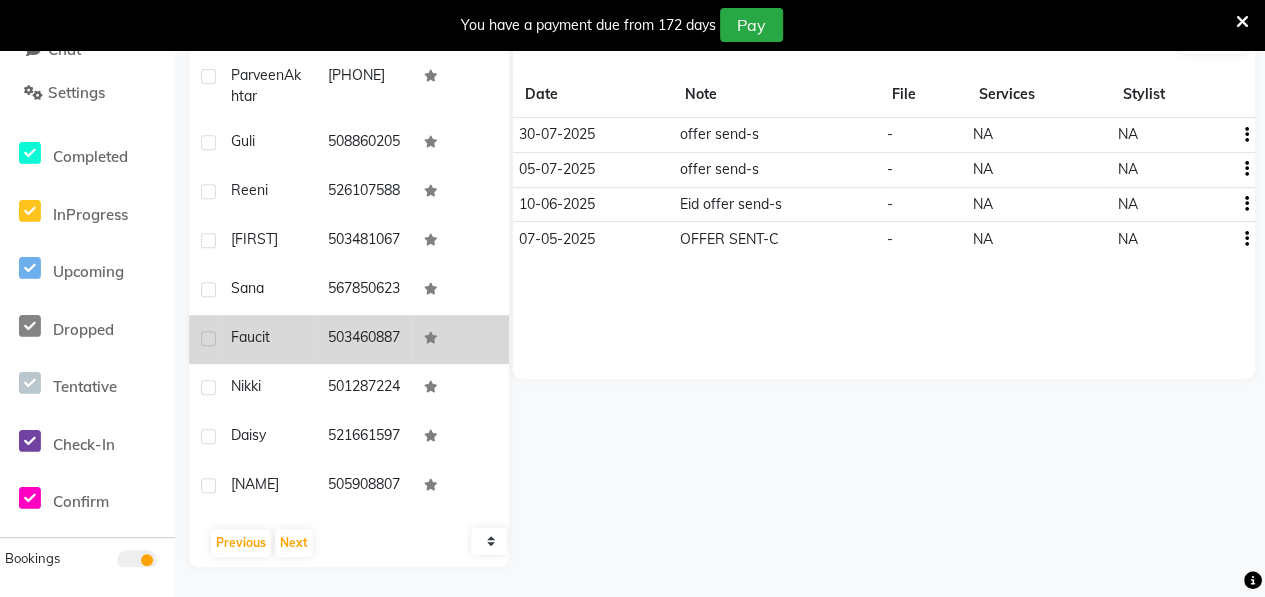click on "Faucit" 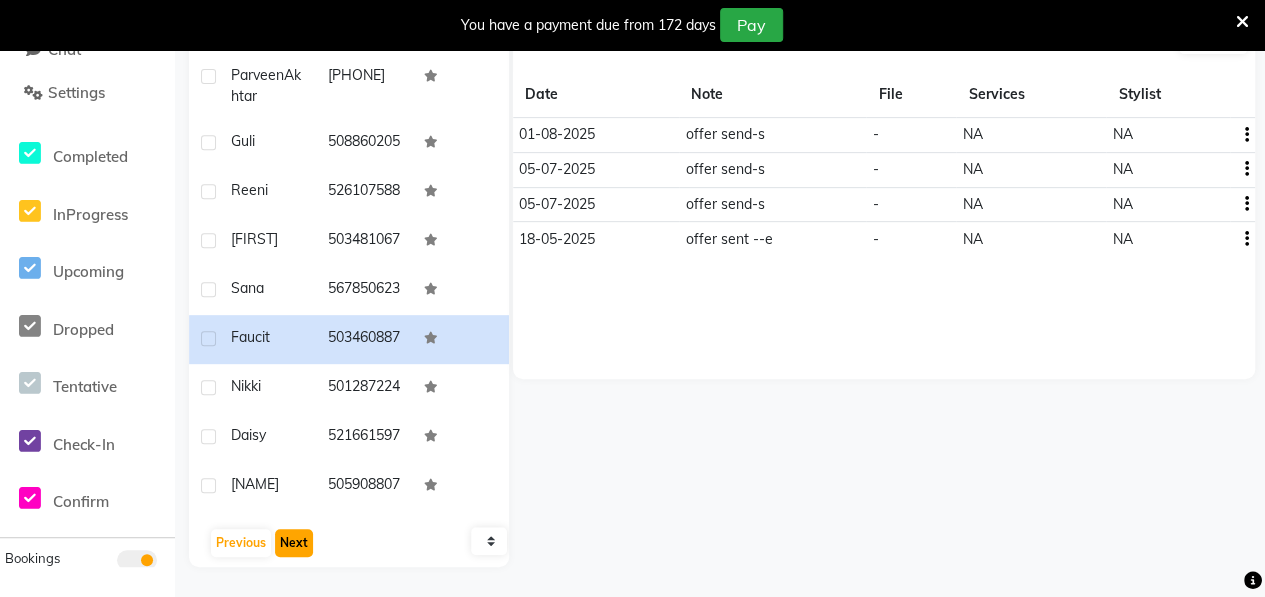click on "Next" 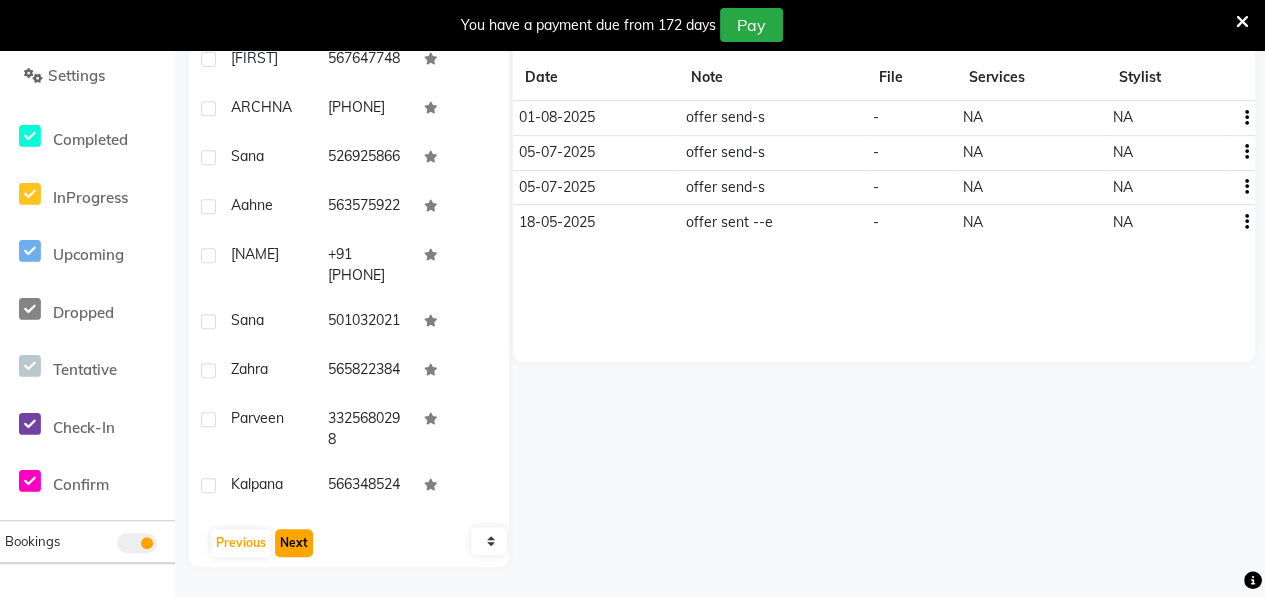click on "Next" 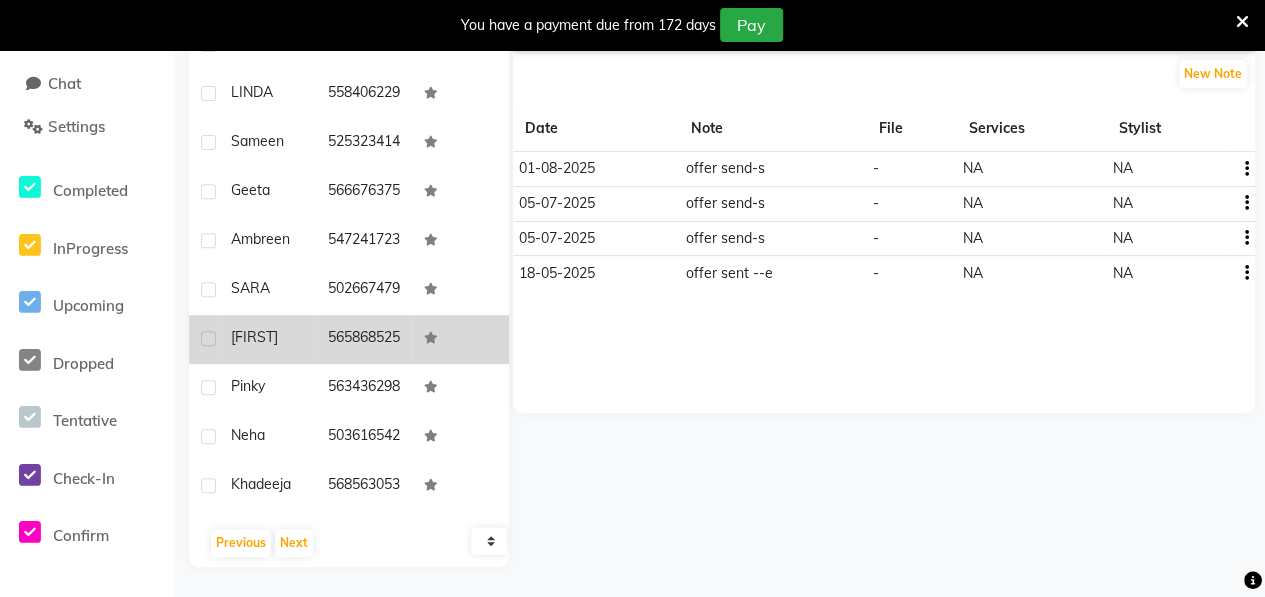 click on "Jincy" 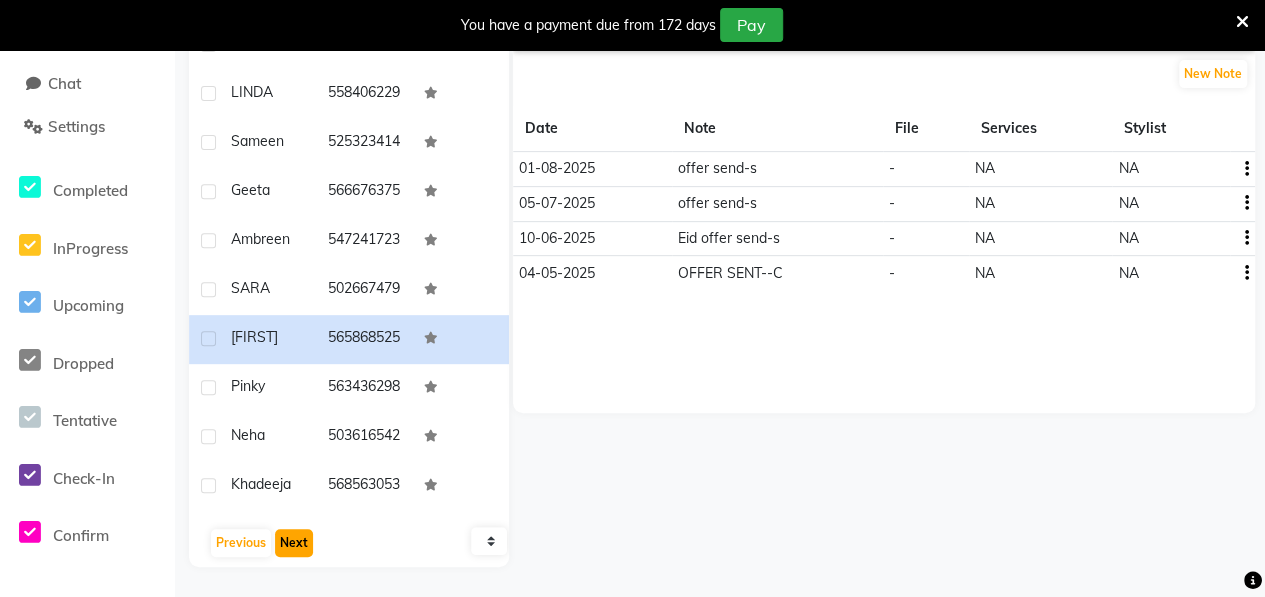 click on "Next" 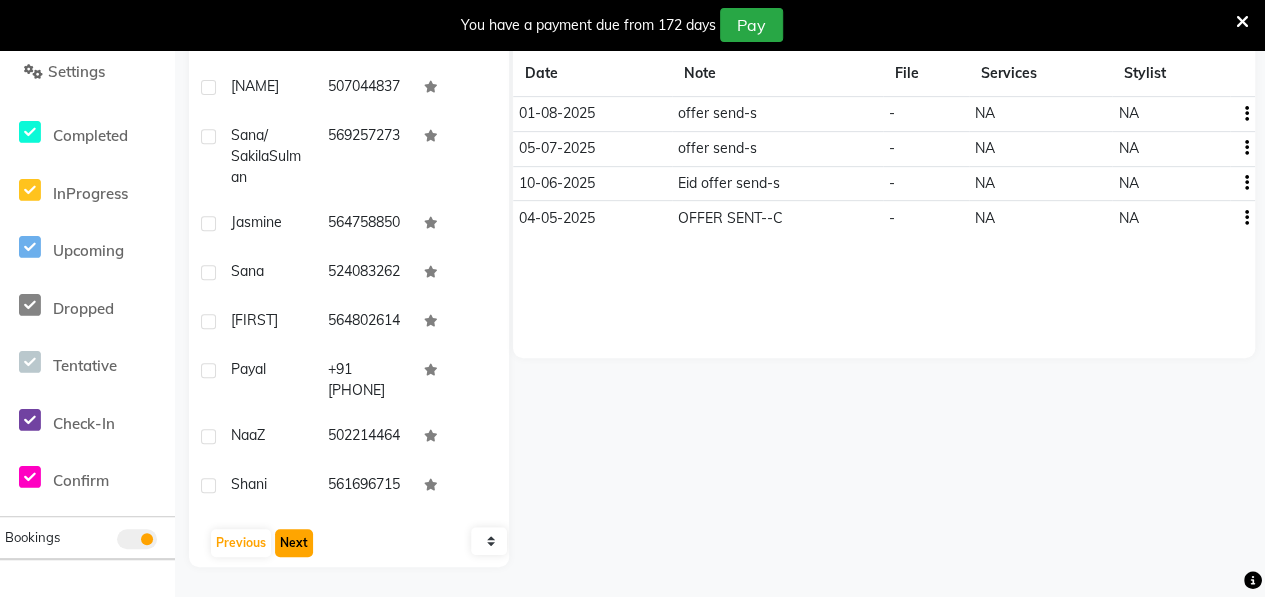 click on "Next" 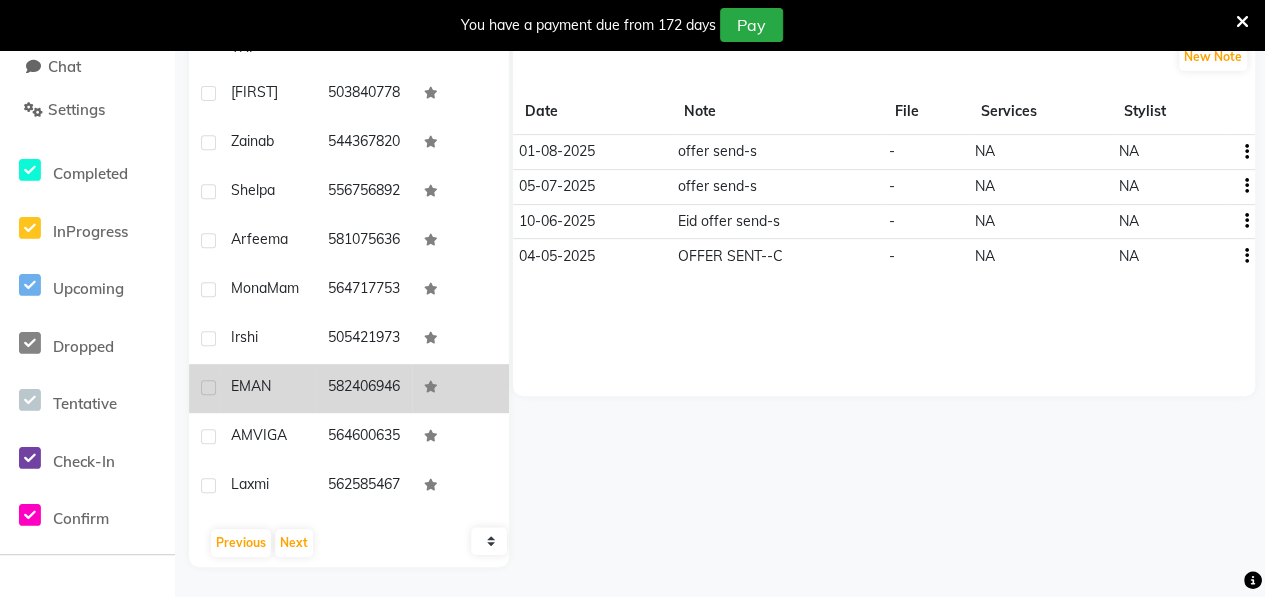 click on "EMAN" 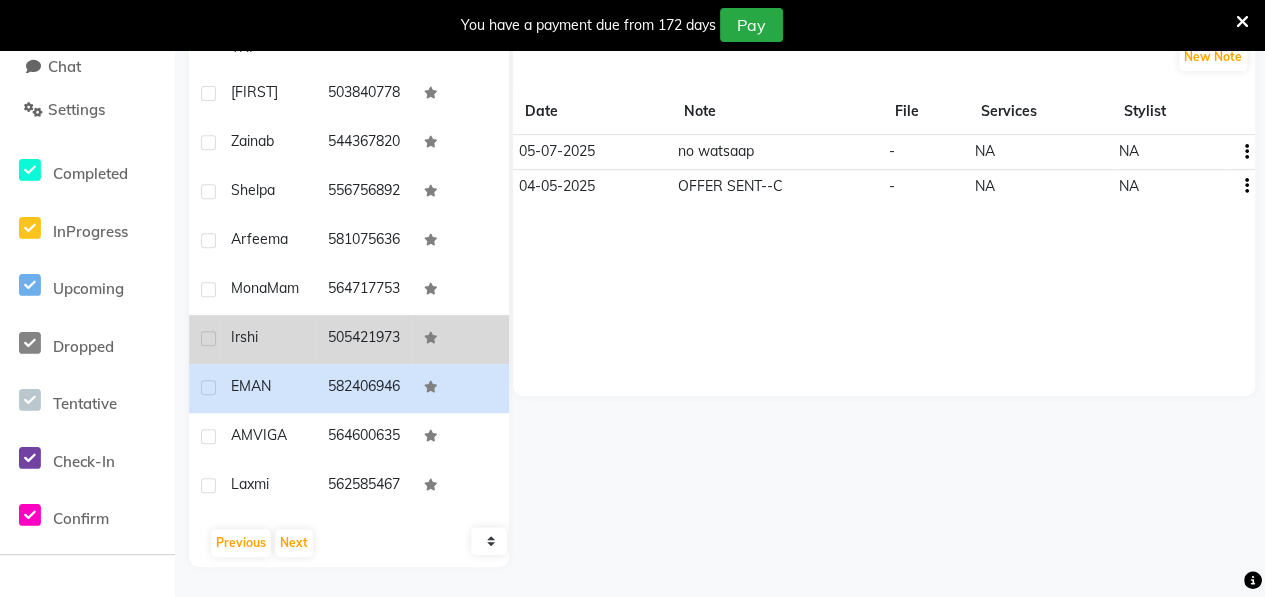 click on "Irshi" 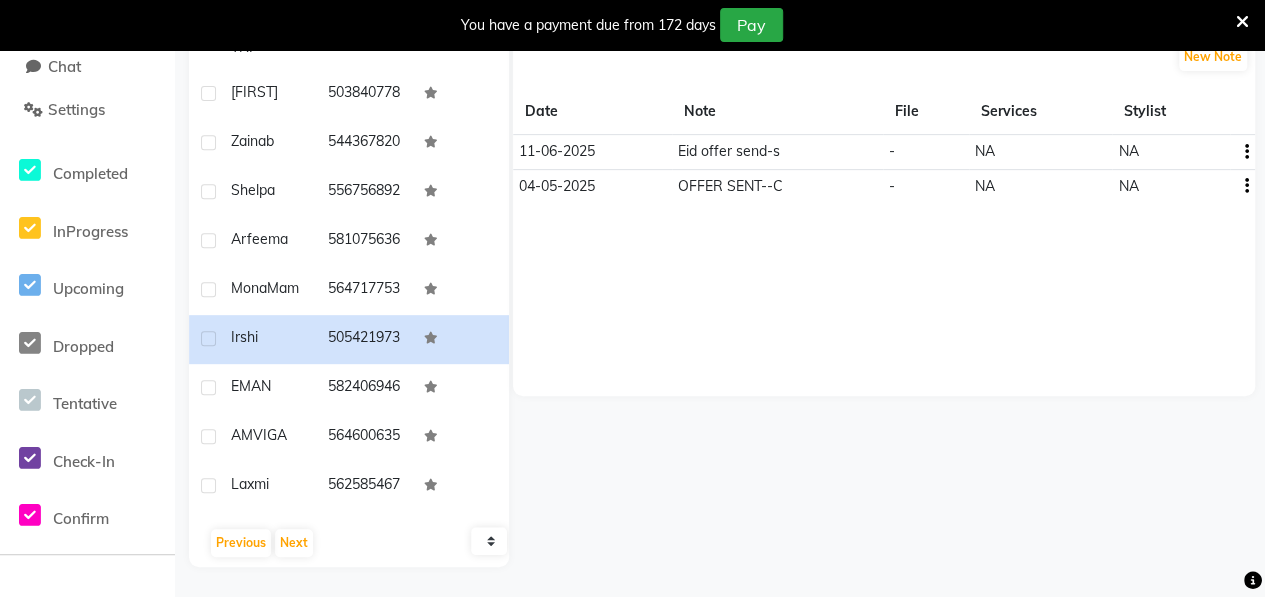 scroll, scrollTop: 0, scrollLeft: 0, axis: both 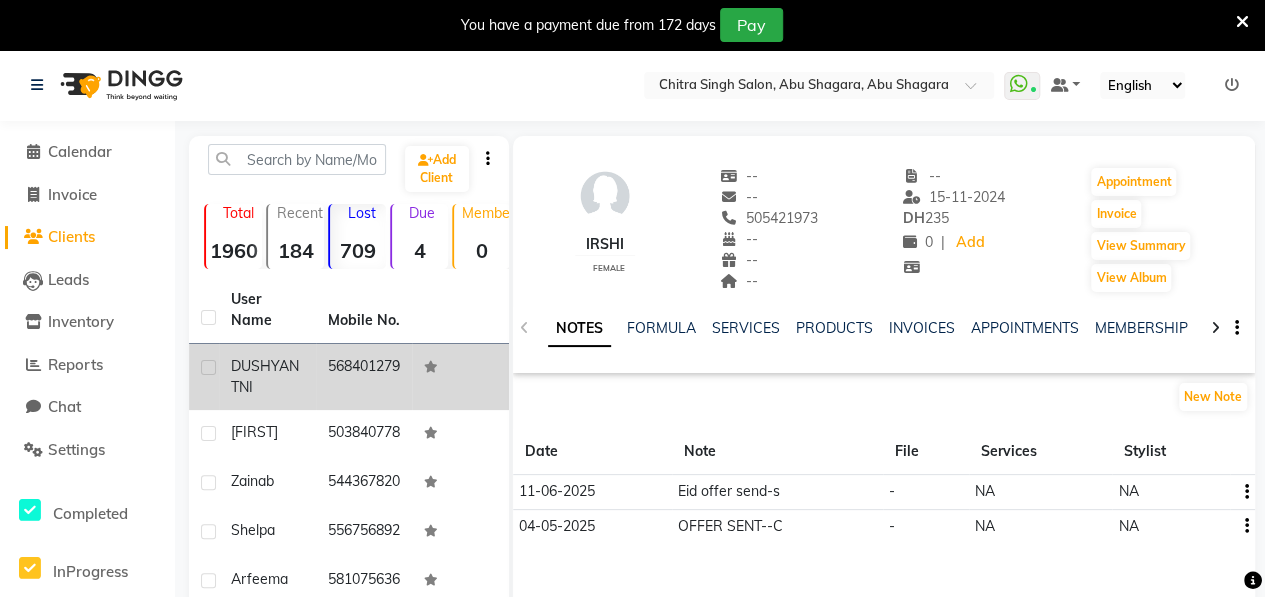 click on "DUSHYANTNI" 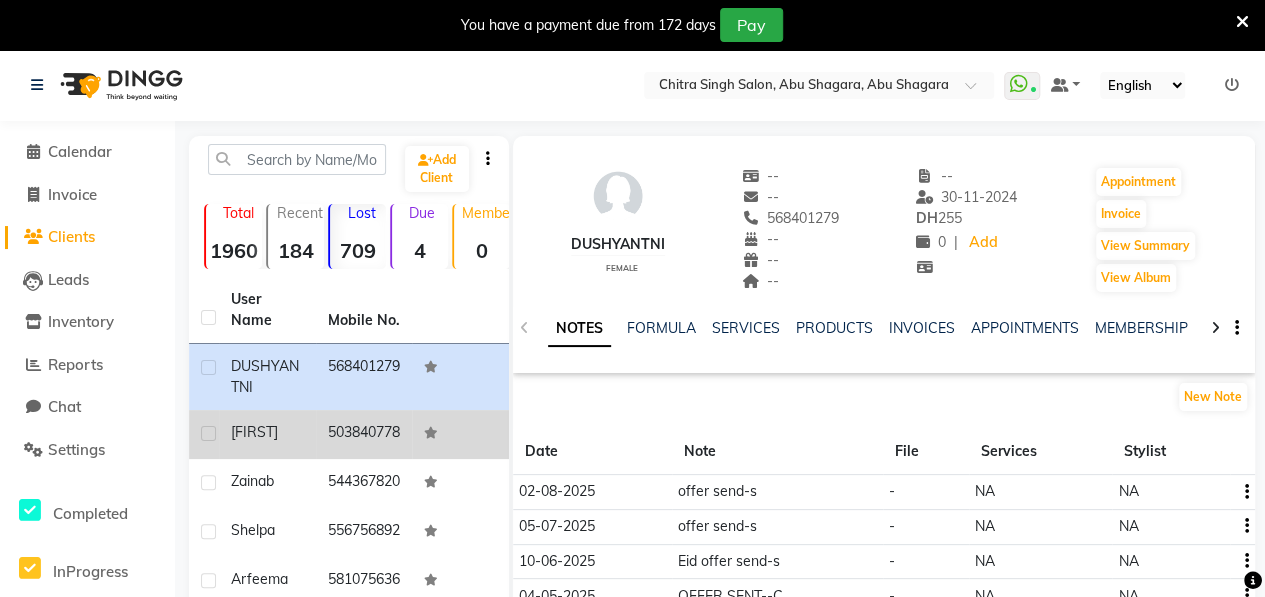 click on "LATHA" 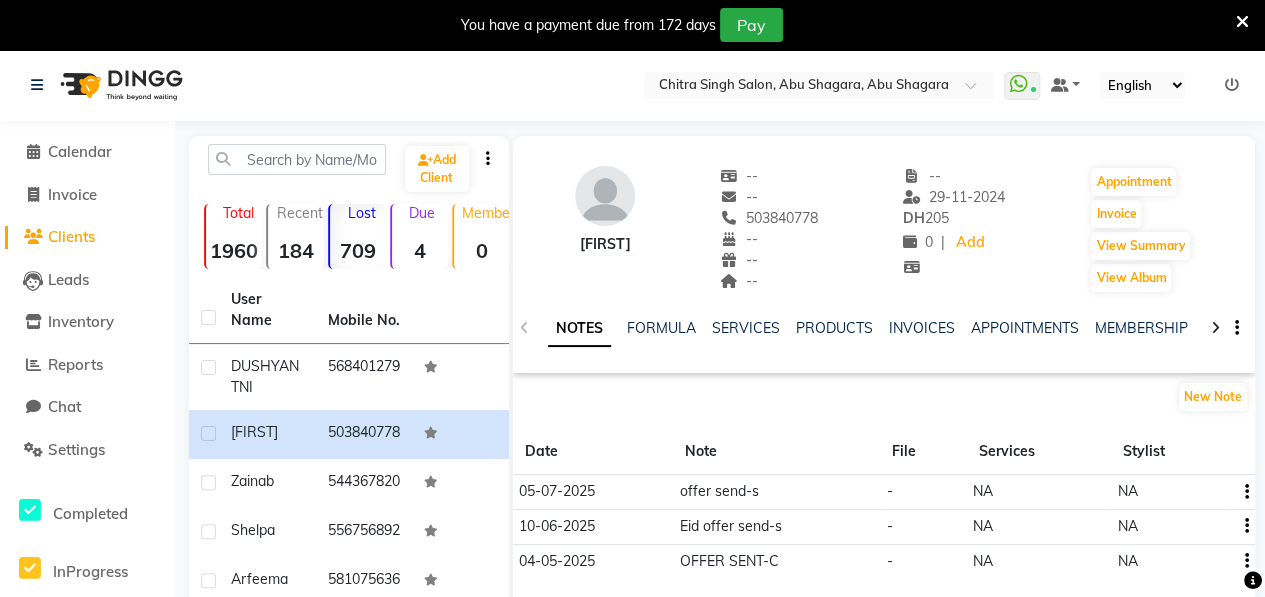 click on "LATHA    --   --   503840778  --  --  --  -- 29-11-2024 DH    205 0 |  Add   Appointment   Invoice  View Summary  View Album" 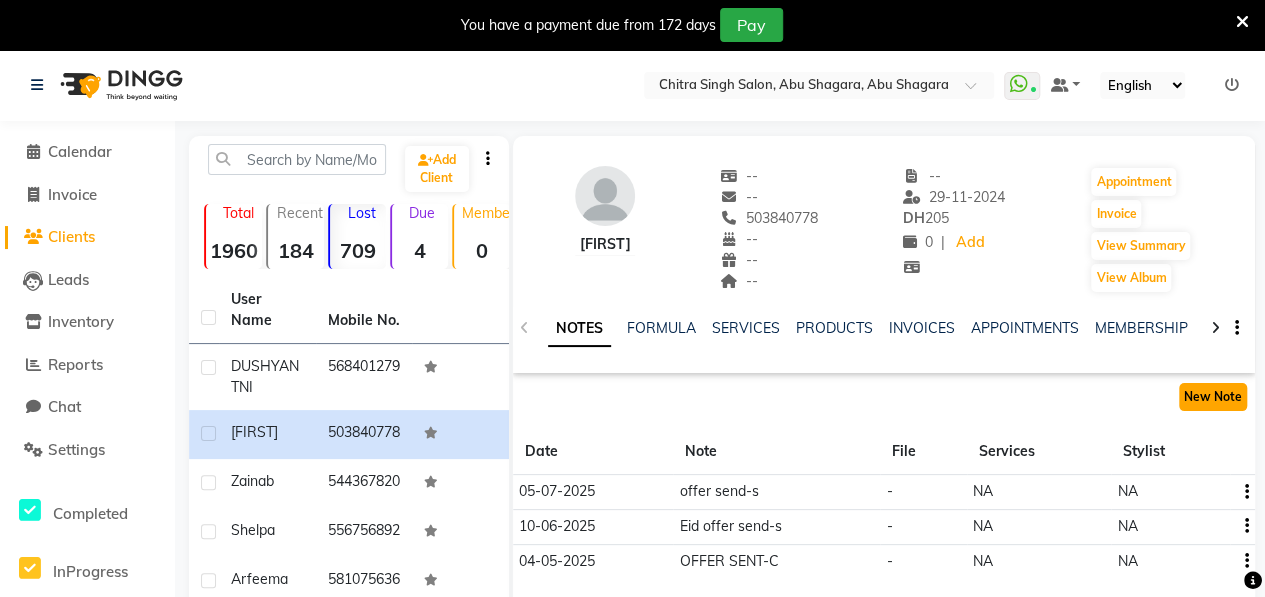 click on "New Note" 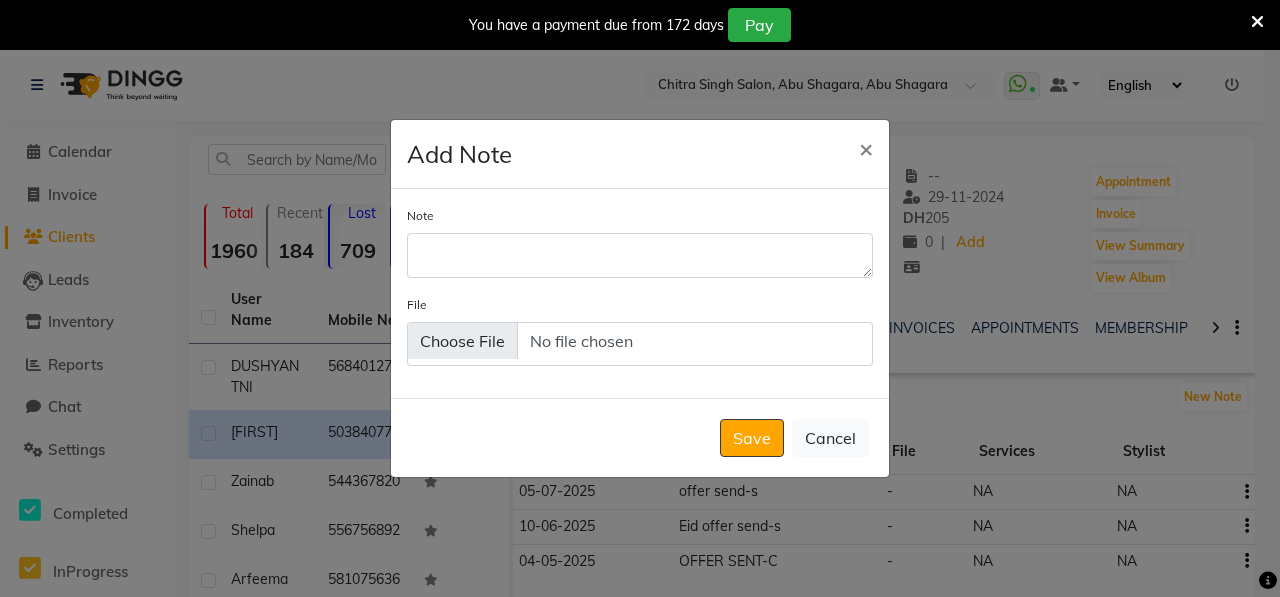 click on "Note" 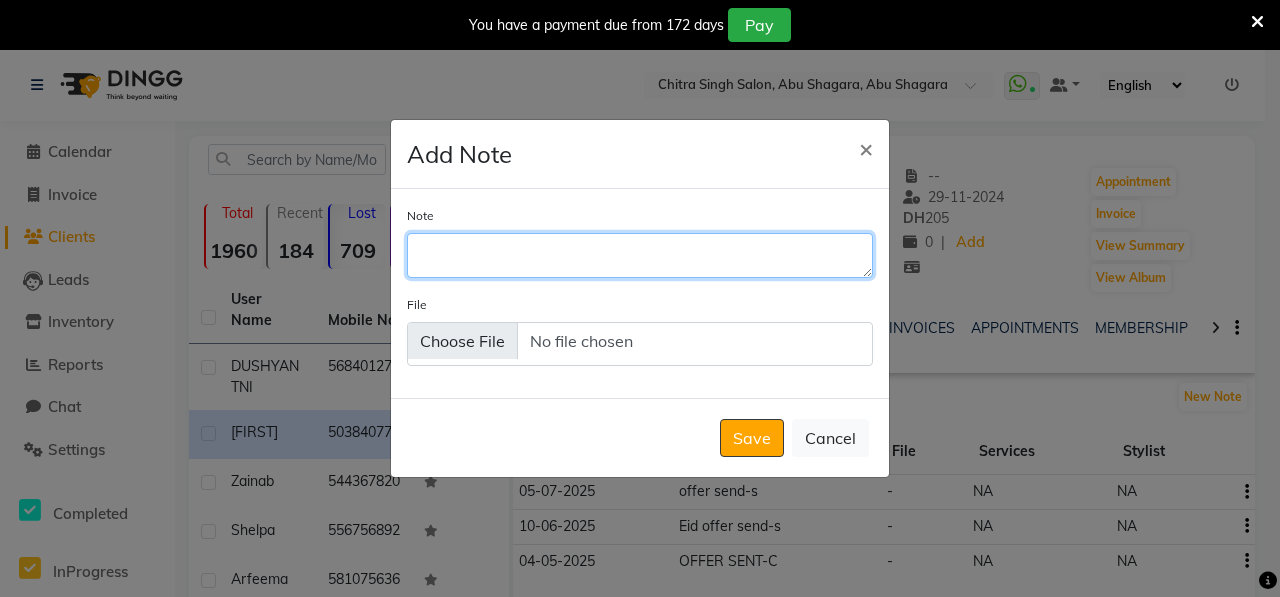 click on "Note" at bounding box center [640, 255] 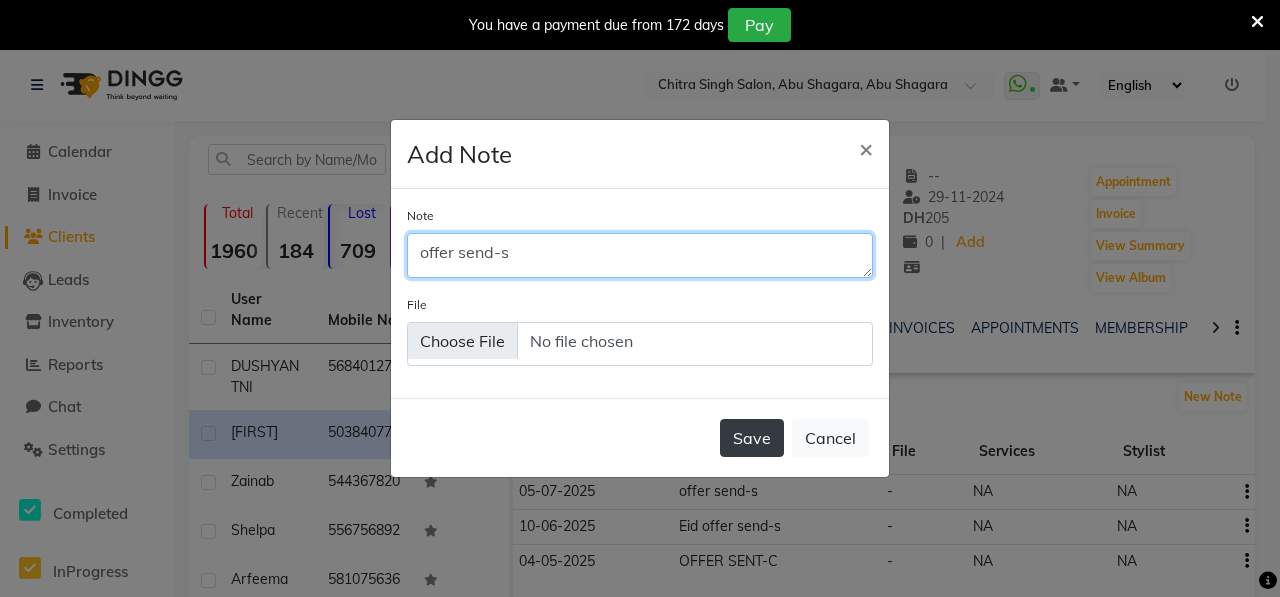 type on "offer send-s" 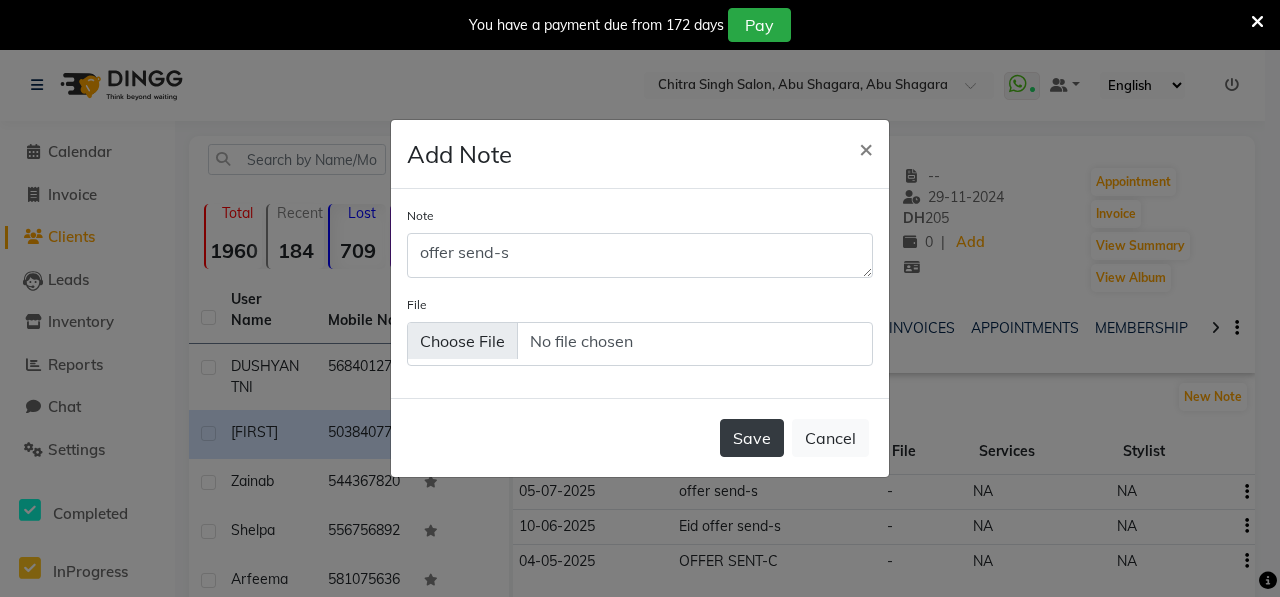 click on "Save" 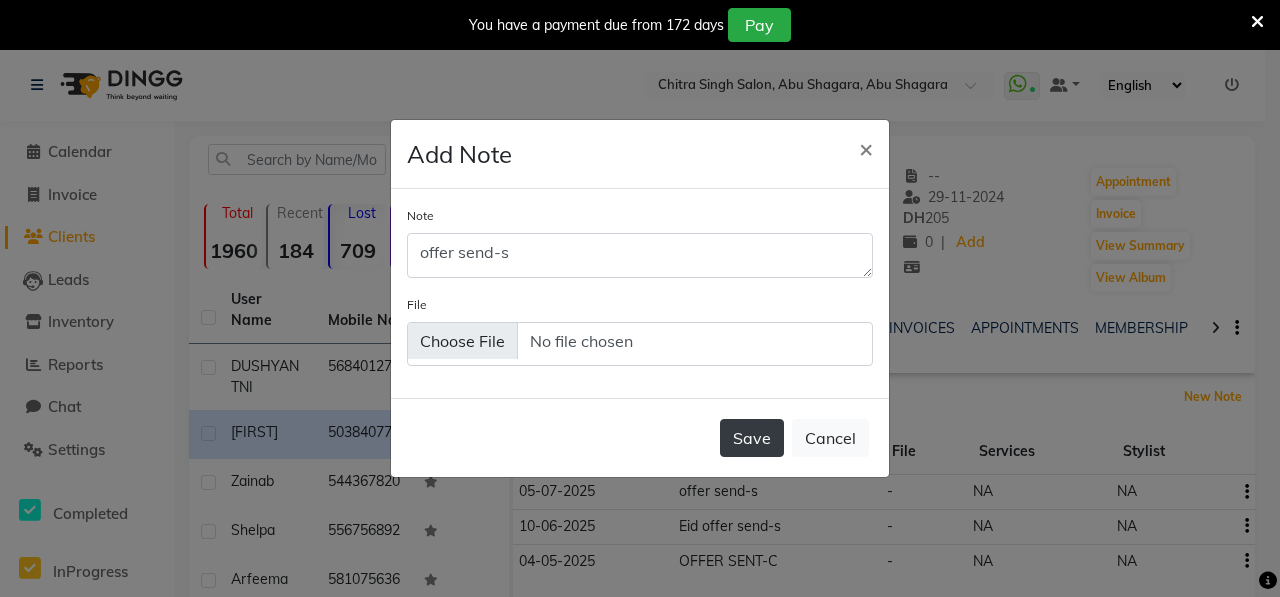 type 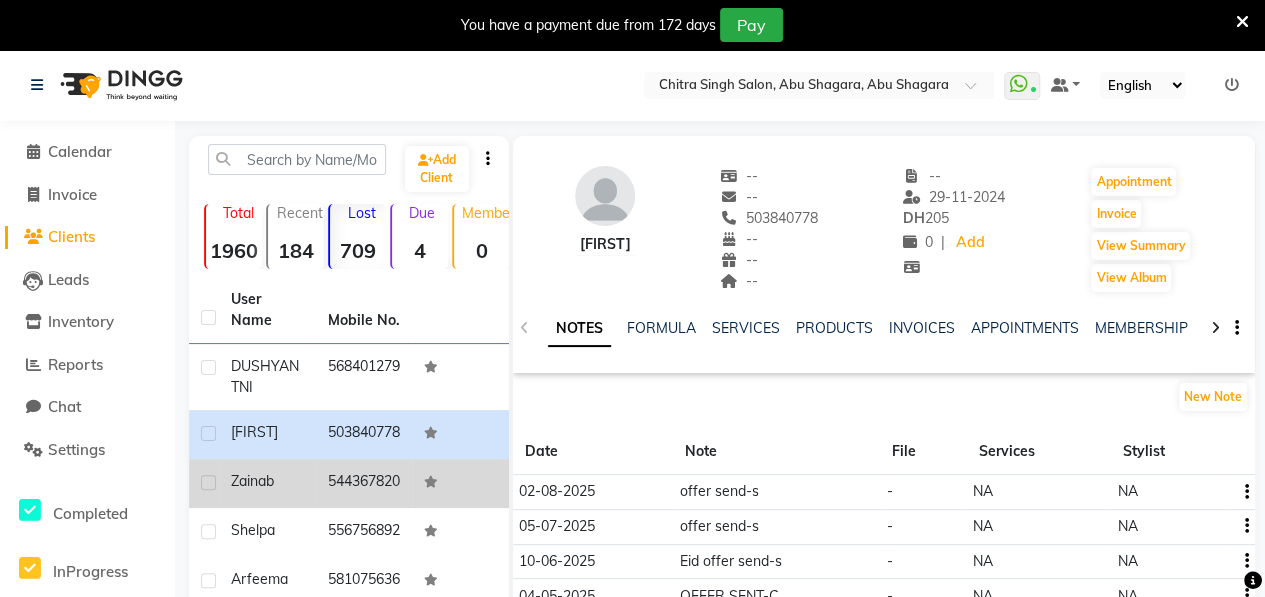 click on "Zainab" 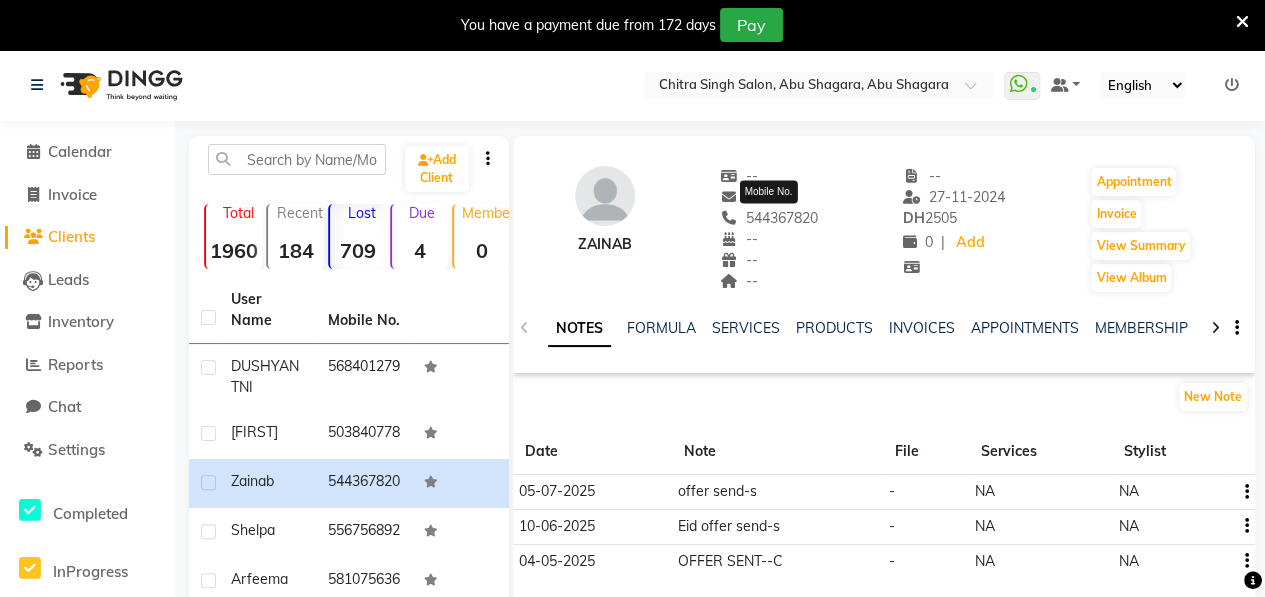 click on "544367820" 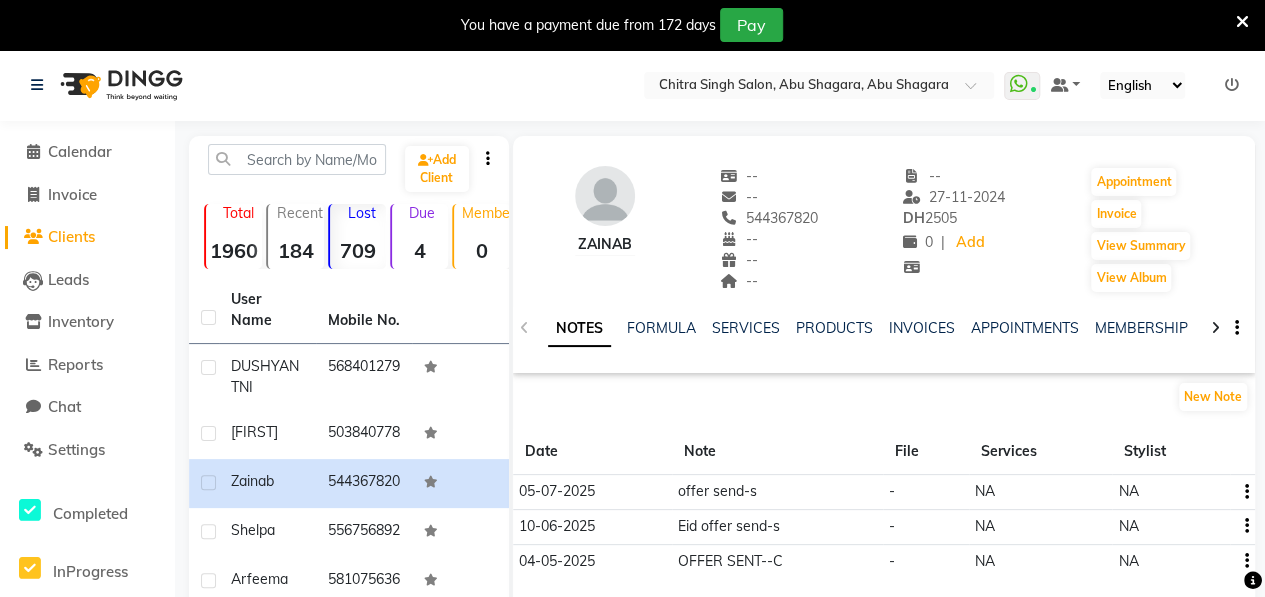 click on "544367820" 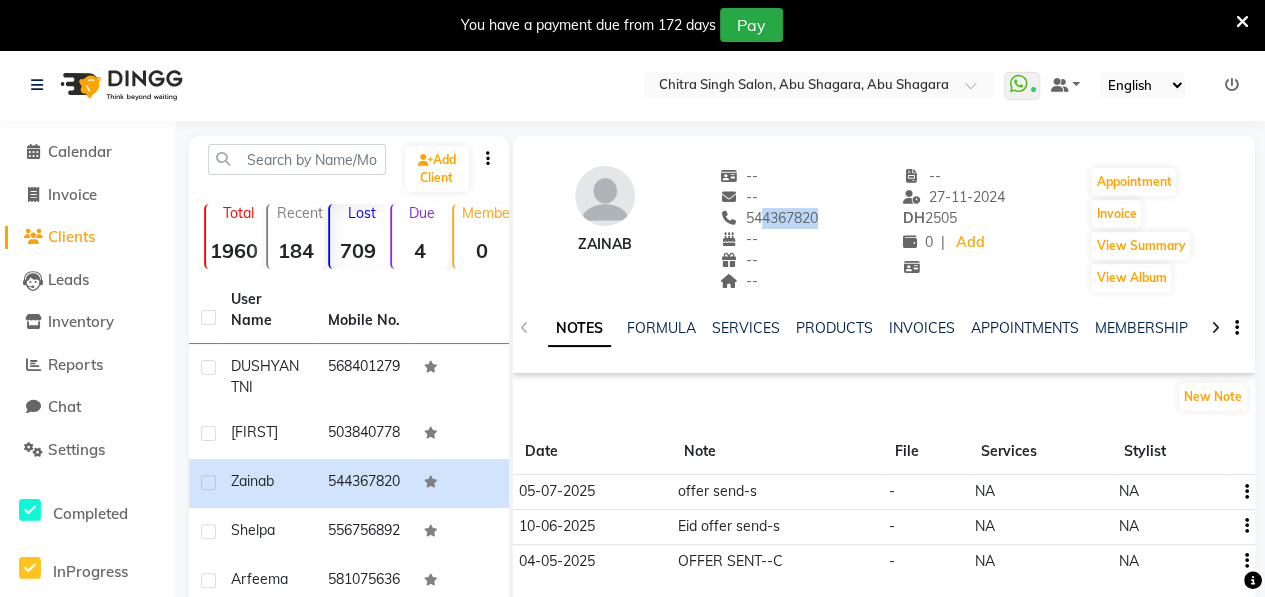 drag, startPoint x: 820, startPoint y: 219, endPoint x: 780, endPoint y: 221, distance: 40.04997 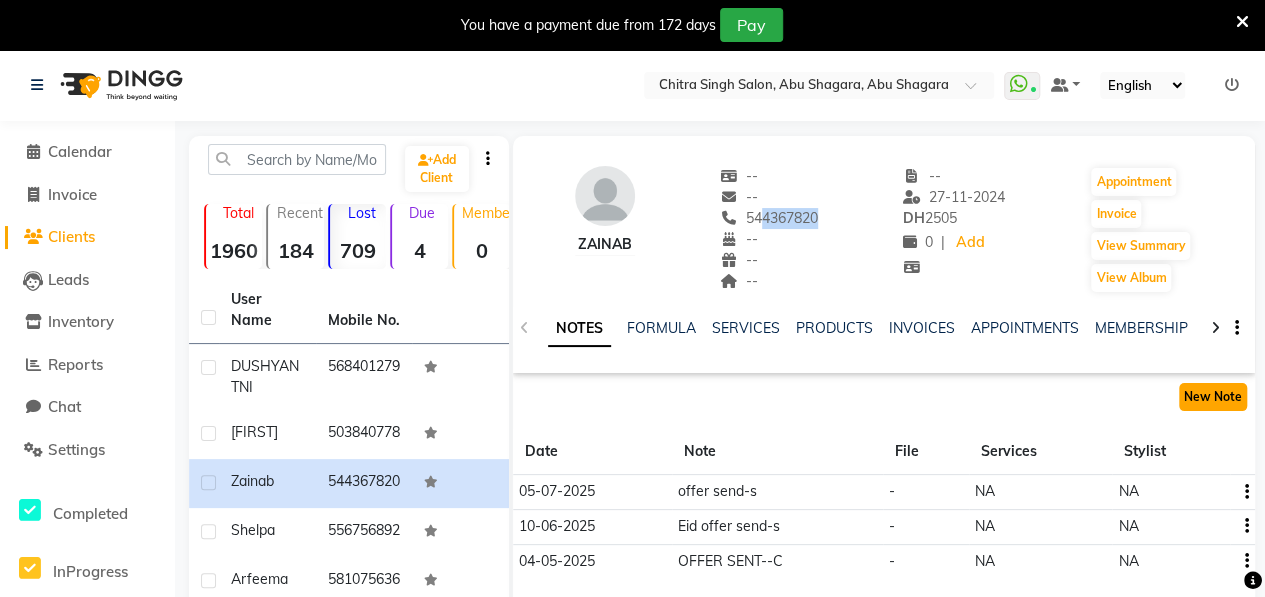 click on "New Note" 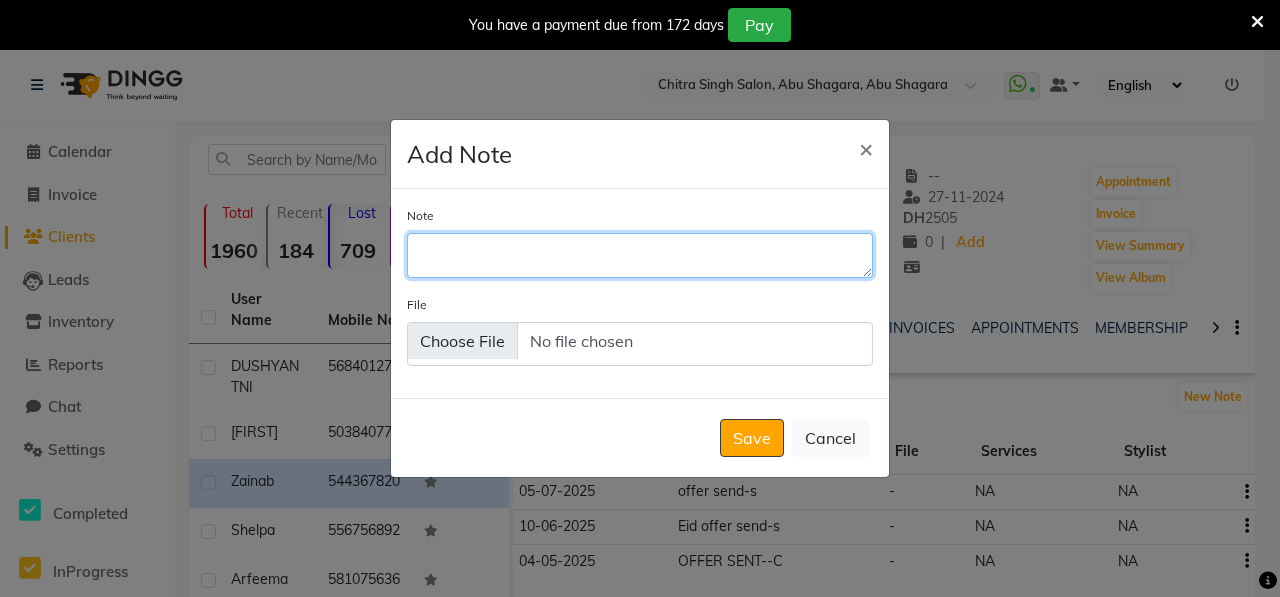 click on "Note" at bounding box center (640, 255) 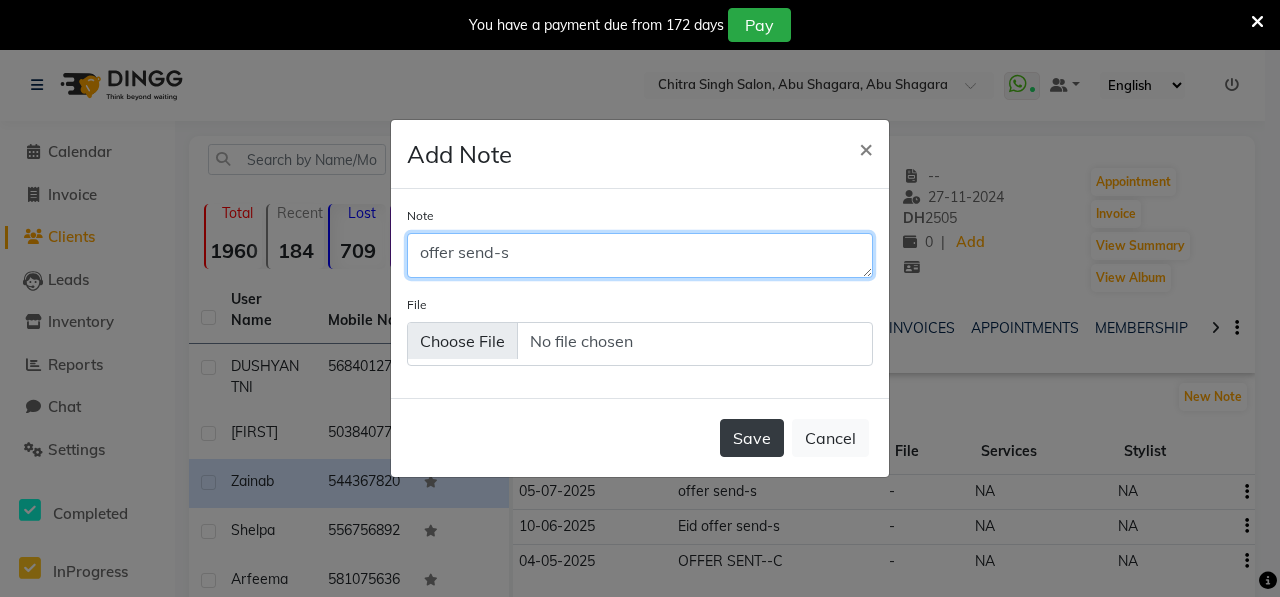 type on "offer send-s" 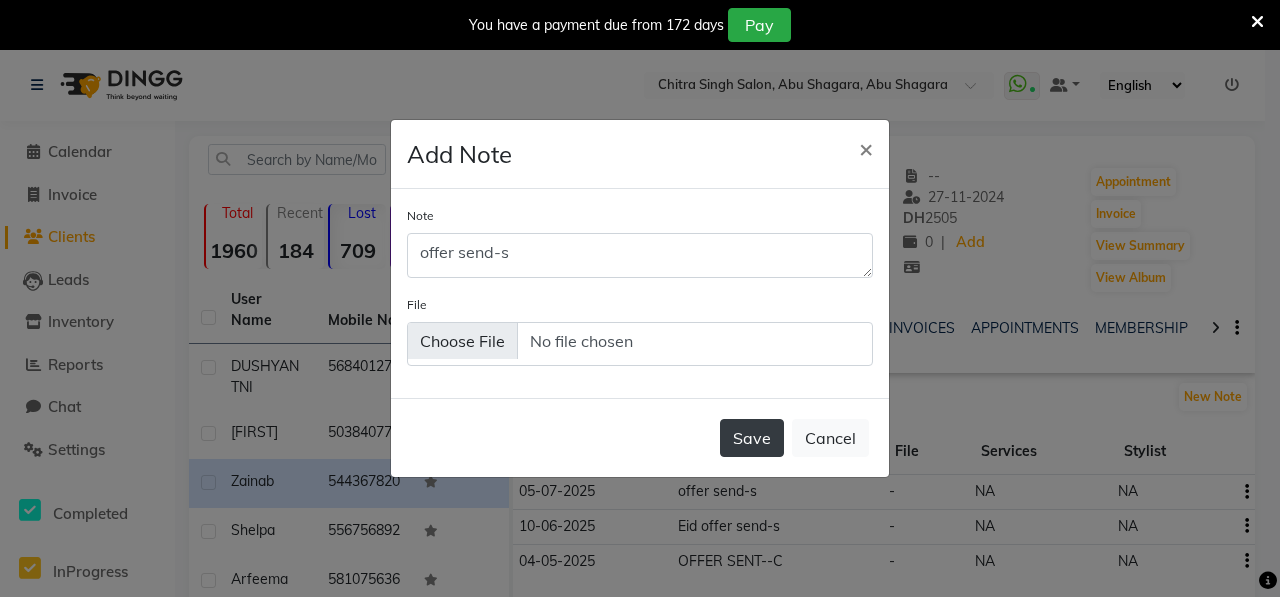 click on "Save" 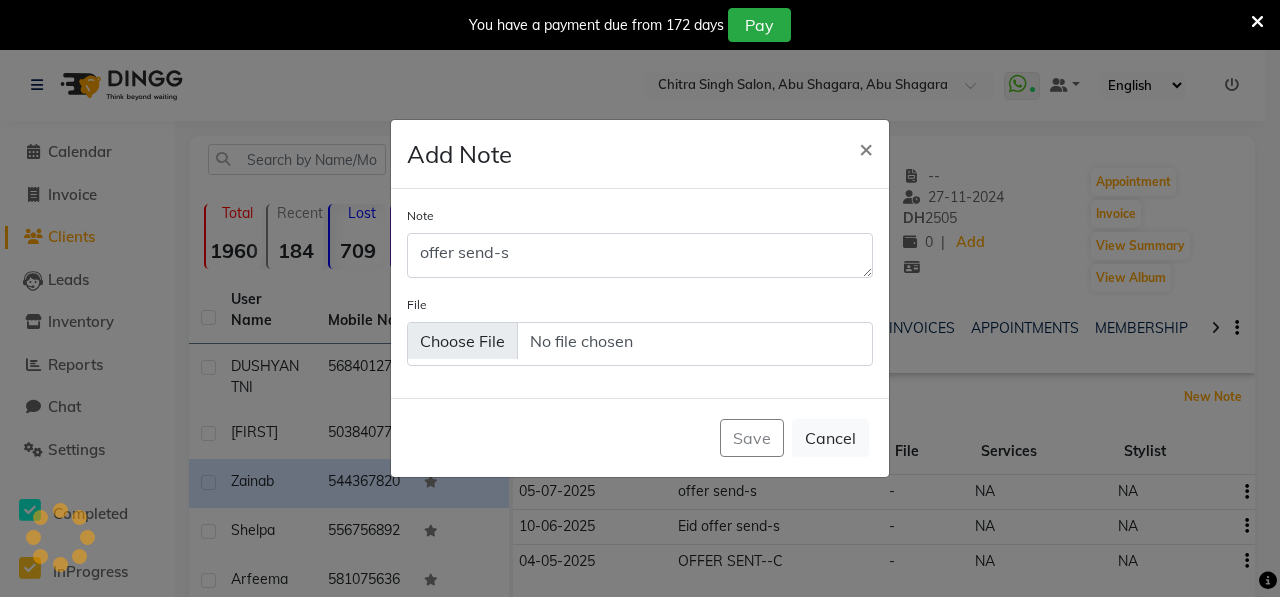 type 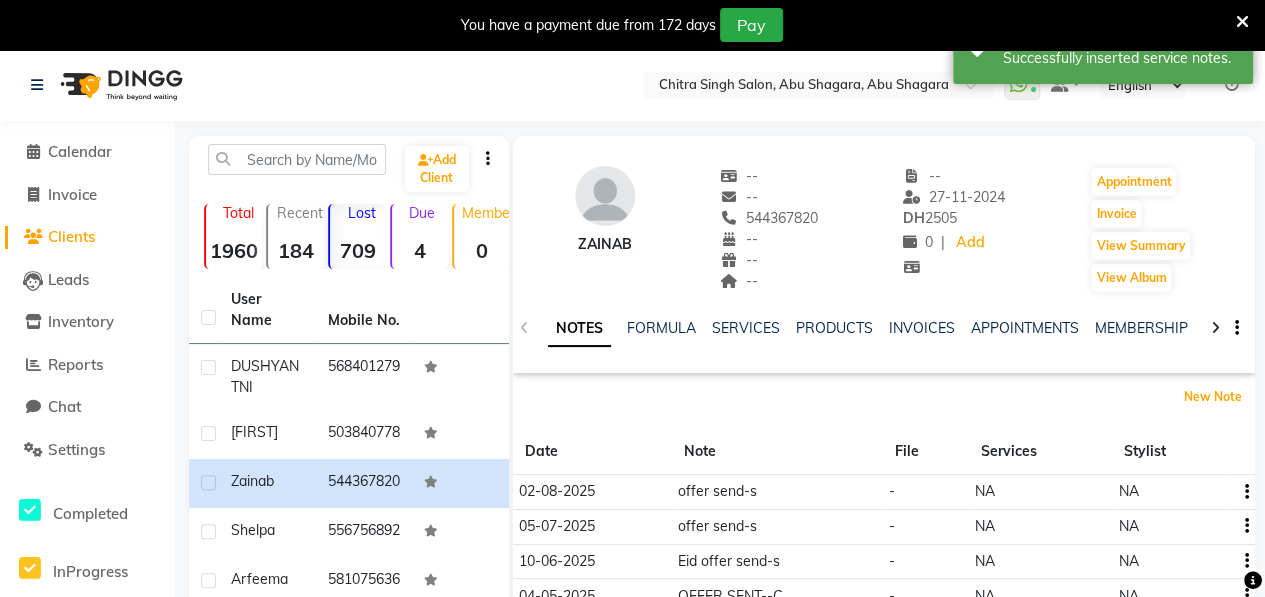 scroll, scrollTop: 430, scrollLeft: 0, axis: vertical 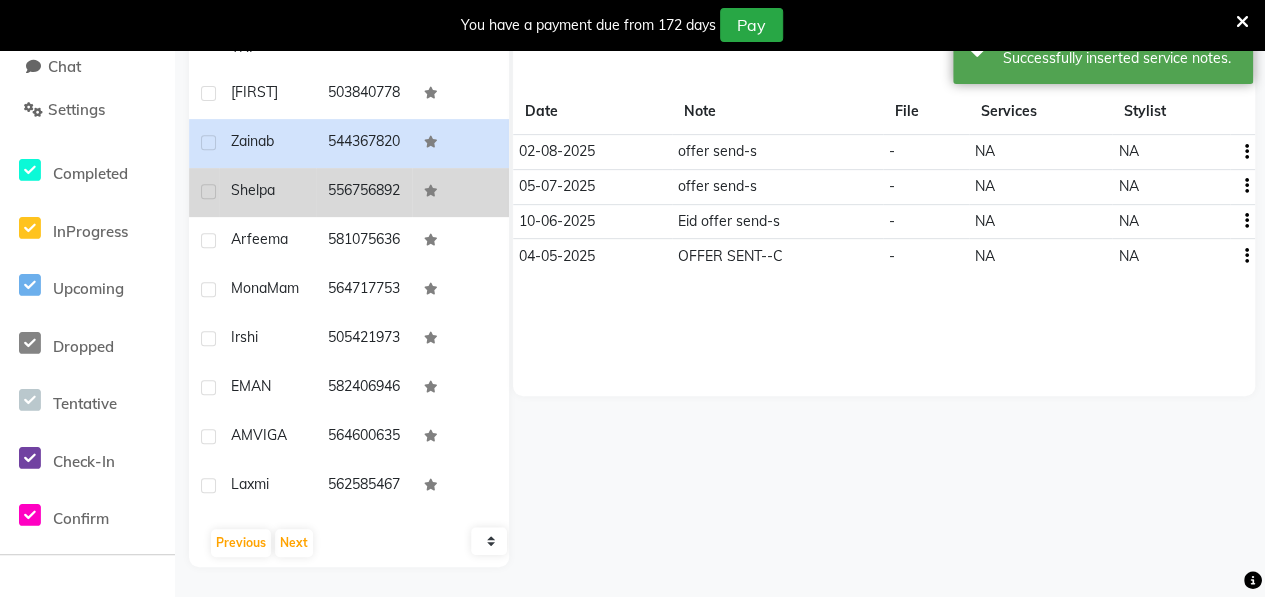 click on "556756892" 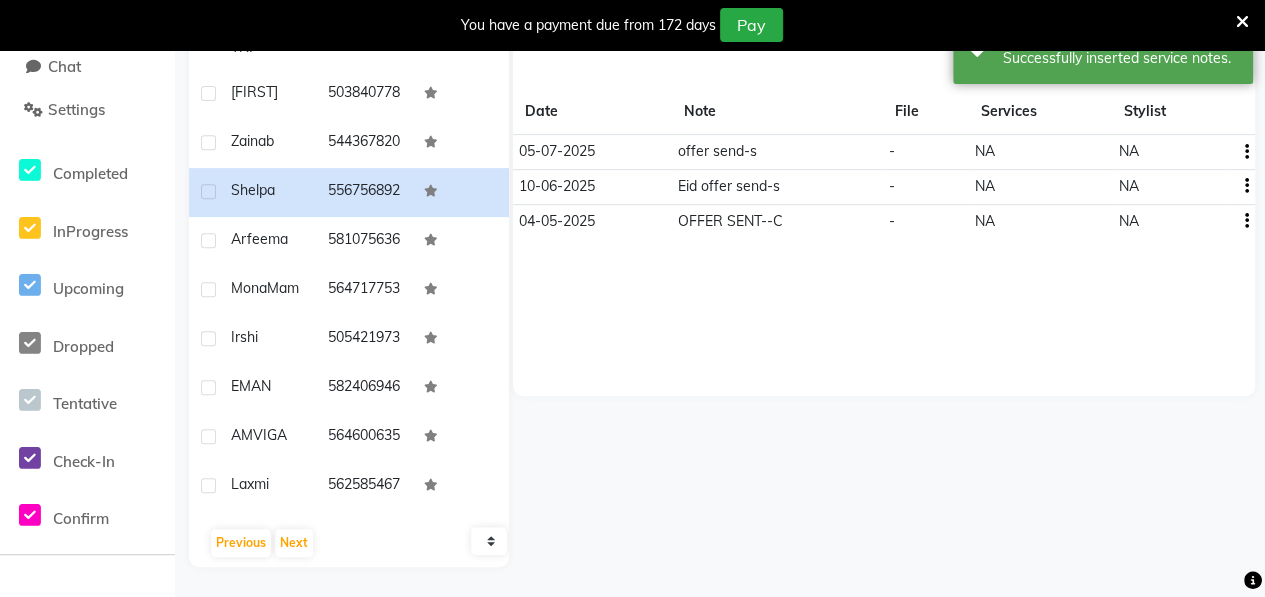 scroll, scrollTop: 0, scrollLeft: 0, axis: both 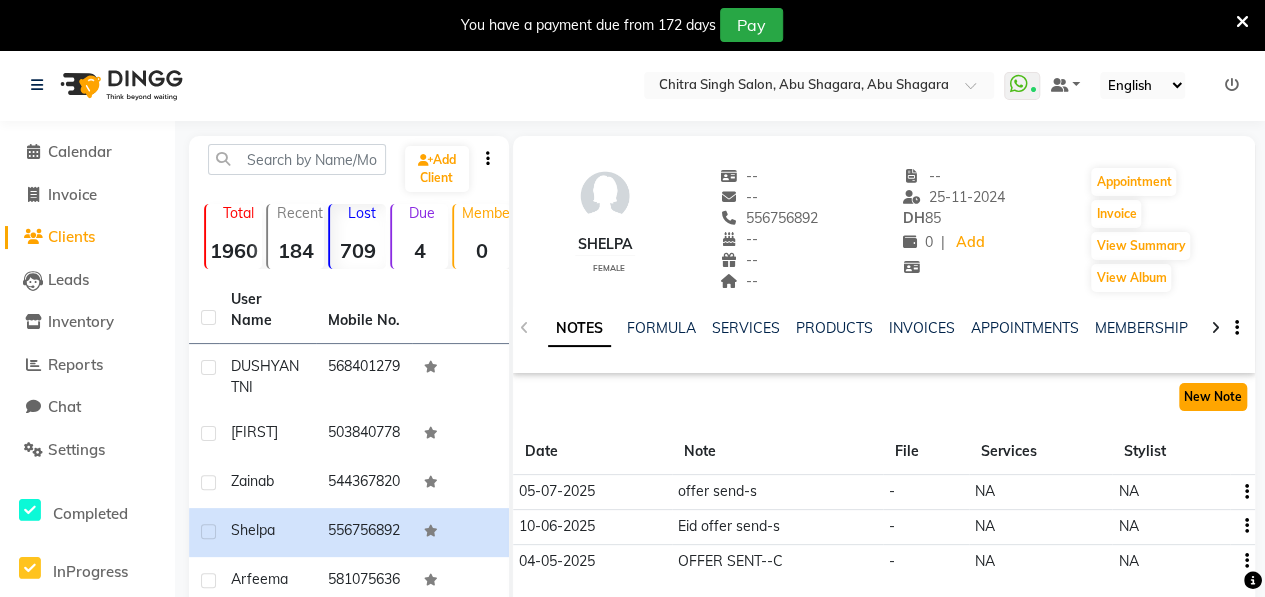 click on "New Note" 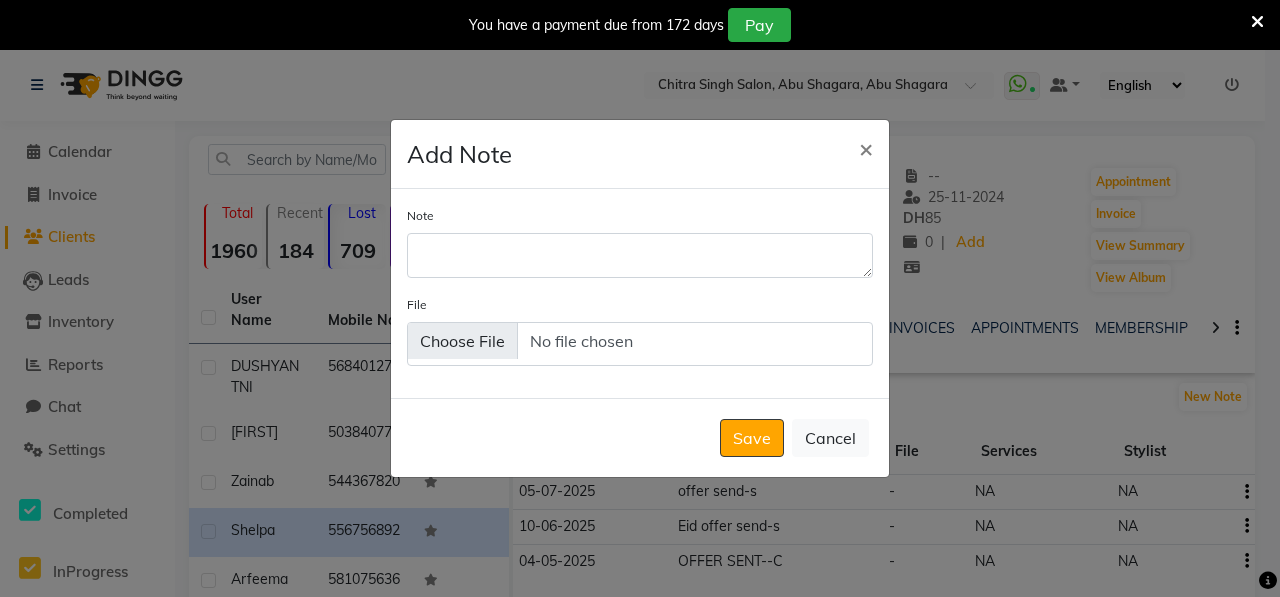 click on "Add Note × Note File  Save   Cancel" 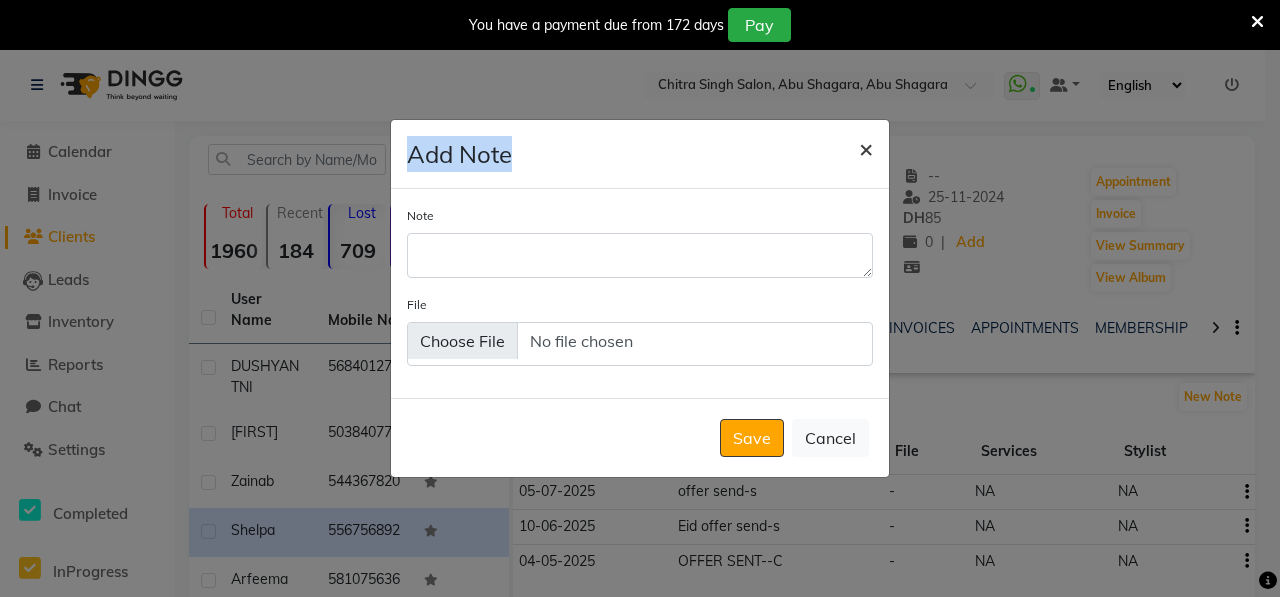 drag, startPoint x: 984, startPoint y: 275, endPoint x: 866, endPoint y: 153, distance: 169.7292 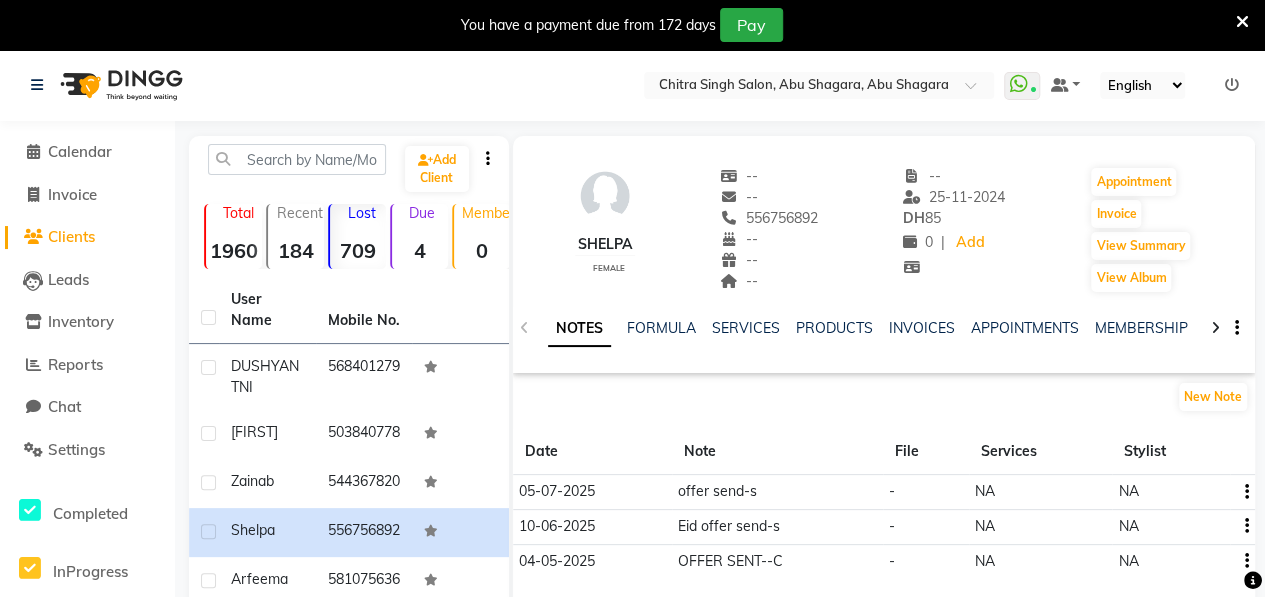 click on "Shelpa    female  --   --   556756892  --  --  --  -- 25-11-2024 DH    85 0 |  Add   Appointment   Invoice  View Summary  View Album" 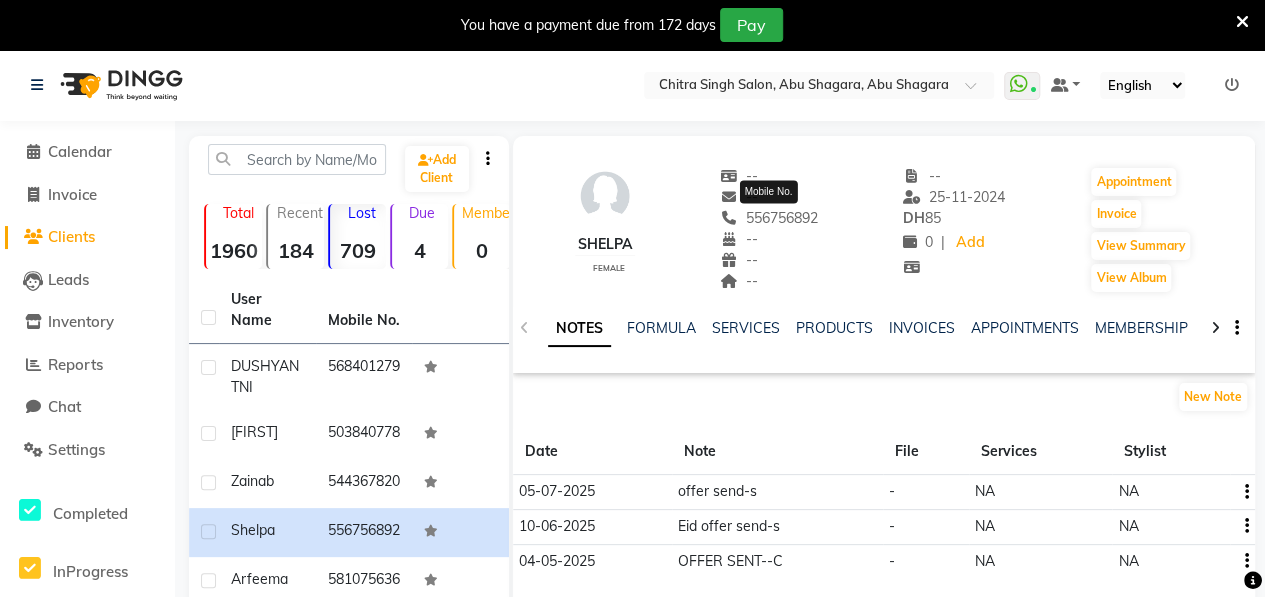 click on "556756892" 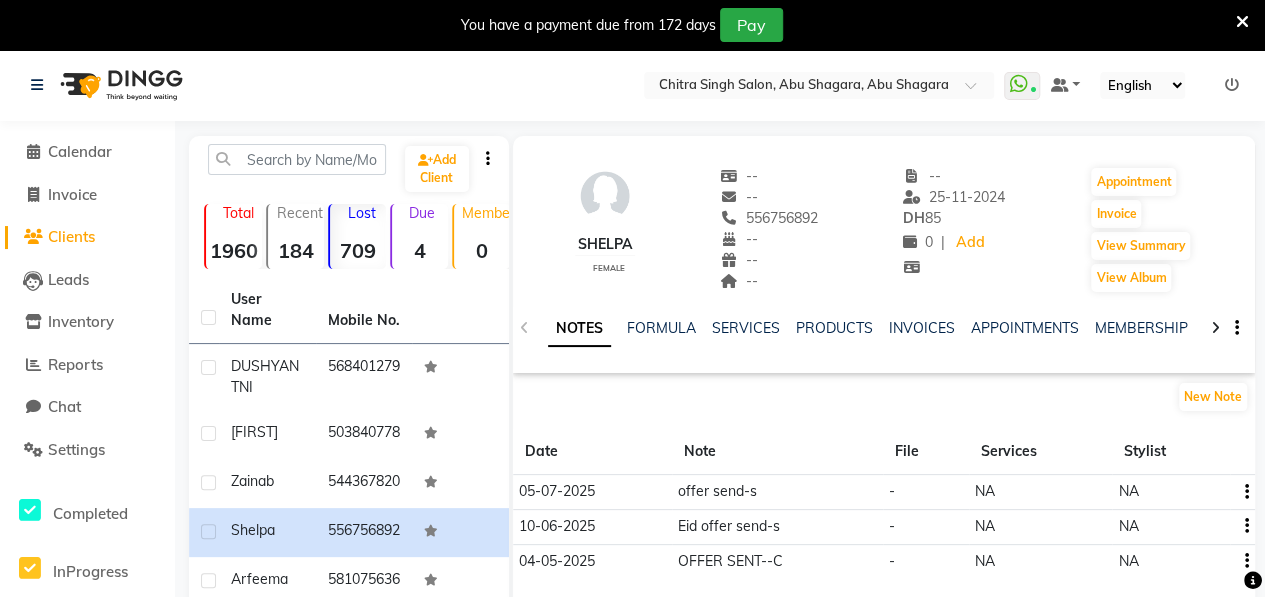 click on "556756892" 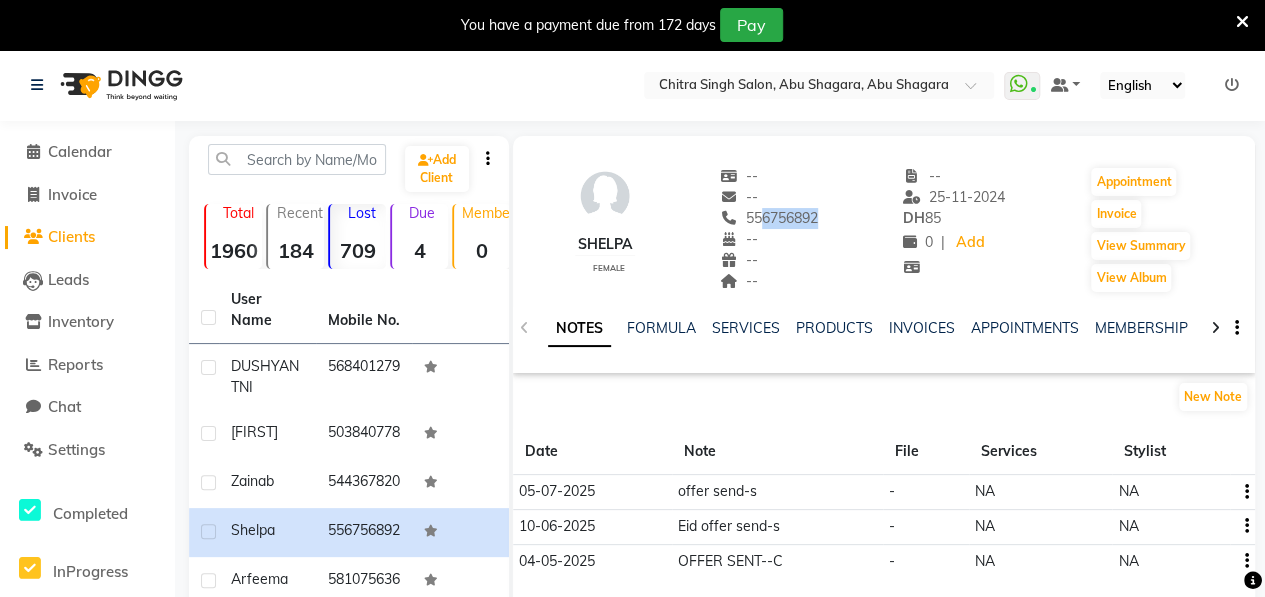 drag, startPoint x: 819, startPoint y: 217, endPoint x: 792, endPoint y: 217, distance: 27 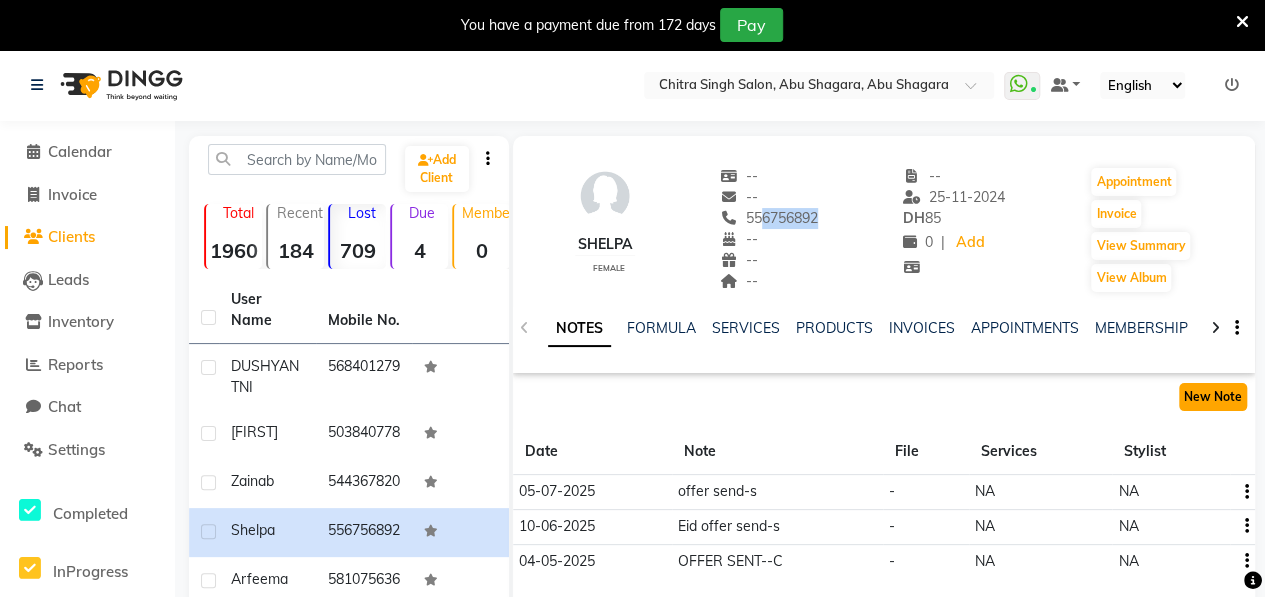 click on "New Note" 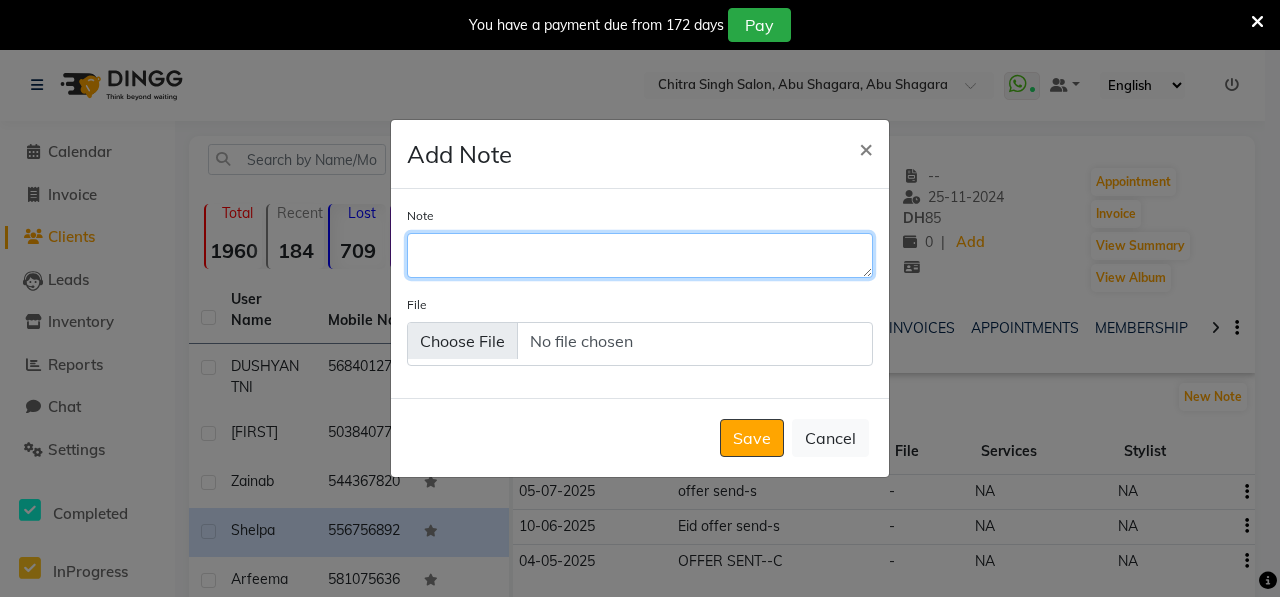 click on "Note" at bounding box center [640, 255] 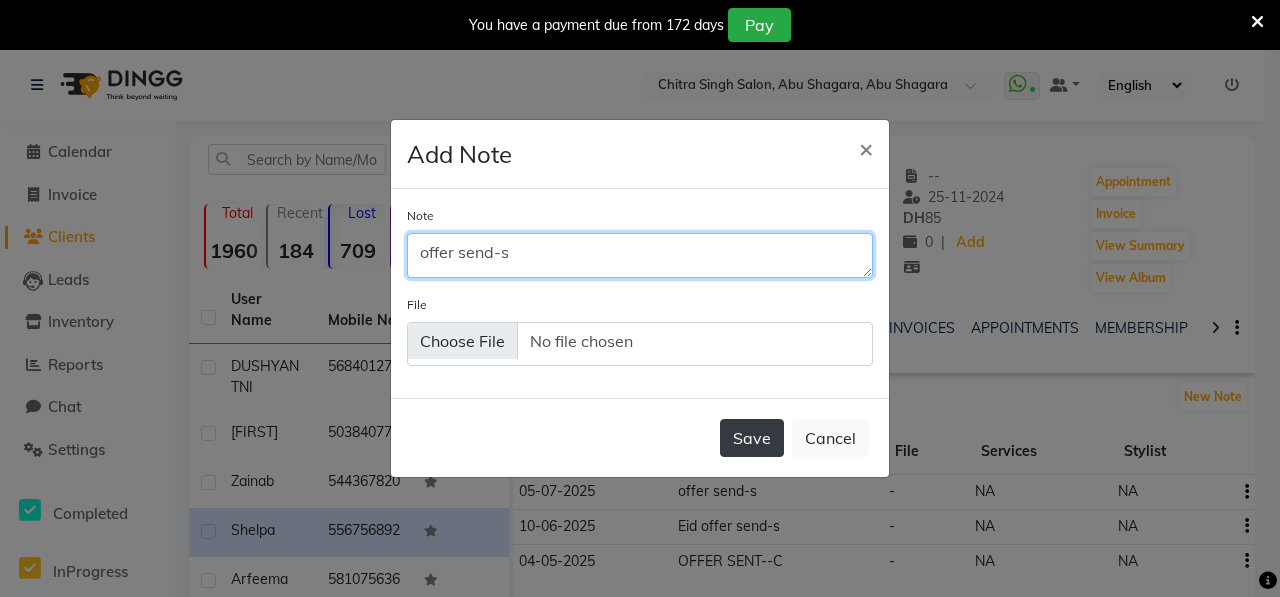type on "offer send-s" 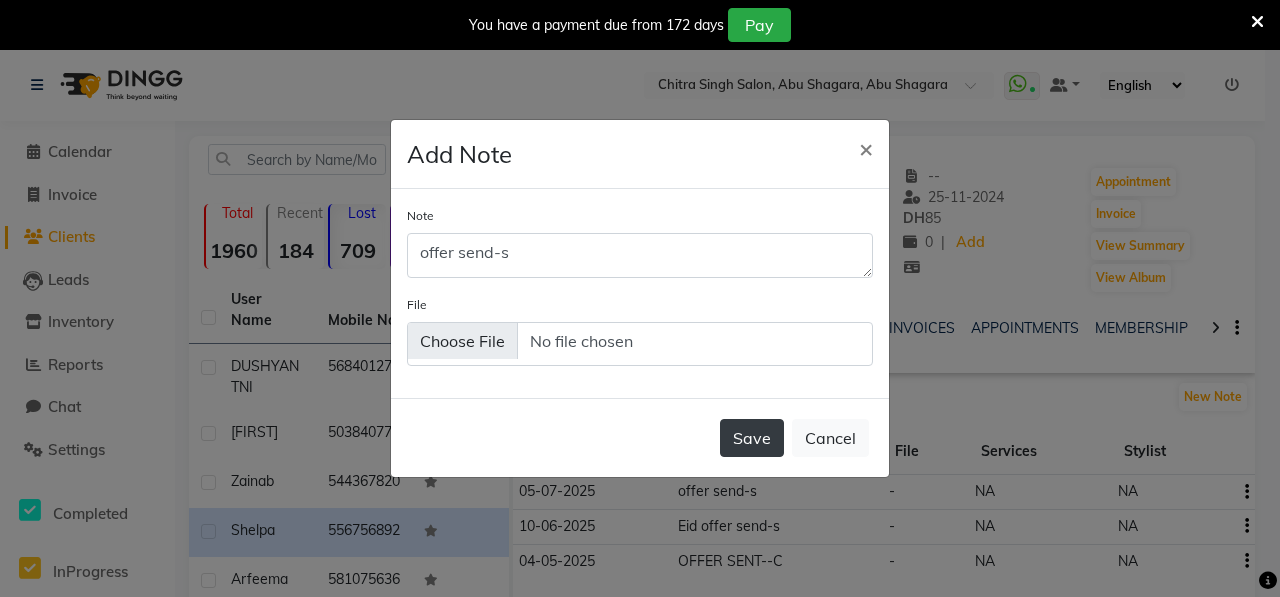 click on "Save" 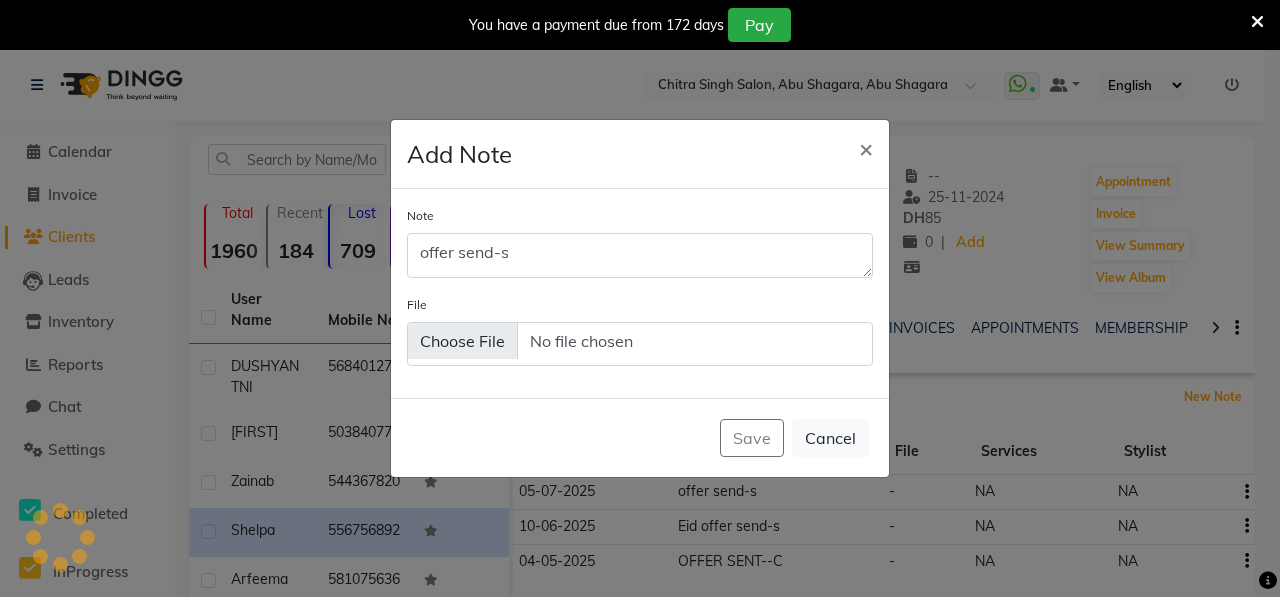 type 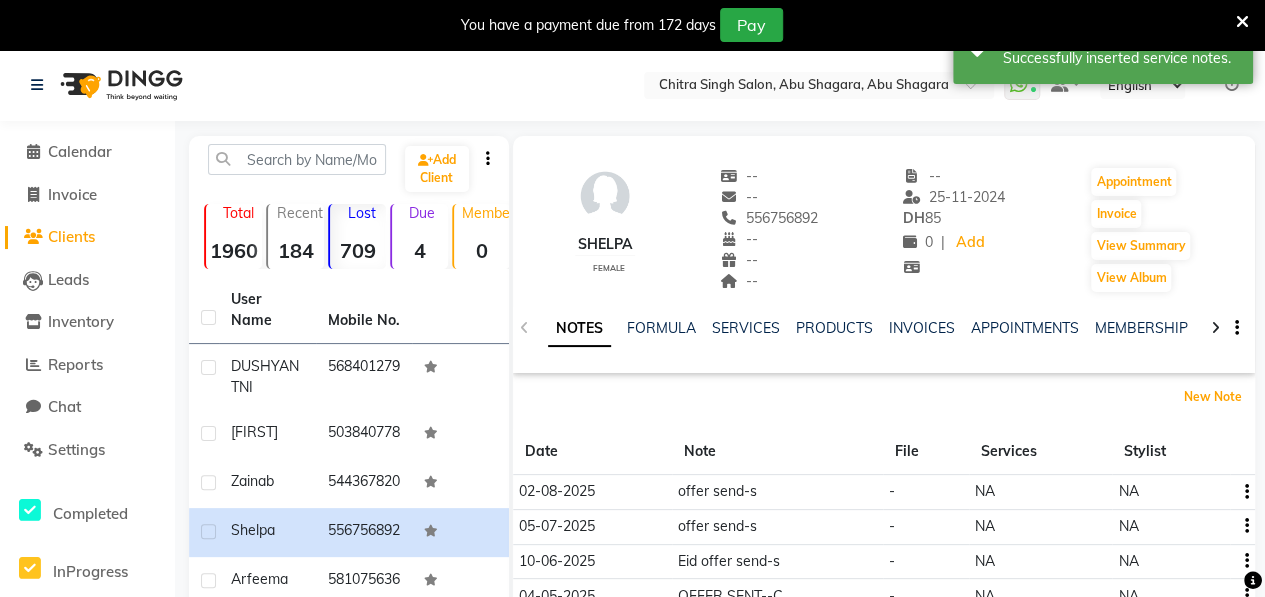 scroll, scrollTop: 430, scrollLeft: 0, axis: vertical 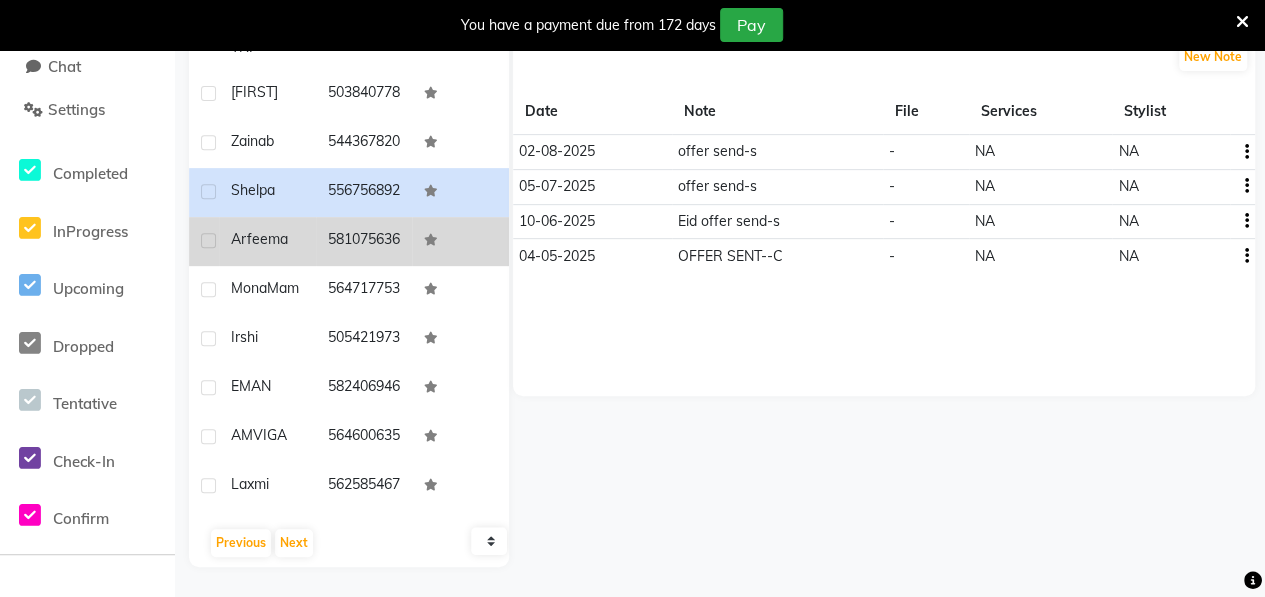 click on "Arfeema" 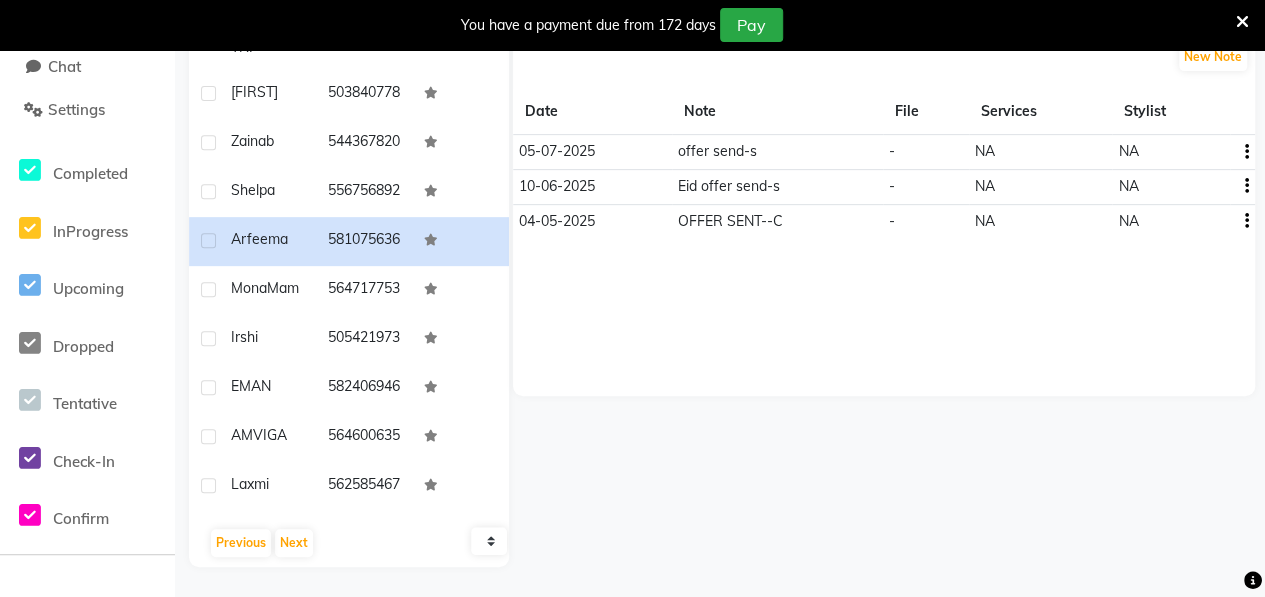 scroll, scrollTop: 0, scrollLeft: 0, axis: both 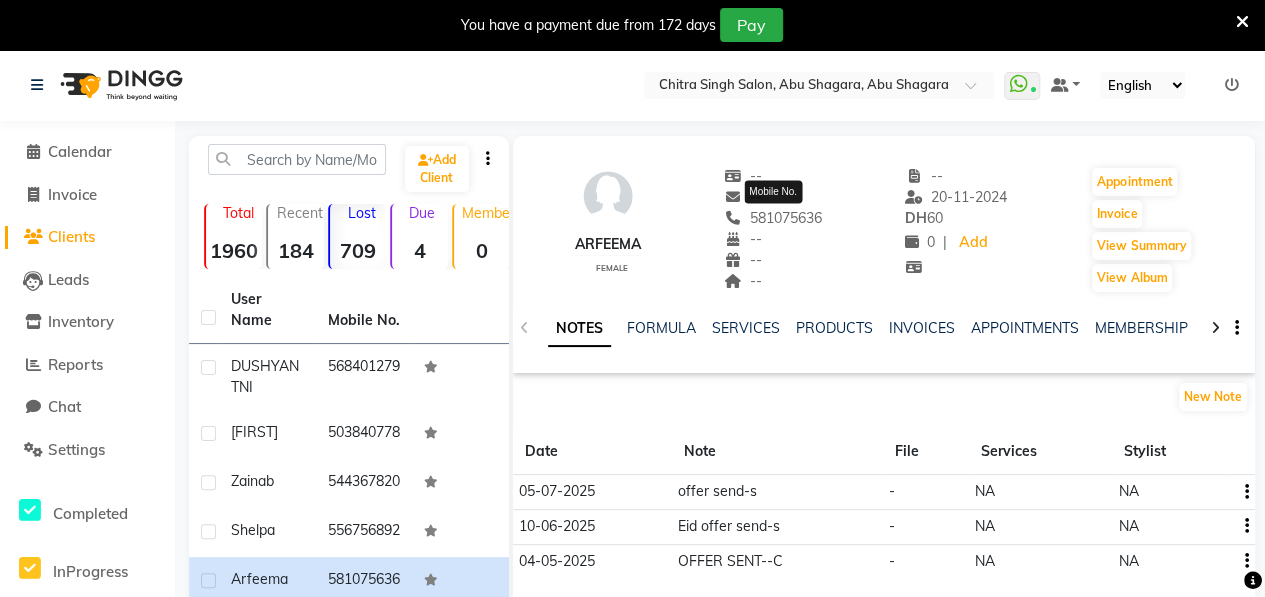 click on "581075636" 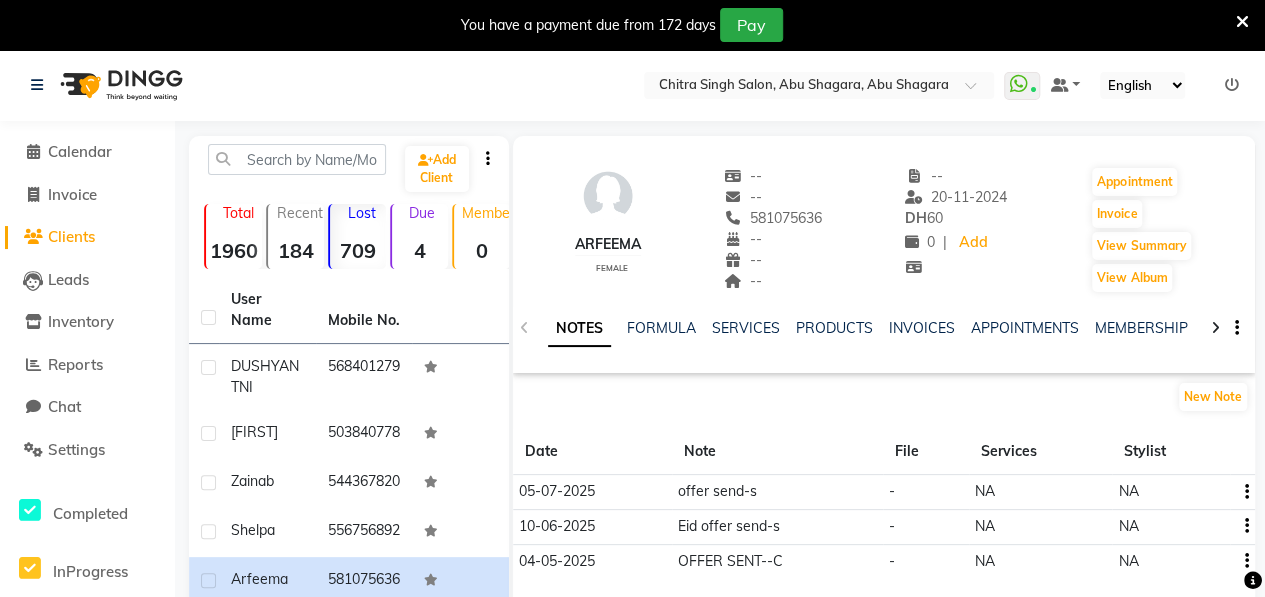 click on "581075636" 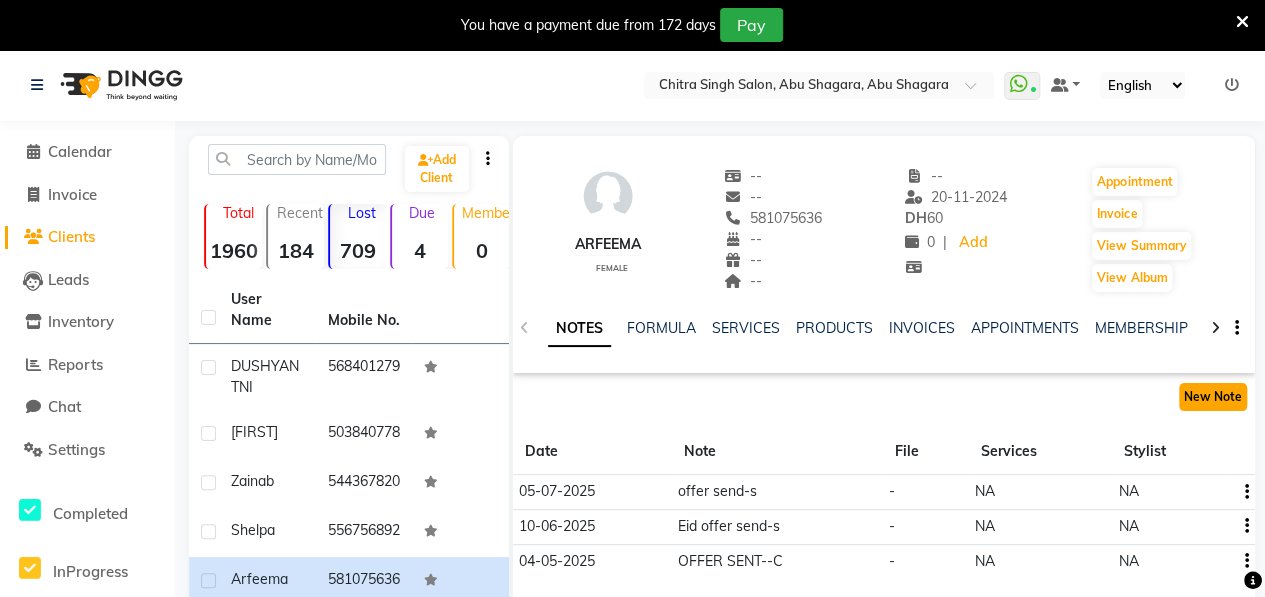 click on "New Note" 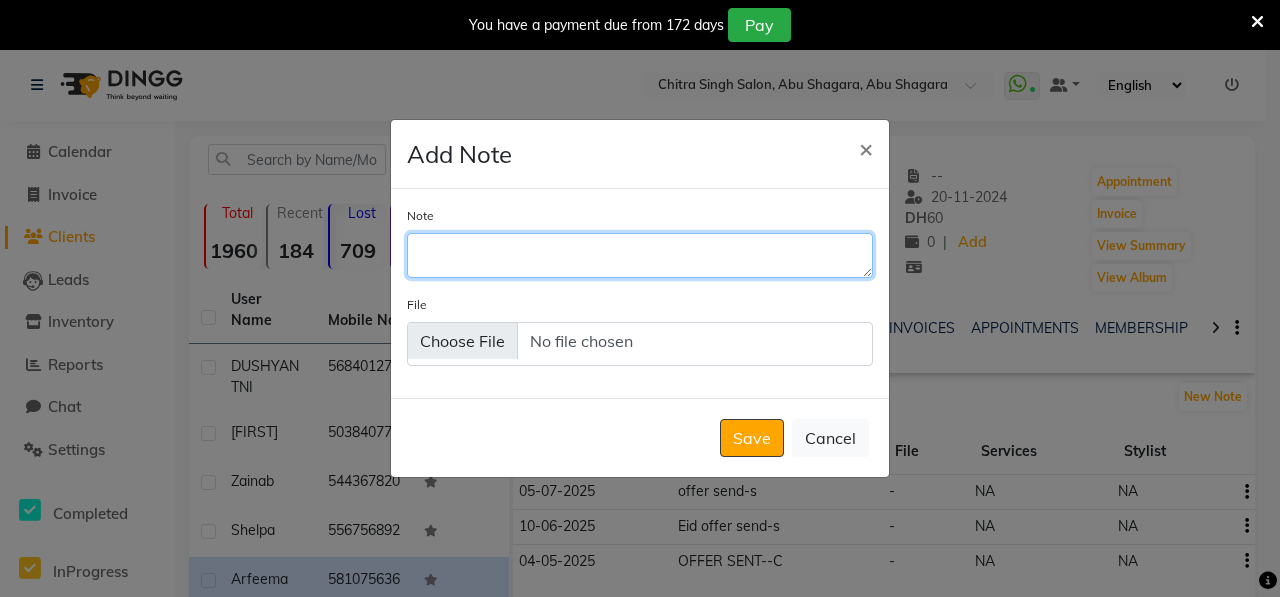 click on "Note" at bounding box center (640, 255) 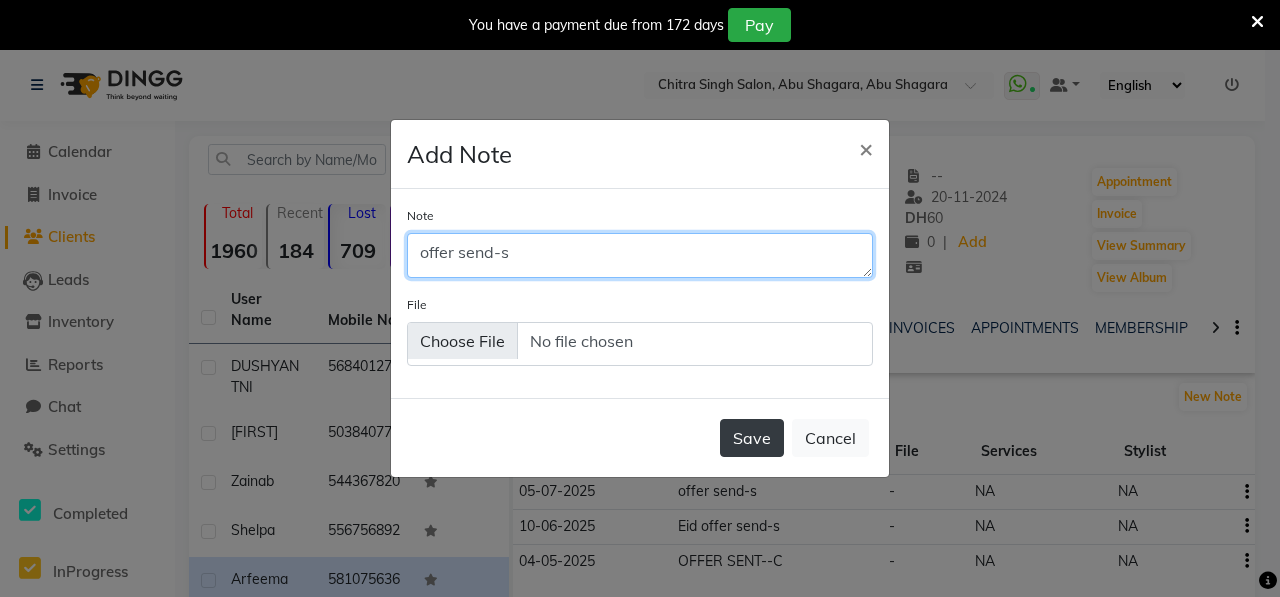 type on "offer send-s" 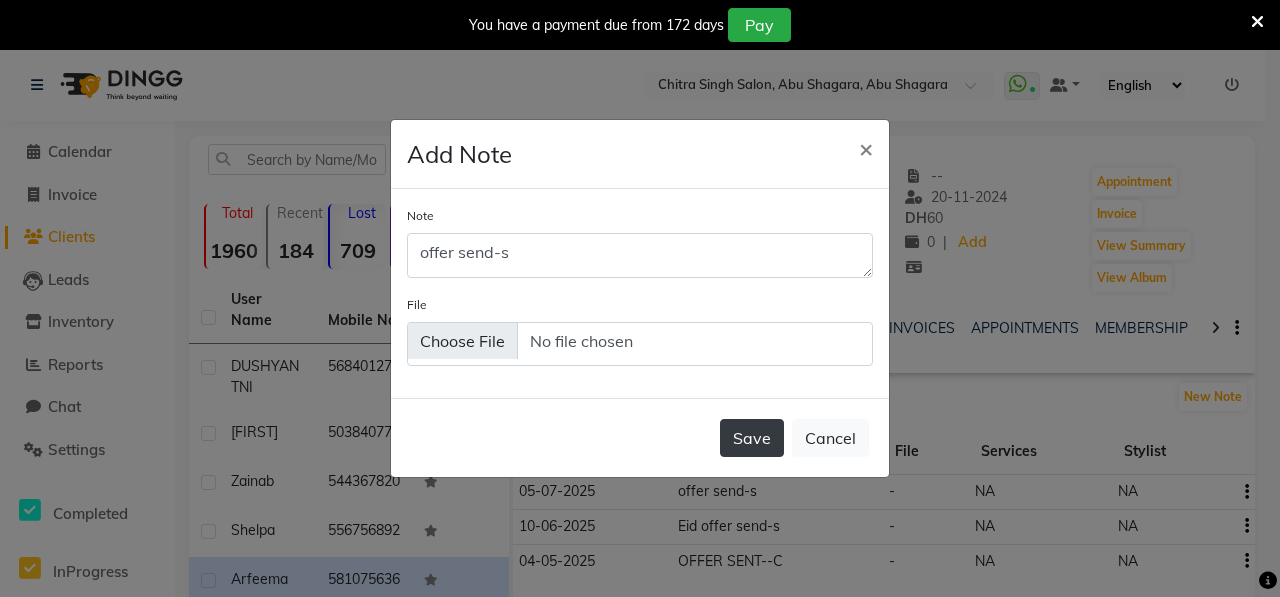 click on "Save" 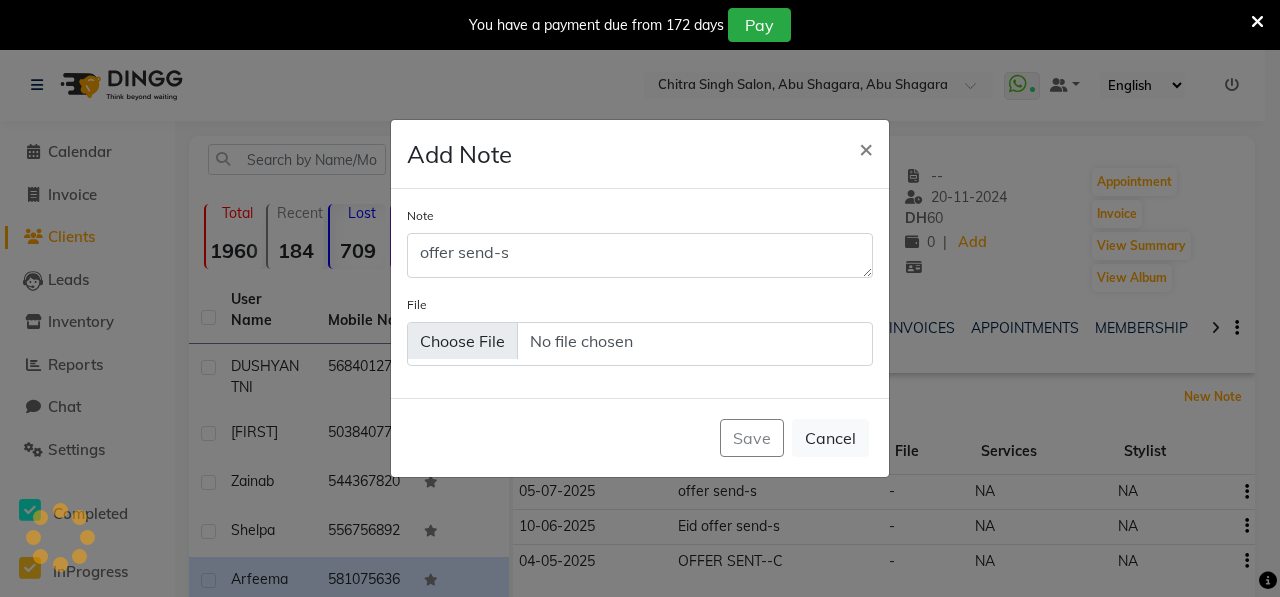 type 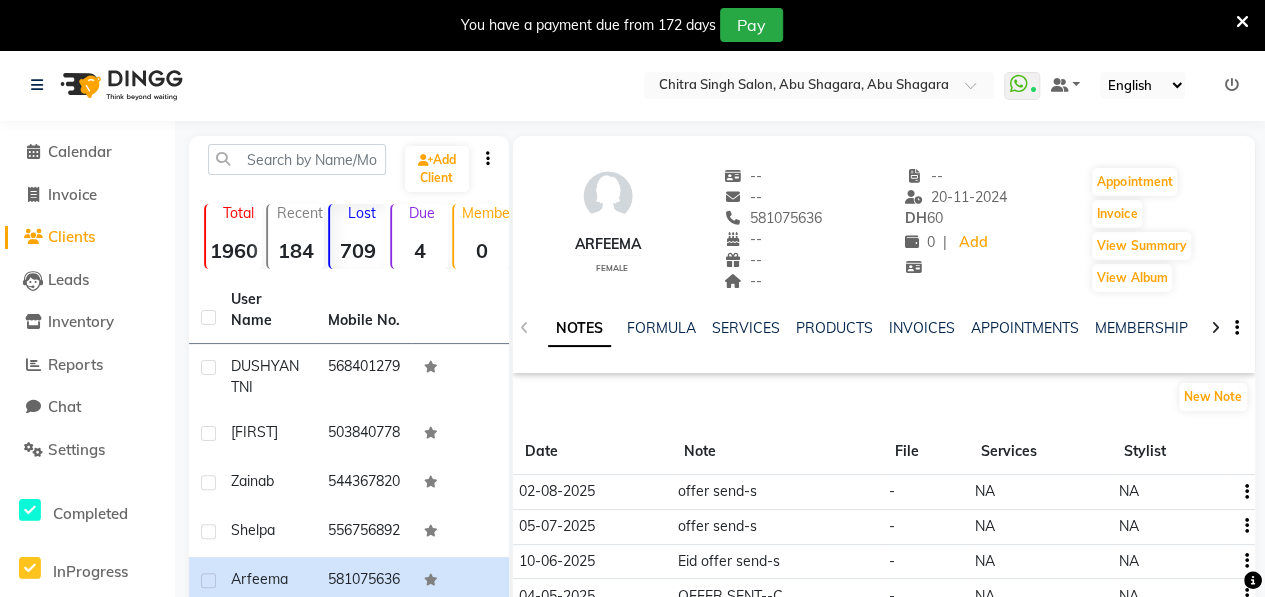 click on "Services" 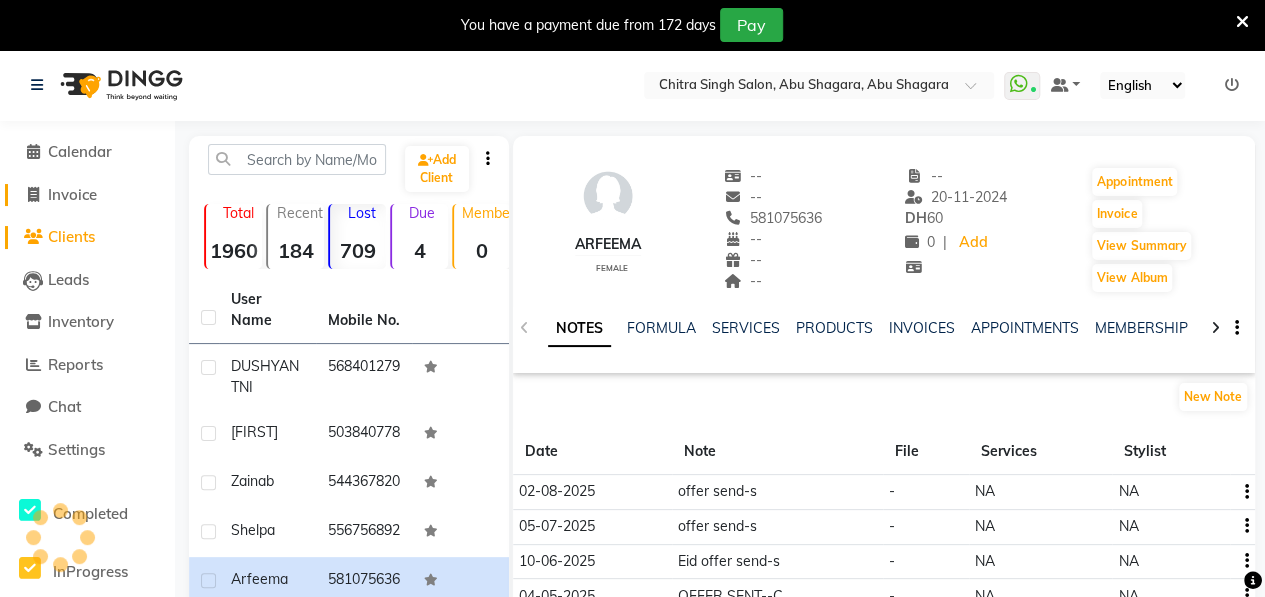 click on "Invoice" 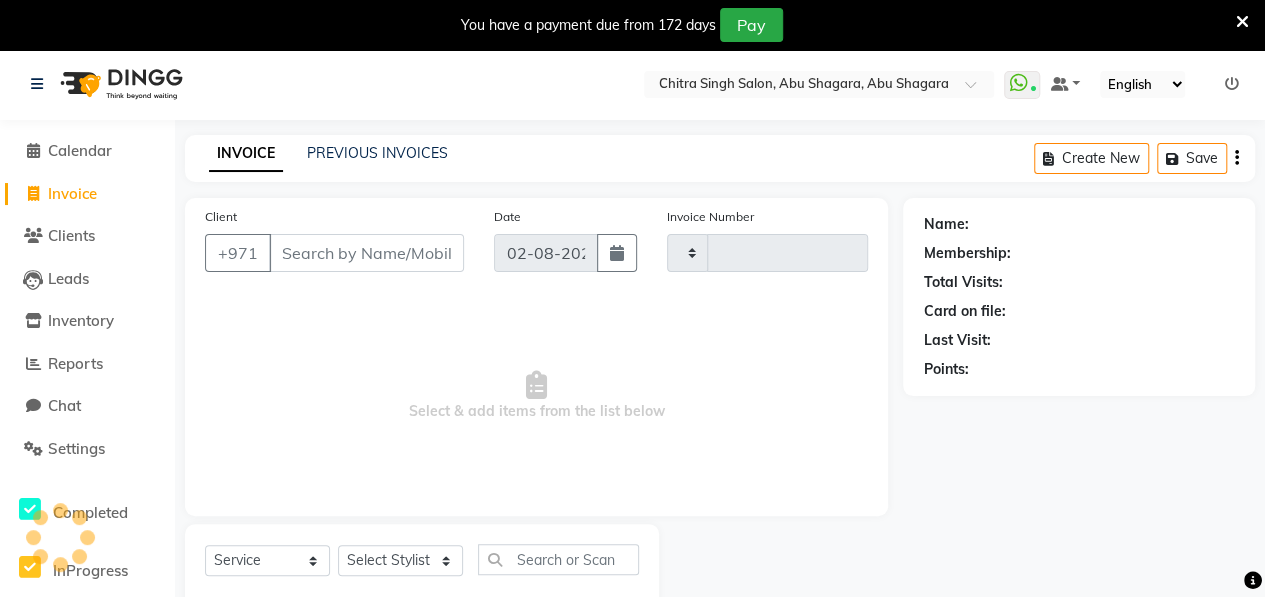 type on "0721" 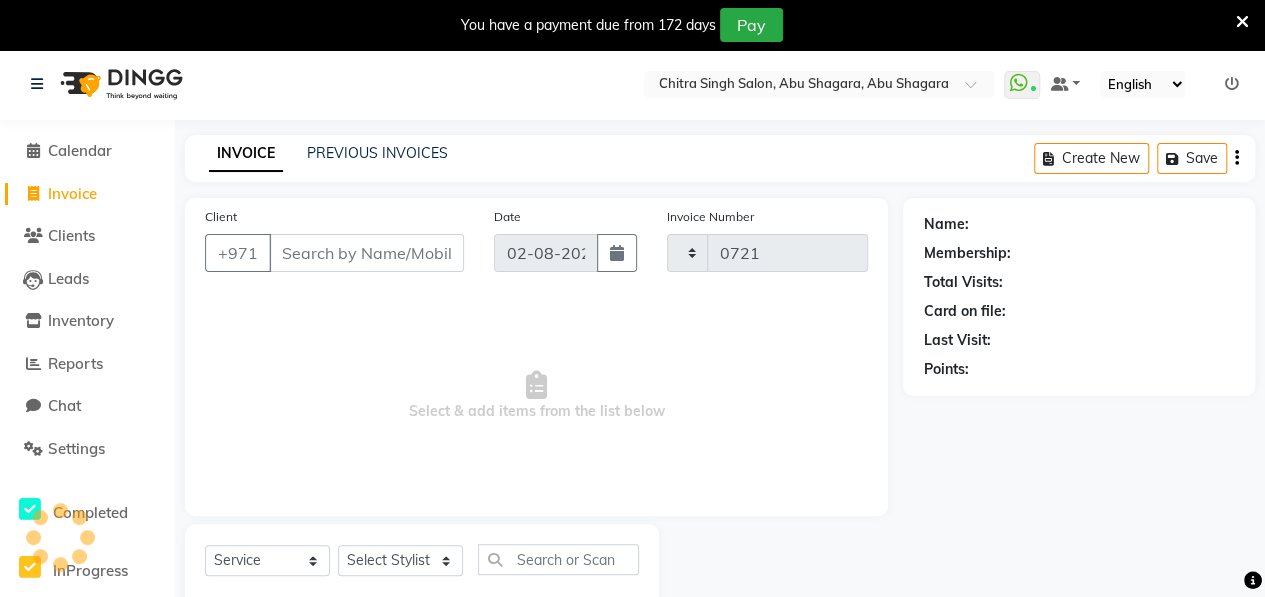 select on "3934" 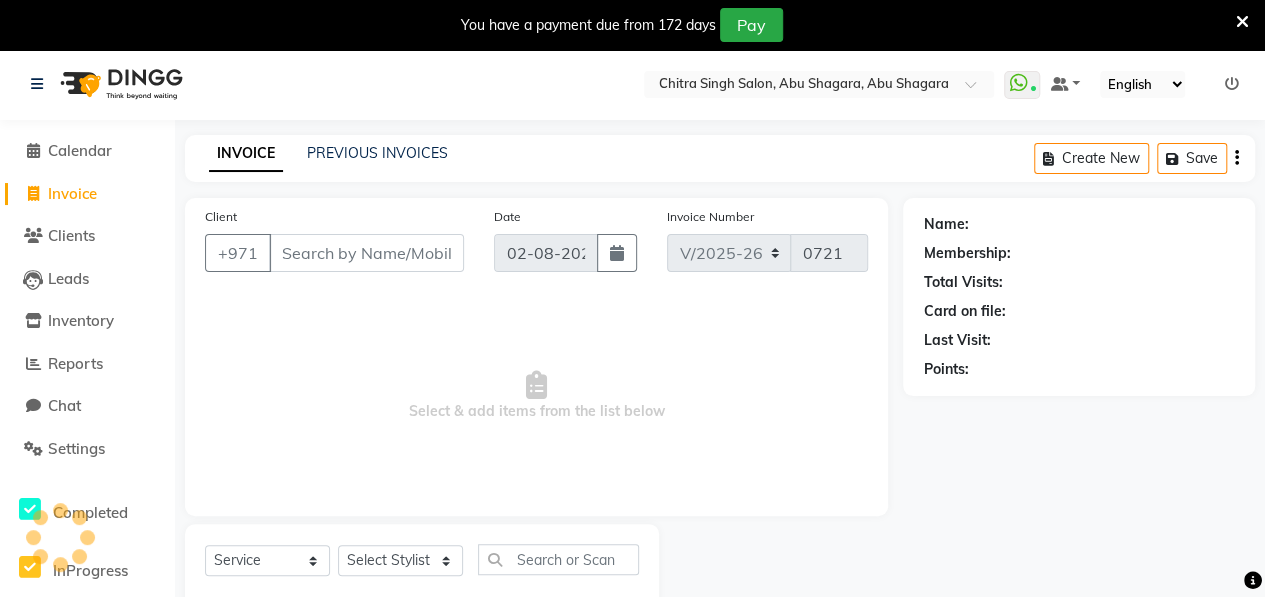 scroll, scrollTop: 52, scrollLeft: 0, axis: vertical 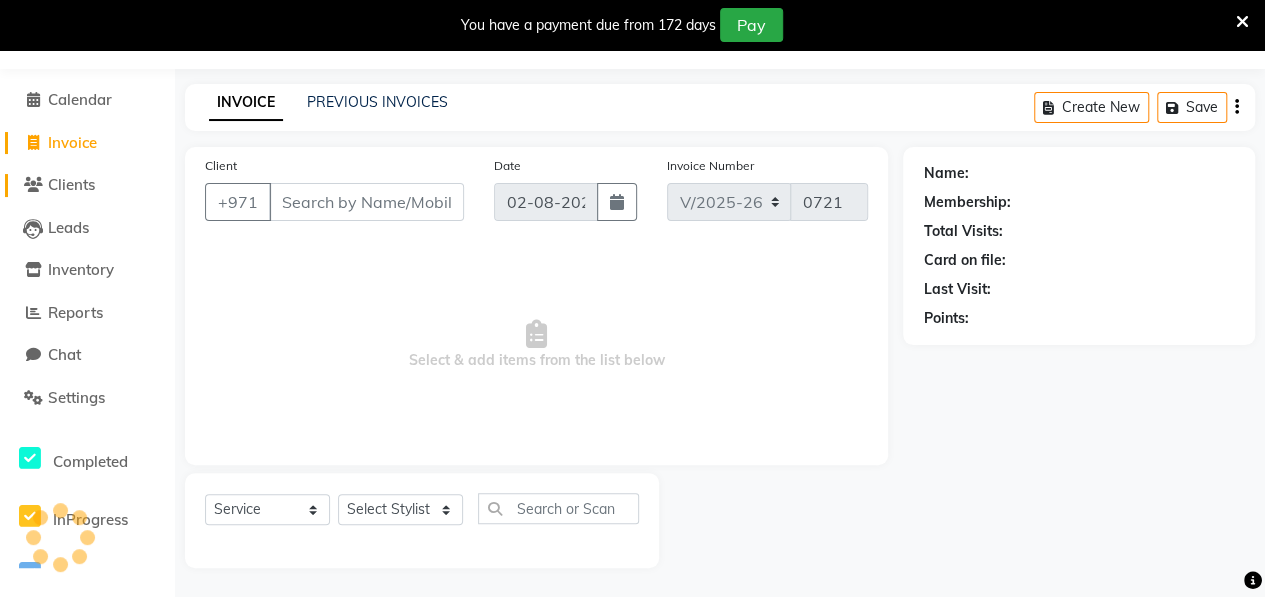 click on "Clients" 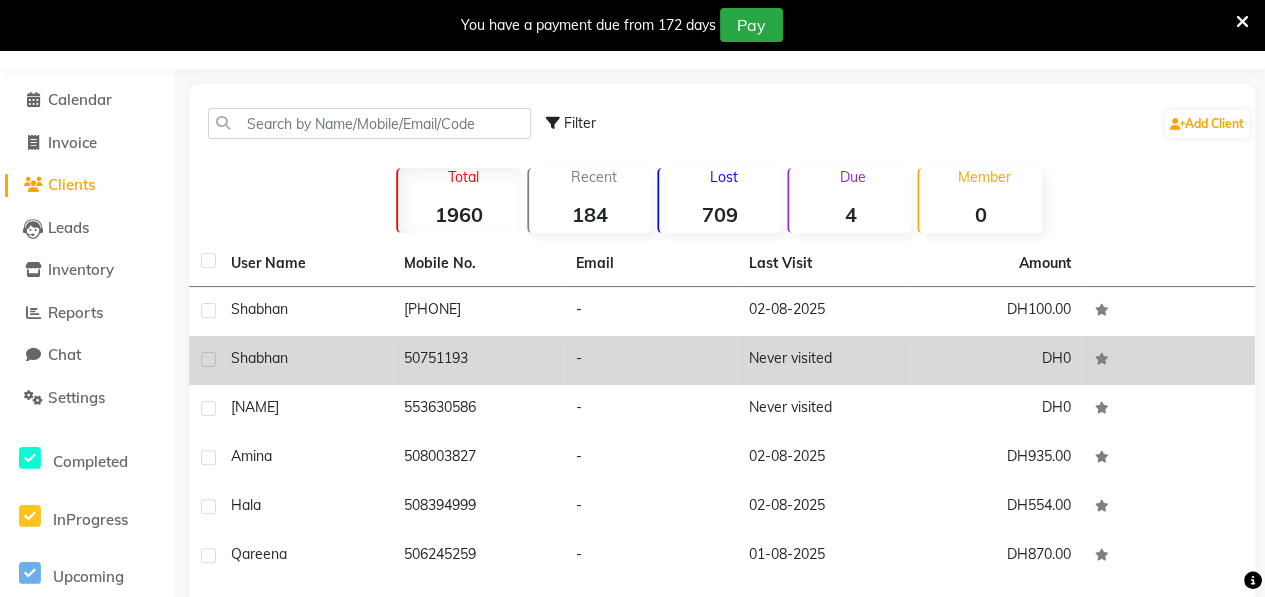 click 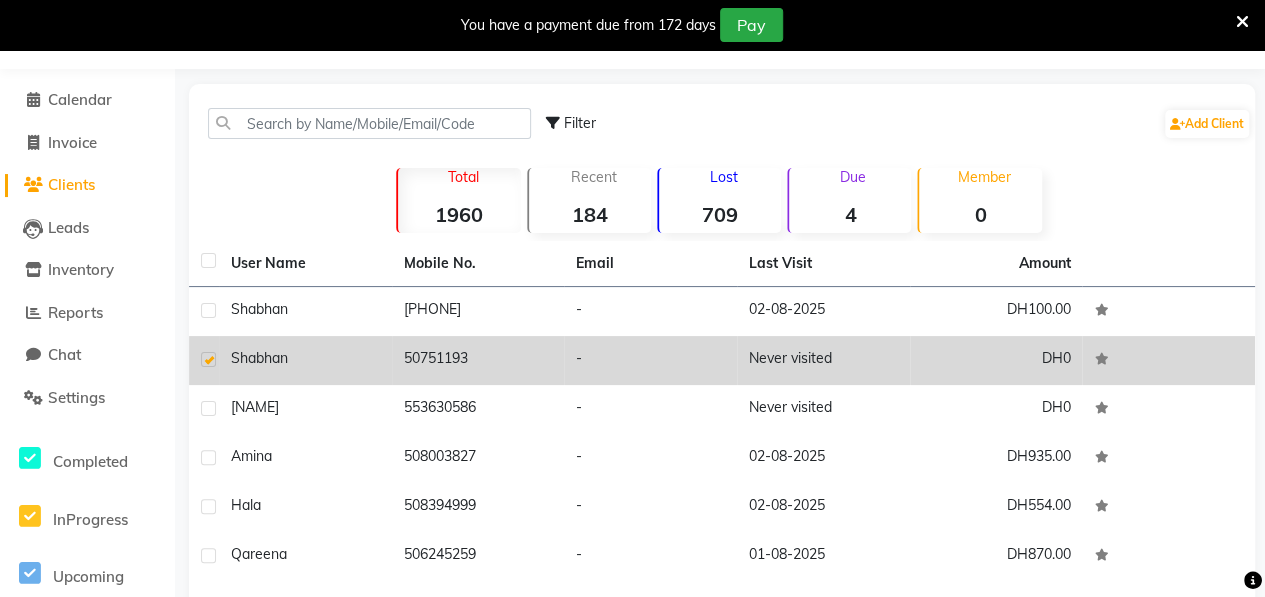 click on "shabhan" 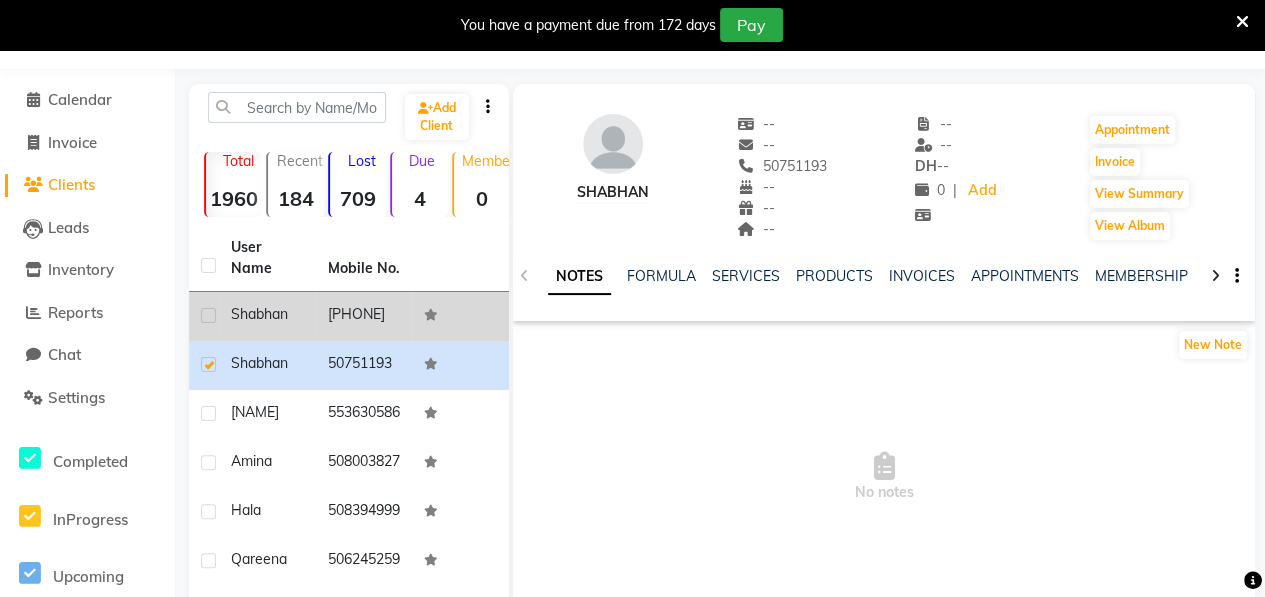 click on "shabhan" 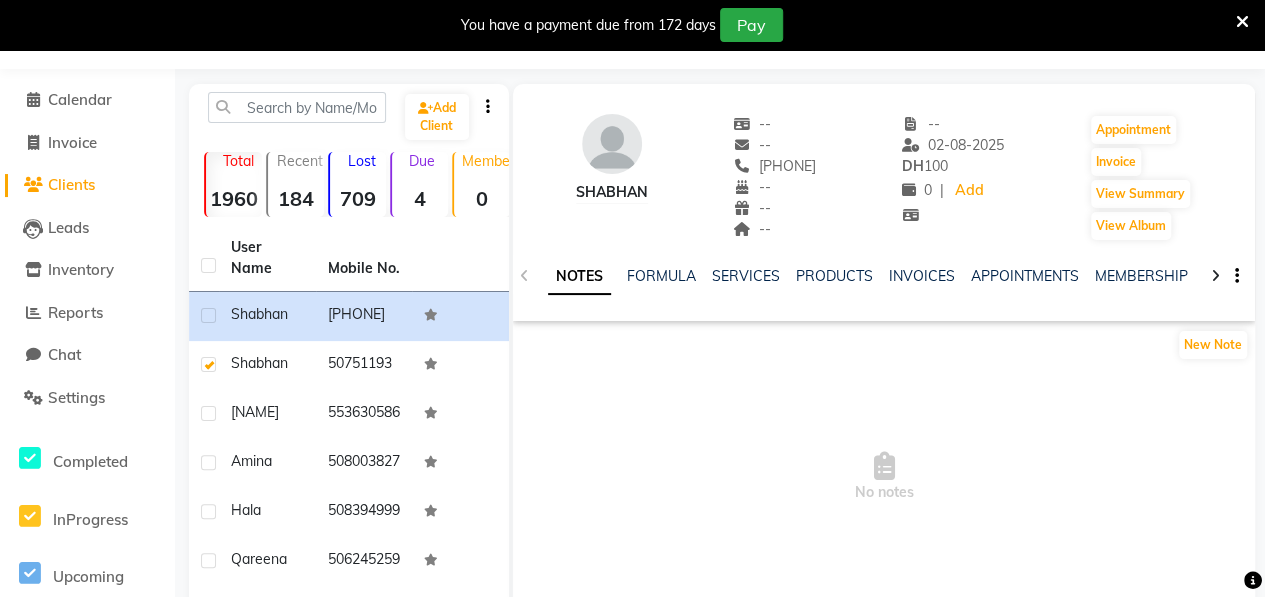 drag, startPoint x: 754, startPoint y: 163, endPoint x: 844, endPoint y: 162, distance: 90.005554 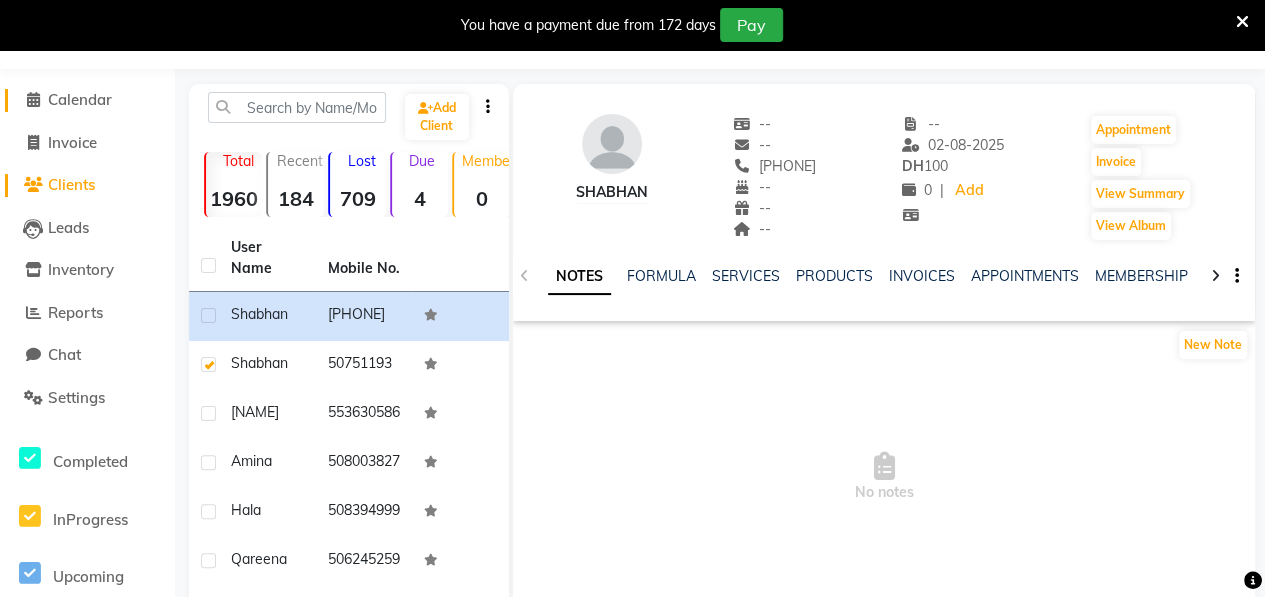 click 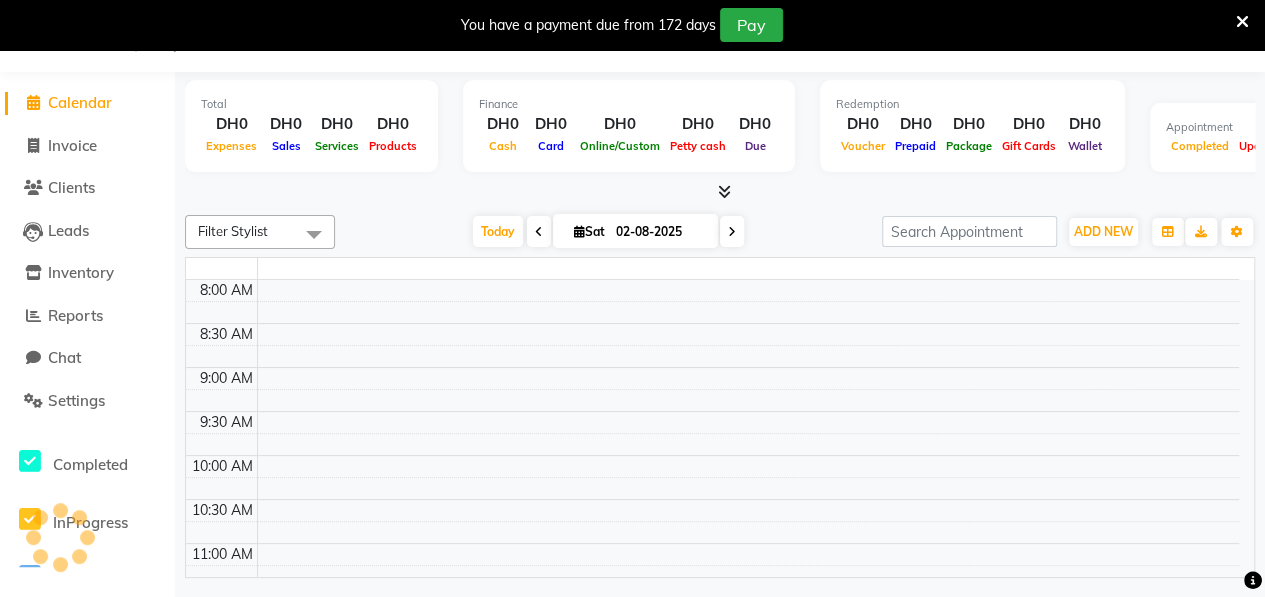 scroll, scrollTop: 49, scrollLeft: 0, axis: vertical 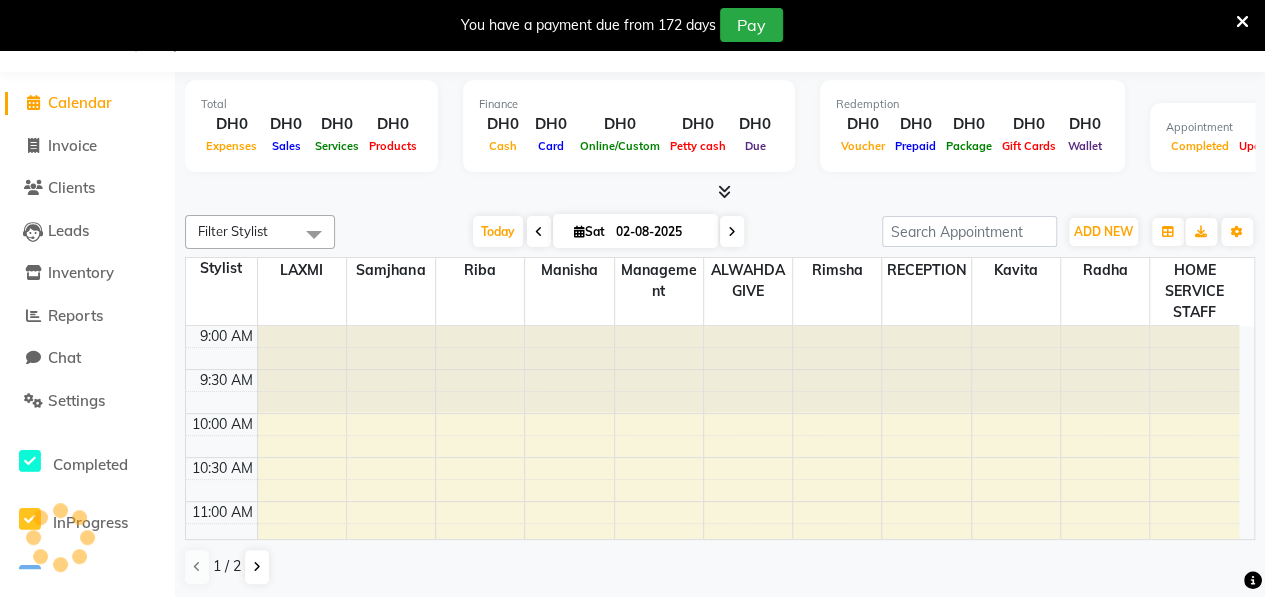 click 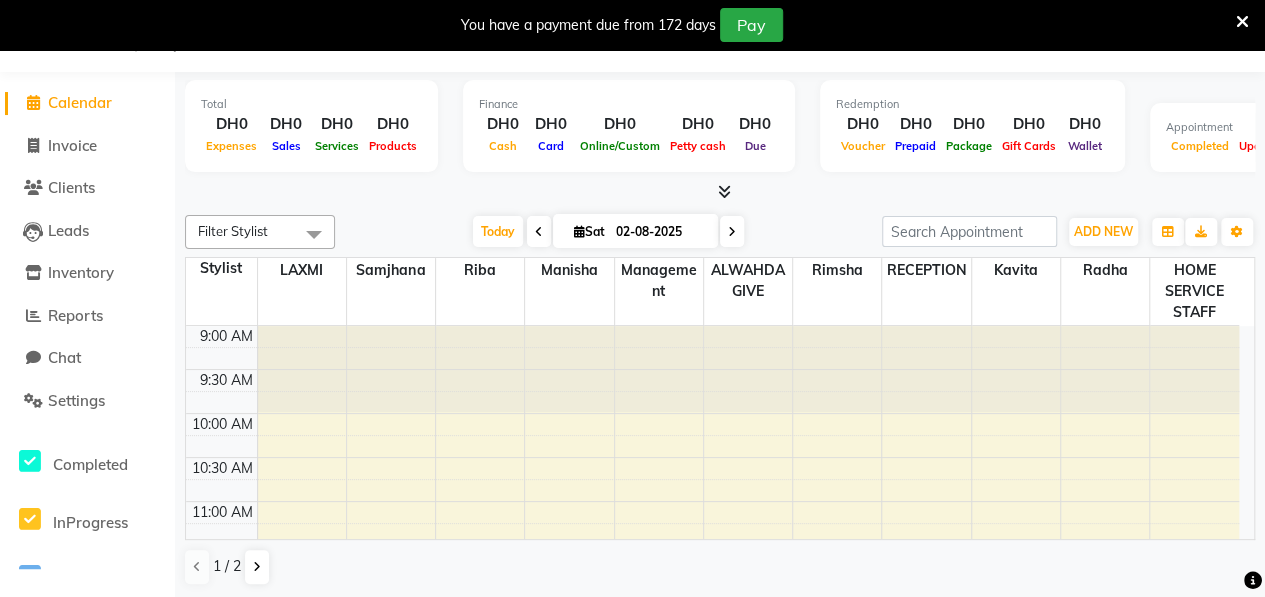 scroll, scrollTop: 0, scrollLeft: 0, axis: both 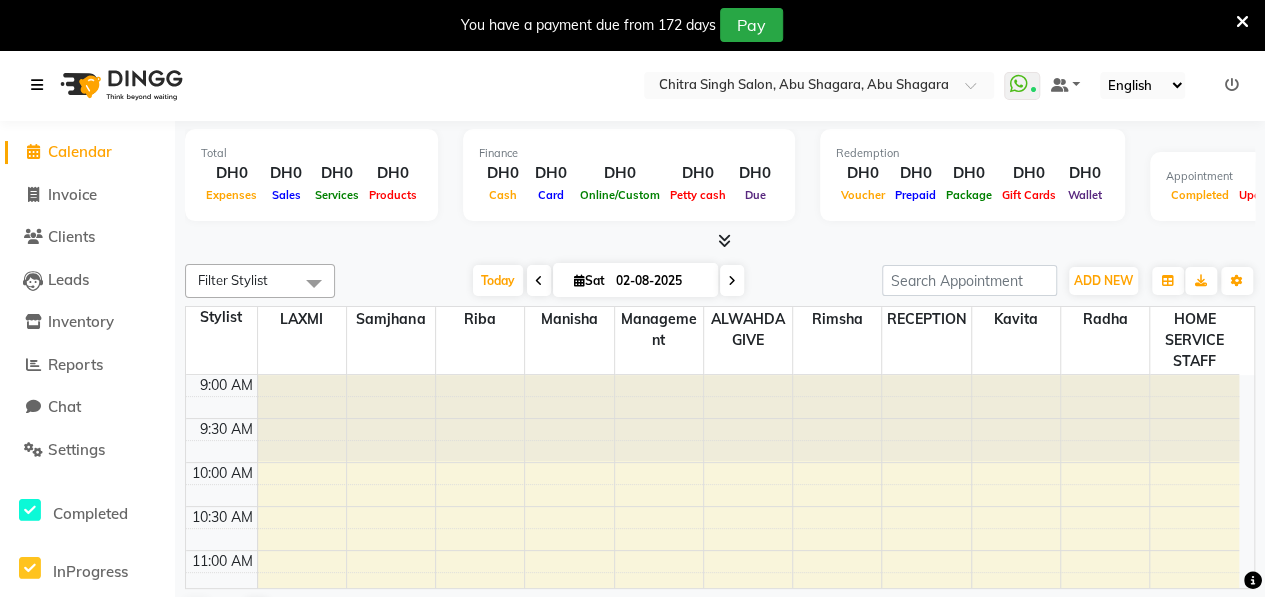 click at bounding box center (37, 85) 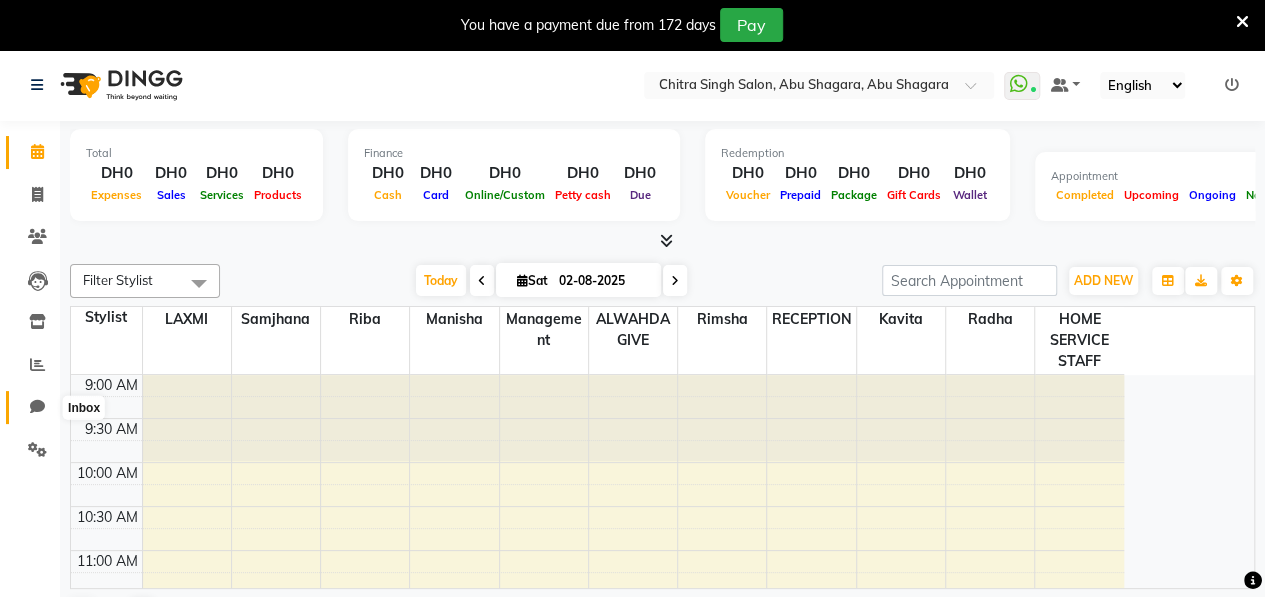 click 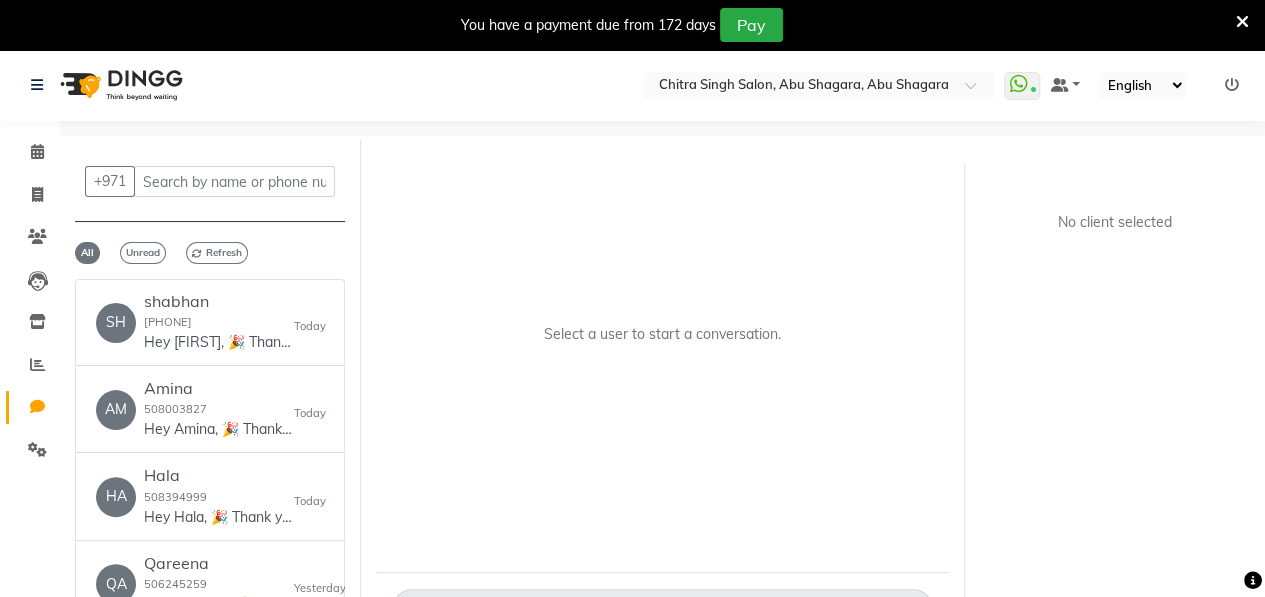 scroll, scrollTop: 356, scrollLeft: 0, axis: vertical 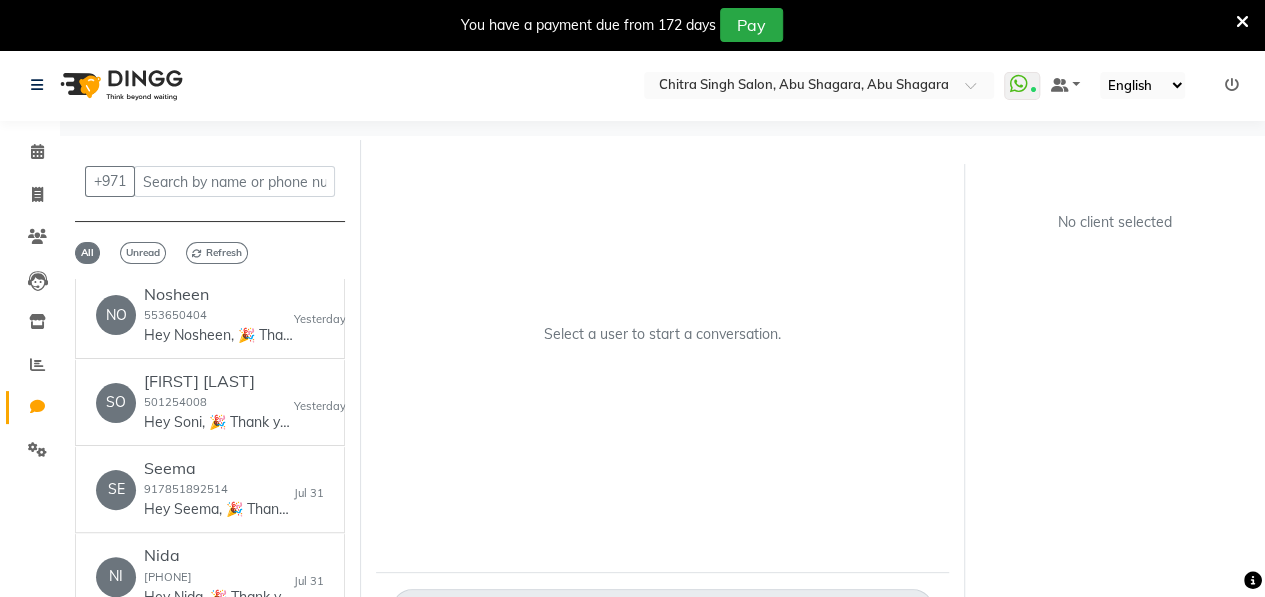 click on "SH   shabhan  507511931  Hey shabhan, 🎉 Thank you for choosing Chitra Singh Salon, Abu Sha...! Here’s your invoice: 💰 Amount: 40 🧾 Invoice: ww4.in/a?c=WZoF8m We appreciate your visit and hope to see you again soon! 😊
PLEASE NOTE THAT- This no reply number ,for any queries related to Invoice,Appointments etc , please reach out to our customer service team at +971562307927. available from 10.30 am to 10 pm---All 7   Today   AM   Amina  508003827  Hey Amina, 🎉 Thank you for choosing Chitra Singh Salon, Abu Sha...! Here’s your invoice: 💰 Amount: 20 🧾 Invoice: ww4.in/a?c=hdbc6n We appreciate your visit and hope to see you again soon! 😊
PLEASE NOTE THAT- This no reply number ,for any queries related to Invoice,Appointments etc , please reach out to our customer service team at +971562307927. available from 10.30 am to 10 pm---All 7   Today   HA   Hala  508394999  Today   QA   Qareena  506245259  Yesterday   NO   Nosheen  553650404  Yesterday   SO   Soni Virdi  501254008  Yesterday   SE" 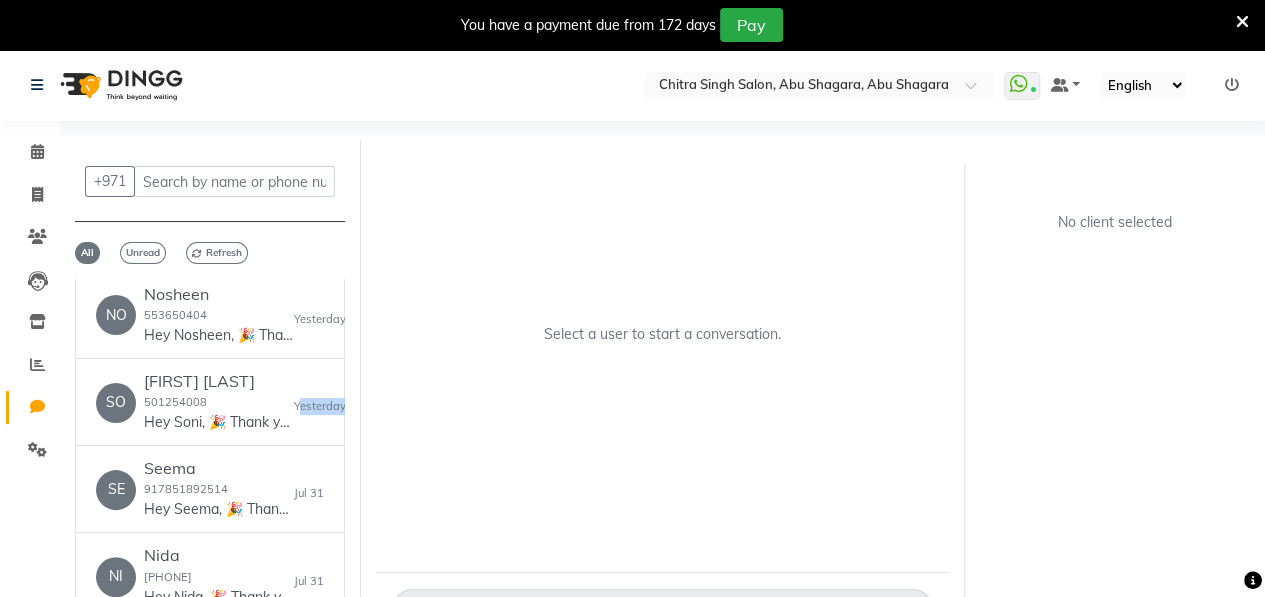 click on "SH   shabhan  507511931  Hey shabhan, 🎉 Thank you for choosing Chitra Singh Salon, Abu Sha...! Here’s your invoice: 💰 Amount: 40 🧾 Invoice: ww4.in/a?c=WZoF8m We appreciate your visit and hope to see you again soon! 😊
PLEASE NOTE THAT- This no reply number ,for any queries related to Invoice,Appointments etc , please reach out to our customer service team at +971562307927. available from 10.30 am to 10 pm---All 7   Today   AM   Amina  508003827  Hey Amina, 🎉 Thank you for choosing Chitra Singh Salon, Abu Sha...! Here’s your invoice: 💰 Amount: 20 🧾 Invoice: ww4.in/a?c=hdbc6n We appreciate your visit and hope to see you again soon! 😊
PLEASE NOTE THAT- This no reply number ,for any queries related to Invoice,Appointments etc , please reach out to our customer service team at +971562307927. available from 10.30 am to 10 pm---All 7   Today   HA   Hala  508394999  Today   QA   Qareena  506245259  Yesterday   NO   Nosheen  553650404  Yesterday   SO   Soni Virdi  501254008  Yesterday   SE" 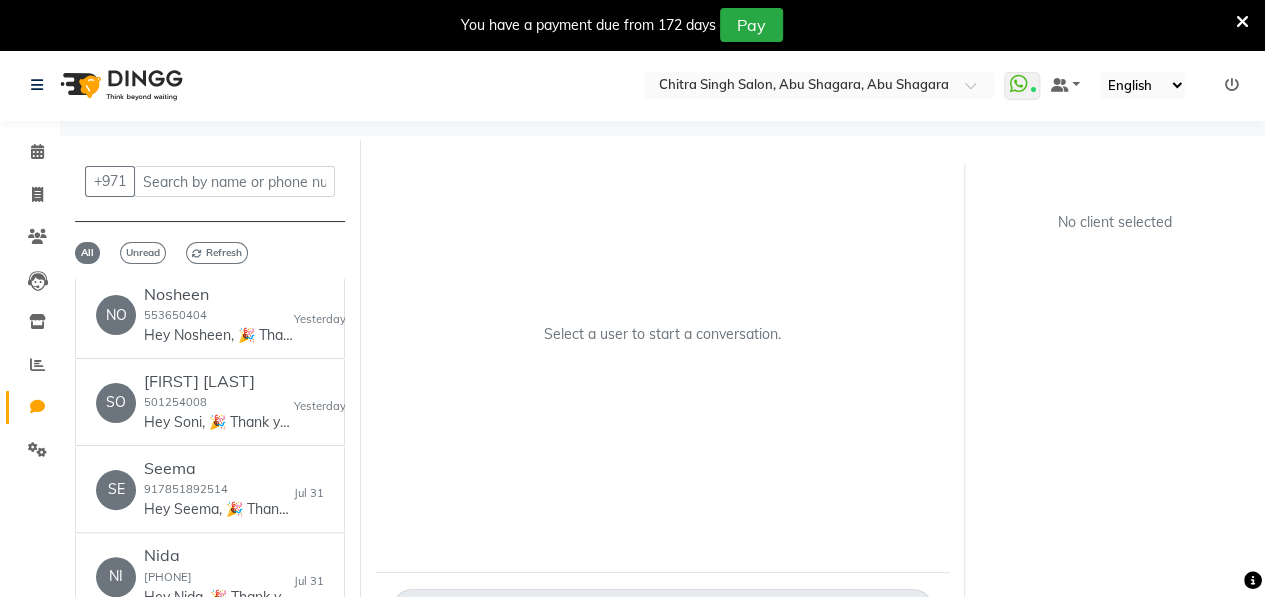 drag, startPoint x: 345, startPoint y: 393, endPoint x: 390, endPoint y: 413, distance: 49.24429 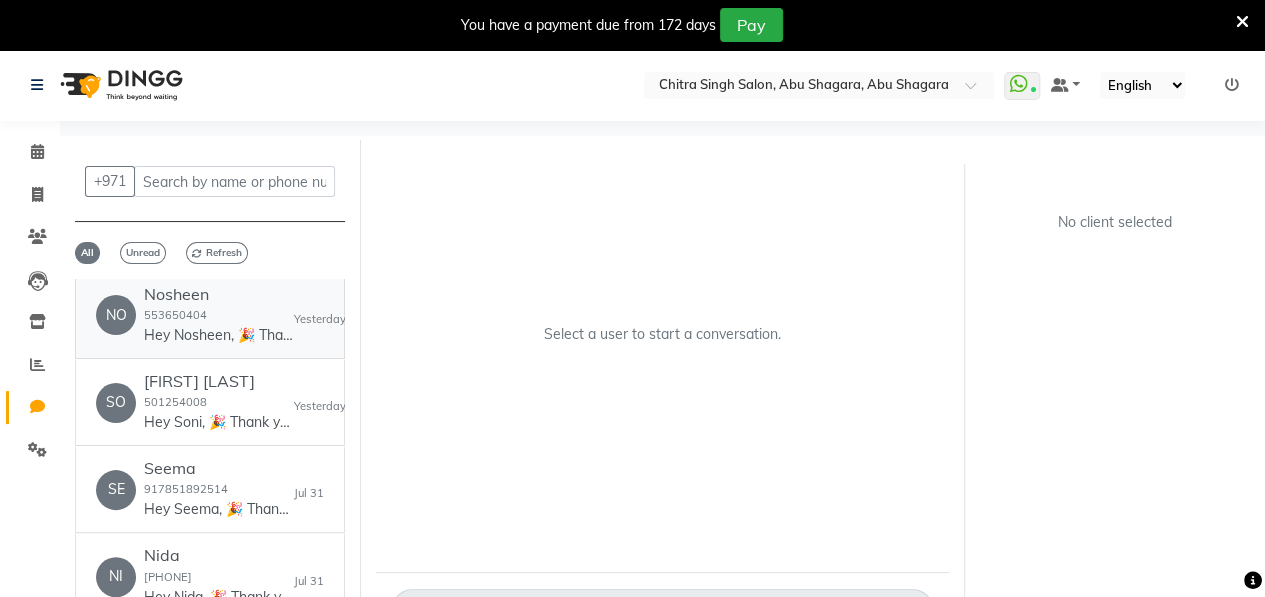 click on "553650404" 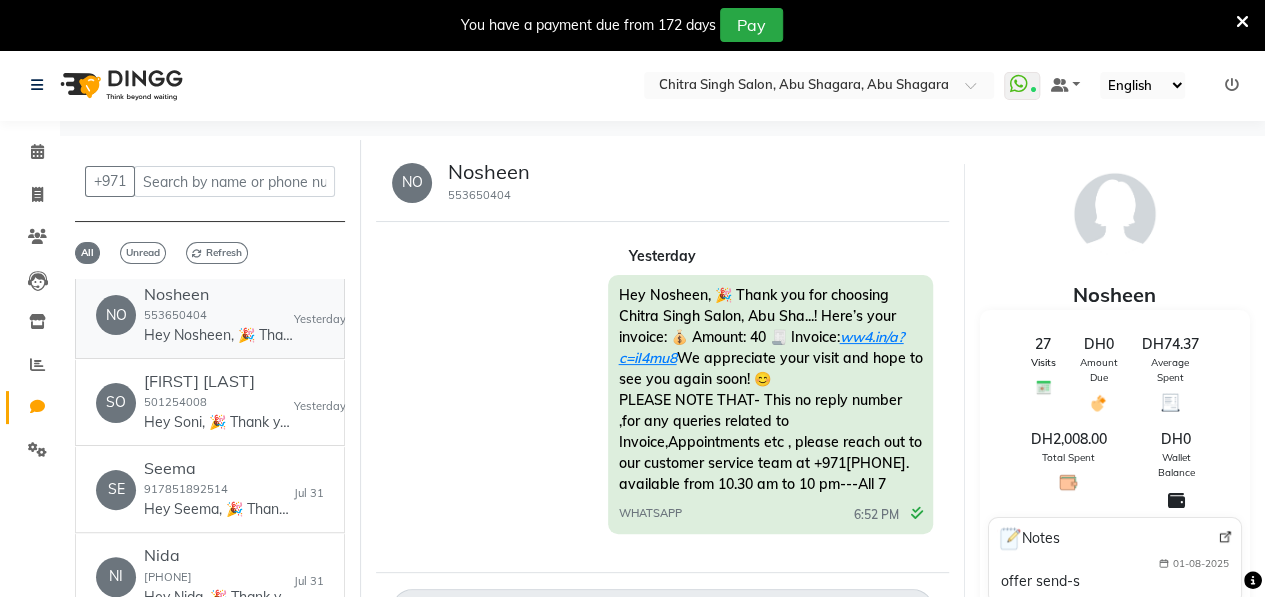 scroll, scrollTop: 0, scrollLeft: 0, axis: both 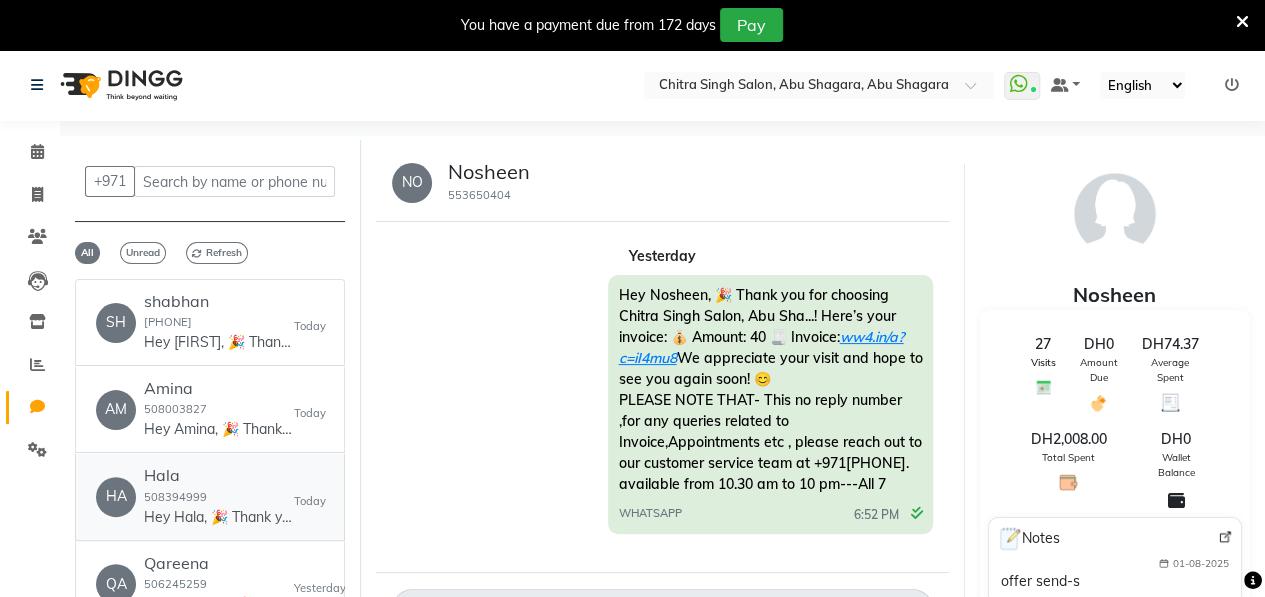 click on "Hala  508394999  Hey Hala, 🎉 Thank you for choosing Chitra Singh Salon, Abu Sha...! Here’s your invoice: 💰 Amount: 130.5 🧾 Invoice: ww4.in/a?c=YT1LPB We appreciate your visit and hope to see you again soon! 😊
PLEASE NOTE THAT- This no reply number ,for any queries related to Invoice,Appointments etc , please reach out to our customer service team at +971562307927. available from 10.30 am to 10 pm---All 7" 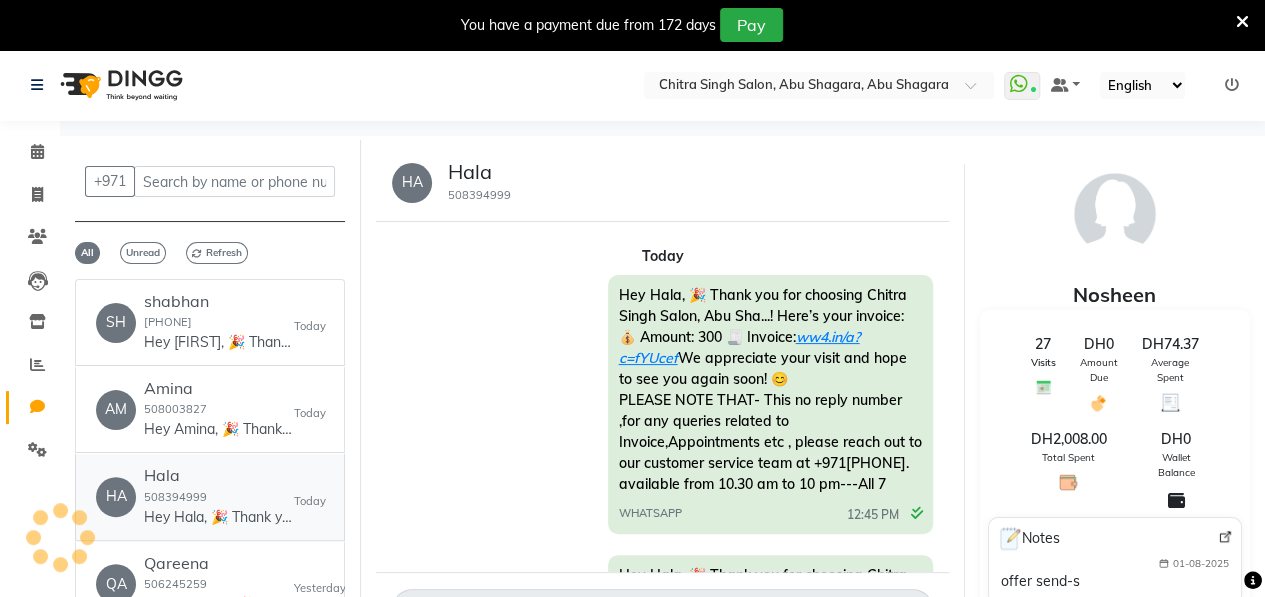 scroll, scrollTop: 287, scrollLeft: 0, axis: vertical 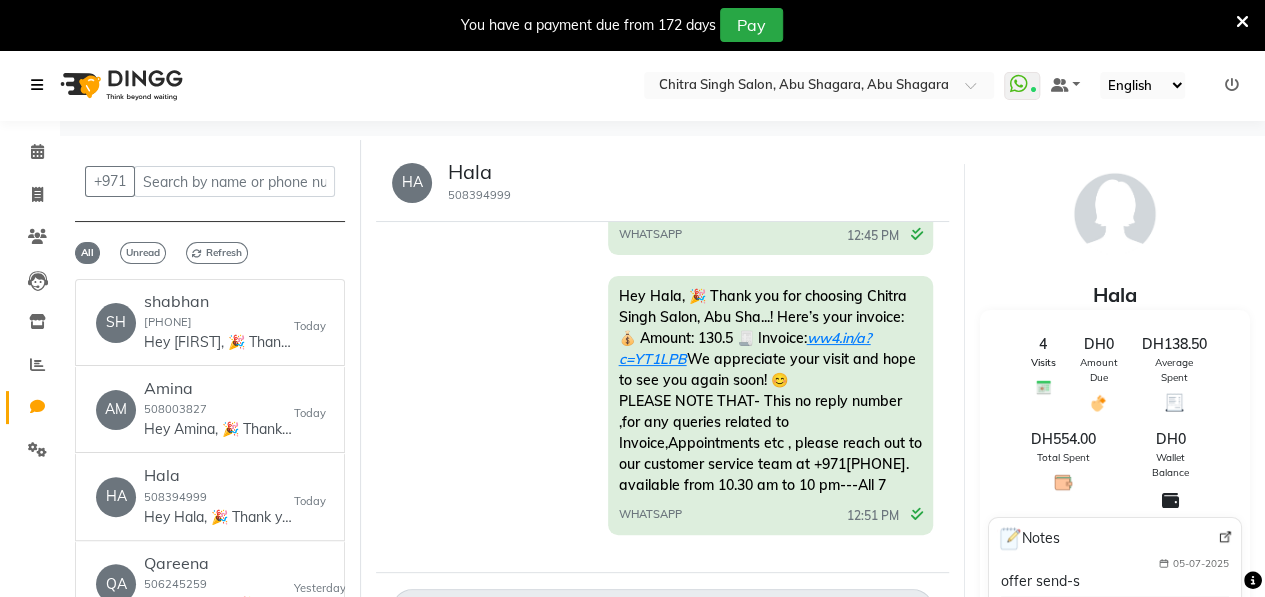 click at bounding box center [37, 85] 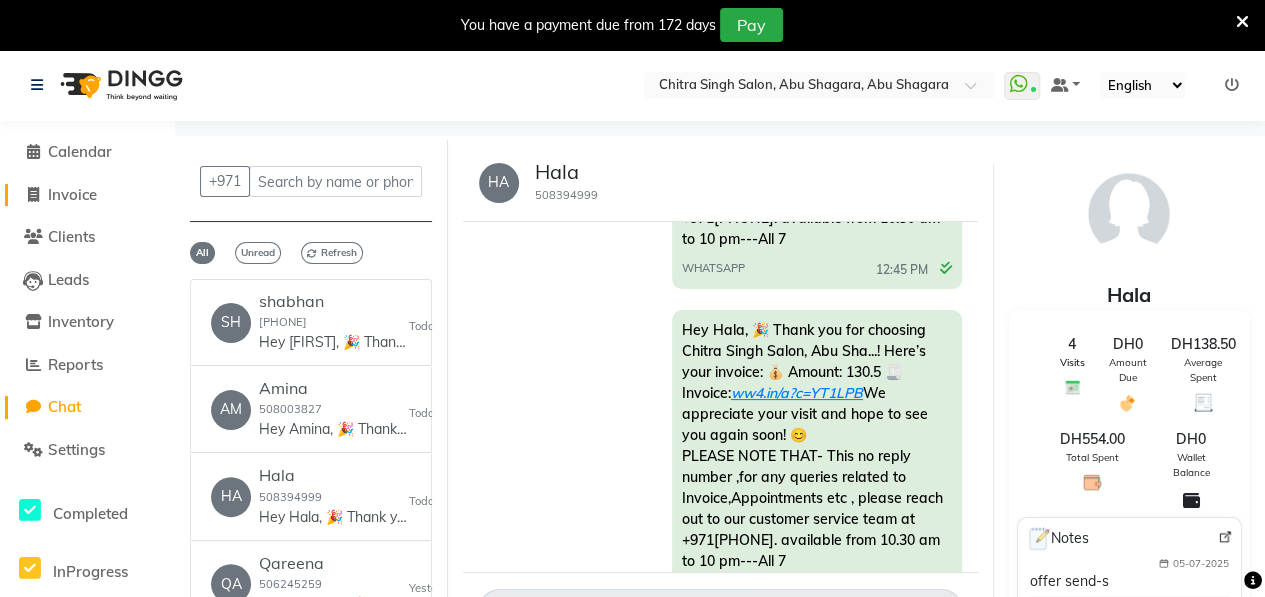 click on "Invoice" 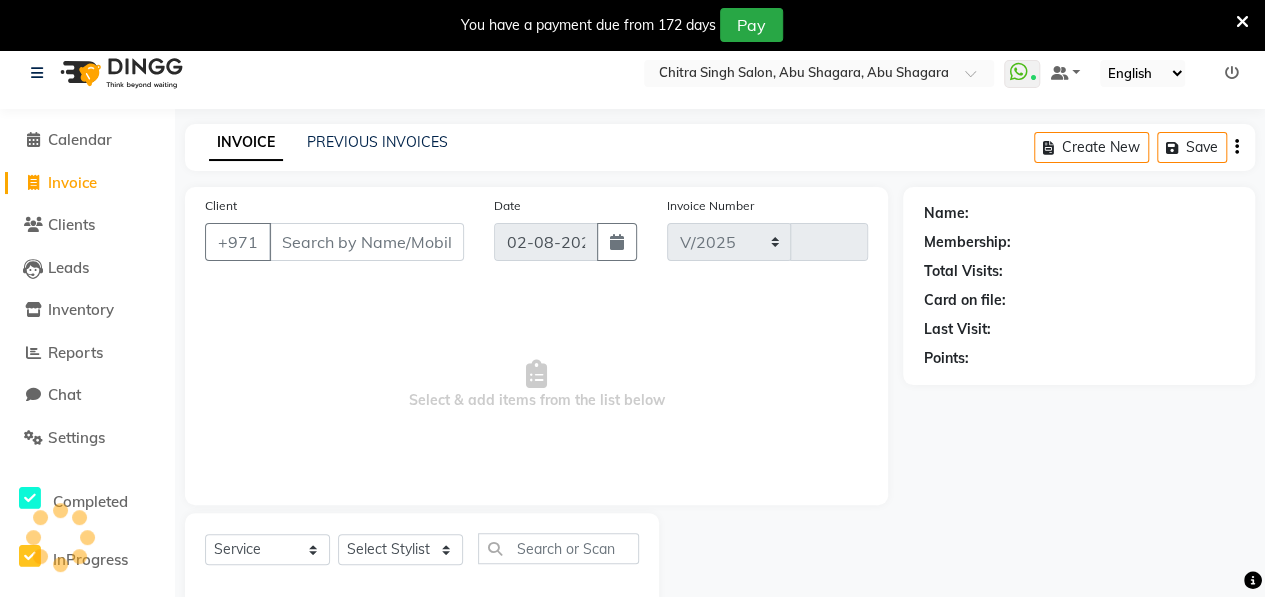 select on "3934" 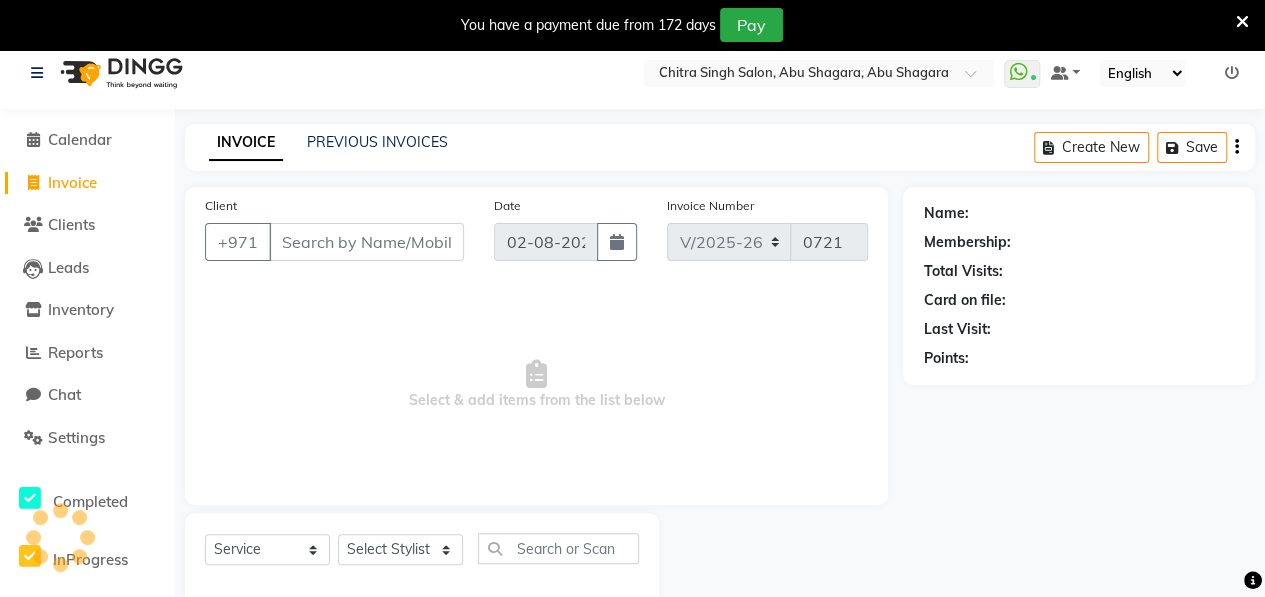 scroll, scrollTop: 52, scrollLeft: 0, axis: vertical 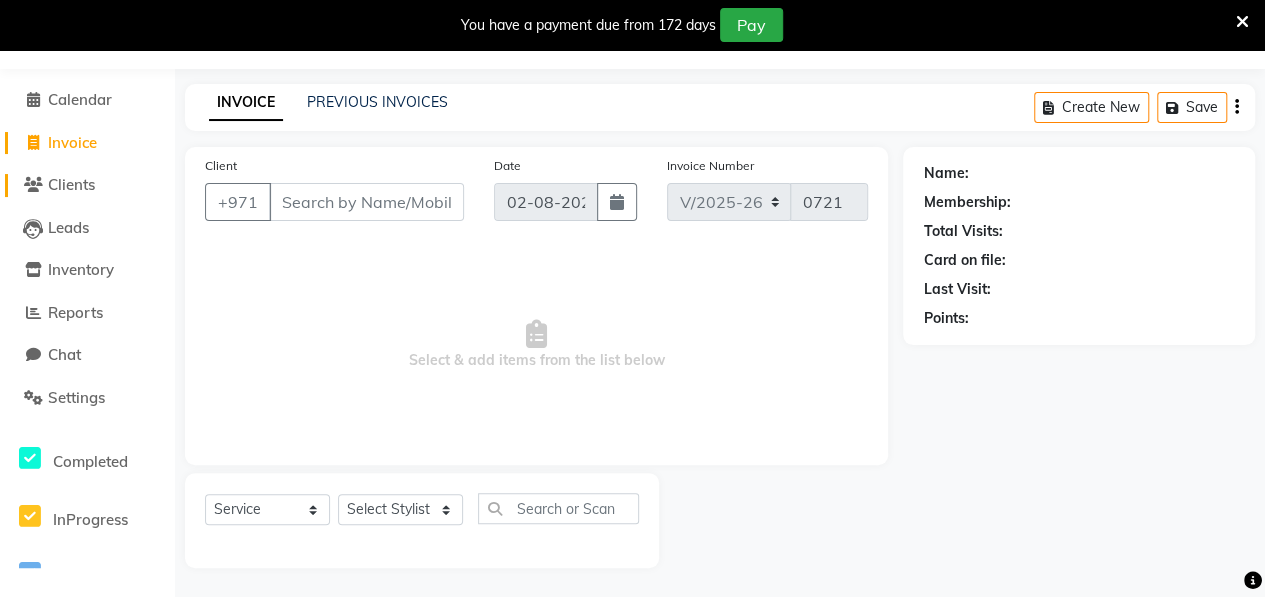 click on "Clients" 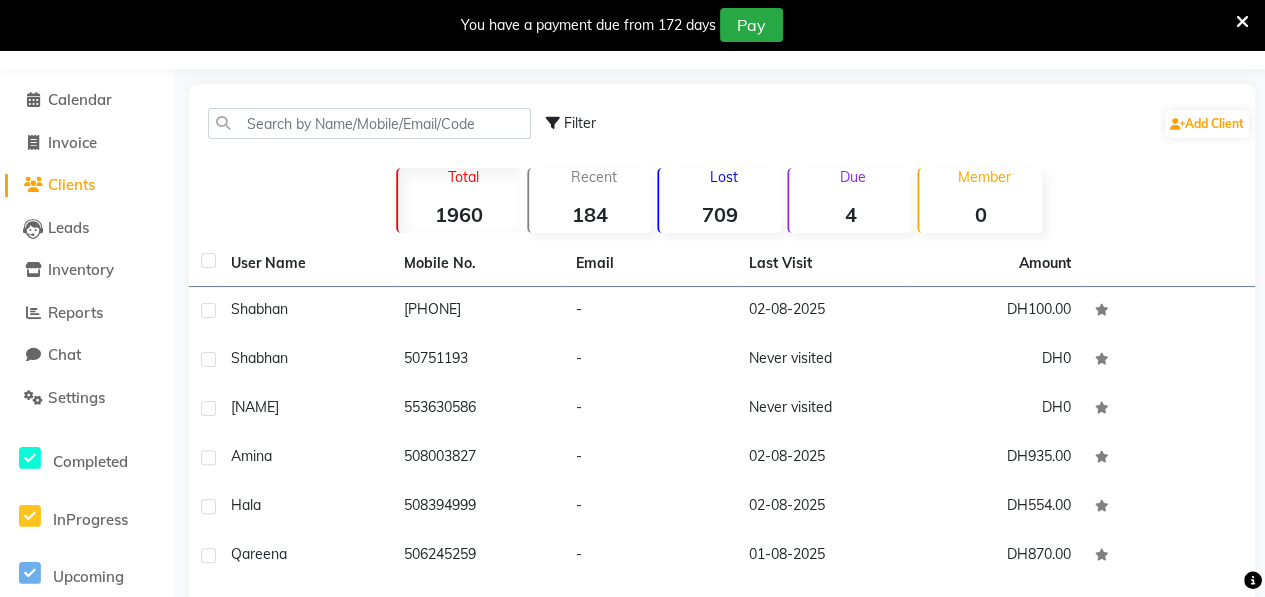 click on "Lost  709" 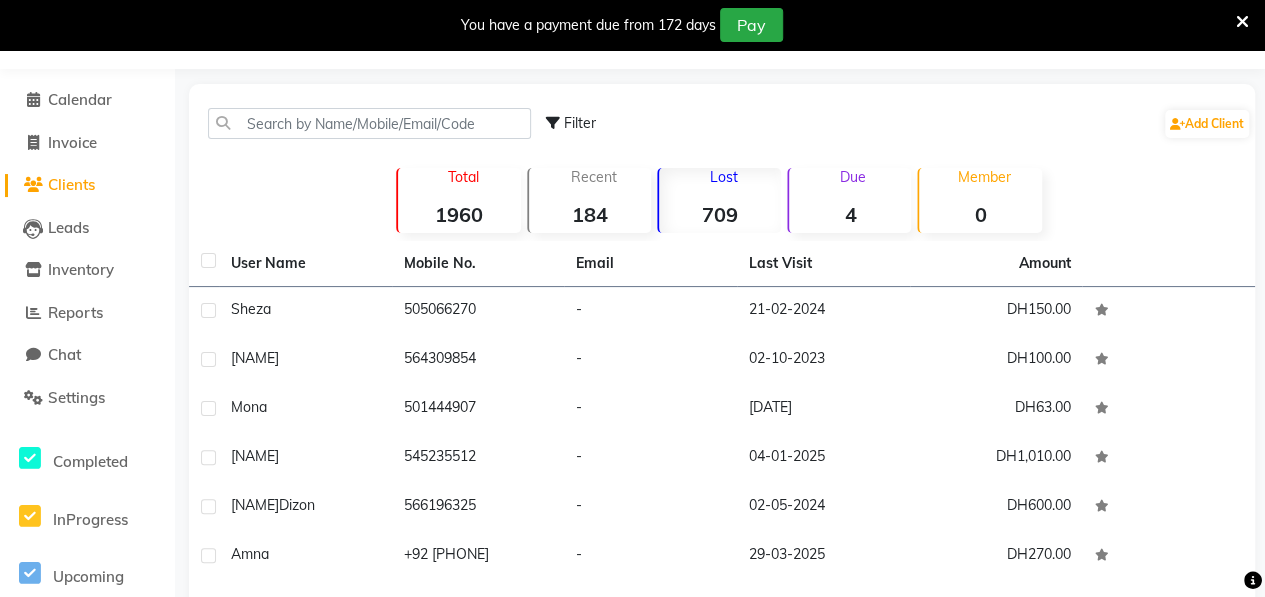 scroll, scrollTop: 317, scrollLeft: 0, axis: vertical 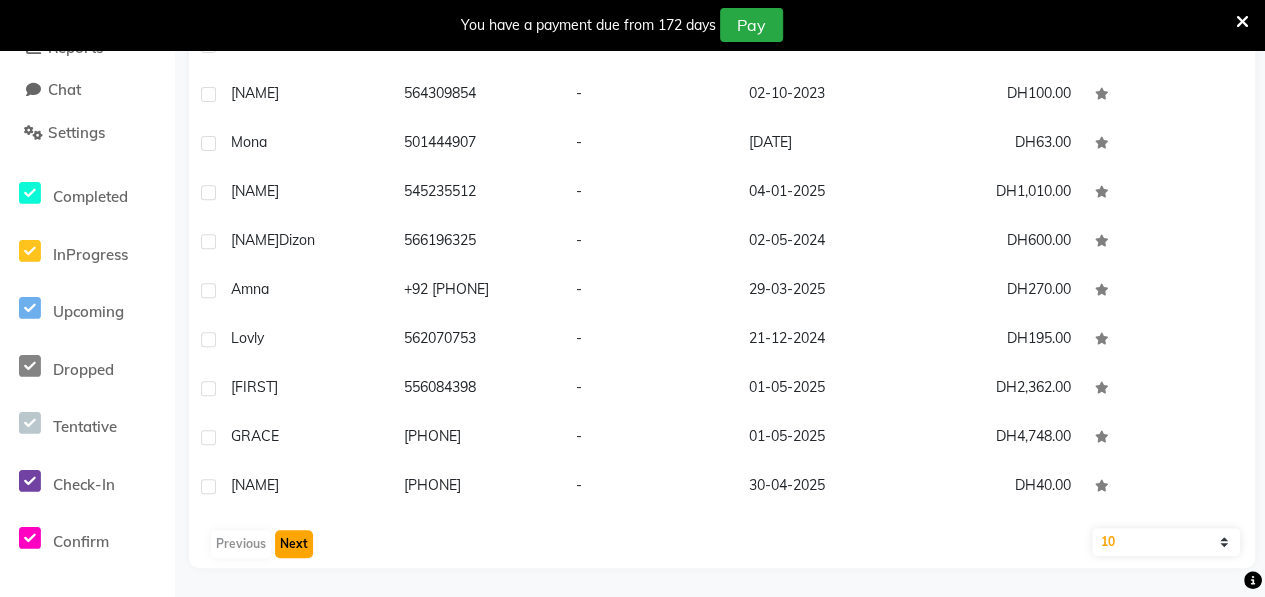 click on "Next" 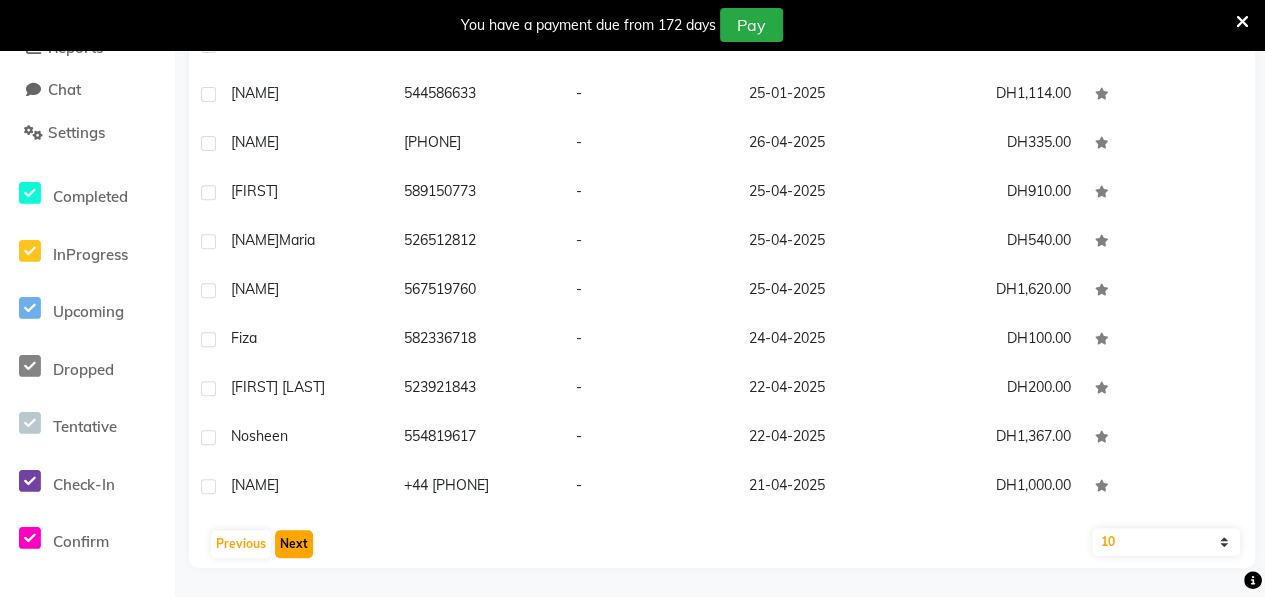 click on "Next" 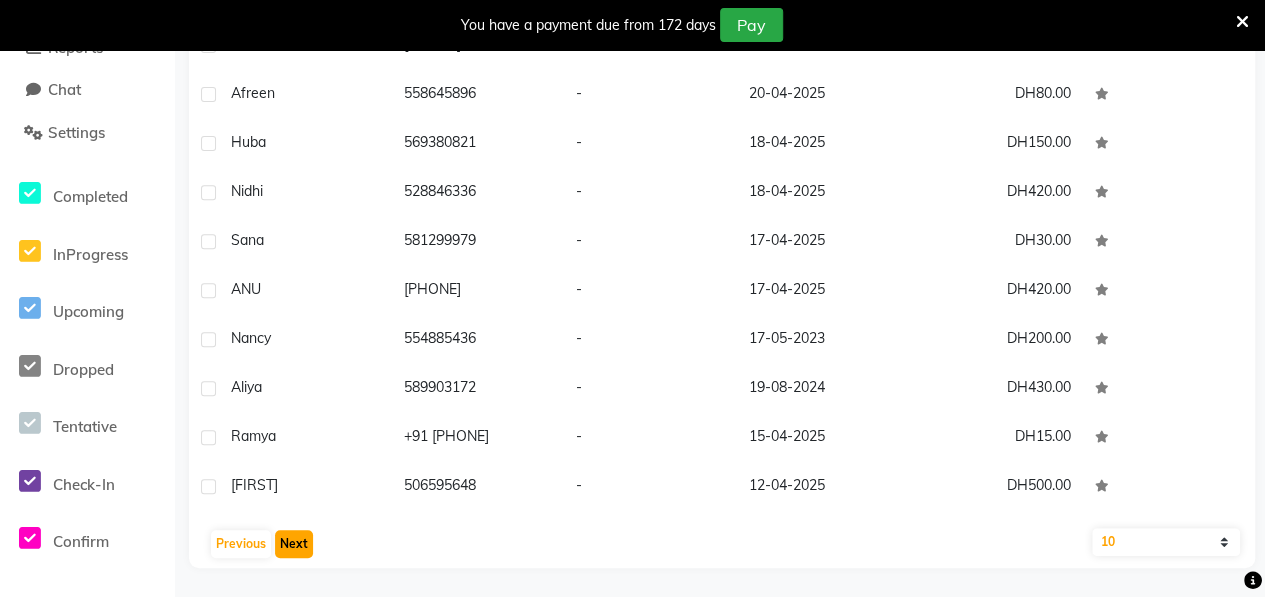 click on "Next" 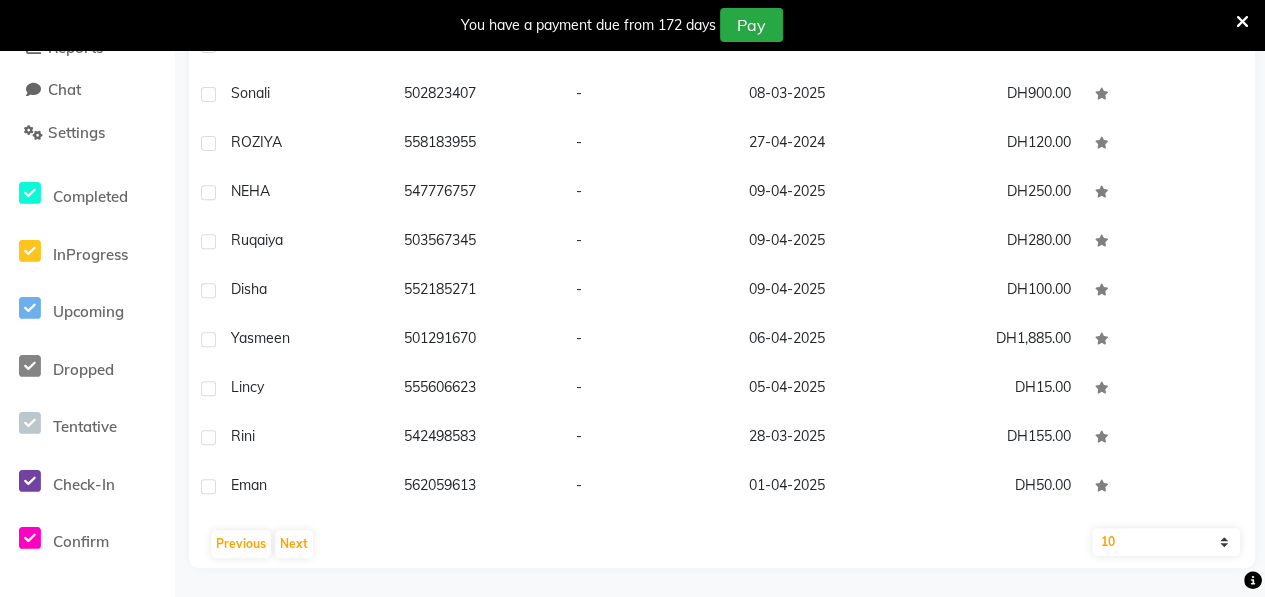 click on "10   50   100" 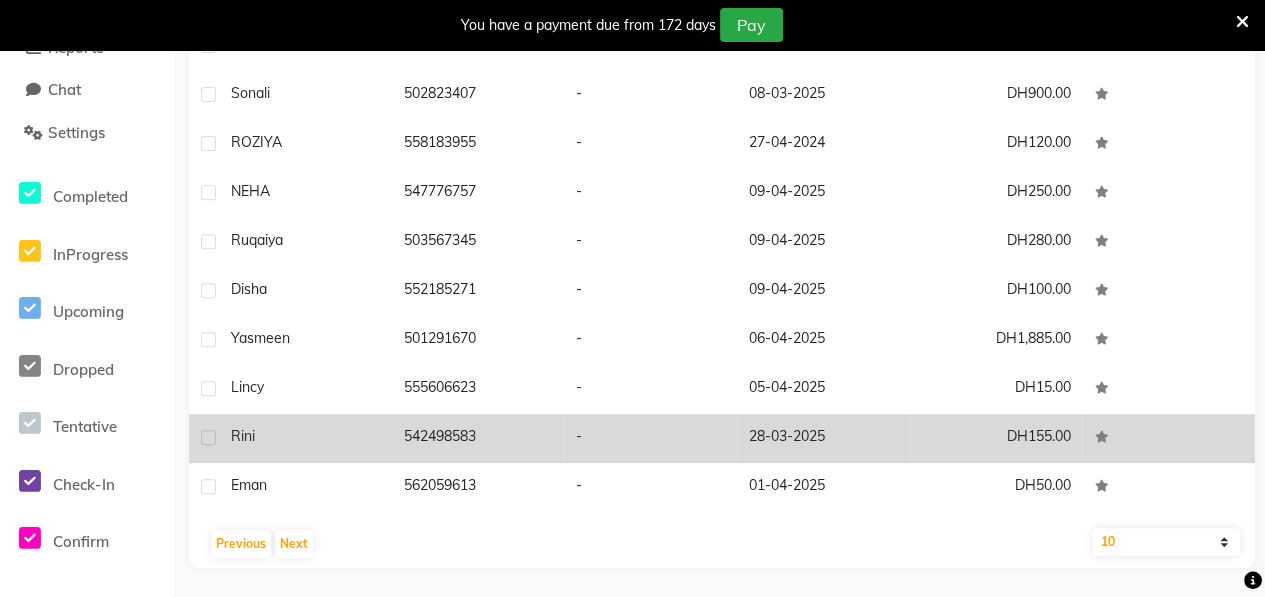 click on "Rini" 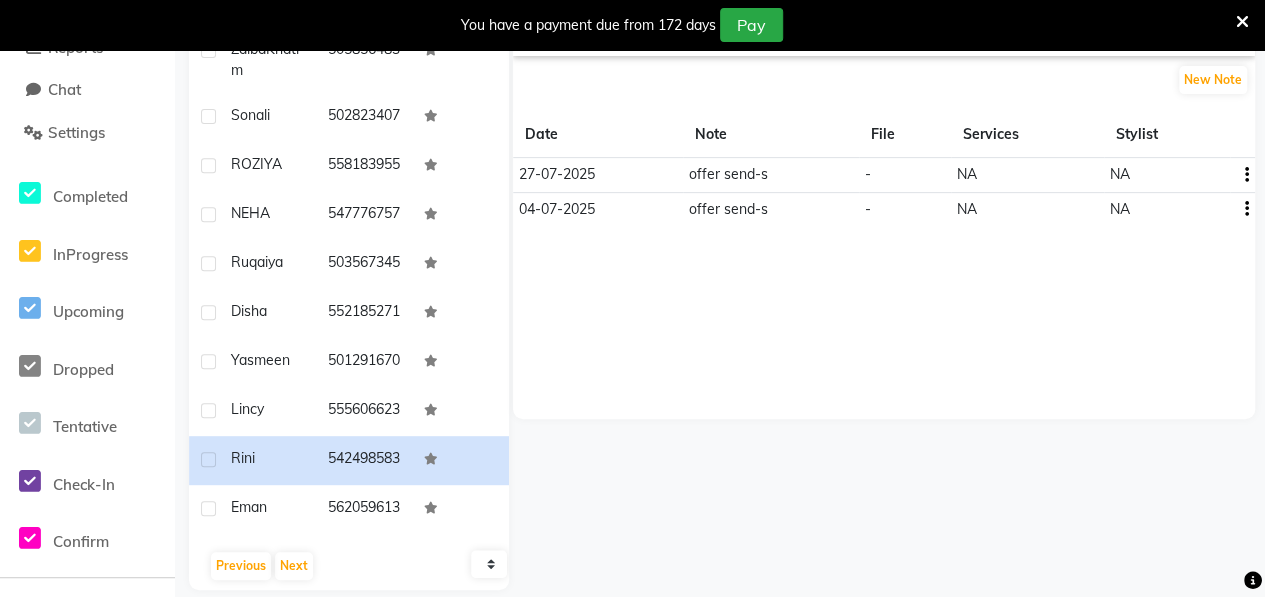 scroll, scrollTop: 430, scrollLeft: 0, axis: vertical 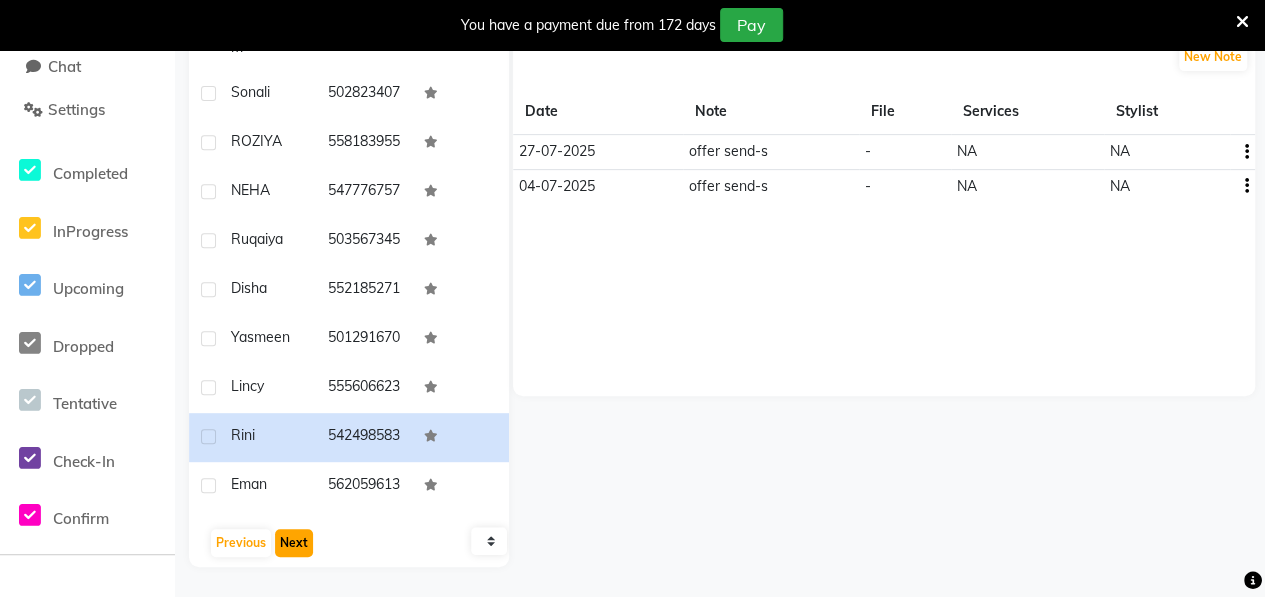 click on "Next" 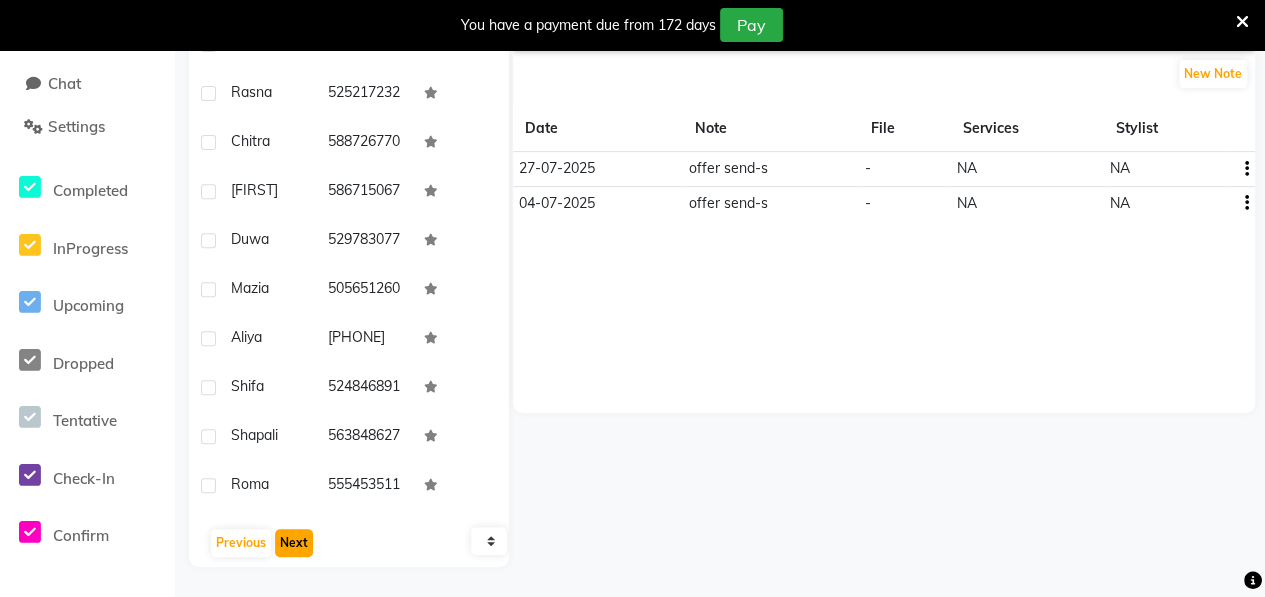 click on "Next" 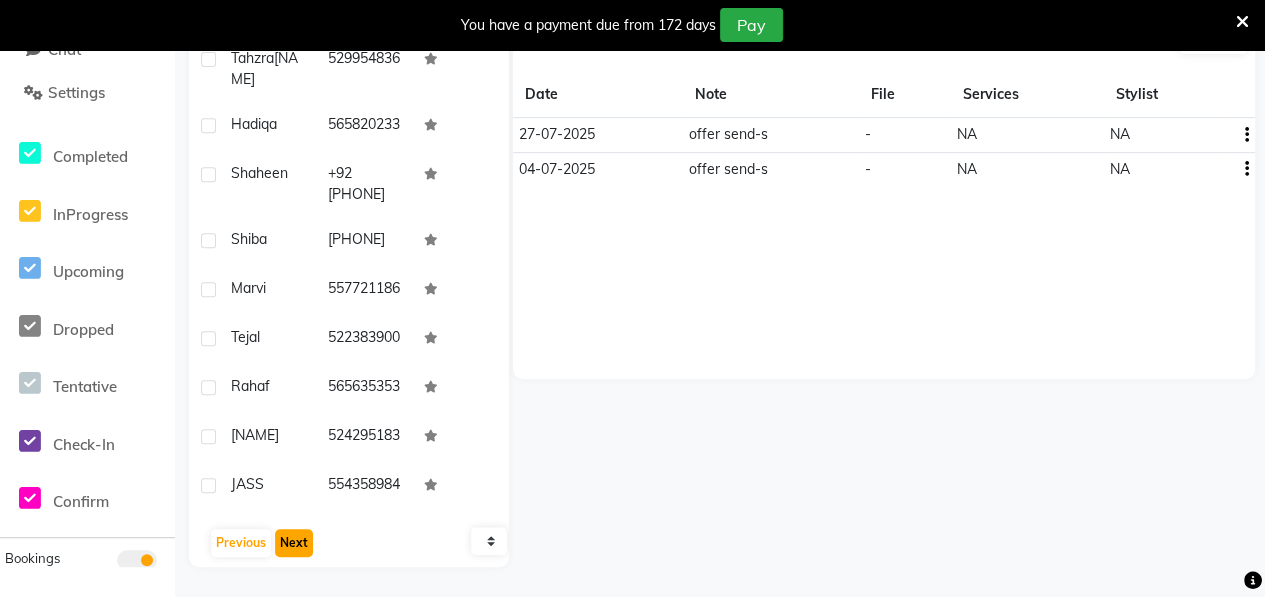 click on "Next" 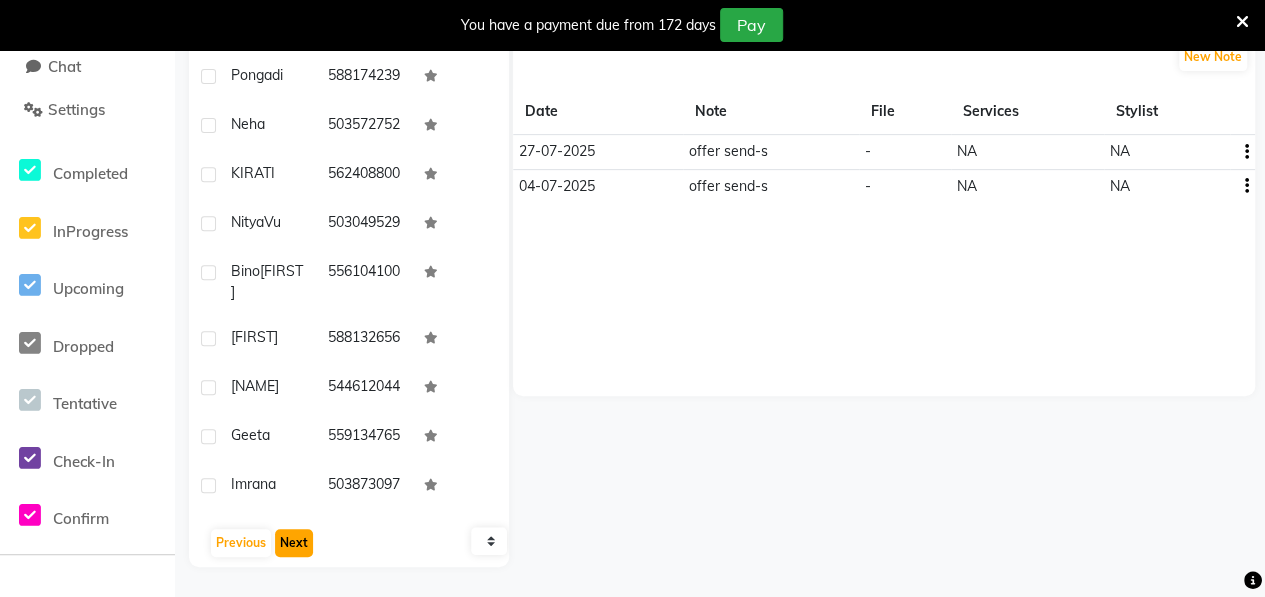 click on "Next" 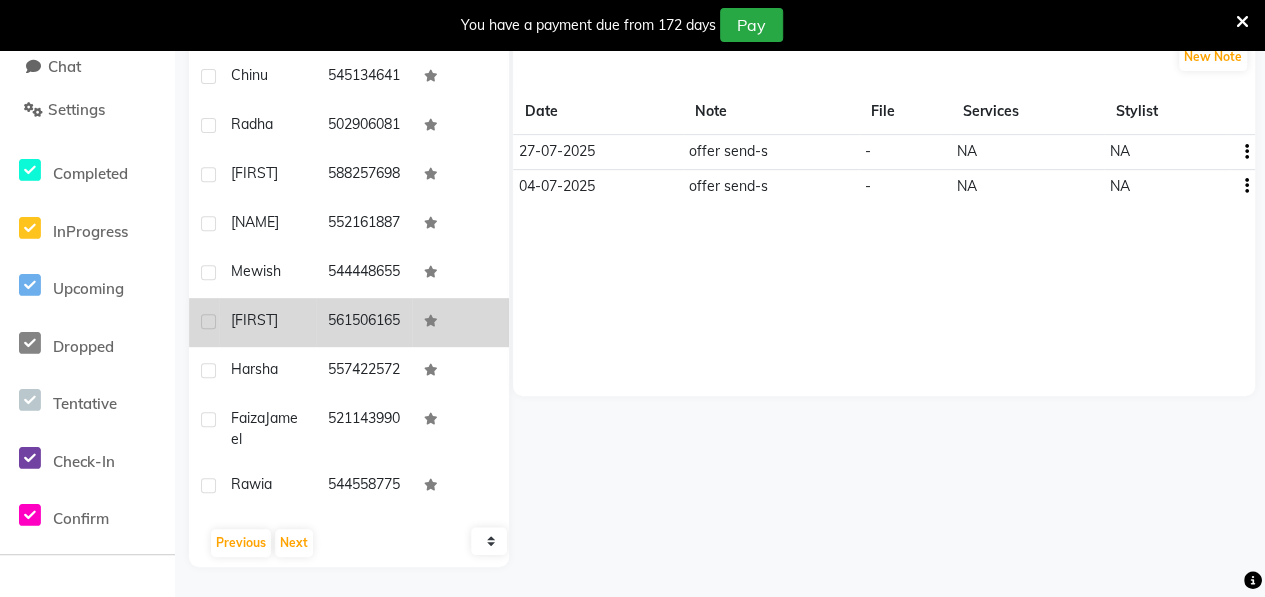 click on "[FIRST]" 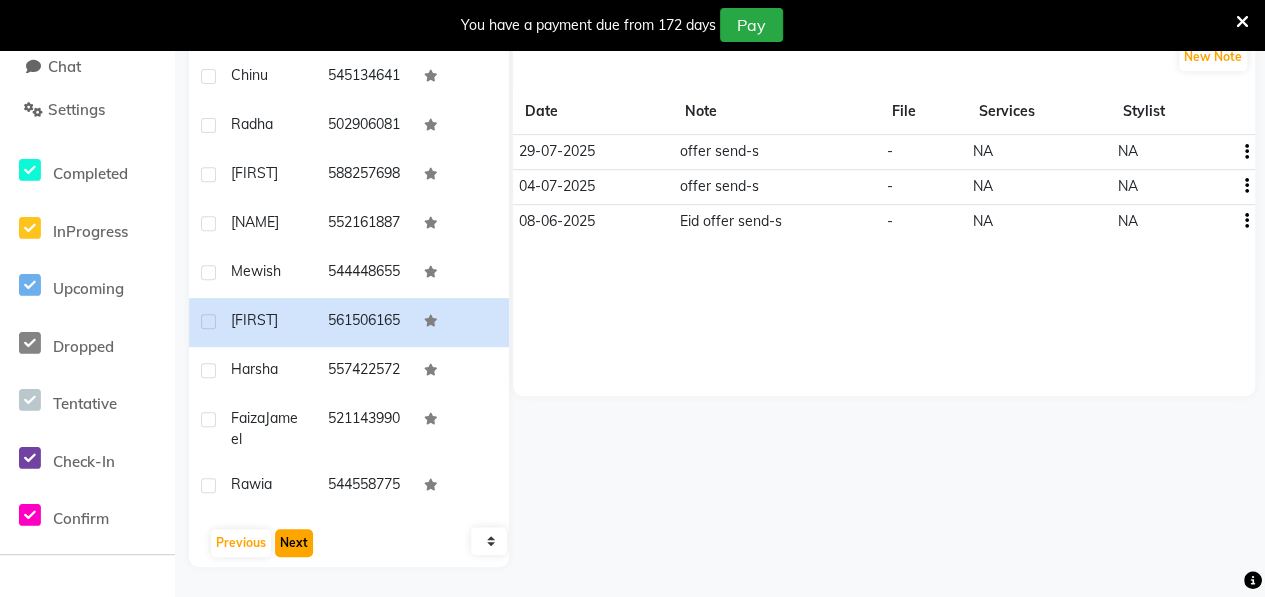 click on "Next" 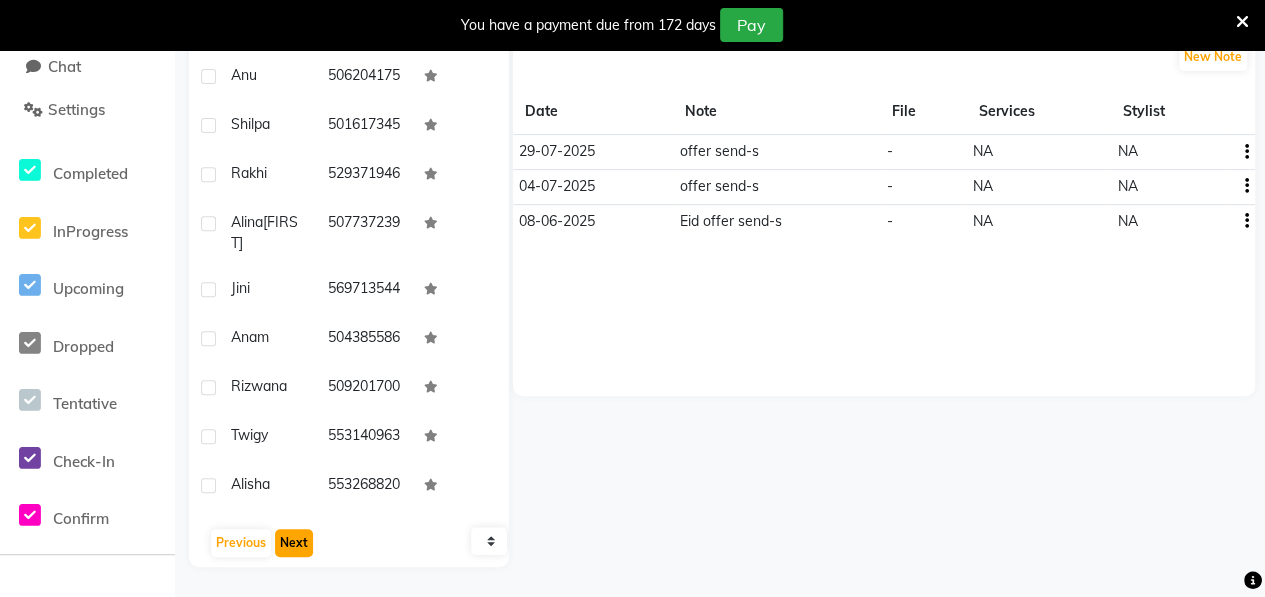 click on "Next" 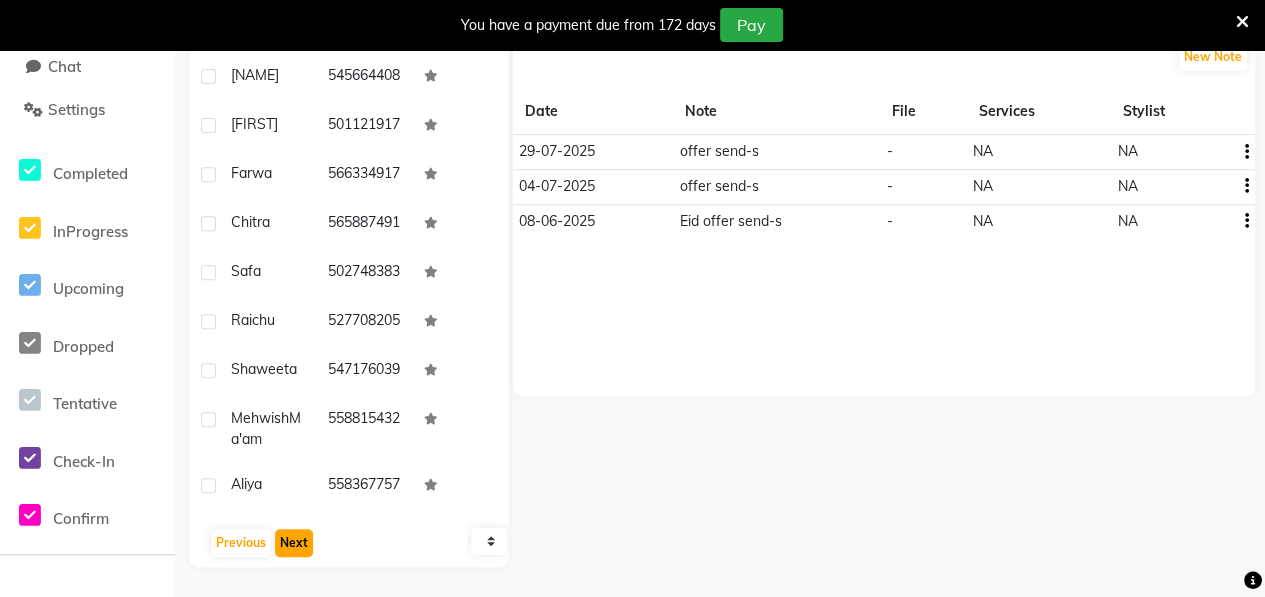 click on "Next" 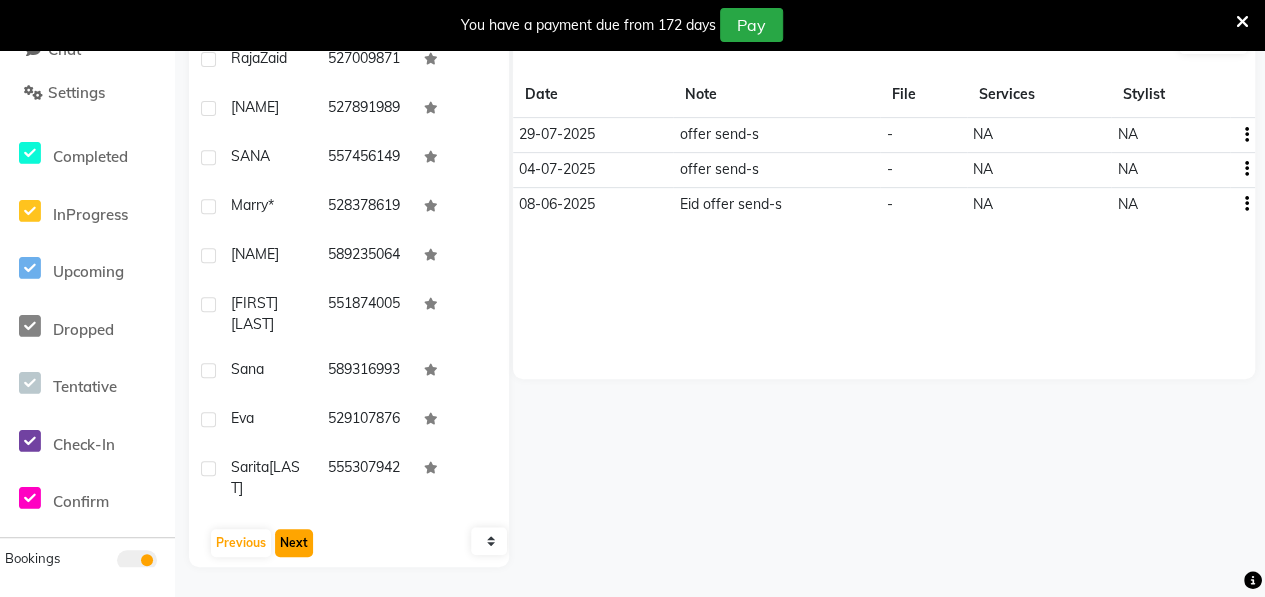 click on "Next" 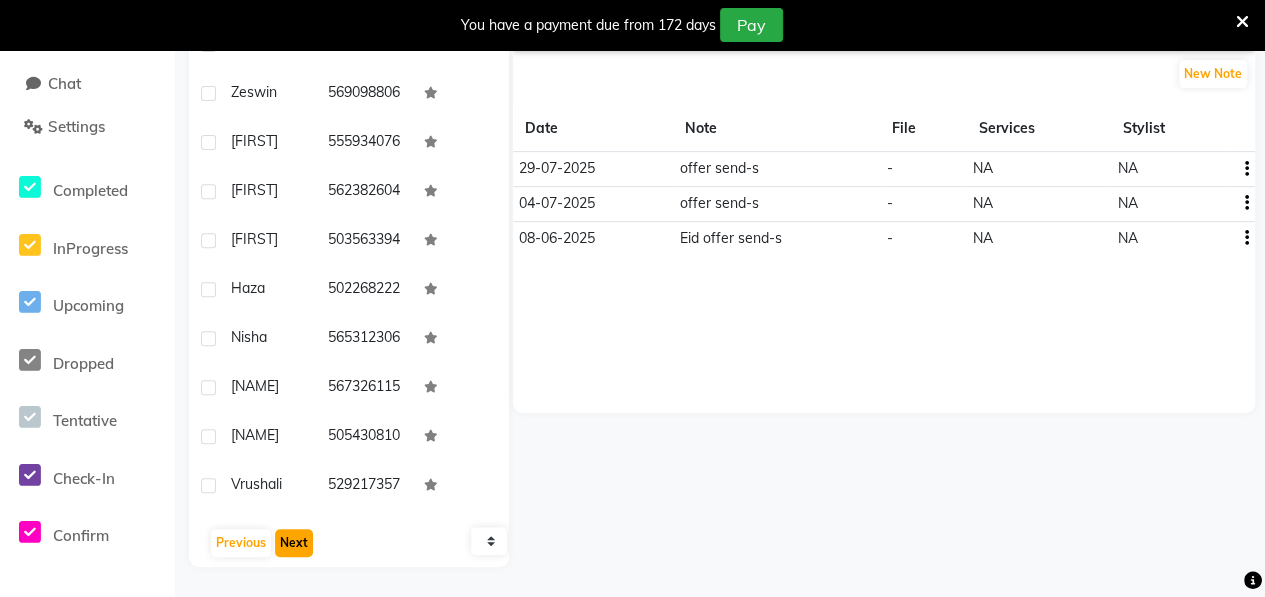 click on "Next" 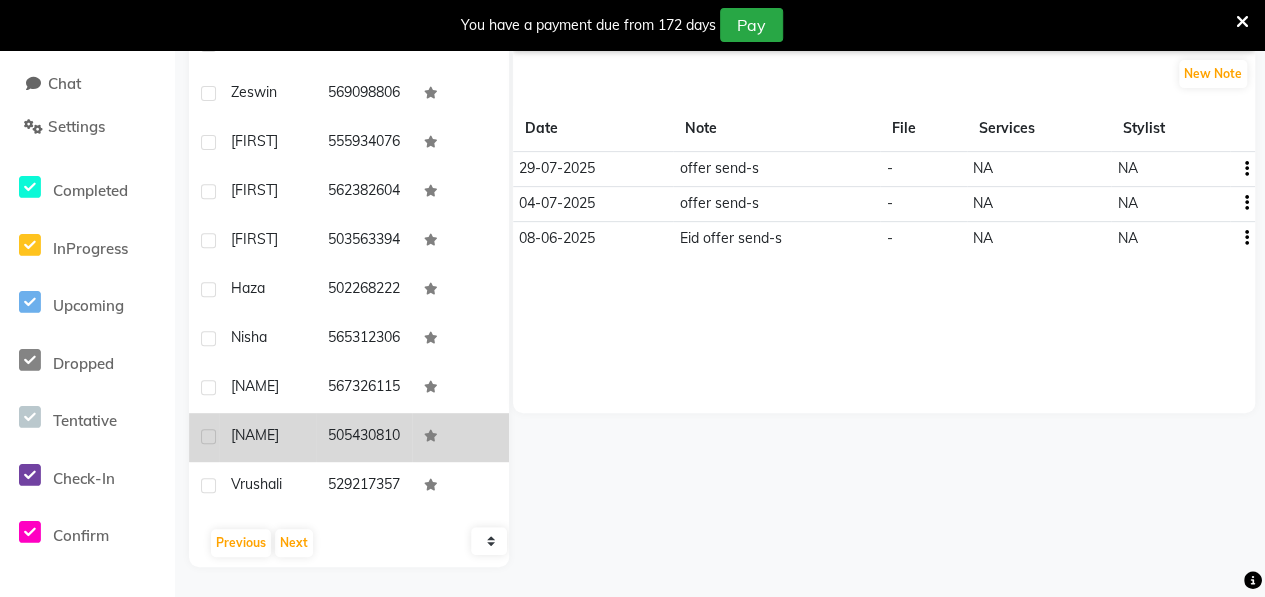 click on "Warda" 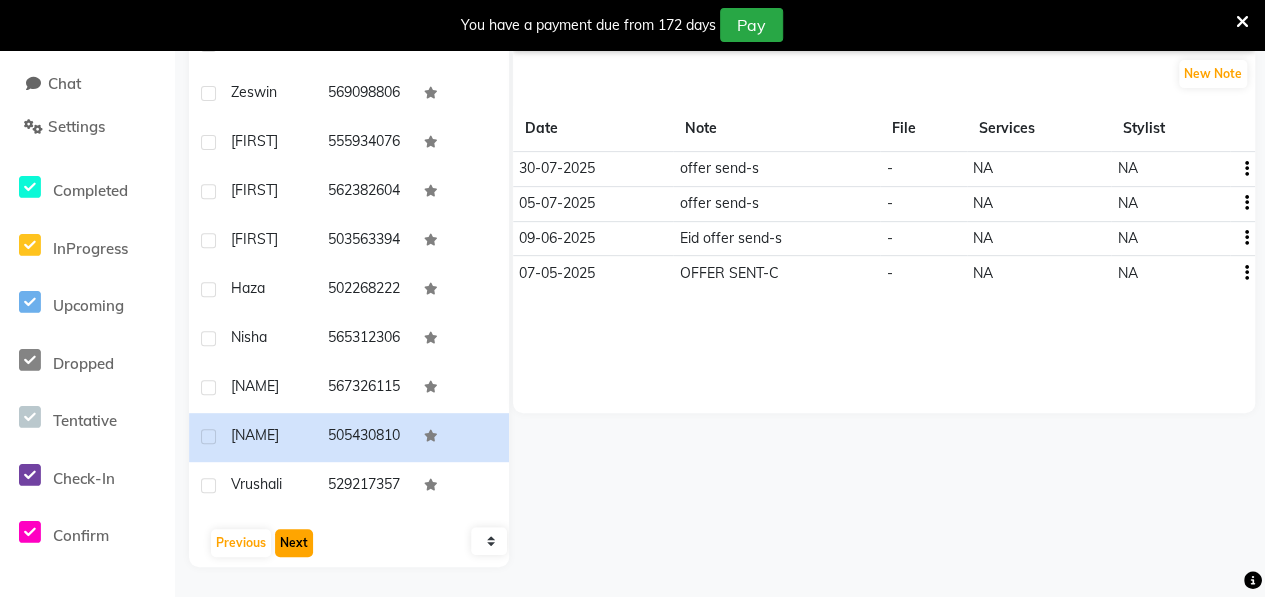 click on "Next" 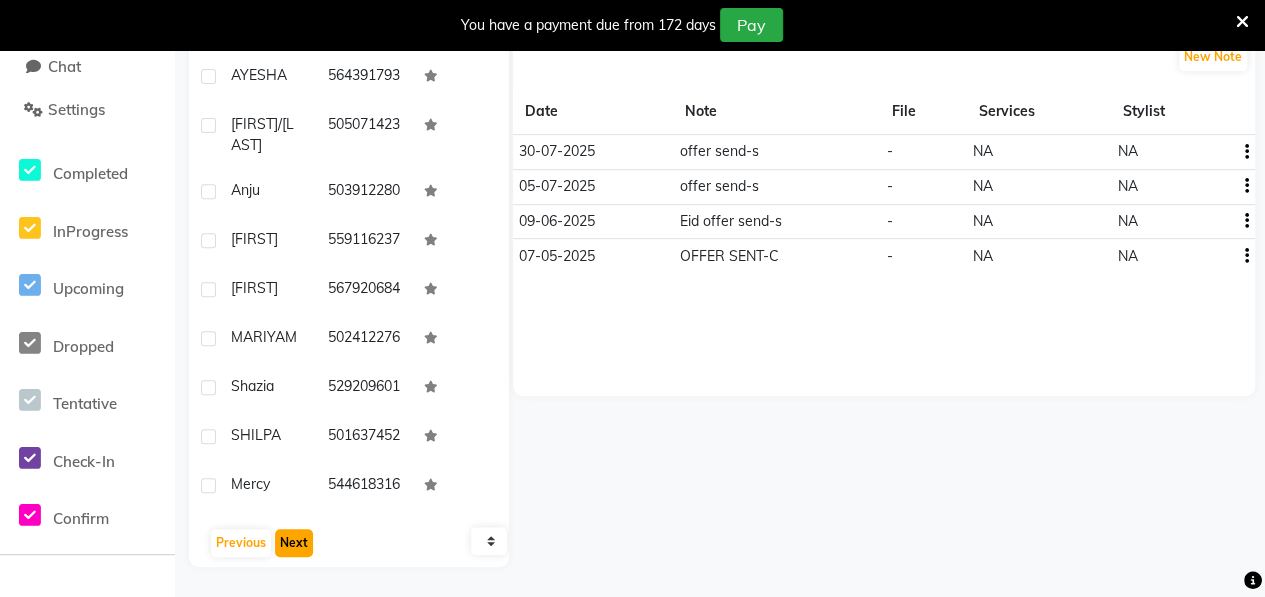 click on "Next" 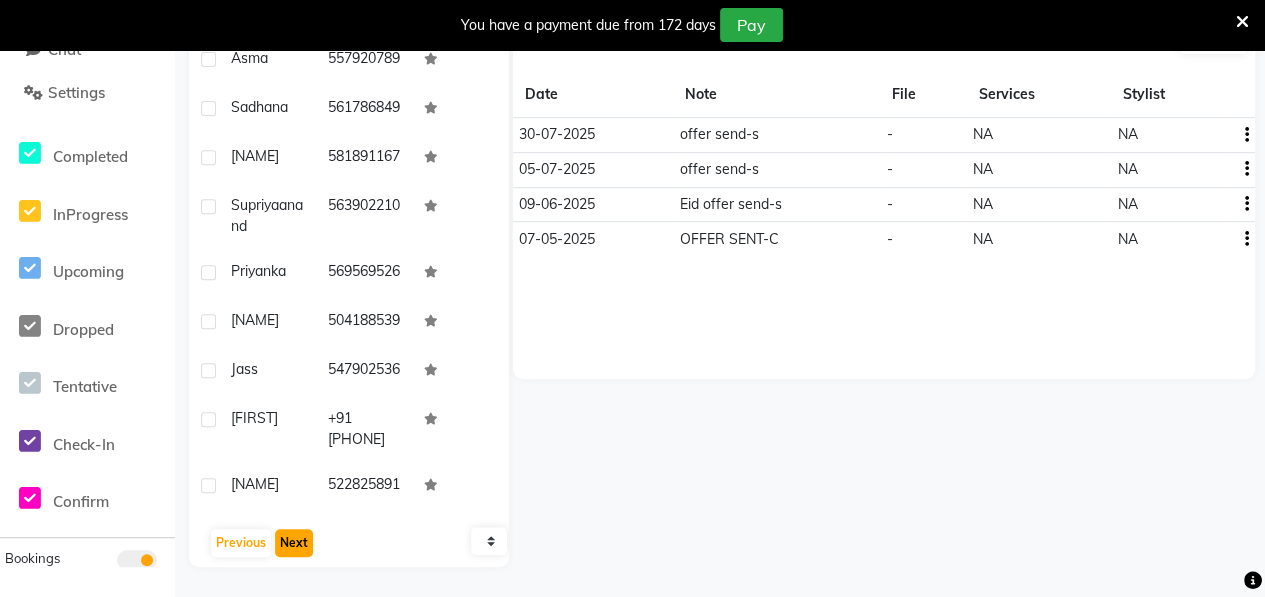 click on "Next" 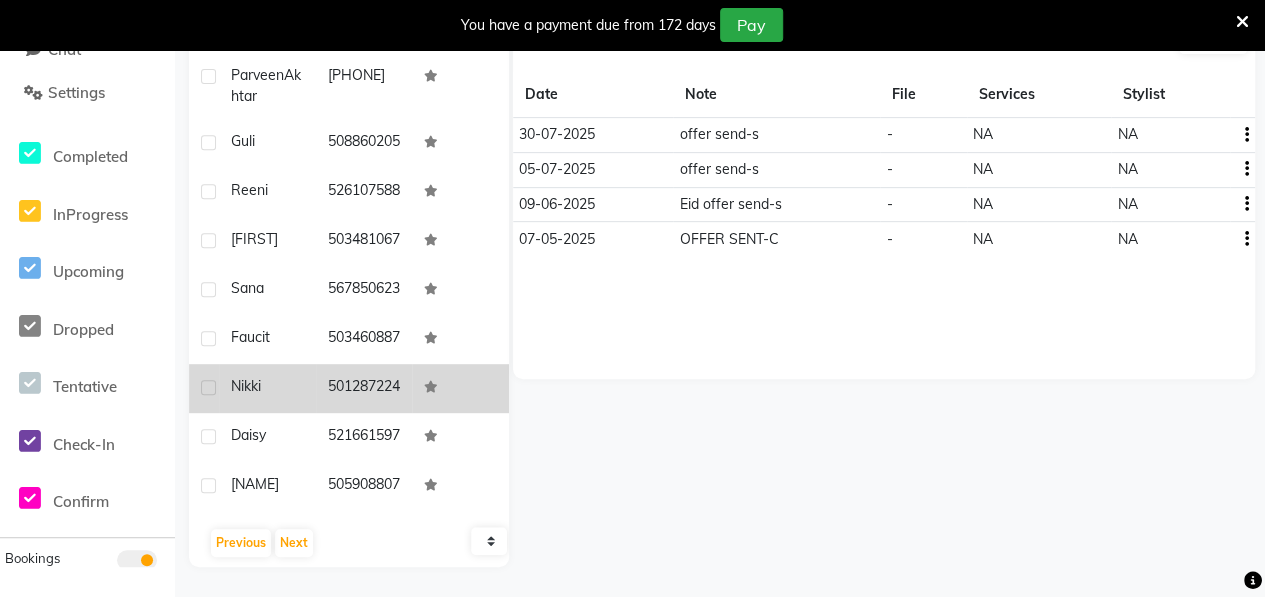 click on "Nikki" 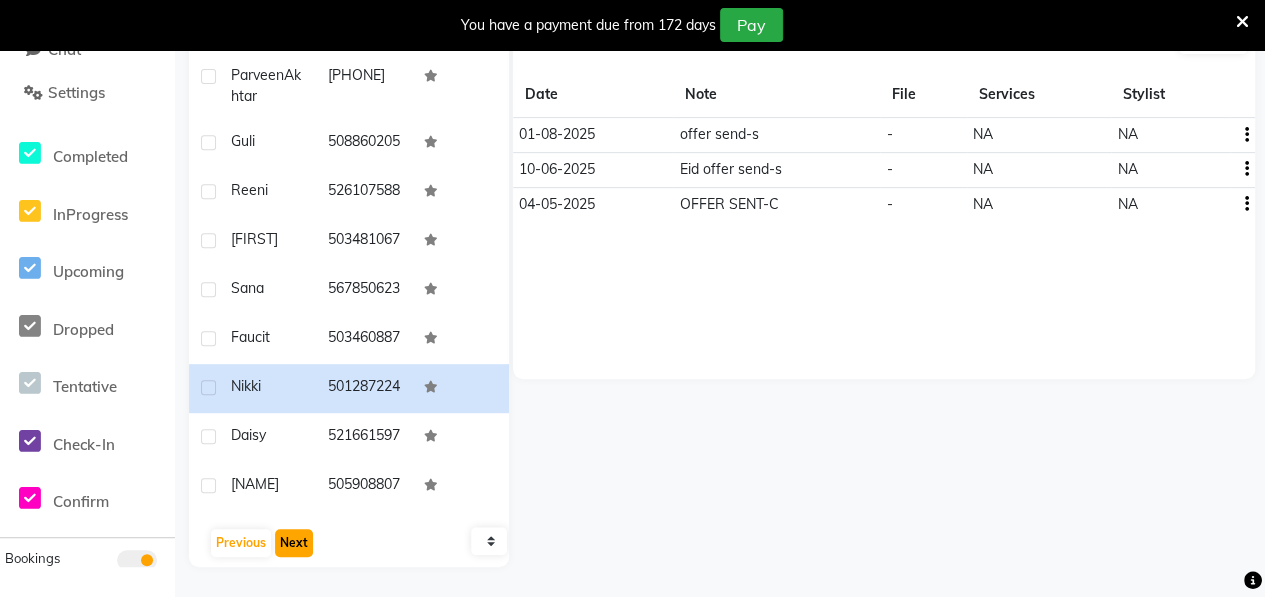 click on "Next" 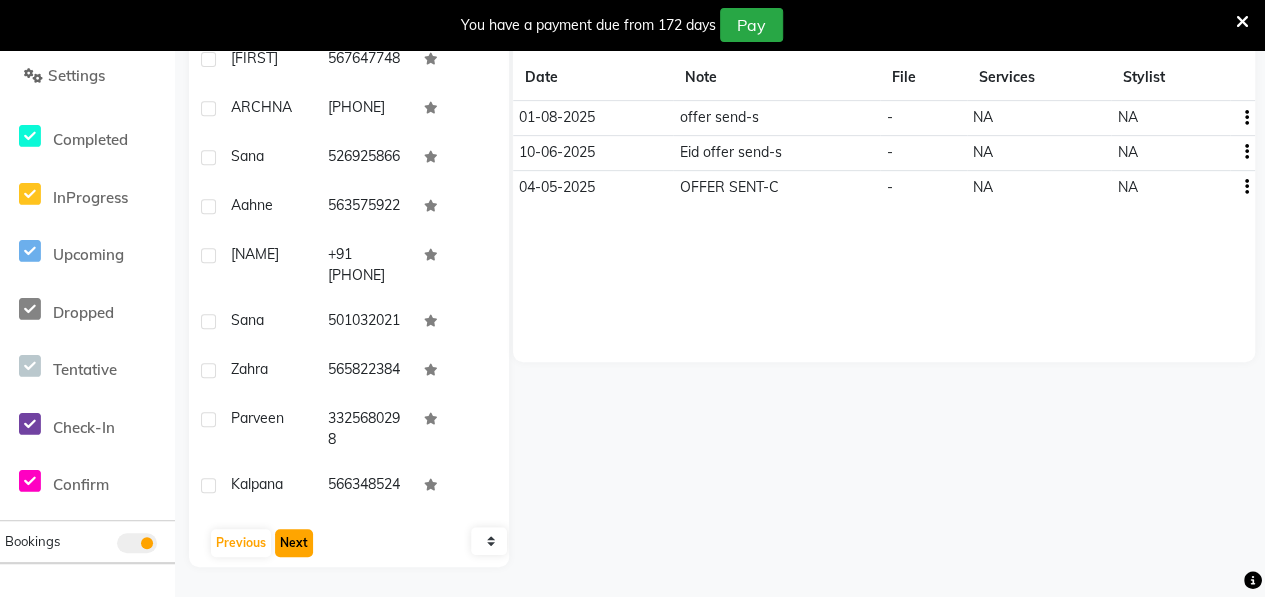click on "Next" 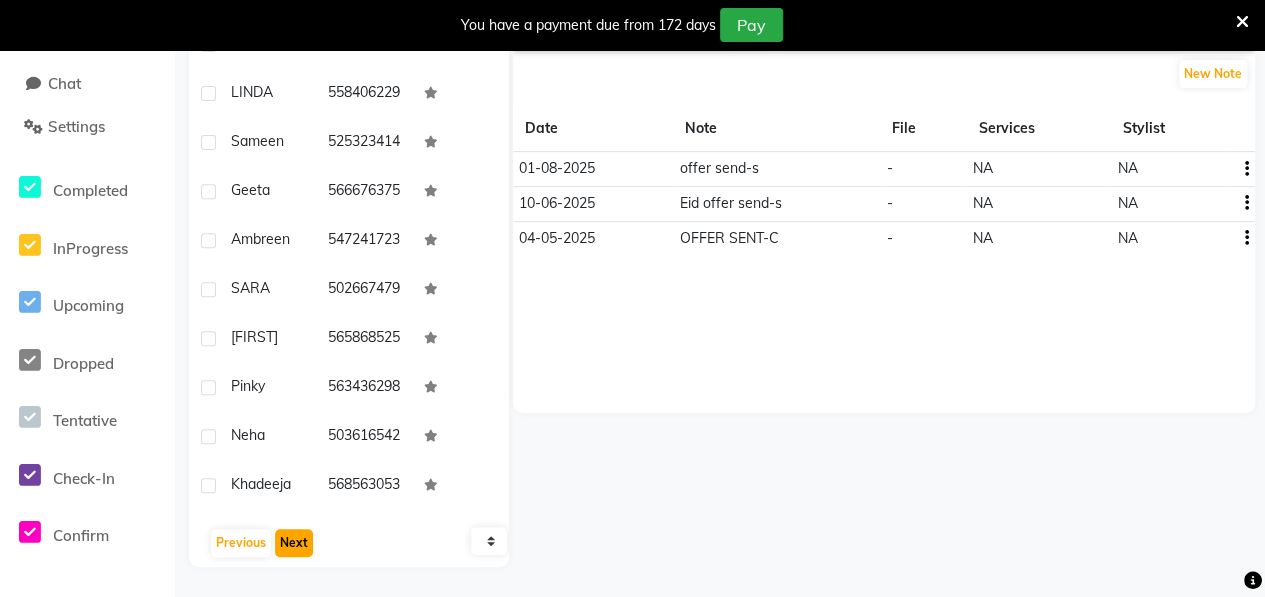 click on "Next" 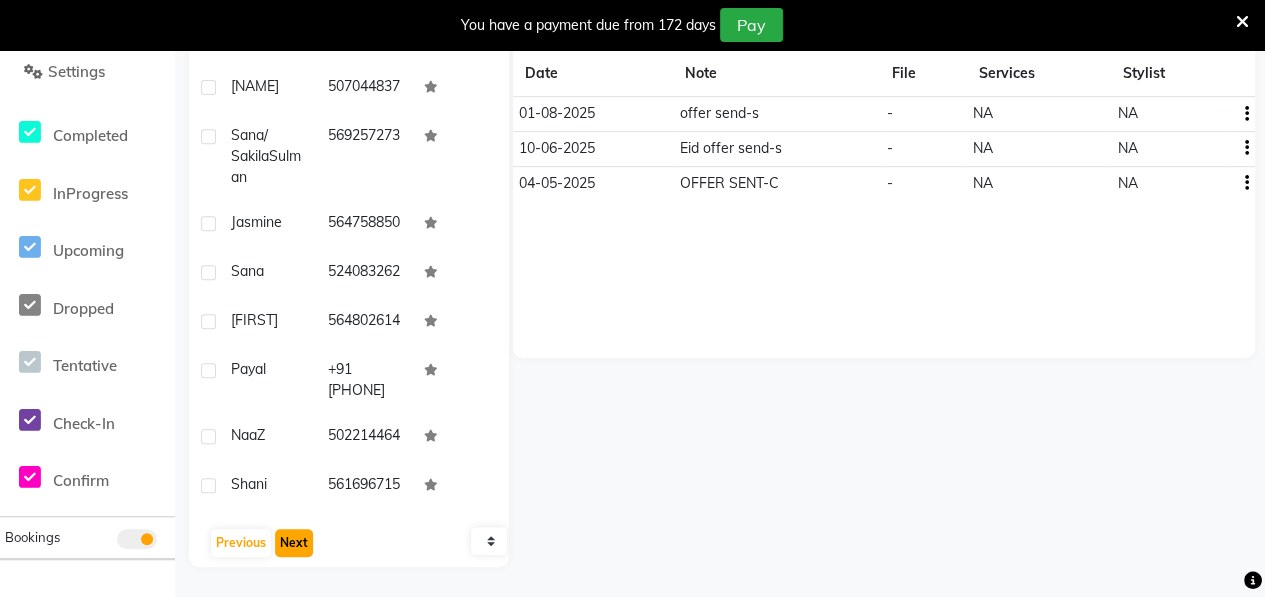 click on "Next" 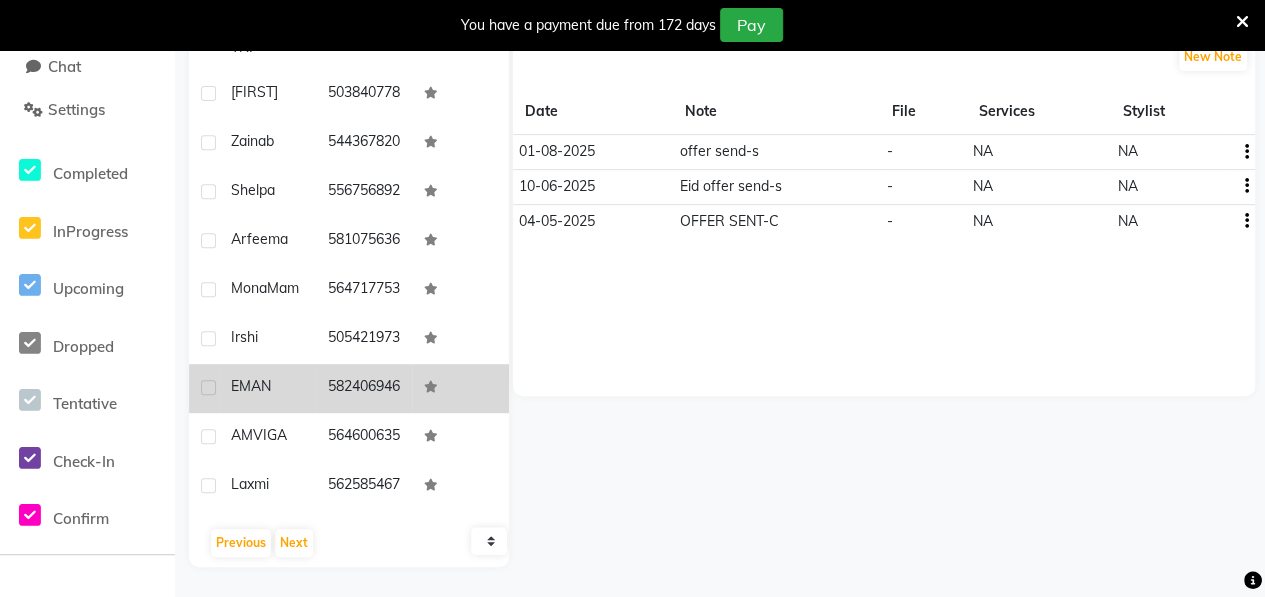 click on "EMAN" 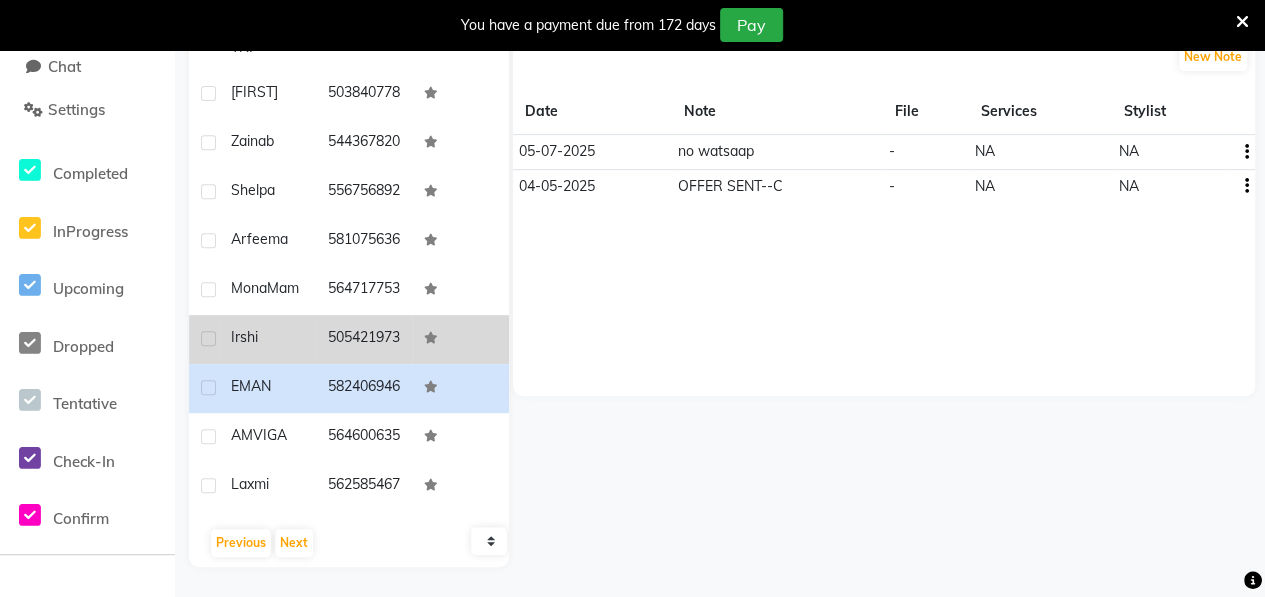 click on "Irshi" 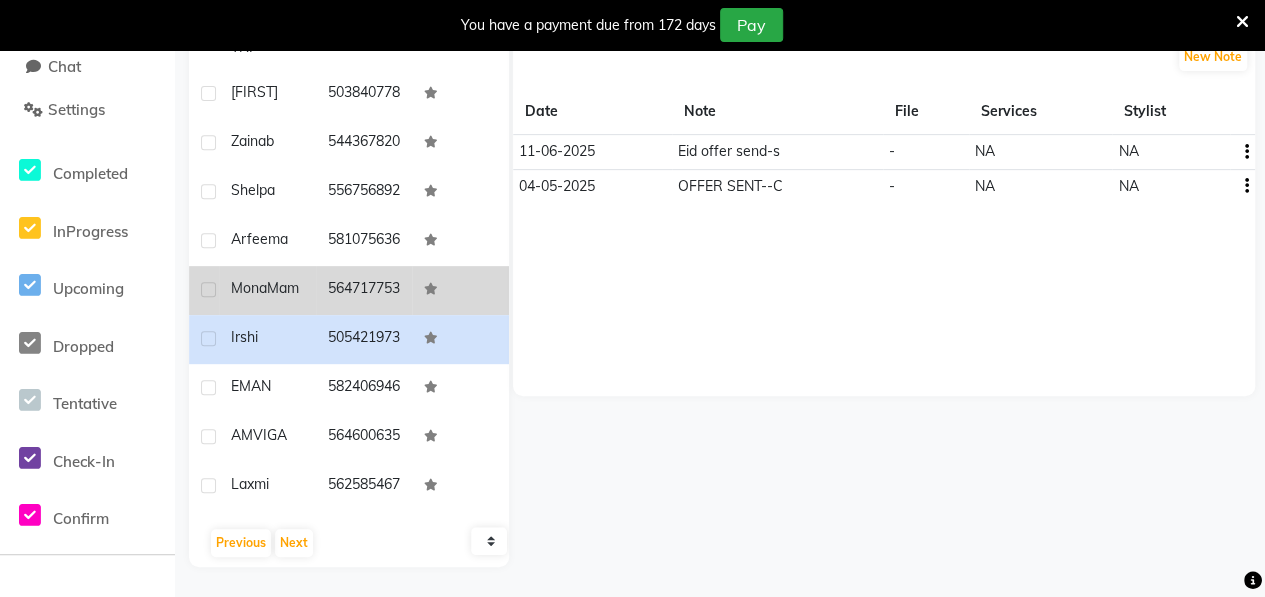 click on "Mona  Mam" 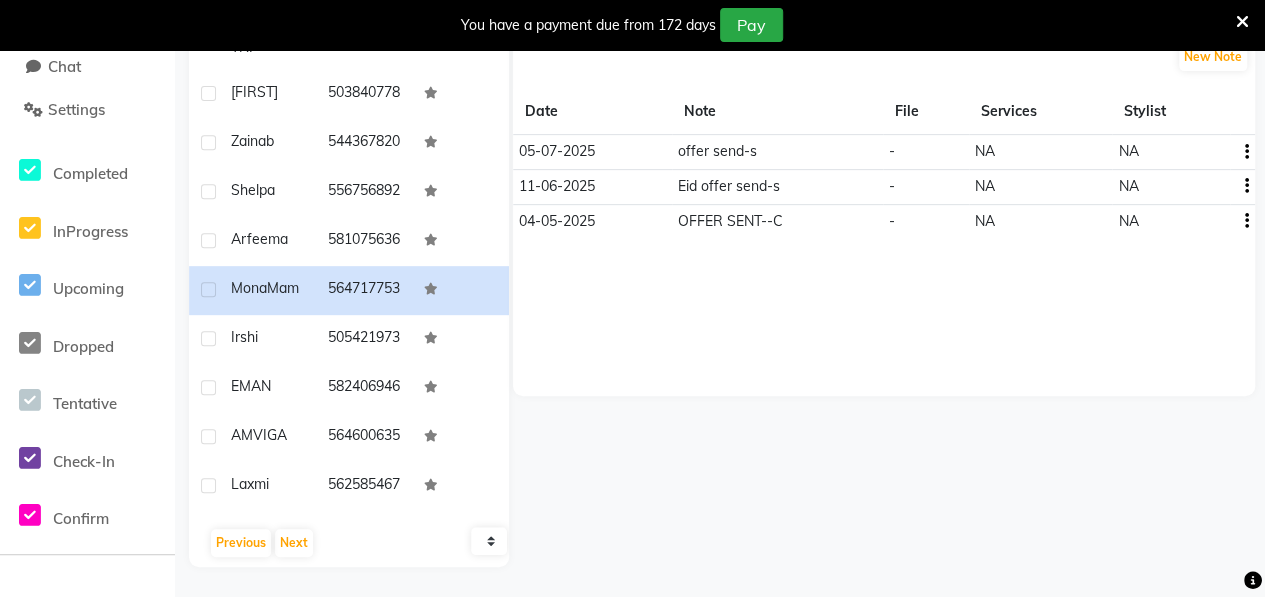 scroll, scrollTop: 0, scrollLeft: 0, axis: both 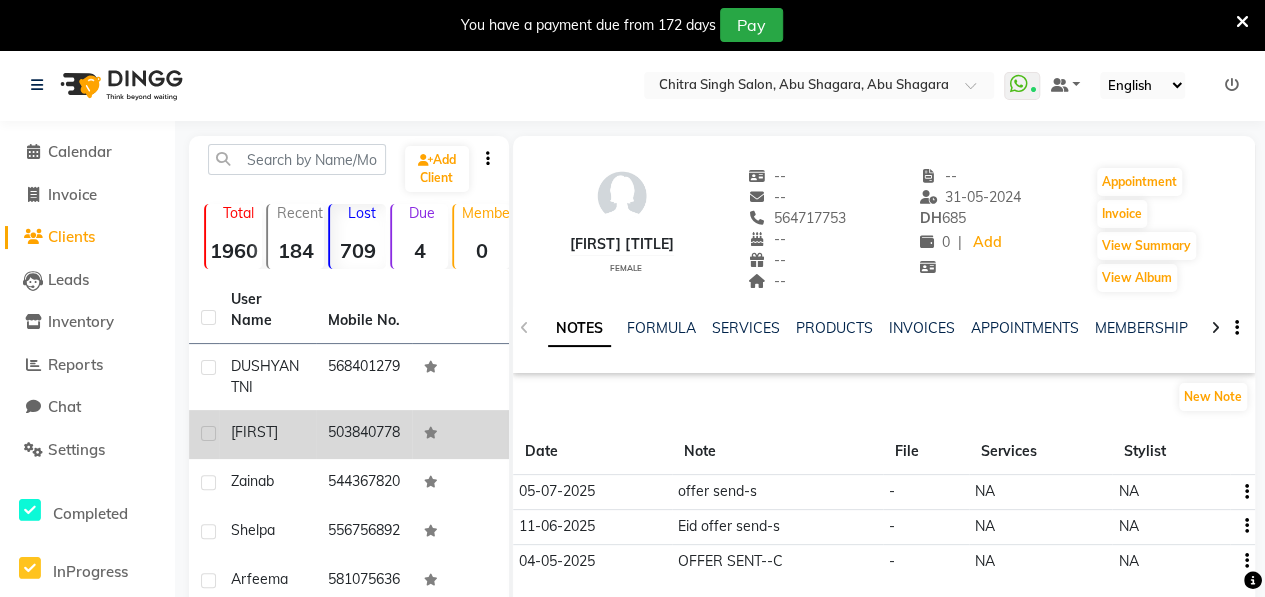 click on "LATHA" 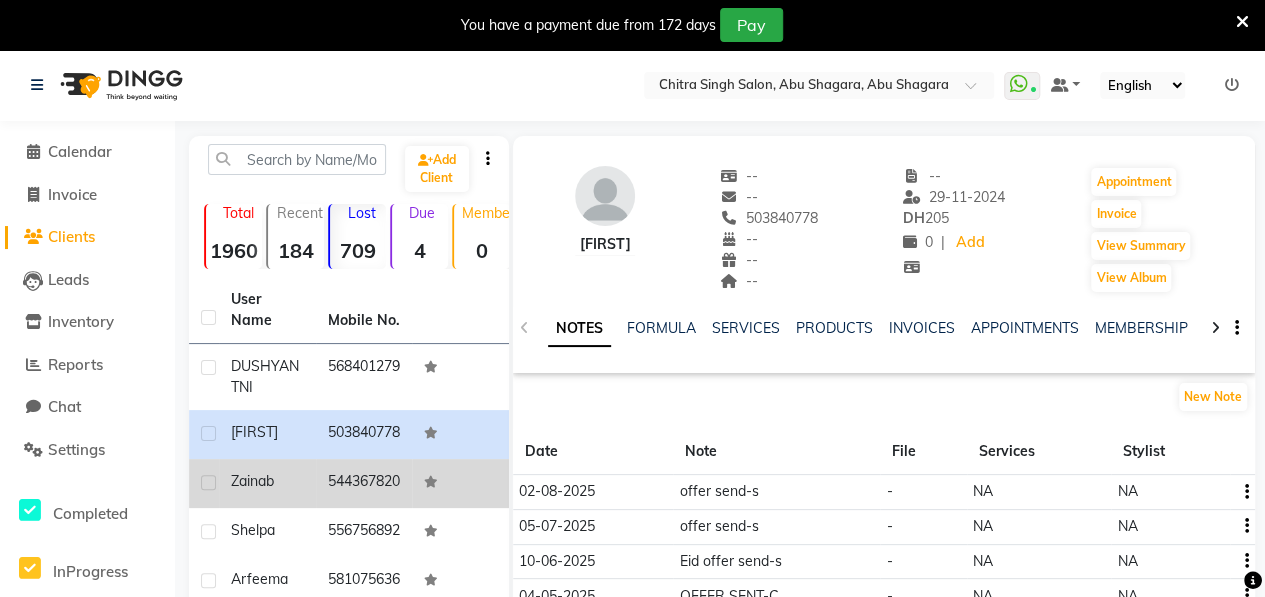 click on "Zainab" 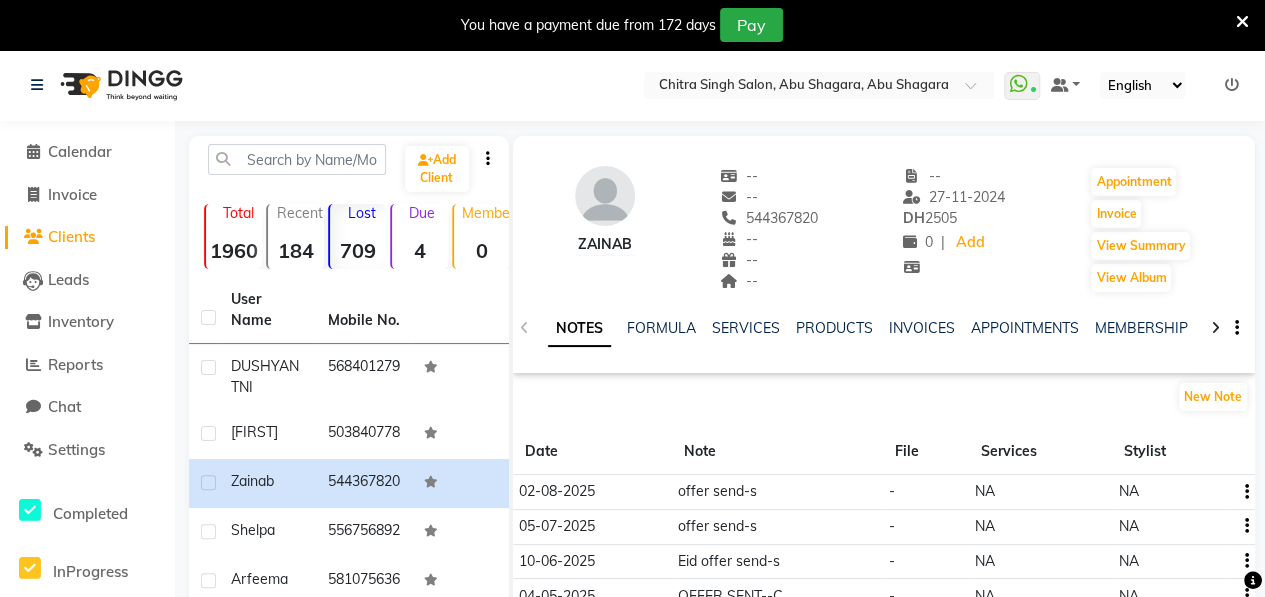 scroll, scrollTop: 430, scrollLeft: 0, axis: vertical 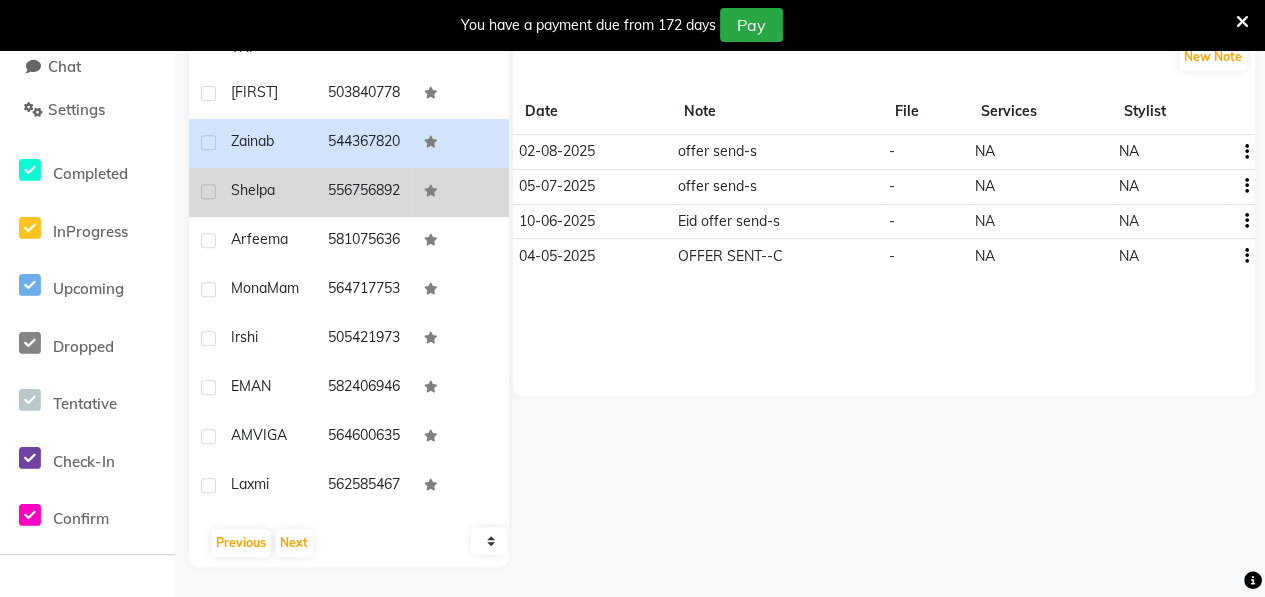 click on "Shelpa" 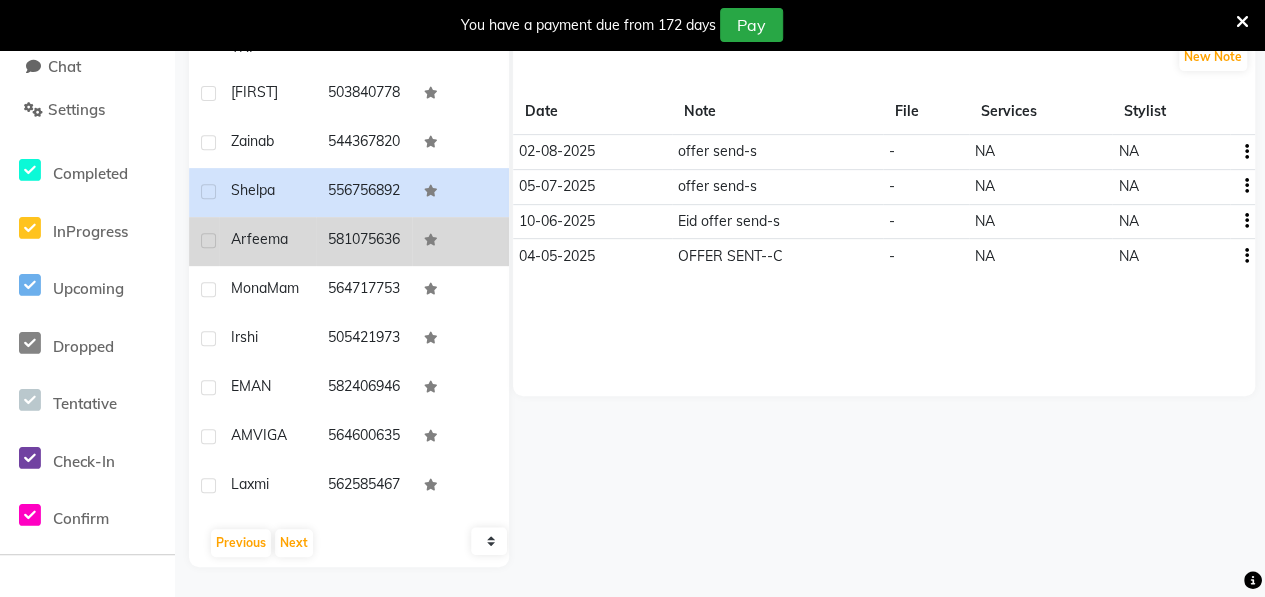 click on "Arfeema" 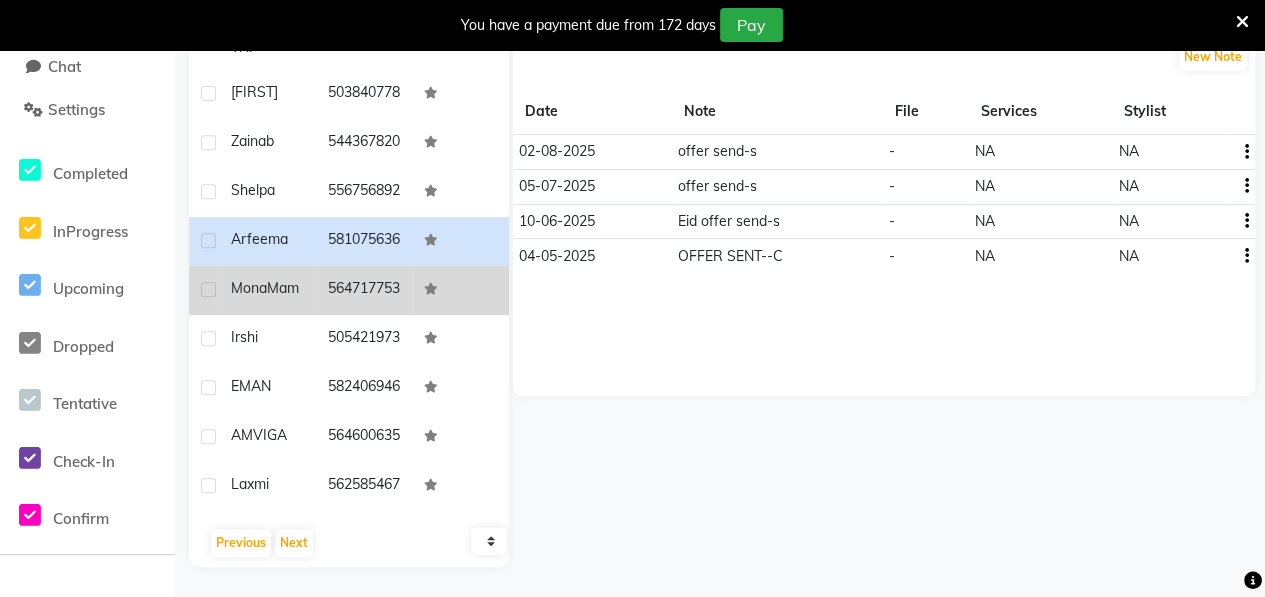 click on "Mona  Mam" 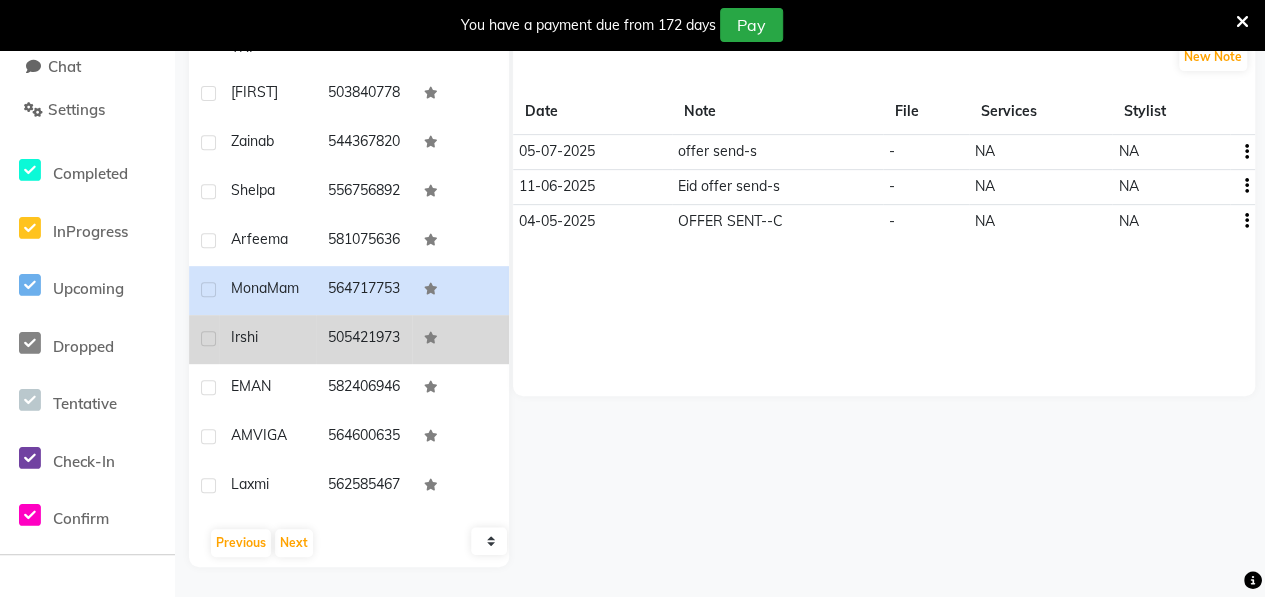 click on "Irshi" 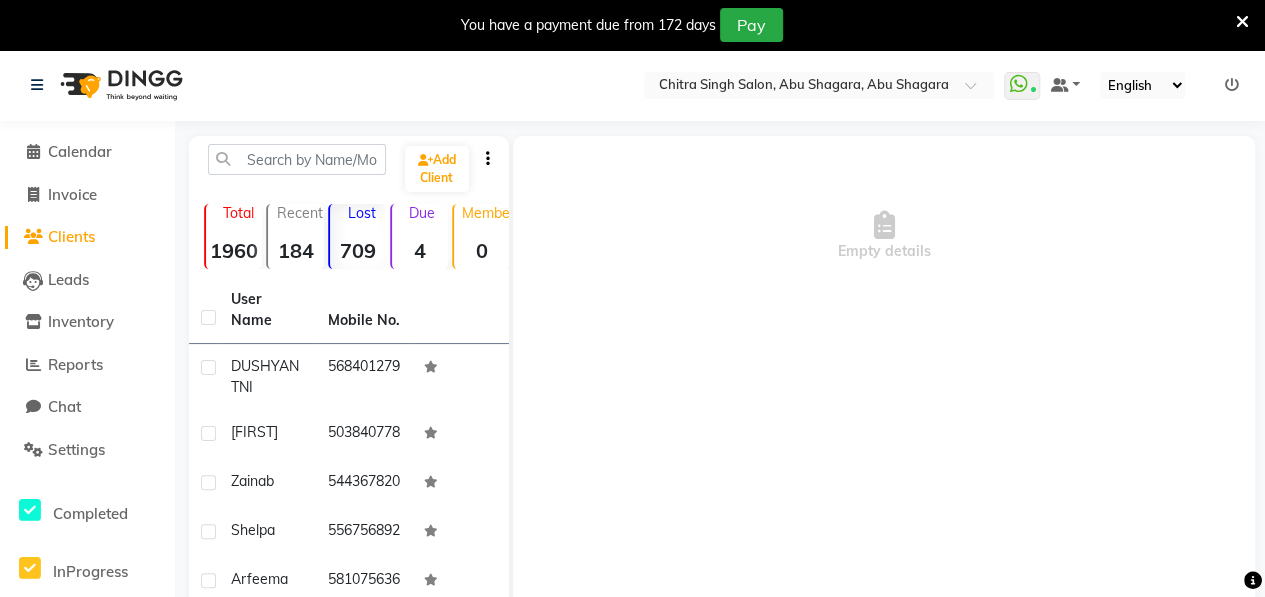 scroll, scrollTop: 430, scrollLeft: 0, axis: vertical 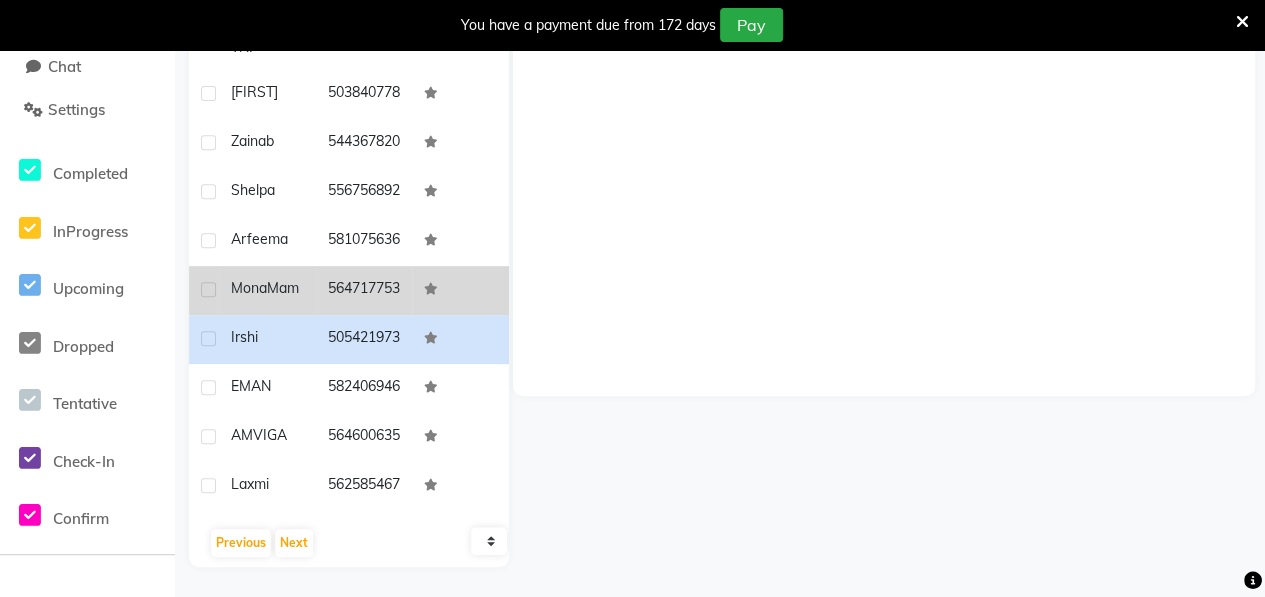 click on "Mona  Mam" 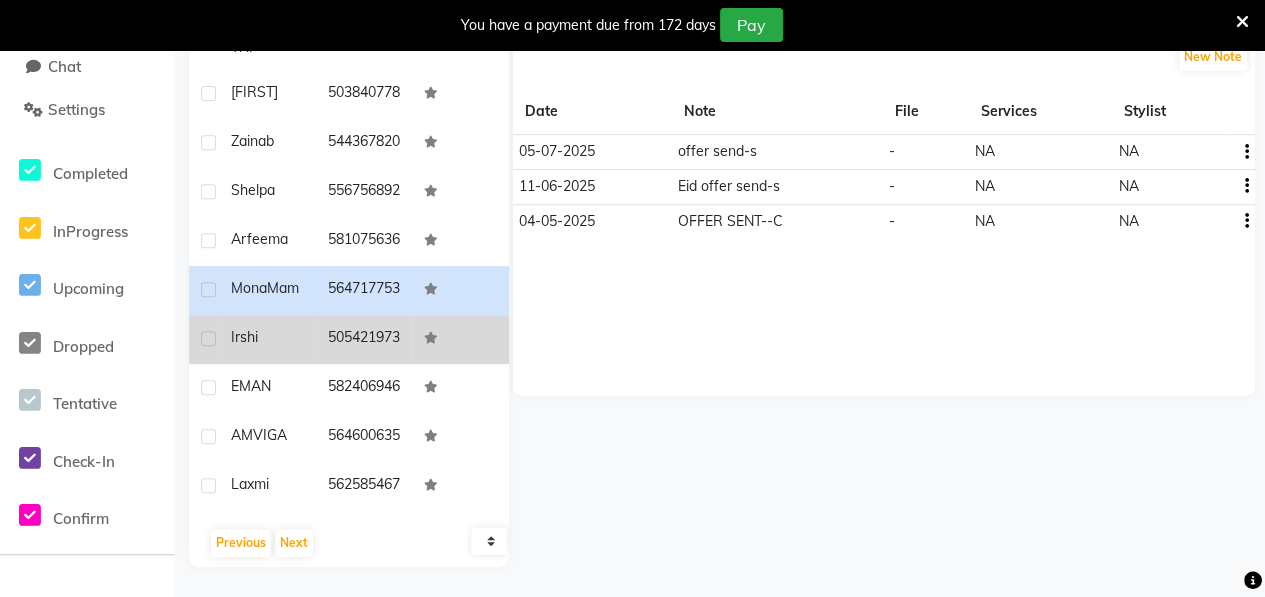click on "Irshi" 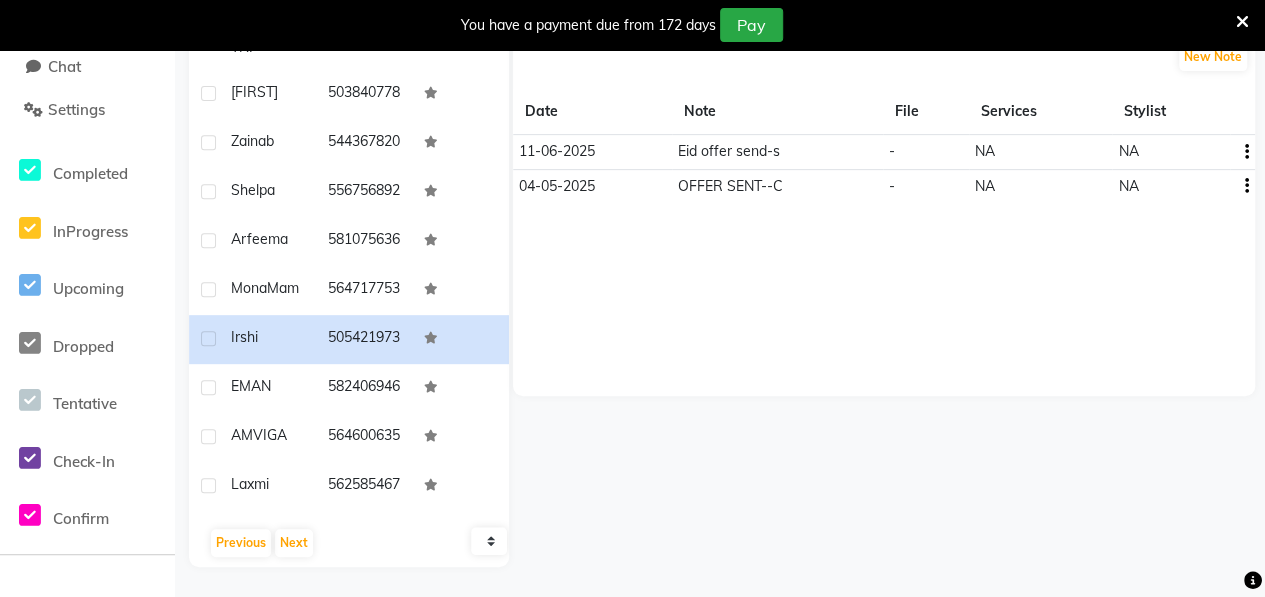 scroll, scrollTop: 0, scrollLeft: 0, axis: both 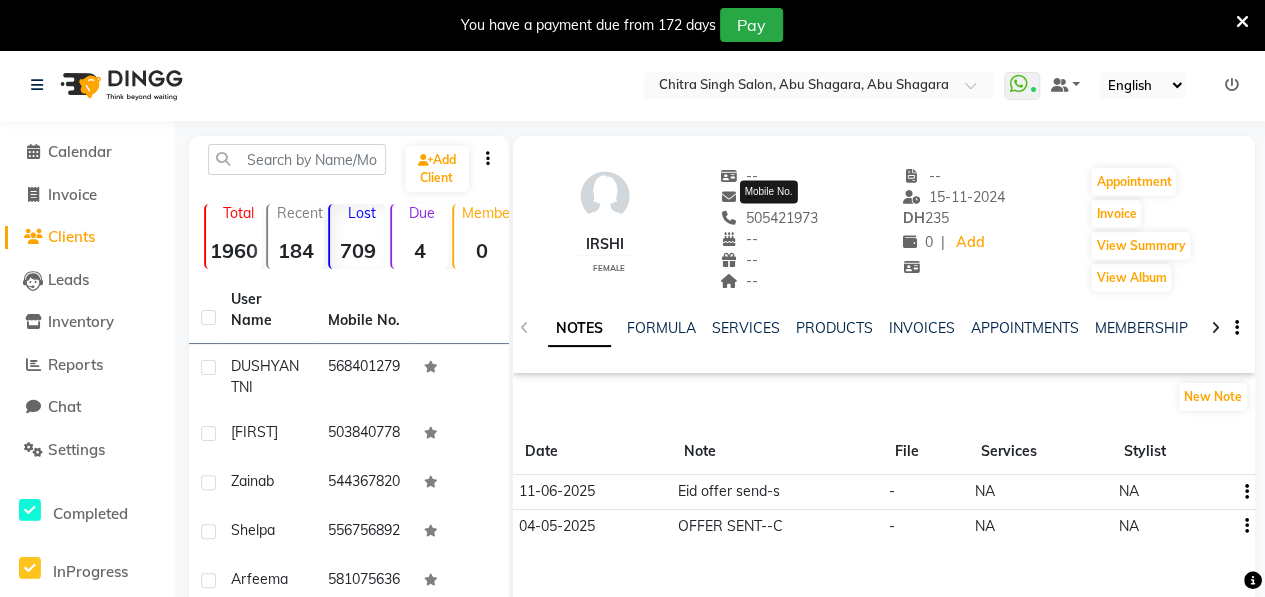 drag, startPoint x: 820, startPoint y: 217, endPoint x: 735, endPoint y: 223, distance: 85.2115 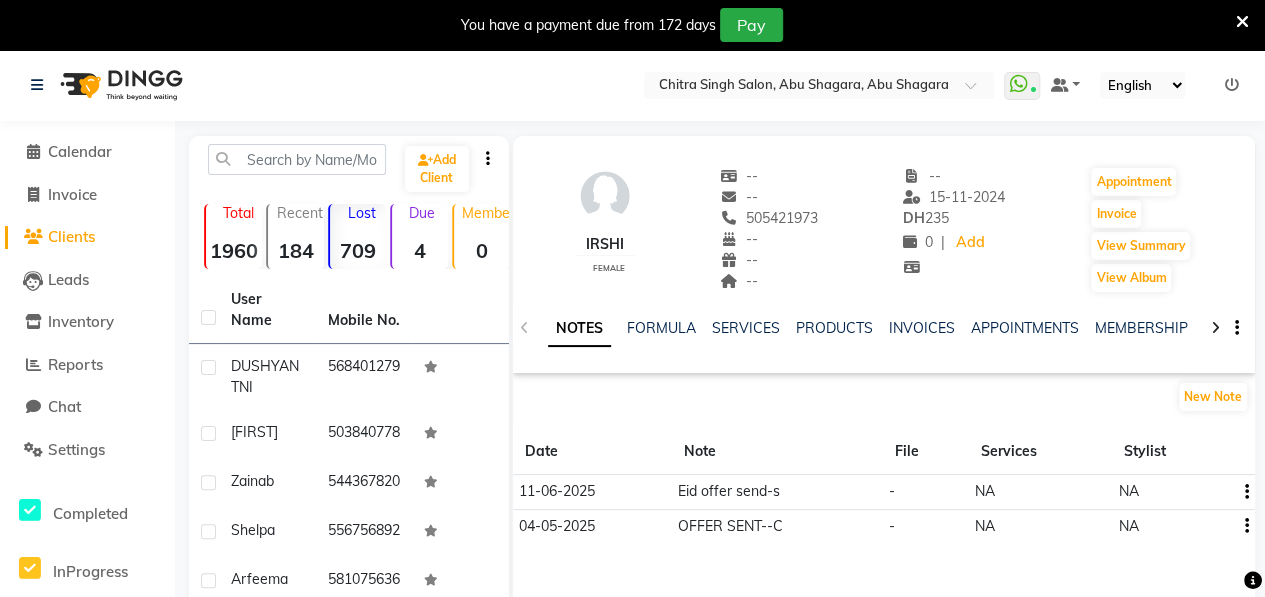 copy on "505421973" 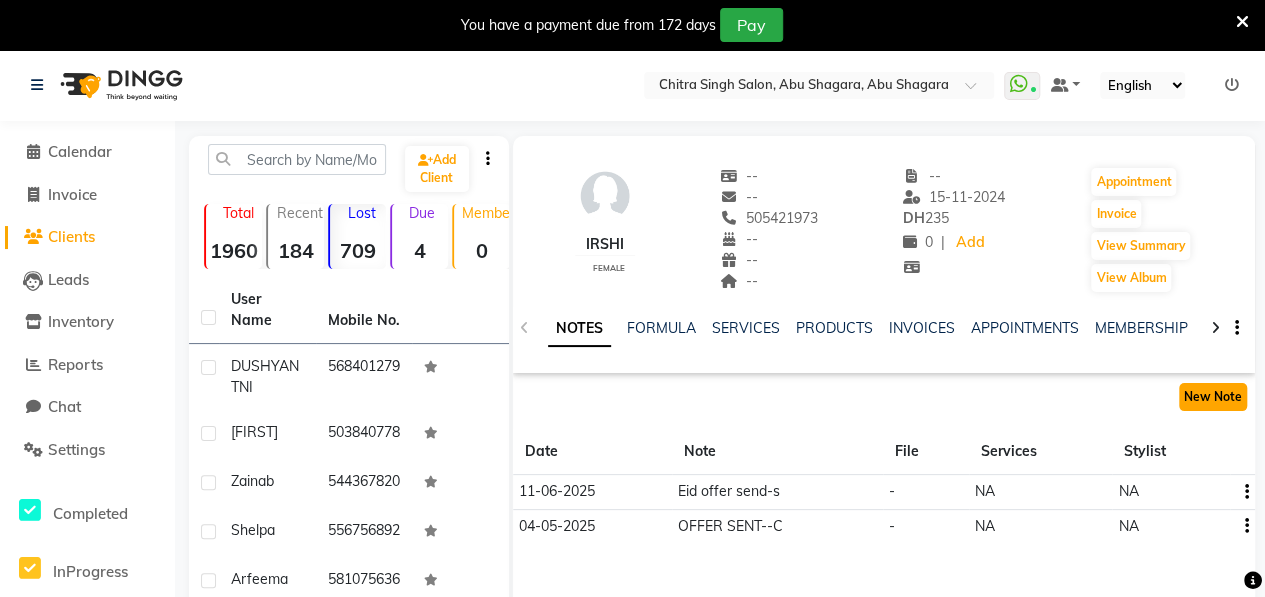 click on "New Note" 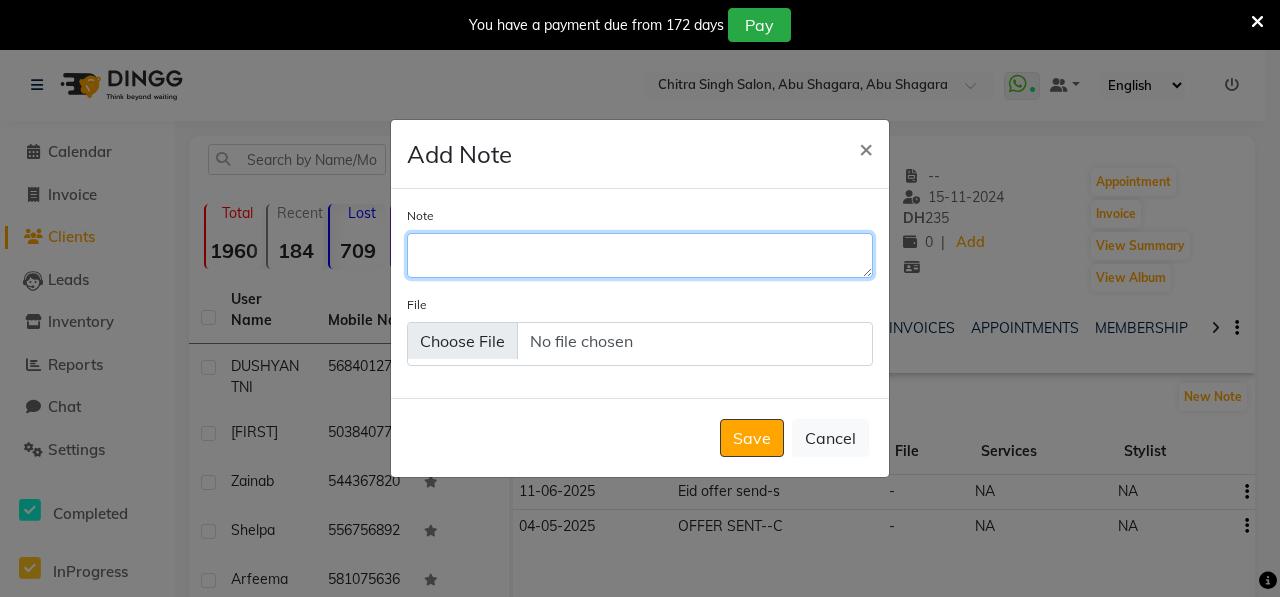 click on "Note" at bounding box center (640, 255) 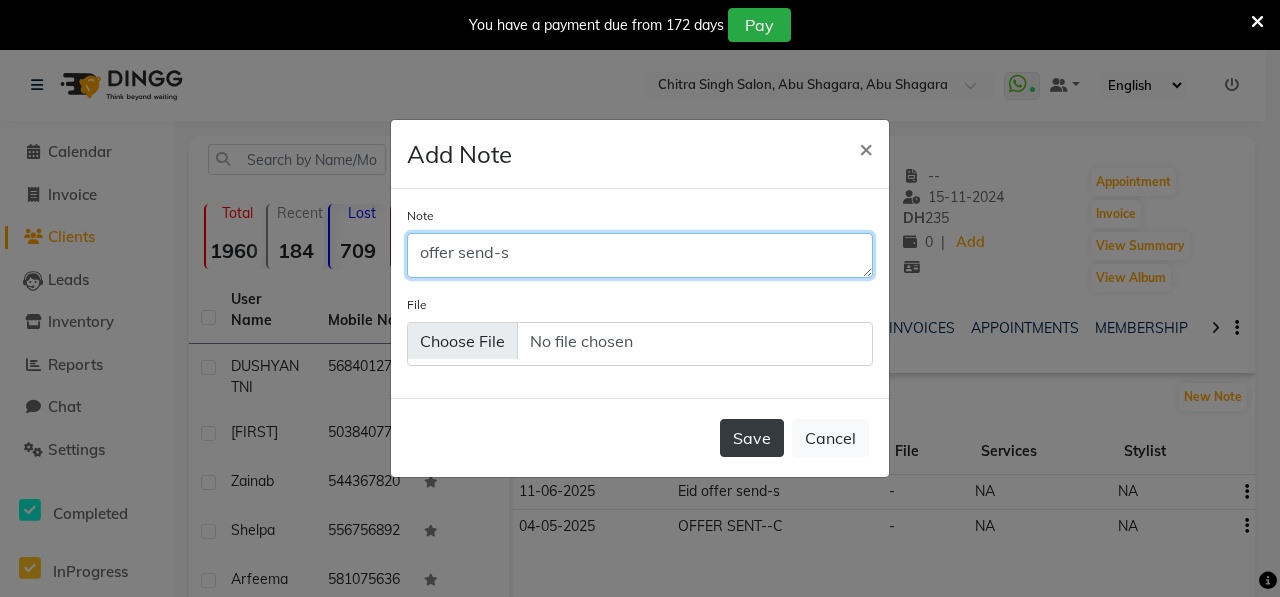 type on "offer send-s" 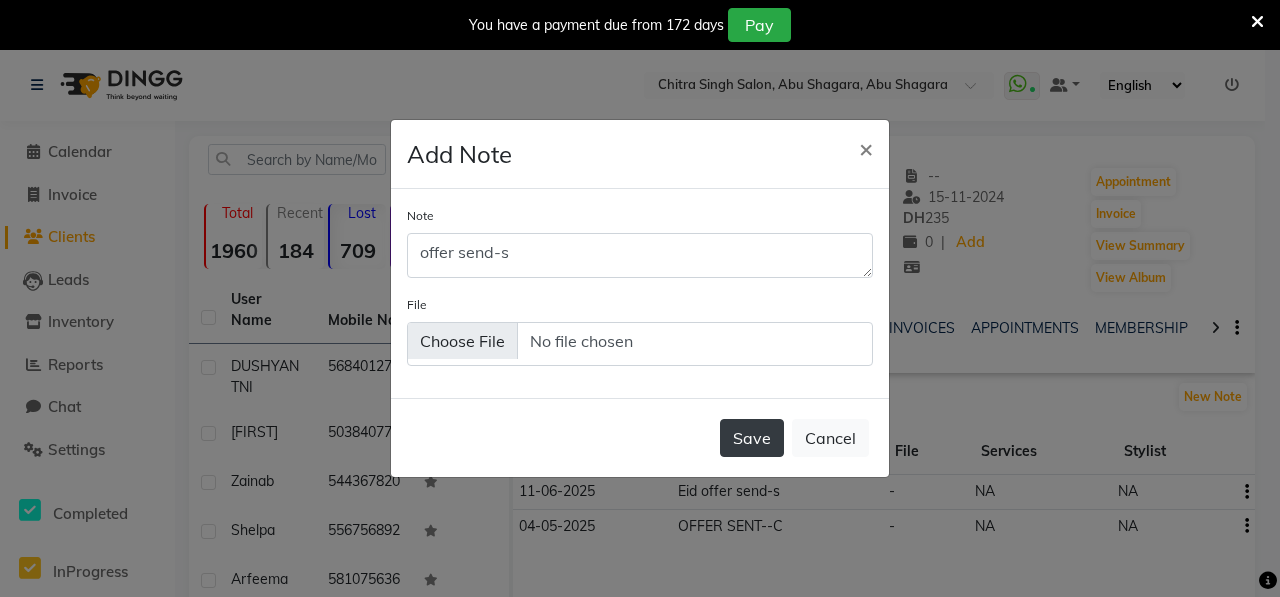 click on "Save" 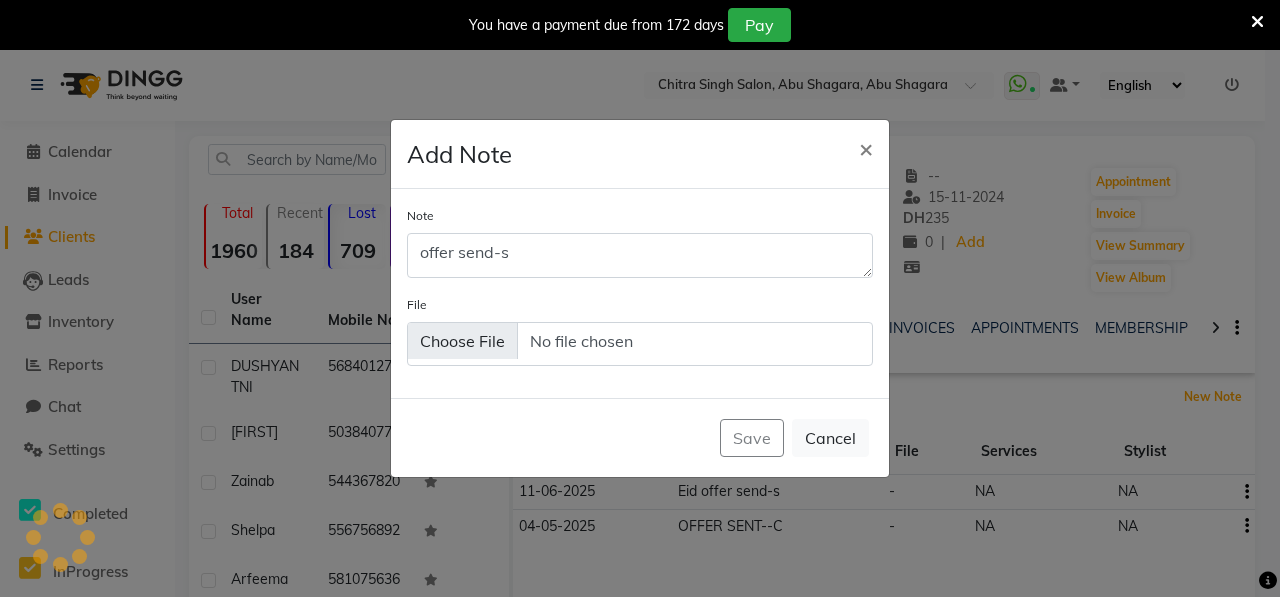 type 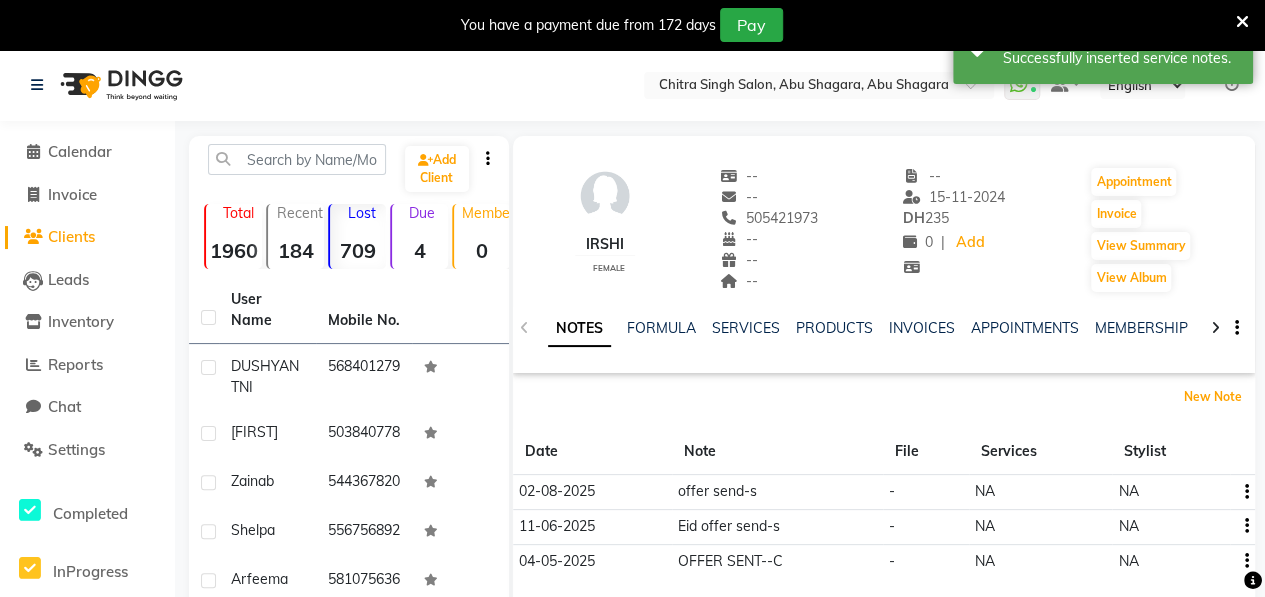 scroll, scrollTop: 430, scrollLeft: 0, axis: vertical 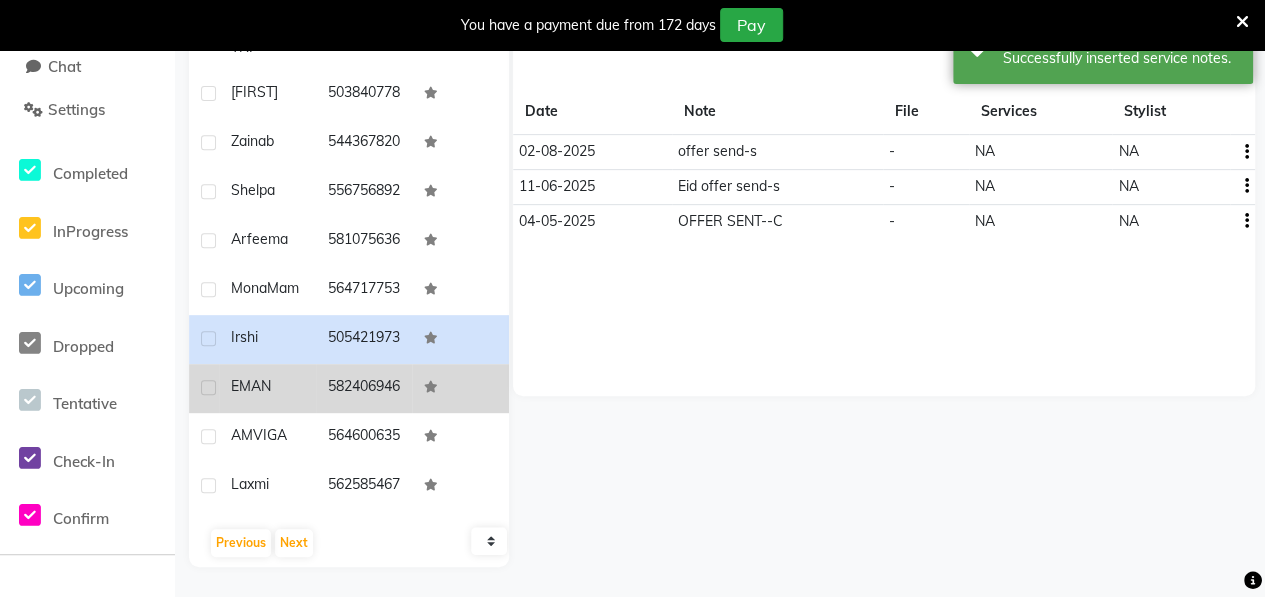 click on "EMAN" 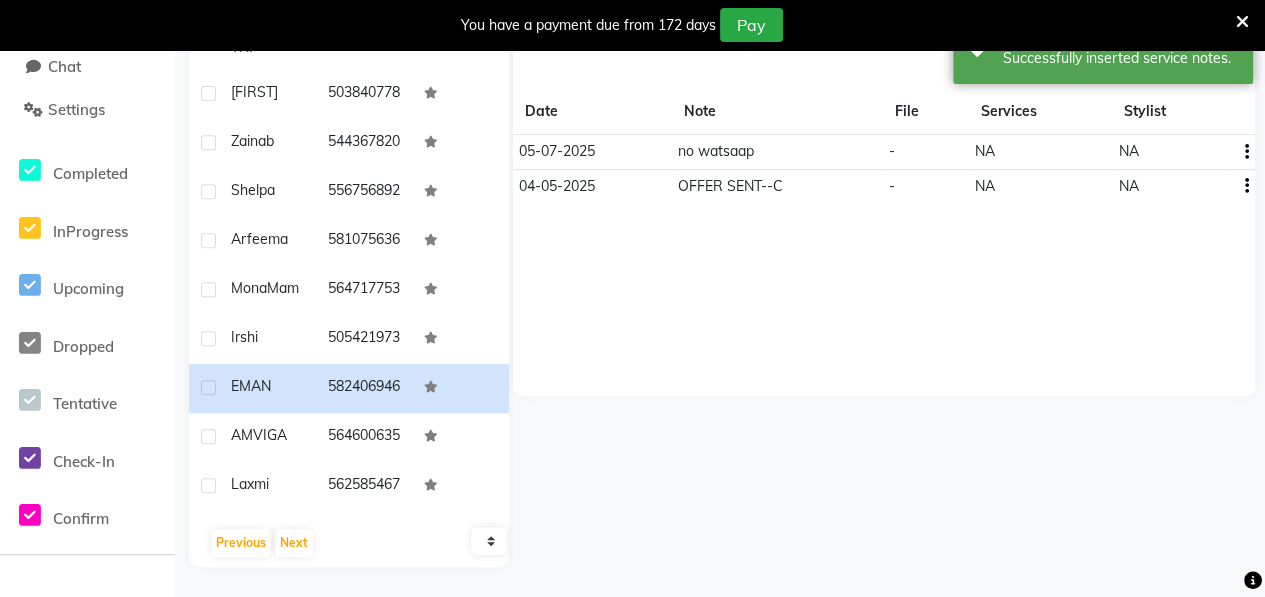 scroll, scrollTop: 0, scrollLeft: 0, axis: both 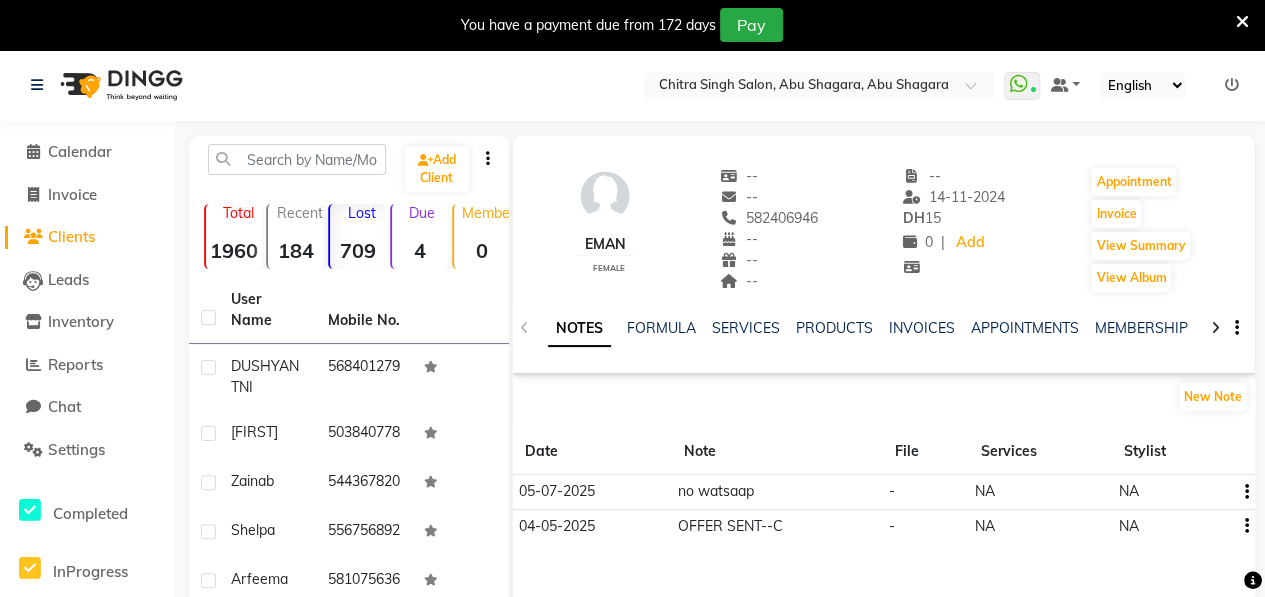 drag, startPoint x: 746, startPoint y: 213, endPoint x: 832, endPoint y: 215, distance: 86.023254 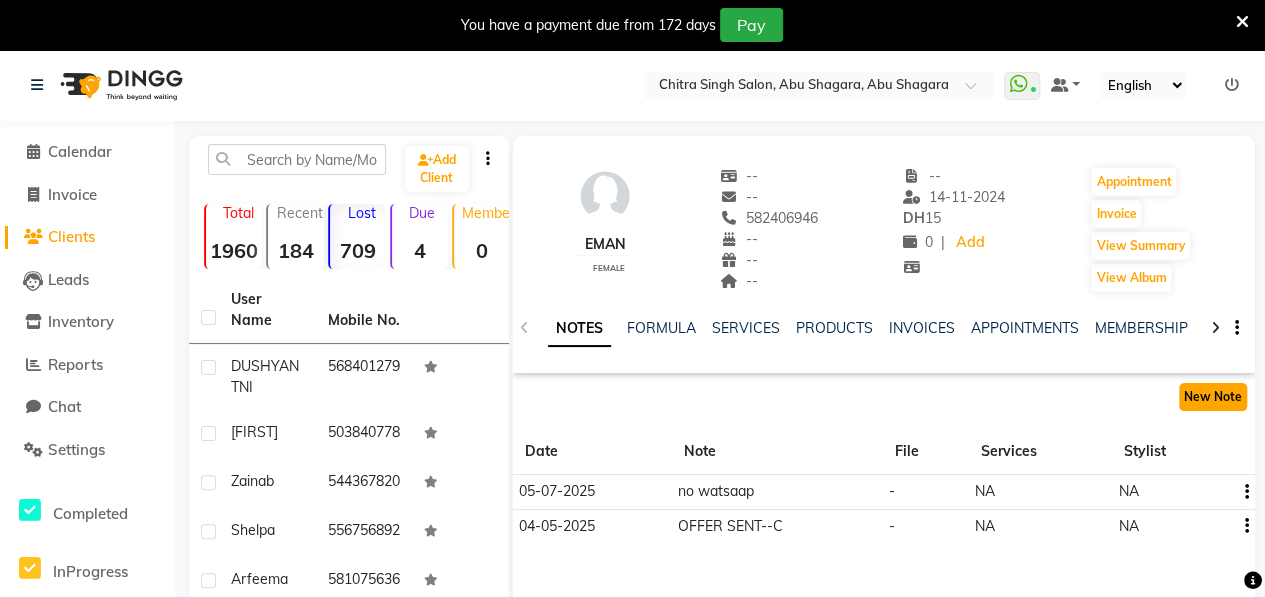 click on "New Note" 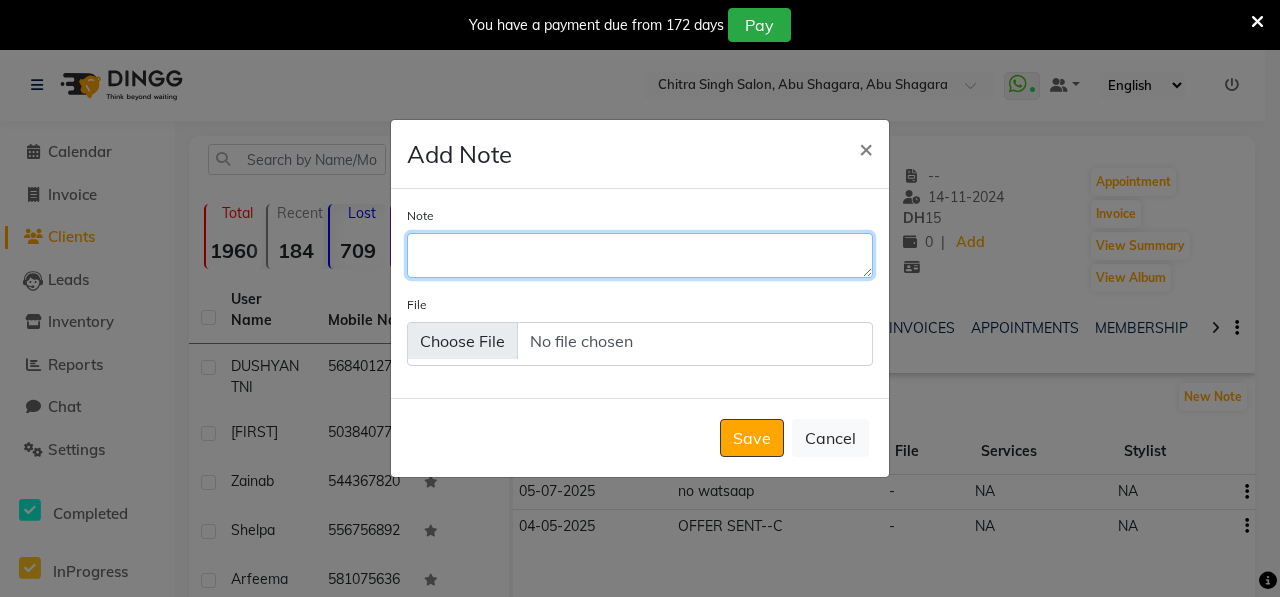 click on "Note" at bounding box center [640, 255] 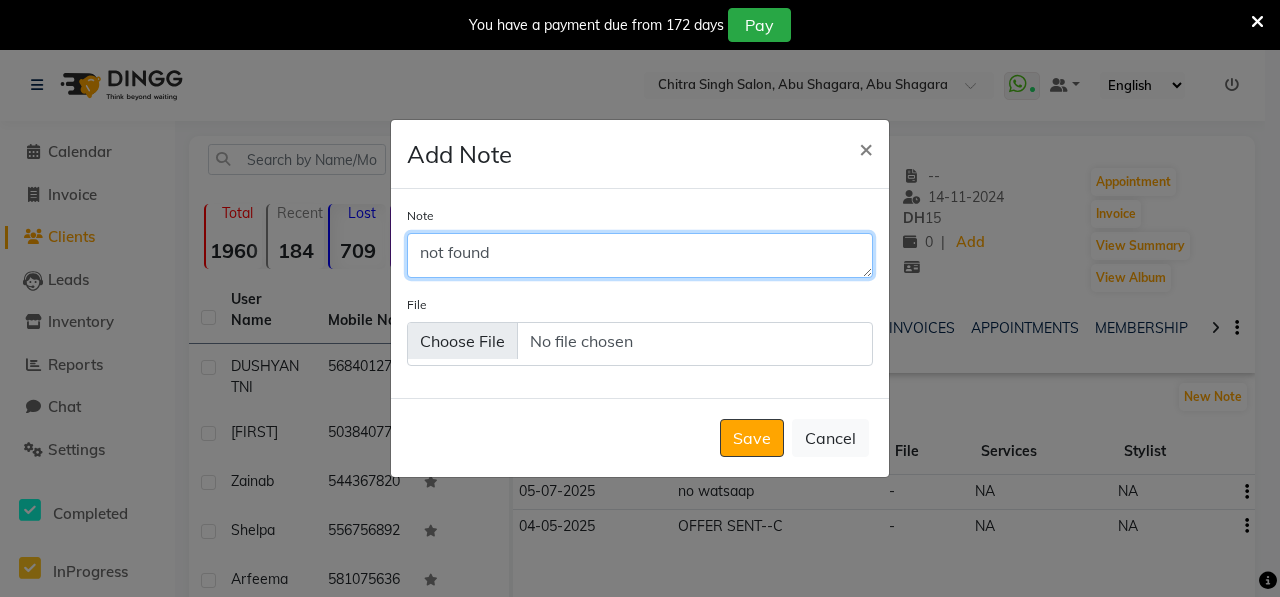 type on "not found" 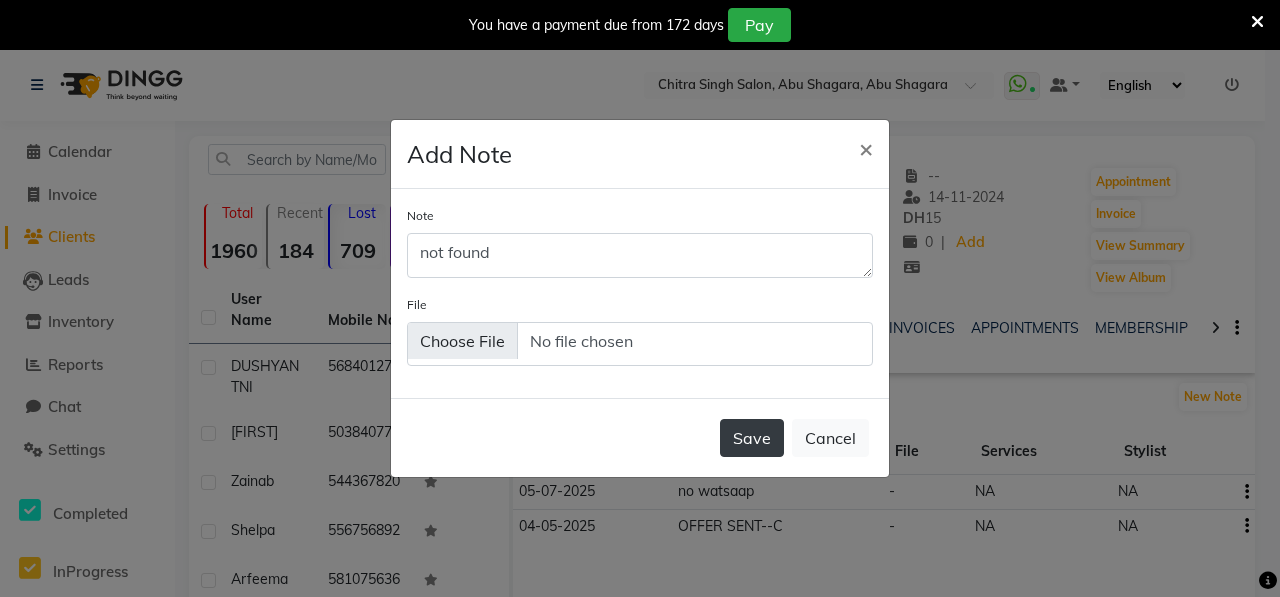 click on "Save" 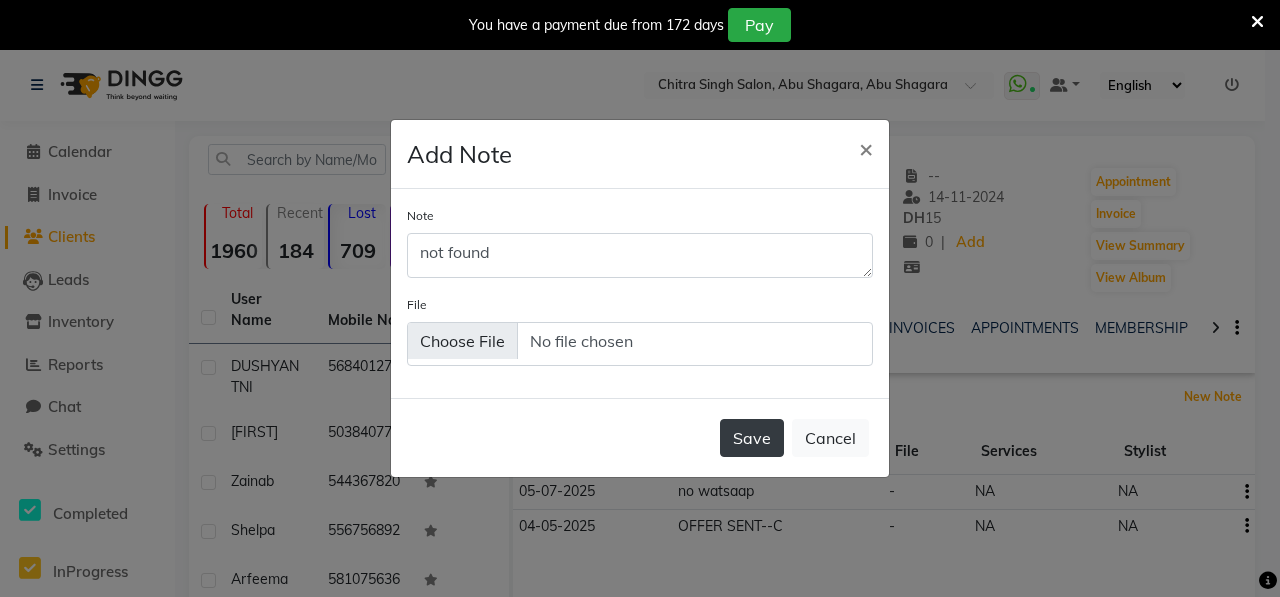 type 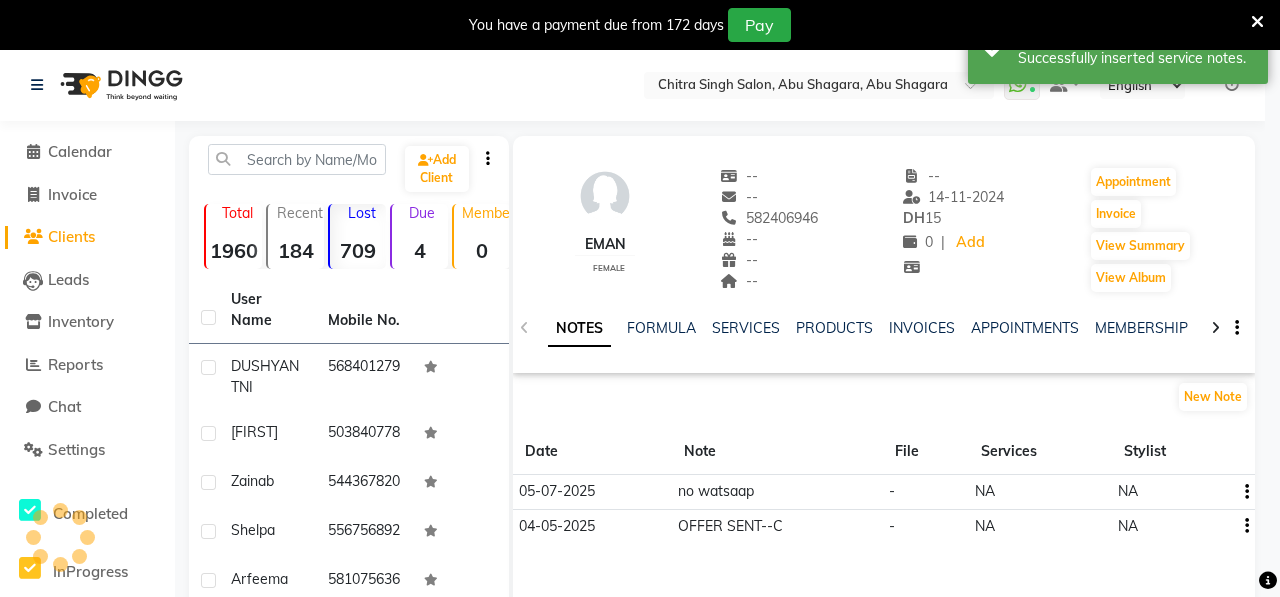 click on "Add Note × Note File  Save   Cancel" 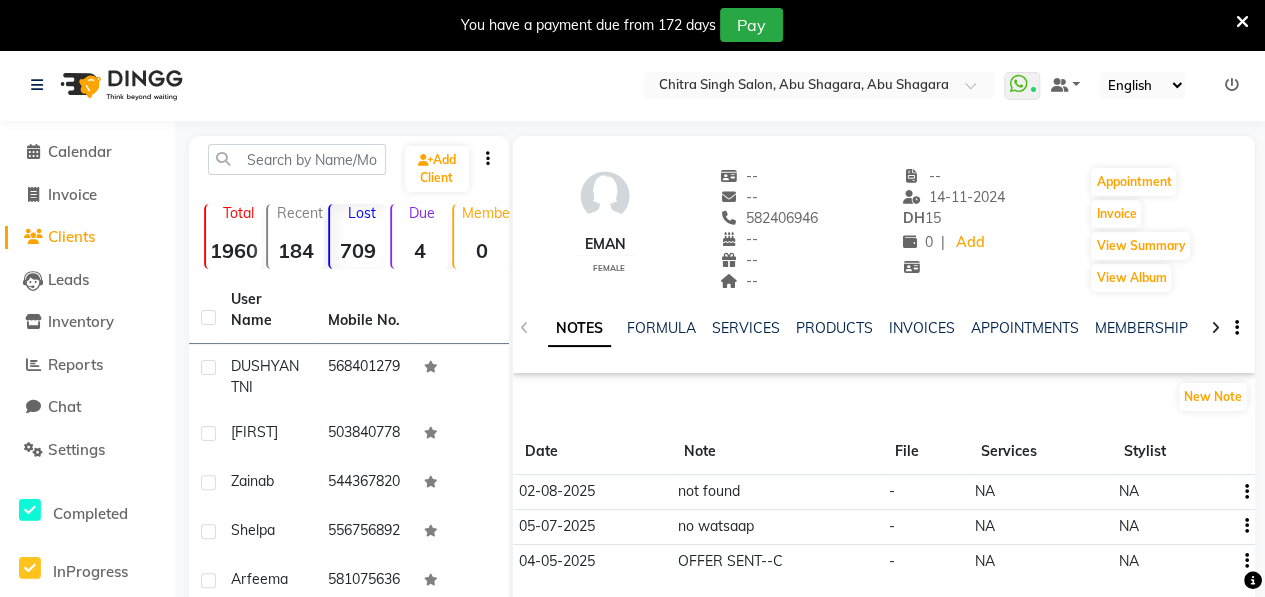 scroll, scrollTop: 430, scrollLeft: 0, axis: vertical 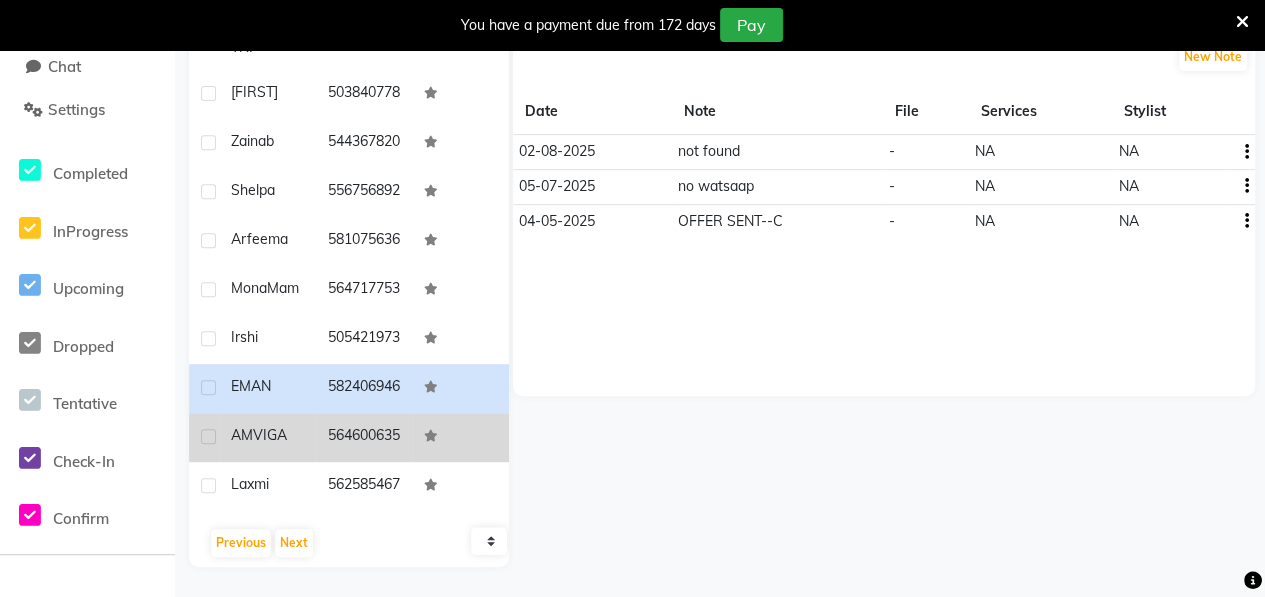 click on "564600635" 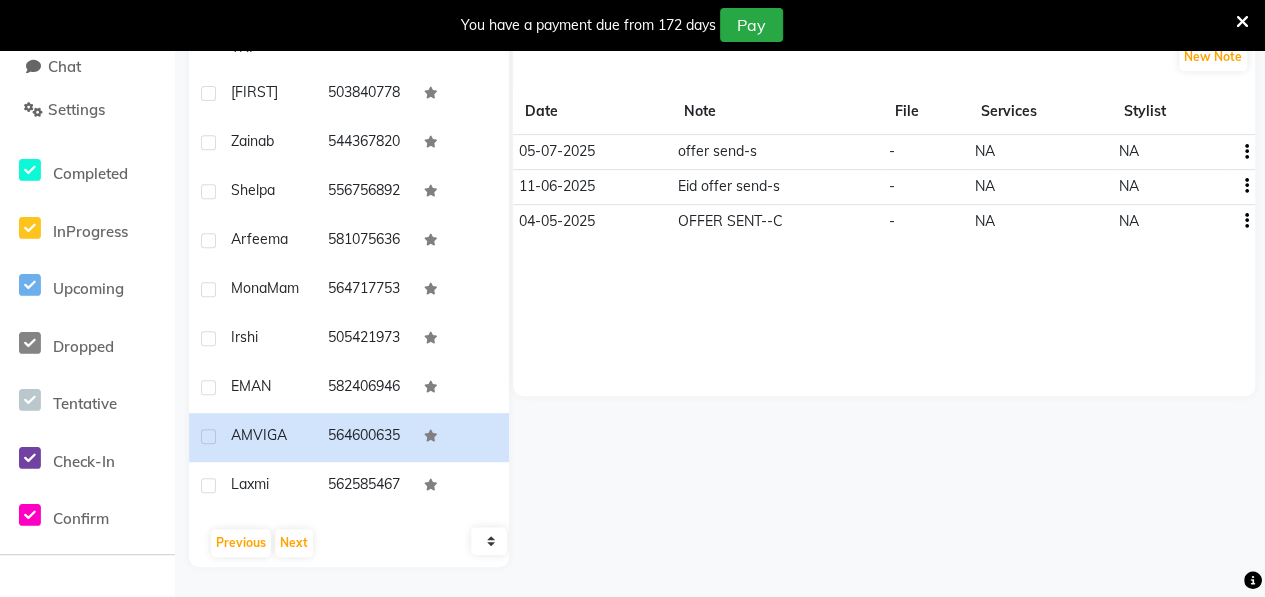 scroll, scrollTop: 0, scrollLeft: 0, axis: both 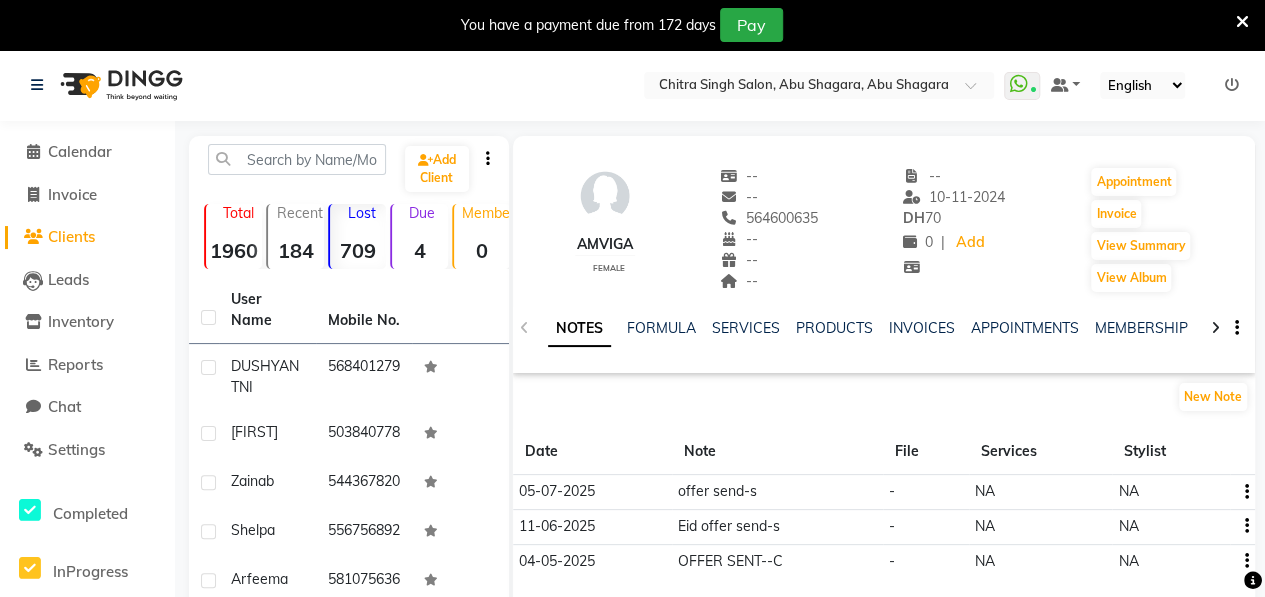 drag, startPoint x: 742, startPoint y: 216, endPoint x: 841, endPoint y: 209, distance: 99.24717 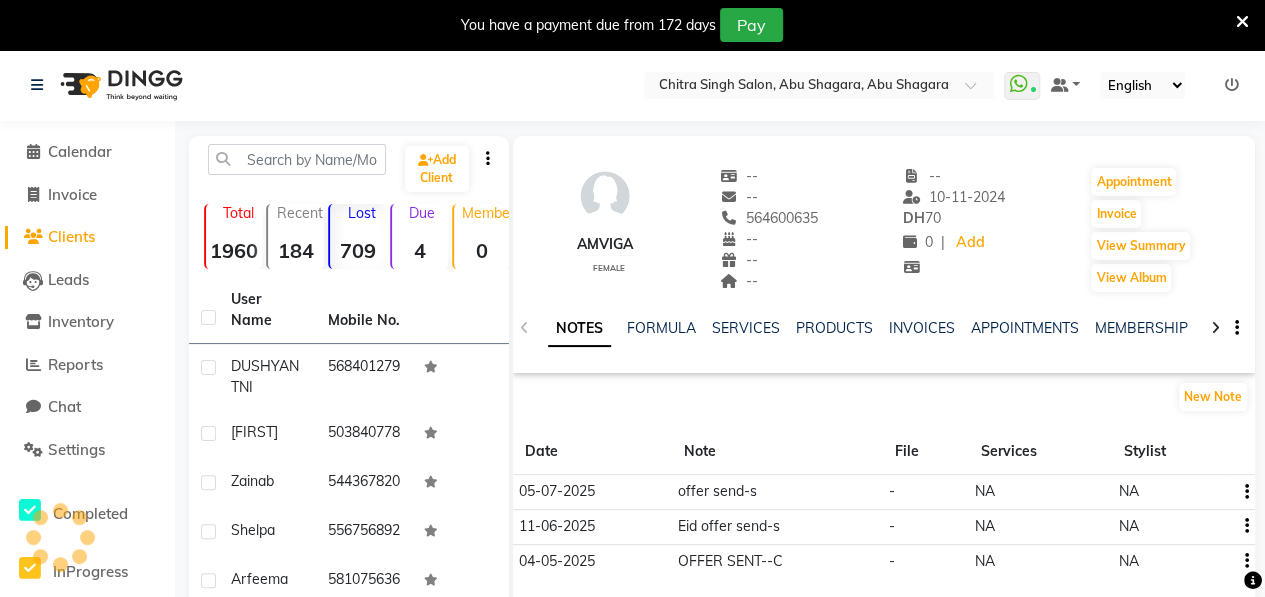copy on "564600635" 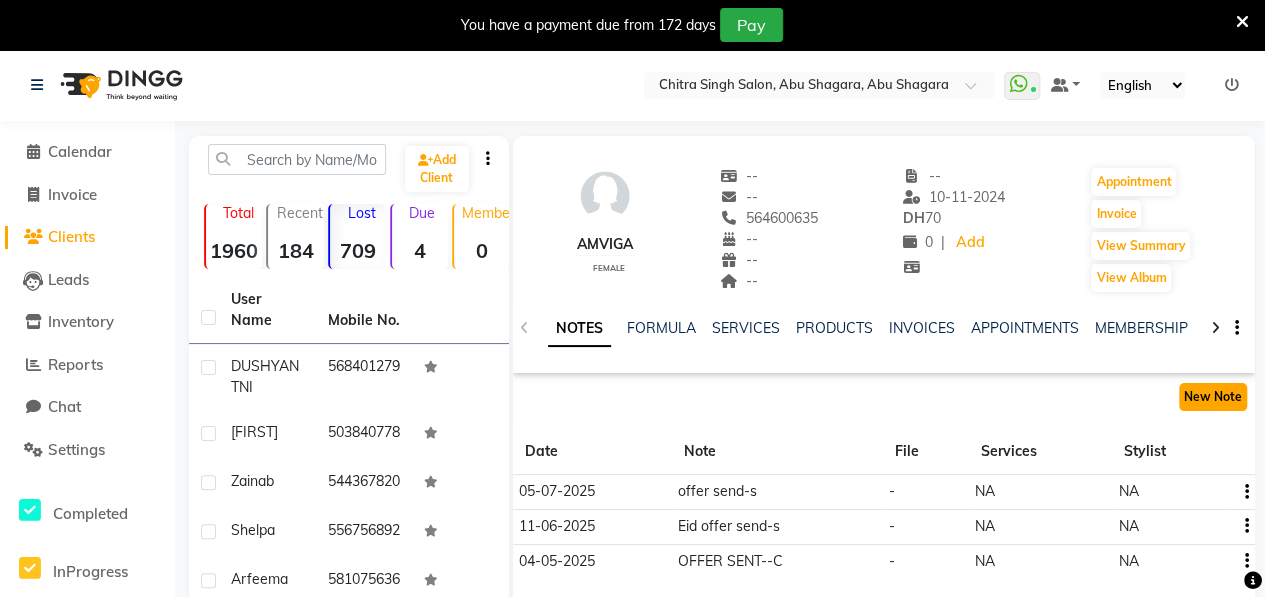 click on "New Note" 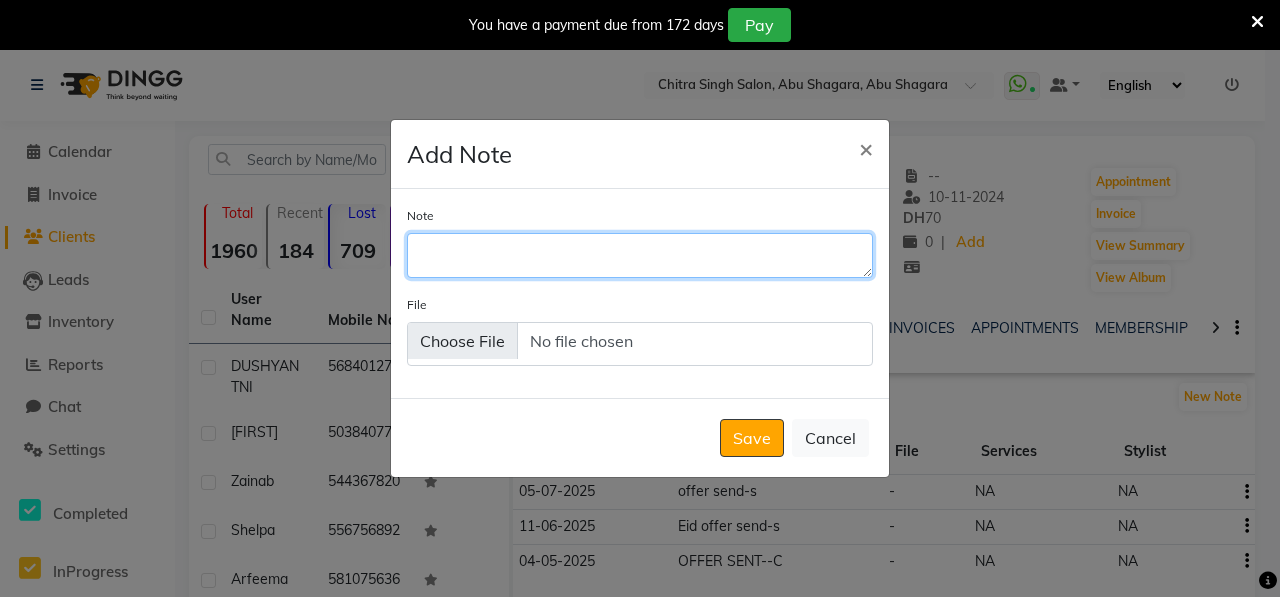 click on "Note" at bounding box center (640, 255) 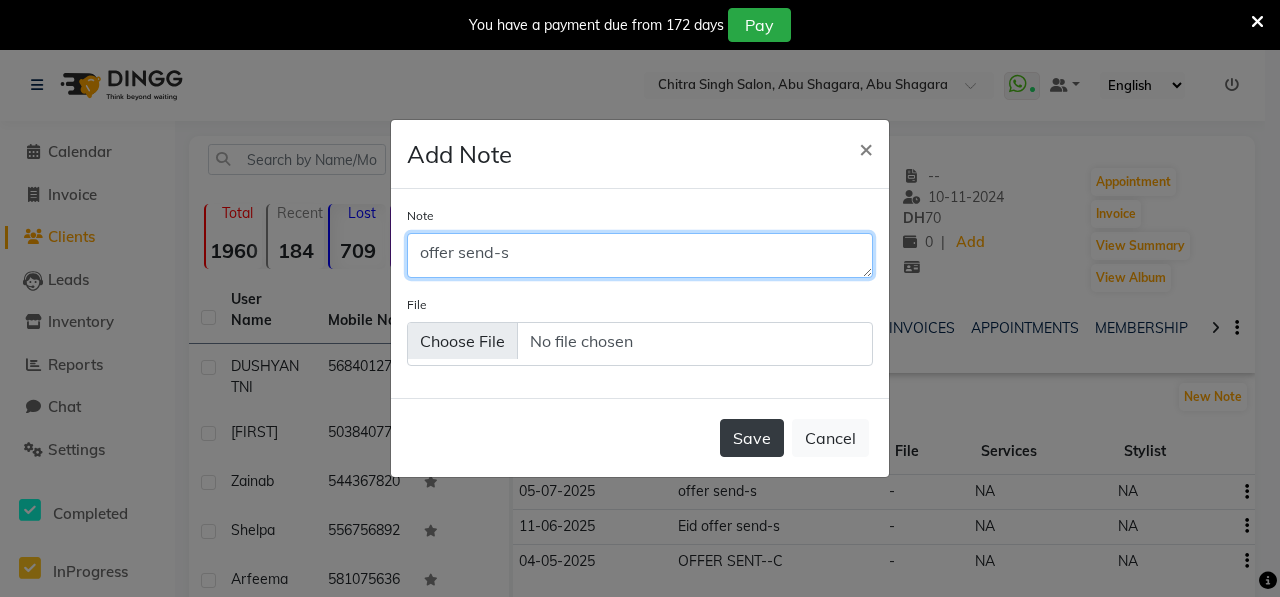 type on "offer send-s" 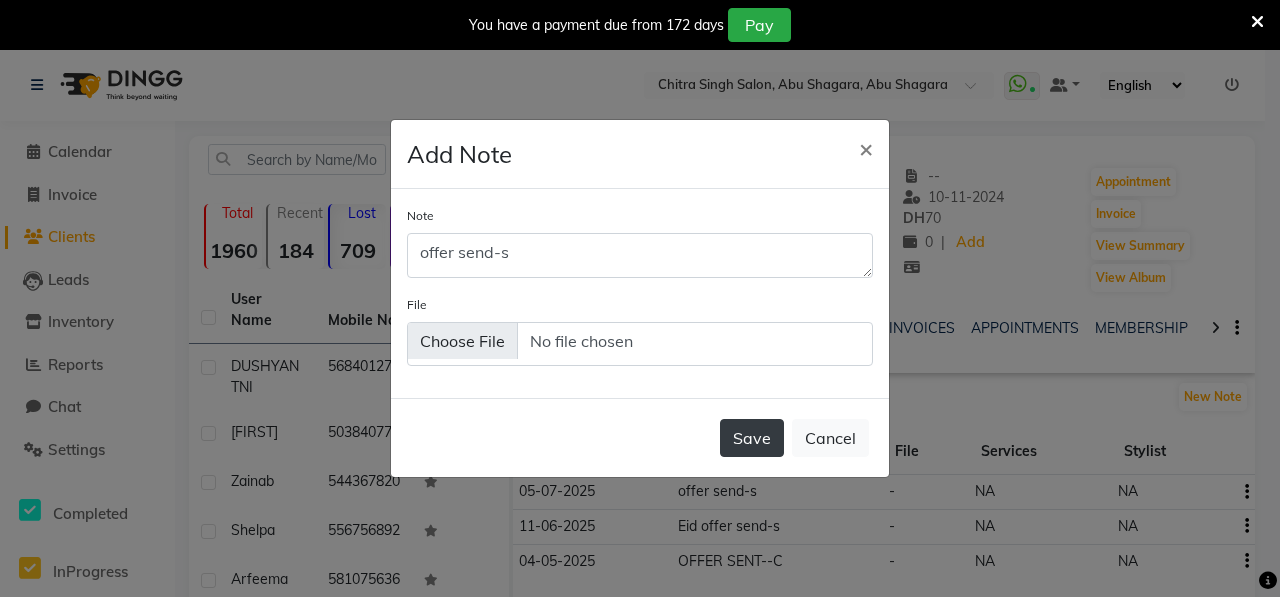 click on "Save" 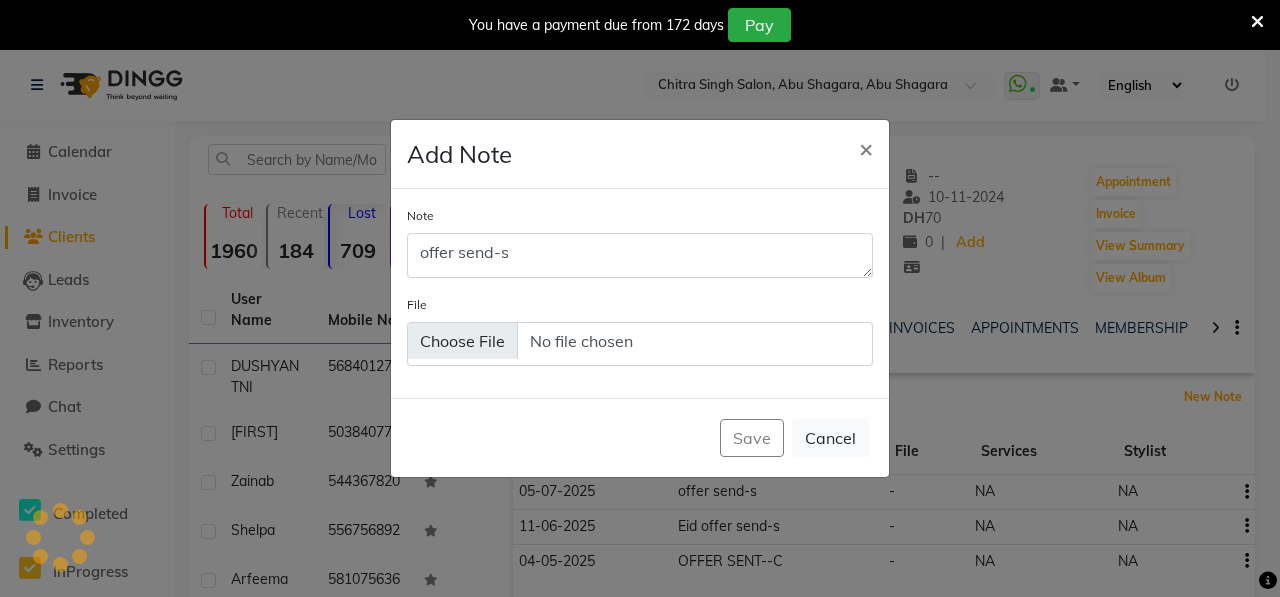 type 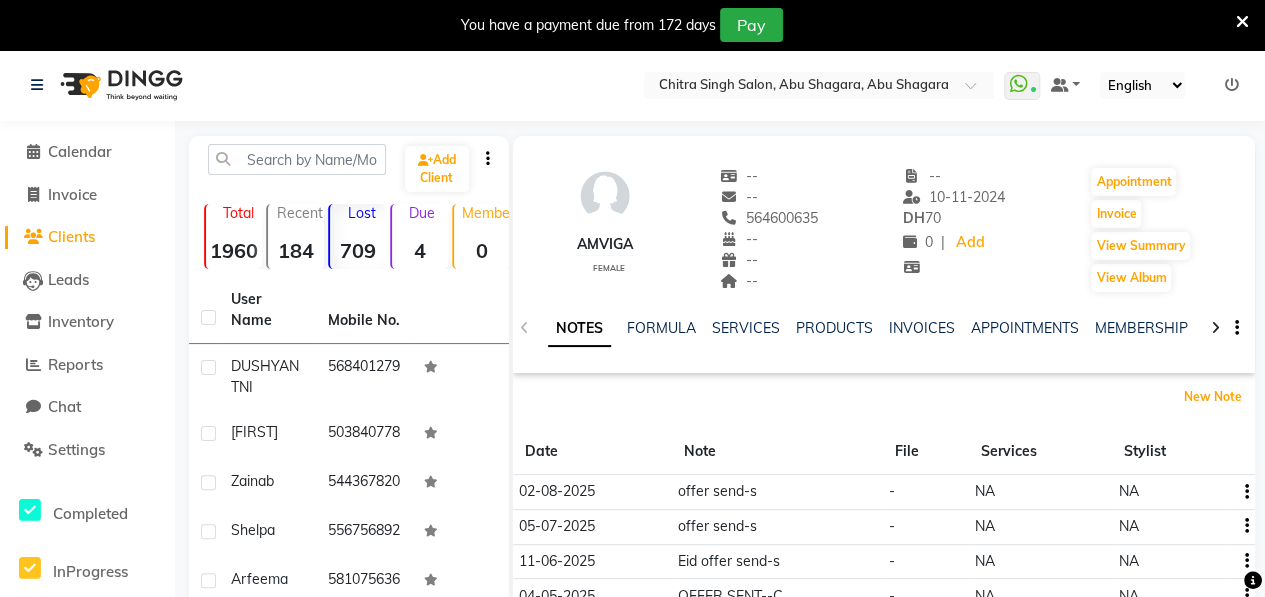 scroll, scrollTop: 430, scrollLeft: 0, axis: vertical 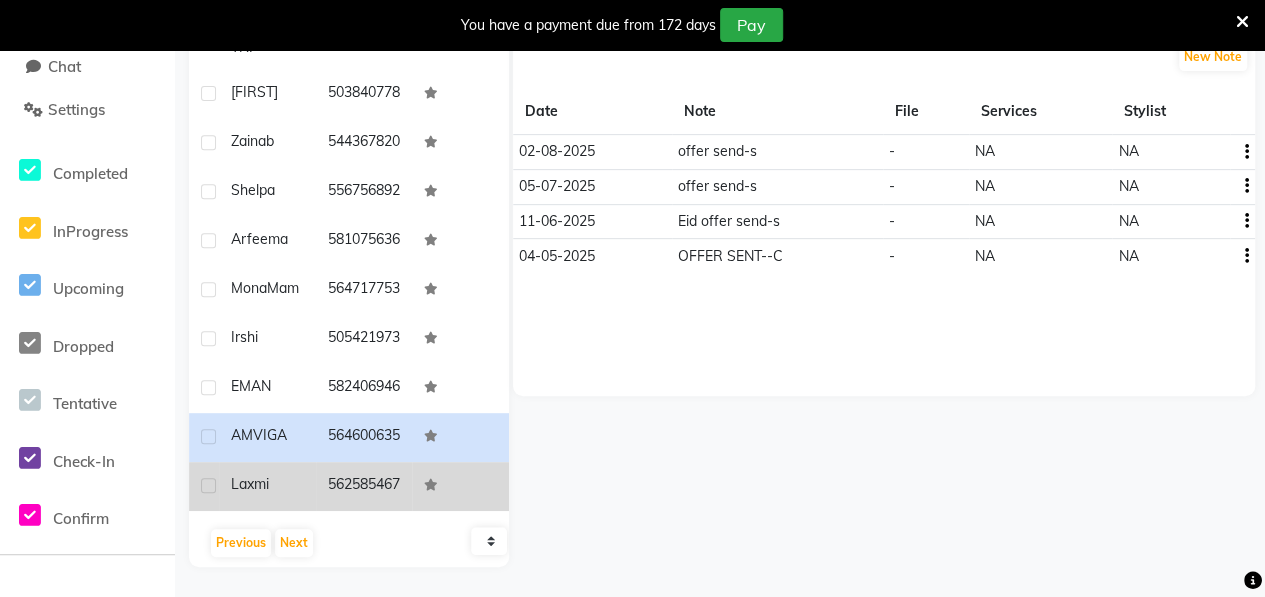 click on "Laxmi" 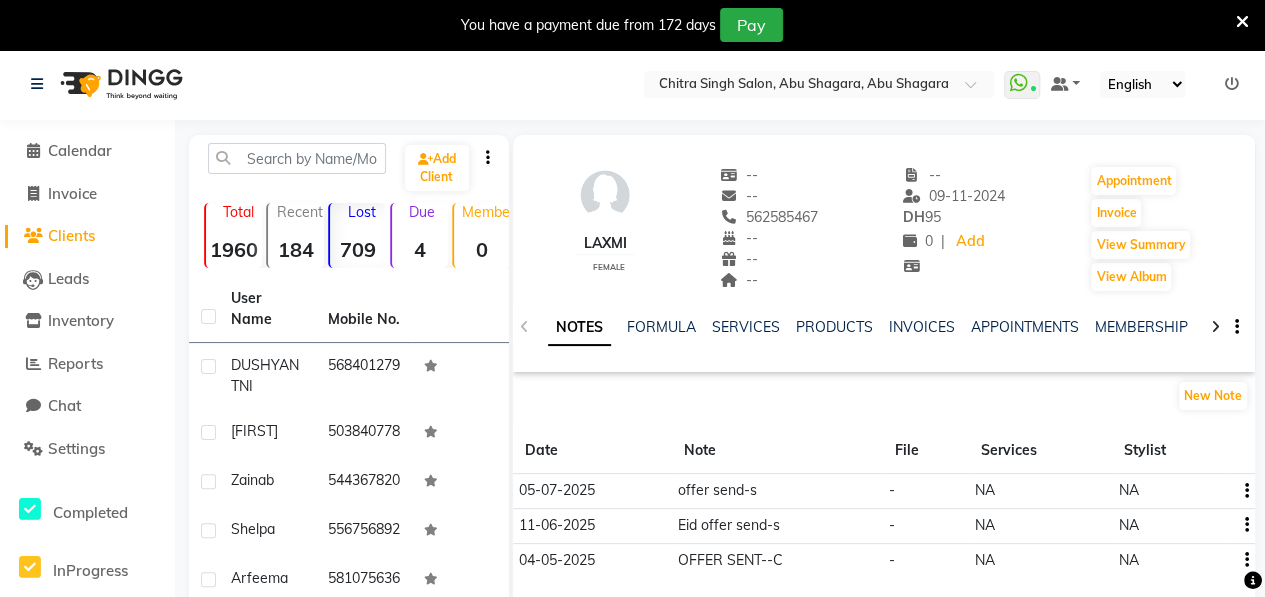 scroll, scrollTop: 0, scrollLeft: 0, axis: both 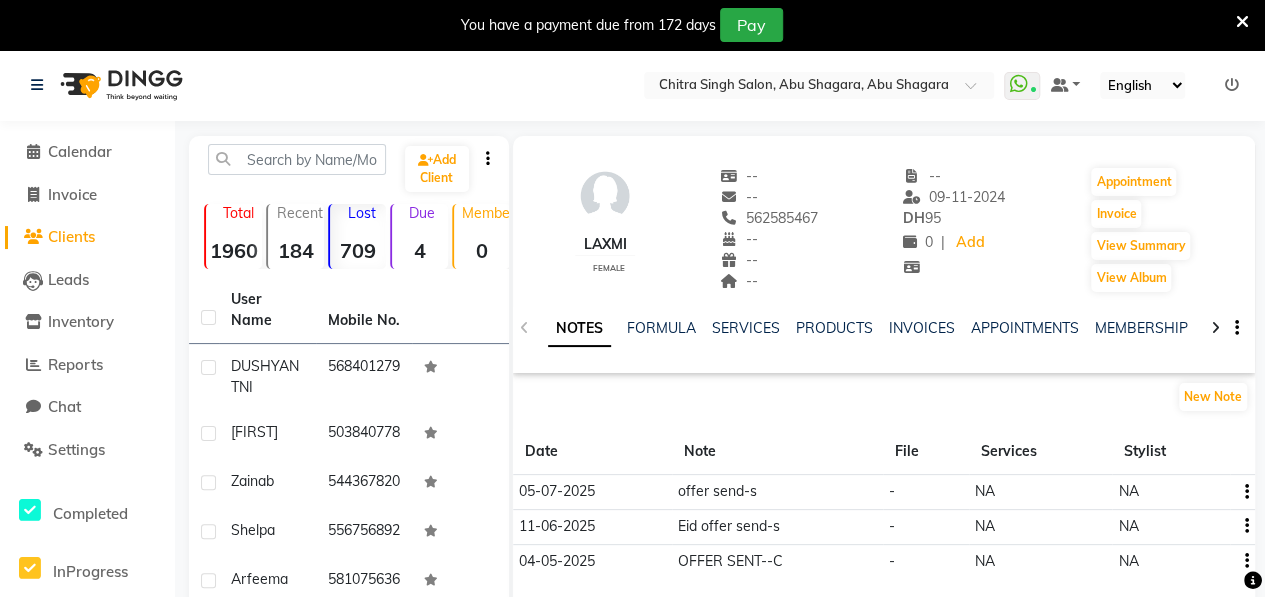 drag, startPoint x: 746, startPoint y: 217, endPoint x: 827, endPoint y: 219, distance: 81.02469 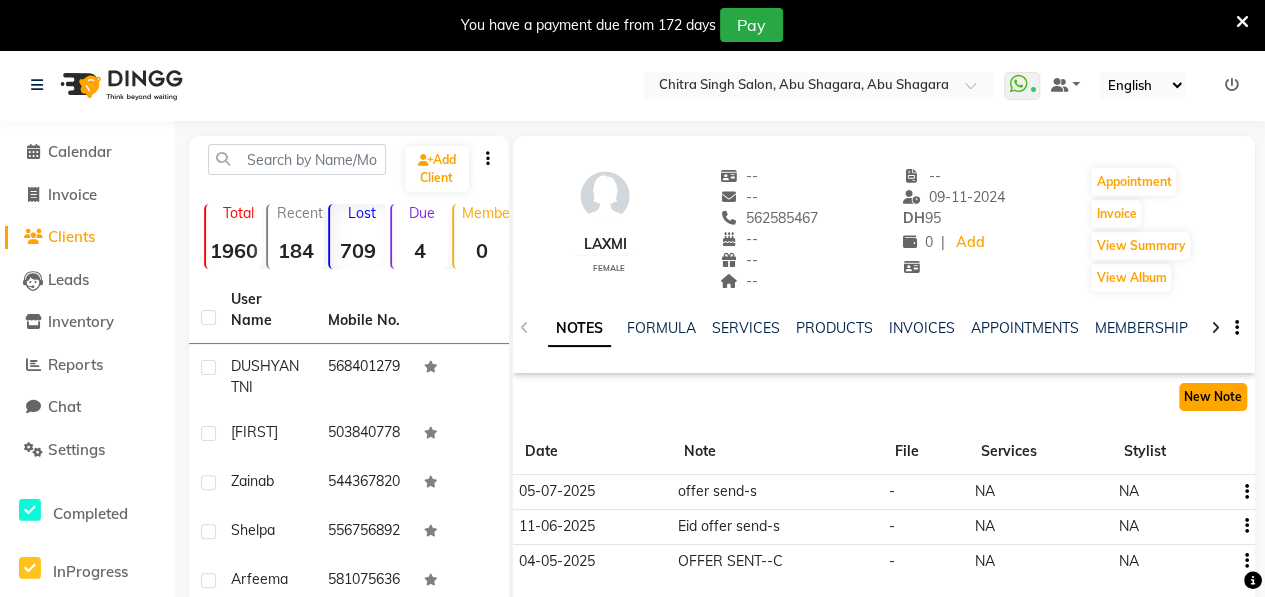click on "New Note" 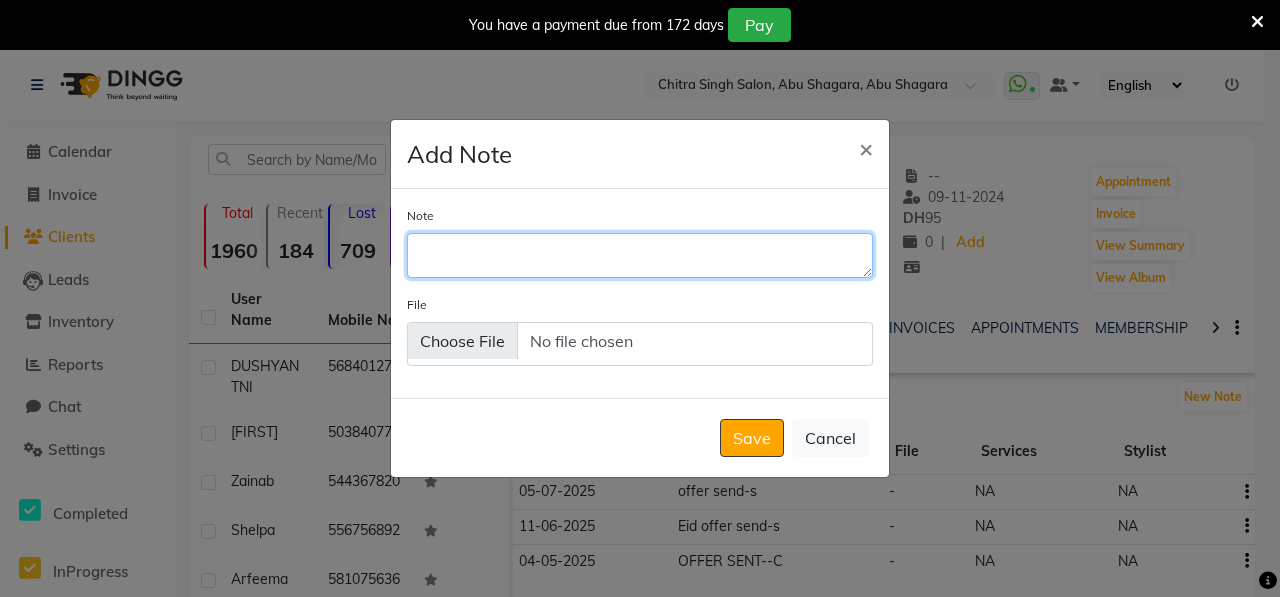 click on "Note" at bounding box center [640, 255] 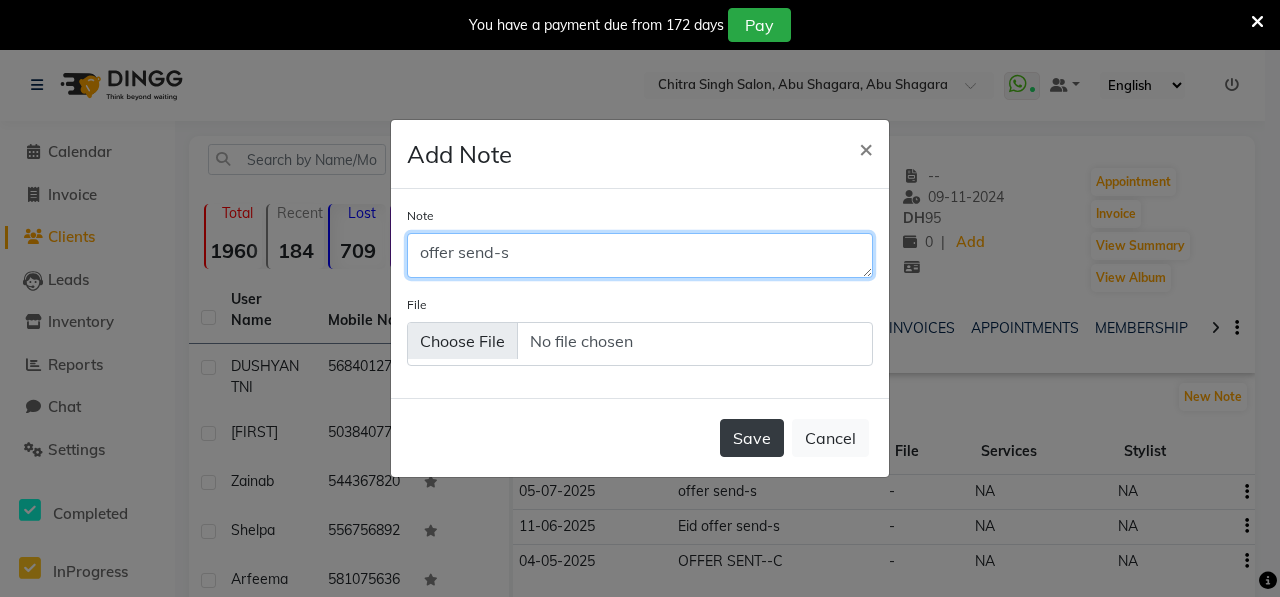 type on "offer send-s" 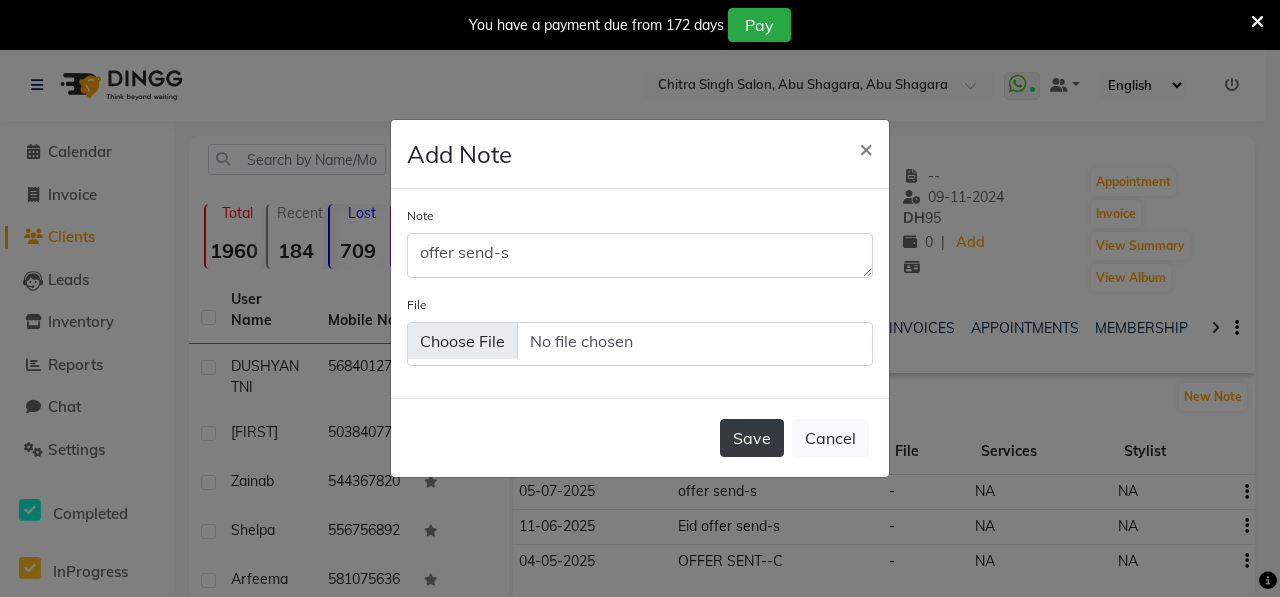 click on "Save" 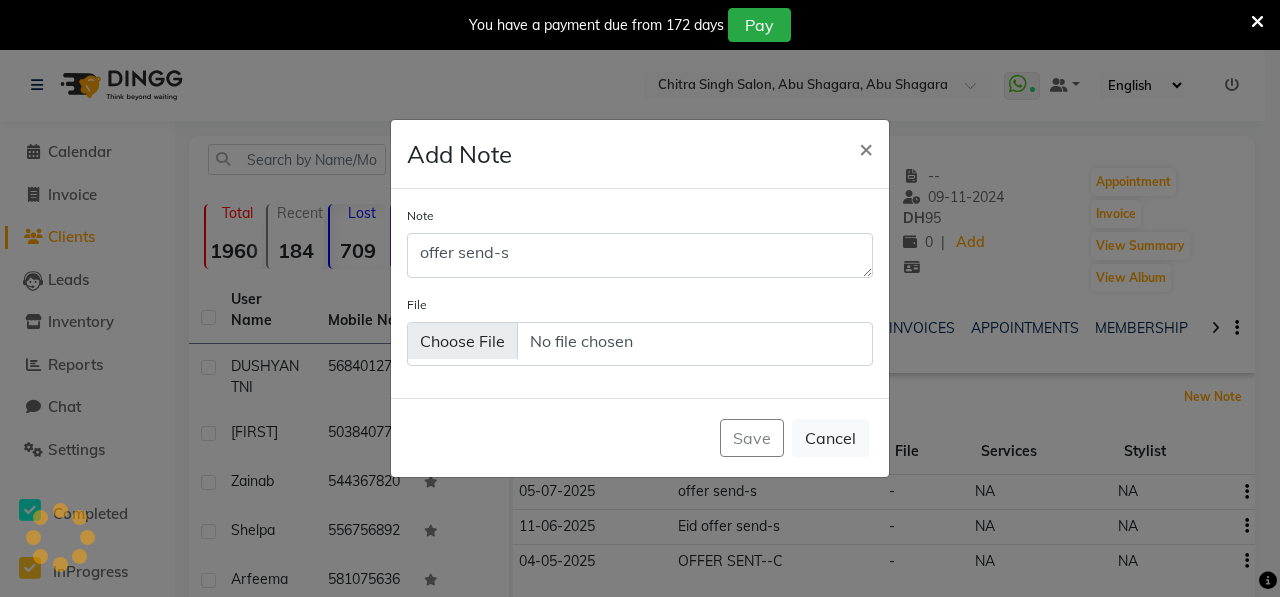 type 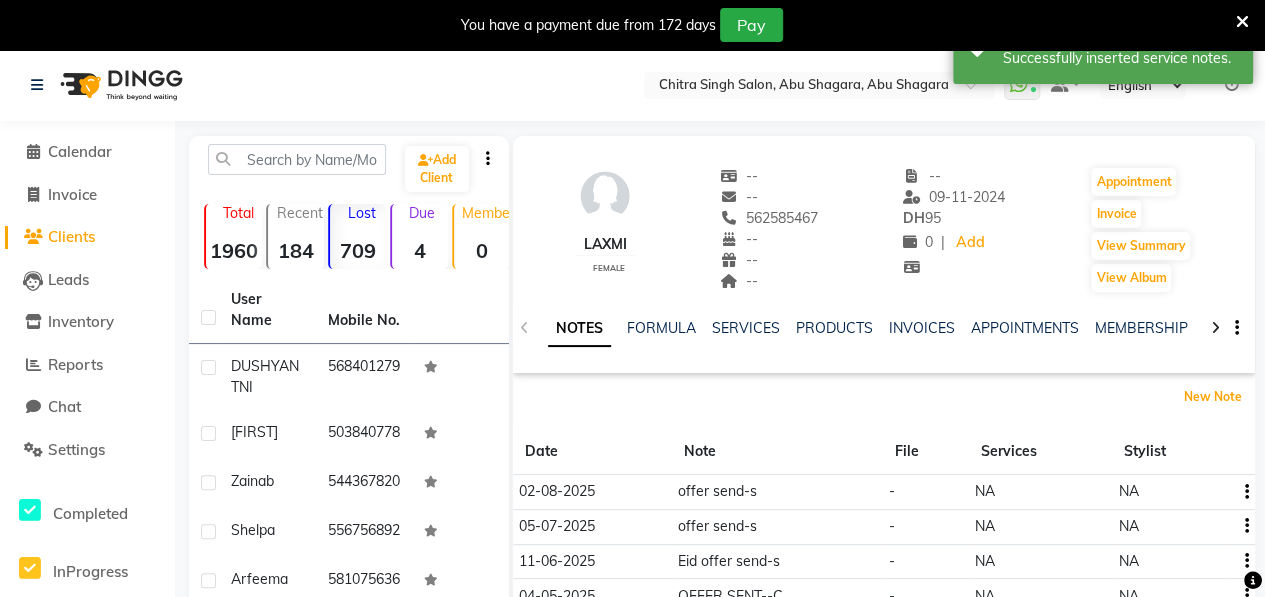 scroll, scrollTop: 430, scrollLeft: 0, axis: vertical 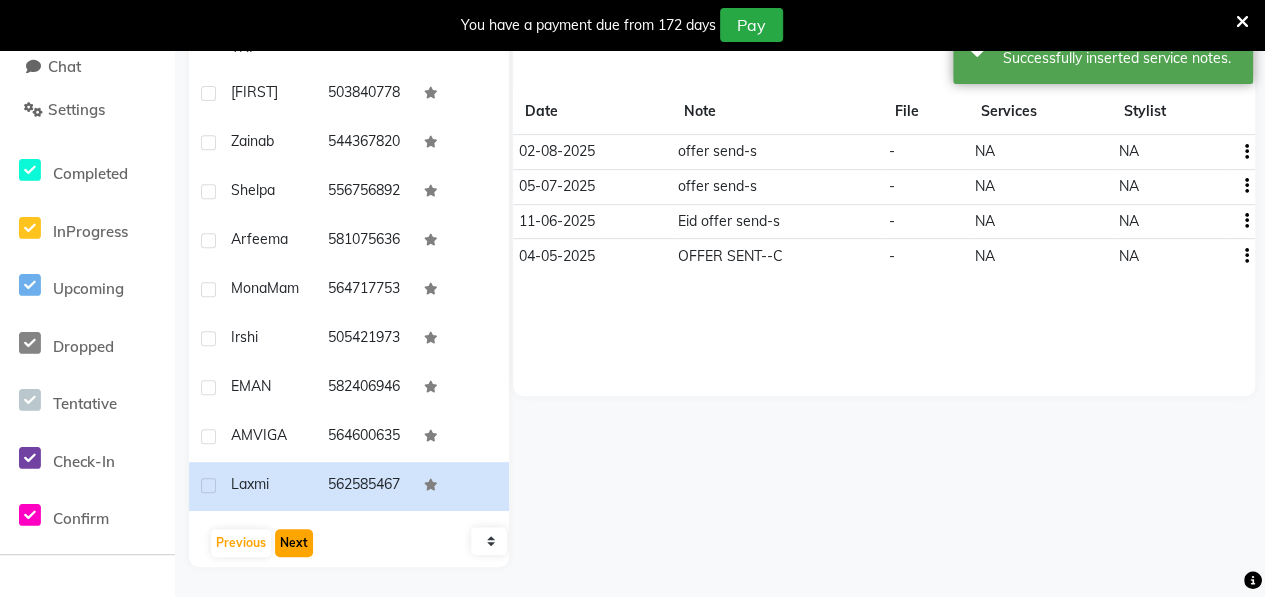 click on "Next" 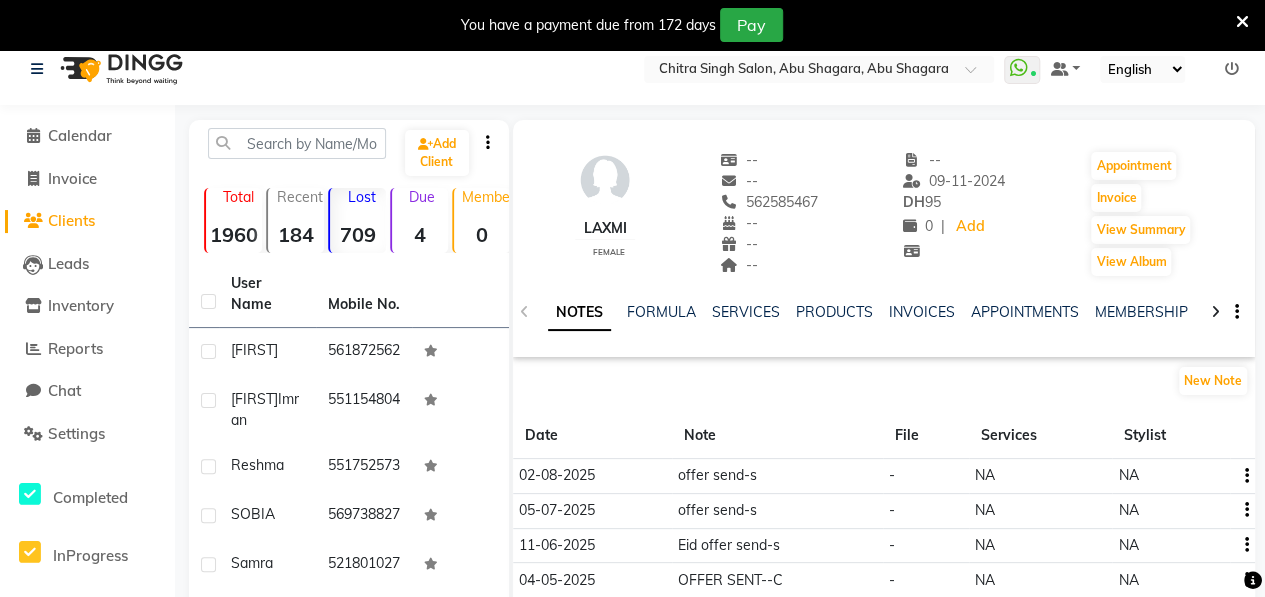 scroll, scrollTop: 0, scrollLeft: 0, axis: both 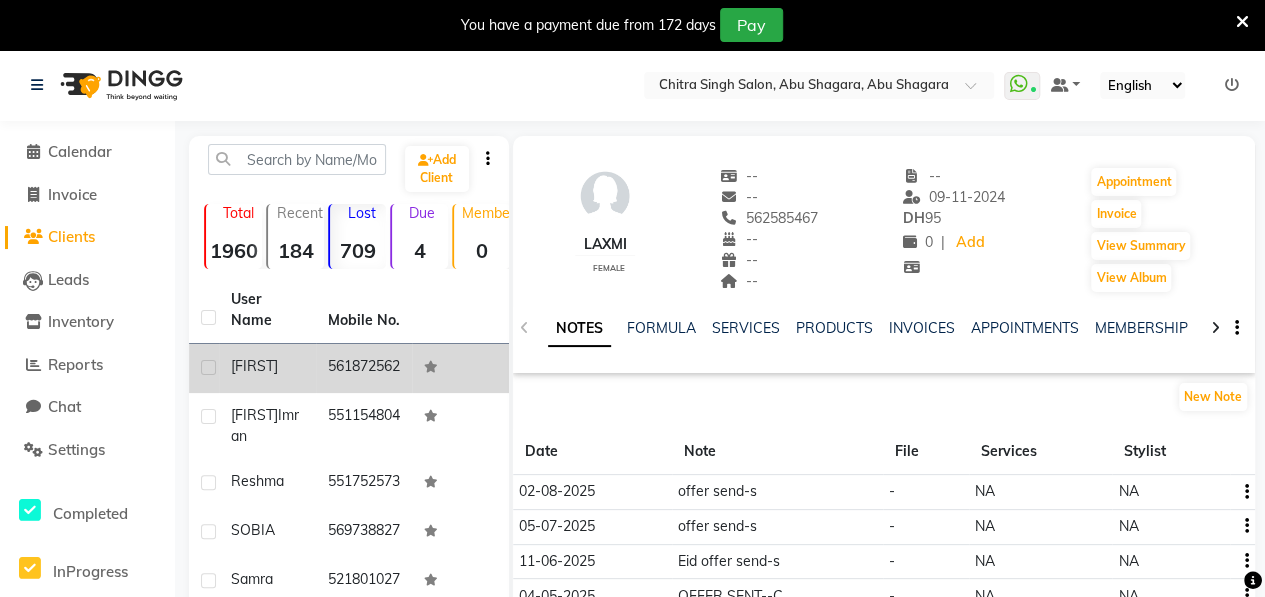 click on "[FIRST]" 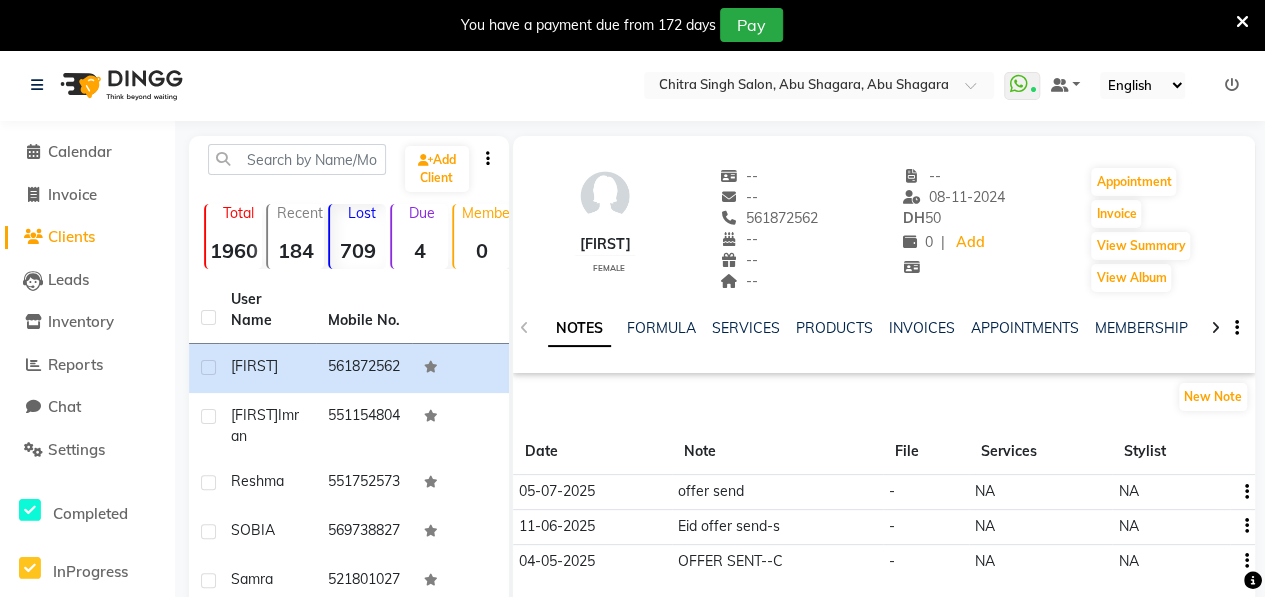 drag, startPoint x: 743, startPoint y: 214, endPoint x: 840, endPoint y: 215, distance: 97.00516 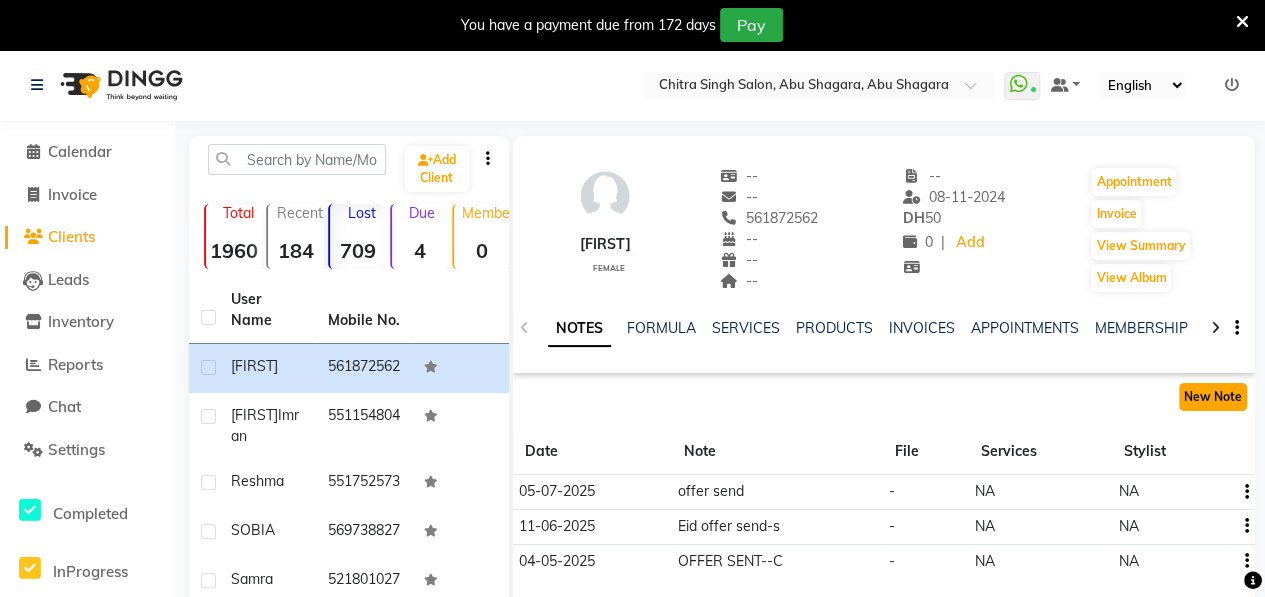 click on "New Note" 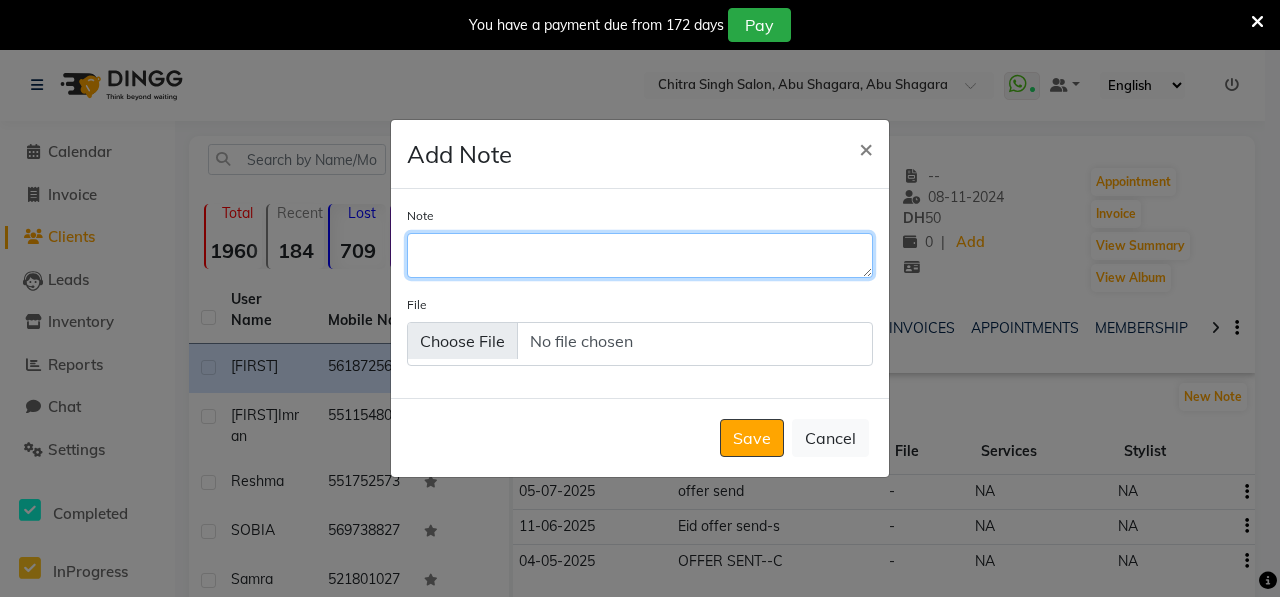 click on "Note" at bounding box center [640, 255] 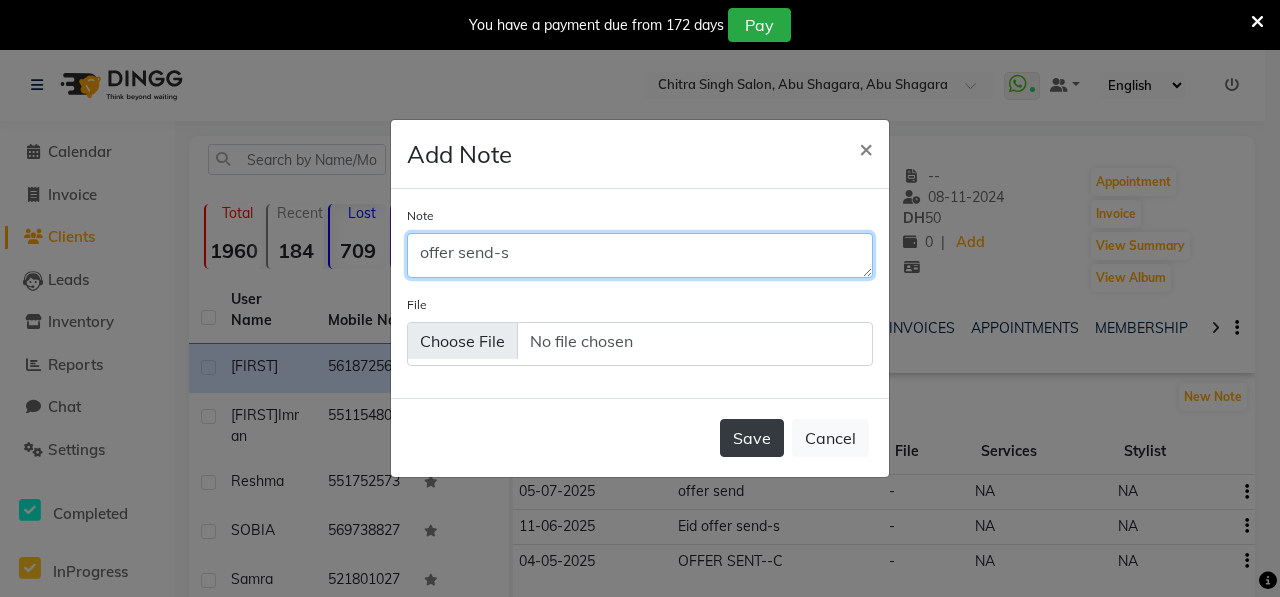 type on "offer send-s" 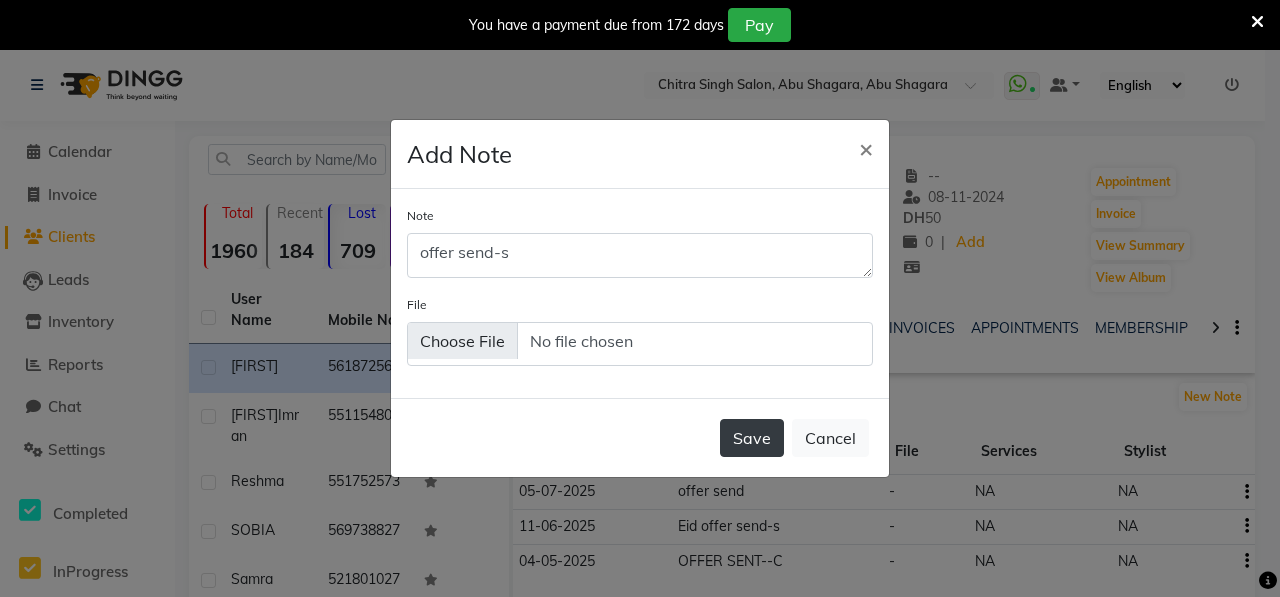 click on "Save" 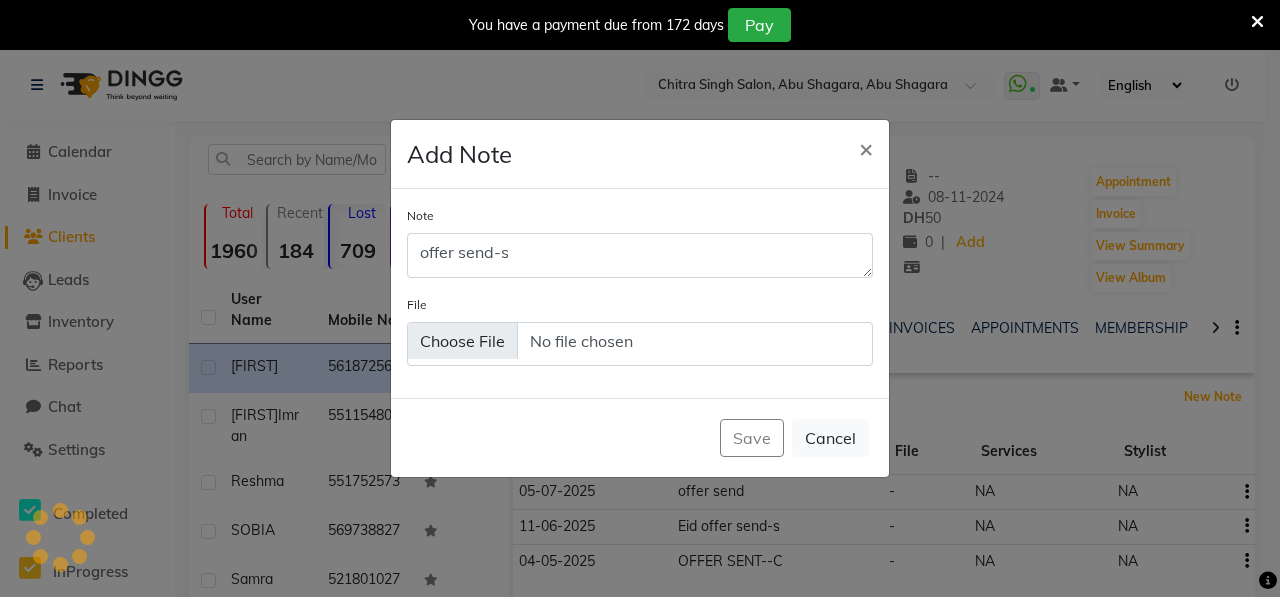 type 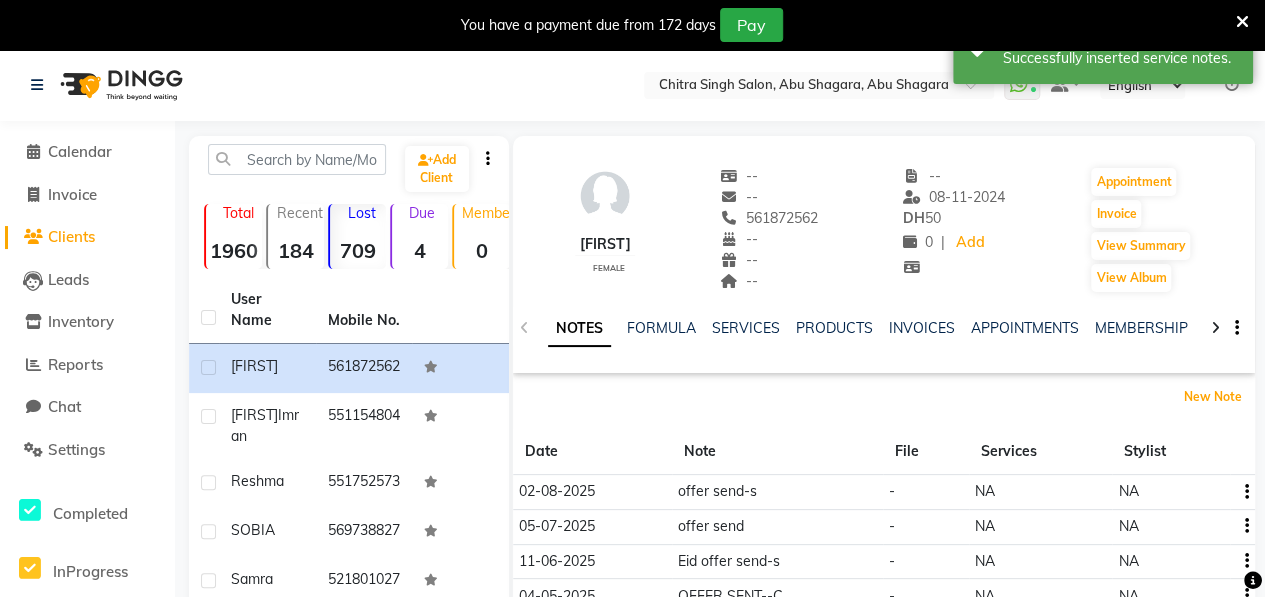 scroll, scrollTop: 430, scrollLeft: 0, axis: vertical 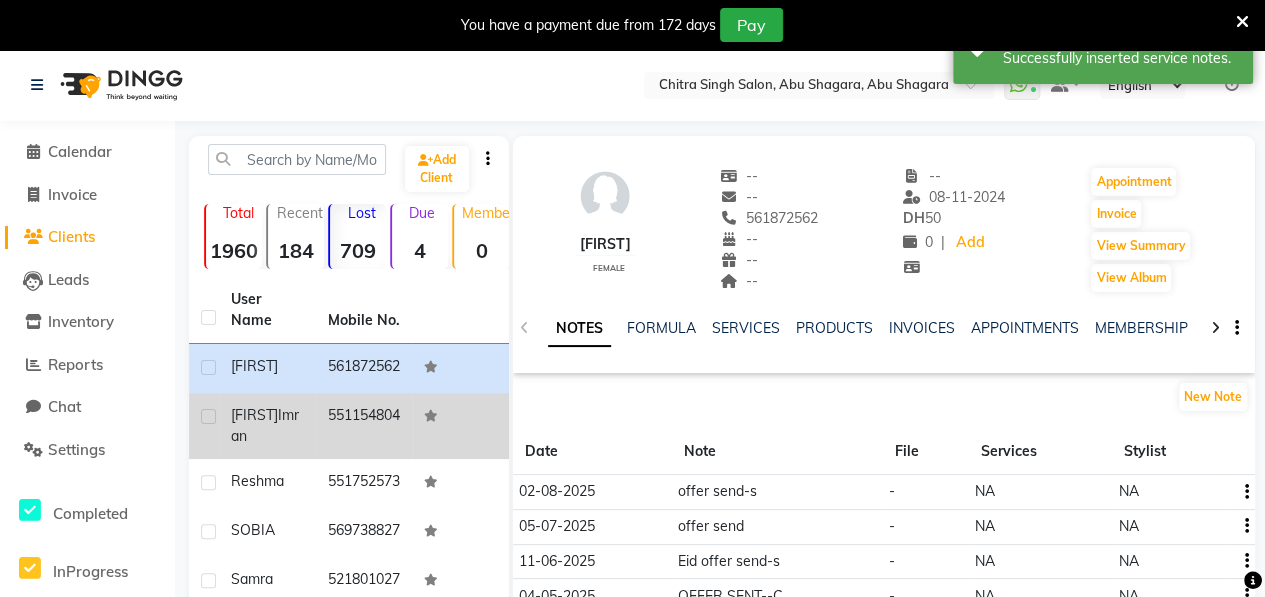 click on "Ayesha  Imran" 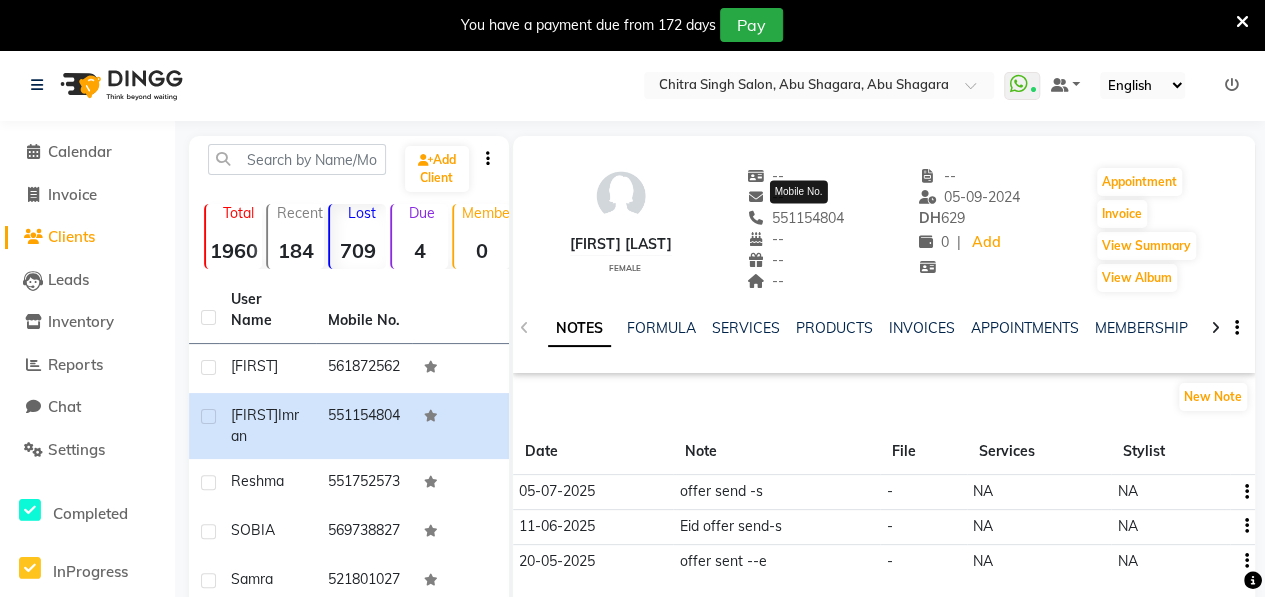 click on "551154804" 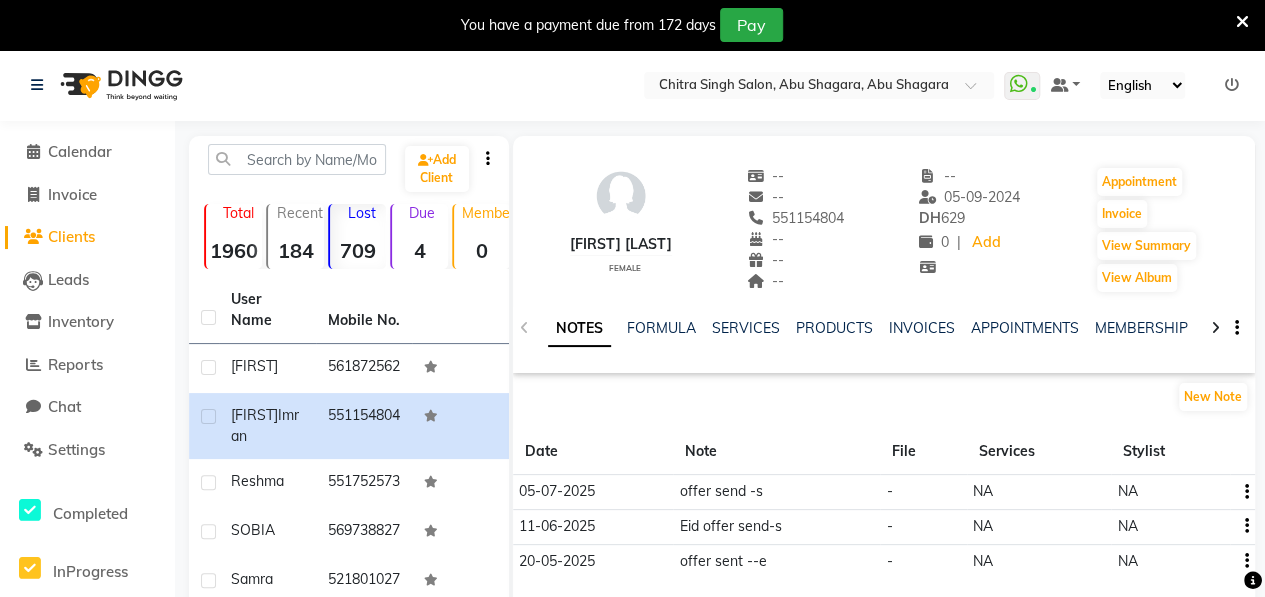 click on "551154804" 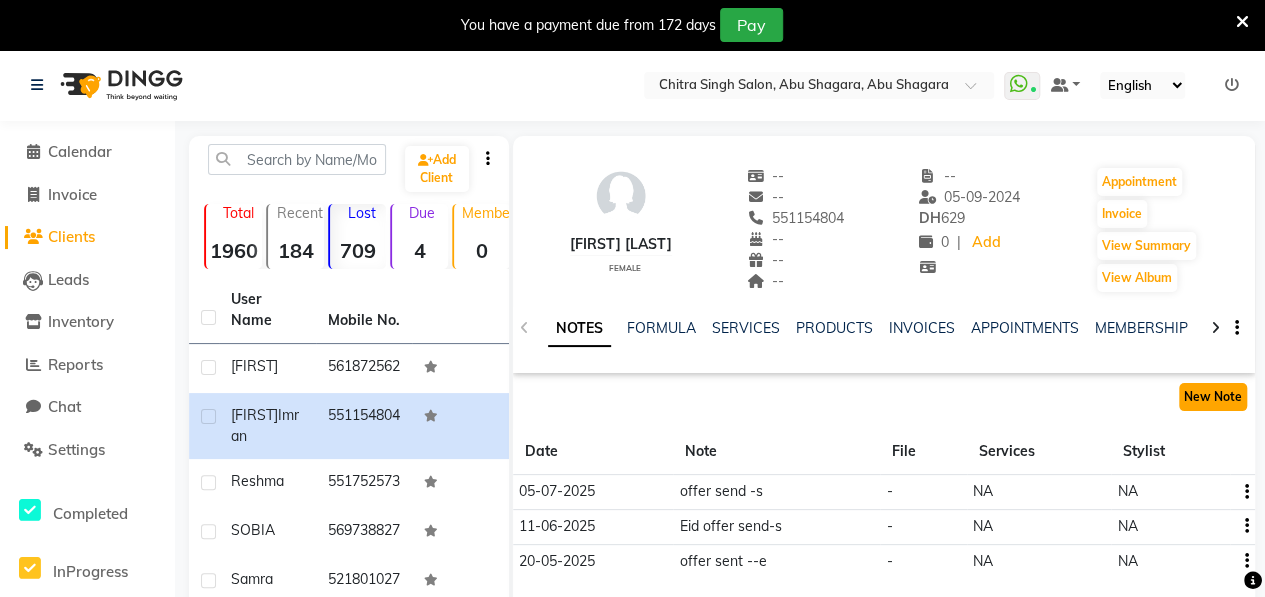 click on "New Note" 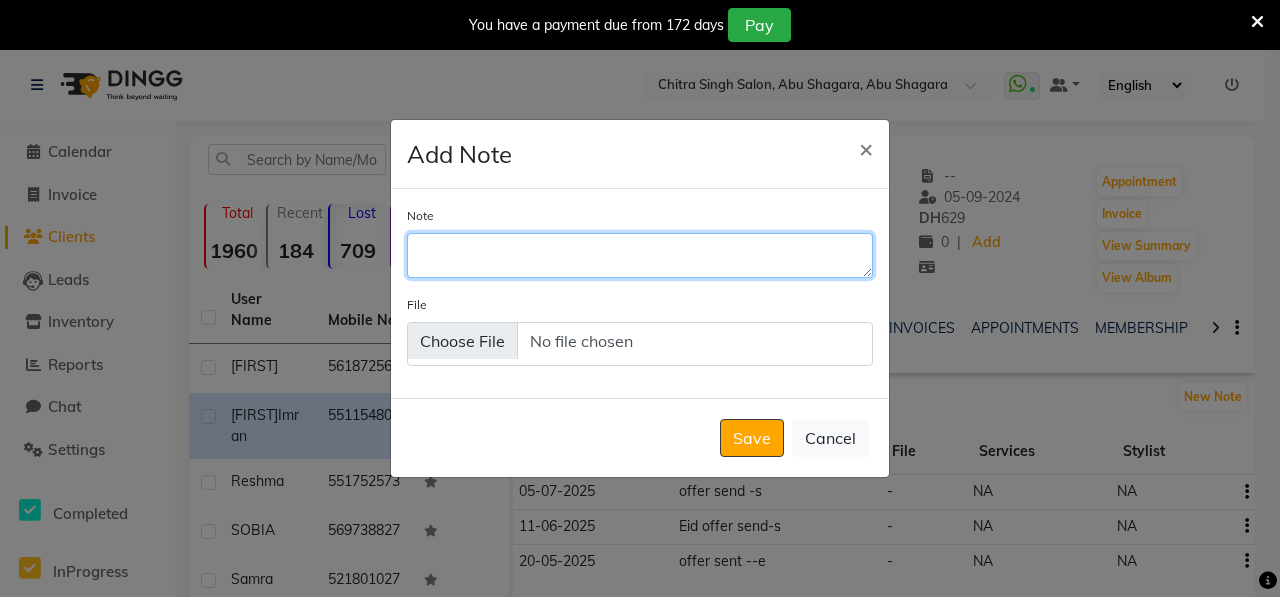 click on "Note" at bounding box center [640, 255] 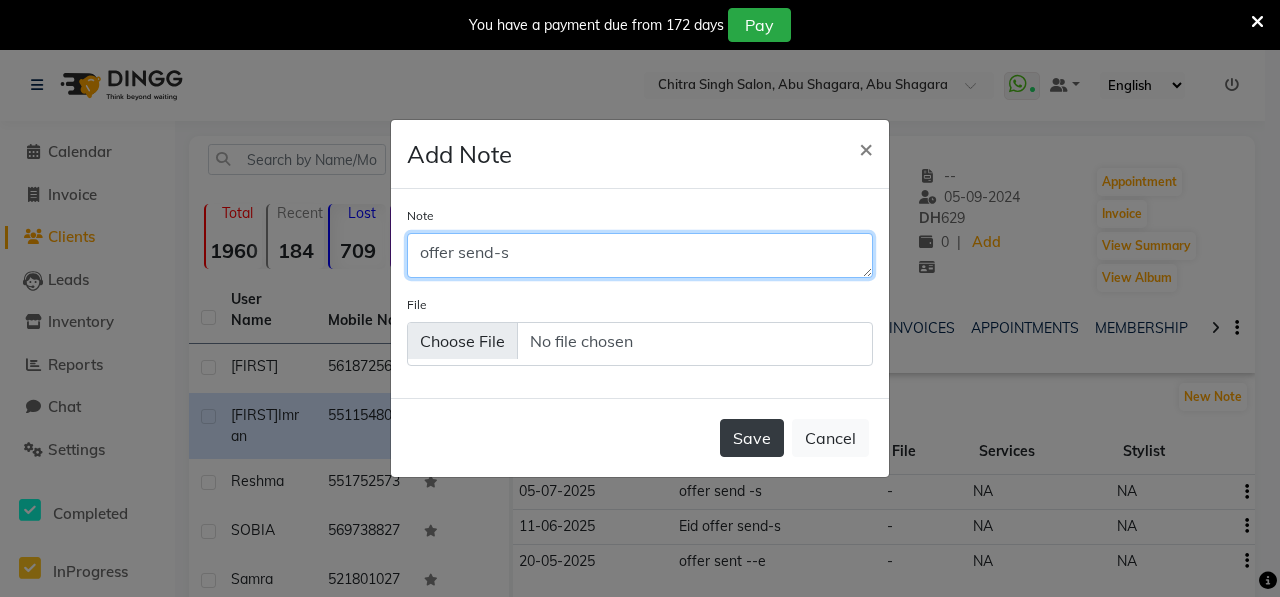 type on "offer send-s" 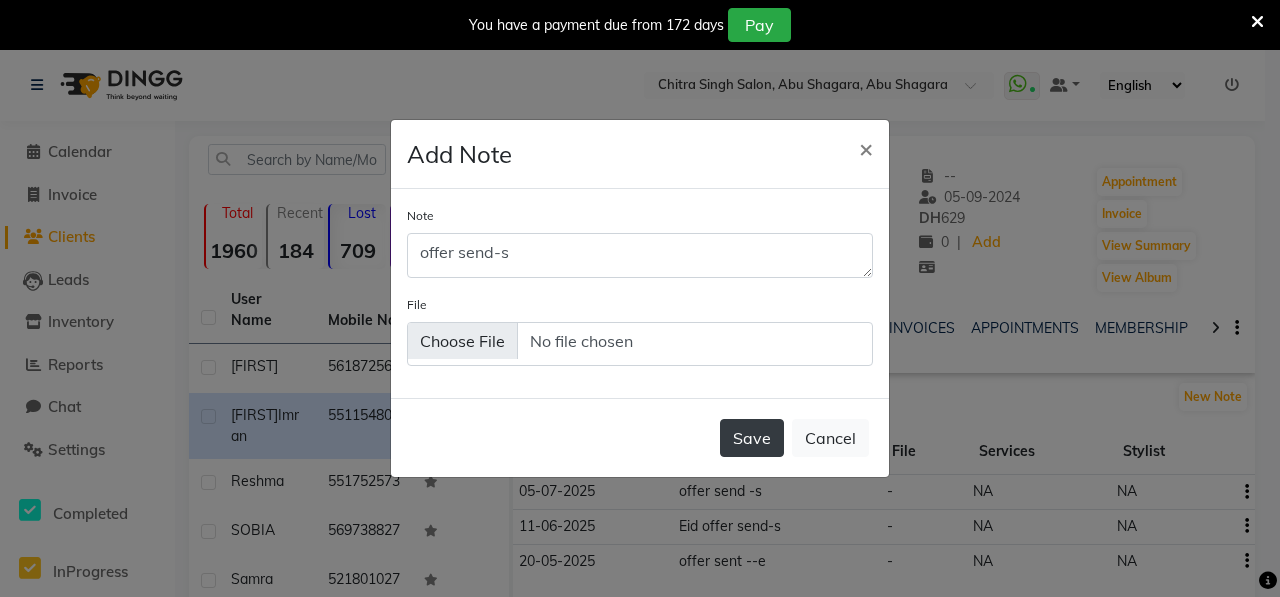 click on "Save" 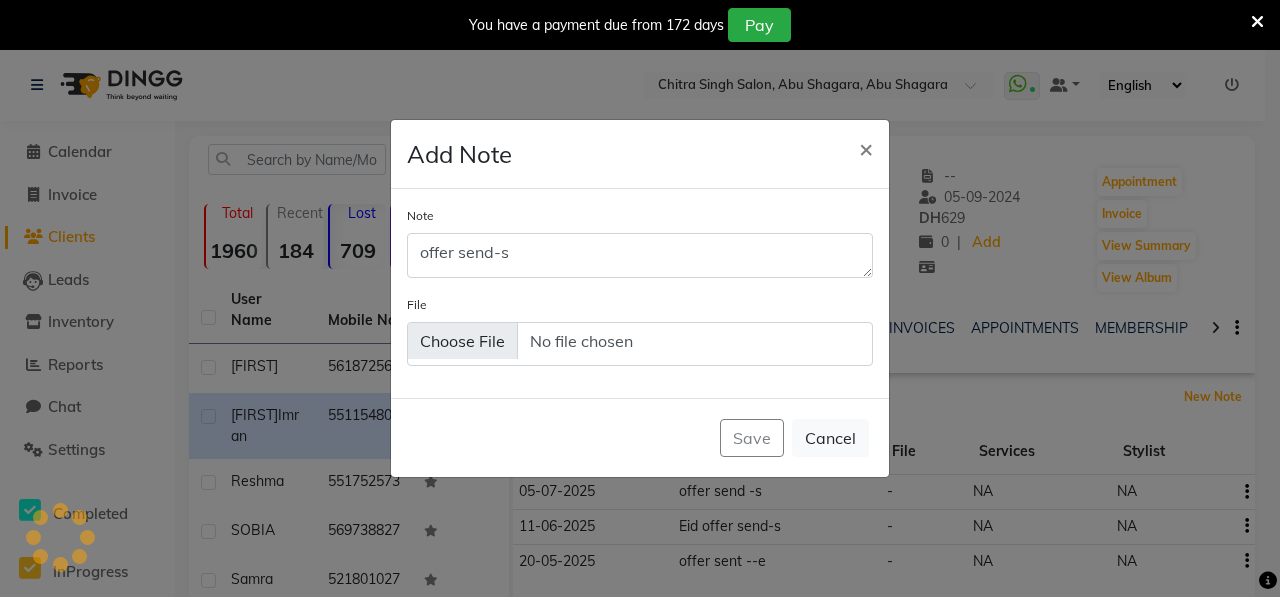 type 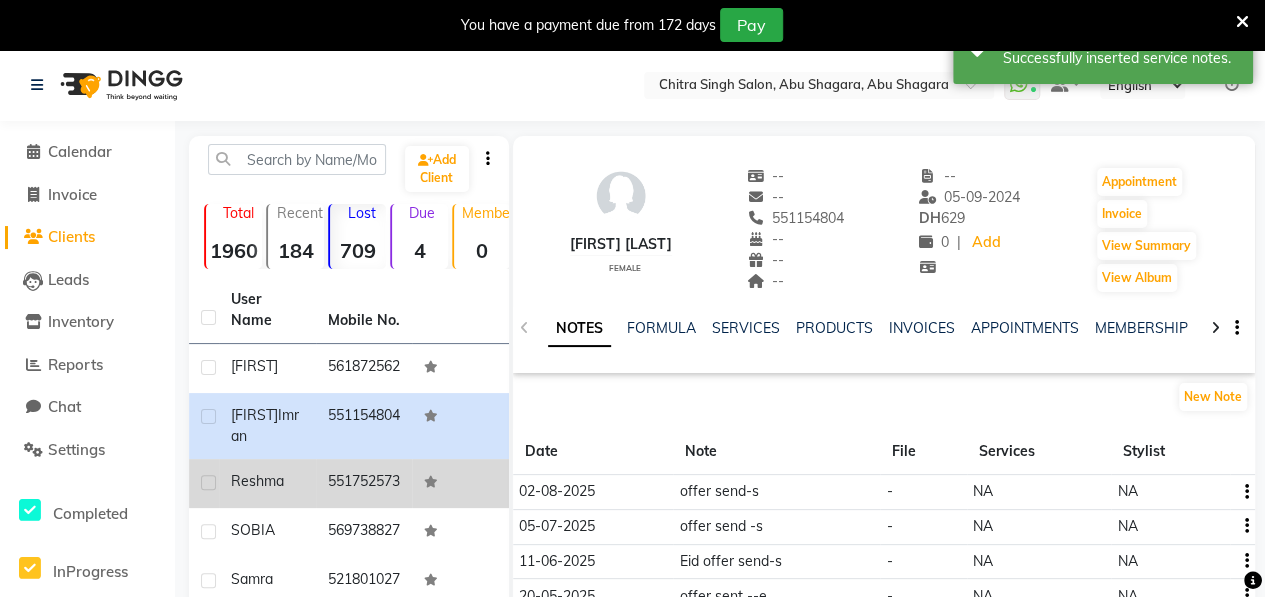 click on "Reshma" 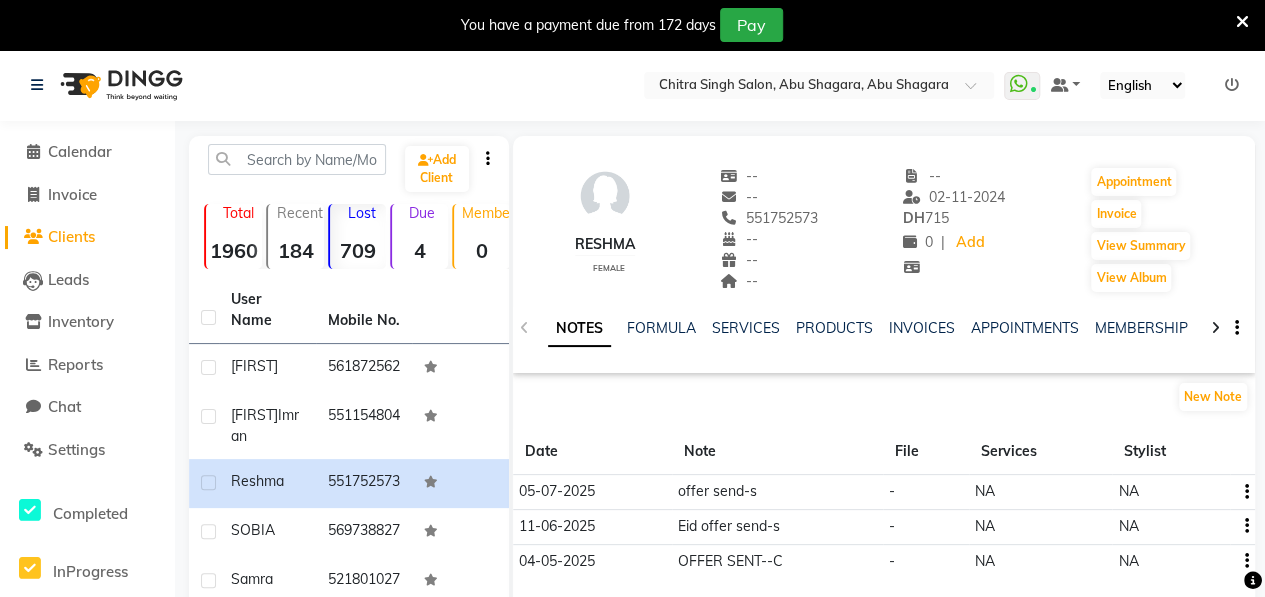 drag, startPoint x: 745, startPoint y: 219, endPoint x: 834, endPoint y: 219, distance: 89 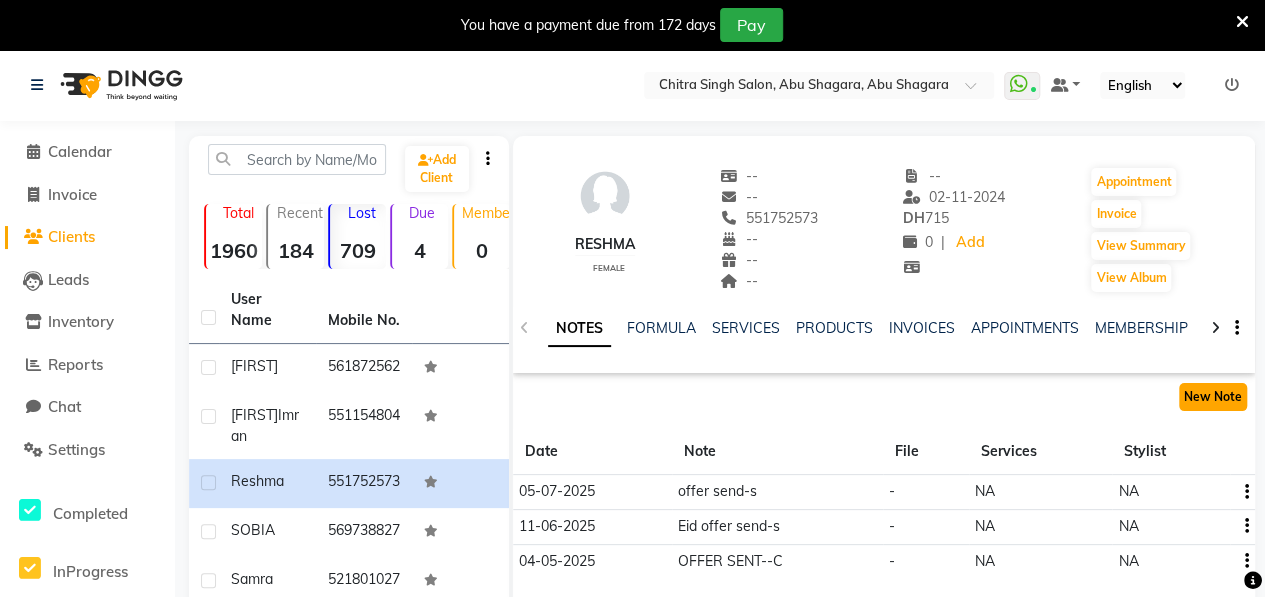 click on "New Note" 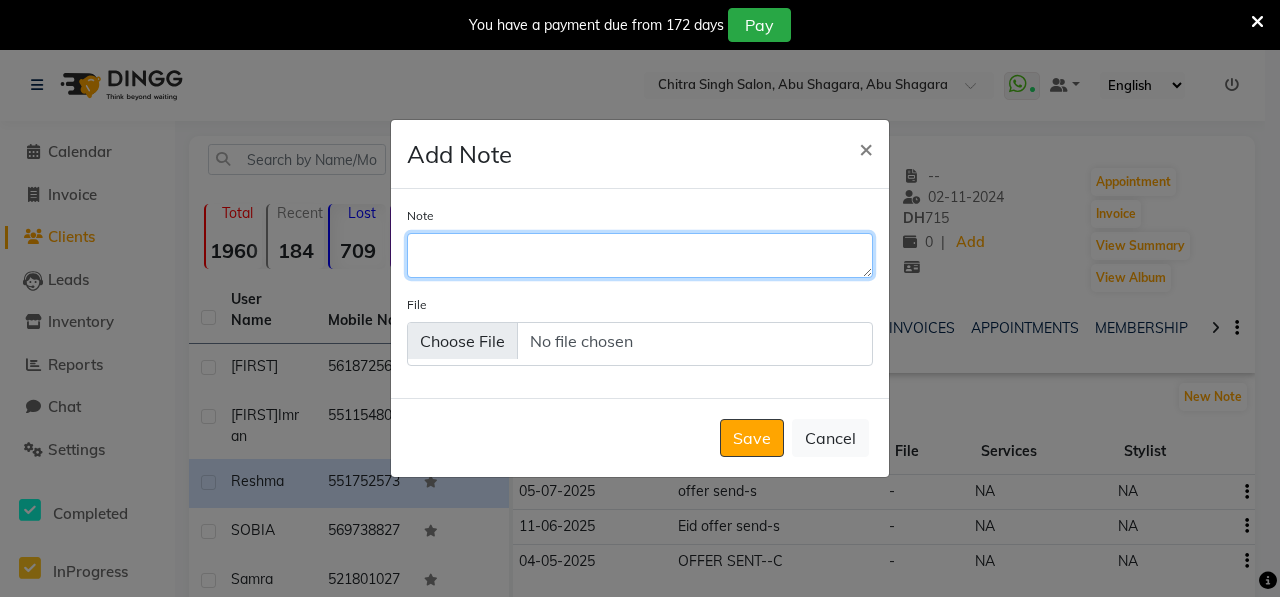 click on "Note" at bounding box center [640, 255] 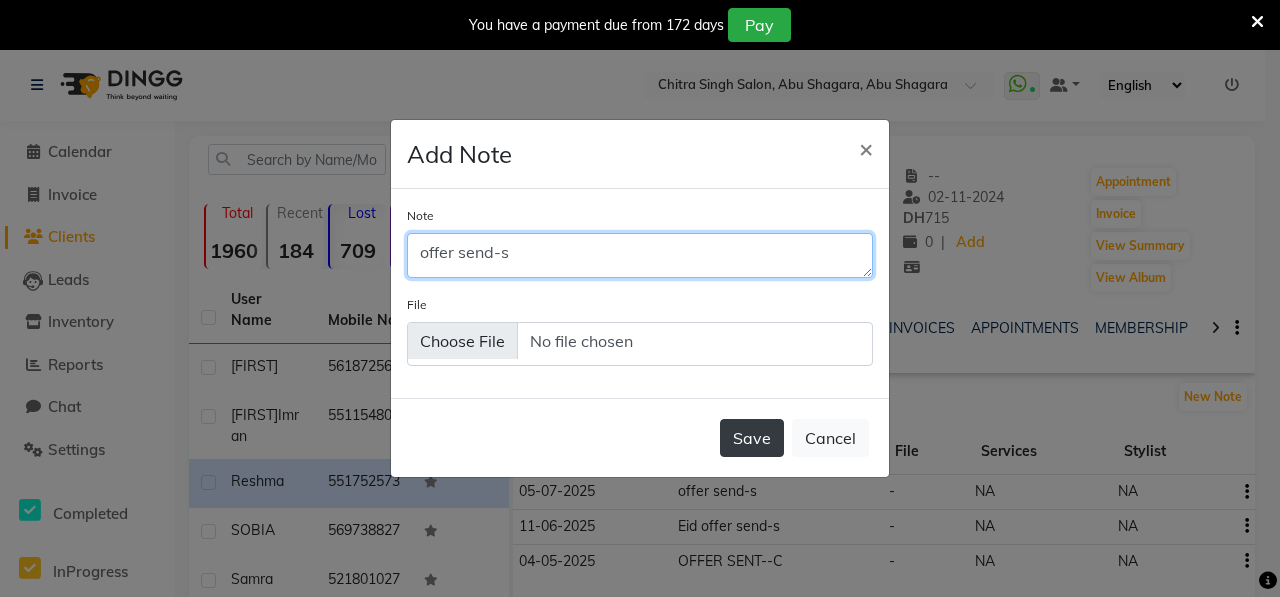 type on "offer send-s" 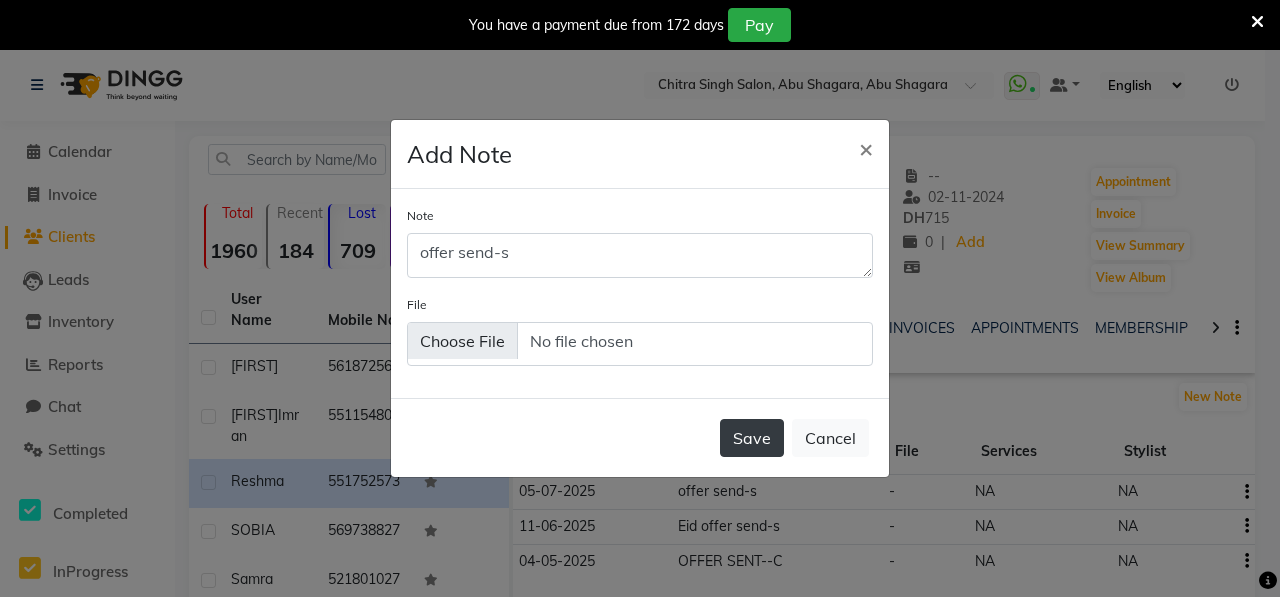 click on "Save" 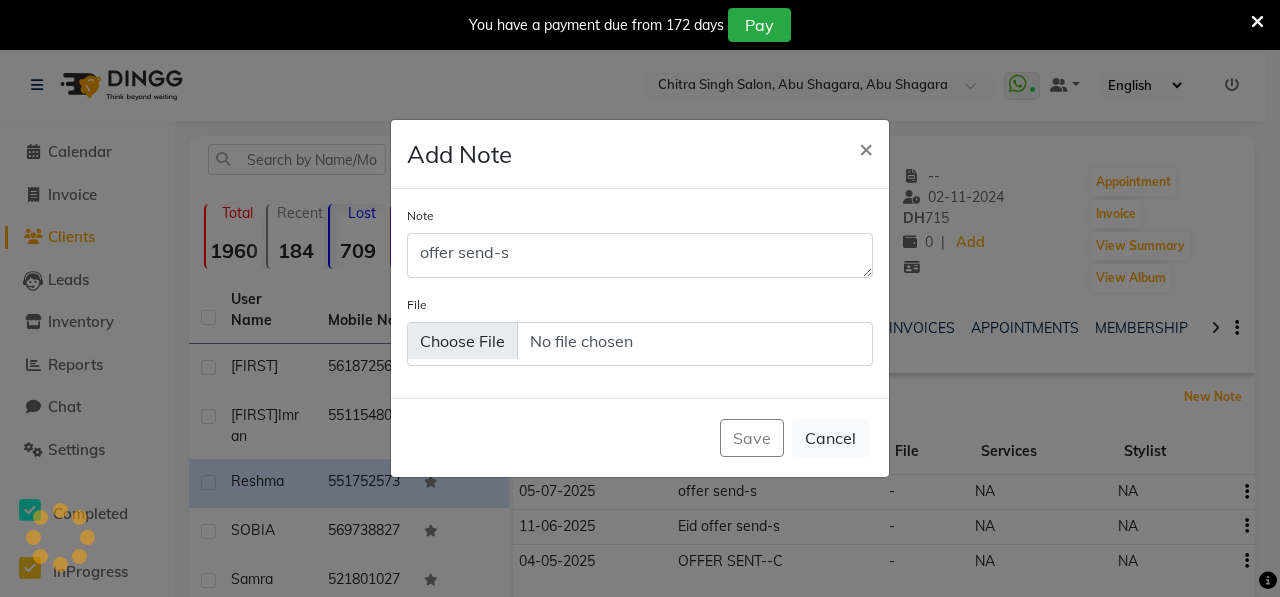 type 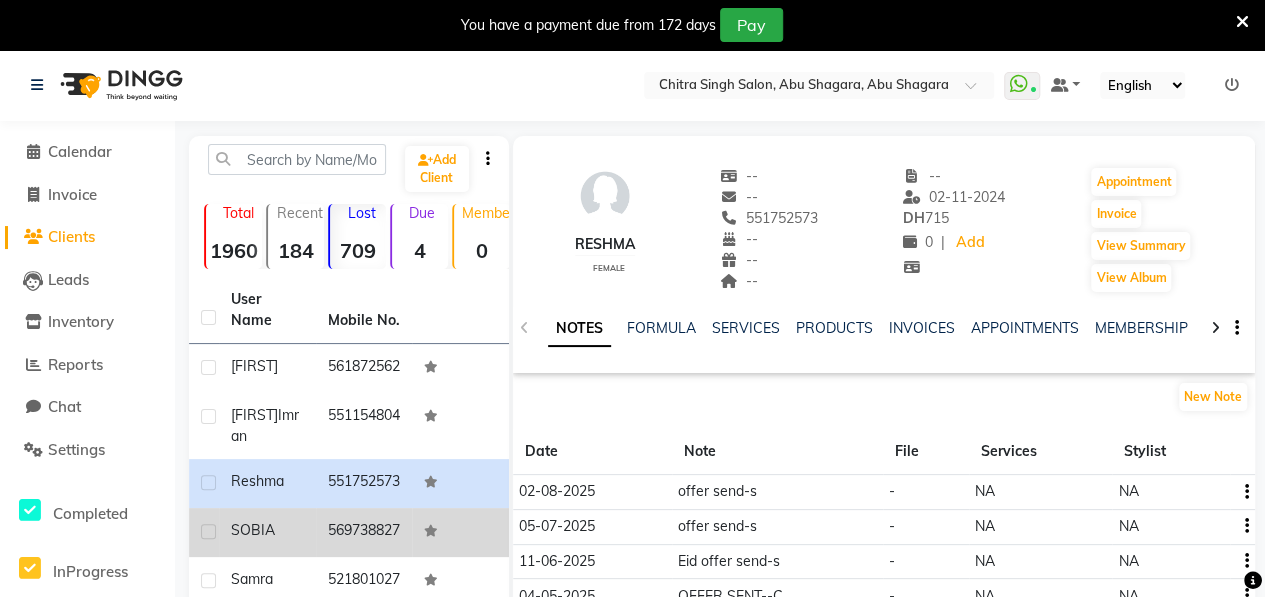 click on "SOBIA" 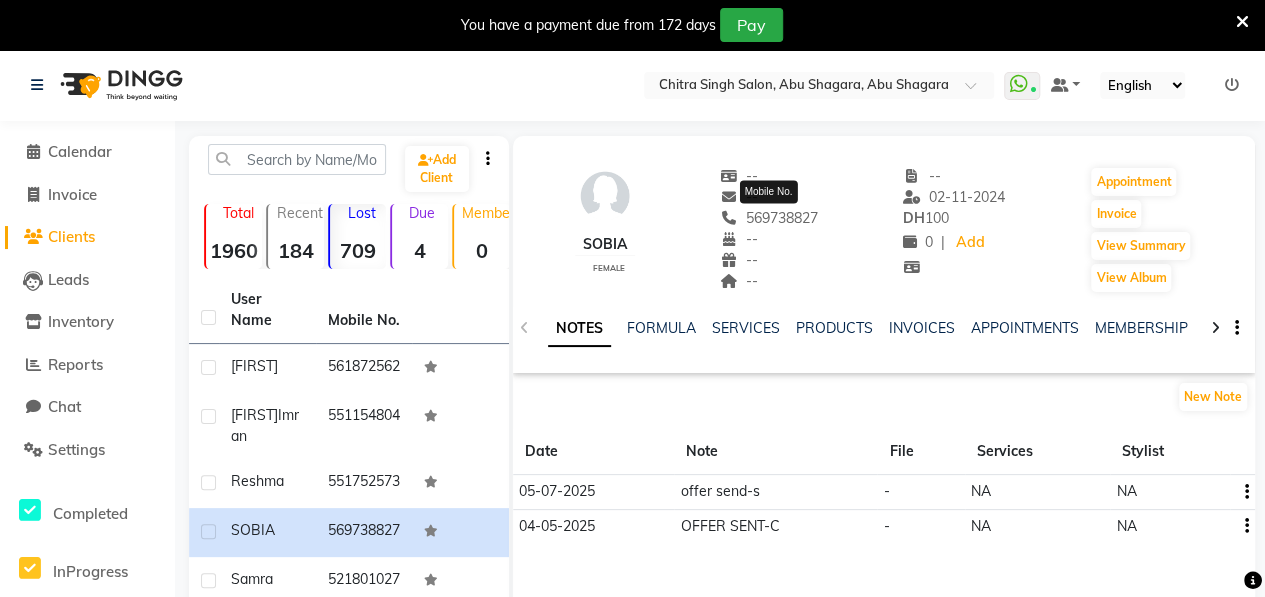 click on "569738827" 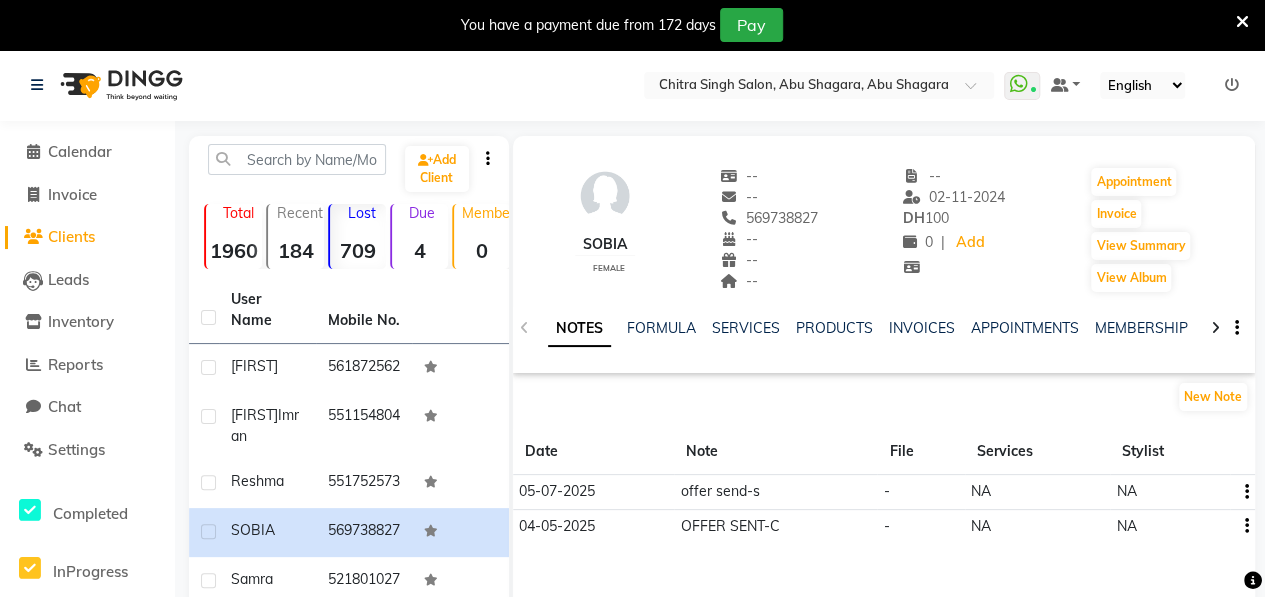 click on "569738827" 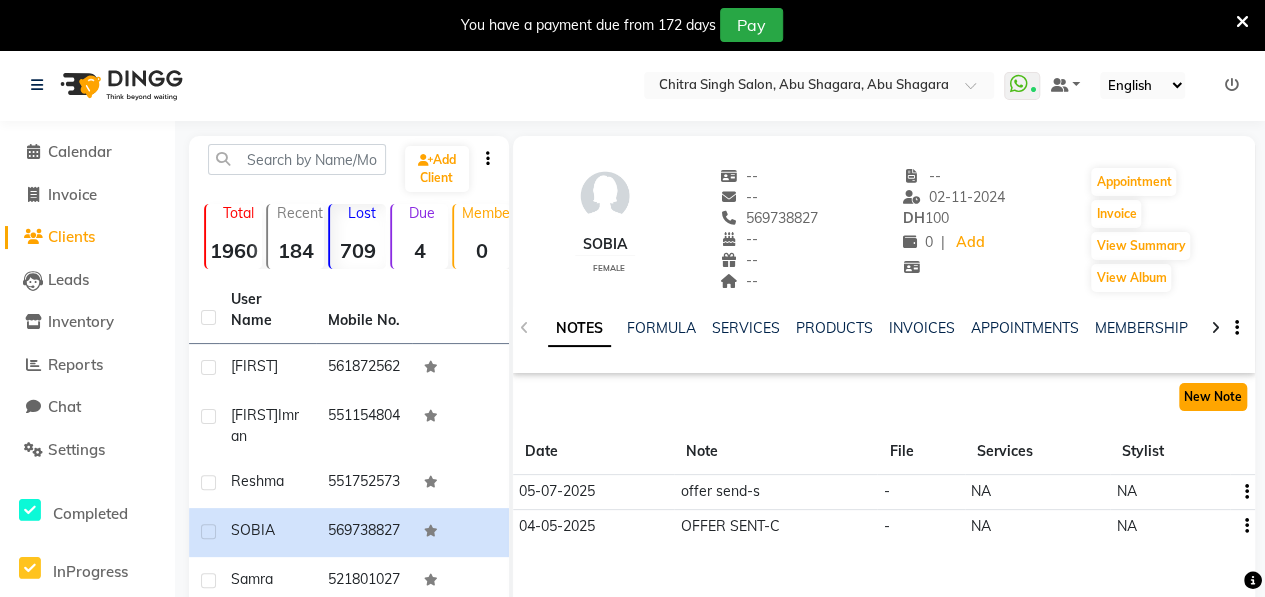 click on "New Note" 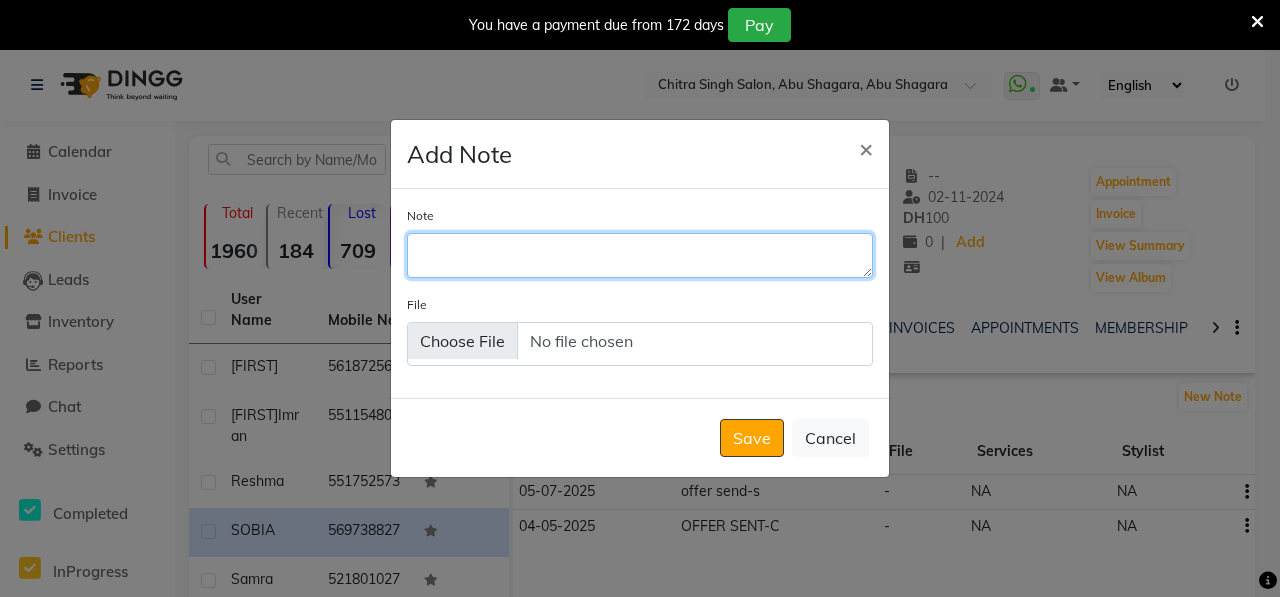 click on "Note" at bounding box center (640, 255) 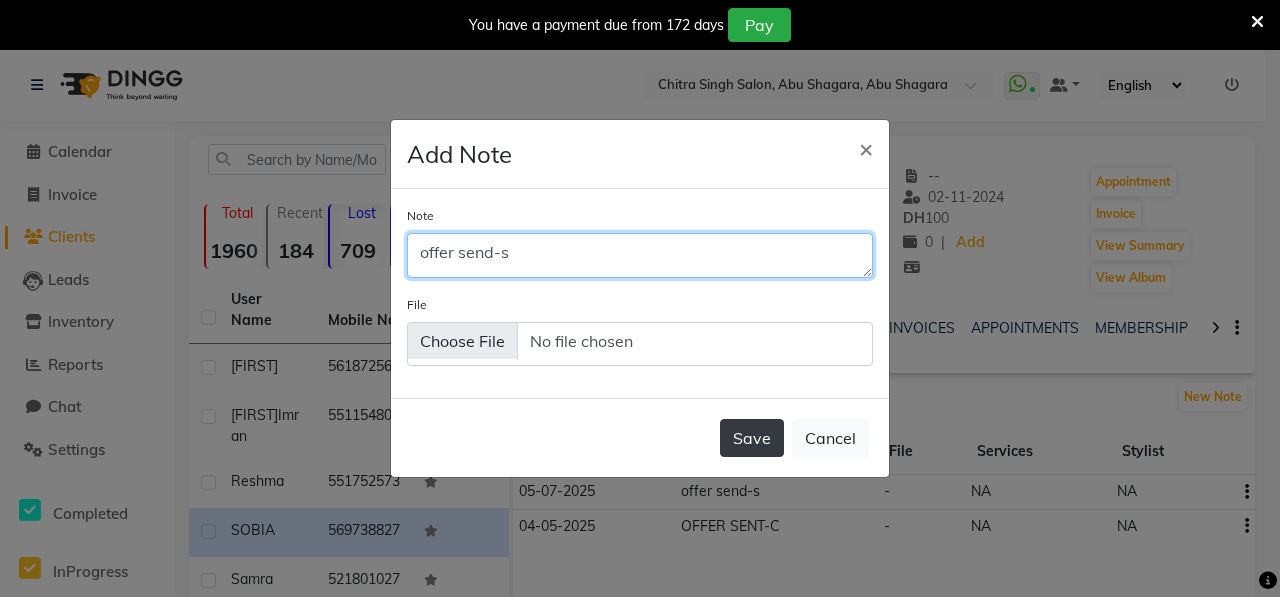 type on "offer send-s" 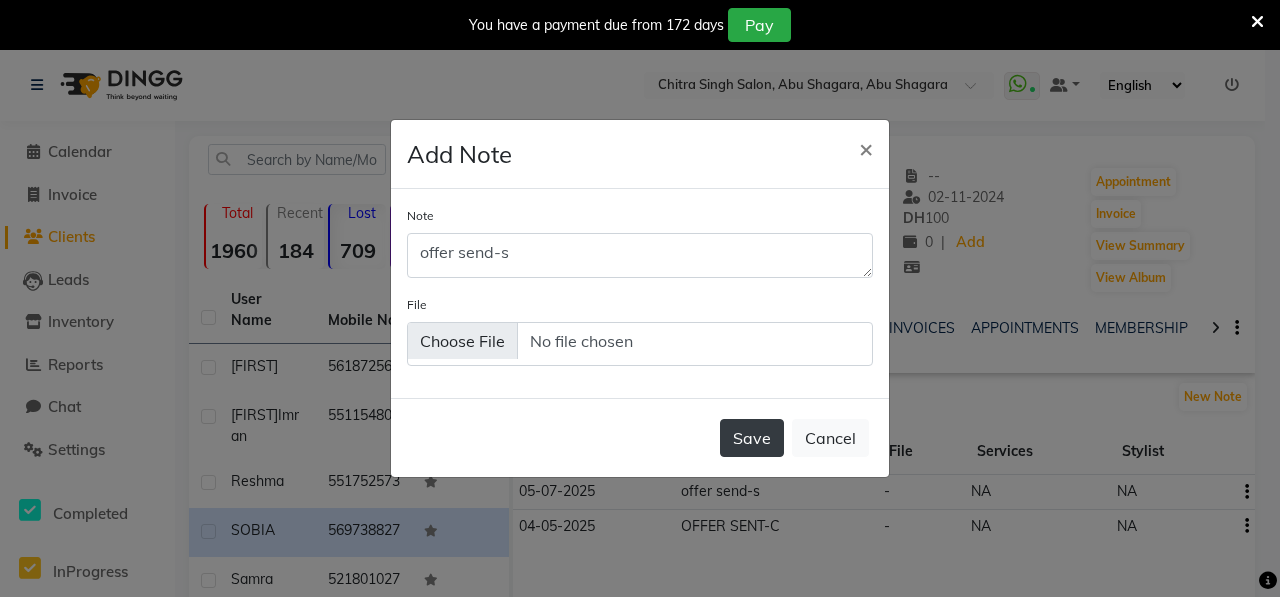 click on "Save" 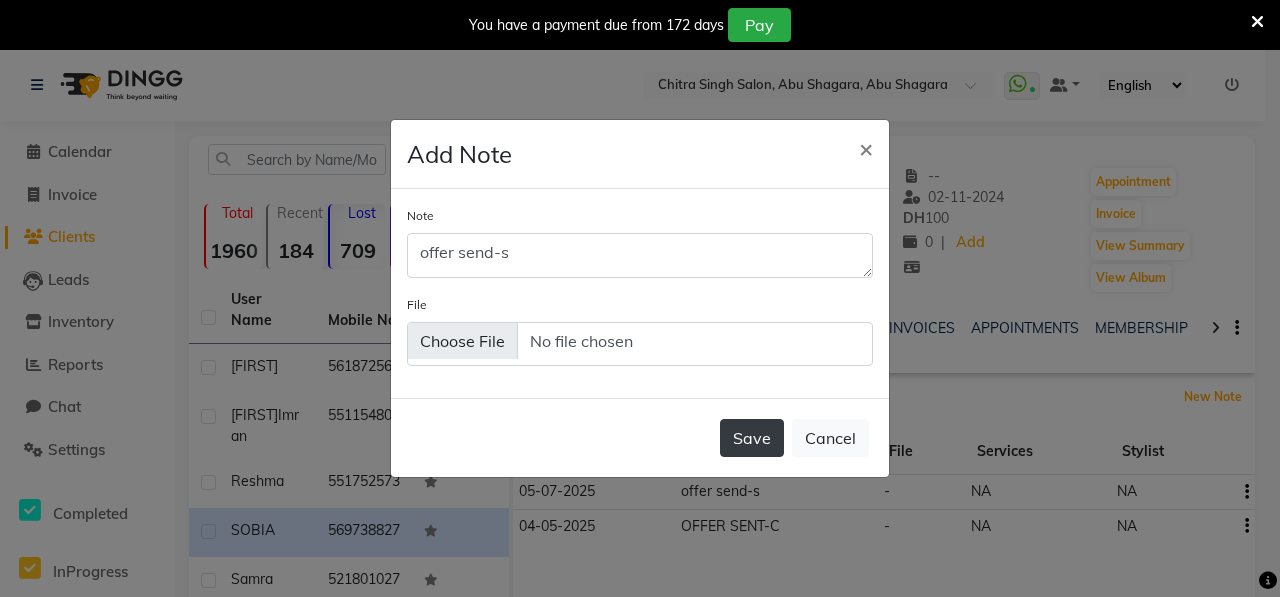 type 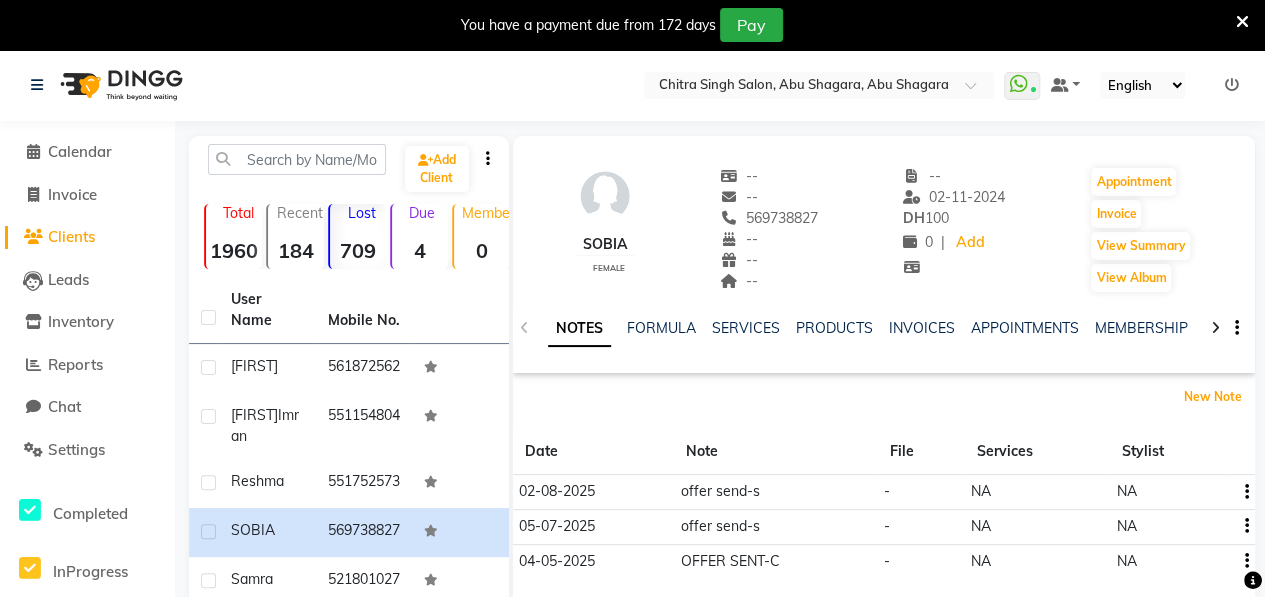 scroll, scrollTop: 430, scrollLeft: 0, axis: vertical 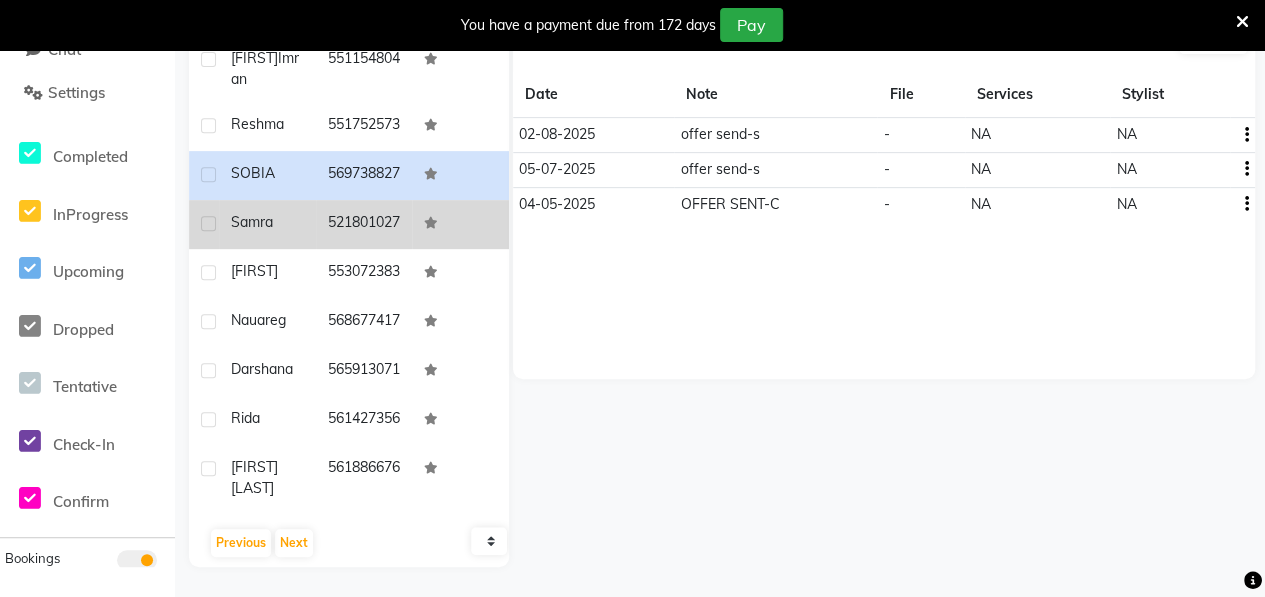 click on "Samra" 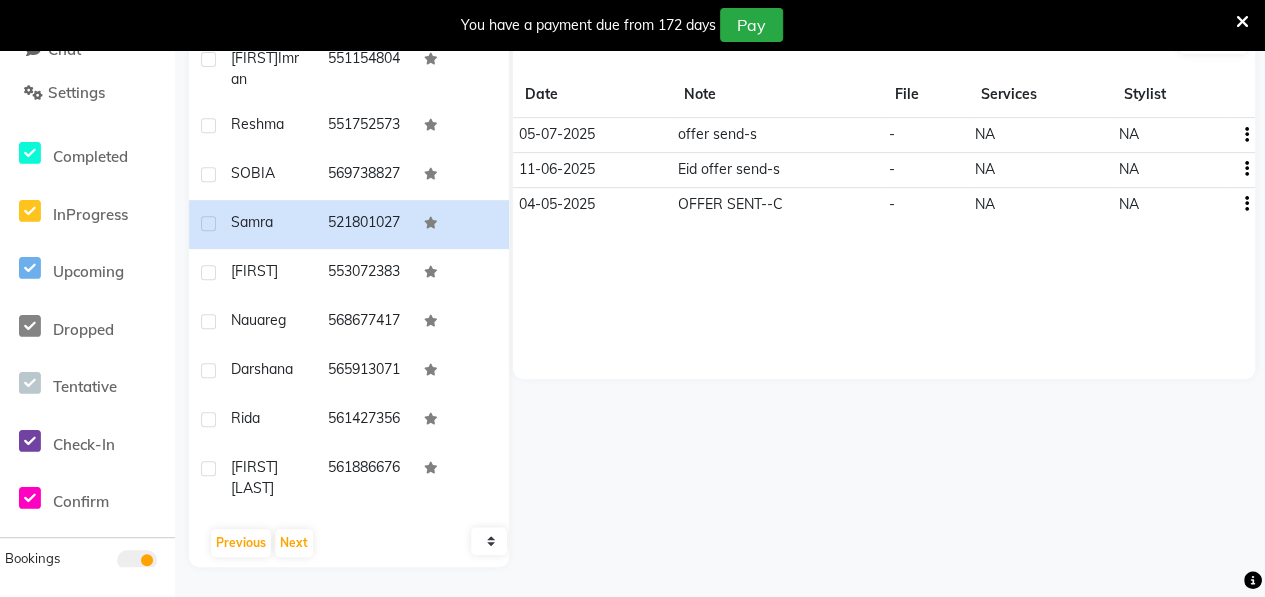 scroll, scrollTop: 0, scrollLeft: 0, axis: both 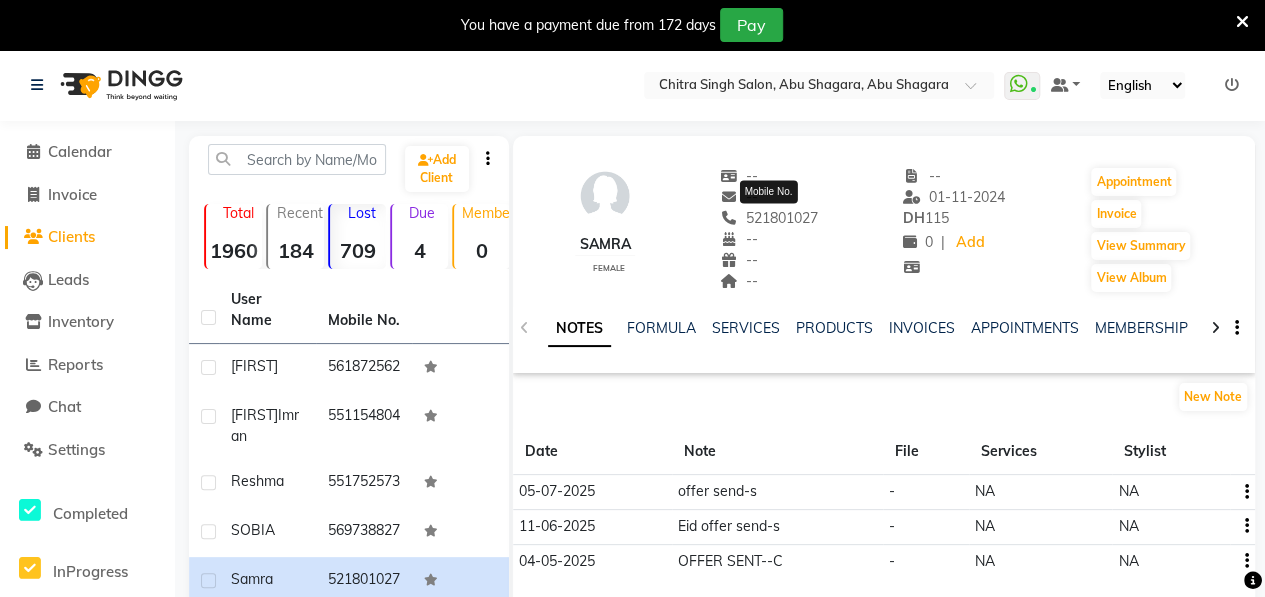 drag, startPoint x: 750, startPoint y: 215, endPoint x: 831, endPoint y: 225, distance: 81.61495 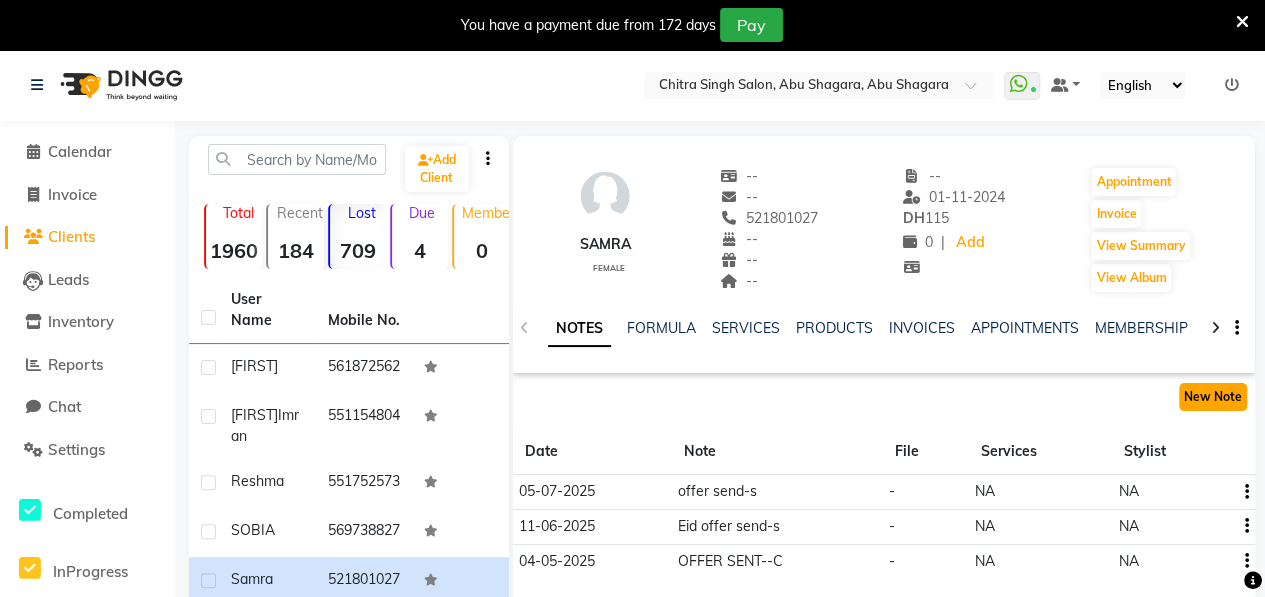 click on "New Note" 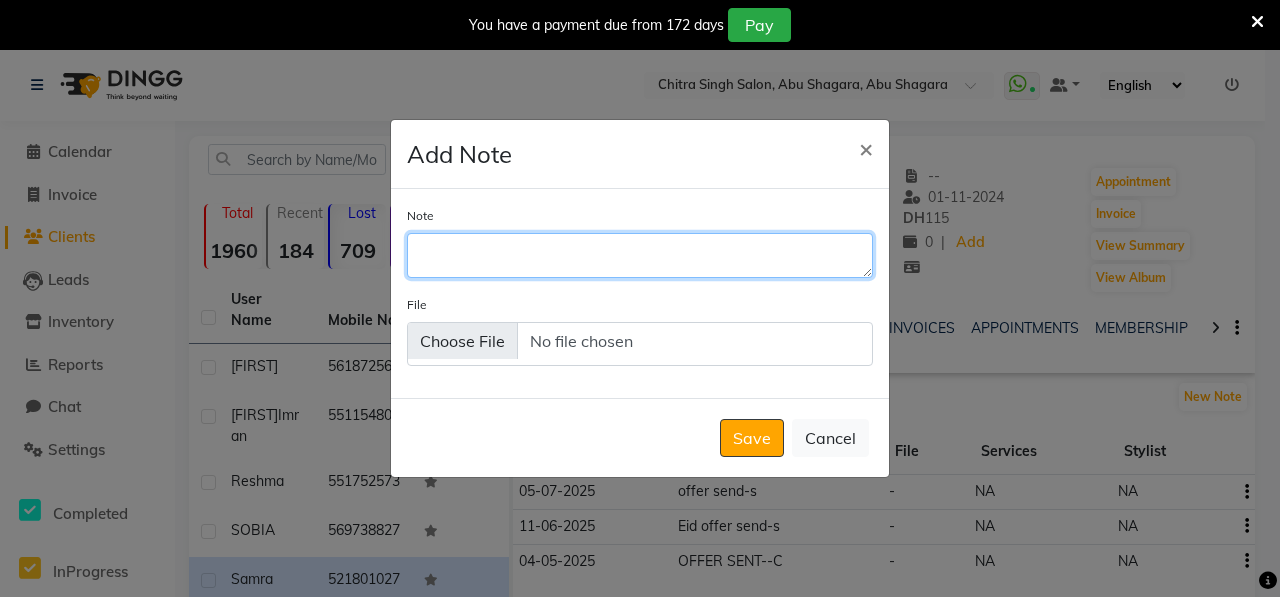 click on "Note" at bounding box center [640, 255] 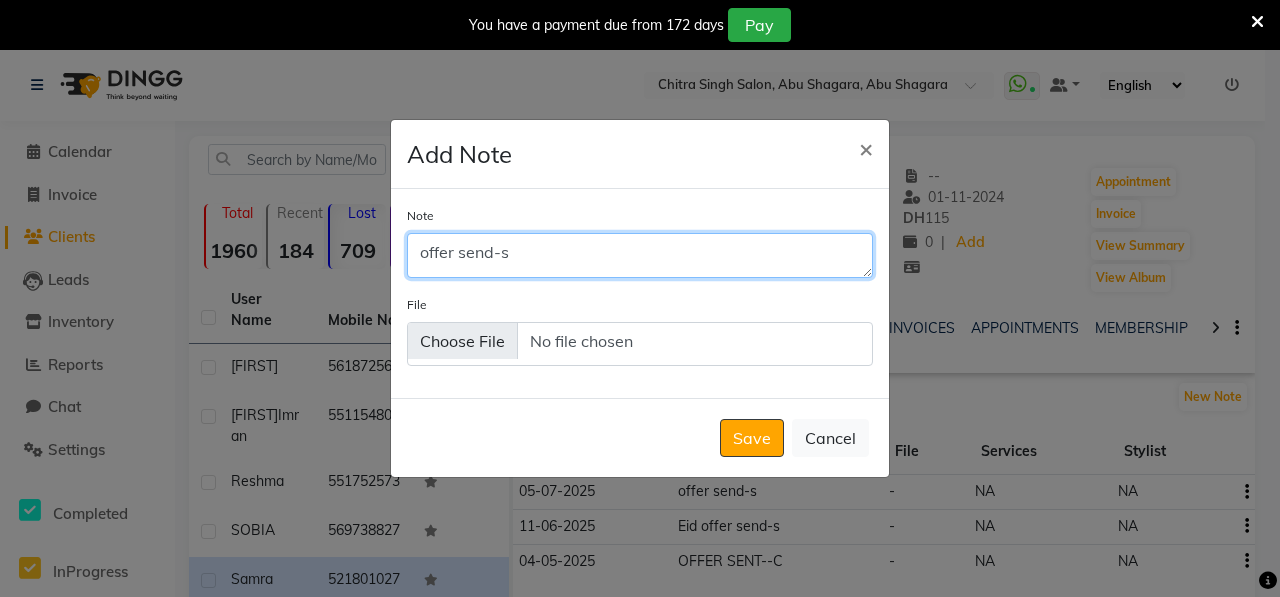 type on "offer send-s" 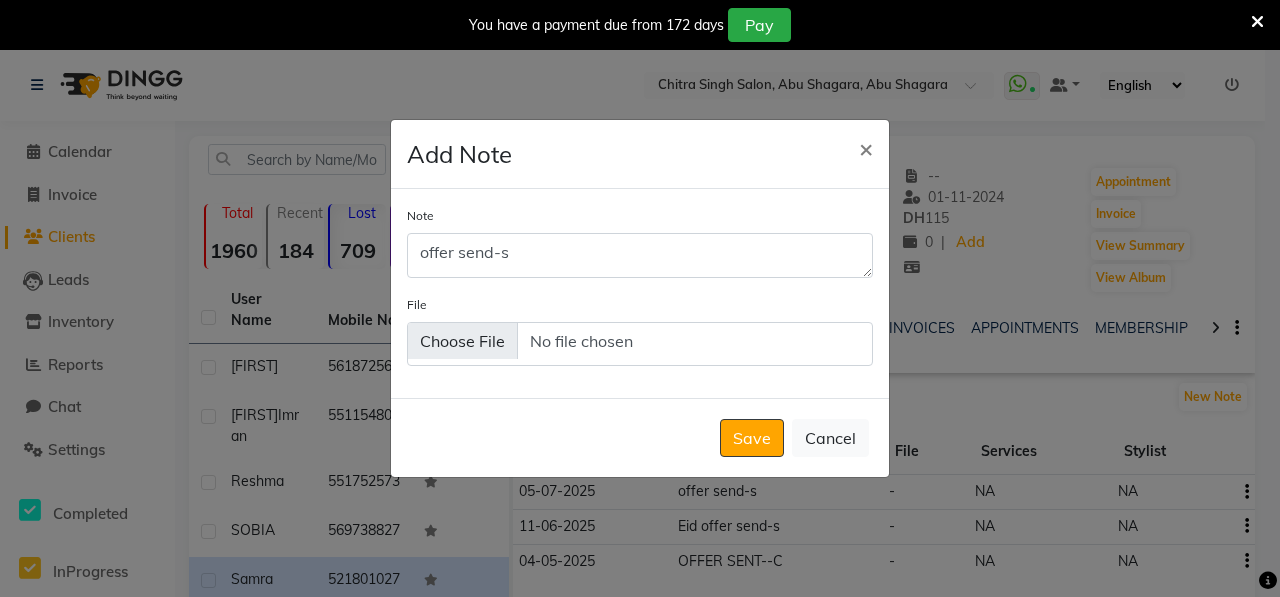 click on "Save   Cancel" 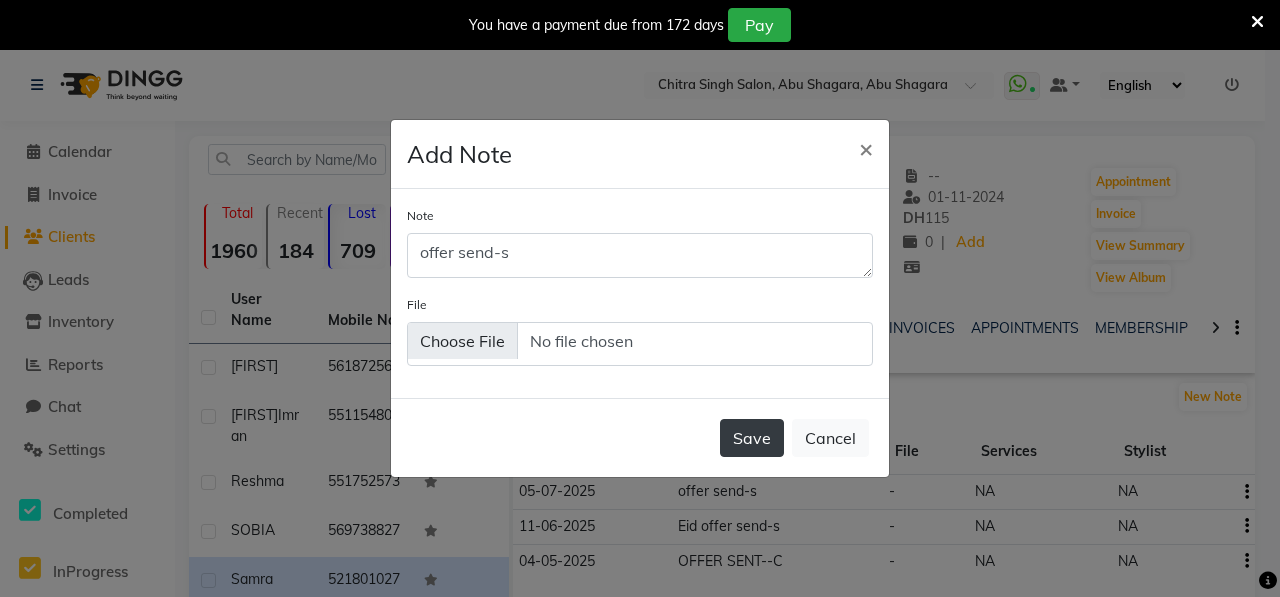 click on "Save" 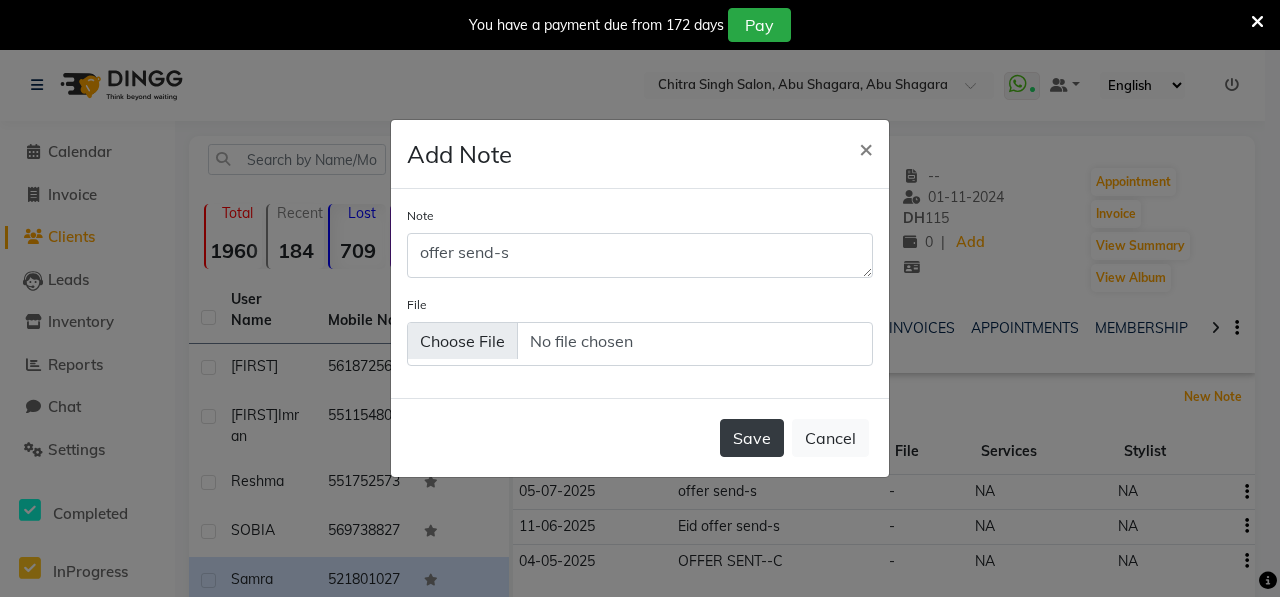 type 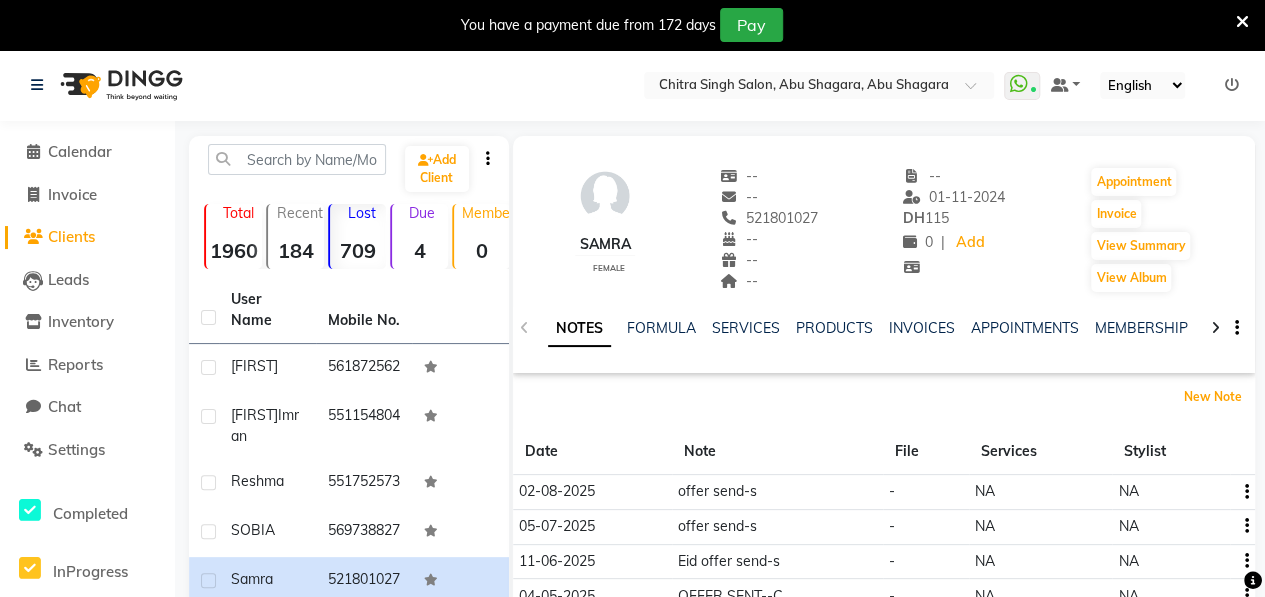 scroll, scrollTop: 430, scrollLeft: 0, axis: vertical 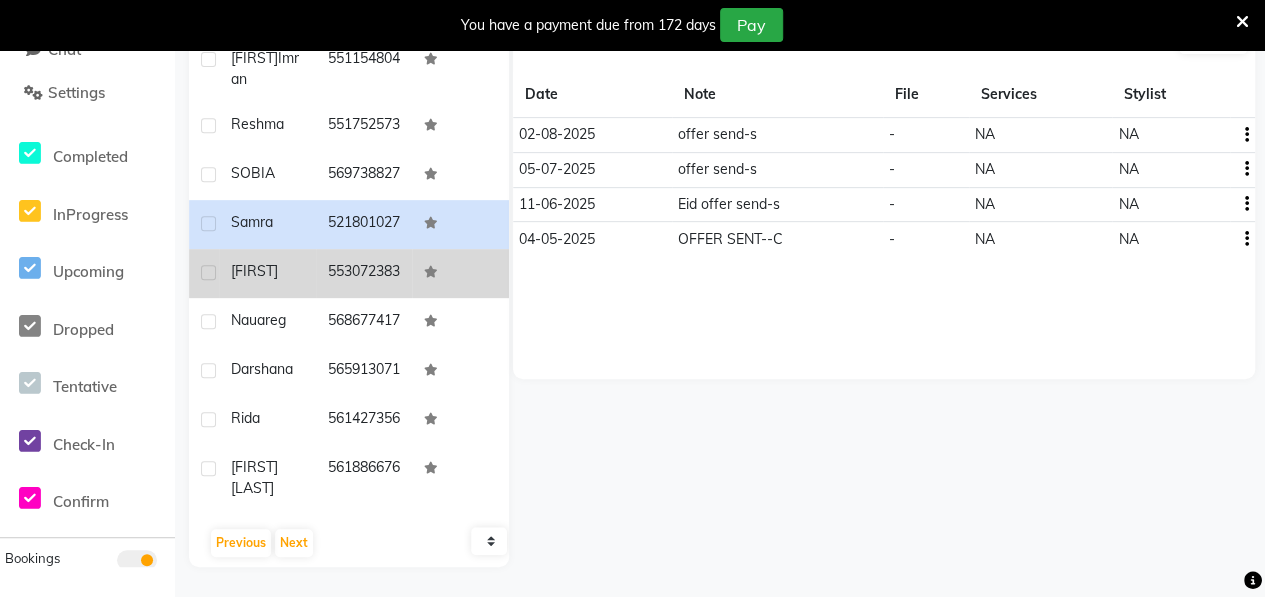 click on "Charita" 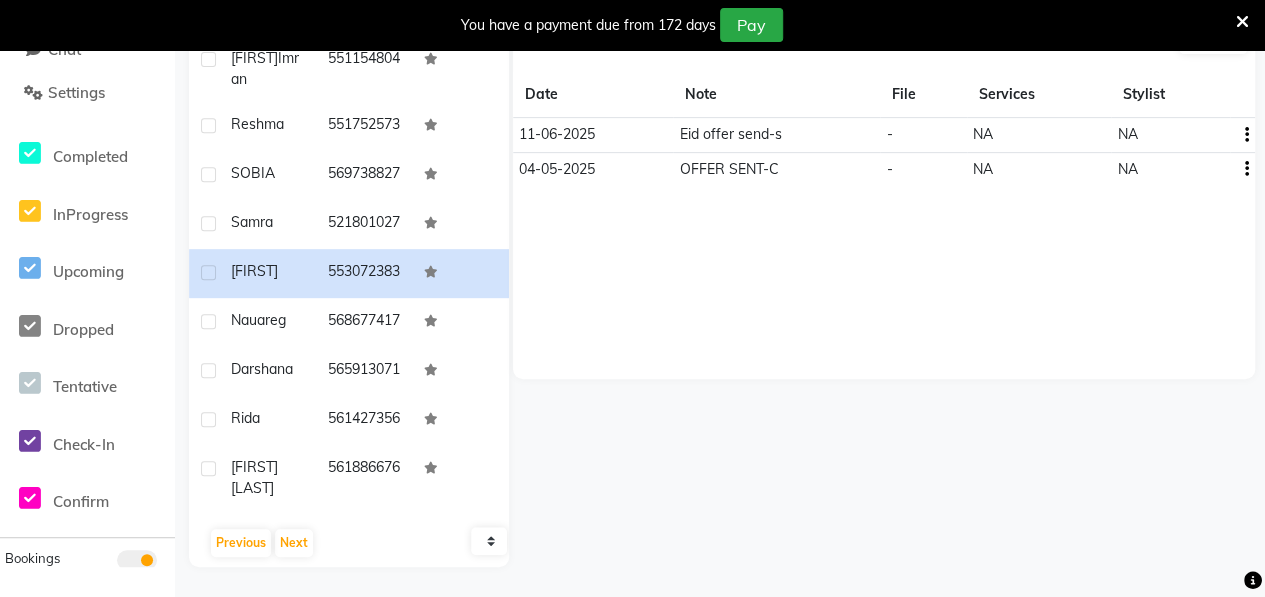 scroll, scrollTop: 0, scrollLeft: 0, axis: both 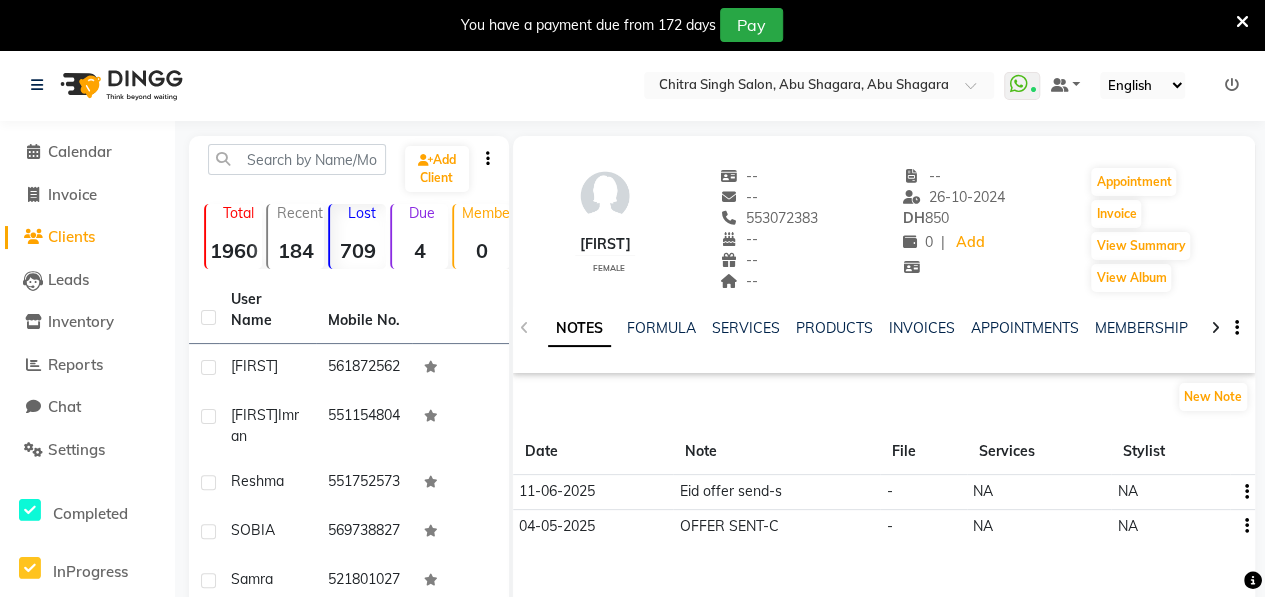 drag, startPoint x: 749, startPoint y: 213, endPoint x: 830, endPoint y: 224, distance: 81.7435 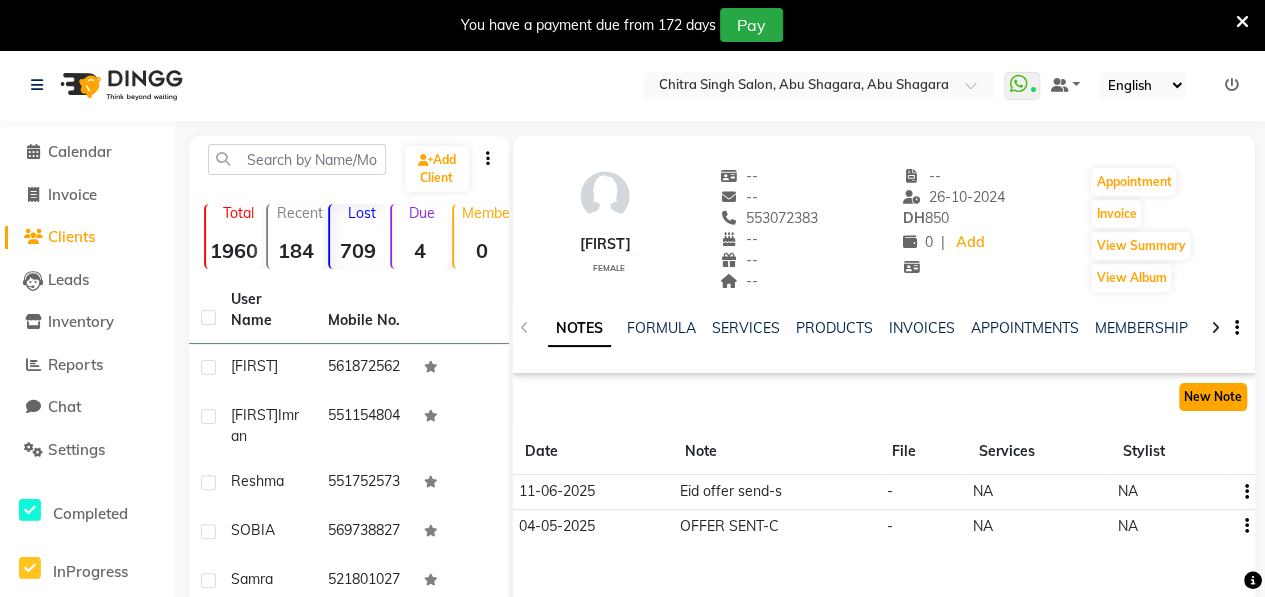 click on "New Note" 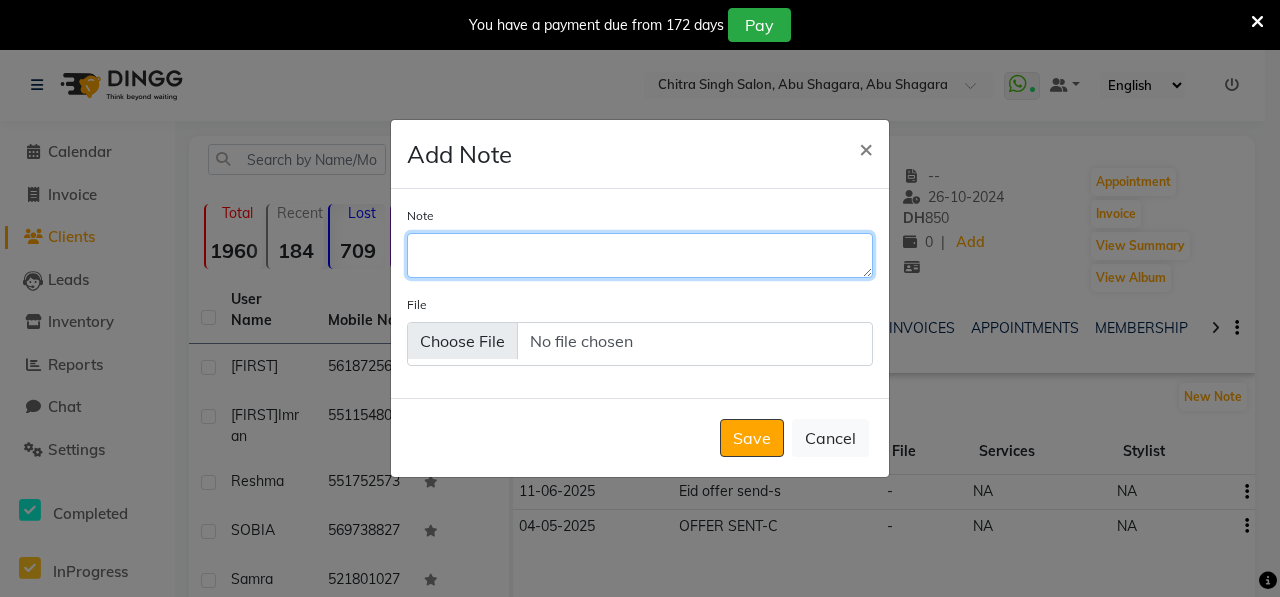 click on "Note" at bounding box center [640, 255] 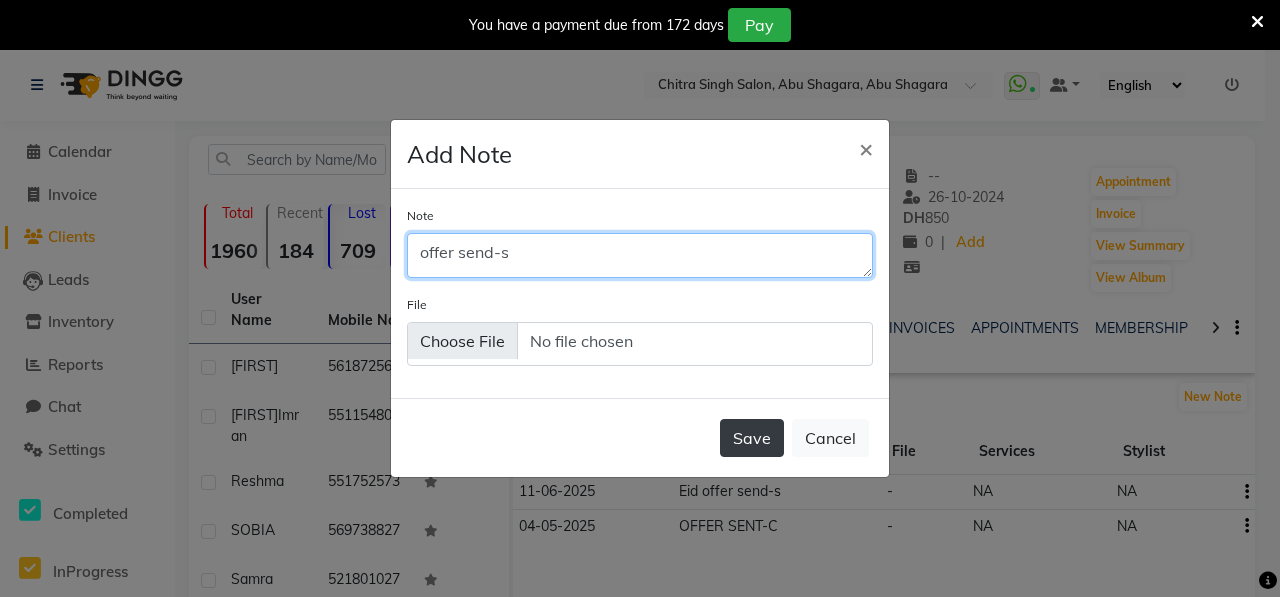 type on "offer send-s" 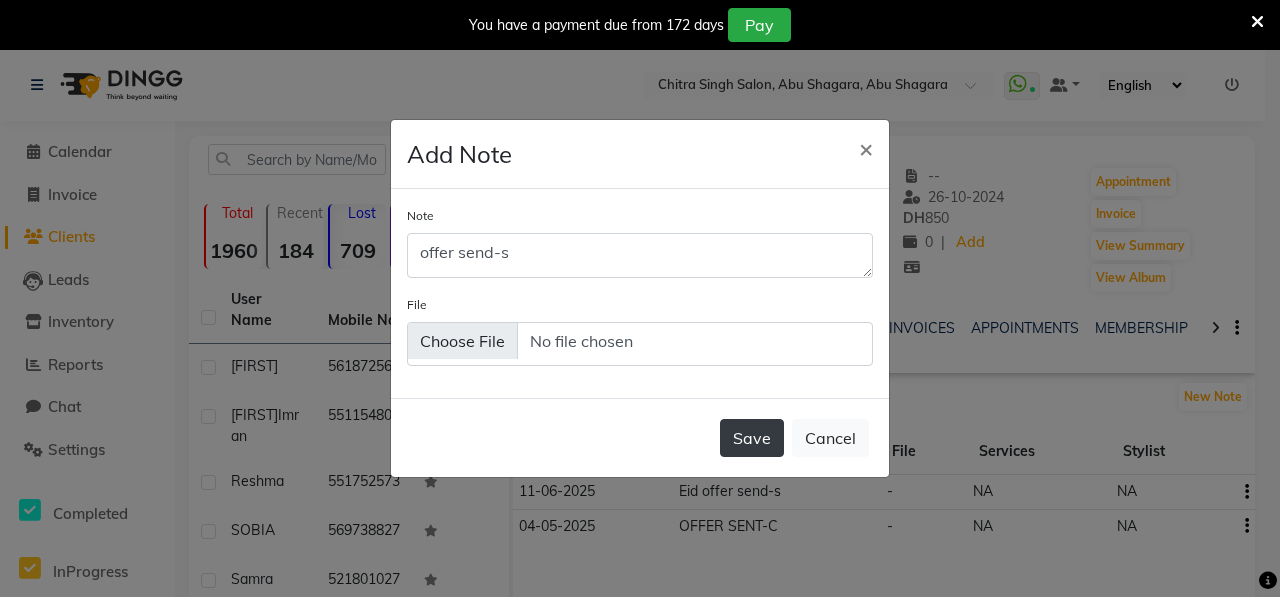 click on "Save" 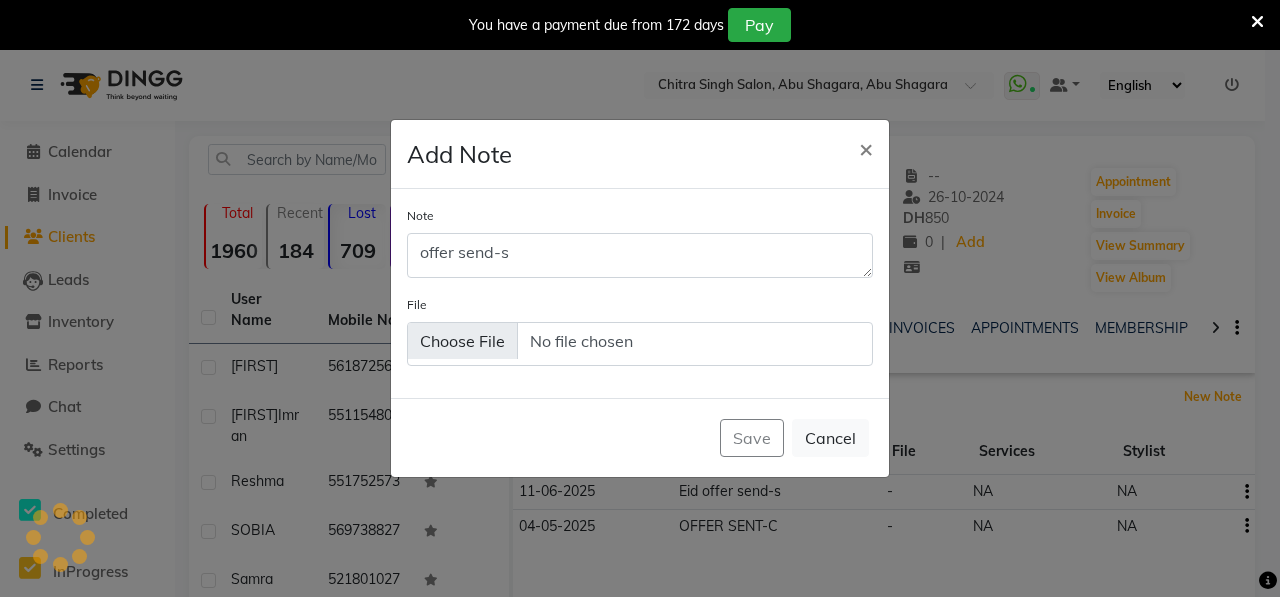 type 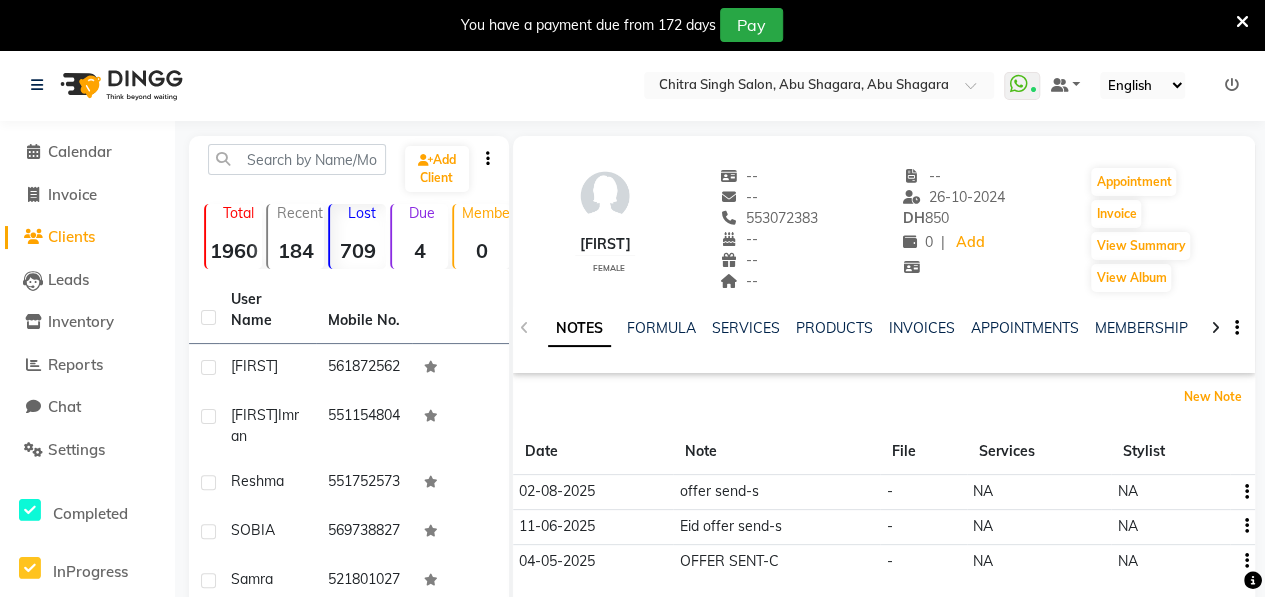 scroll, scrollTop: 430, scrollLeft: 0, axis: vertical 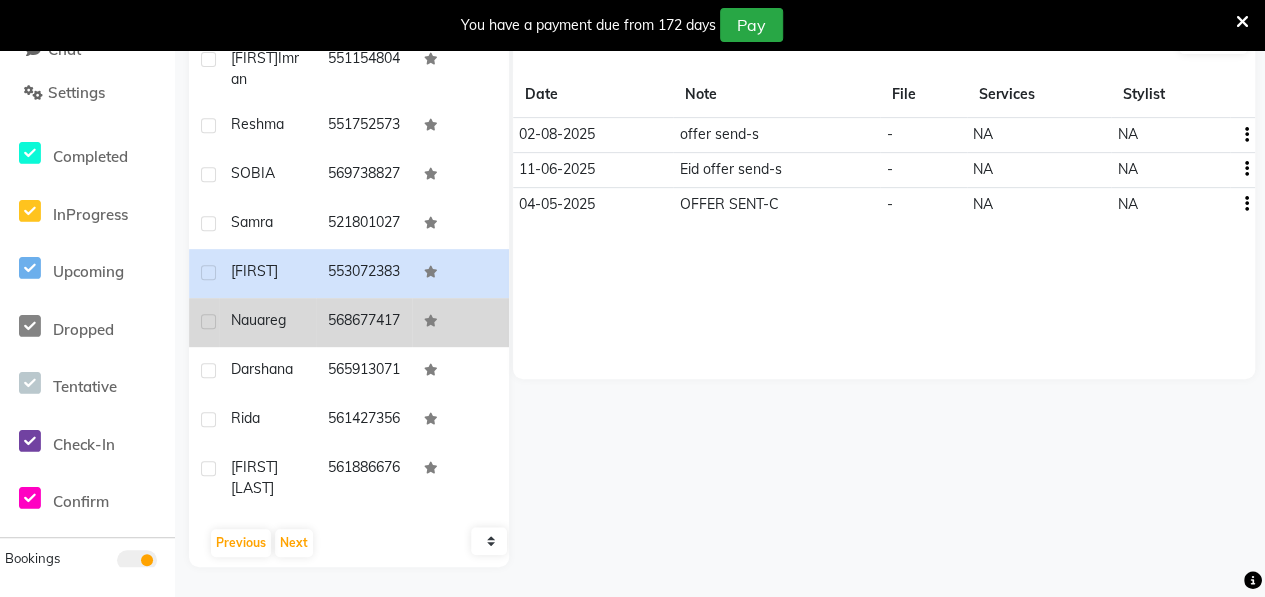 click on "568677417" 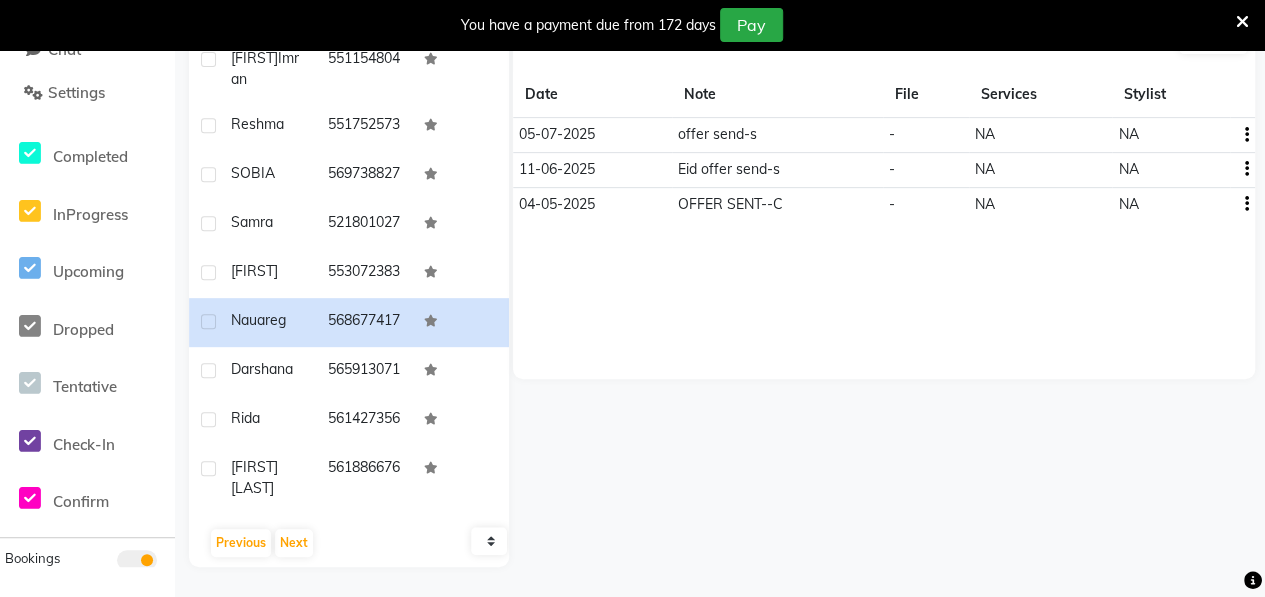 scroll, scrollTop: 0, scrollLeft: 0, axis: both 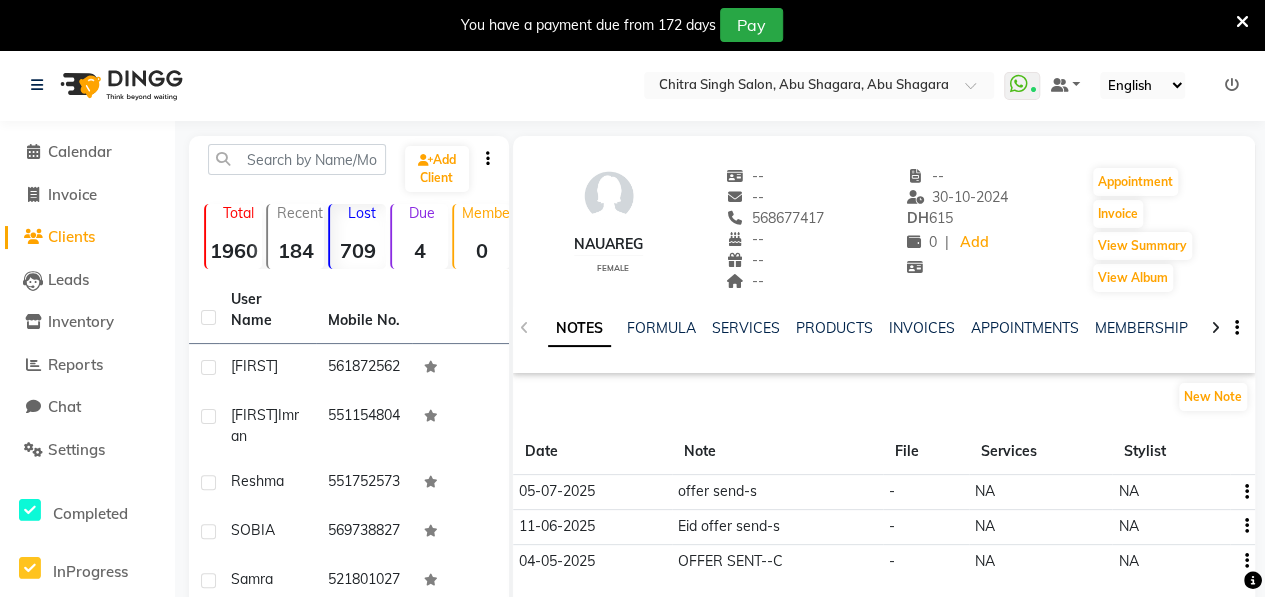 drag, startPoint x: 752, startPoint y: 217, endPoint x: 832, endPoint y: 222, distance: 80.1561 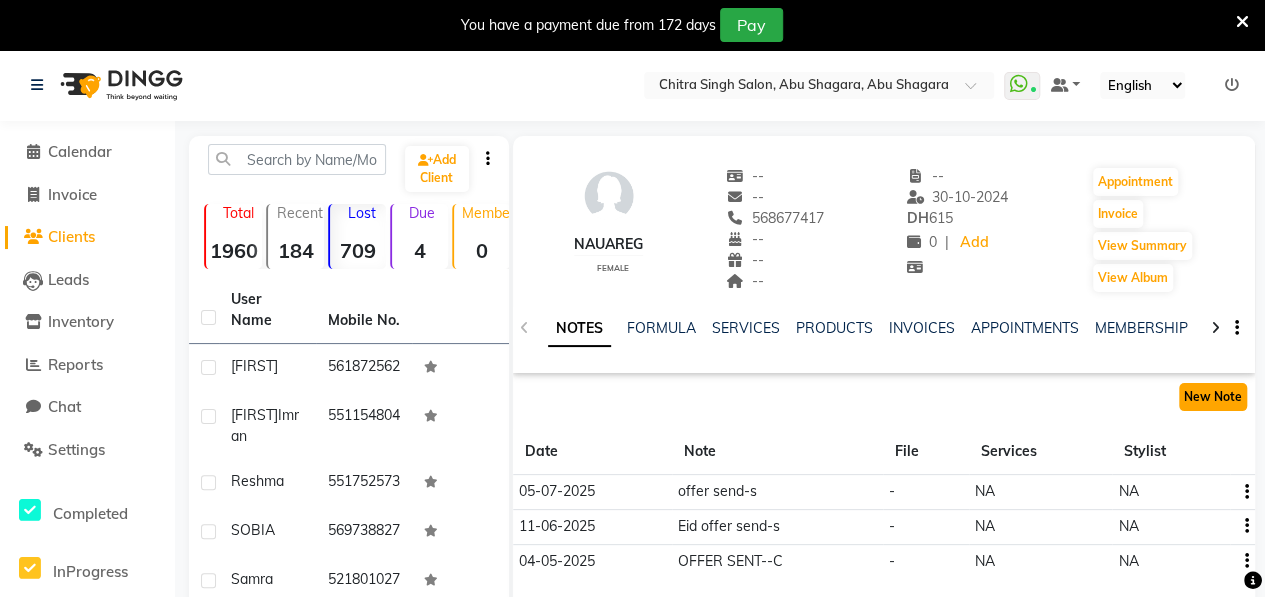 click on "New Note" 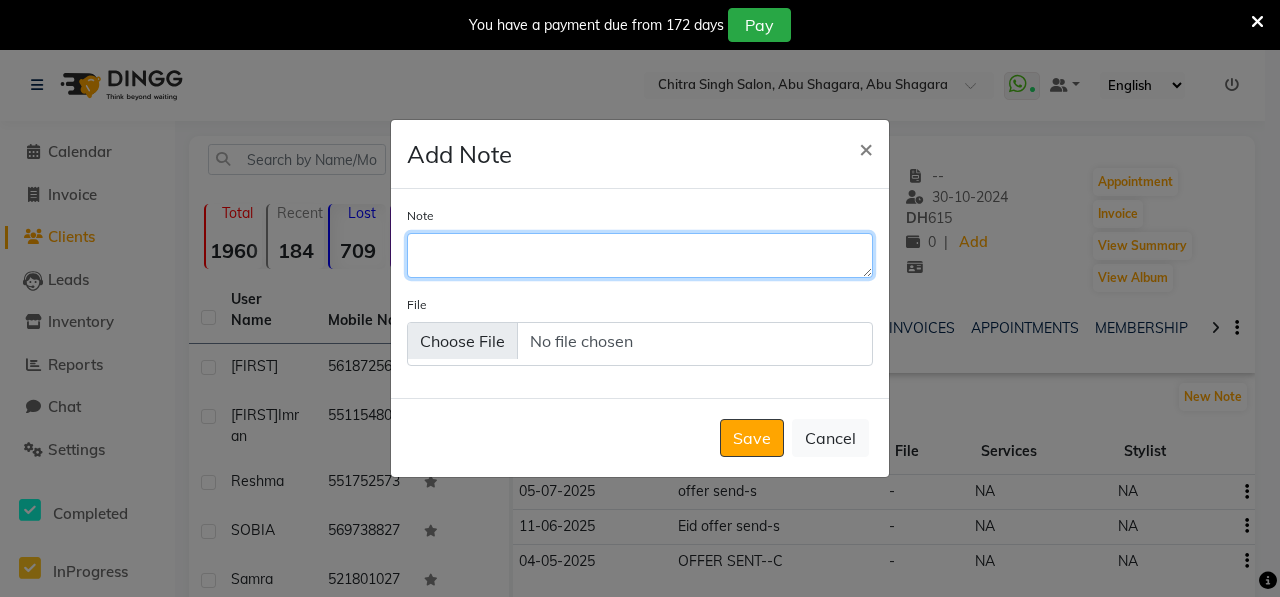 click on "Note" at bounding box center [640, 255] 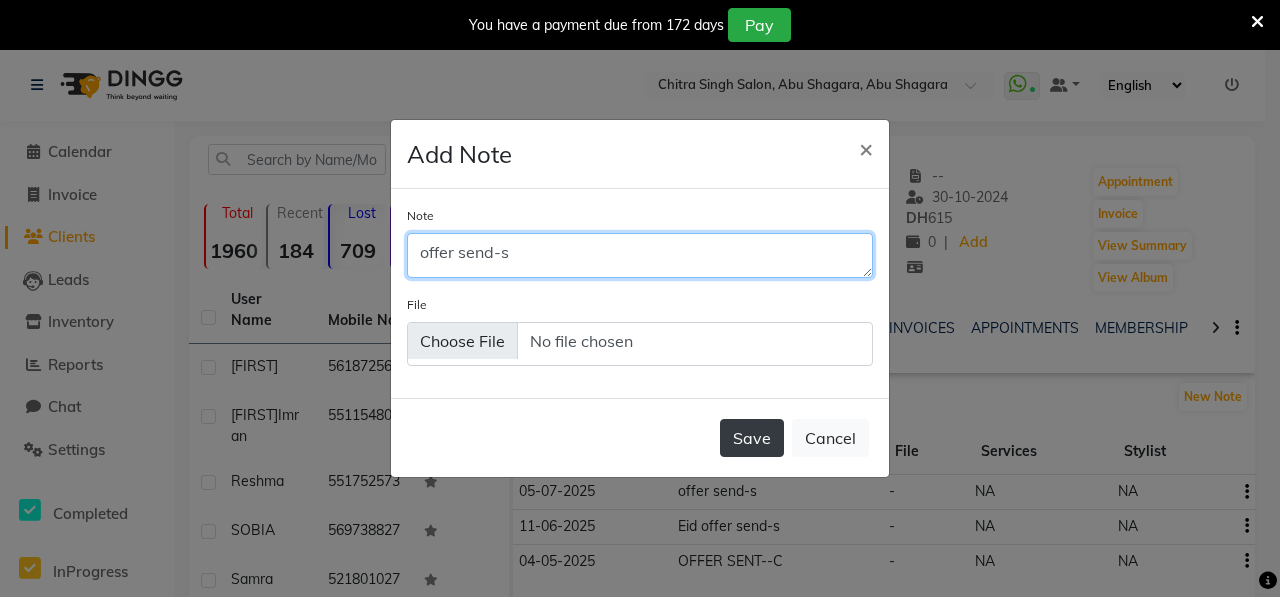 type on "offer send-s" 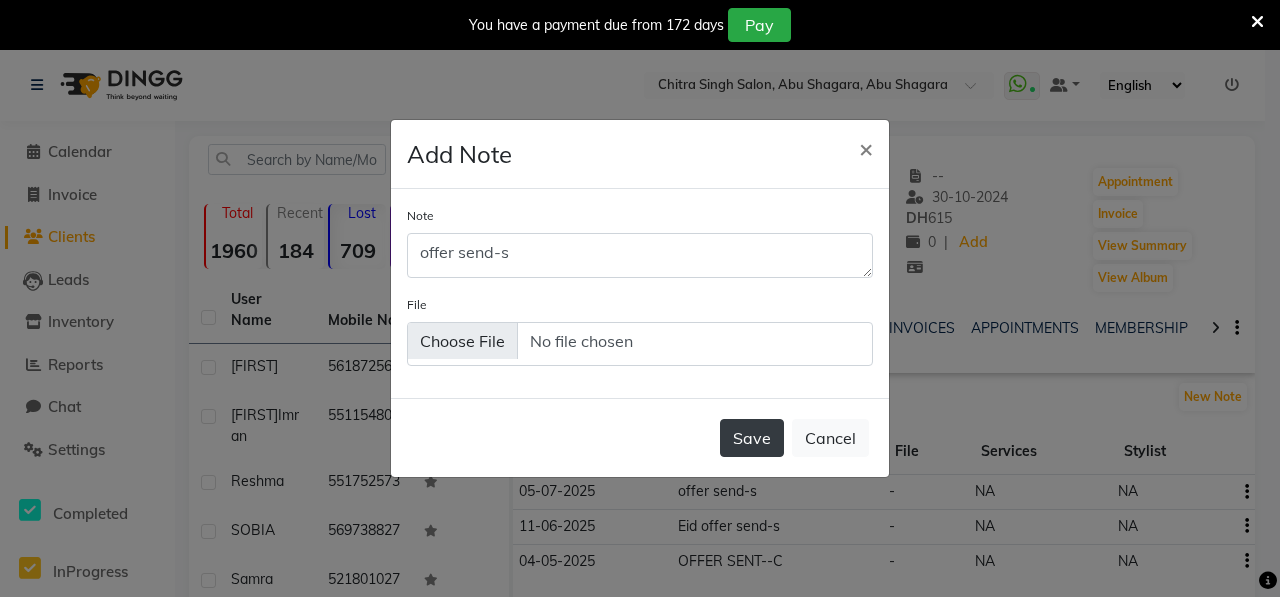 click on "Save" 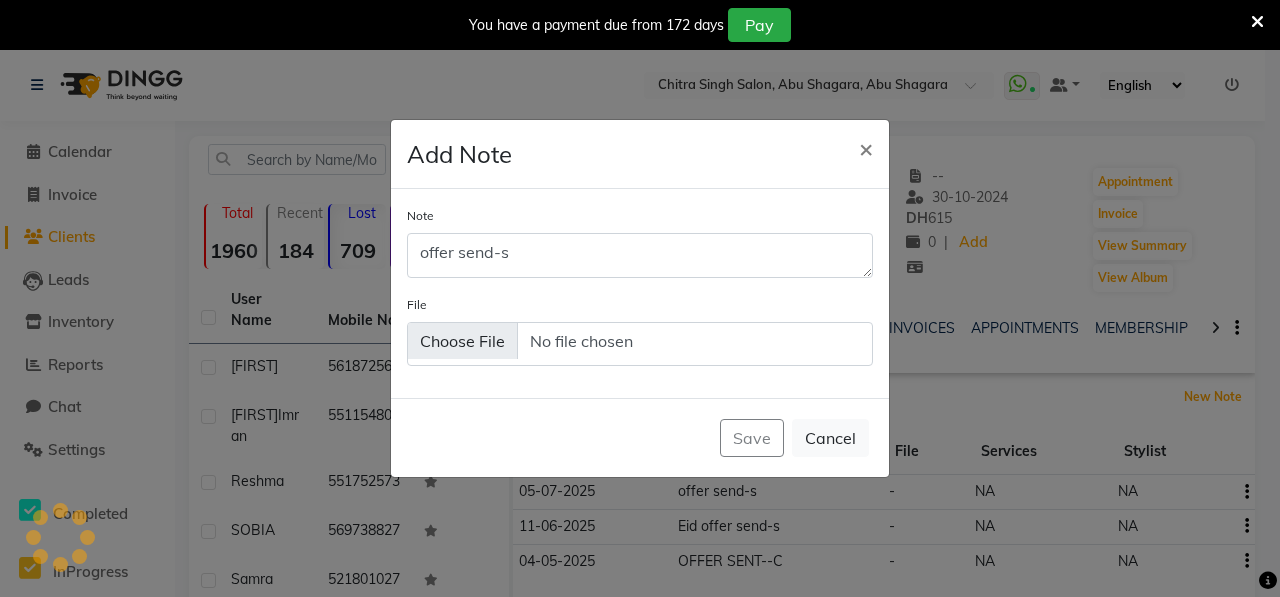 type 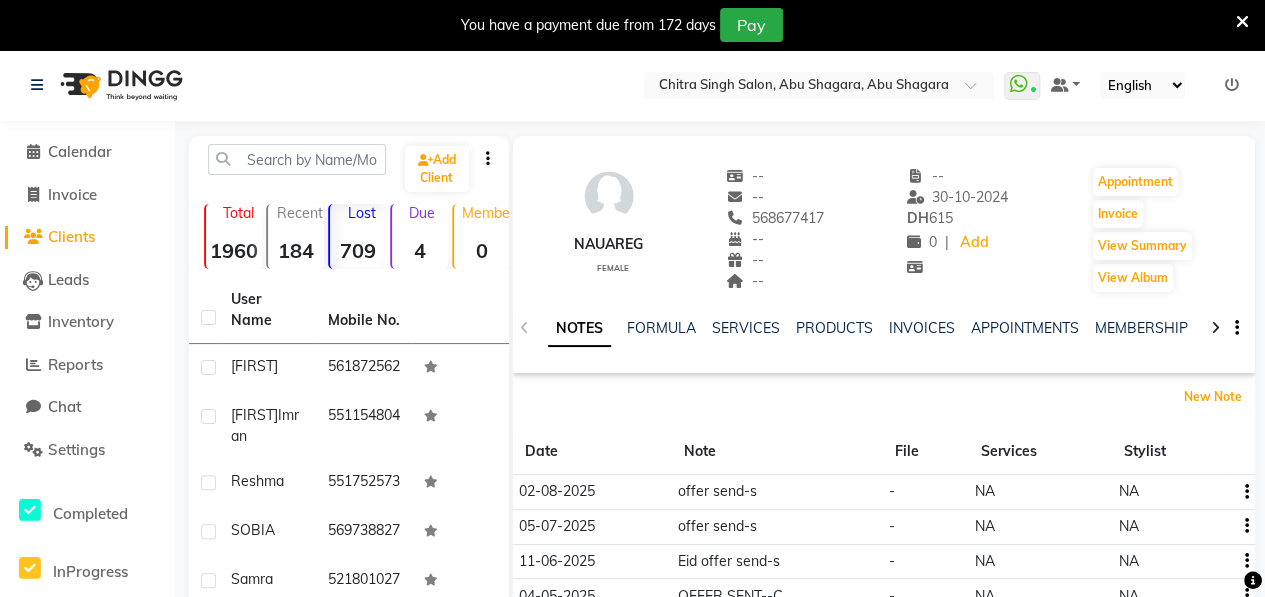 scroll, scrollTop: 430, scrollLeft: 0, axis: vertical 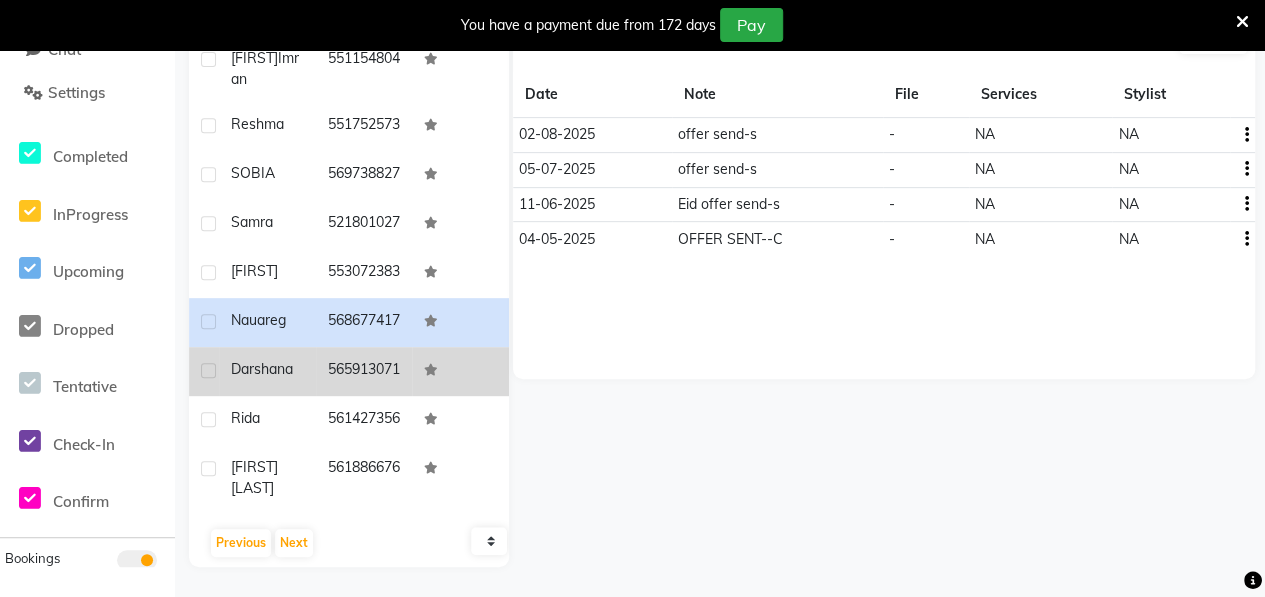 click on "Darshana" 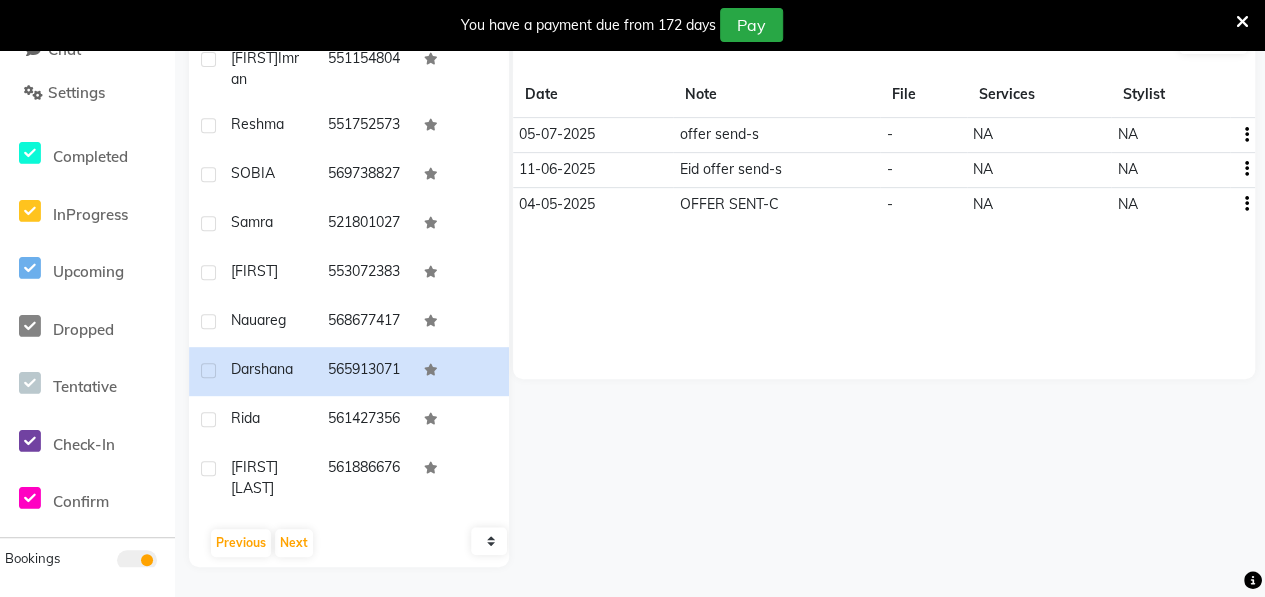 scroll, scrollTop: 0, scrollLeft: 0, axis: both 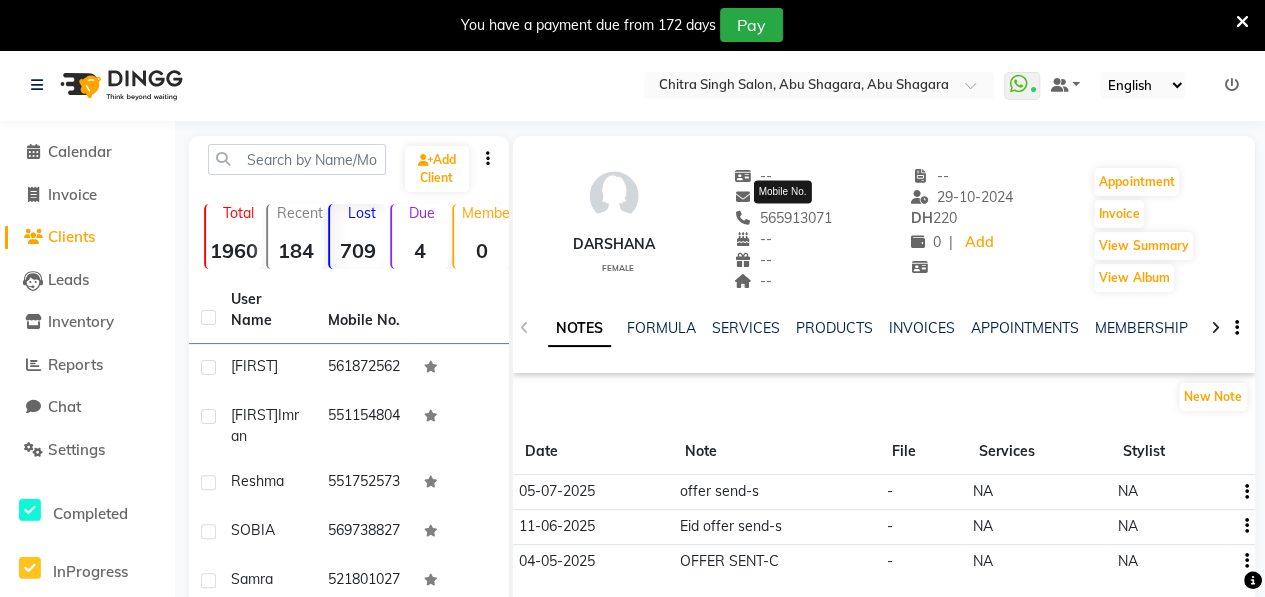 click on "565913071" 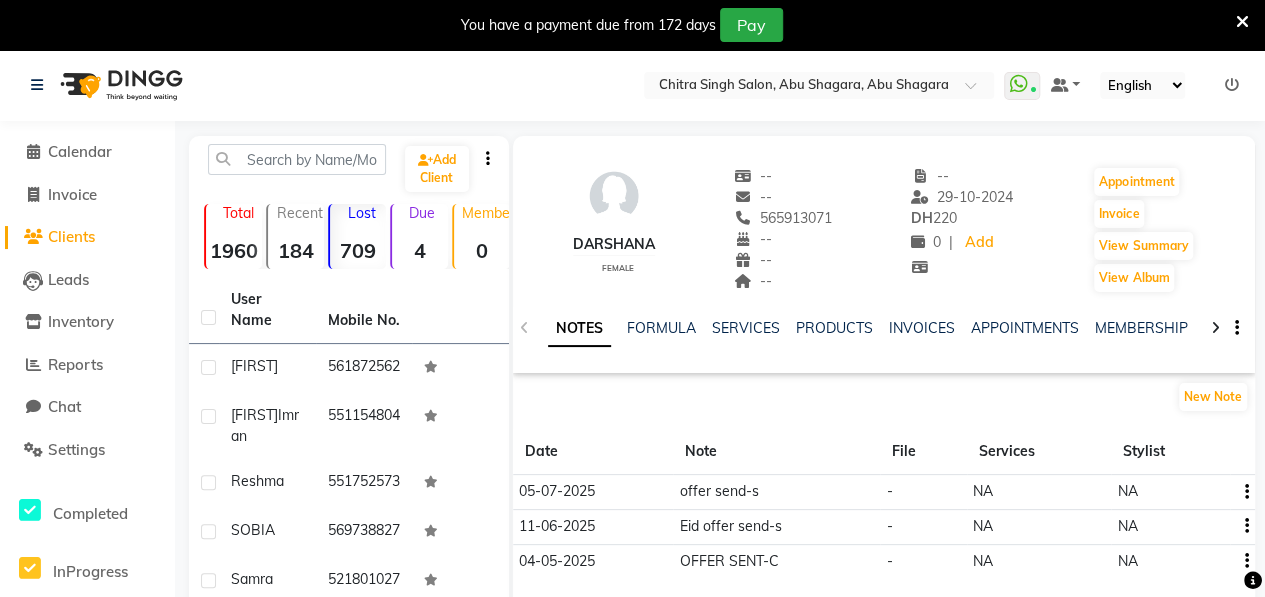 click on "565913071" 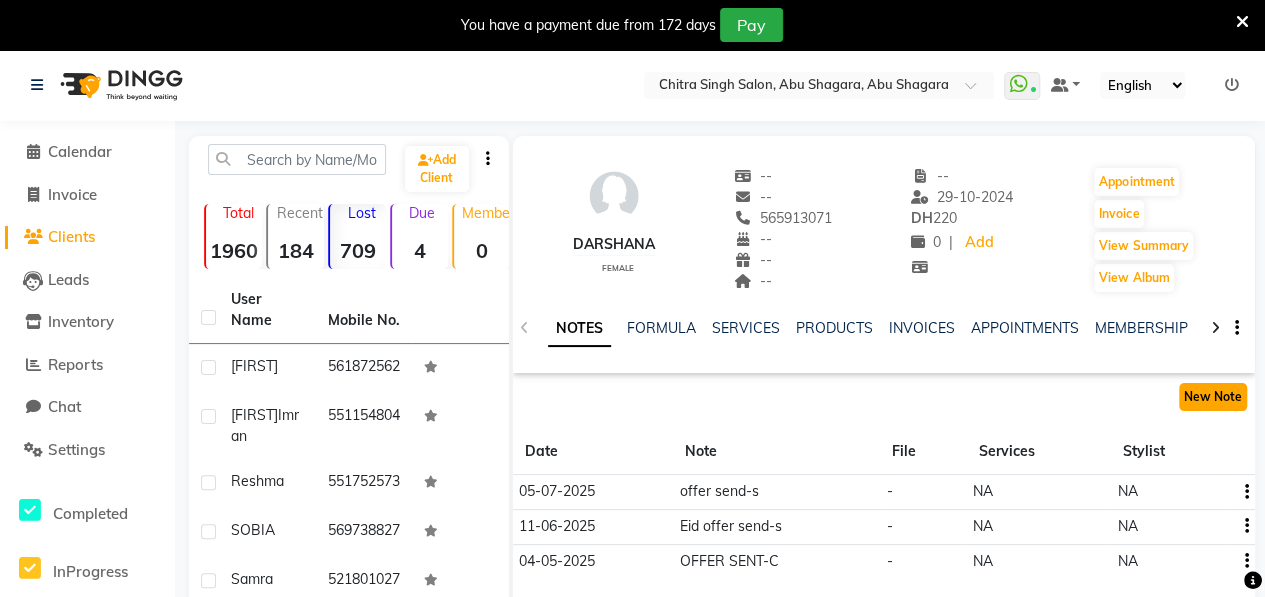 click on "New Note" 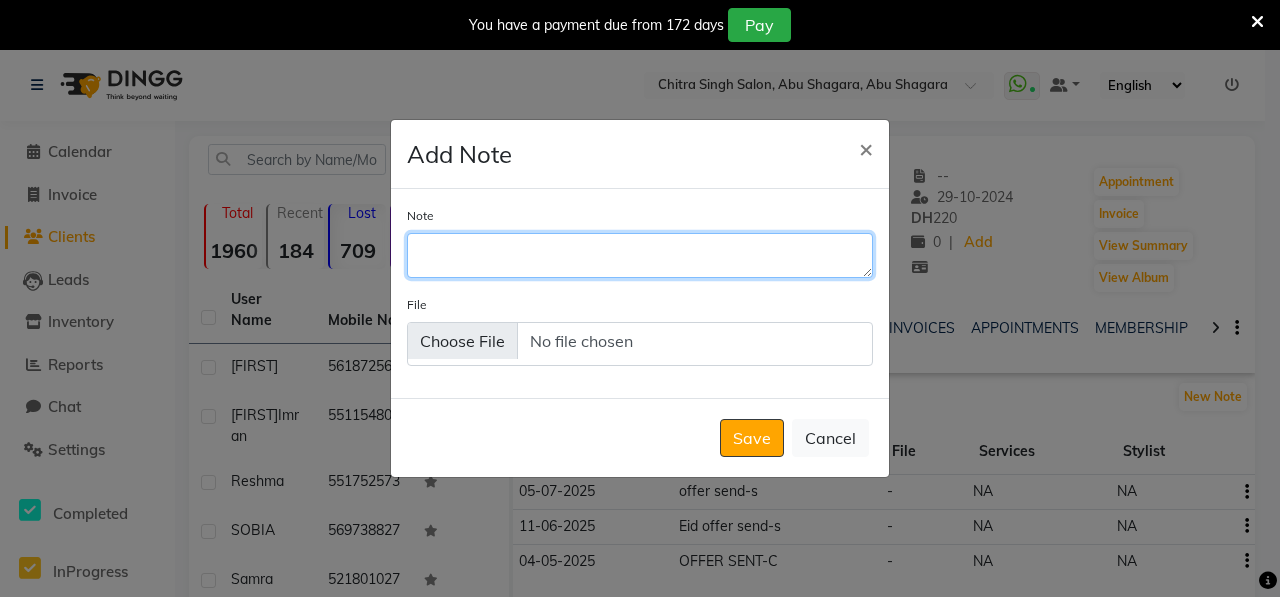 click on "Note" at bounding box center (640, 255) 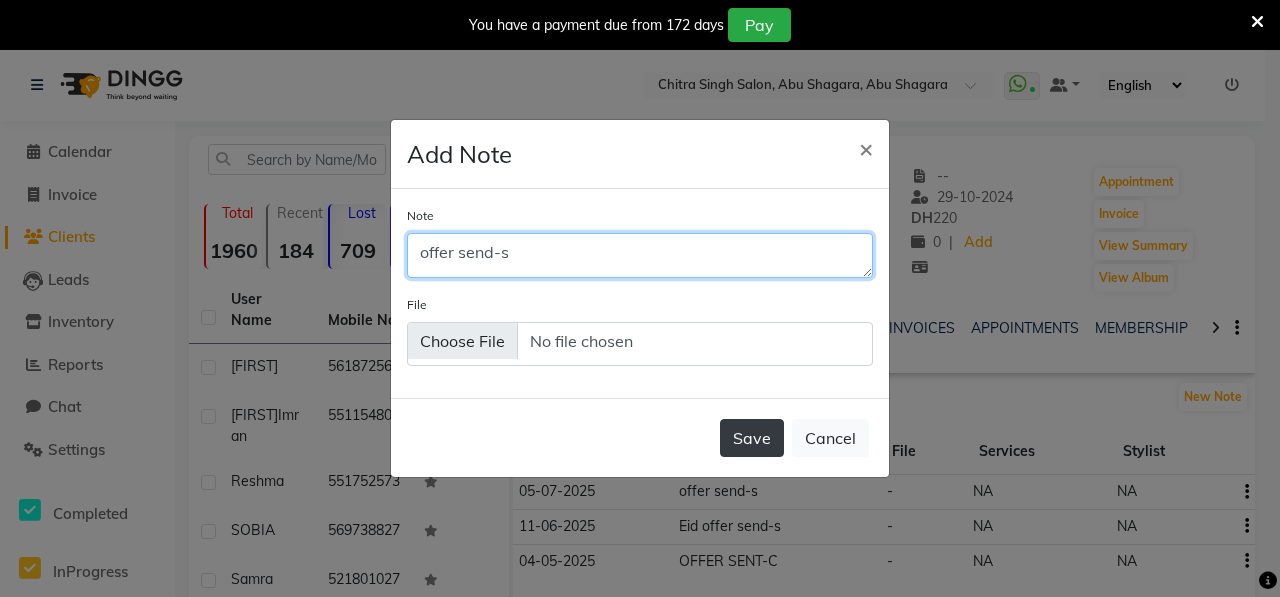 type on "offer send-s" 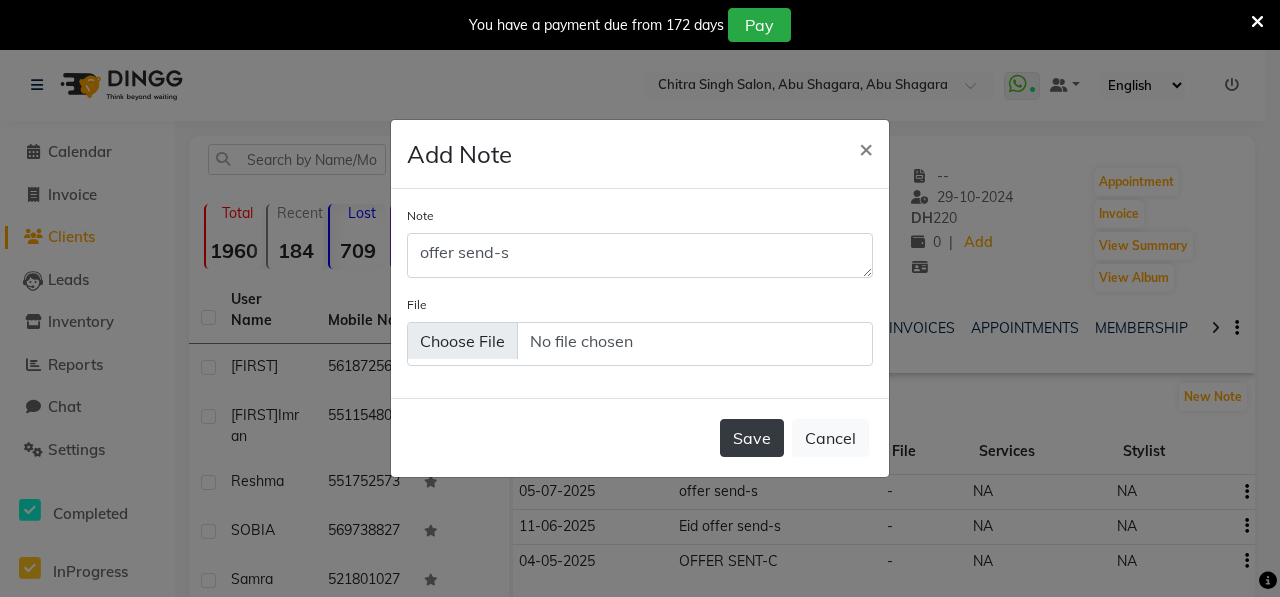 click on "Save" 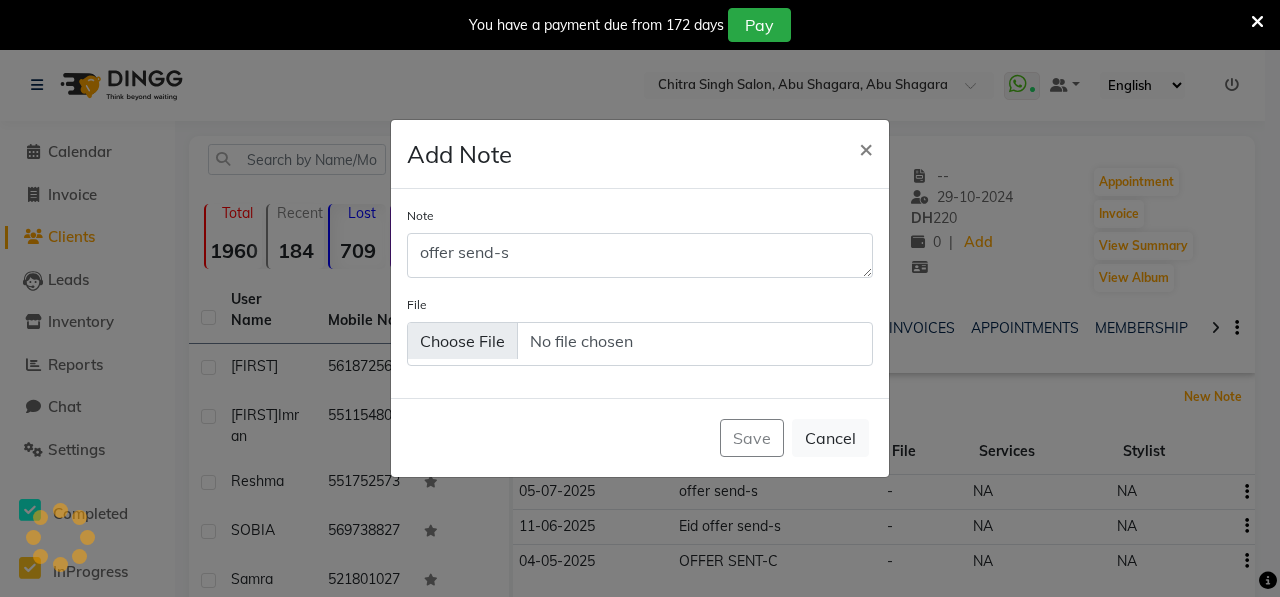 type 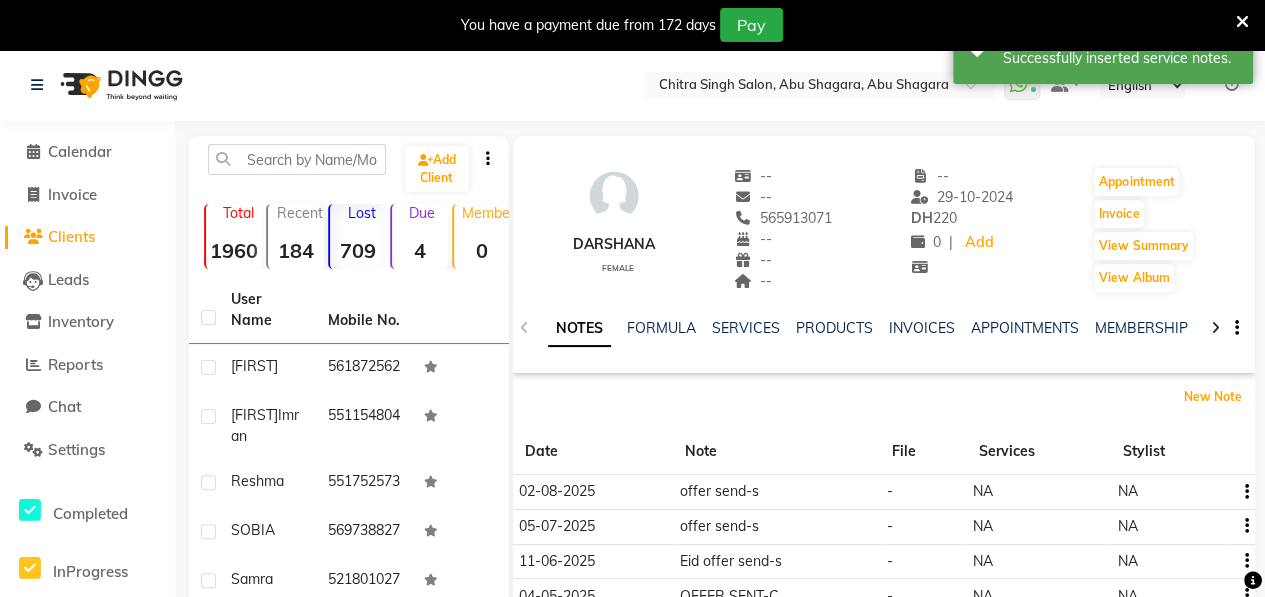 scroll, scrollTop: 430, scrollLeft: 0, axis: vertical 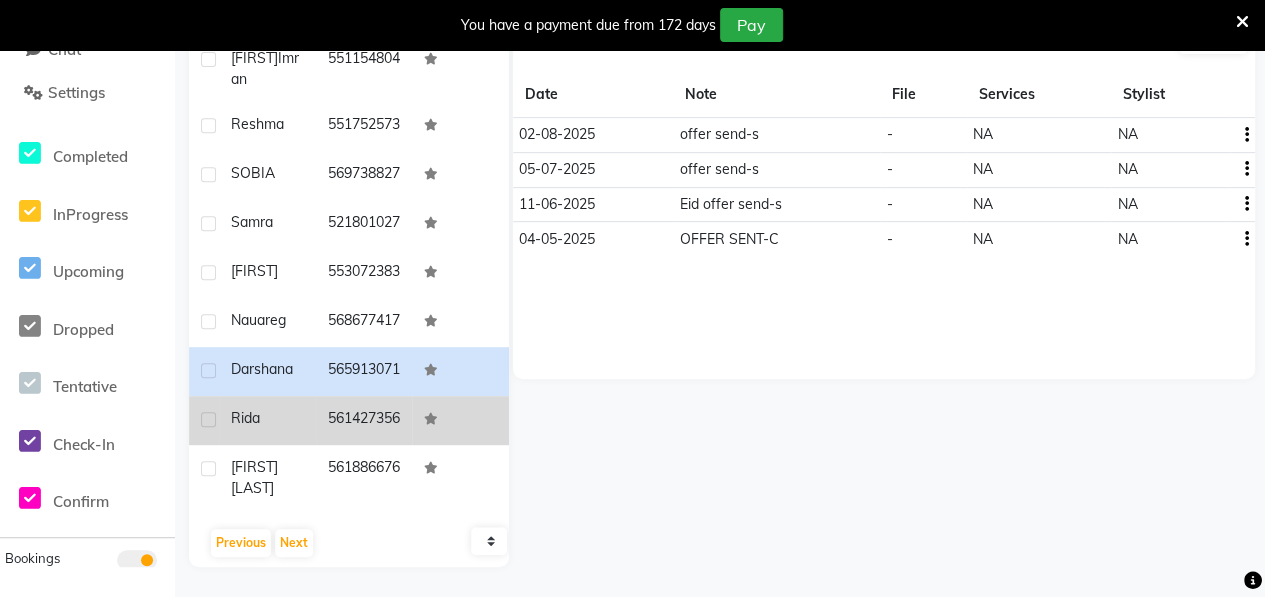 click on "Rida" 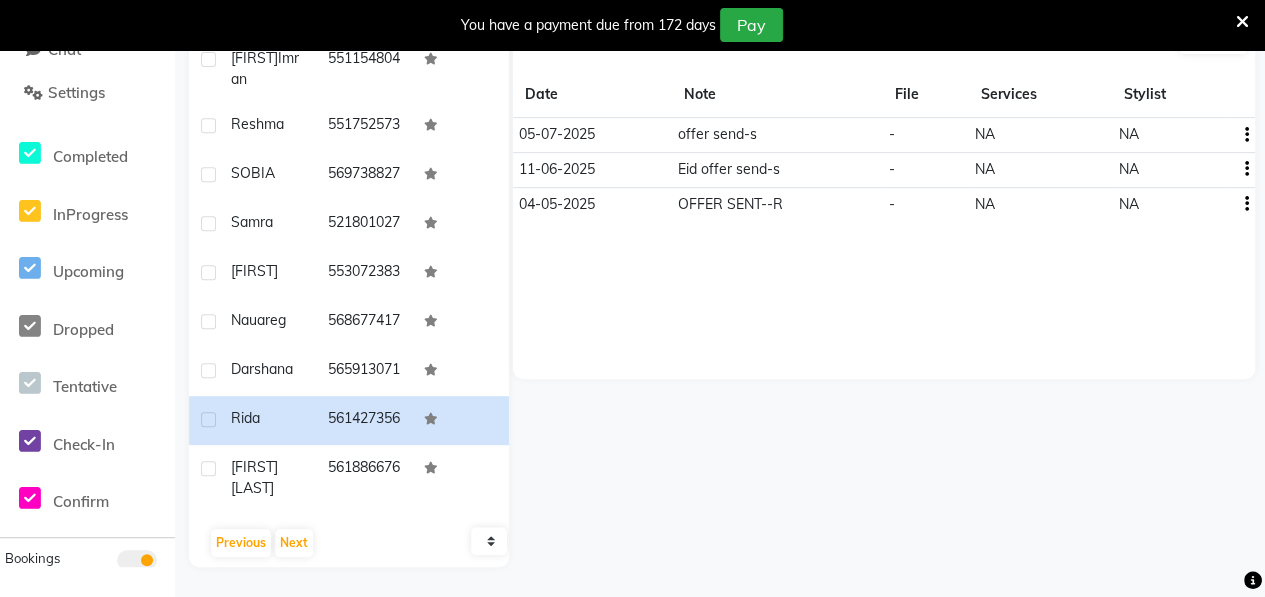 scroll, scrollTop: 0, scrollLeft: 0, axis: both 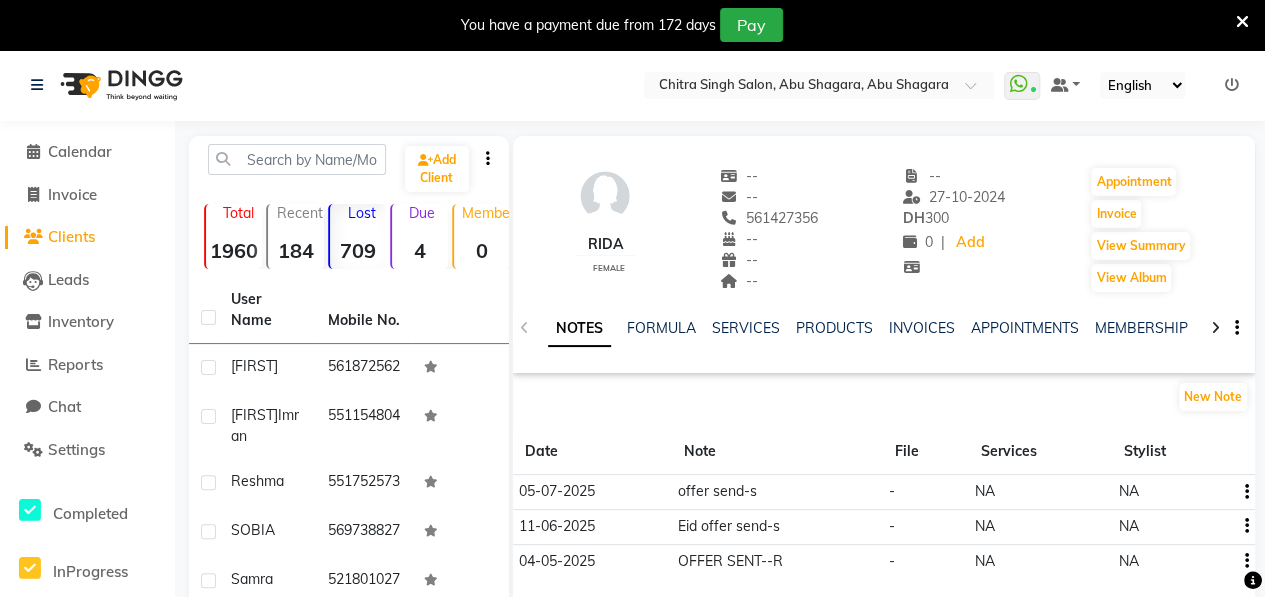 click on "561427356" 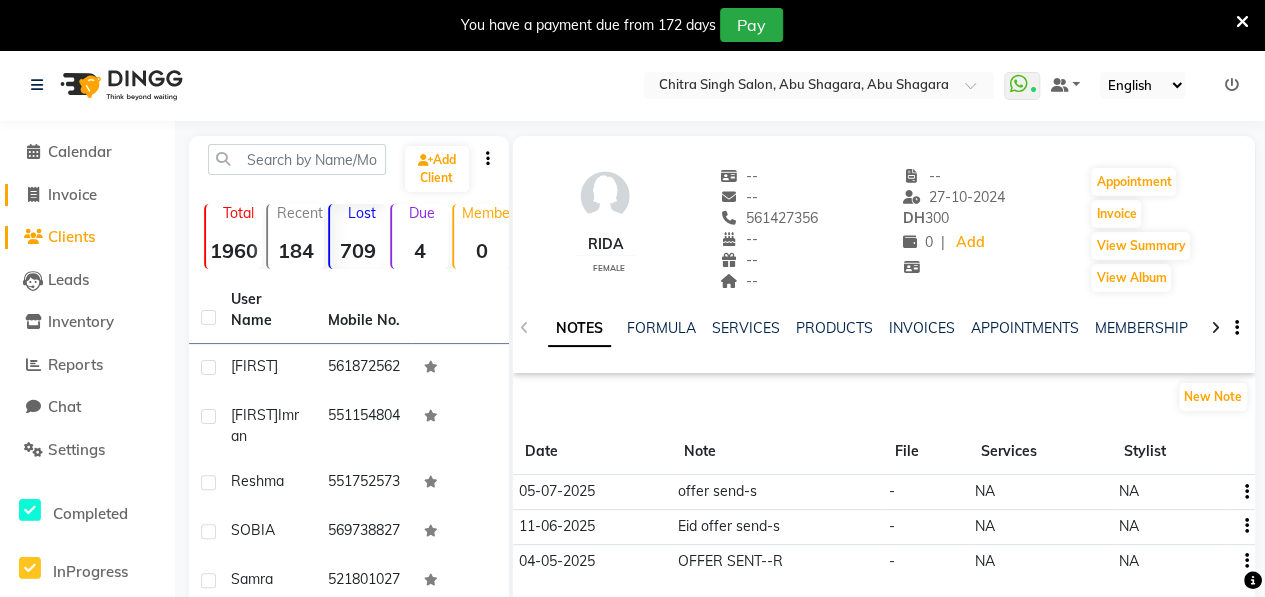 click on "Invoice" 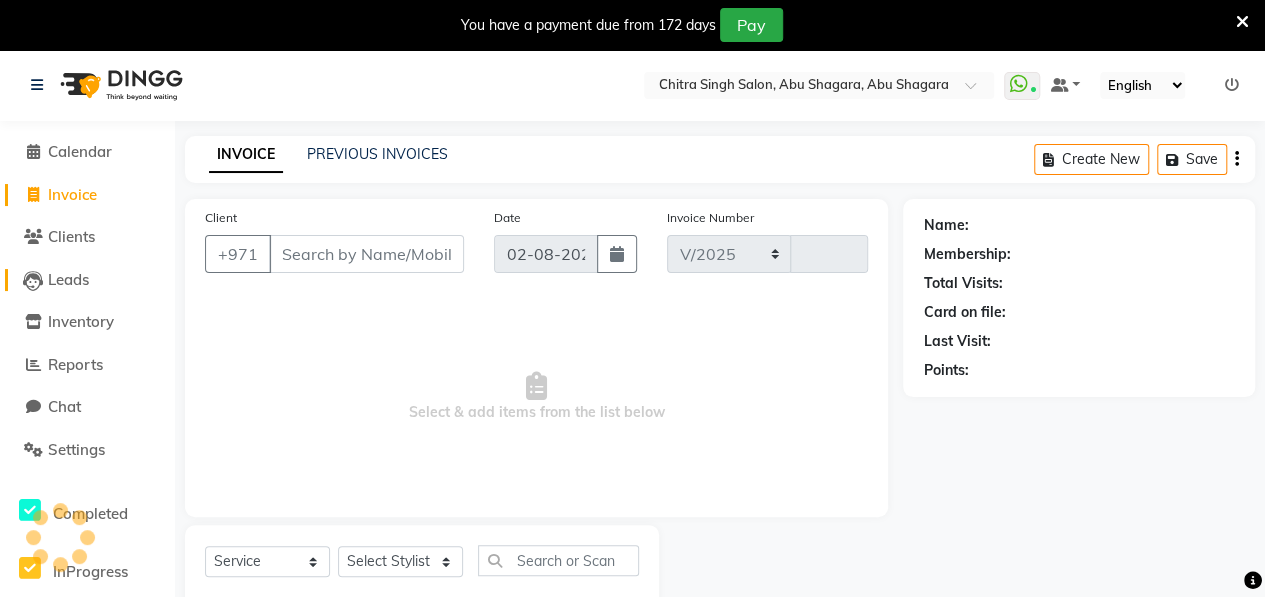 select on "3934" 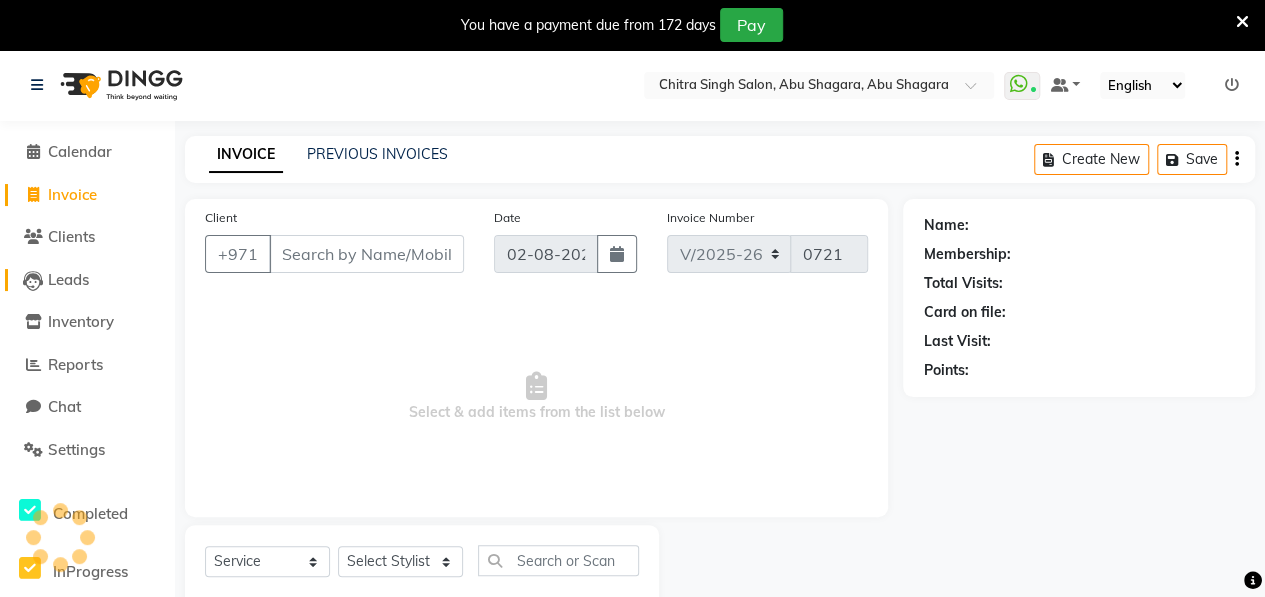 scroll, scrollTop: 52, scrollLeft: 0, axis: vertical 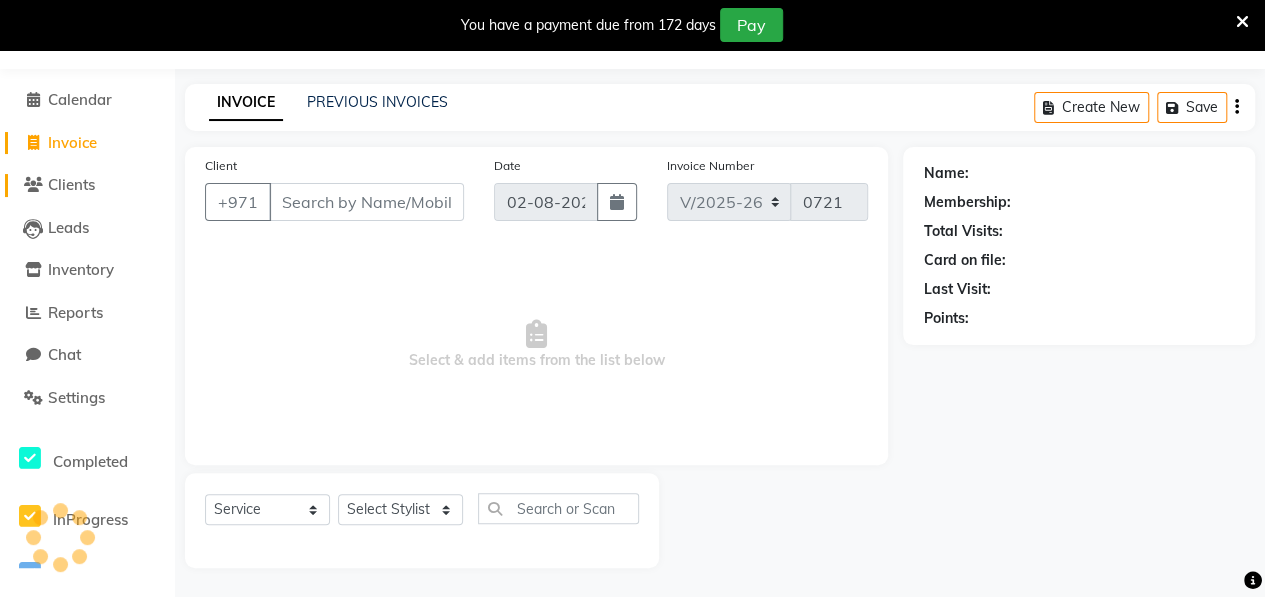 click on "Clients" 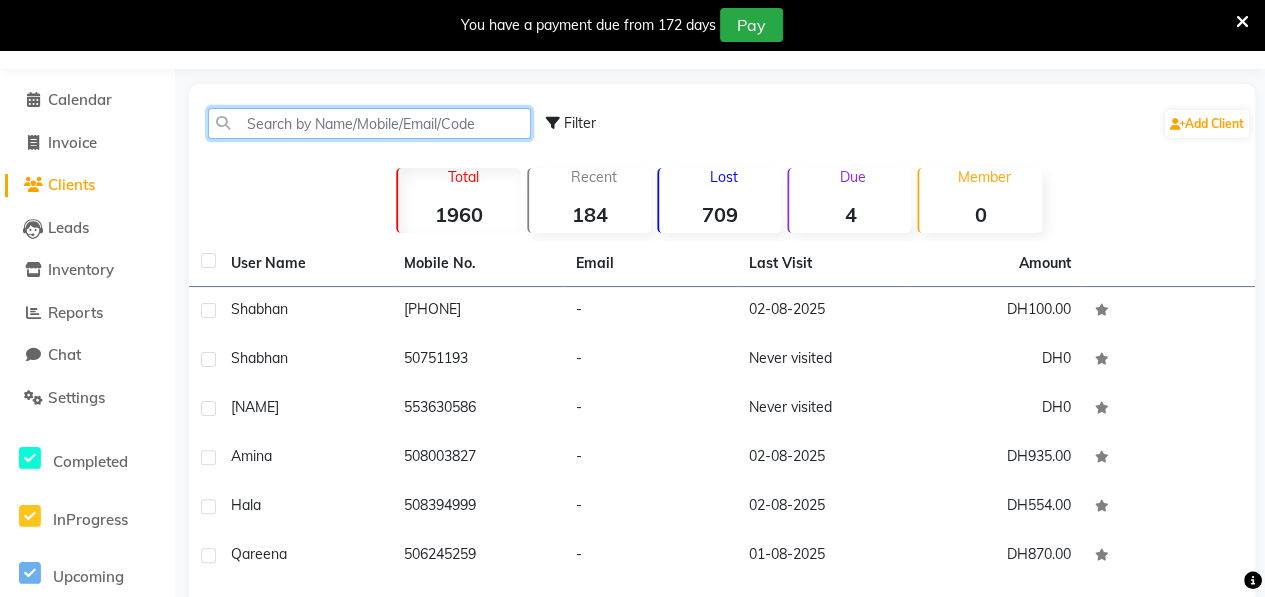 click 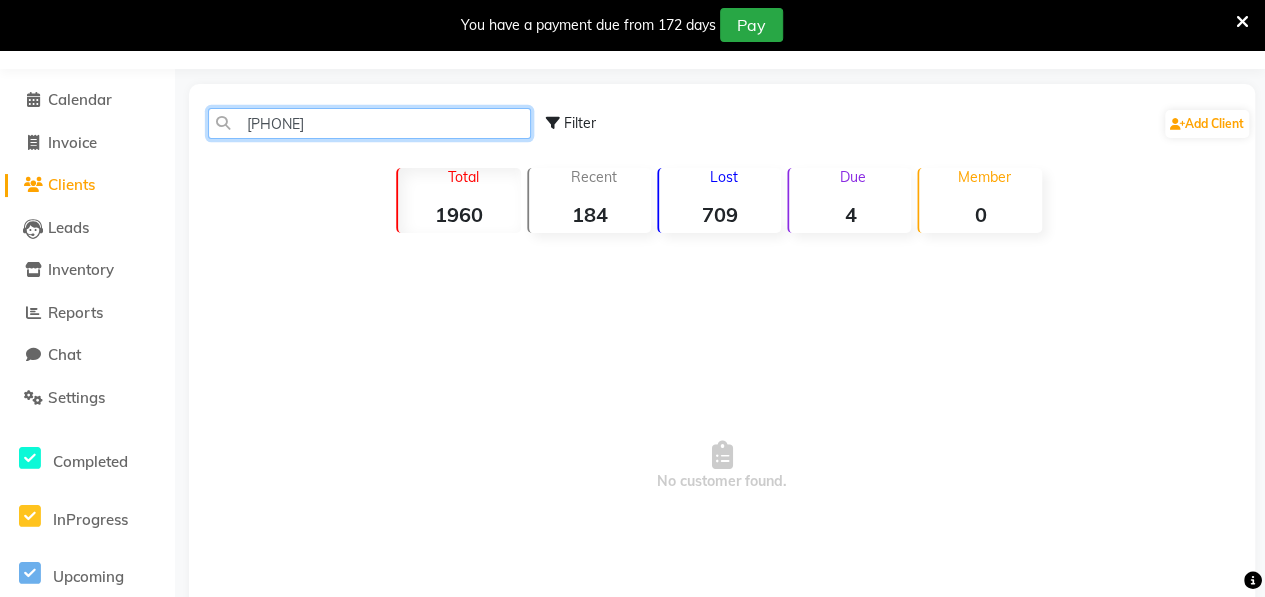 click on "0544621806" 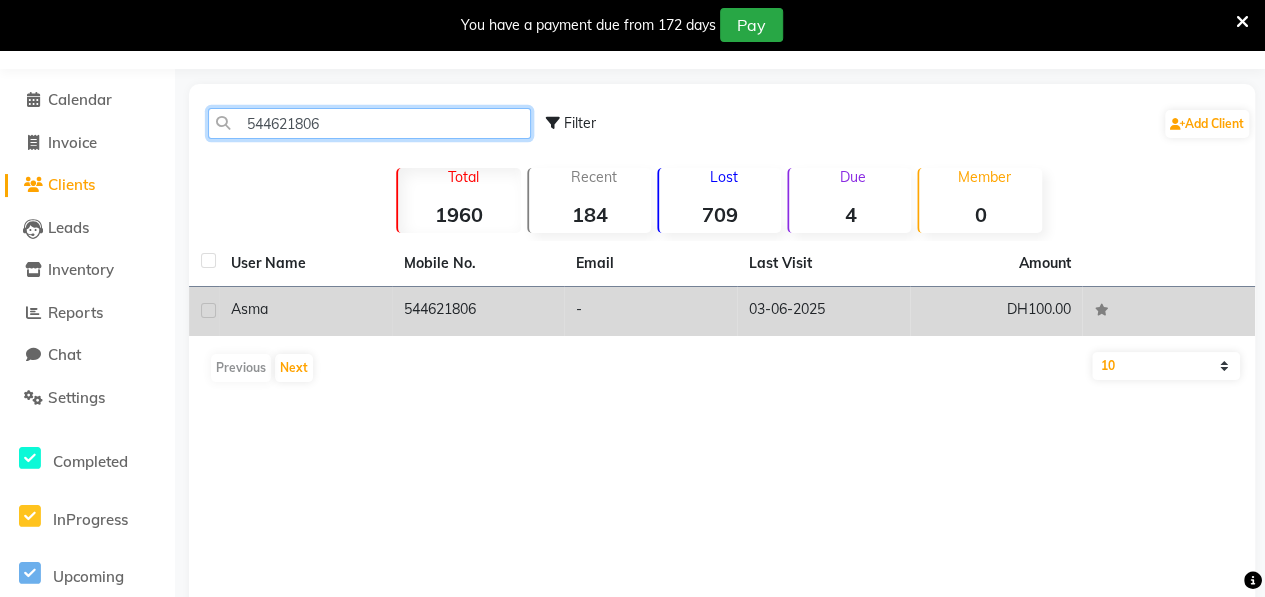 type on "544621806" 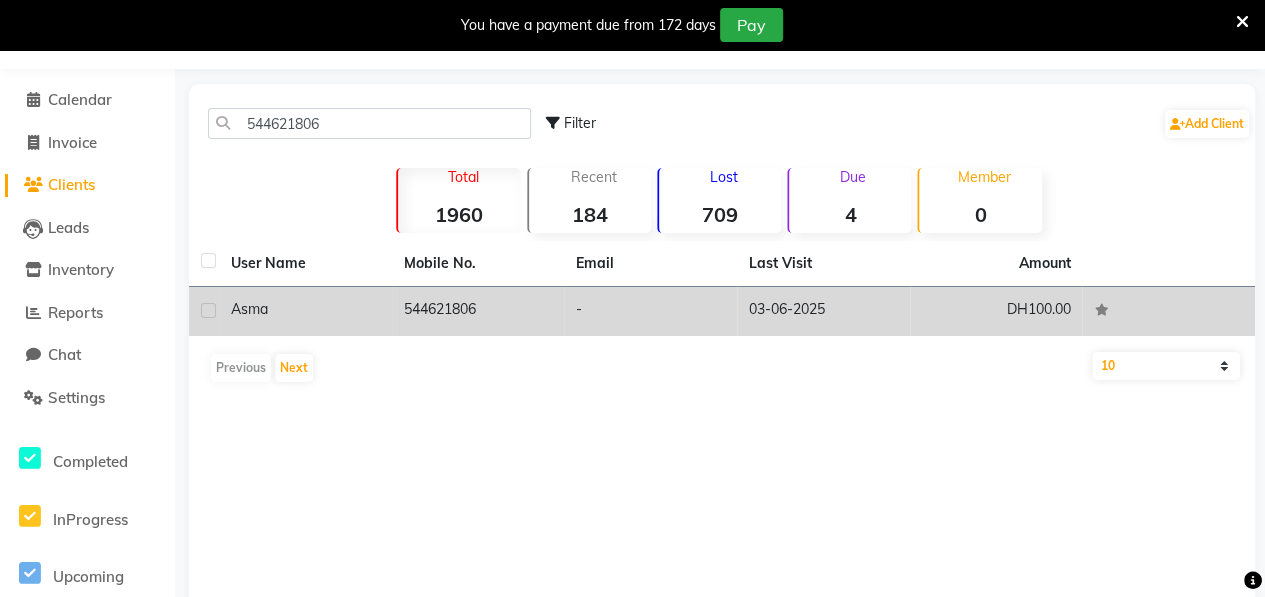 click on "Asma" 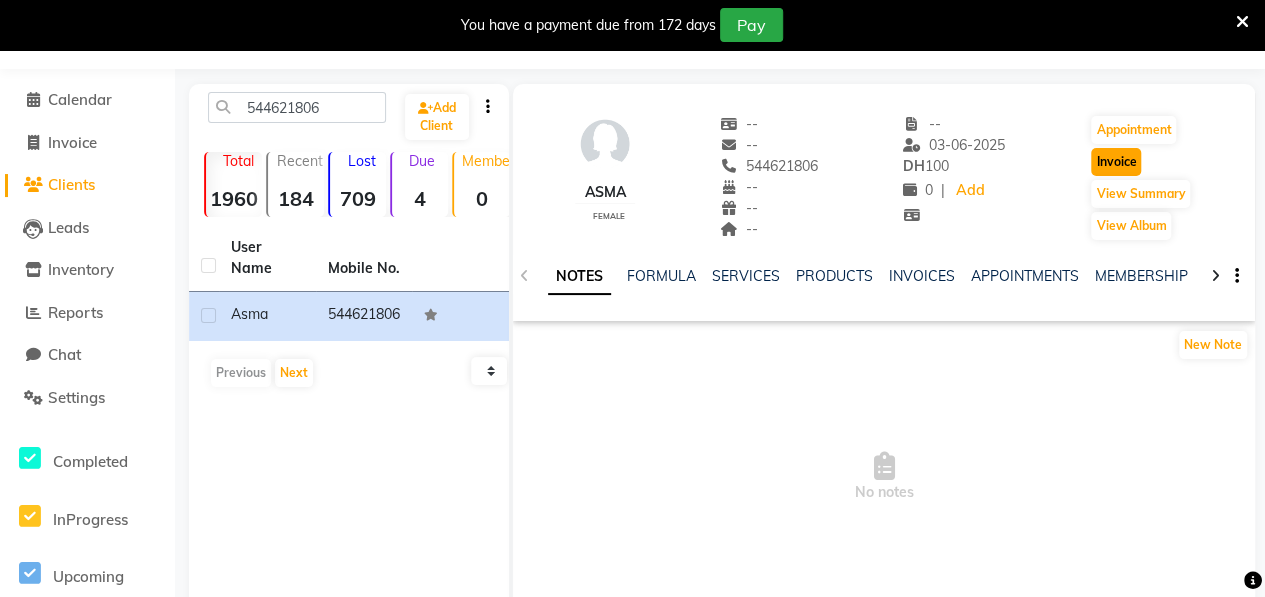 click on "Invoice" 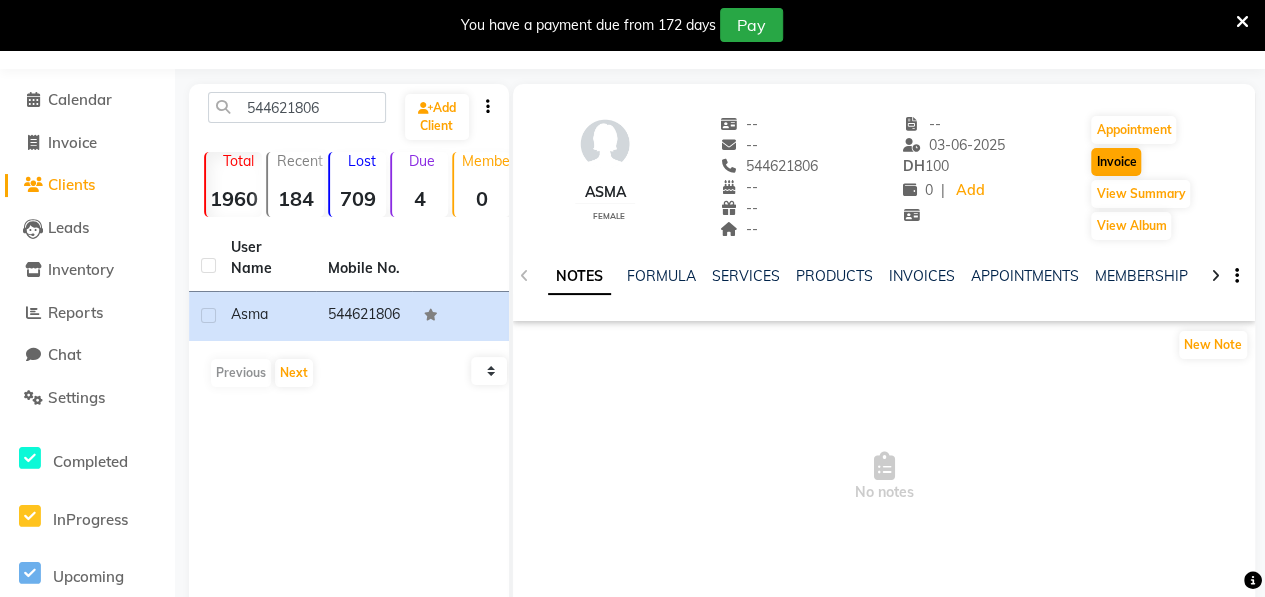 select on "service" 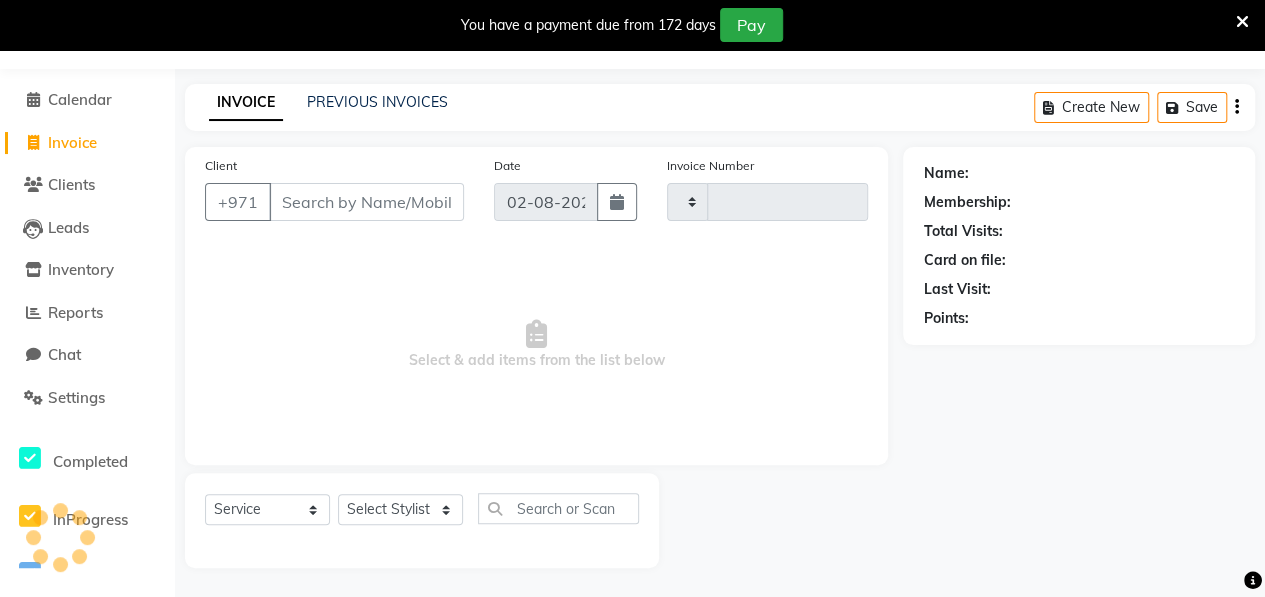 type on "0721" 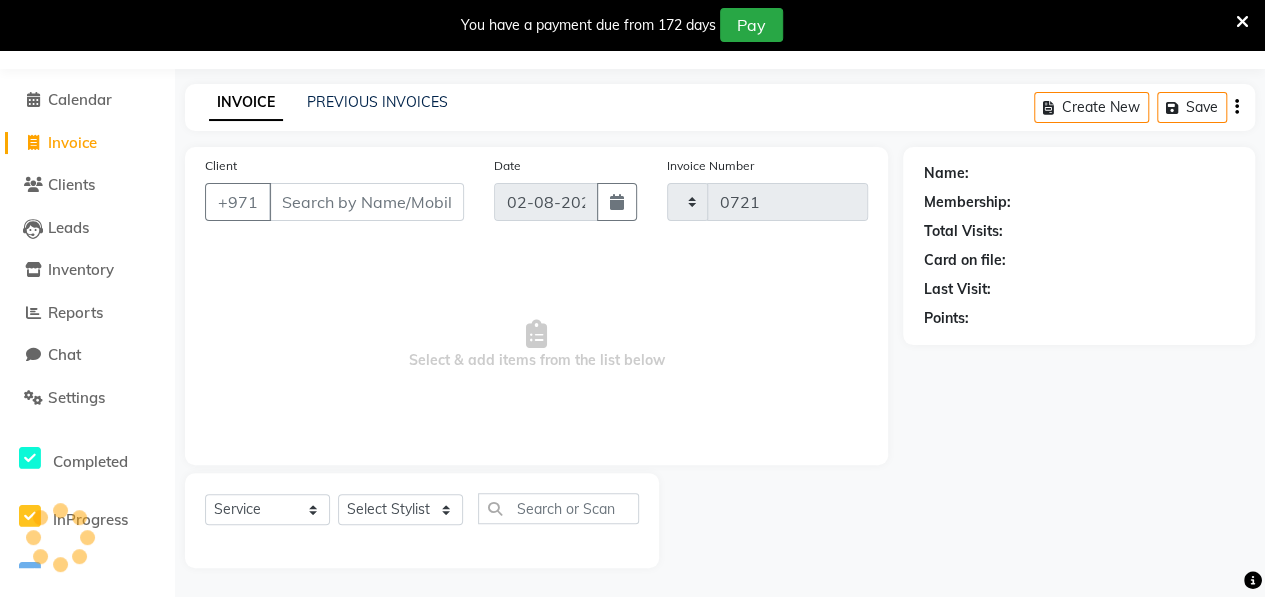 select on "3934" 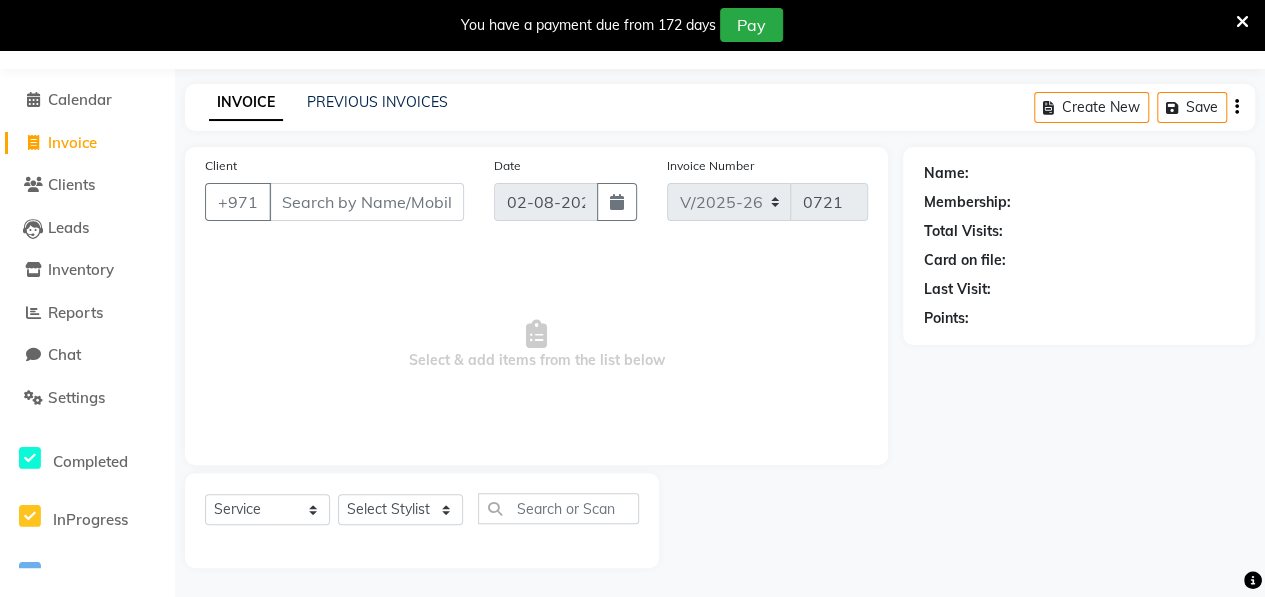 type on "544621806" 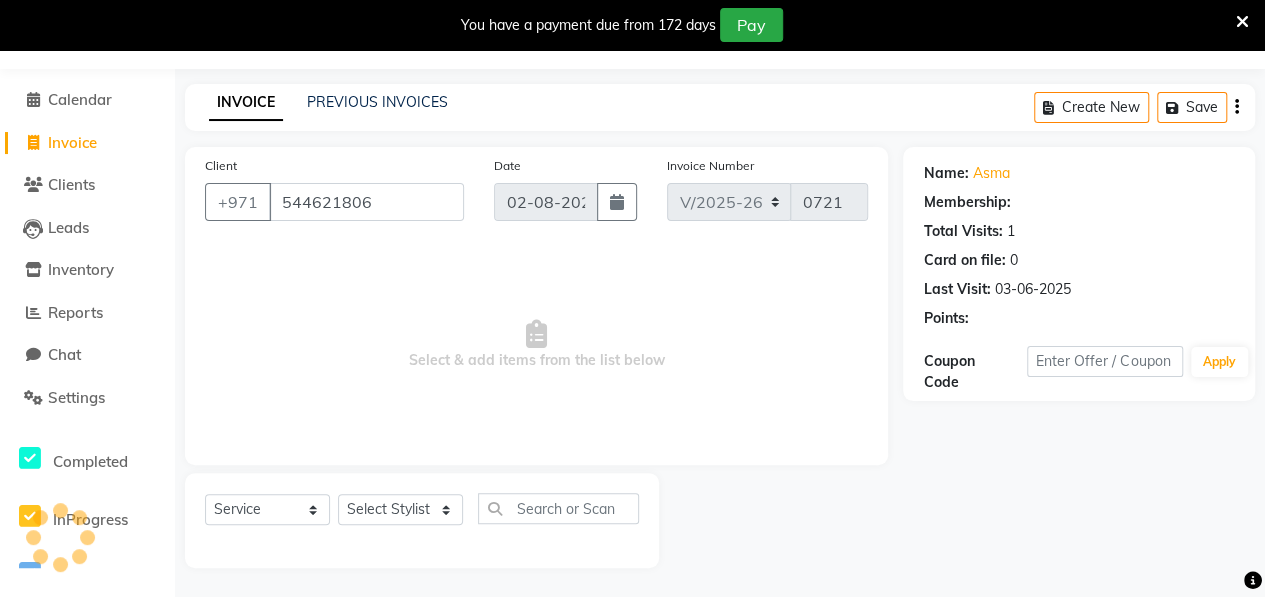 select on "1: Object" 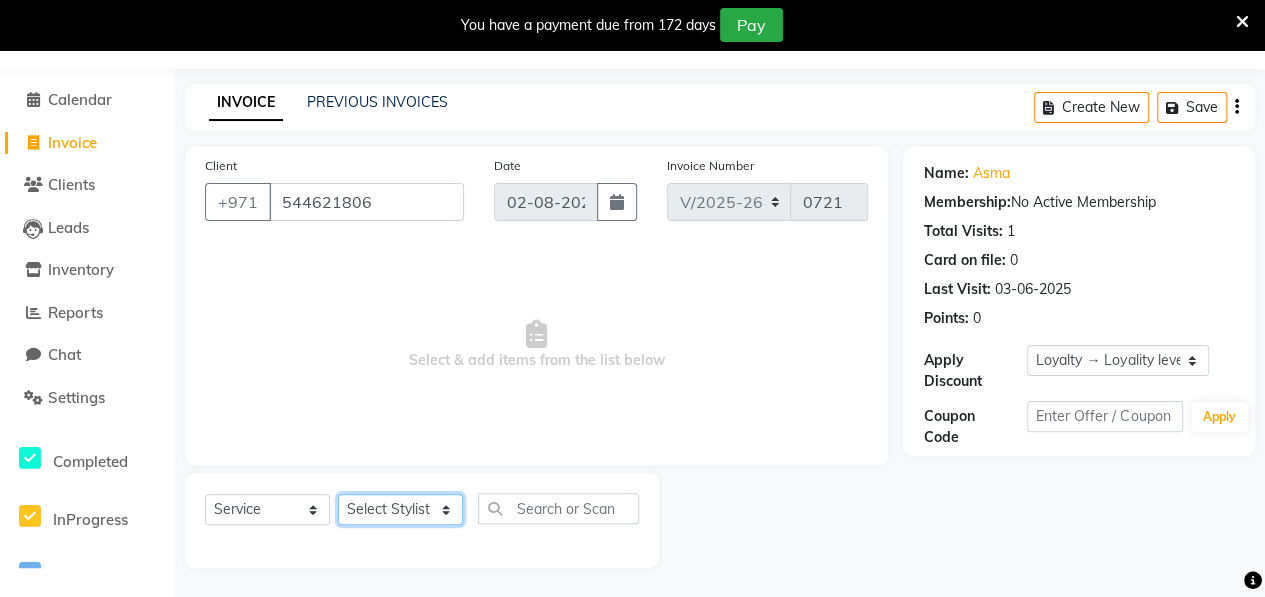 click on "Select Stylist ALWAHDA GIVE HOME SERVICE STAFF Kavita LAXMI Management Manisha Radha RECEPTION Riba Rimsha Samjhana SEEMA TRIAL STAFF" 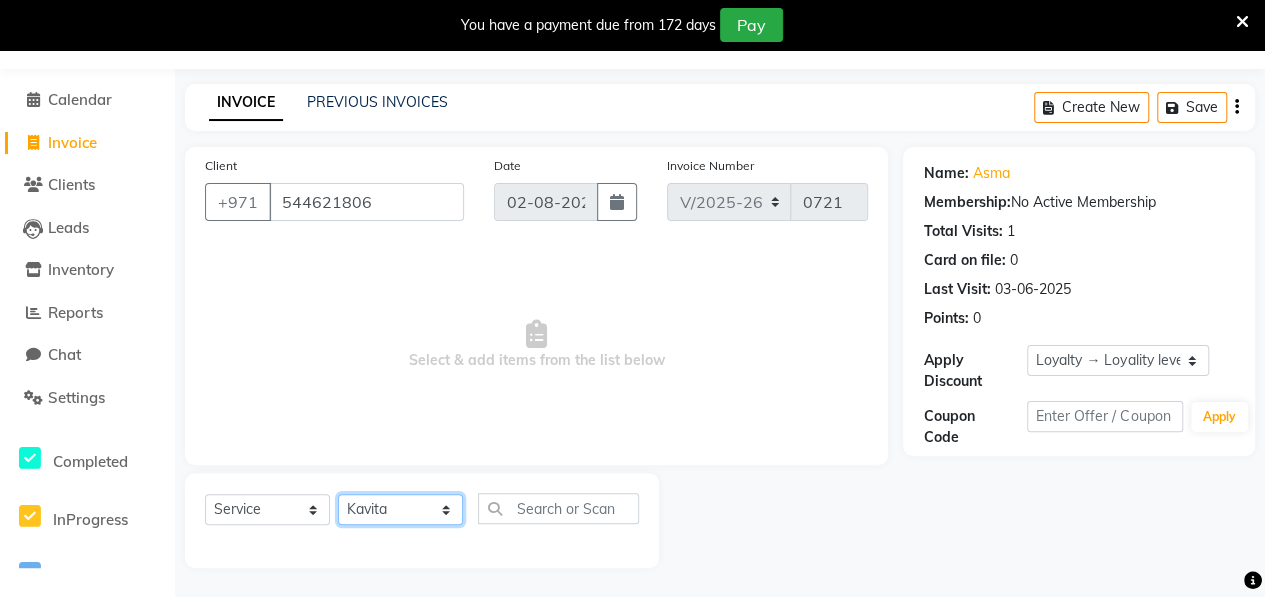 click on "Select Stylist ALWAHDA GIVE HOME SERVICE STAFF Kavita LAXMI Management Manisha Radha RECEPTION Riba Rimsha Samjhana SEEMA TRIAL STAFF" 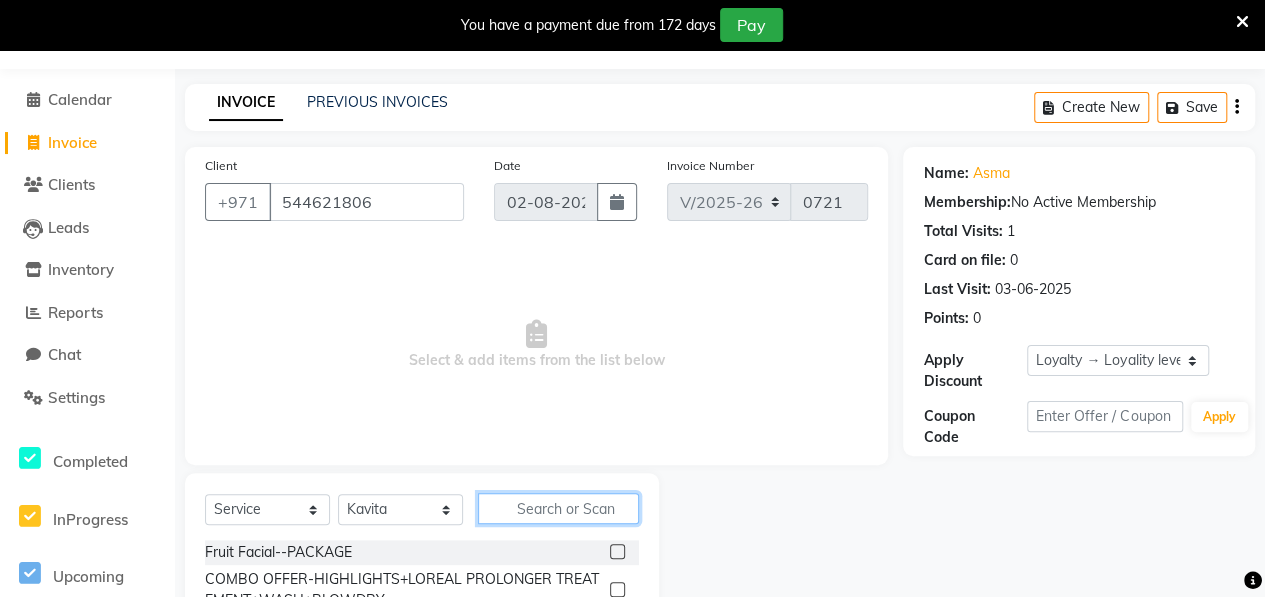 click 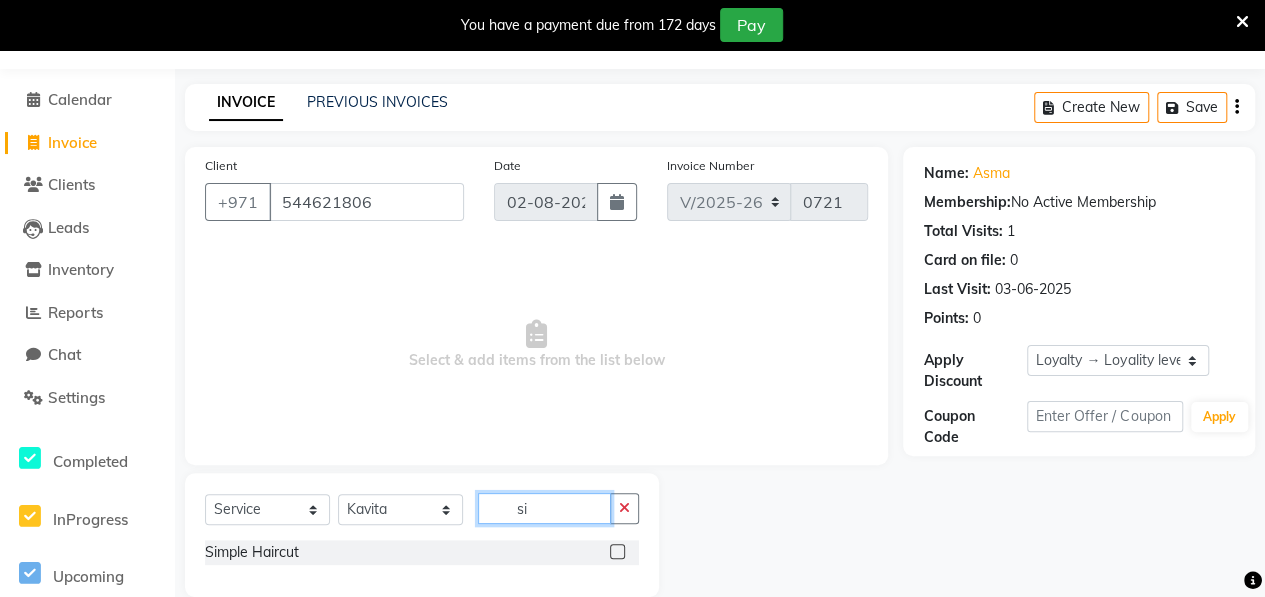 type on "s" 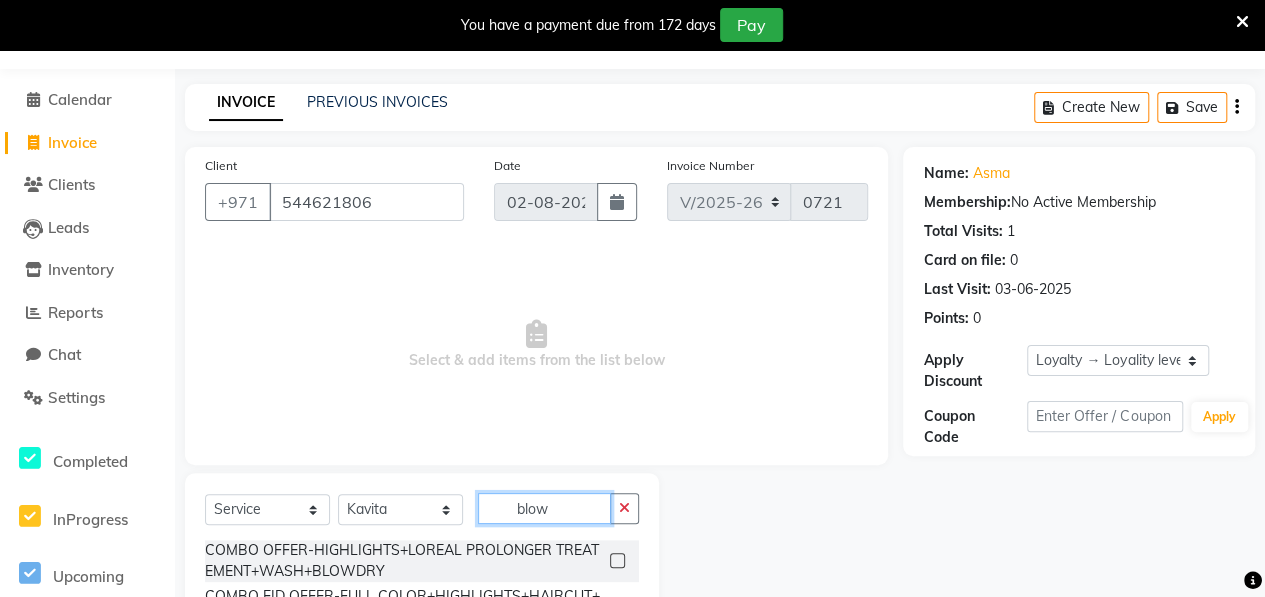 scroll, scrollTop: 252, scrollLeft: 0, axis: vertical 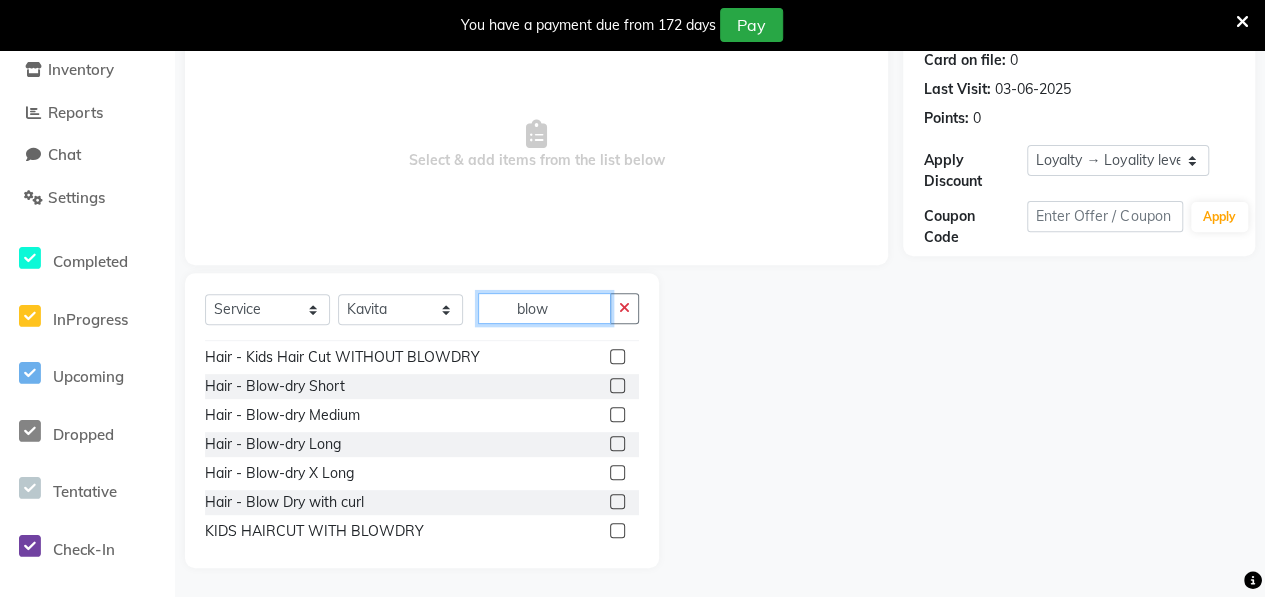 type on "blow" 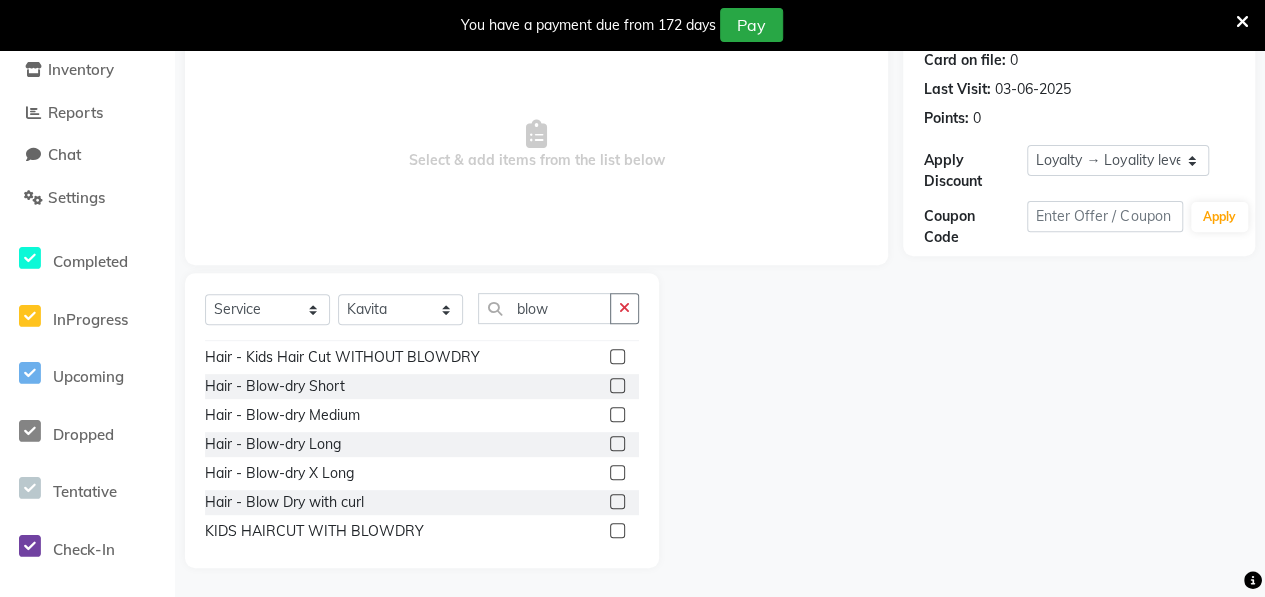 click 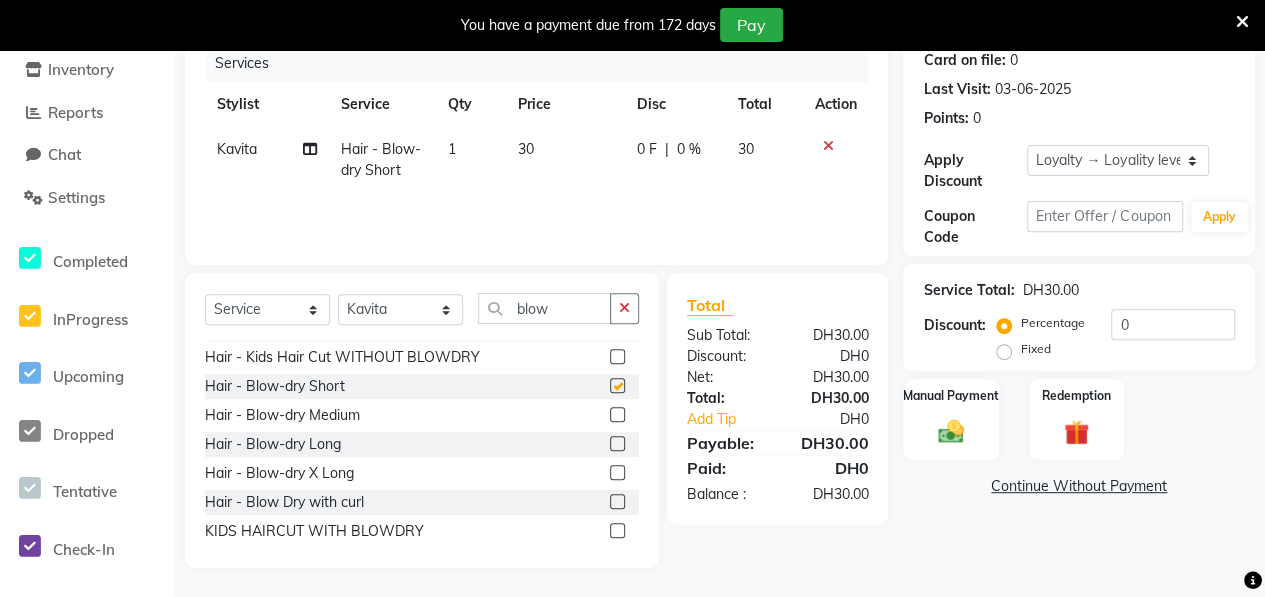 checkbox on "false" 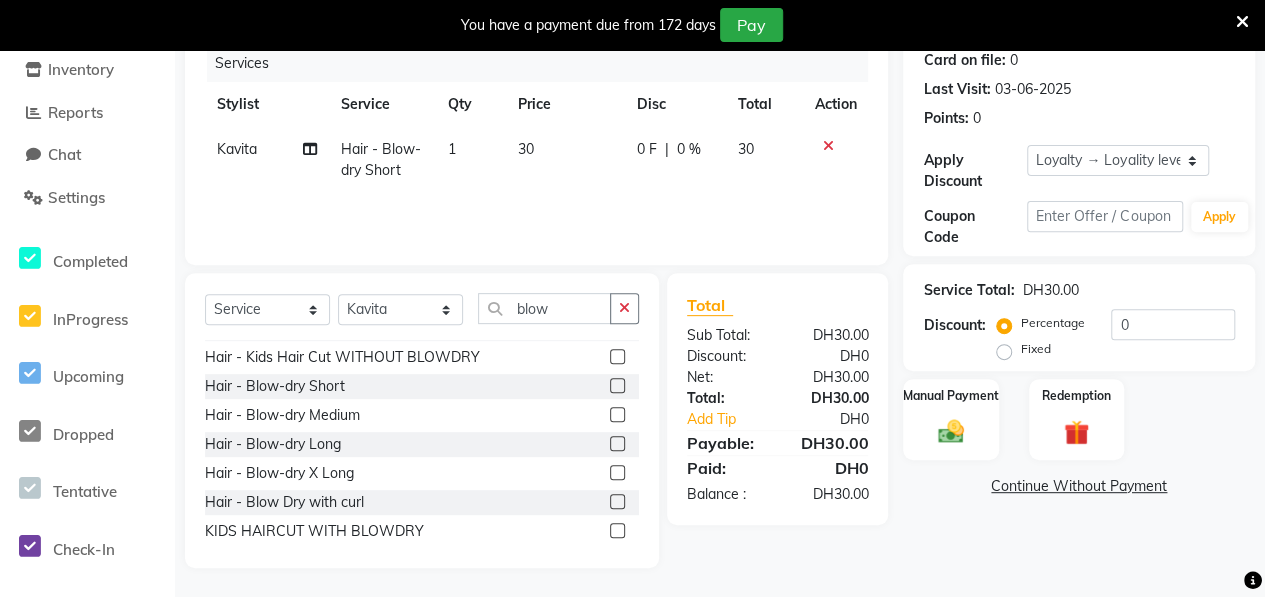 click 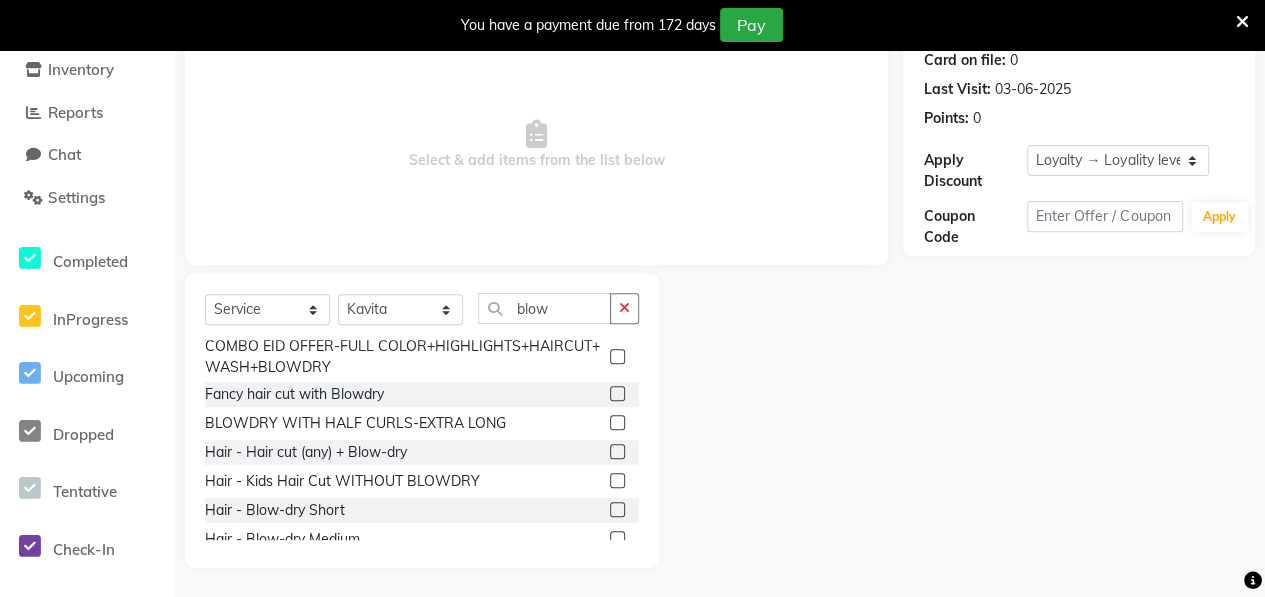 scroll, scrollTop: 0, scrollLeft: 0, axis: both 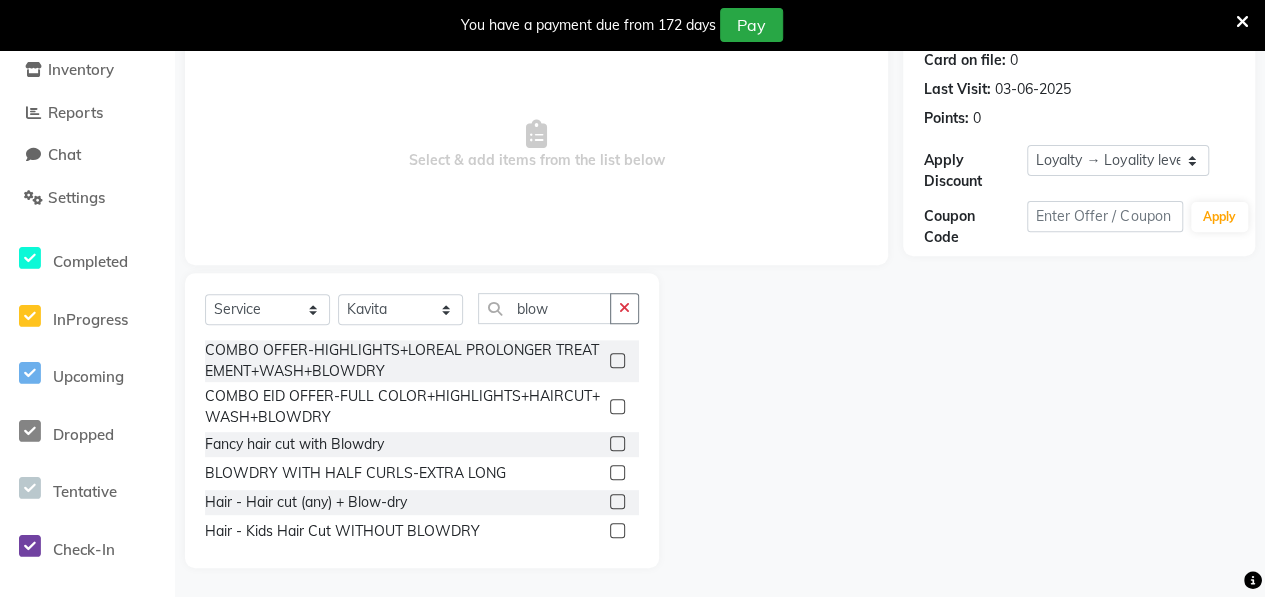 click 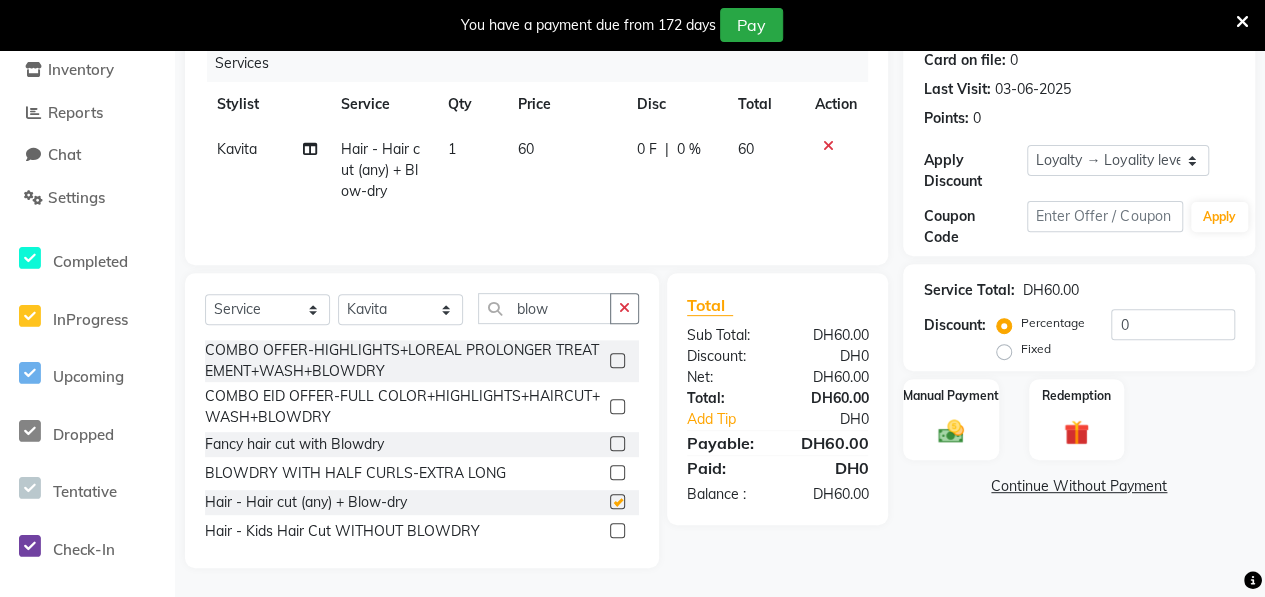 checkbox on "false" 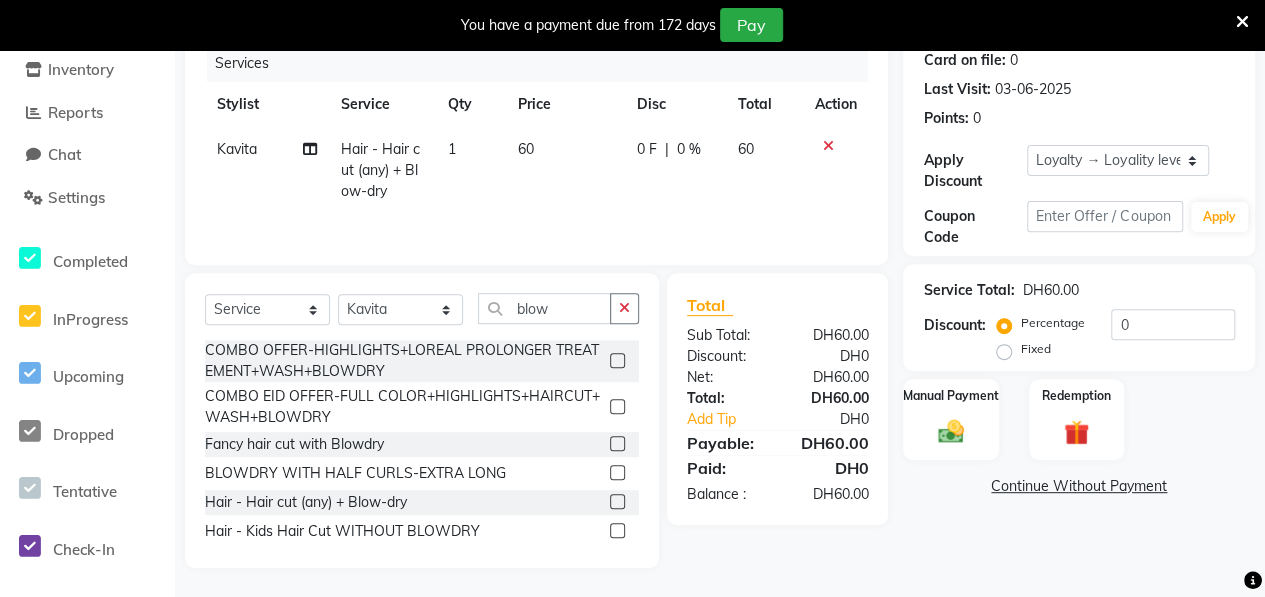 click 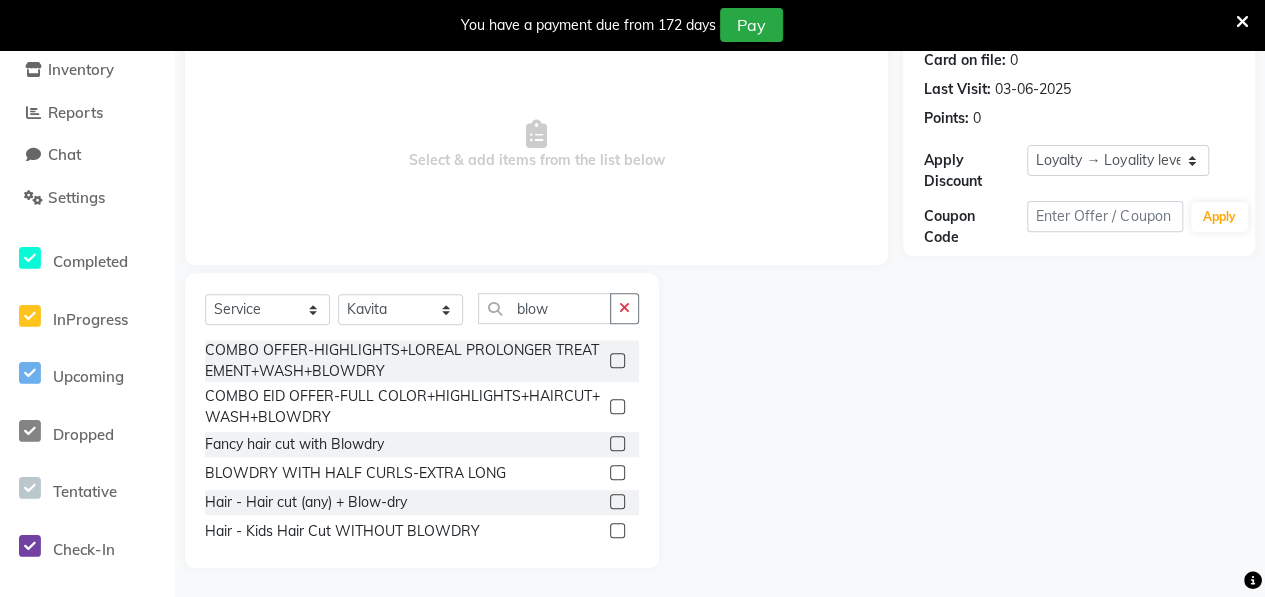 click 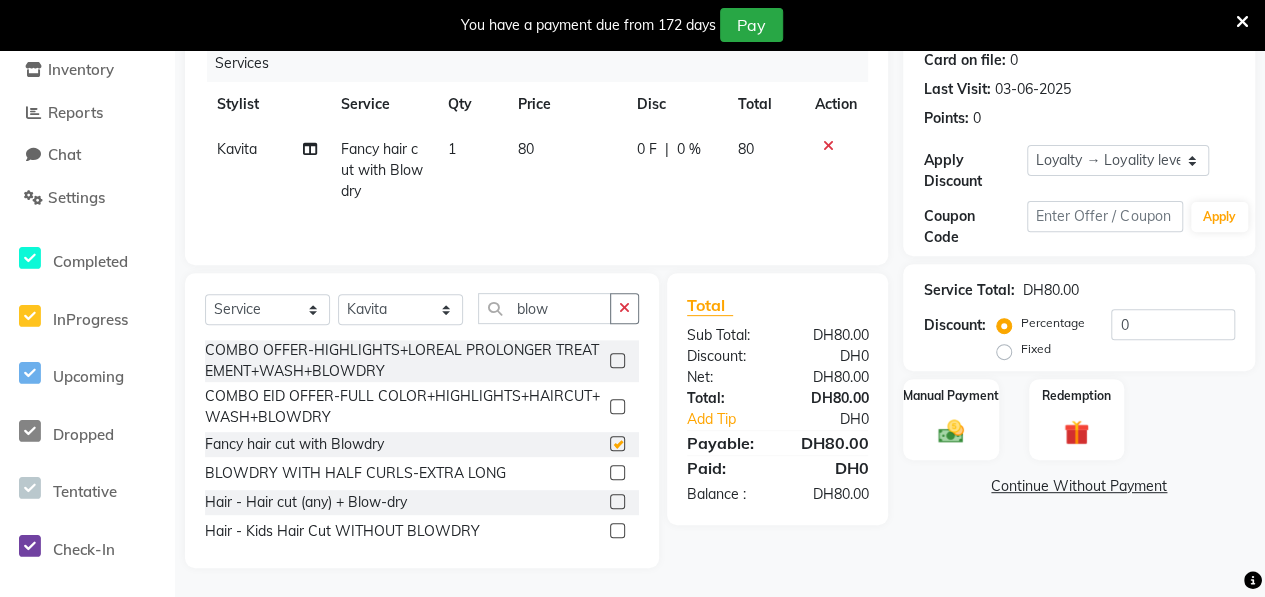 checkbox on "false" 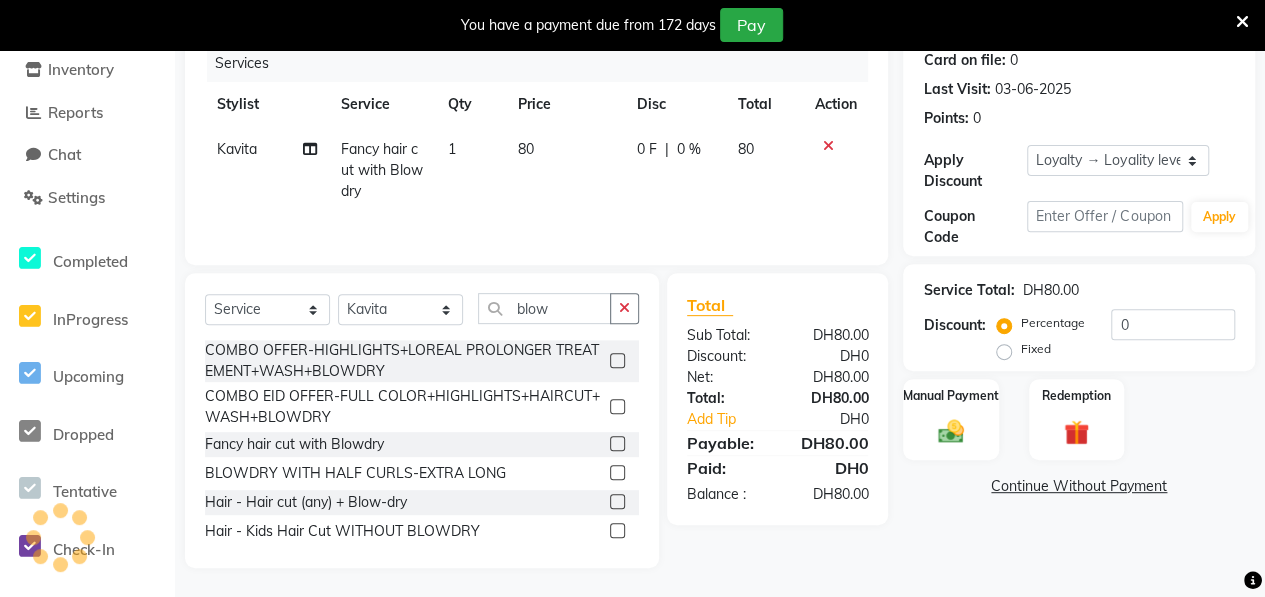 click 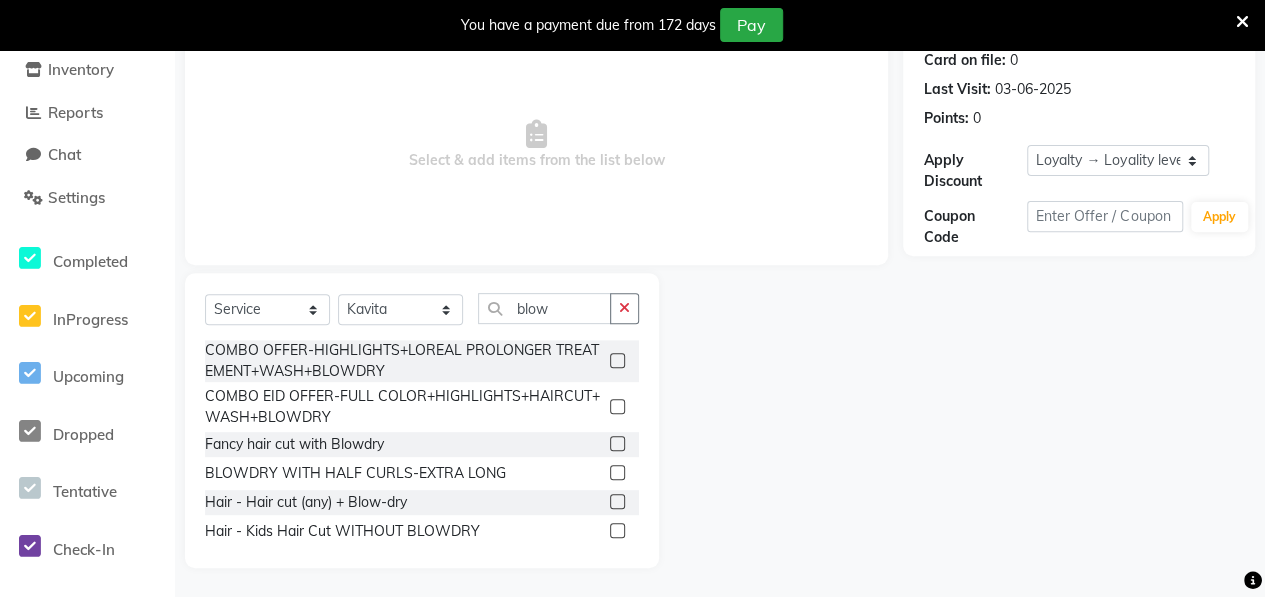 click 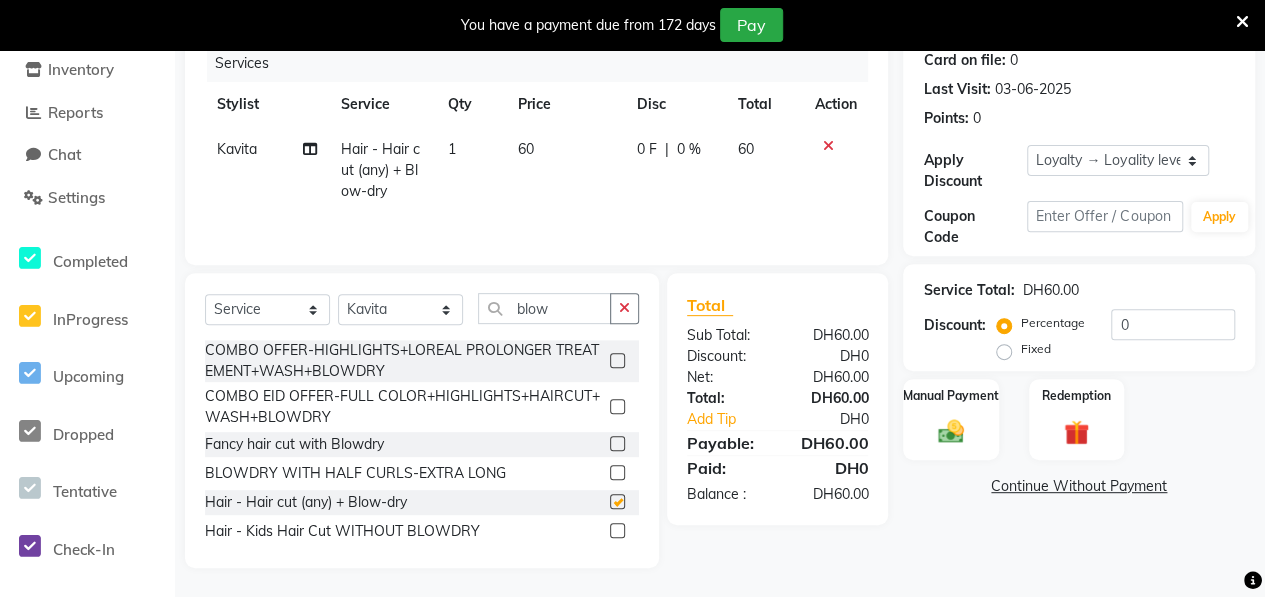 checkbox on "false" 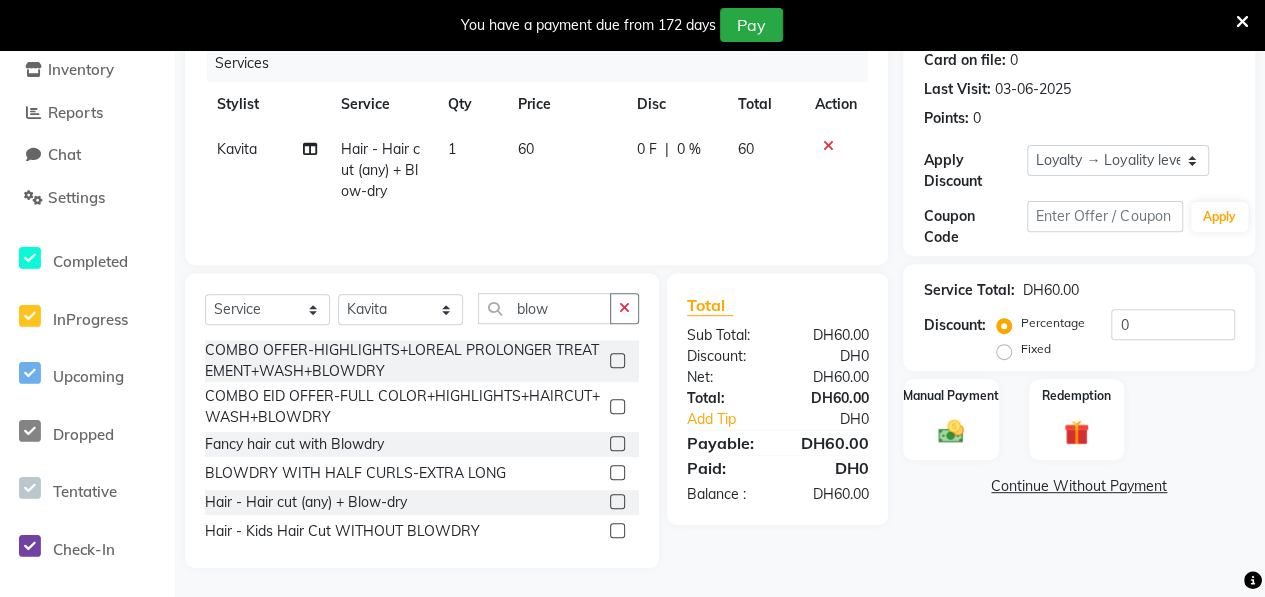 click on "0 F" 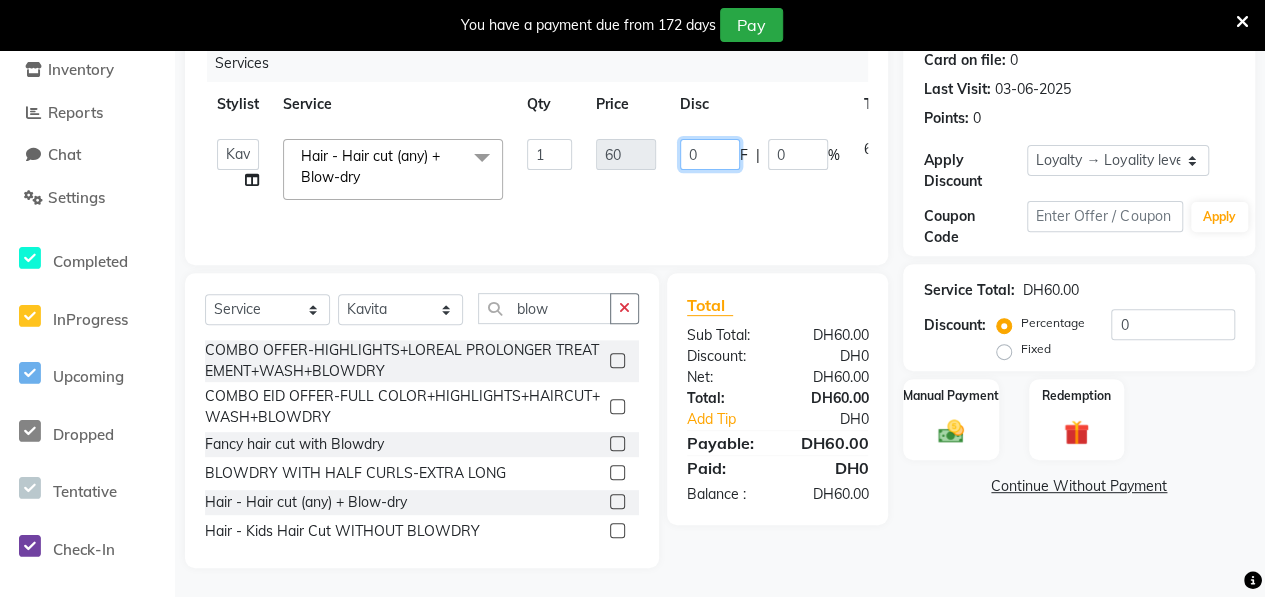 click on "0" 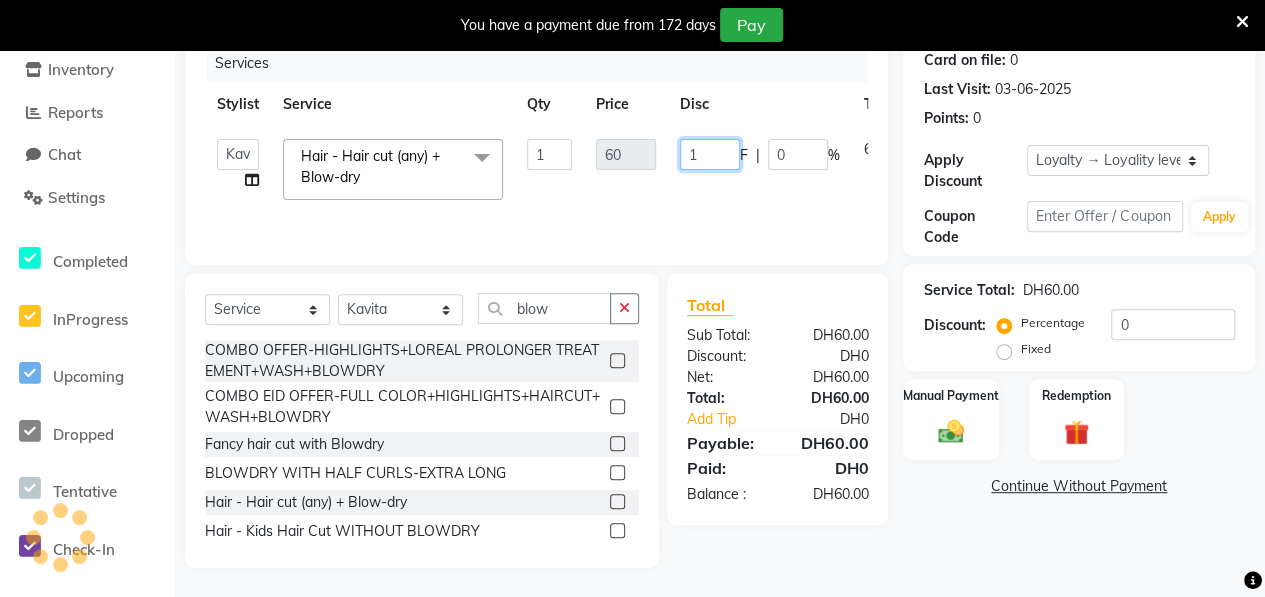 type on "10" 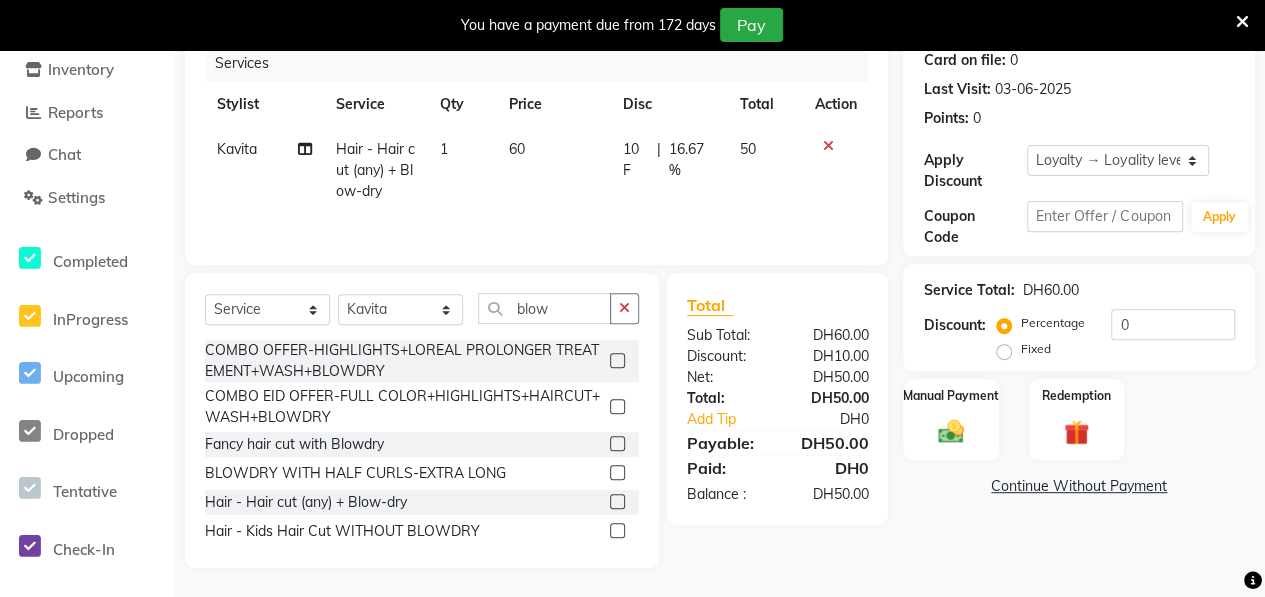 click on "10 F | 16.67 %" 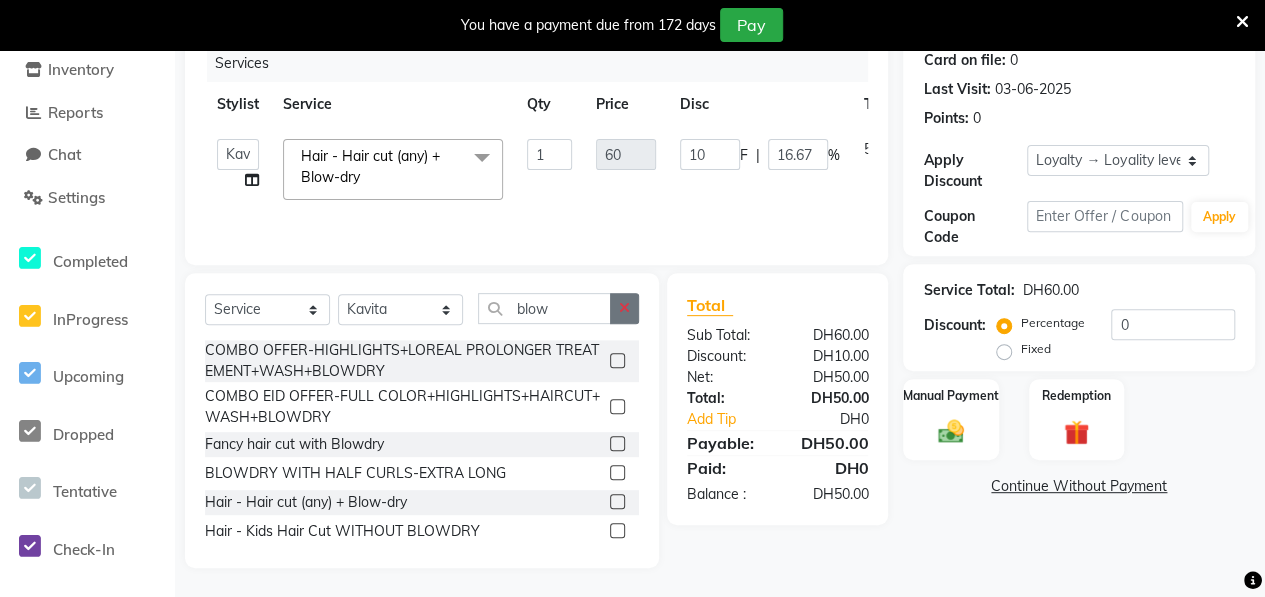 click 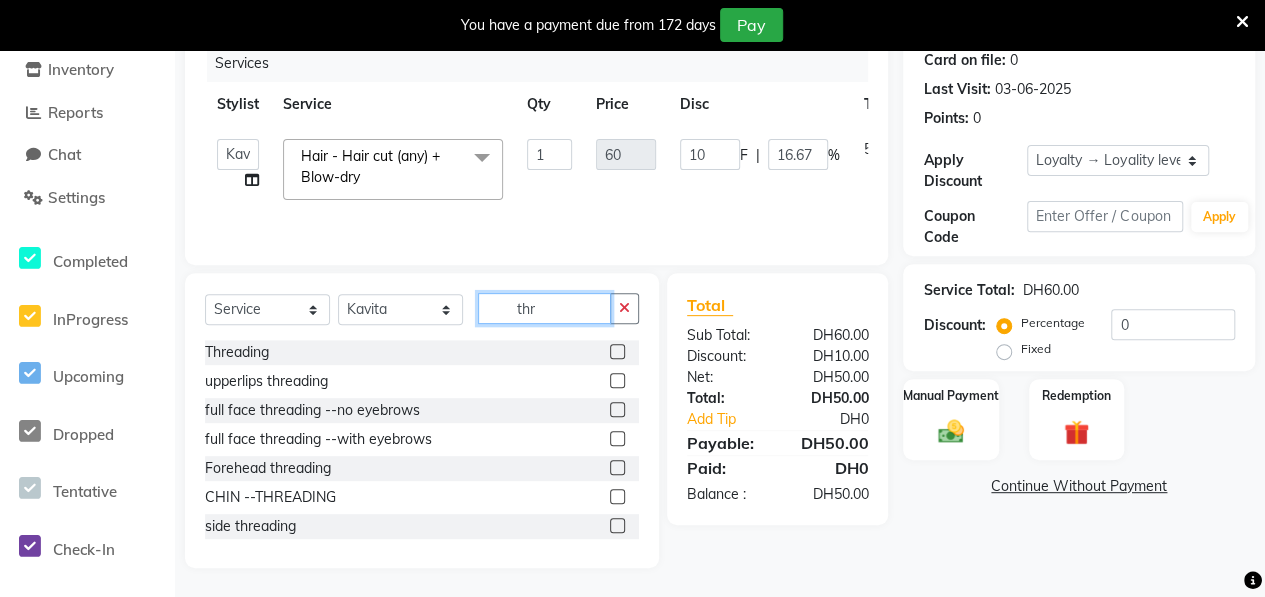 type on "thr" 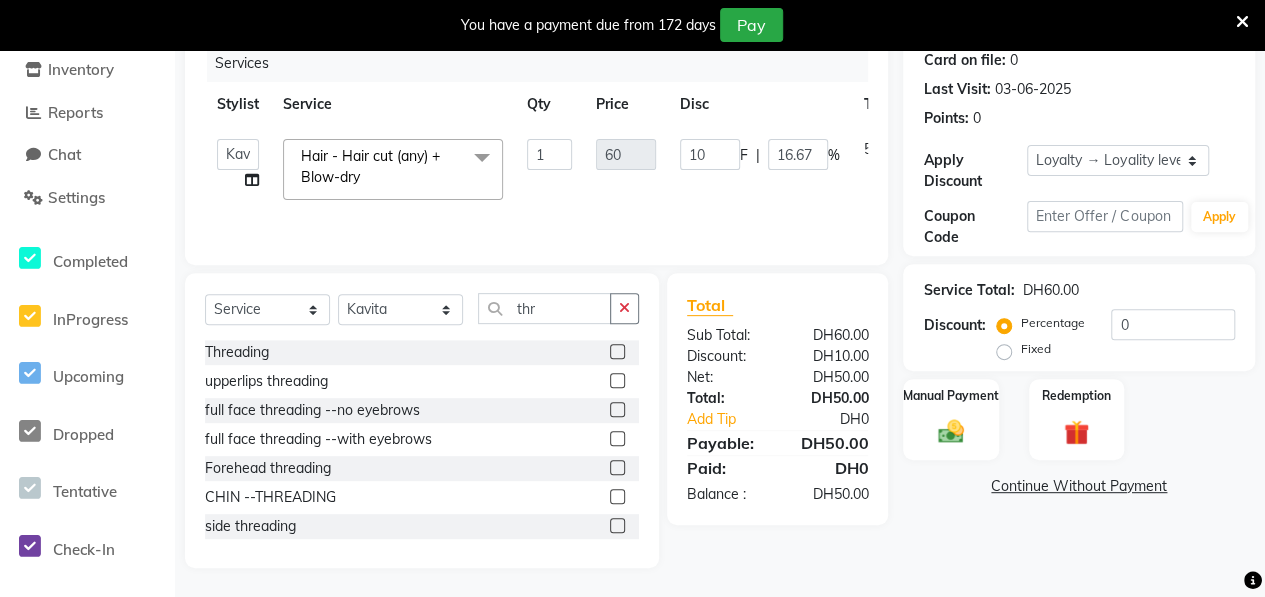 click 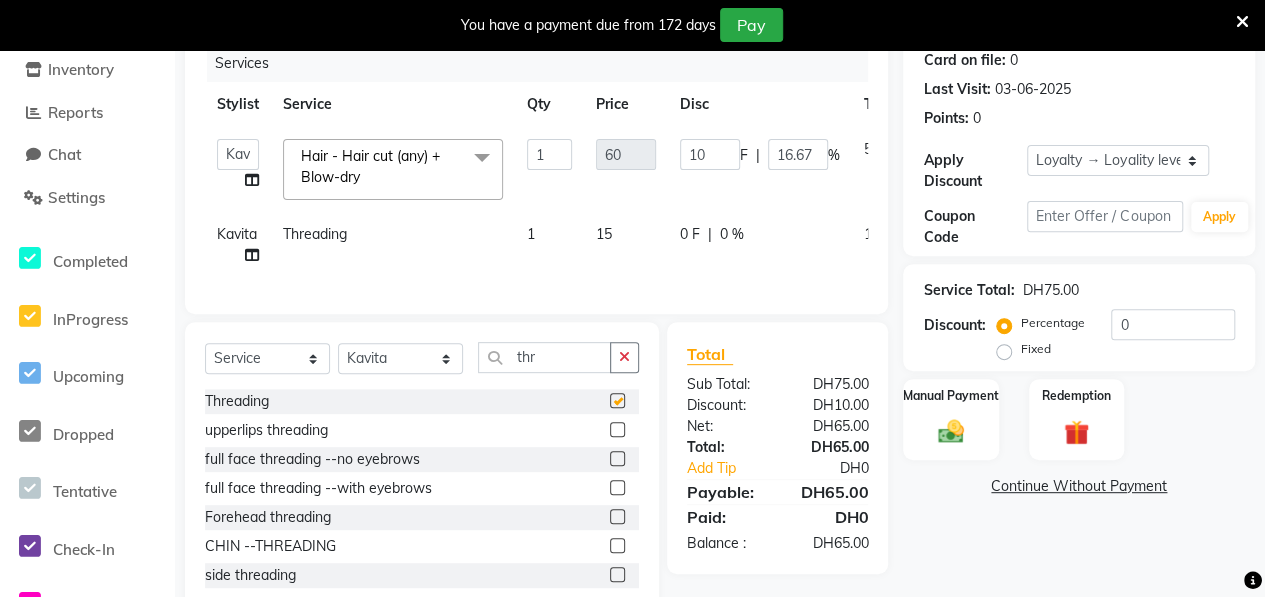 checkbox on "false" 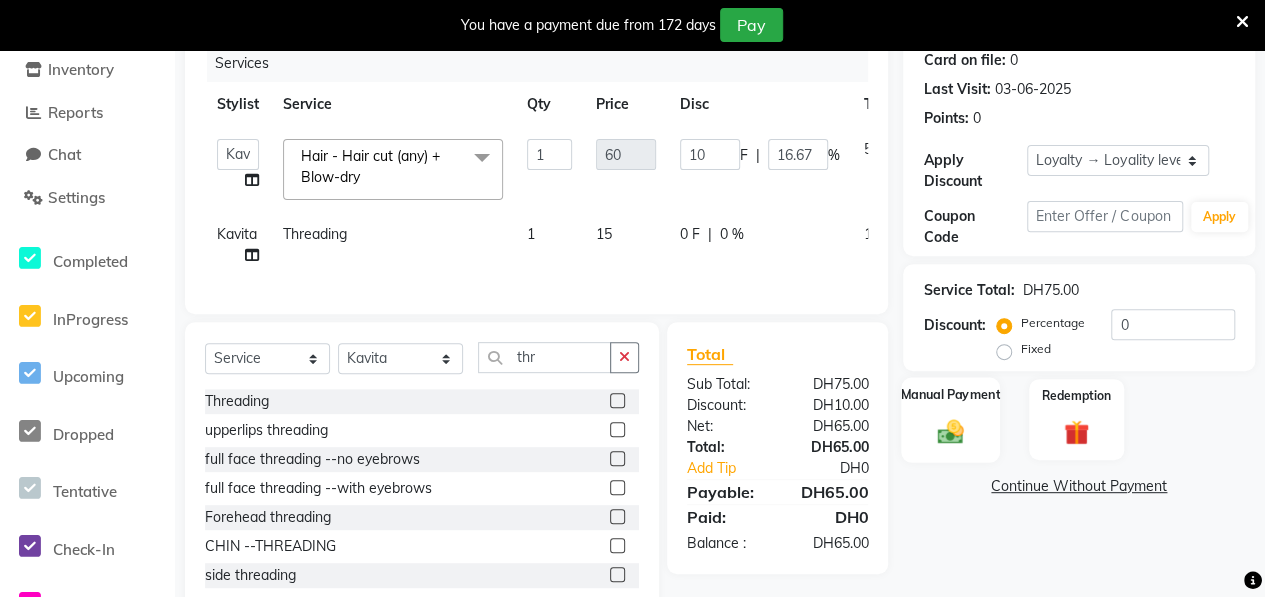 click on "Manual Payment" 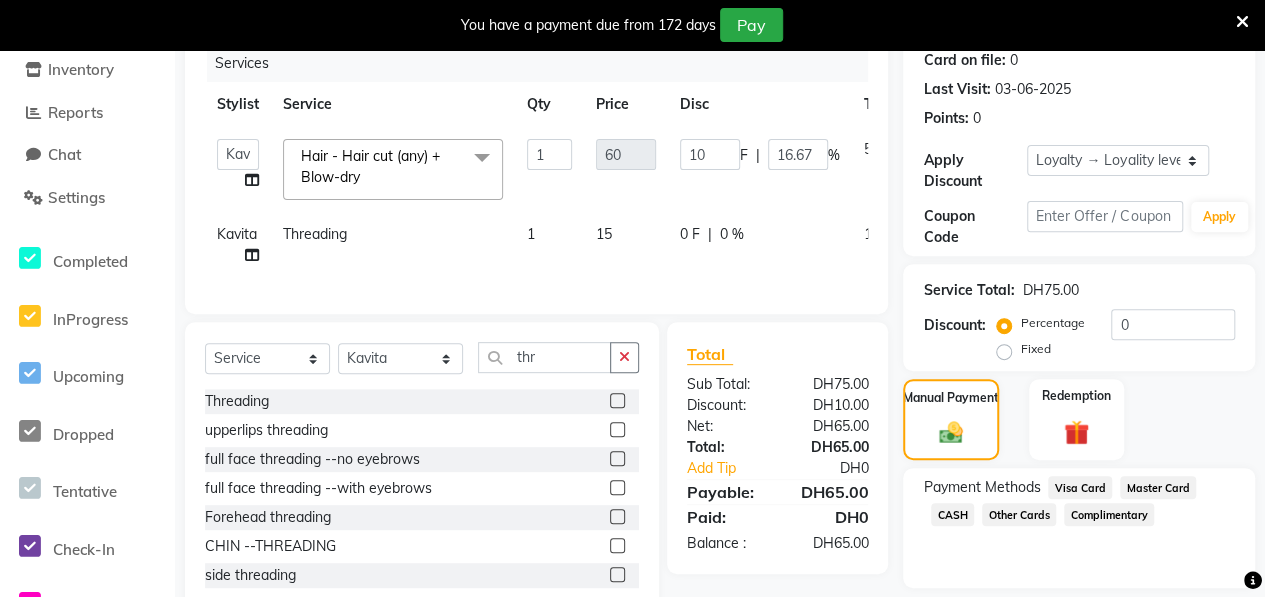 click on "CASH" 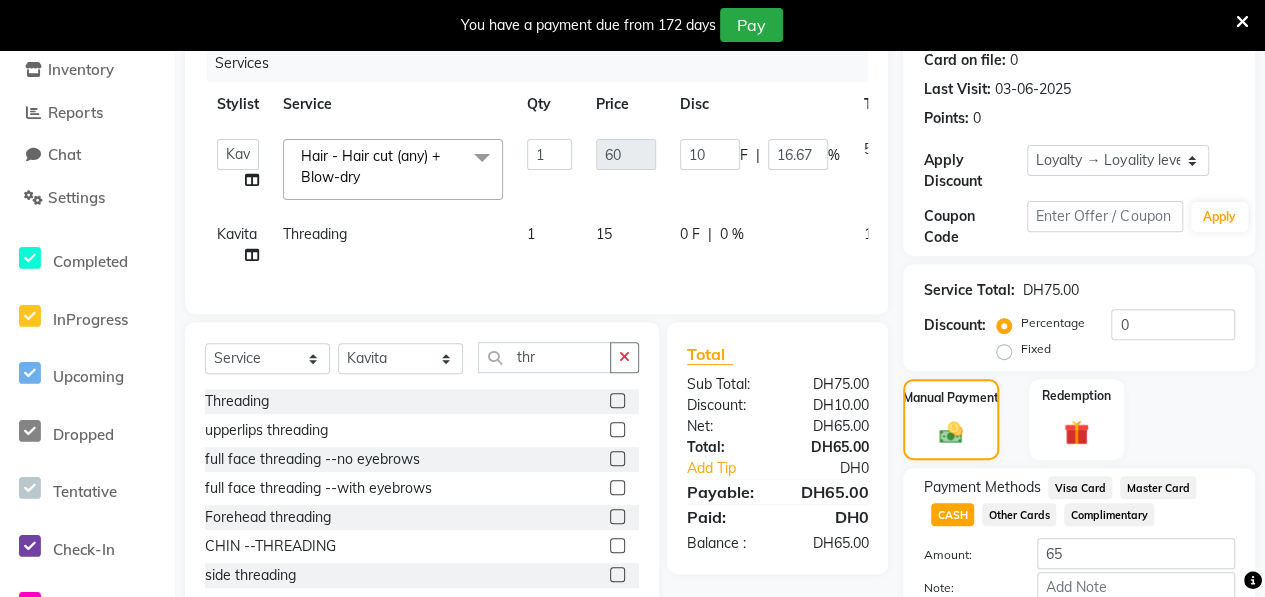 scroll, scrollTop: 369, scrollLeft: 0, axis: vertical 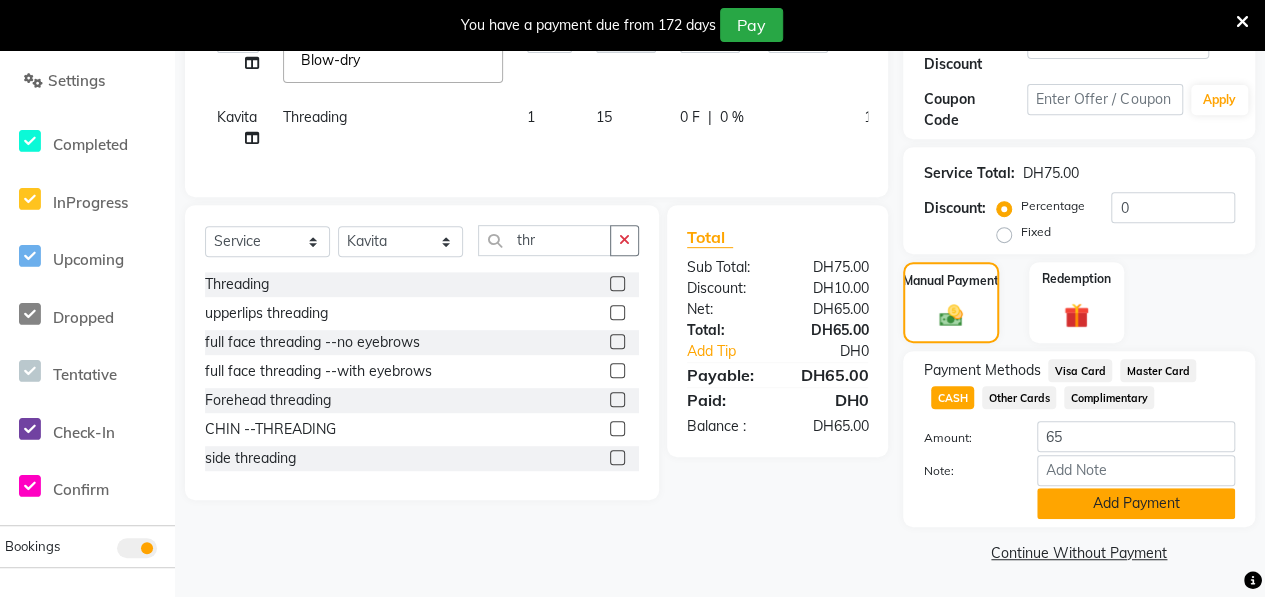 click on "Add Payment" 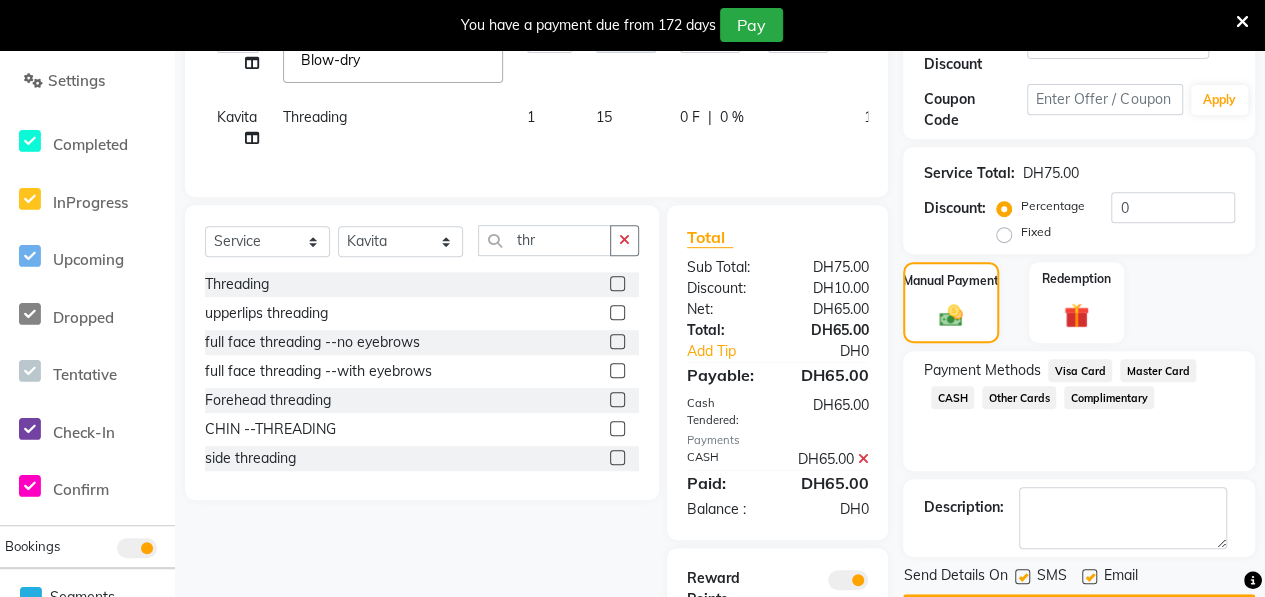 scroll, scrollTop: 537, scrollLeft: 0, axis: vertical 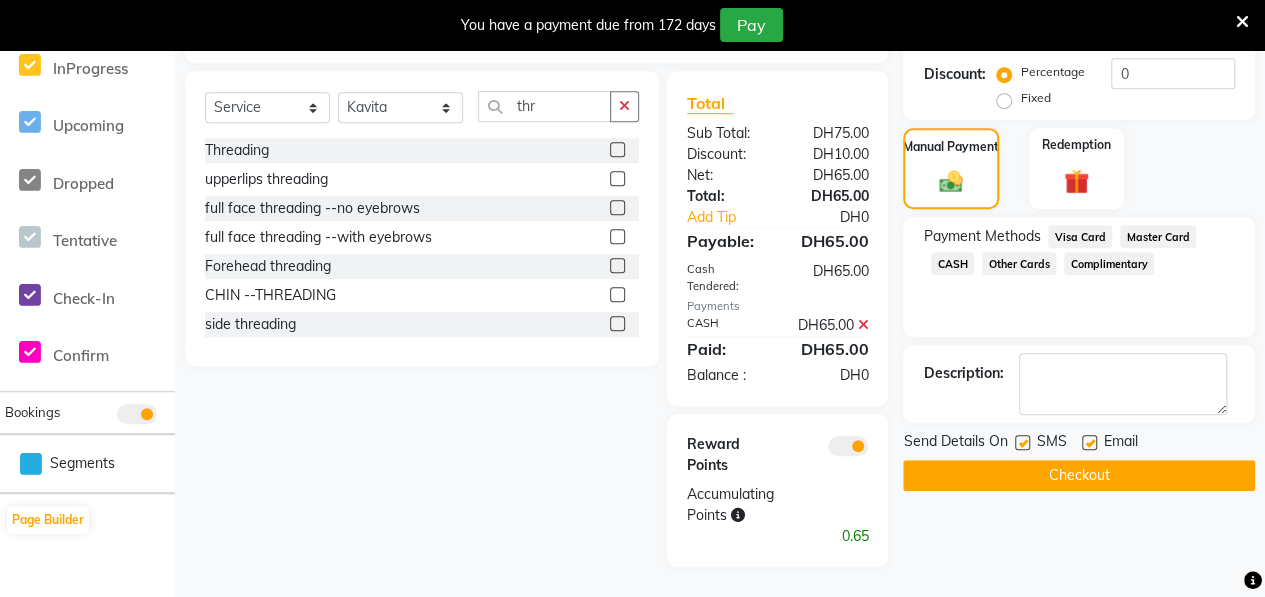 click on "Checkout" 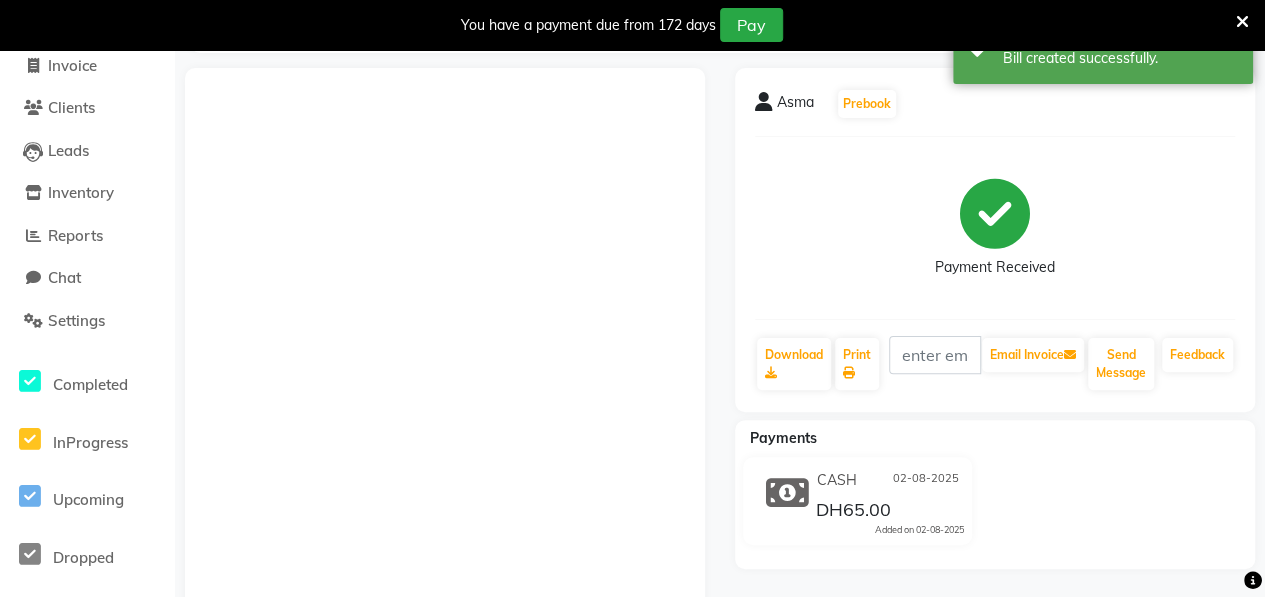 scroll, scrollTop: 537, scrollLeft: 0, axis: vertical 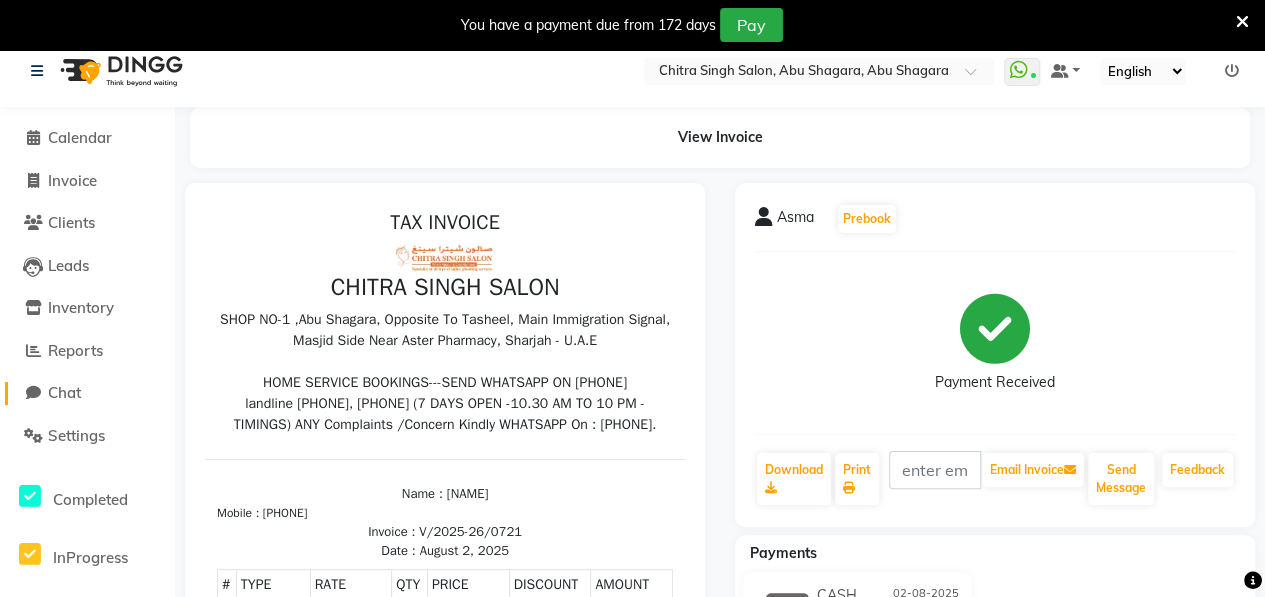 click on "Chat" 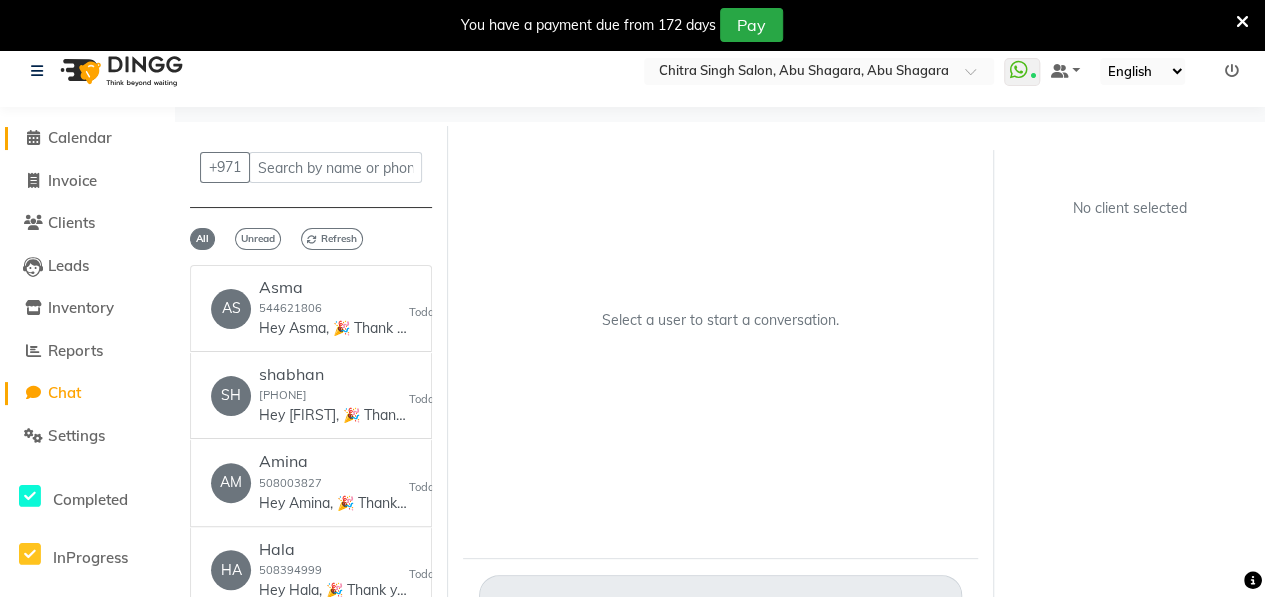 click on "Calendar" 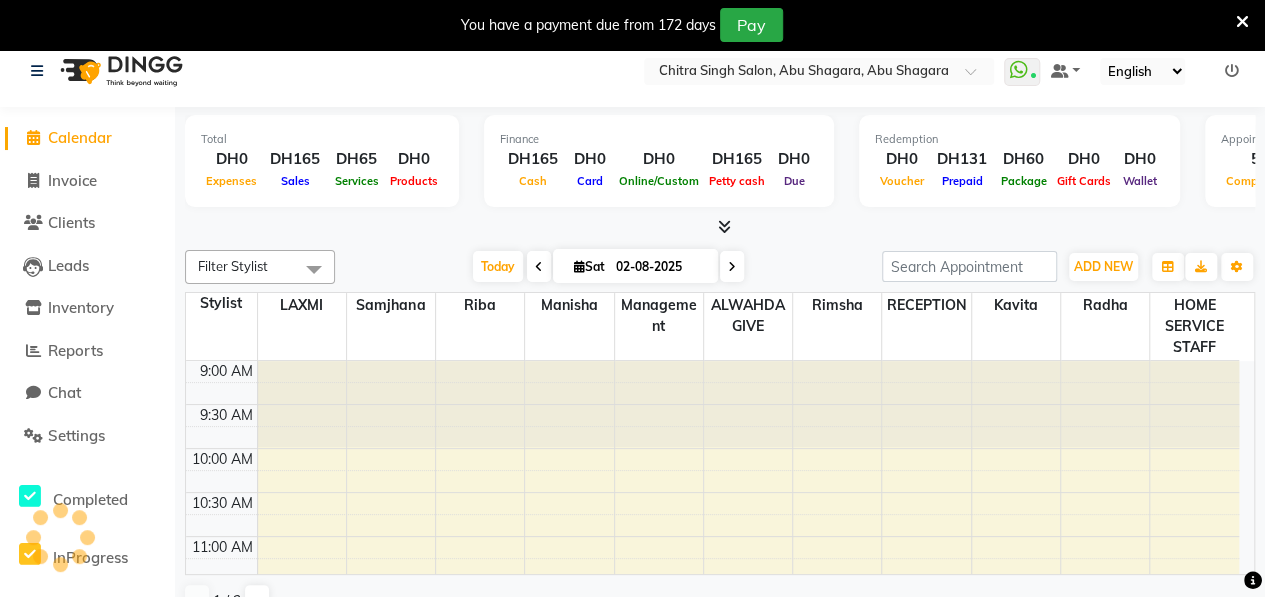 scroll, scrollTop: 0, scrollLeft: 0, axis: both 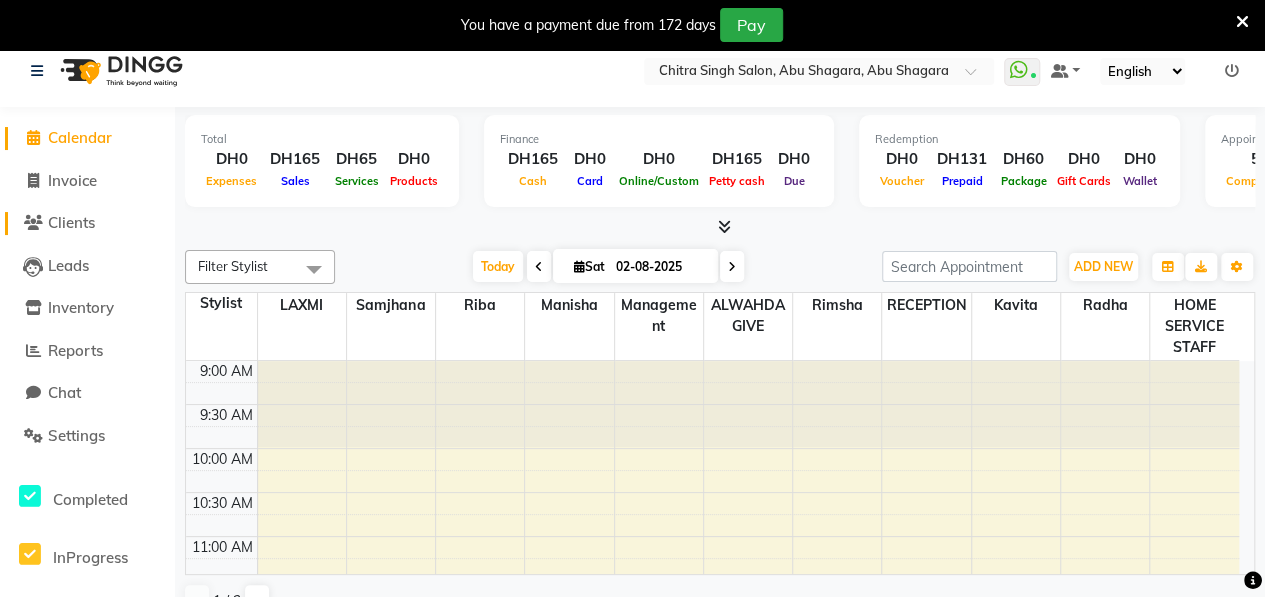 click on "Clients" 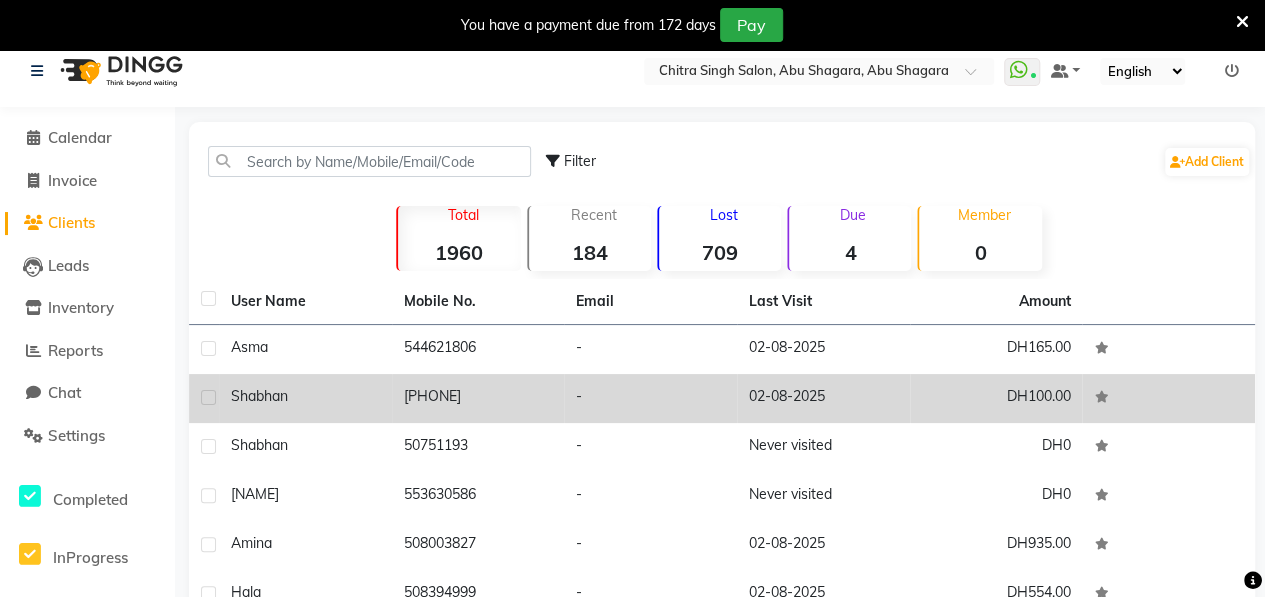click on "shabhan" 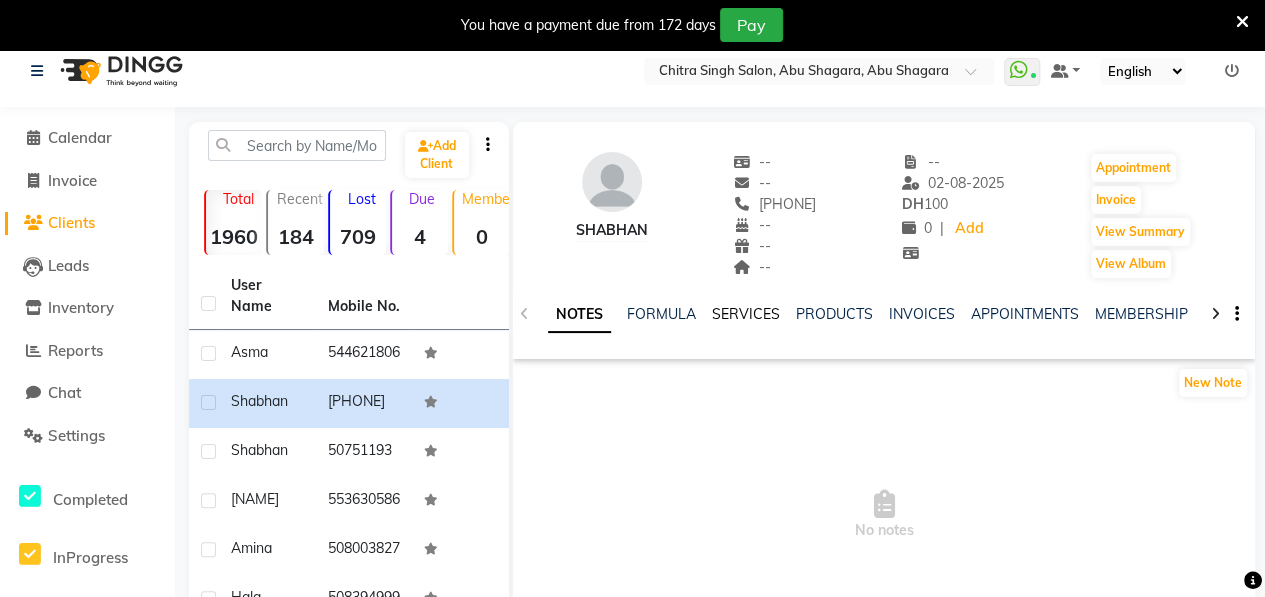 click on "SERVICES" 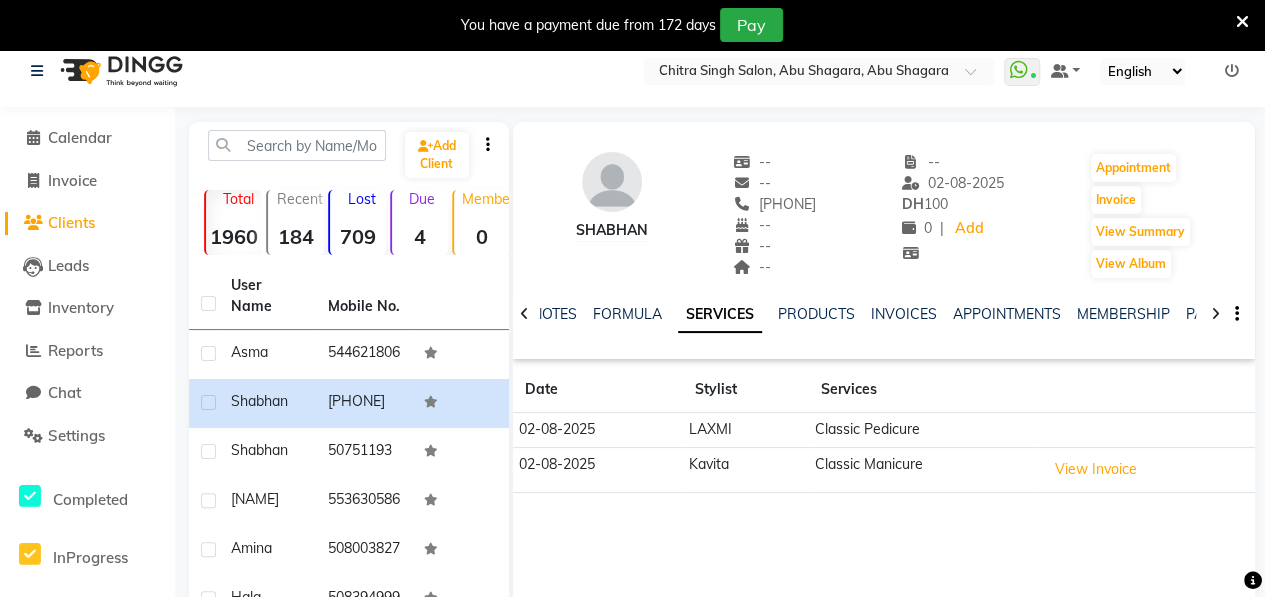 click 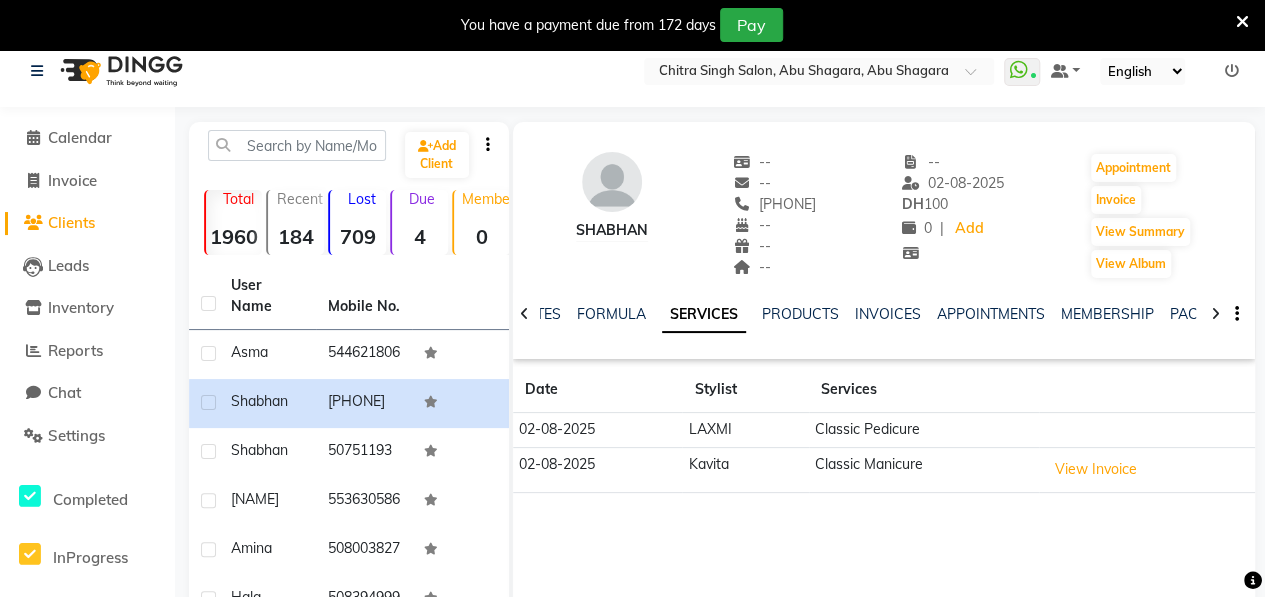 click 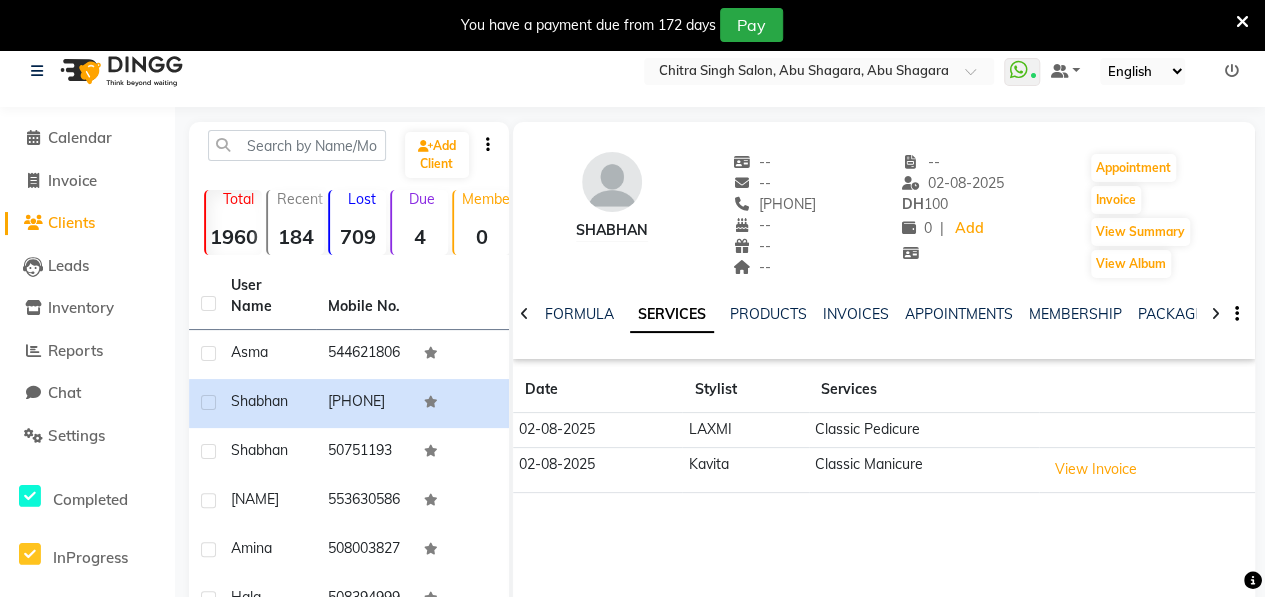 click 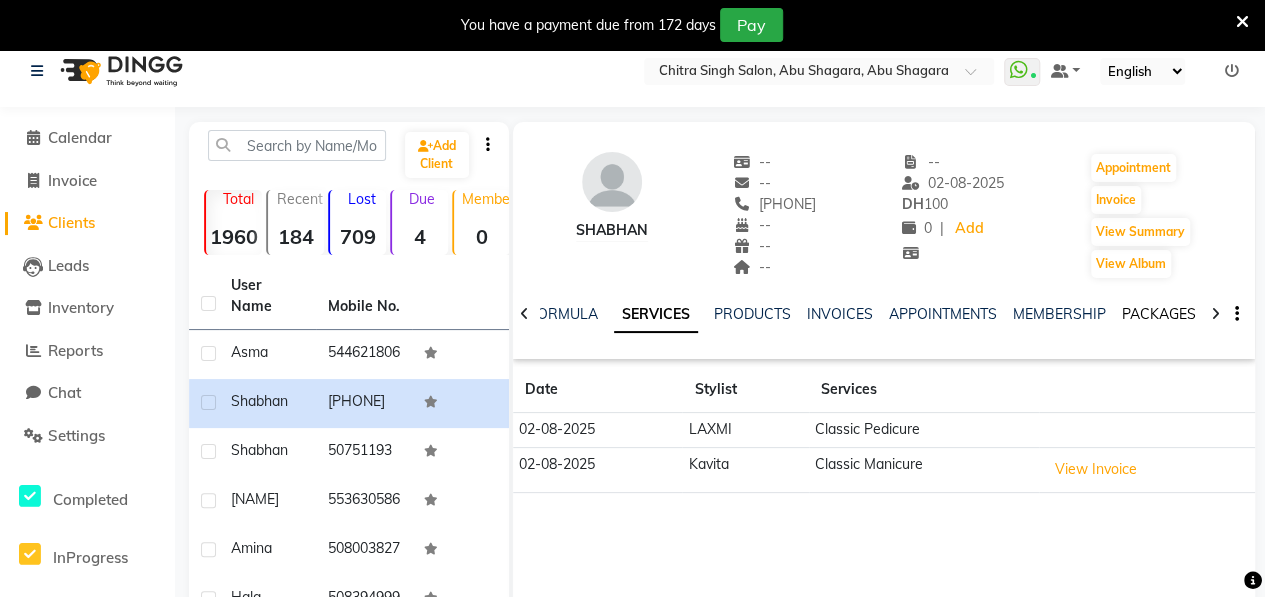 drag, startPoint x: 1215, startPoint y: 310, endPoint x: 1163, endPoint y: 313, distance: 52.086468 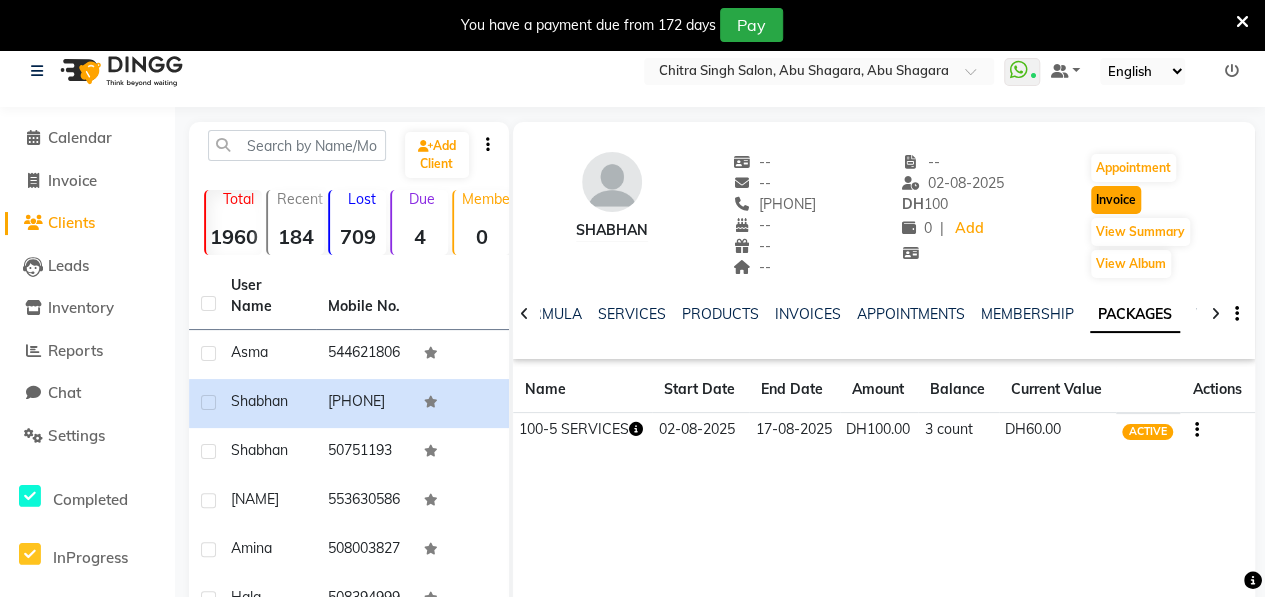 click on "Invoice" 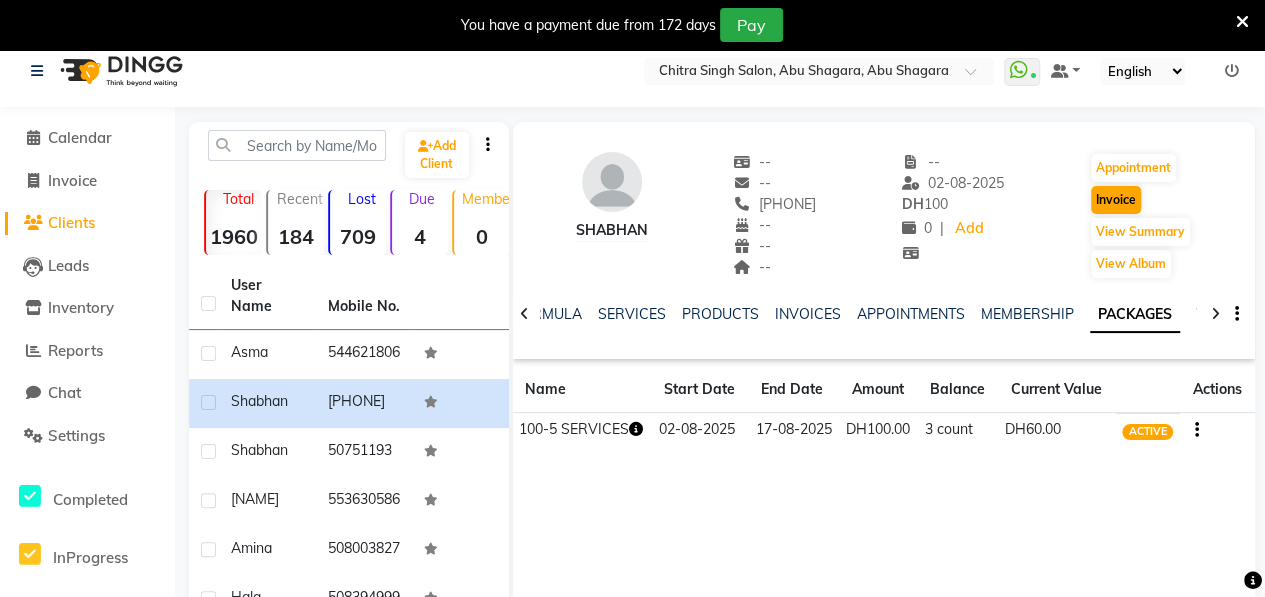 select on "service" 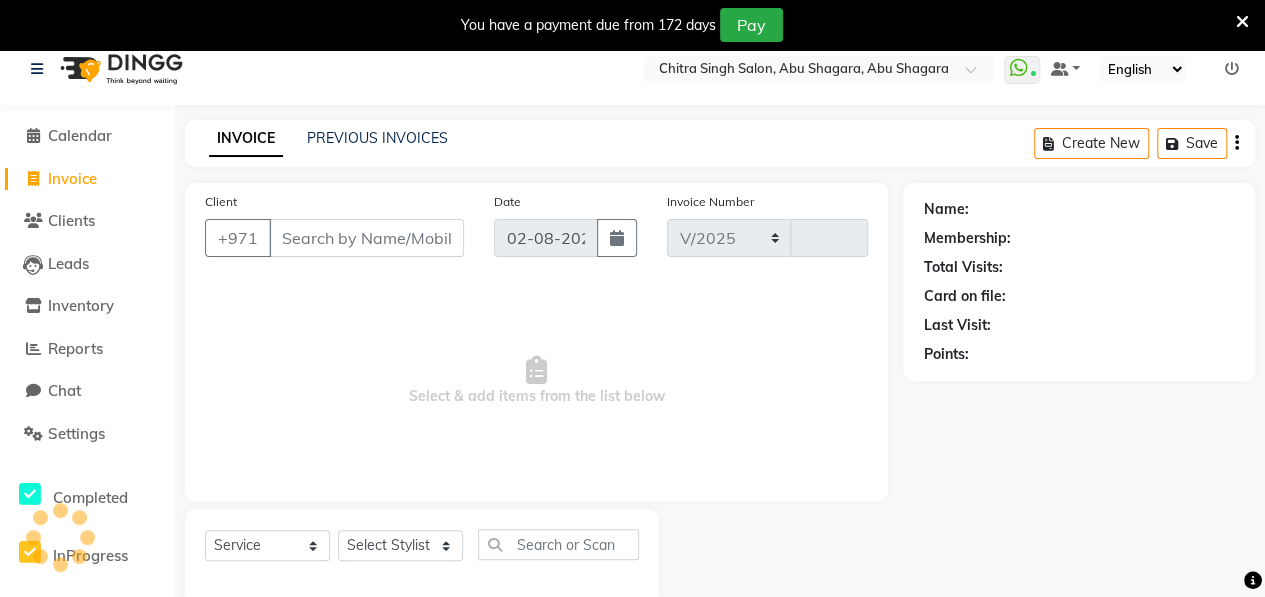 select on "3934" 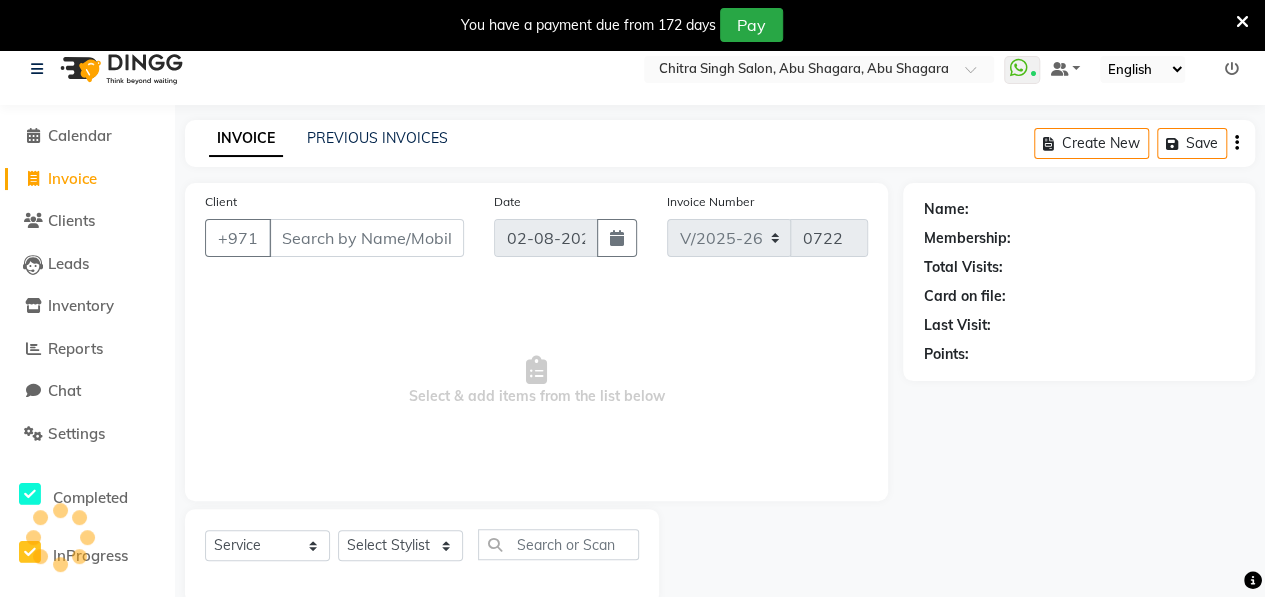 scroll, scrollTop: 52, scrollLeft: 0, axis: vertical 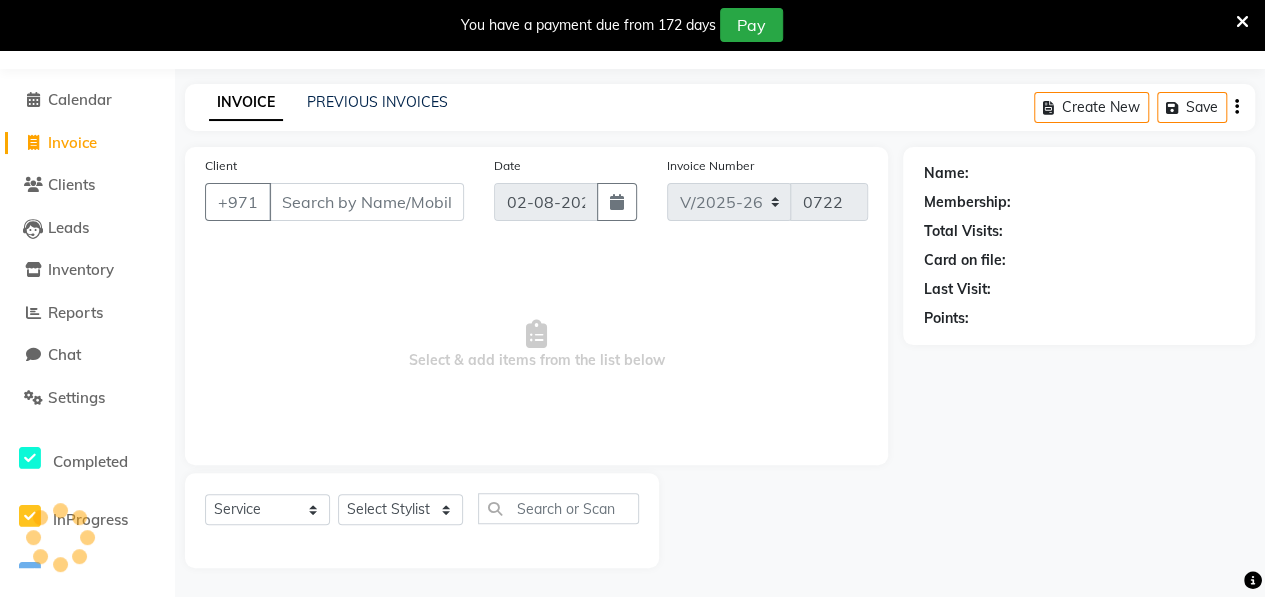 type on "[PHONE]" 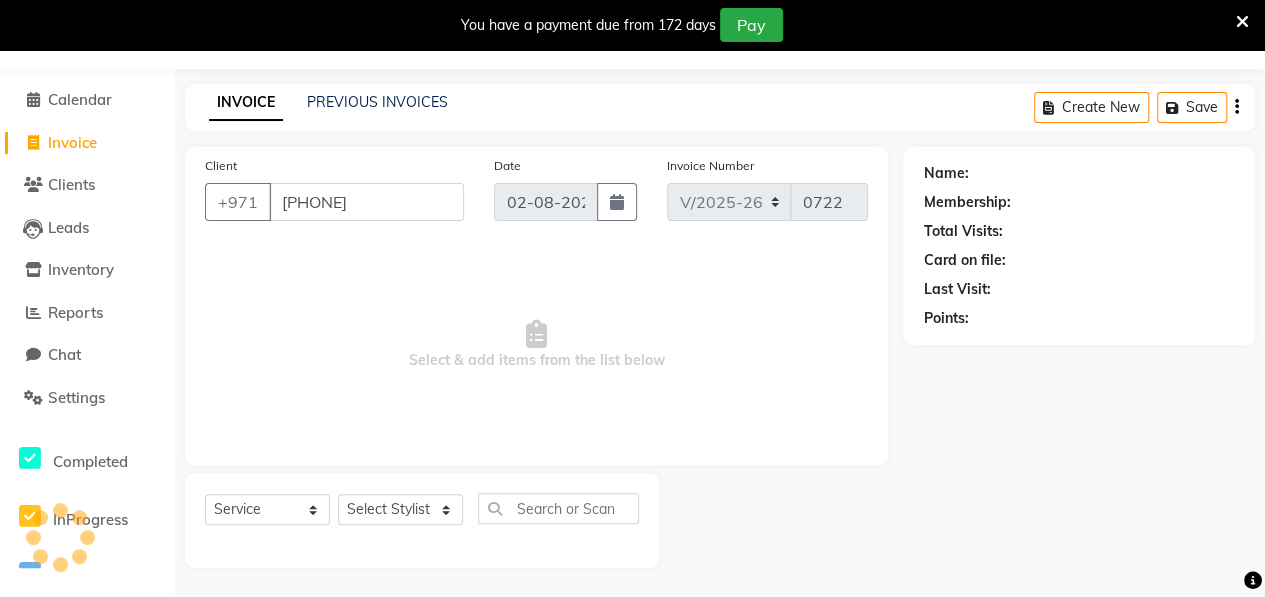 select on "1: Object" 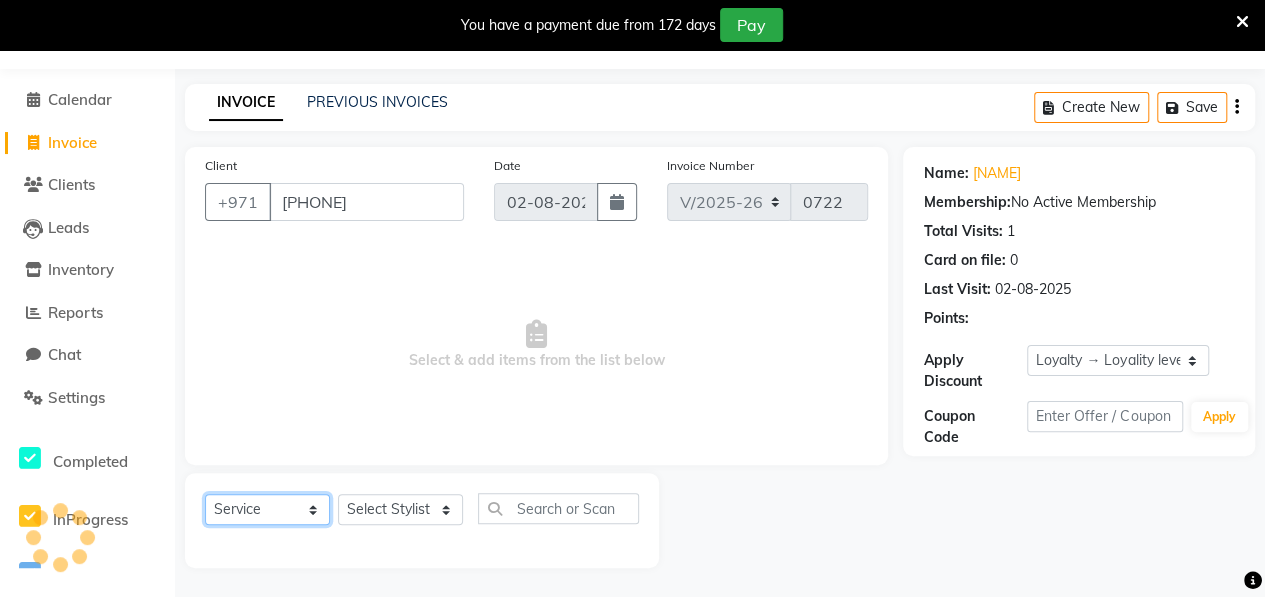 click on "Select  Service  Product  Membership  Package Voucher Prepaid Gift Card" 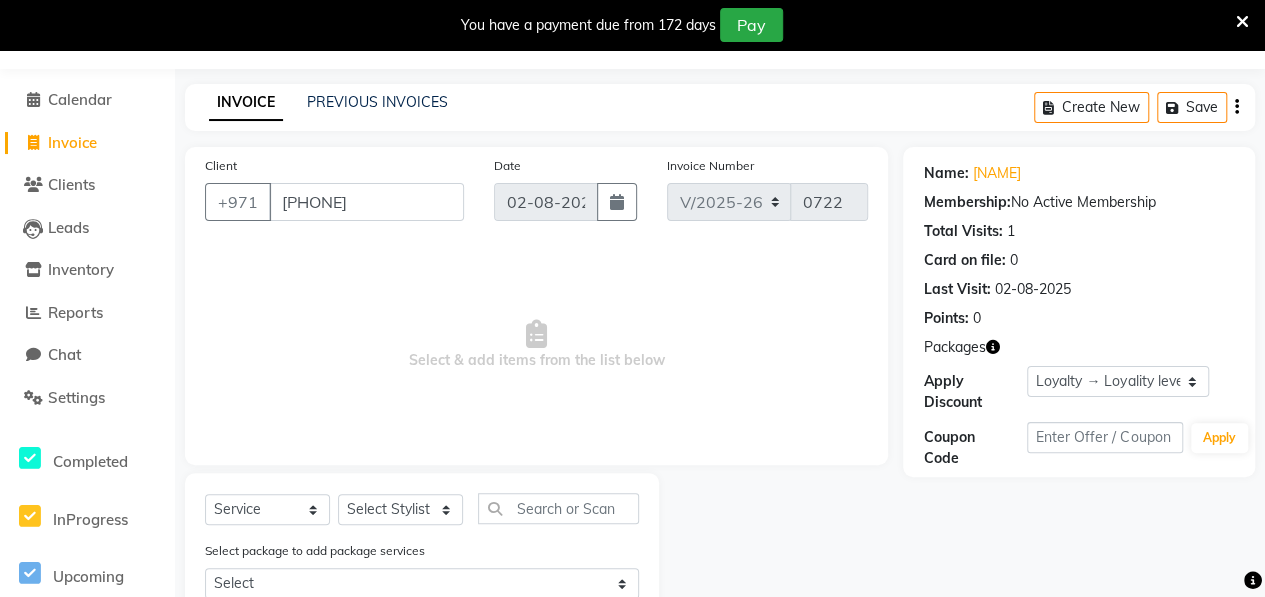 click on "Select & add items from the list below" at bounding box center [536, 345] 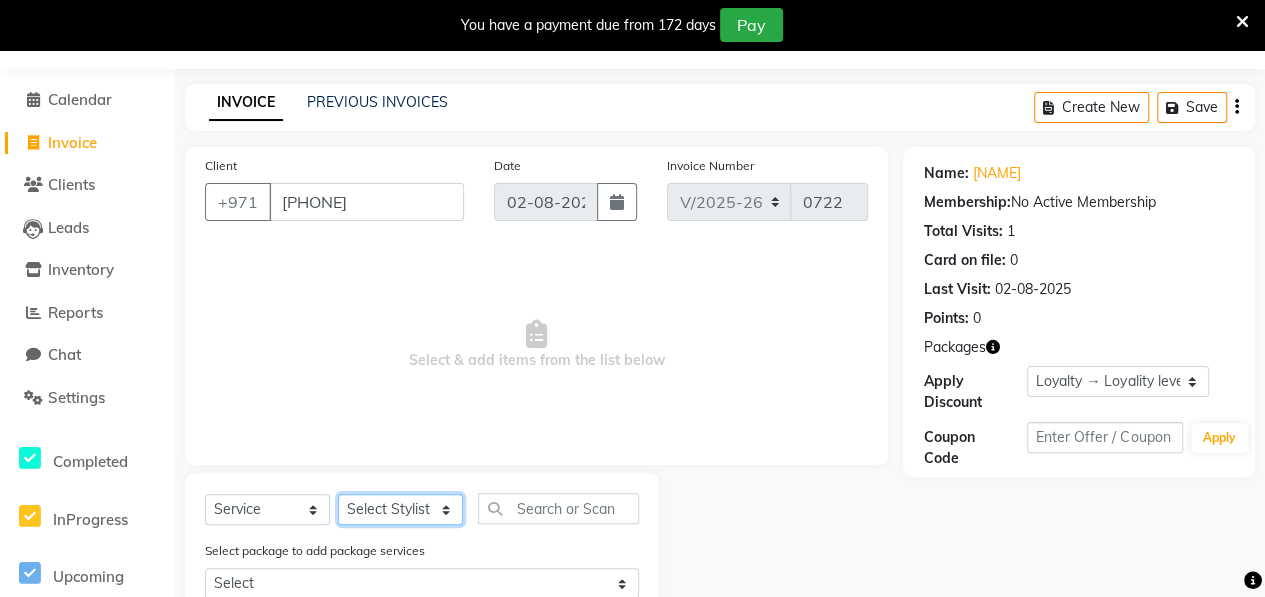 click on "Select Stylist ALWAHDA GIVE HOME SERVICE STAFF Kavita LAXMI Management Manisha Radha RECEPTION Riba Rimsha Samjhana SEEMA TRIAL STAFF" 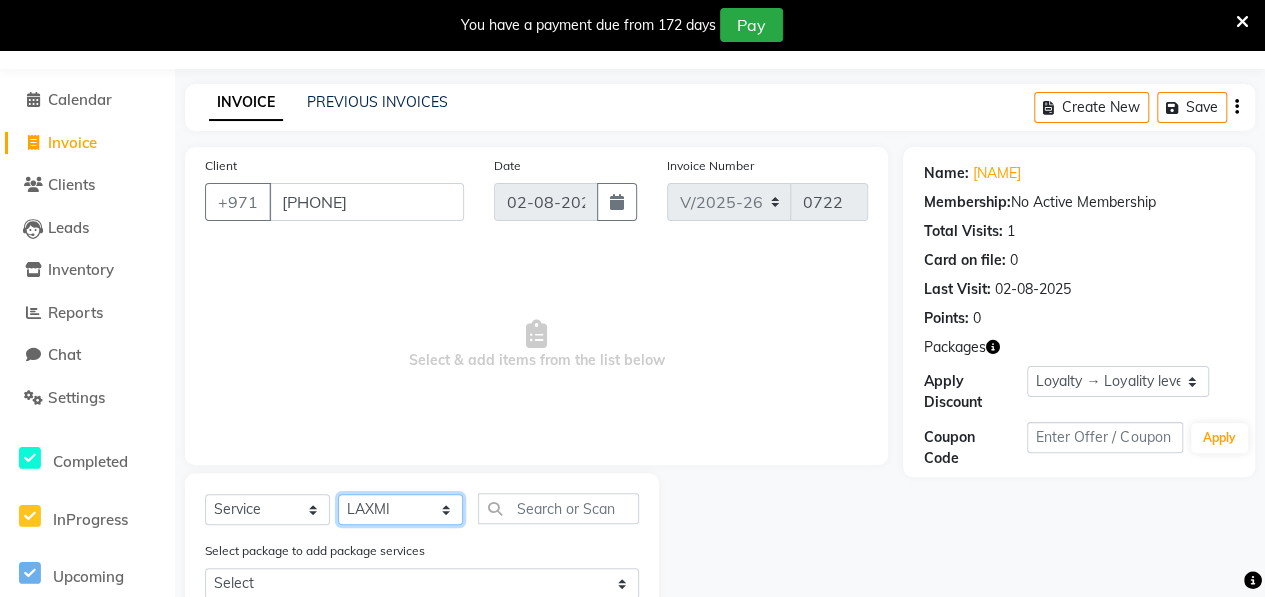 click on "Select Stylist ALWAHDA GIVE HOME SERVICE STAFF Kavita LAXMI Management Manisha Radha RECEPTION Riba Rimsha Samjhana SEEMA TRIAL STAFF" 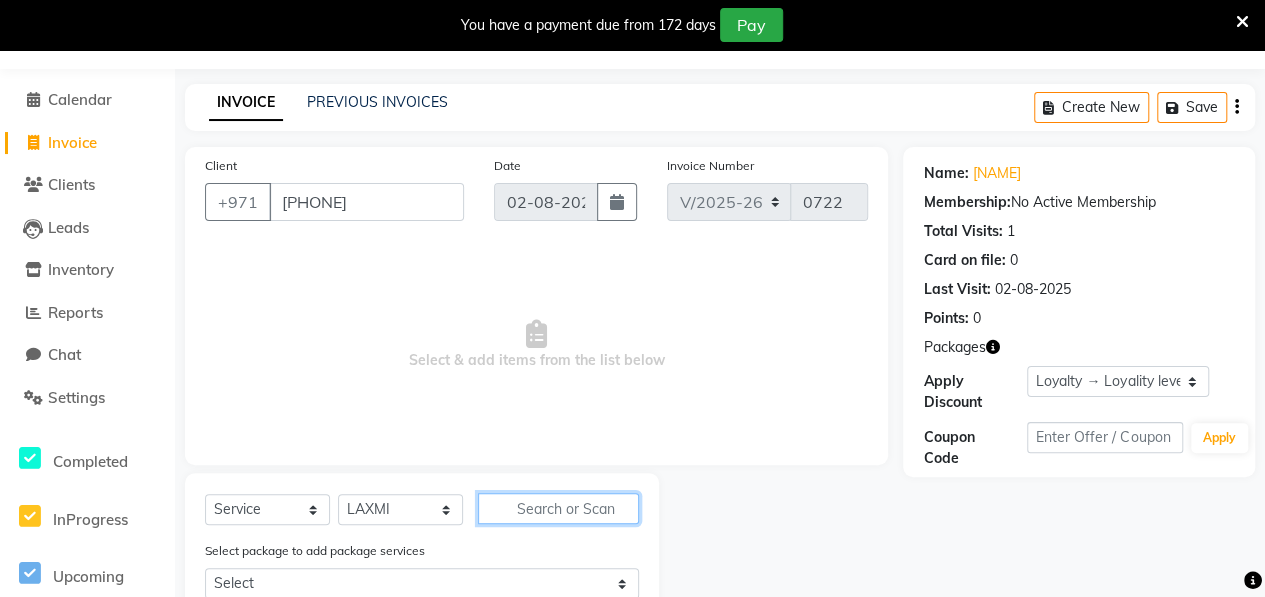 click 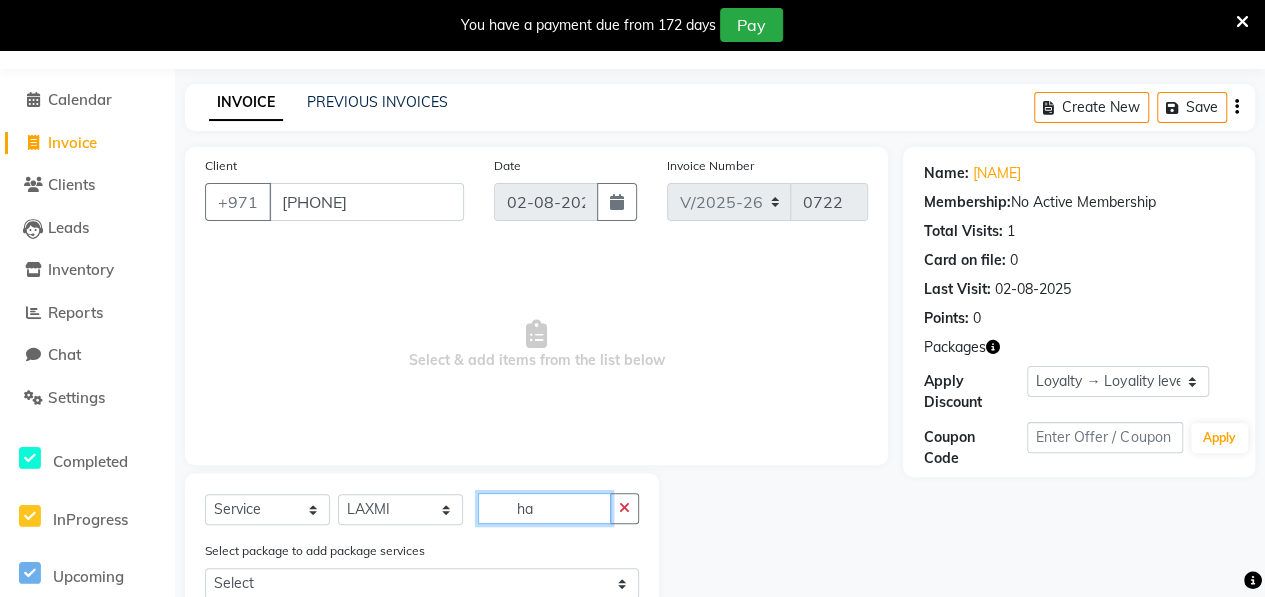 type on "h" 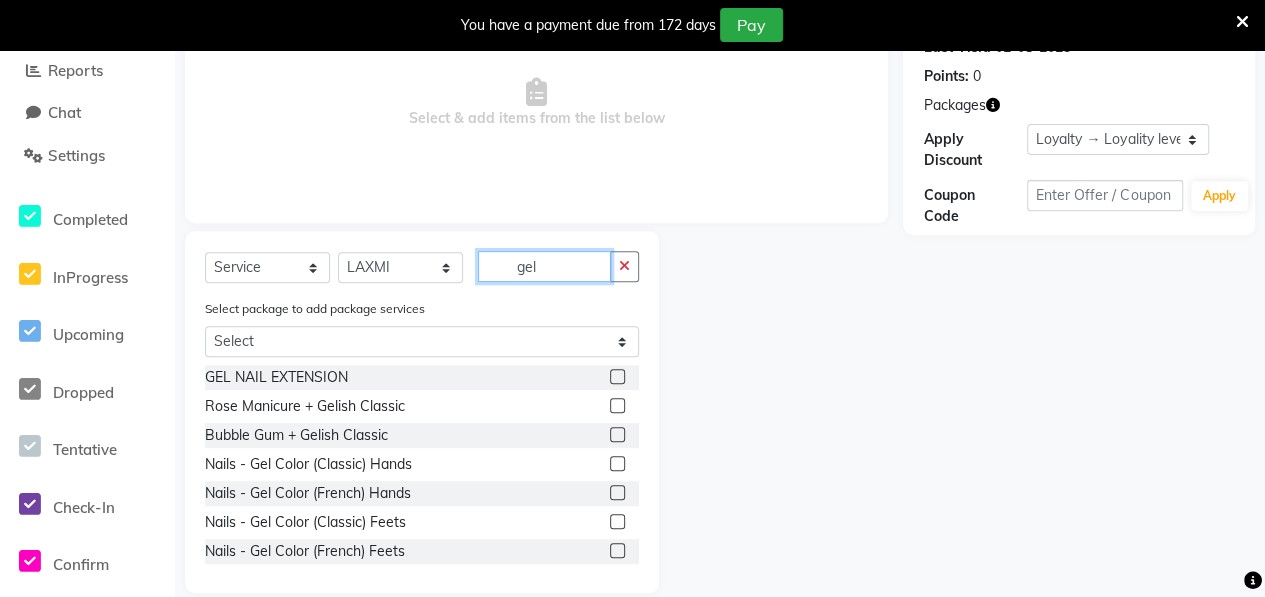 scroll, scrollTop: 319, scrollLeft: 0, axis: vertical 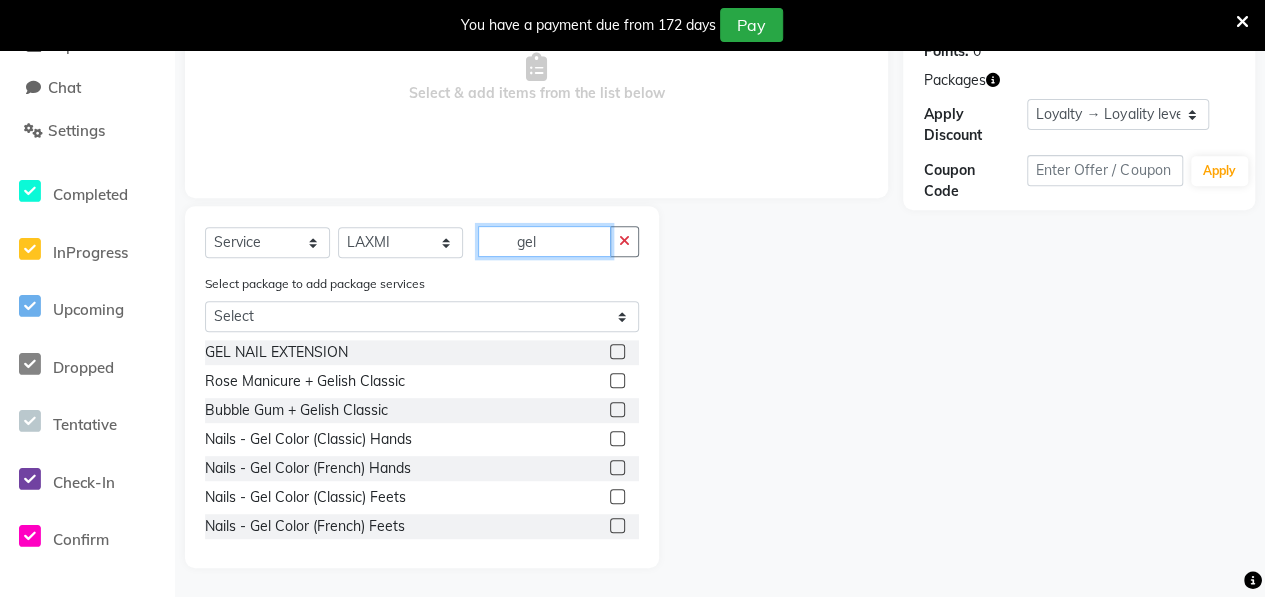 type on "gel" 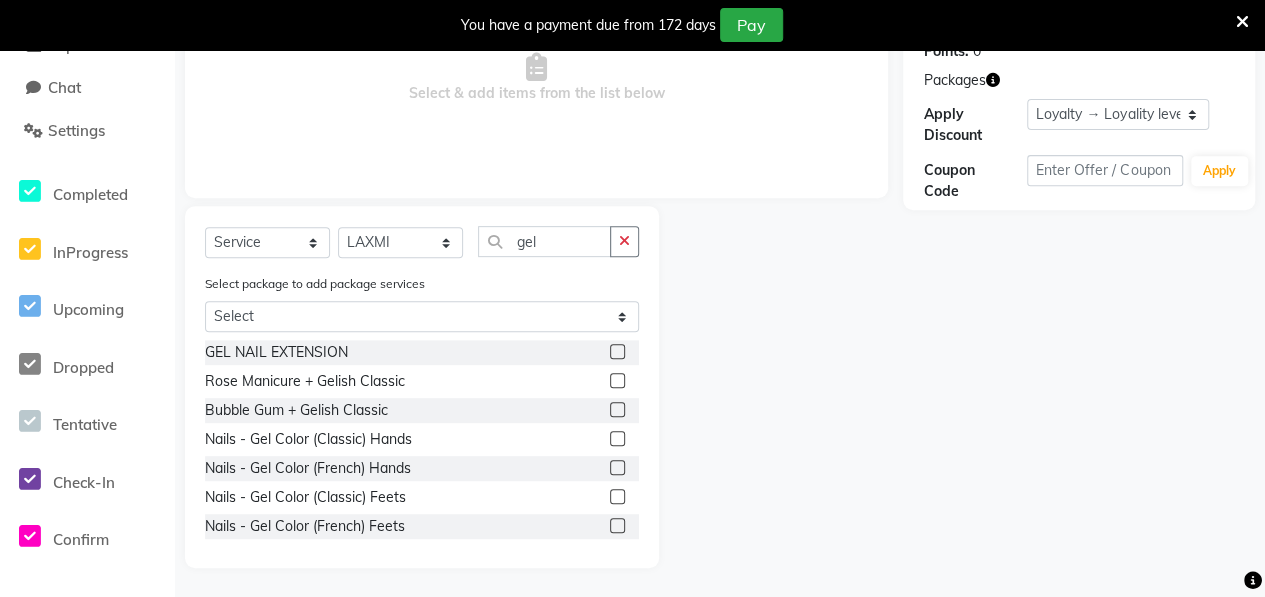 click 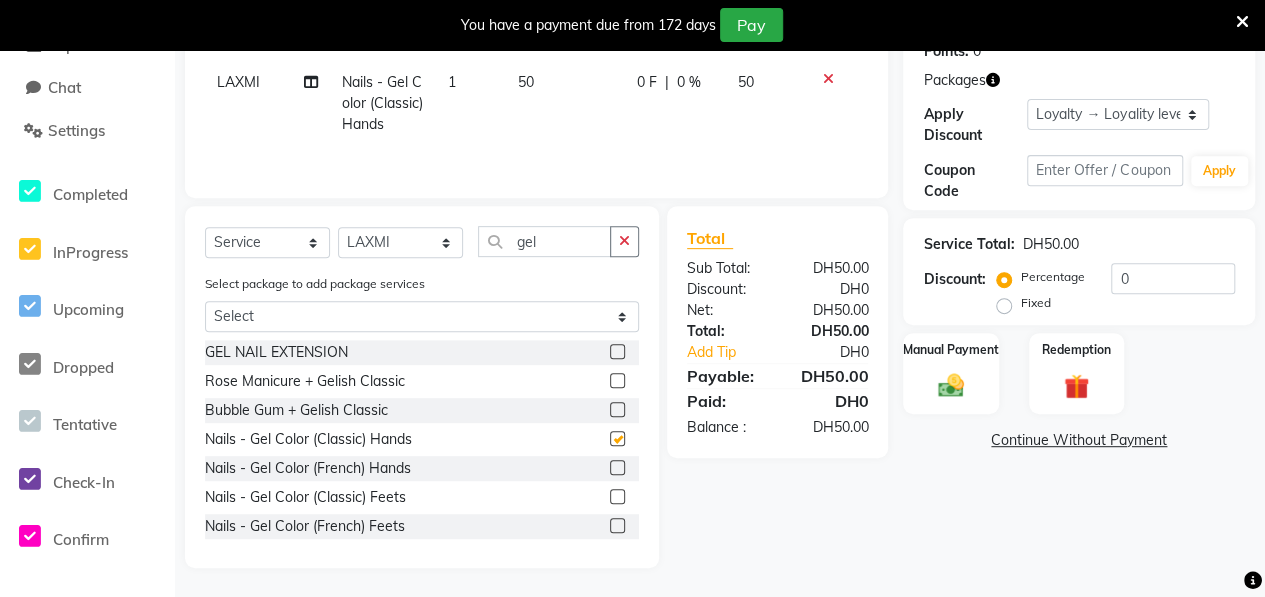 checkbox on "false" 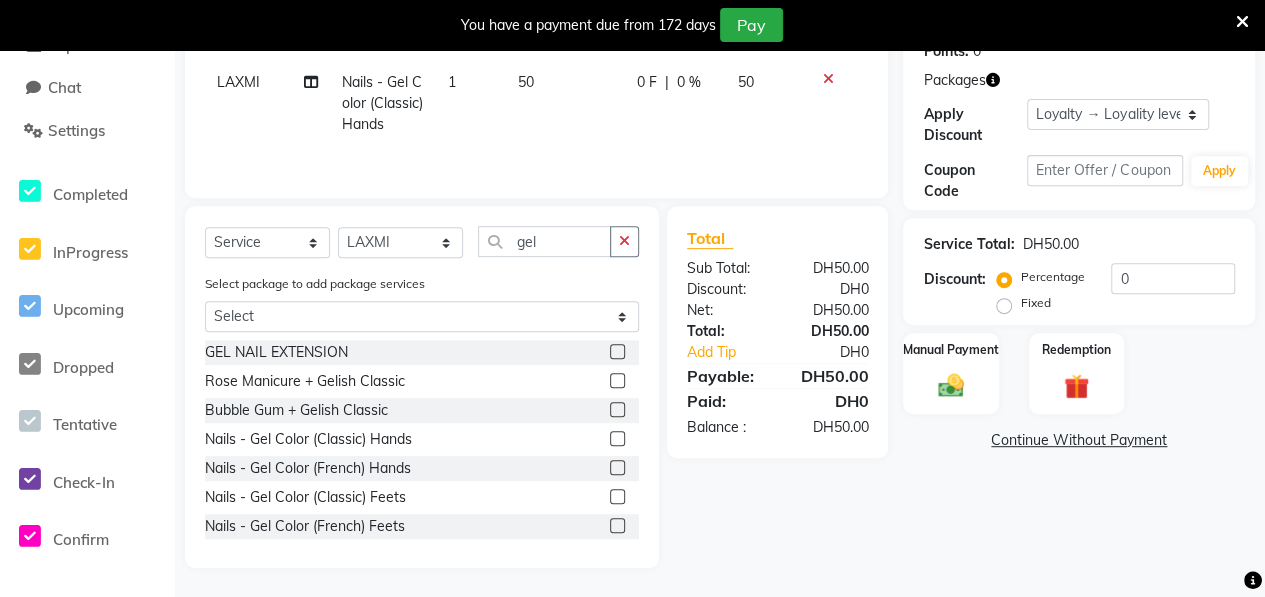 click on "1" 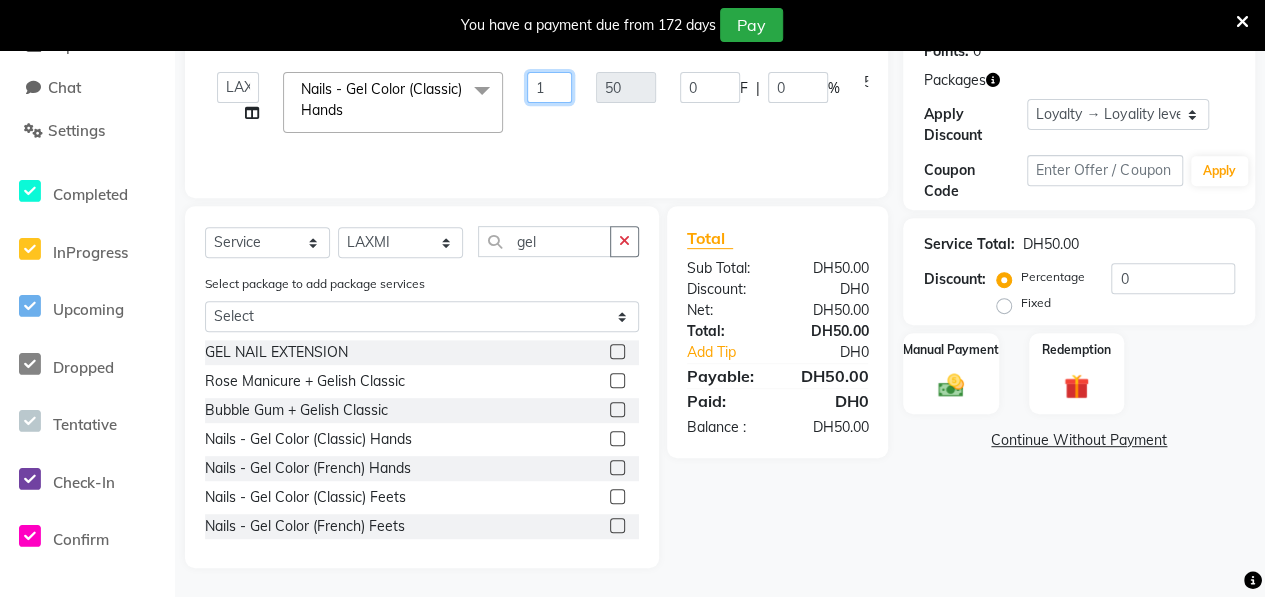 click on "1" 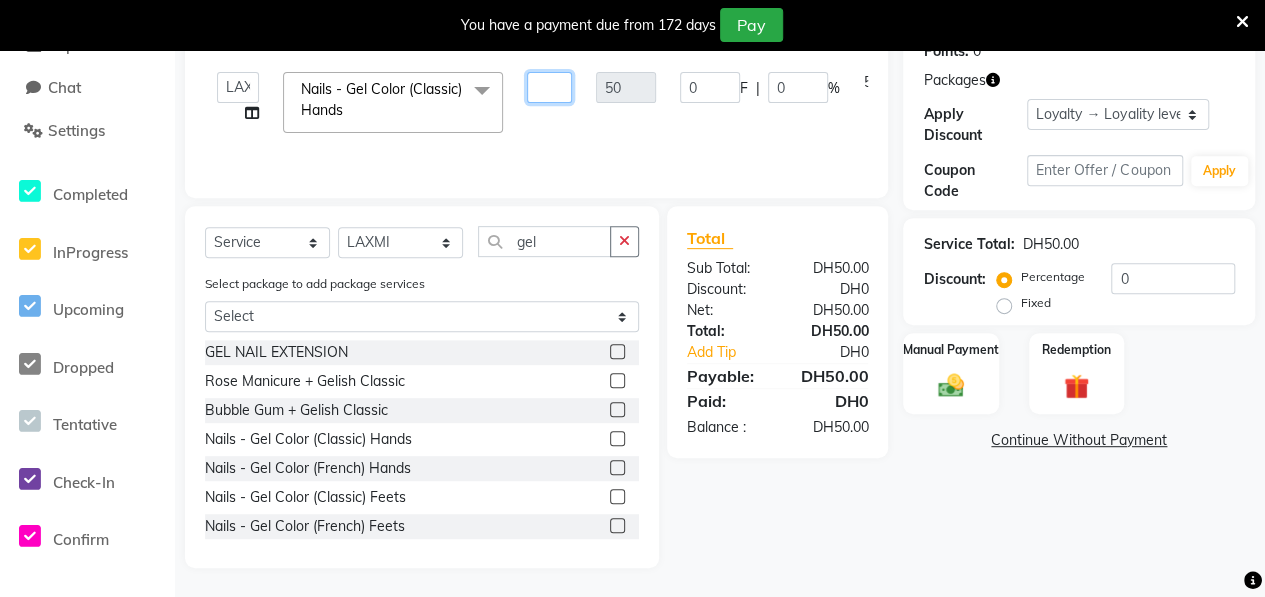 type on "2" 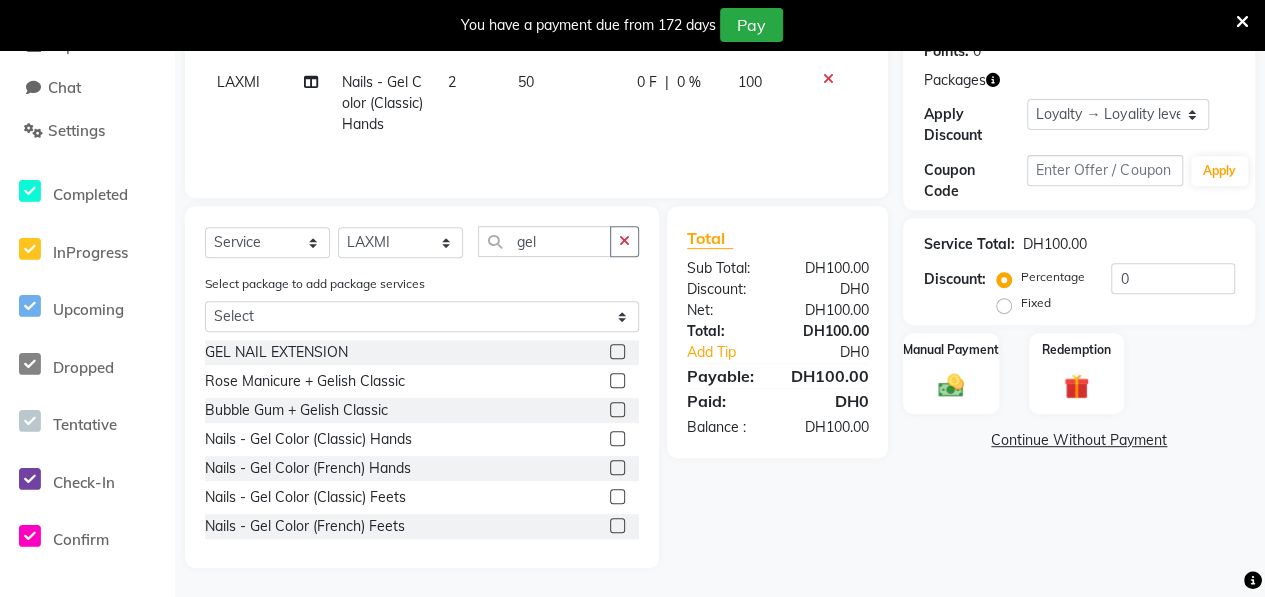 click on "LAXMI Nails - Gel Color (Classic) Hands 2 50 0 F | 0 % 100" 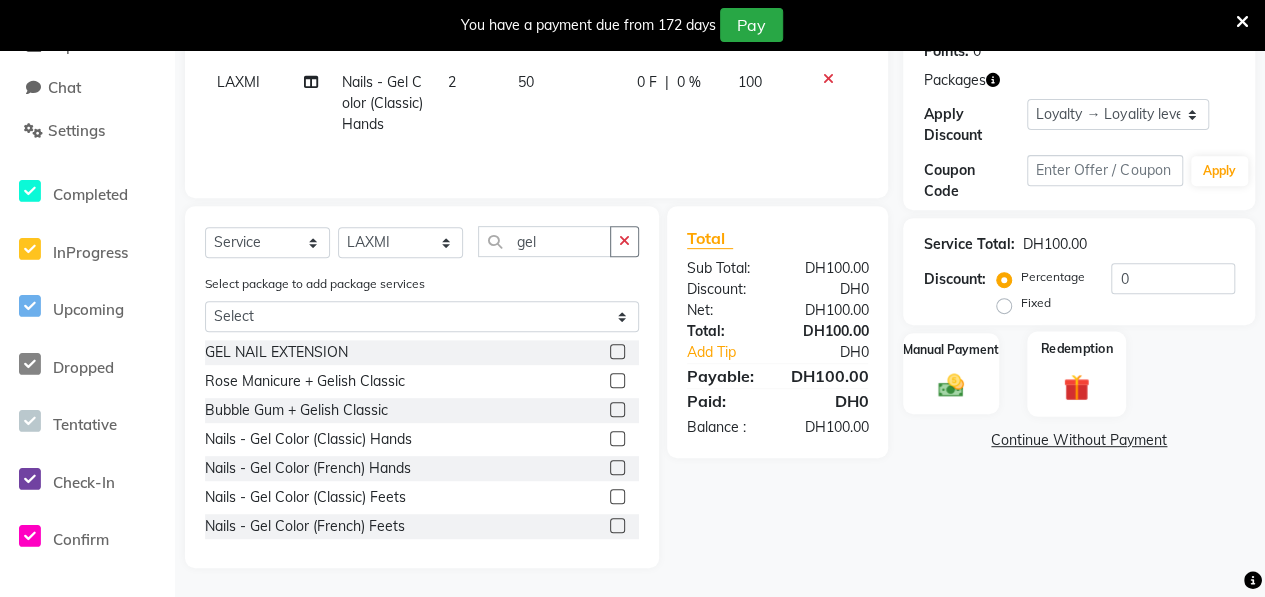 click 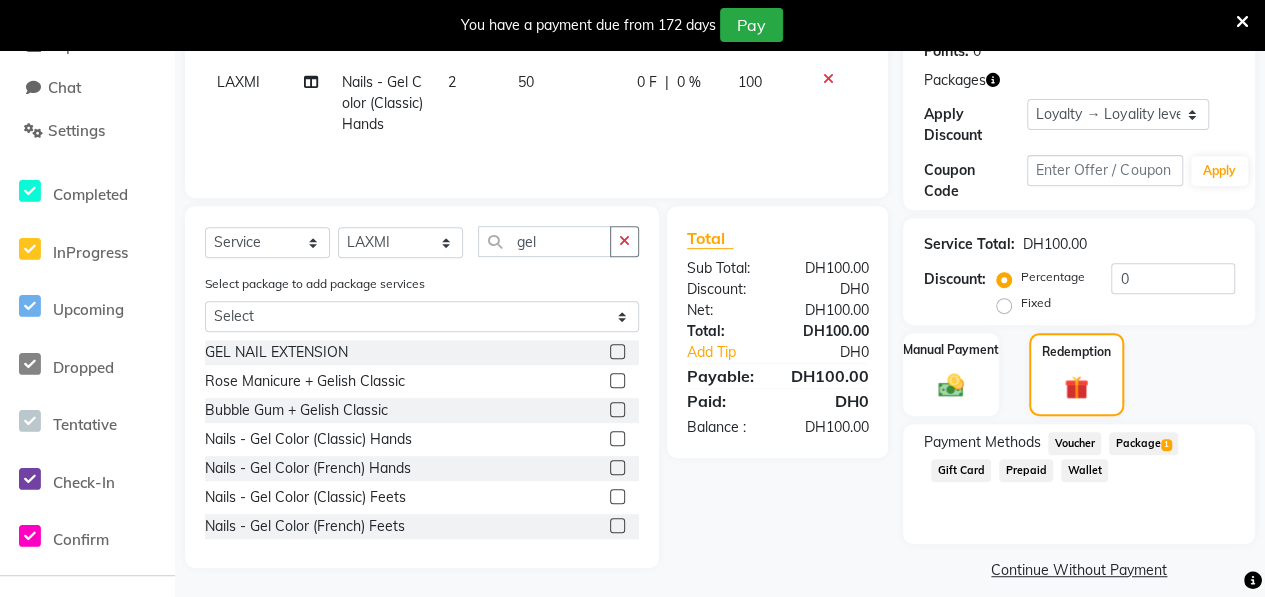 click on "Package  1" 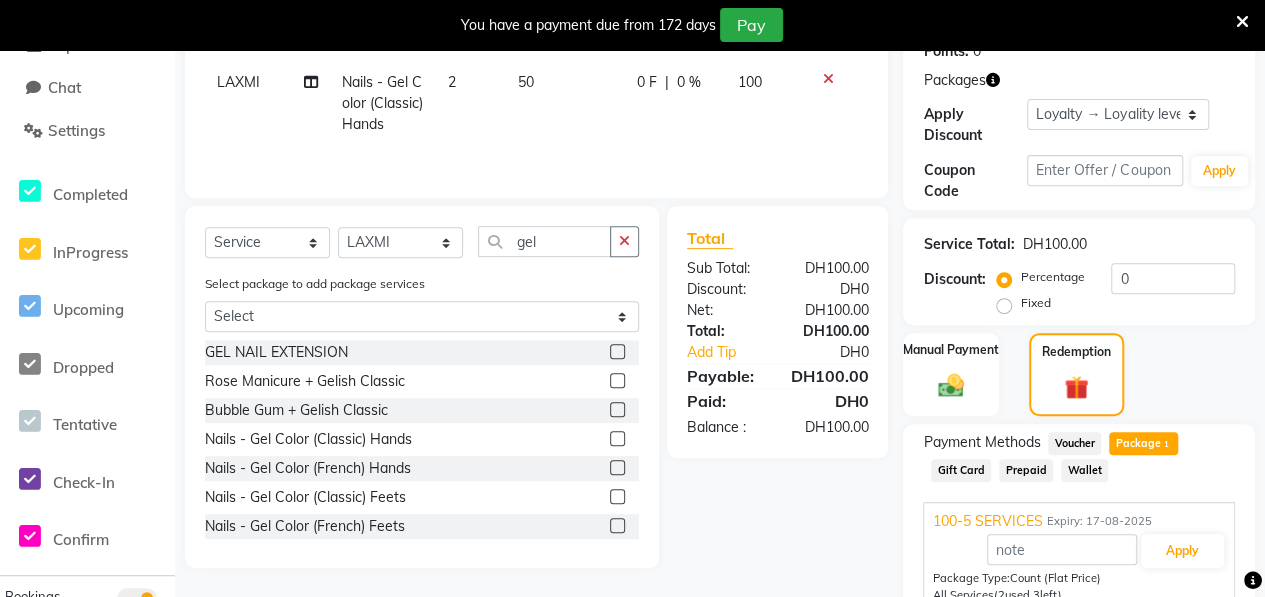 scroll, scrollTop: 429, scrollLeft: 0, axis: vertical 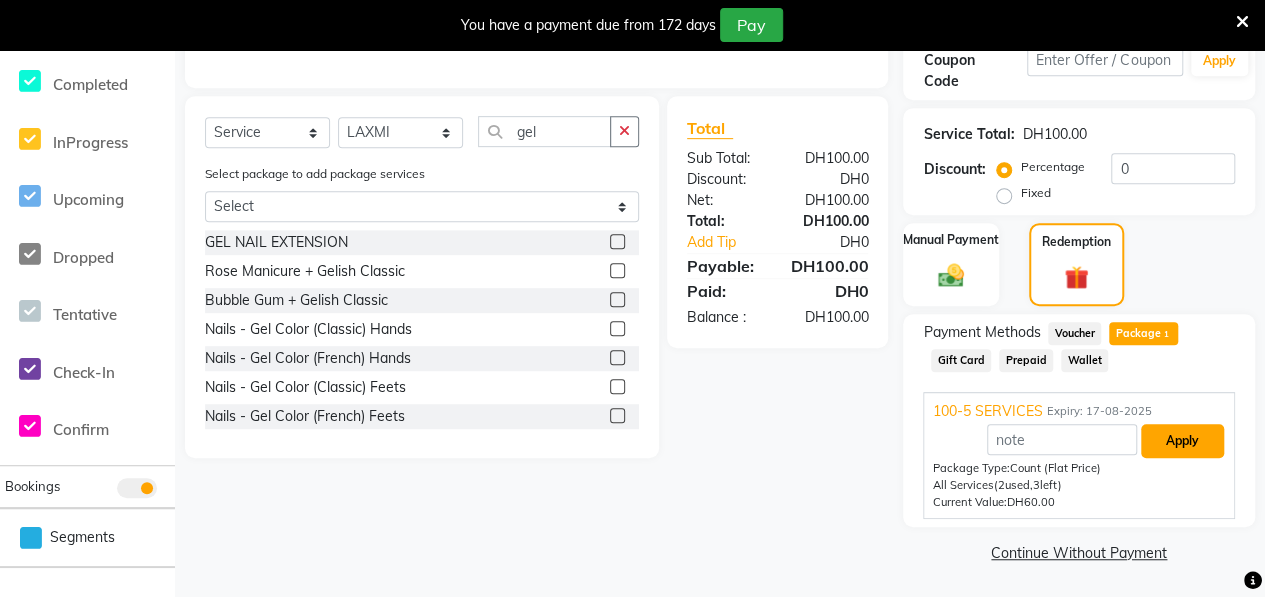 click on "Apply" at bounding box center [1182, 441] 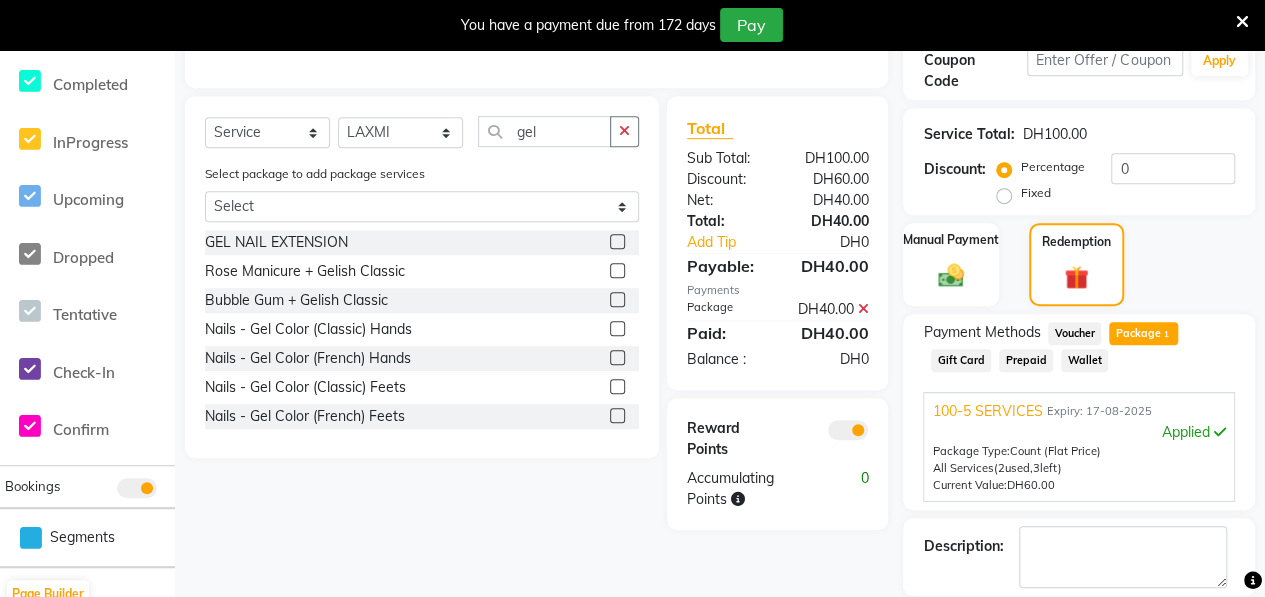 scroll, scrollTop: 524, scrollLeft: 0, axis: vertical 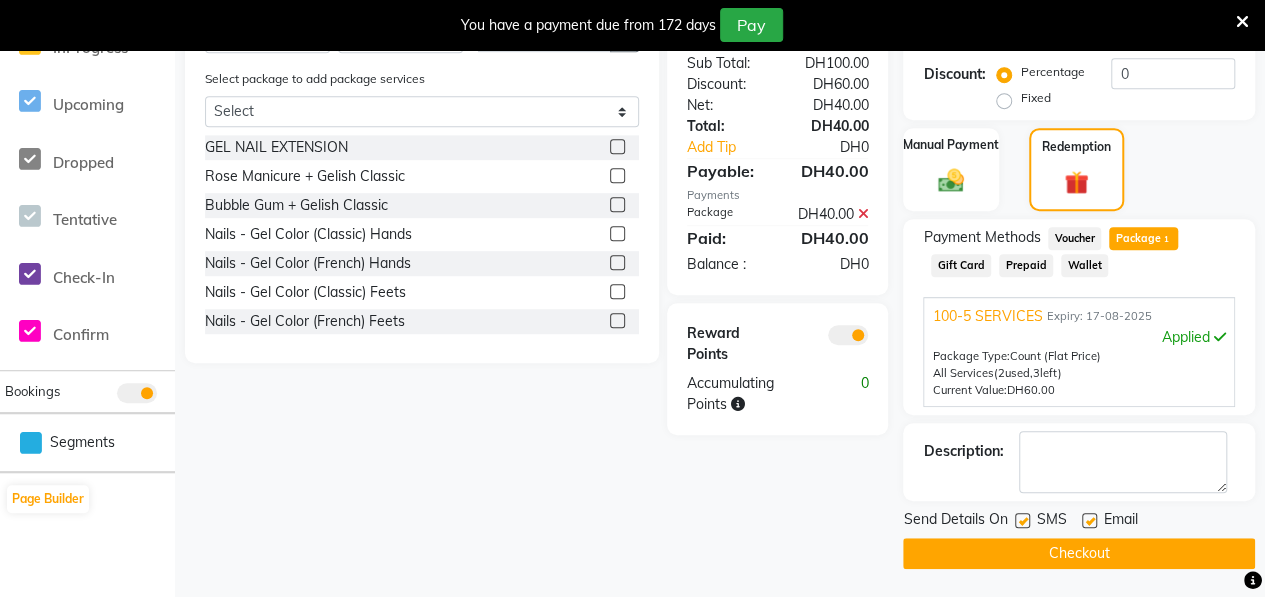 click on "Checkout" 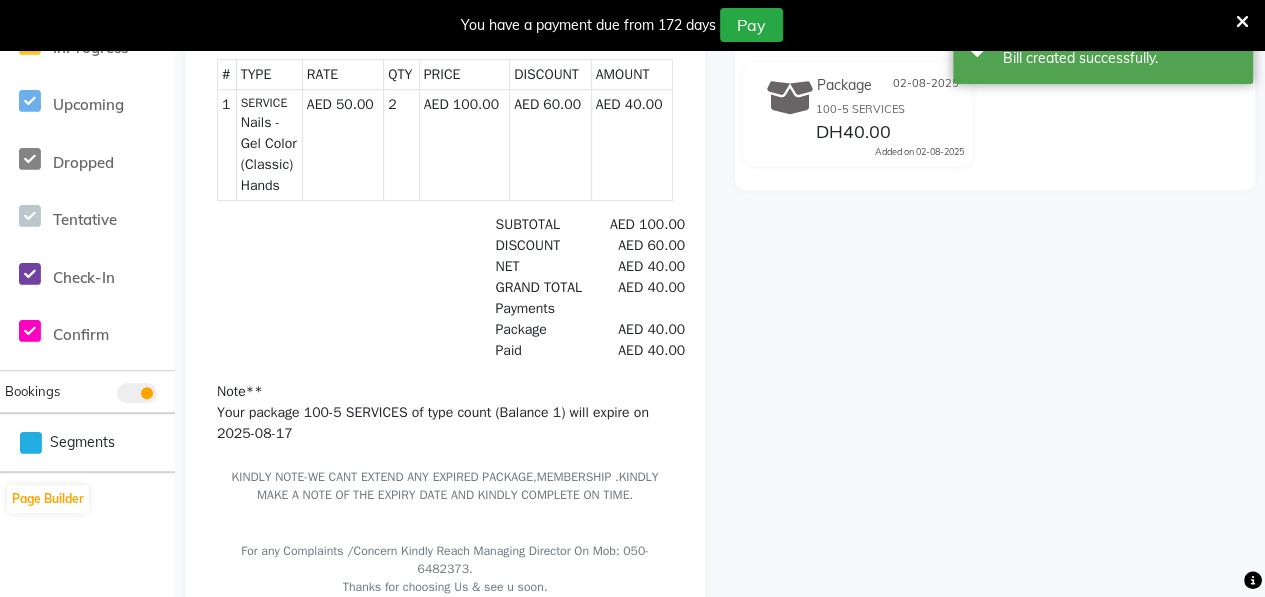 scroll, scrollTop: 0, scrollLeft: 0, axis: both 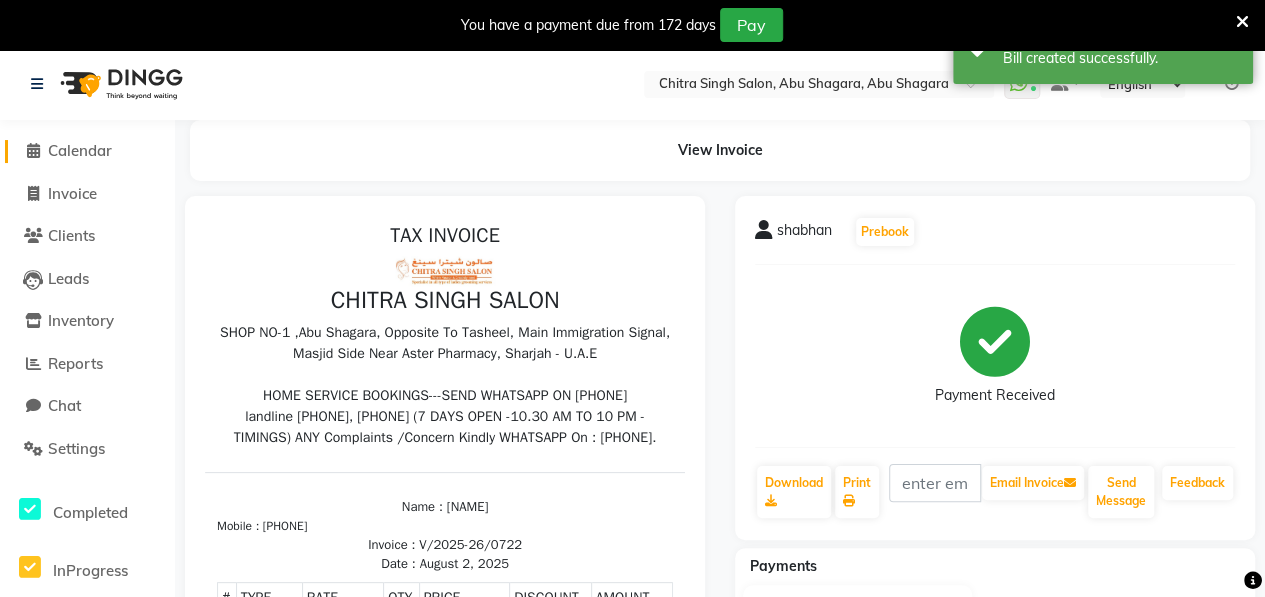 click on "Calendar" 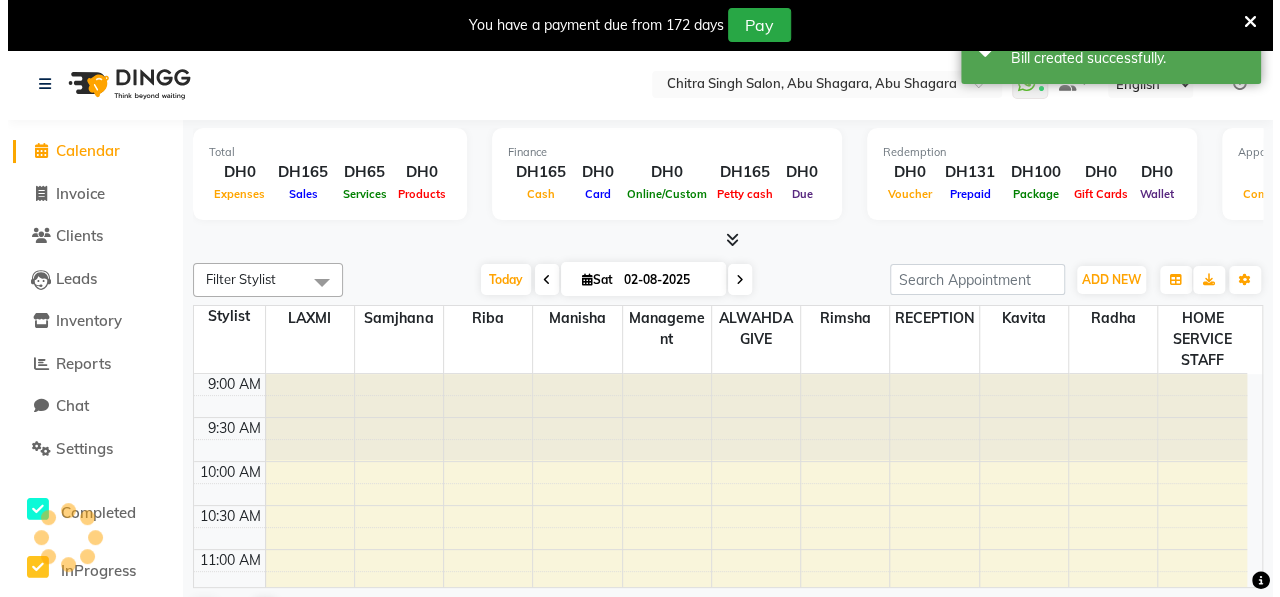 scroll, scrollTop: 0, scrollLeft: 0, axis: both 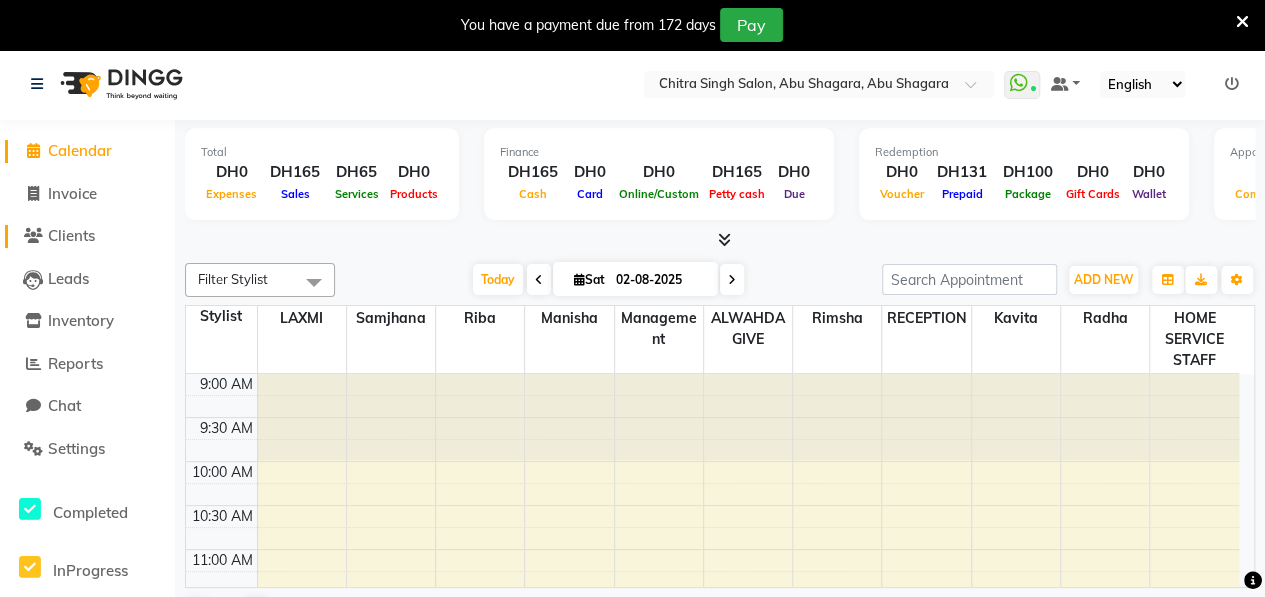 click on "Clients" 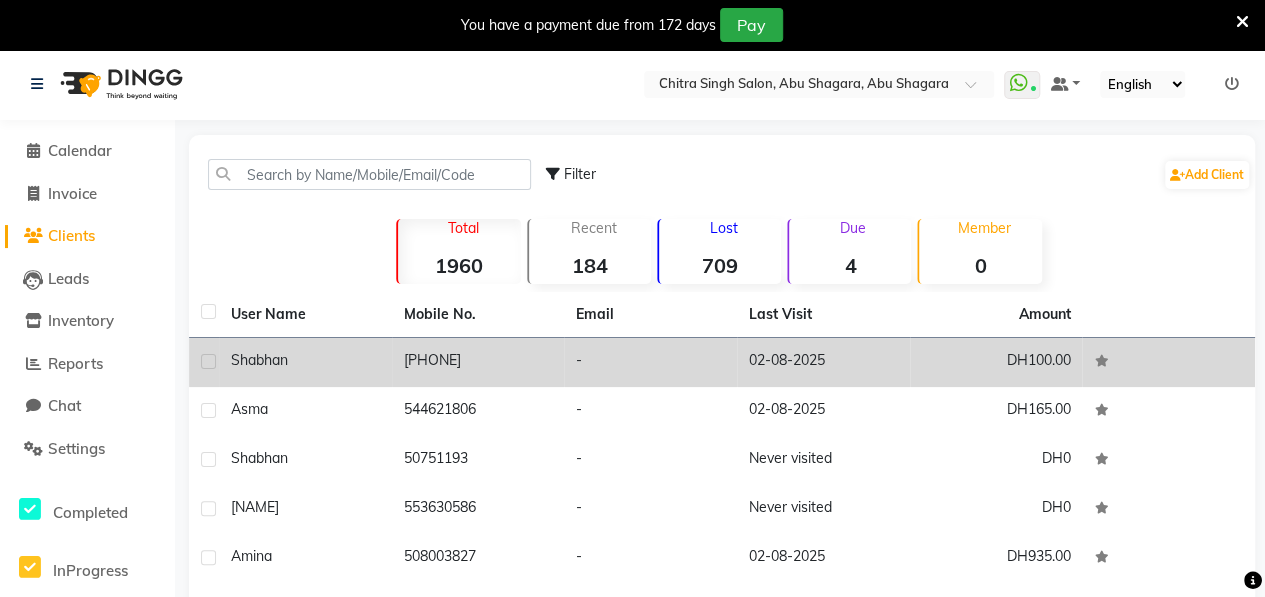 click on "shabhan" 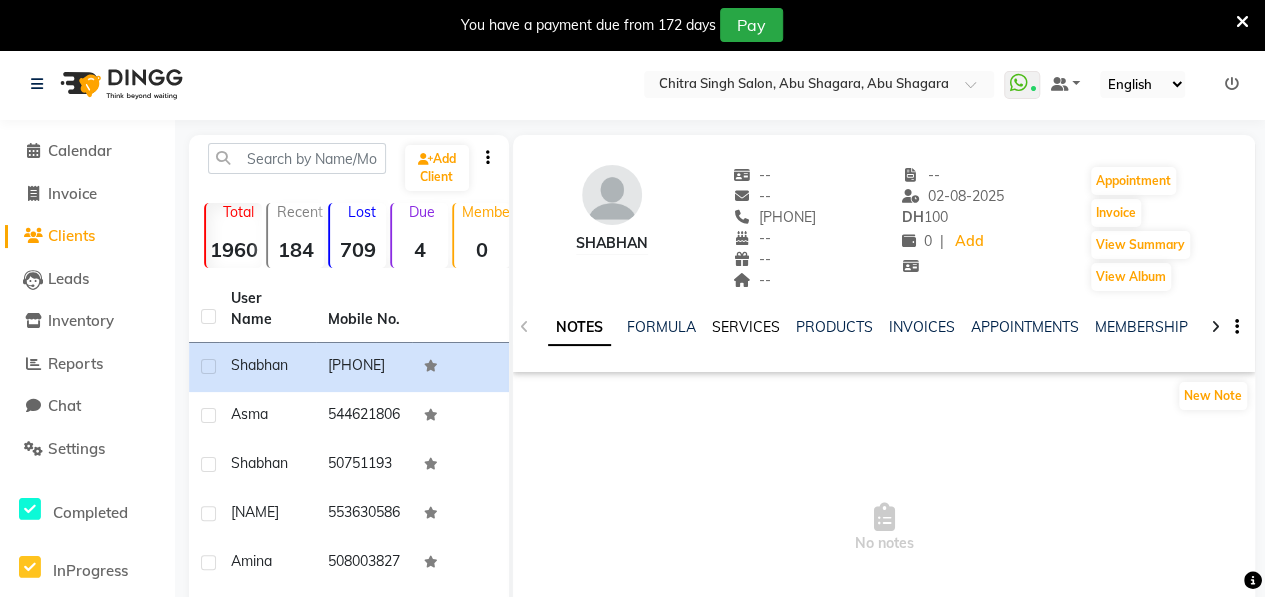 click on "SERVICES" 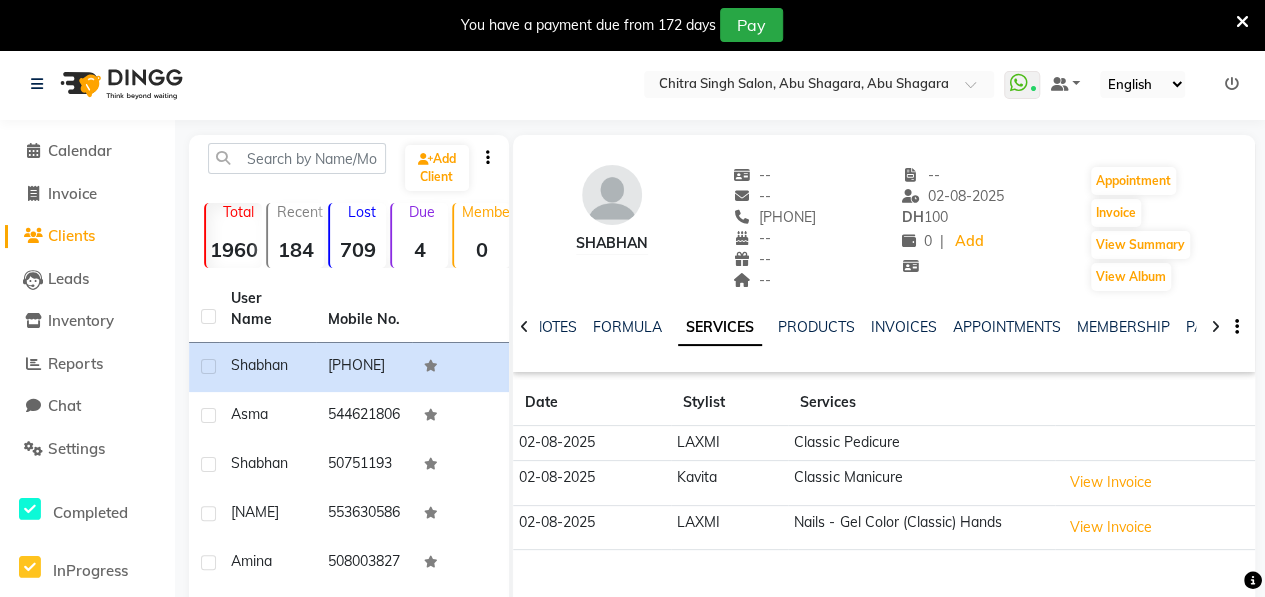 click 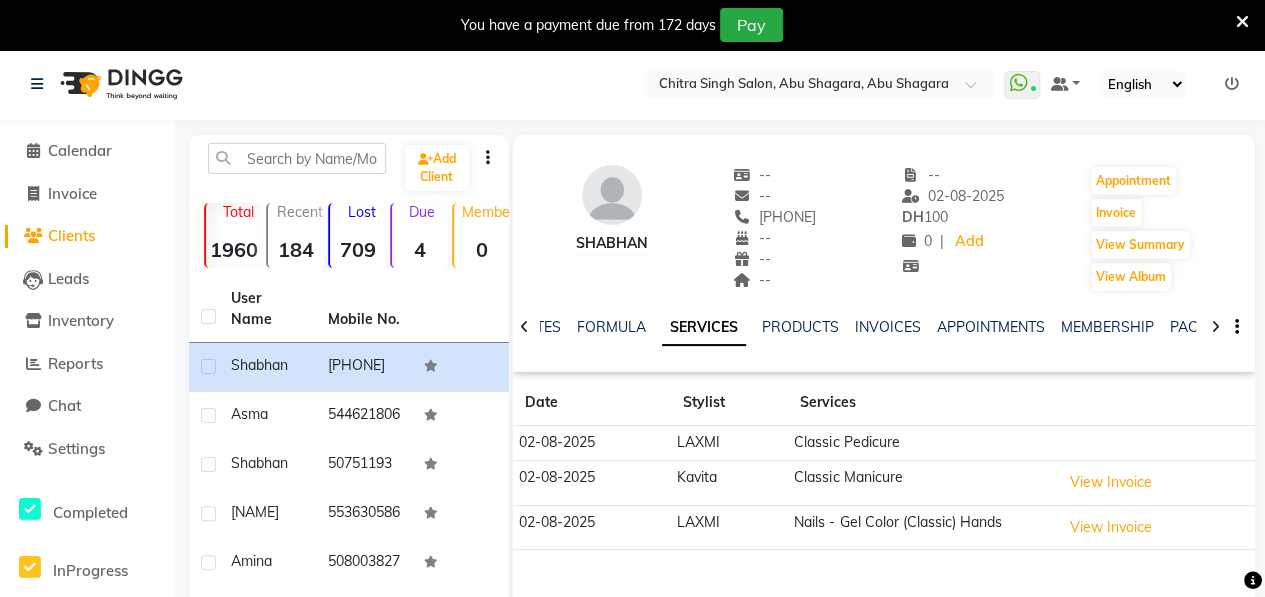 click 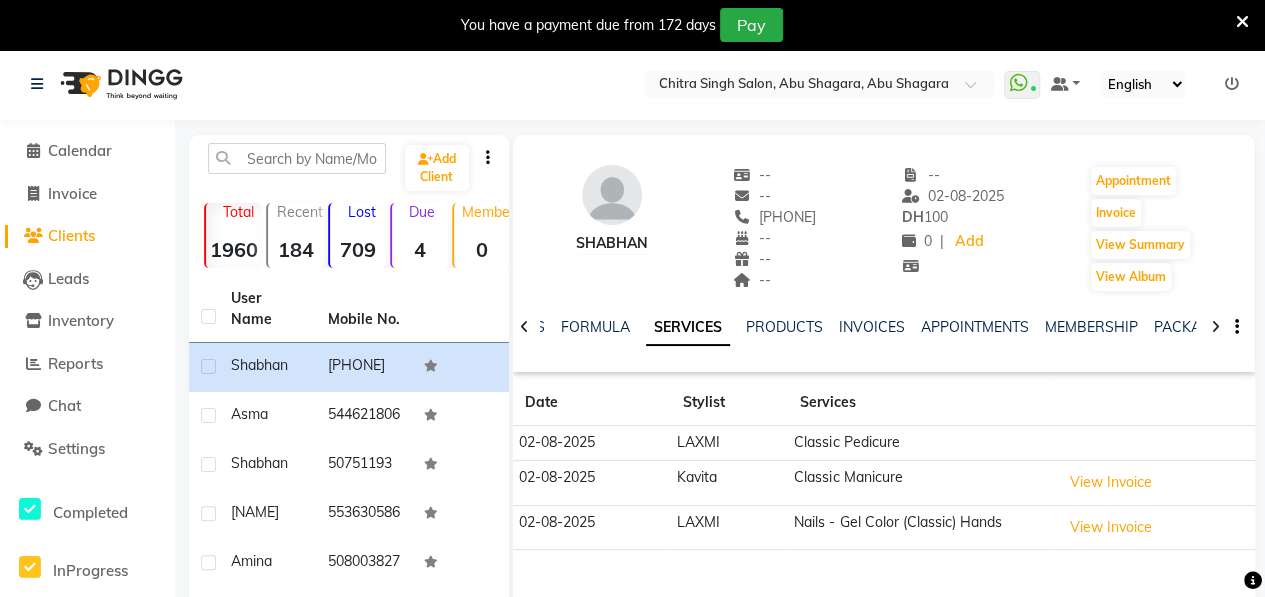 click 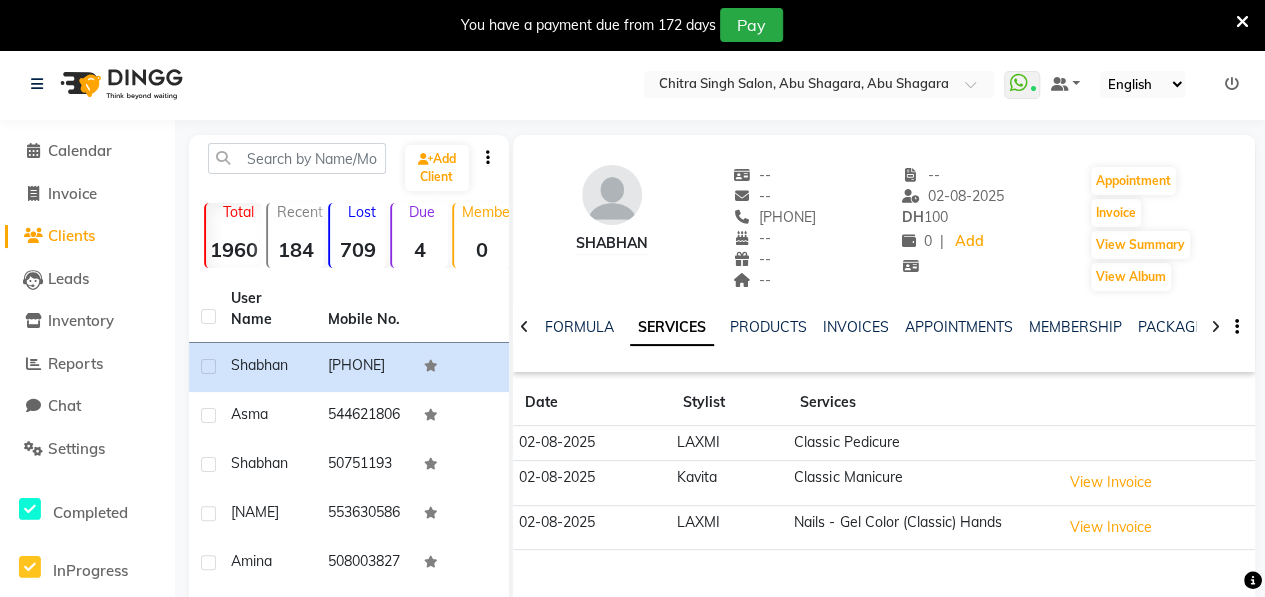 click 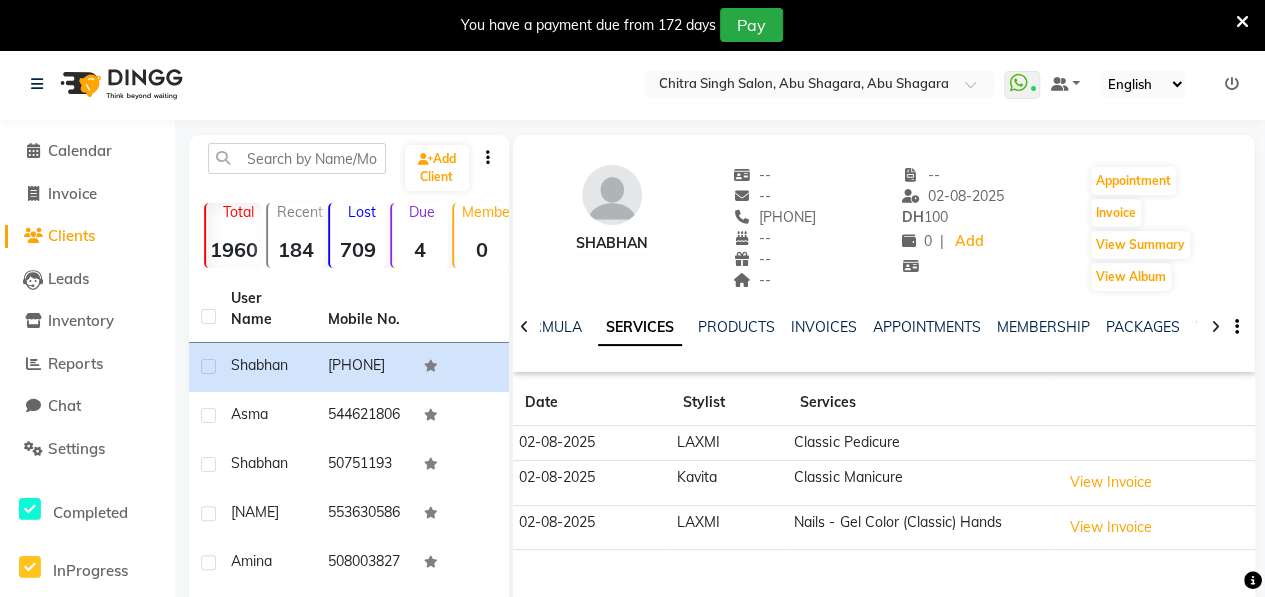 click 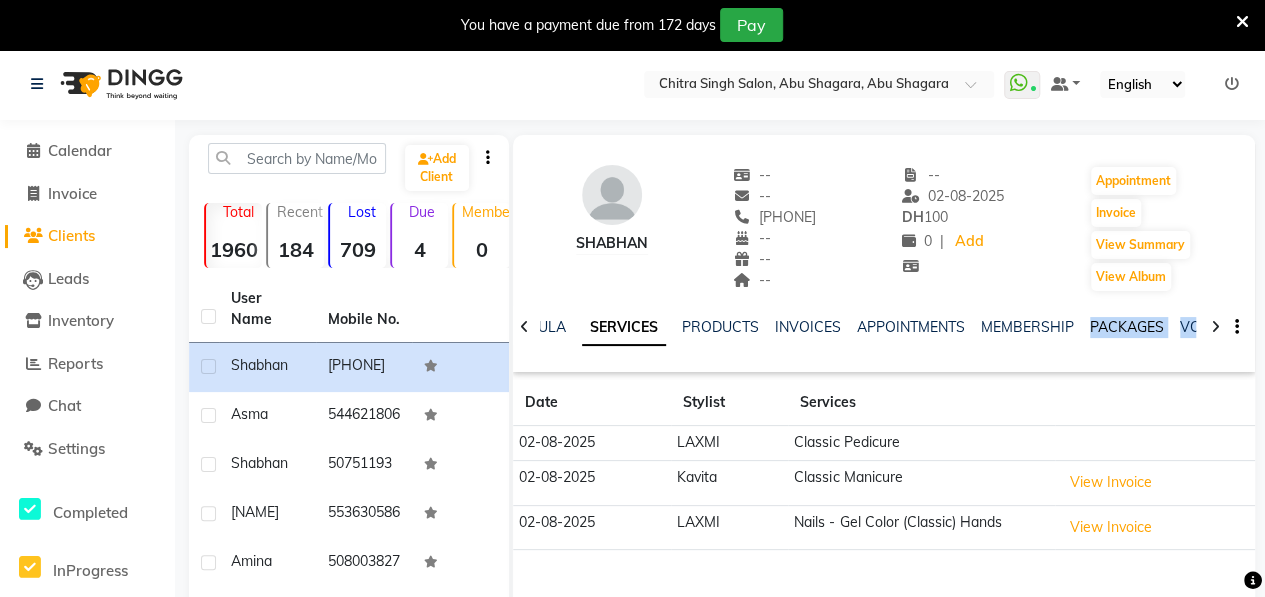 drag, startPoint x: 1218, startPoint y: 328, endPoint x: 1128, endPoint y: 332, distance: 90.088844 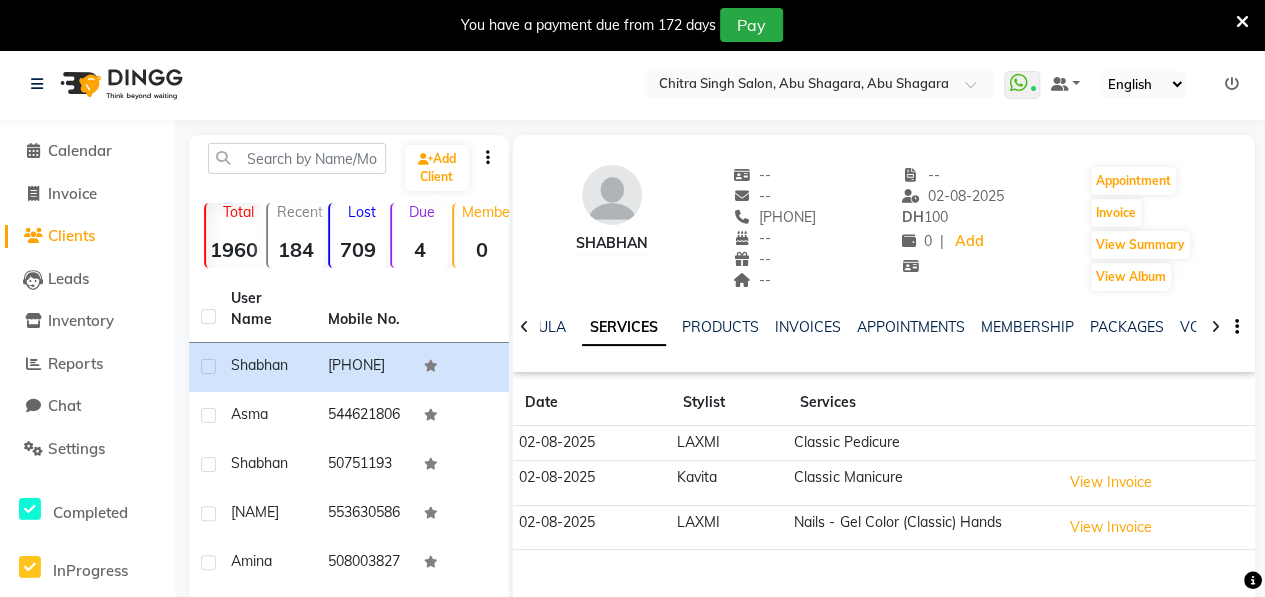 drag, startPoint x: 1128, startPoint y: 332, endPoint x: 1142, endPoint y: 395, distance: 64.53681 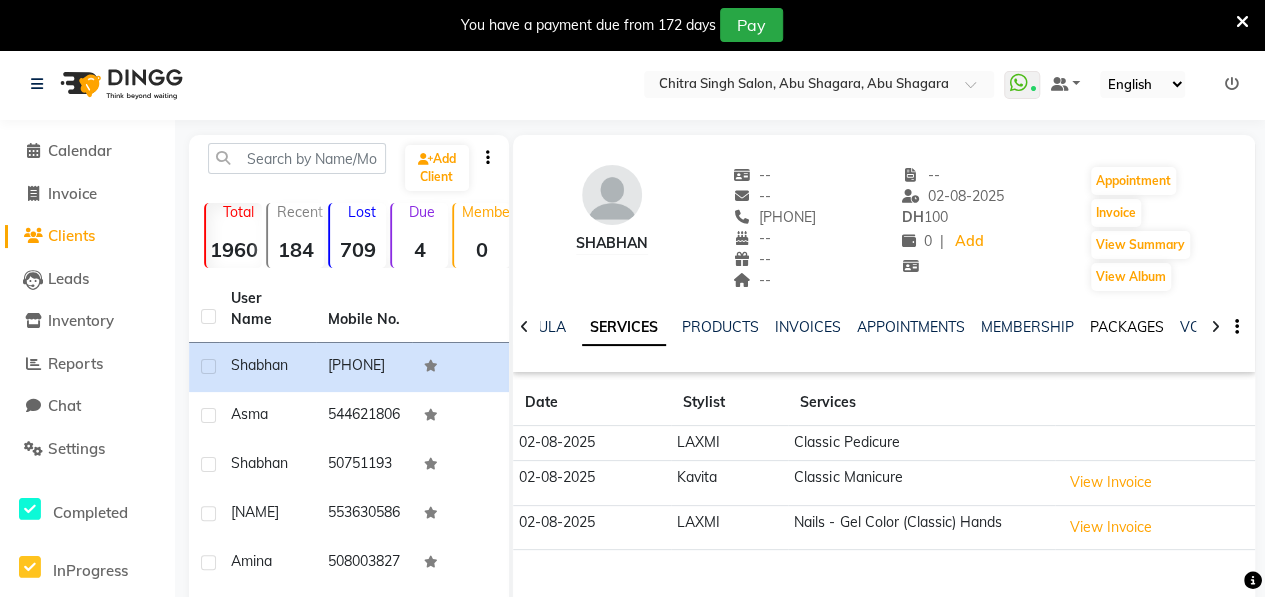 click on "PACKAGES" 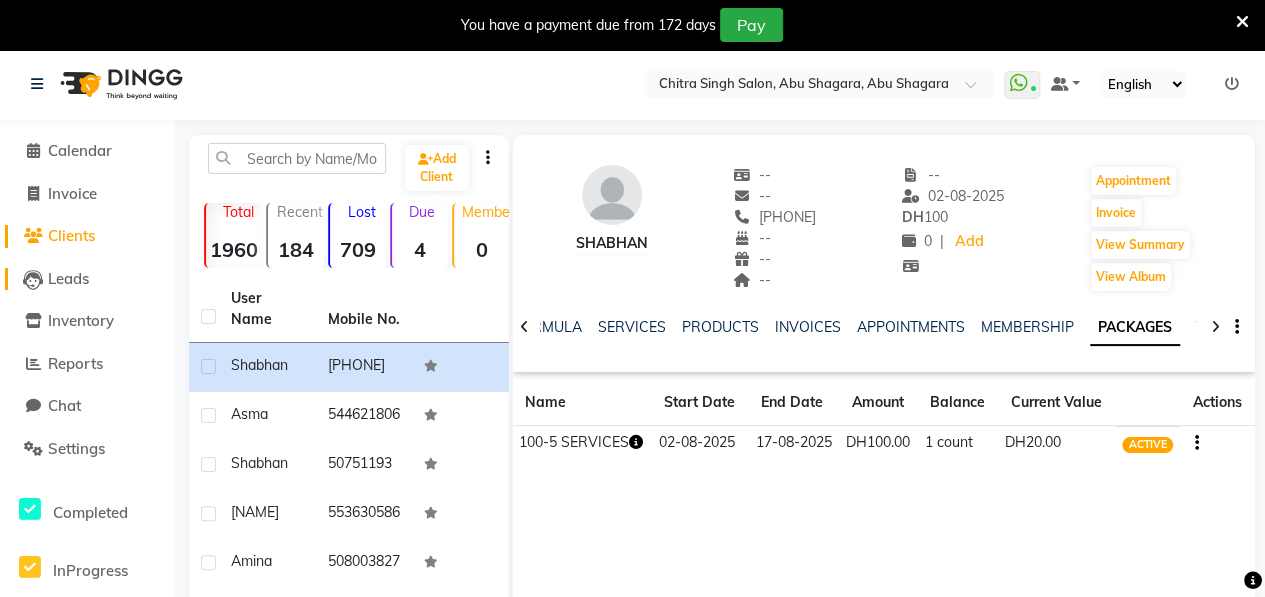 click on "Leads" 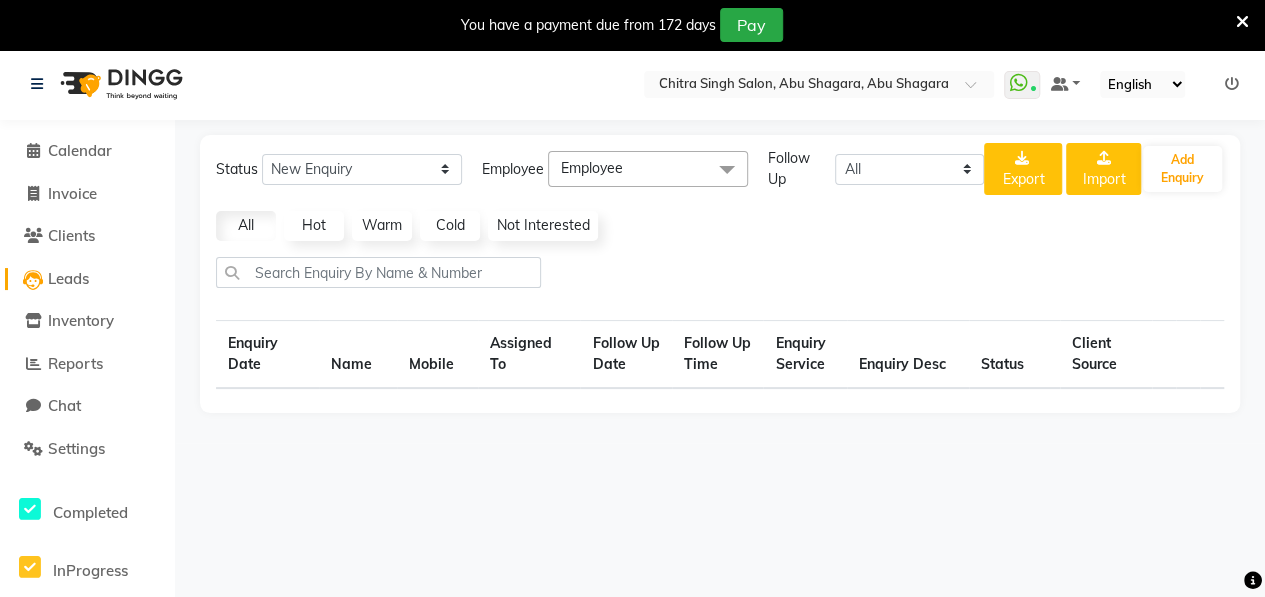 select on "10" 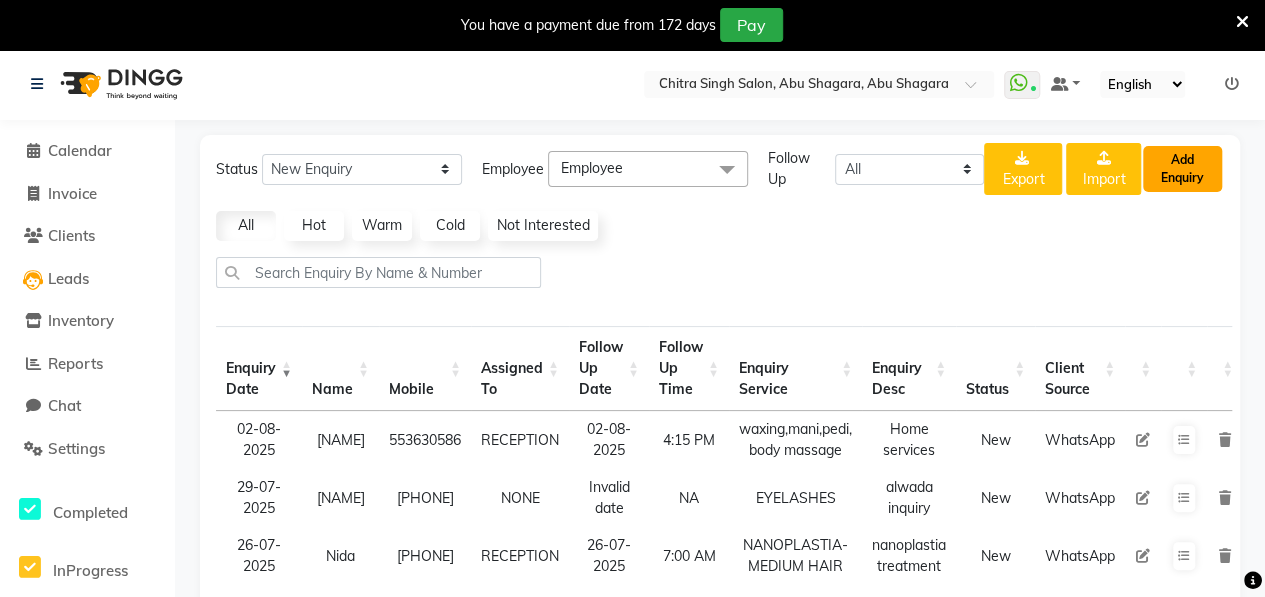 click on "Add Enquiry" 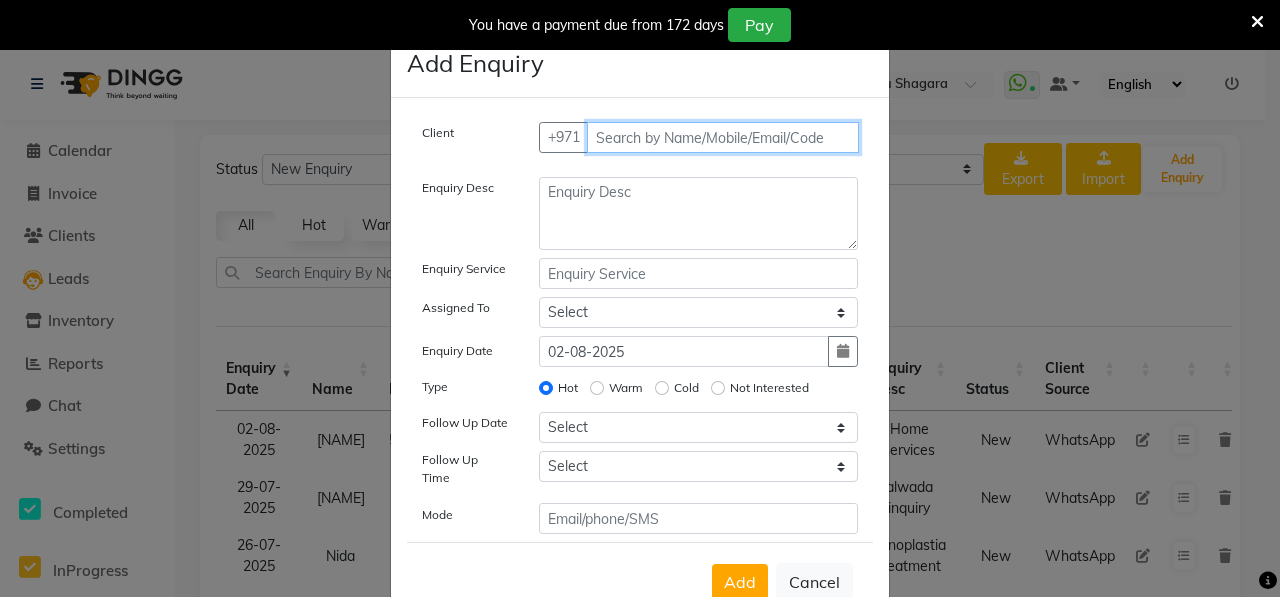 click at bounding box center [723, 137] 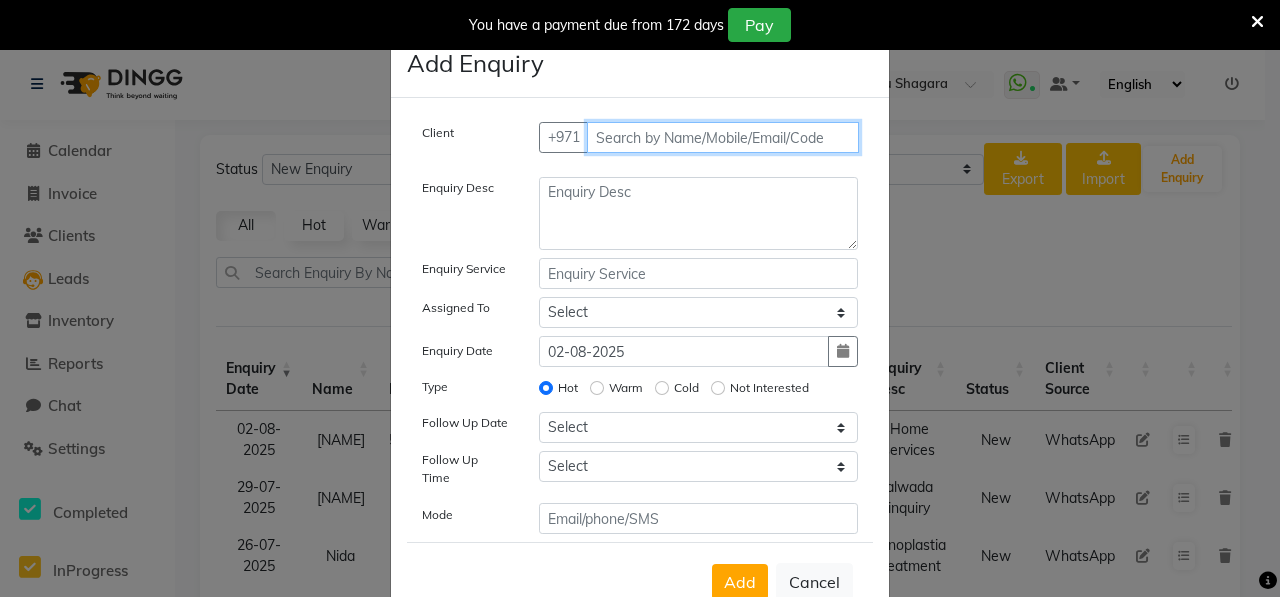 paste on "50 911 0026" 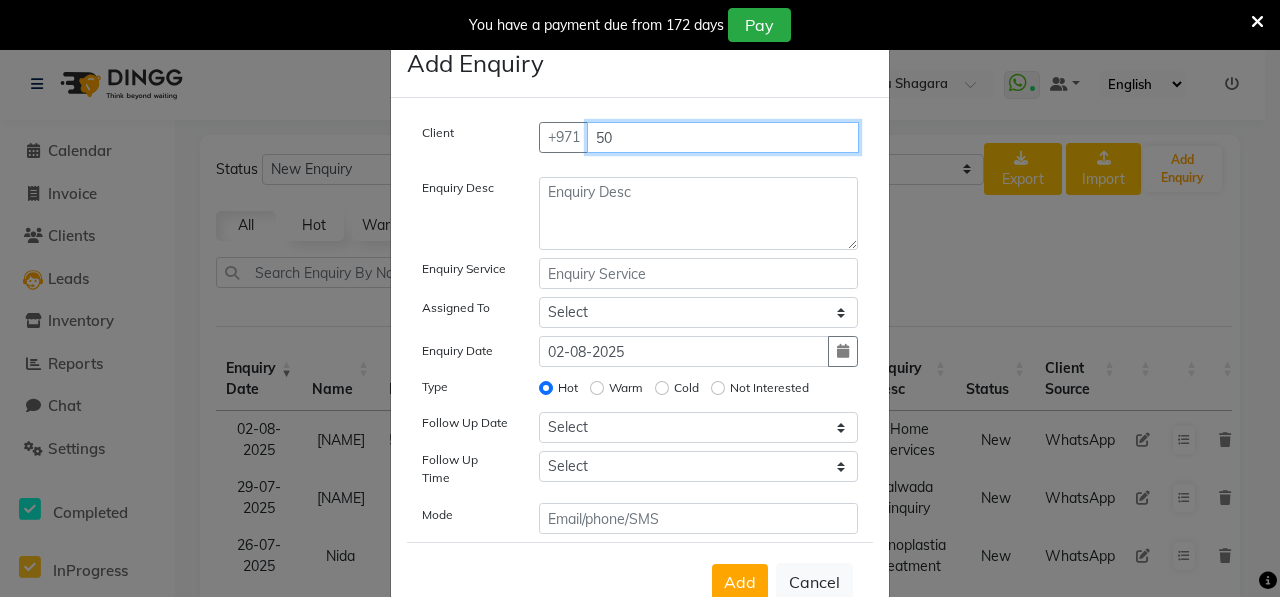 type on "5" 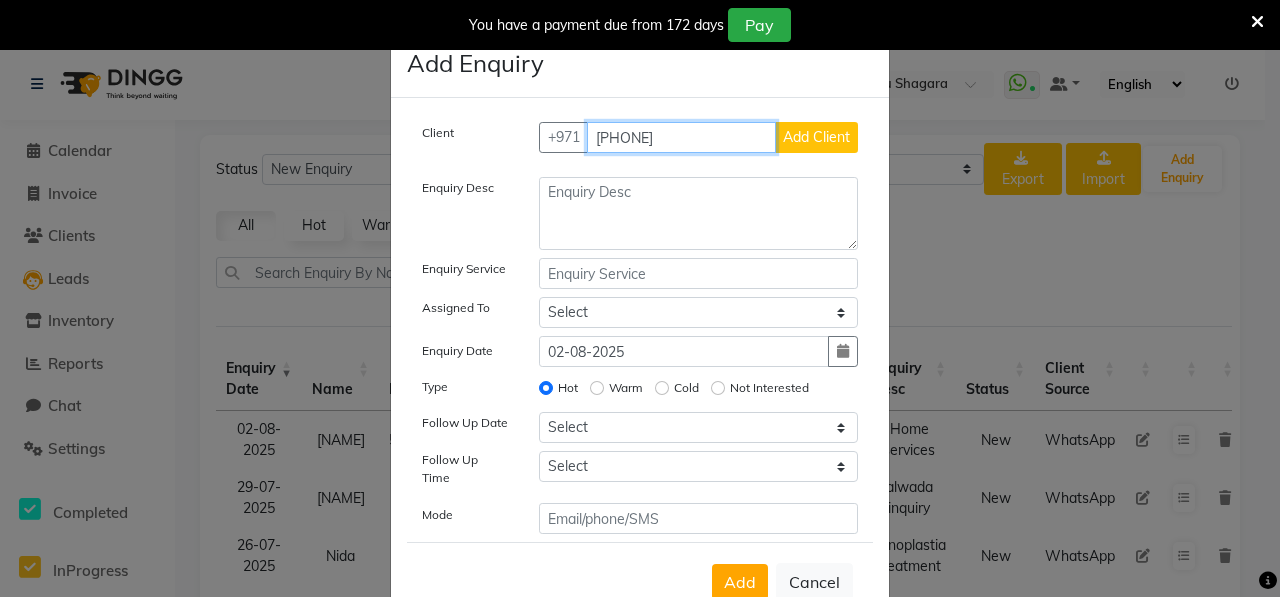 type on "[PHONE]" 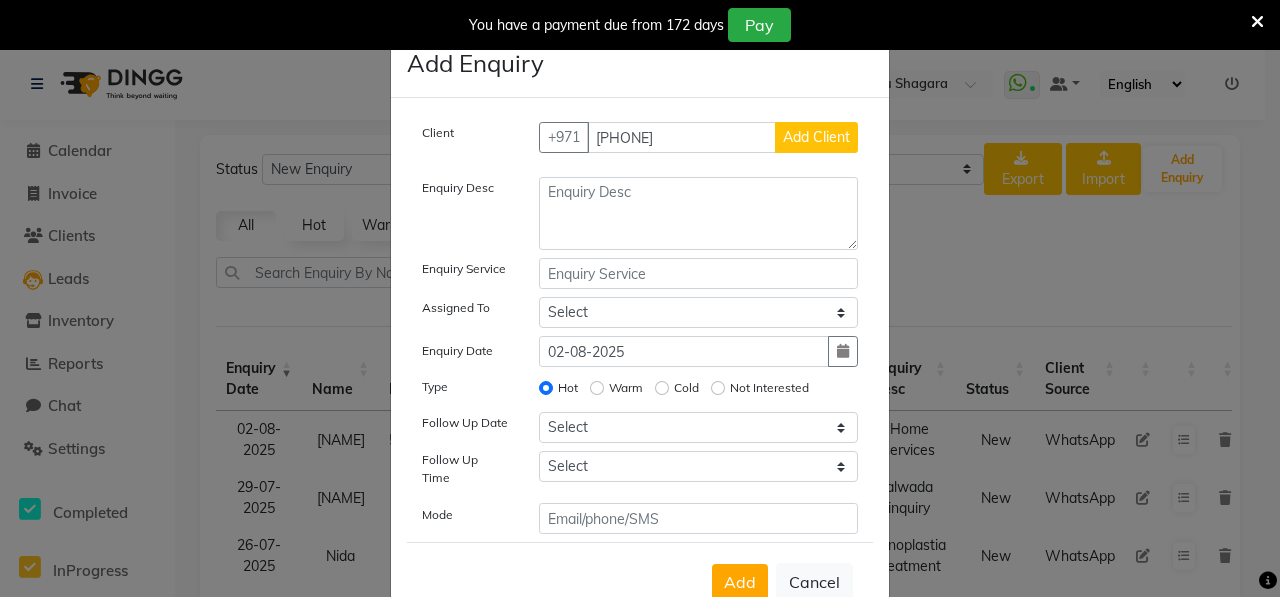 click on "Add Client" 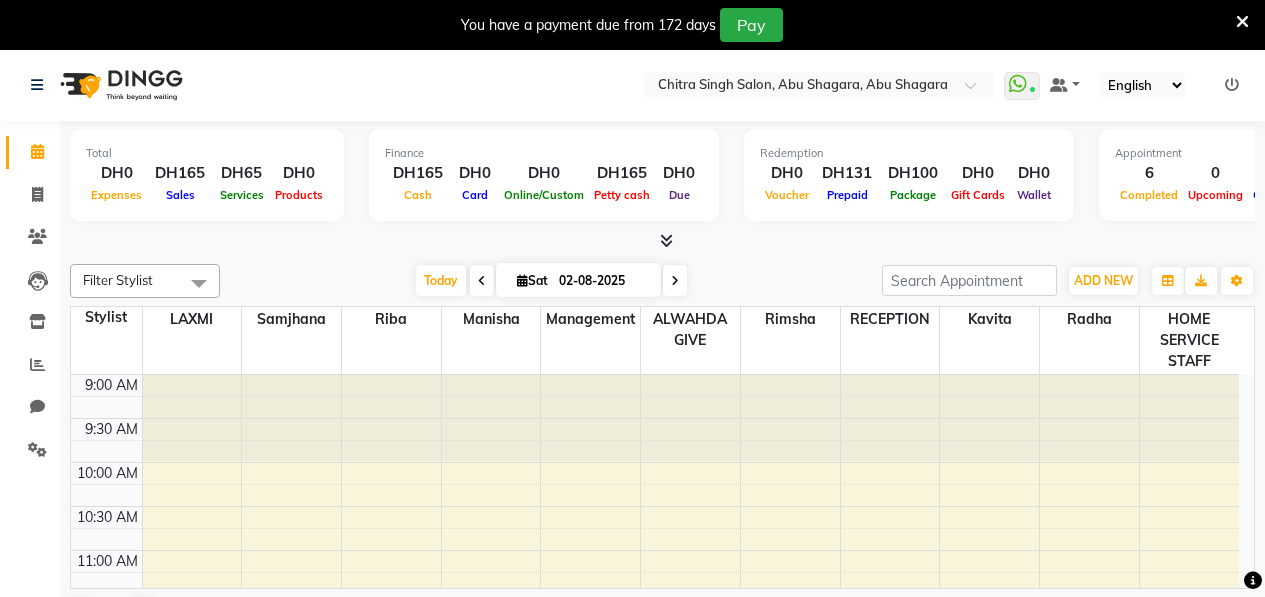 scroll, scrollTop: 0, scrollLeft: 0, axis: both 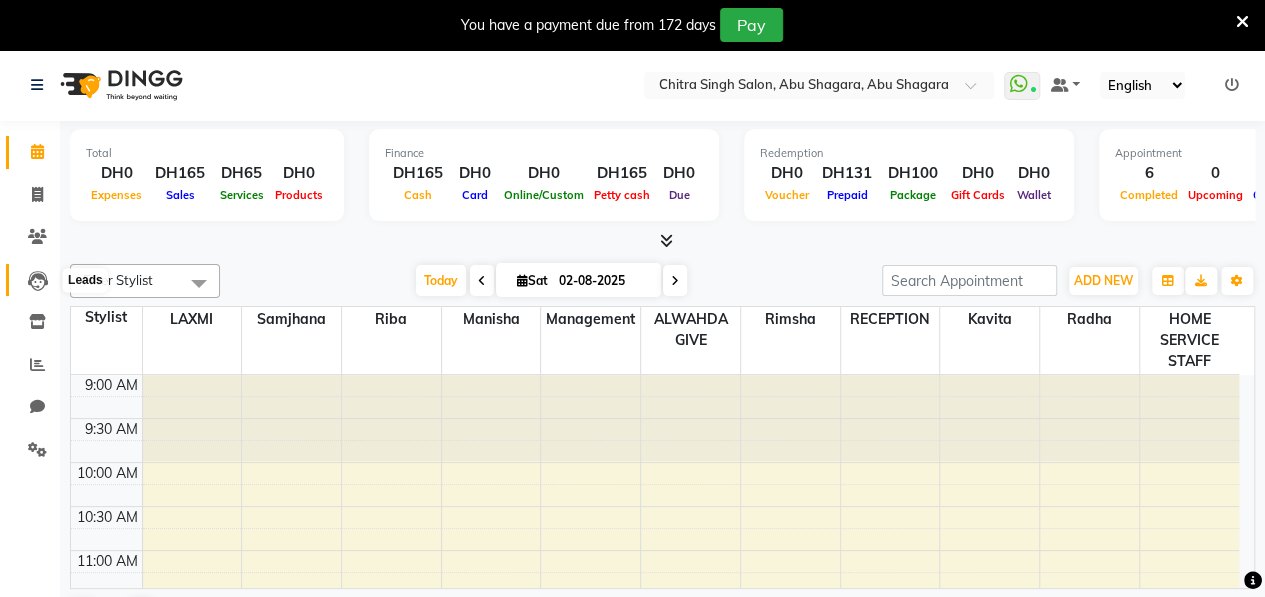 click 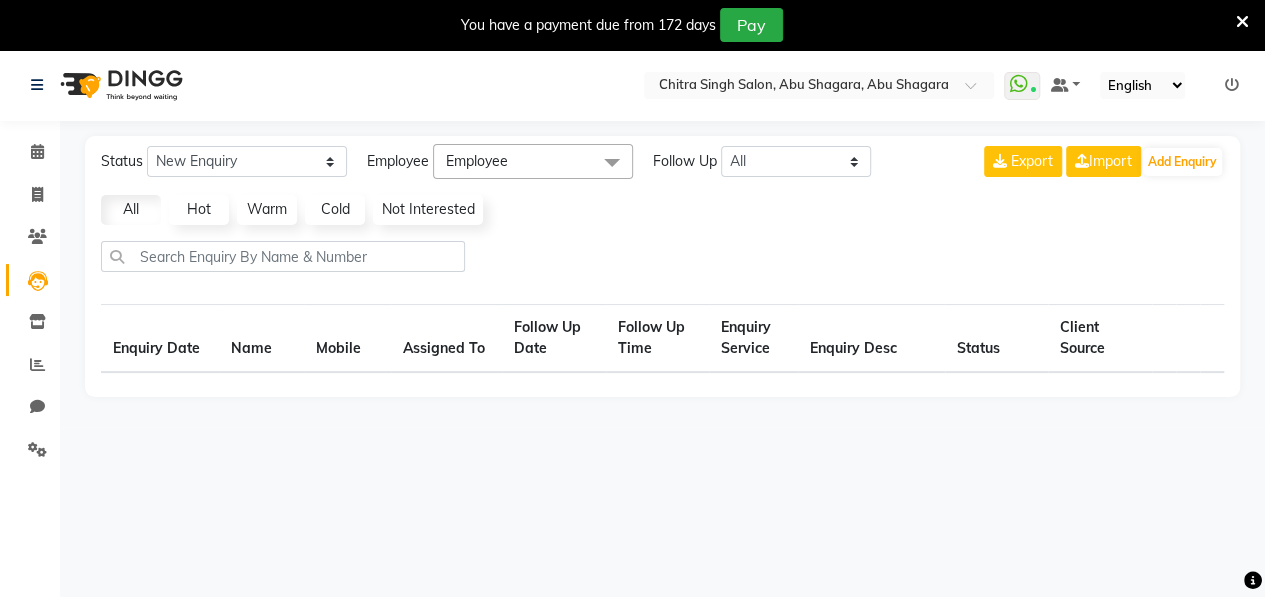 select on "10" 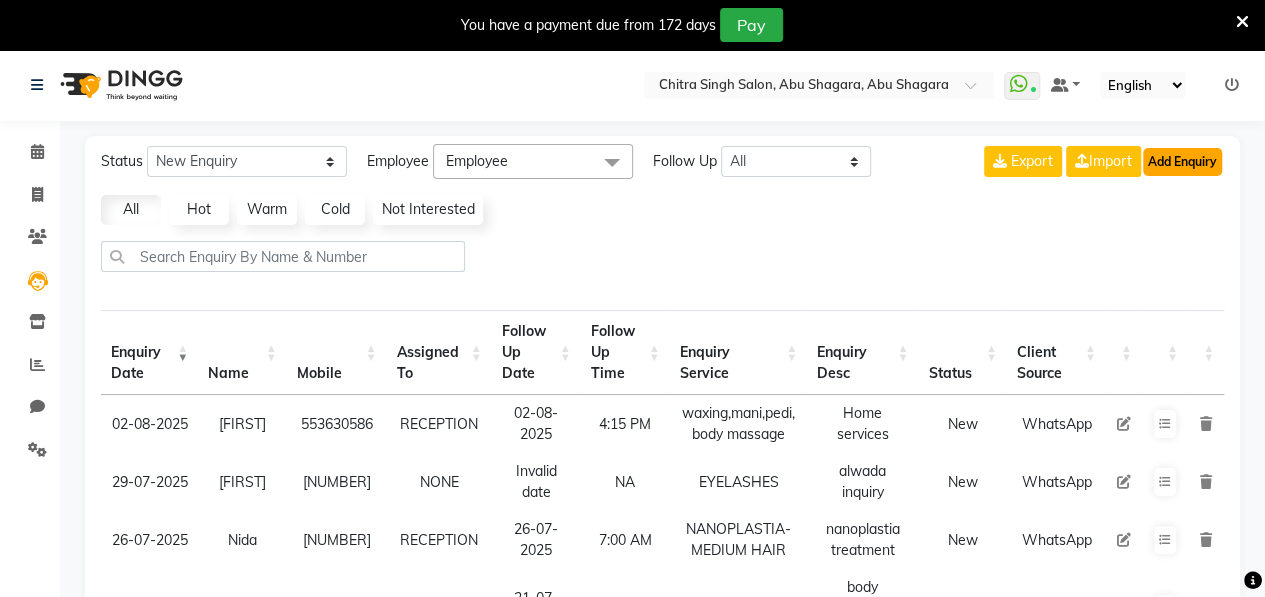 click on "Add Enquiry" 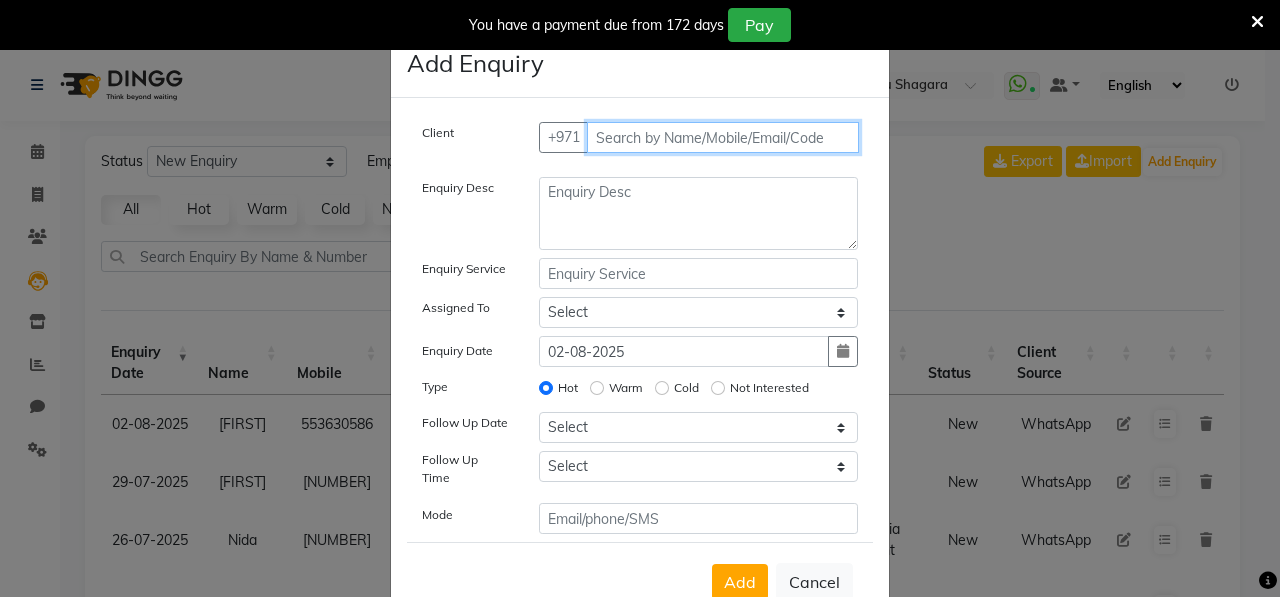 click at bounding box center [723, 137] 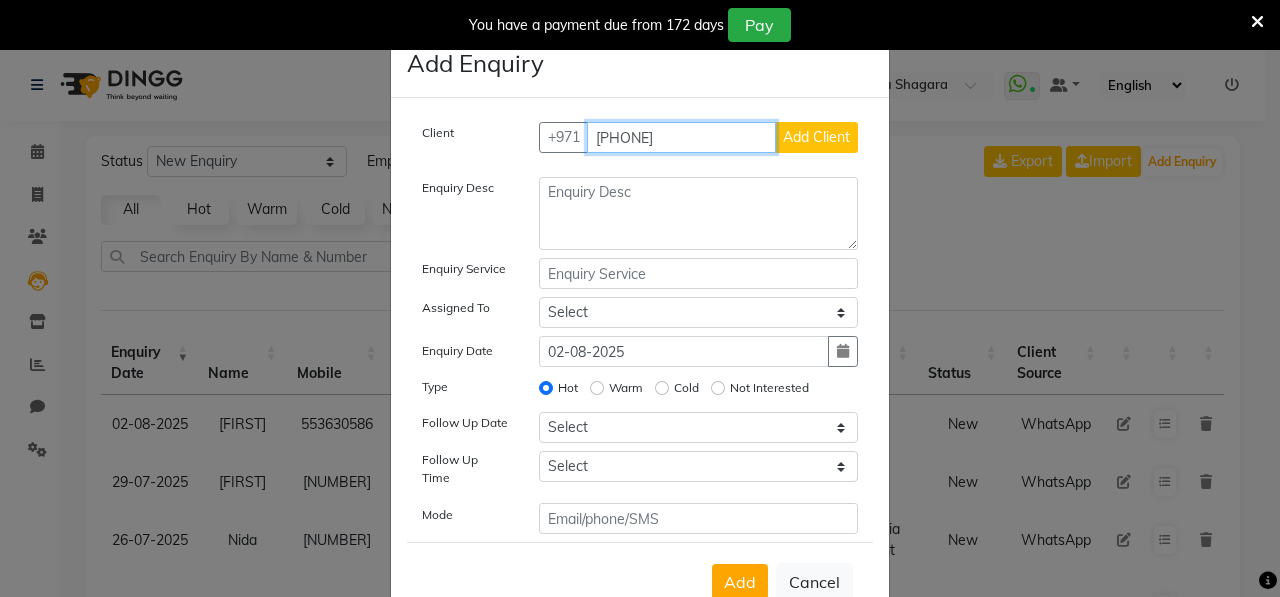 type on "[PHONE]" 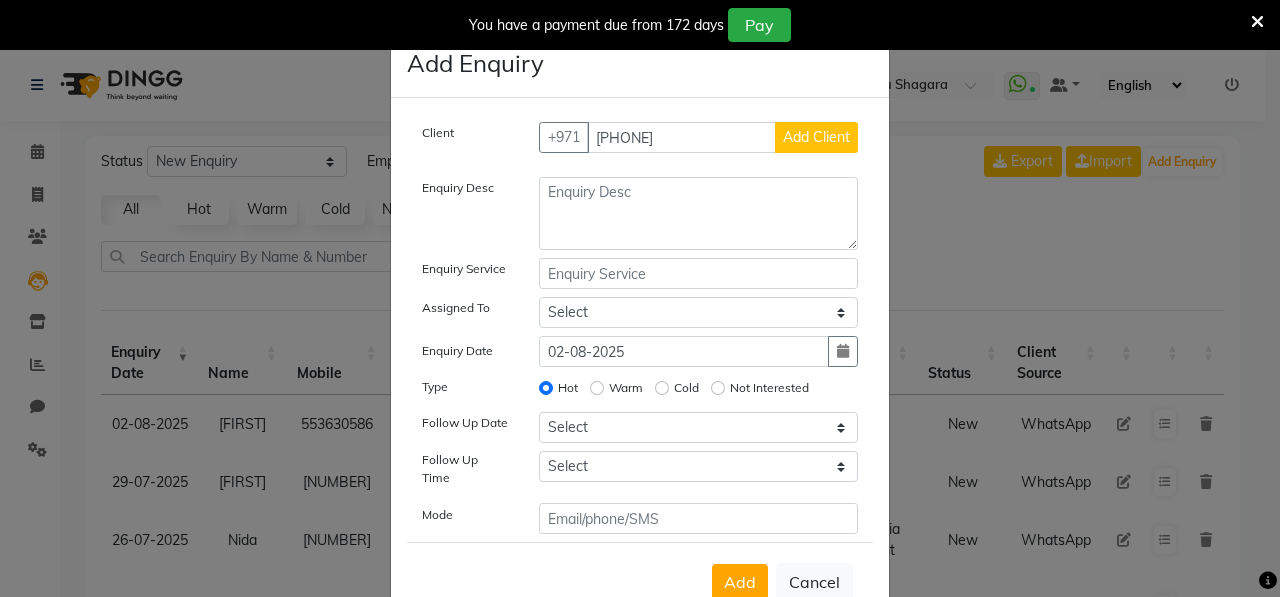 click on "Add Client" 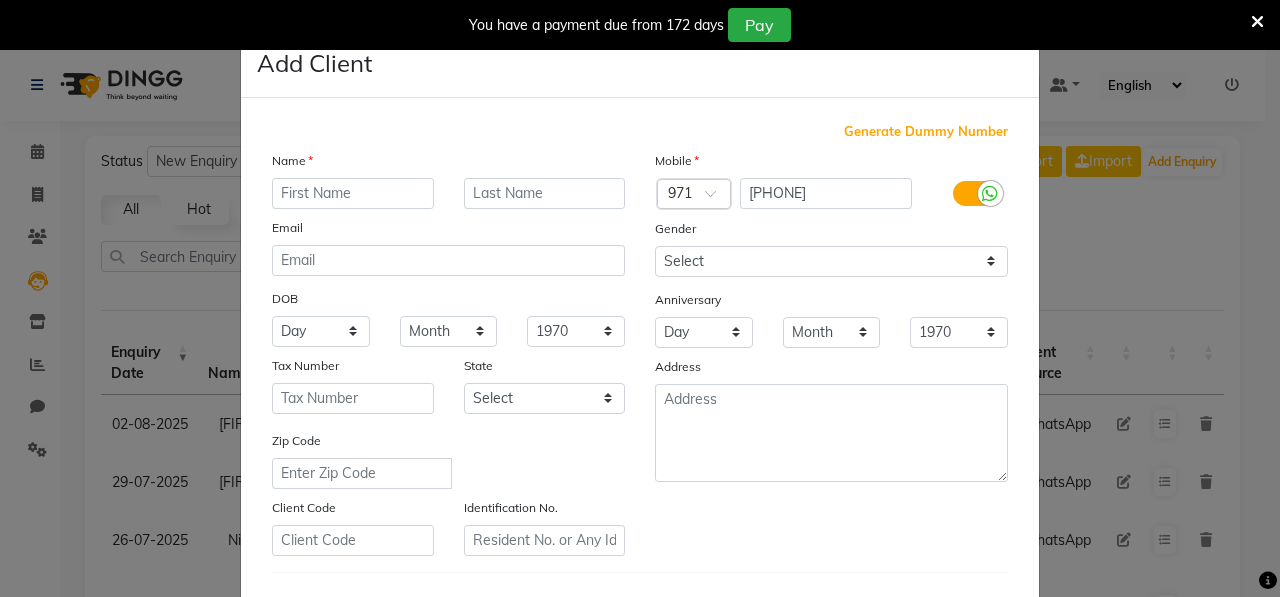 click 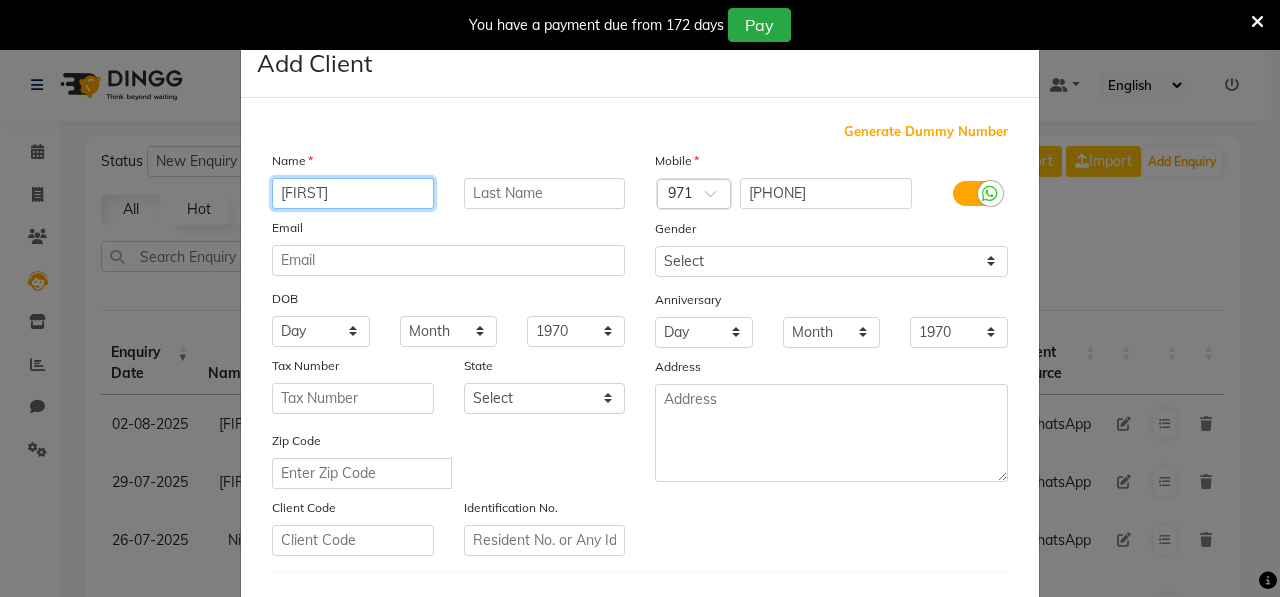 type on "[FIRST]" 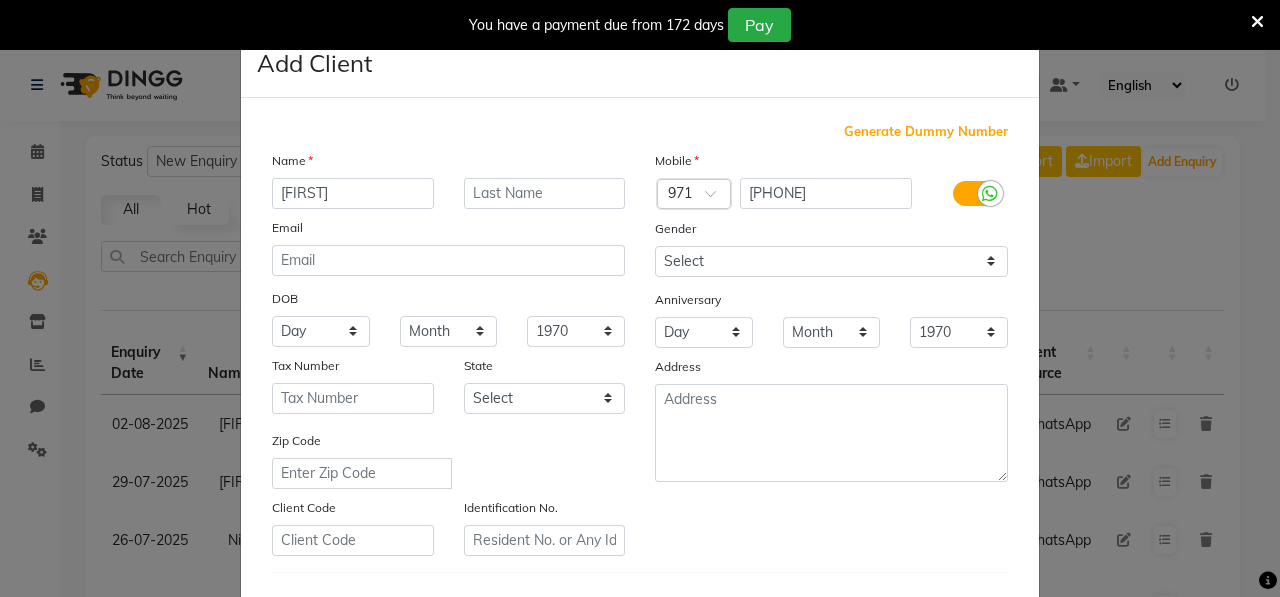scroll, scrollTop: 322, scrollLeft: 0, axis: vertical 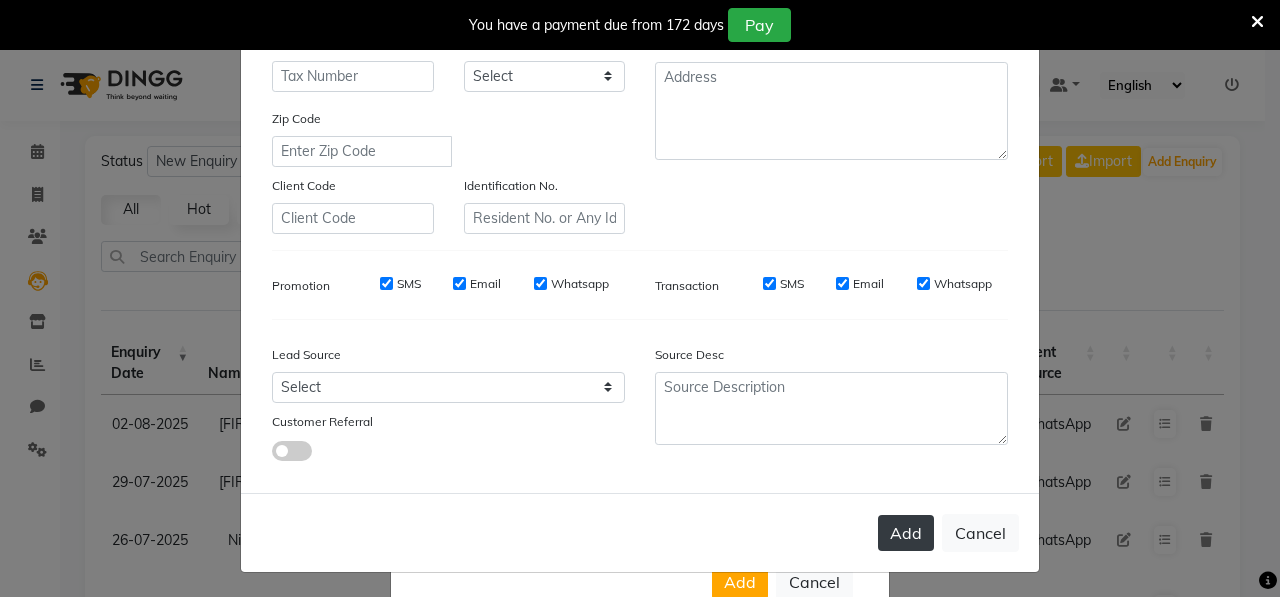 click on "Add" 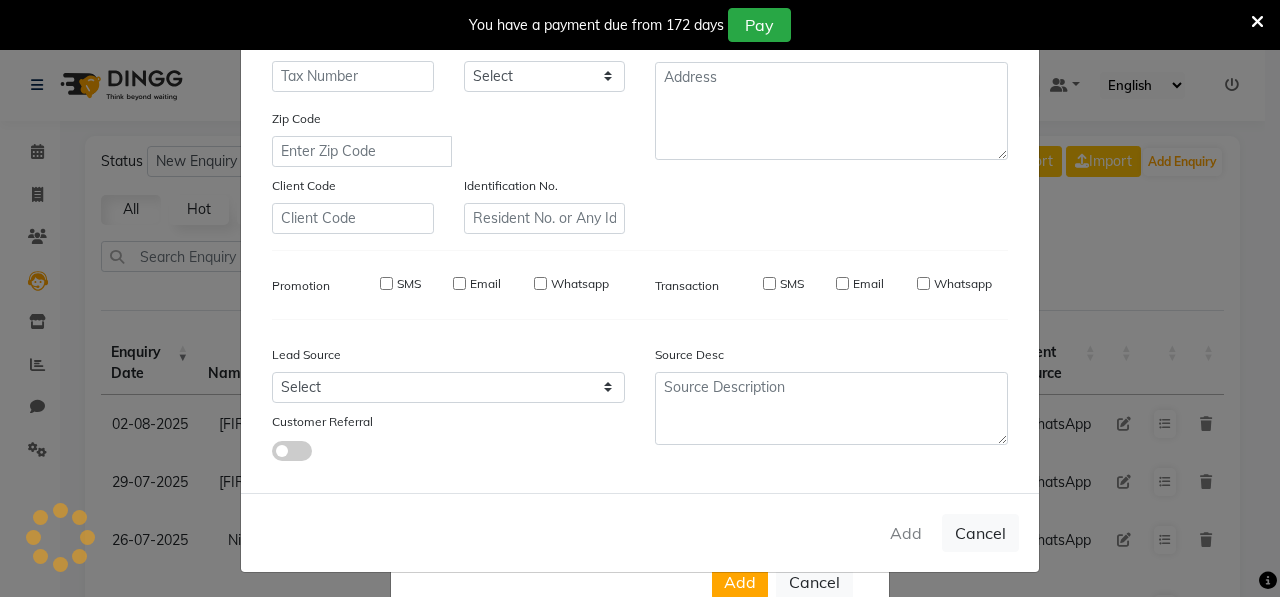 type 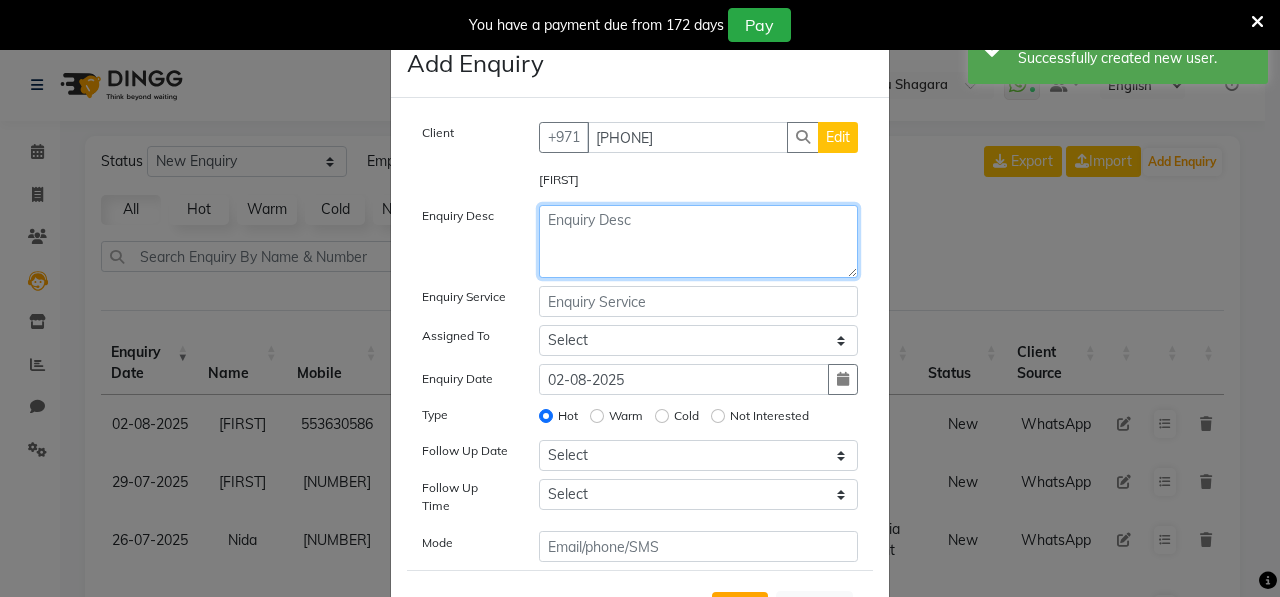 click 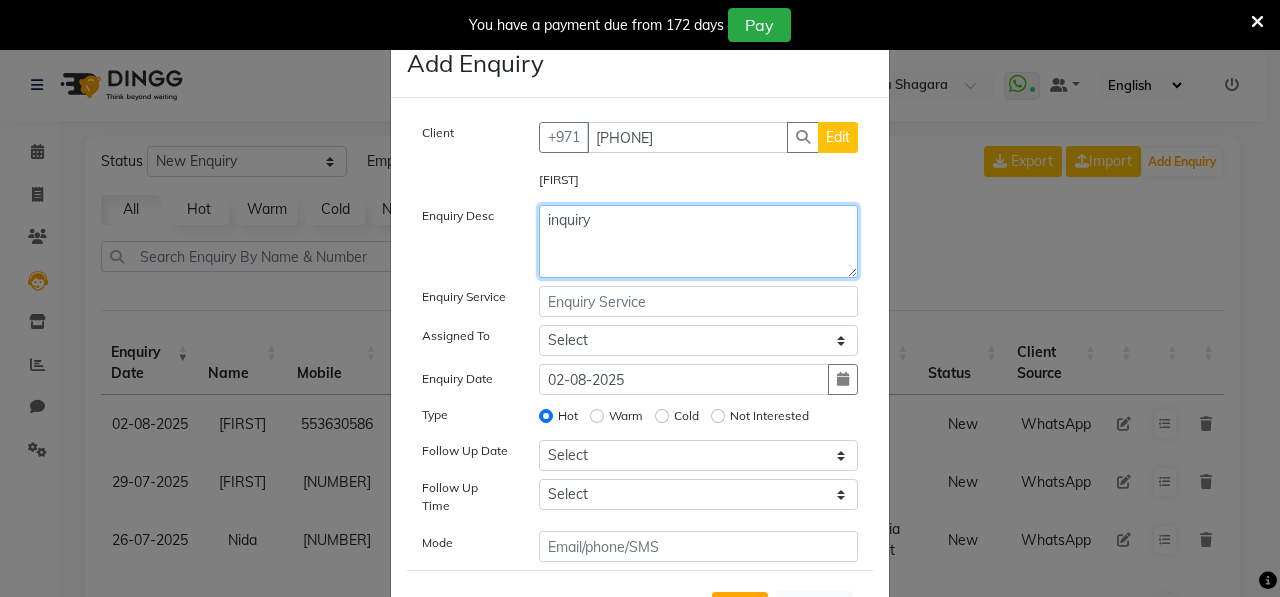 type on "inquiry" 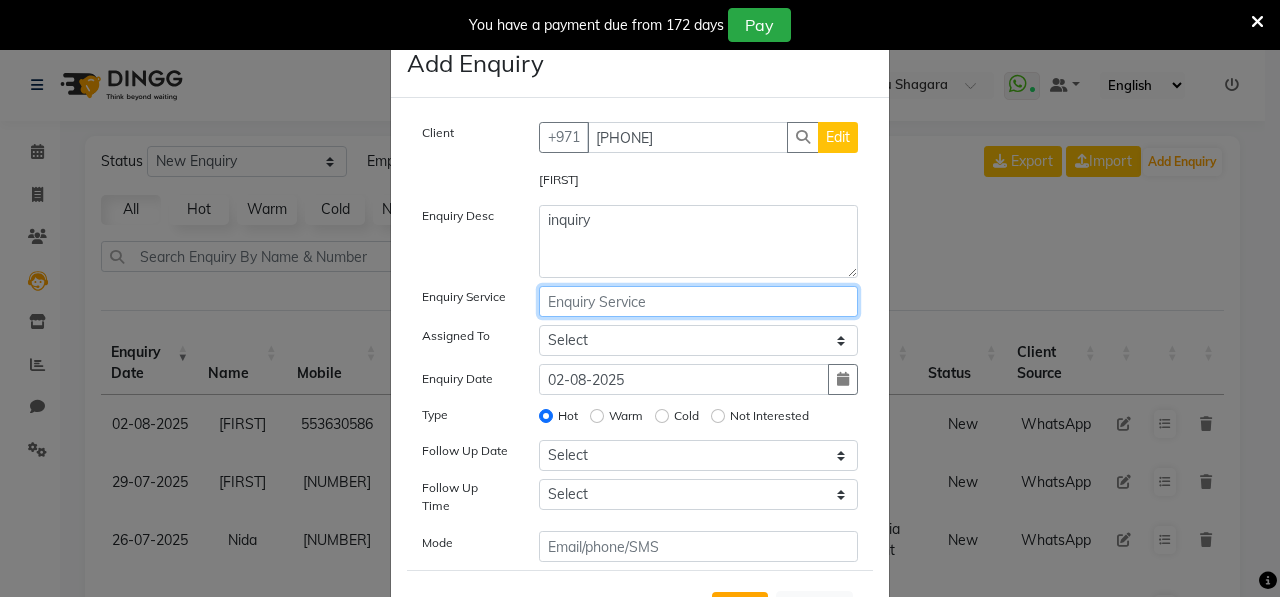 click at bounding box center [699, 301] 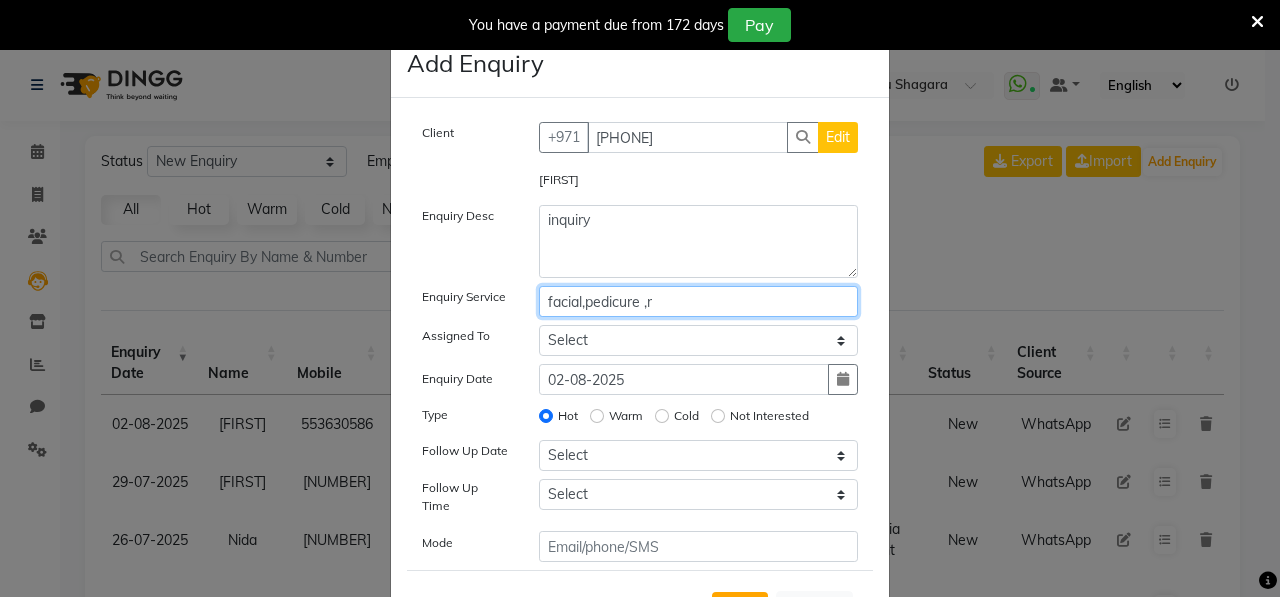 type on "facial,pedicure ,r" 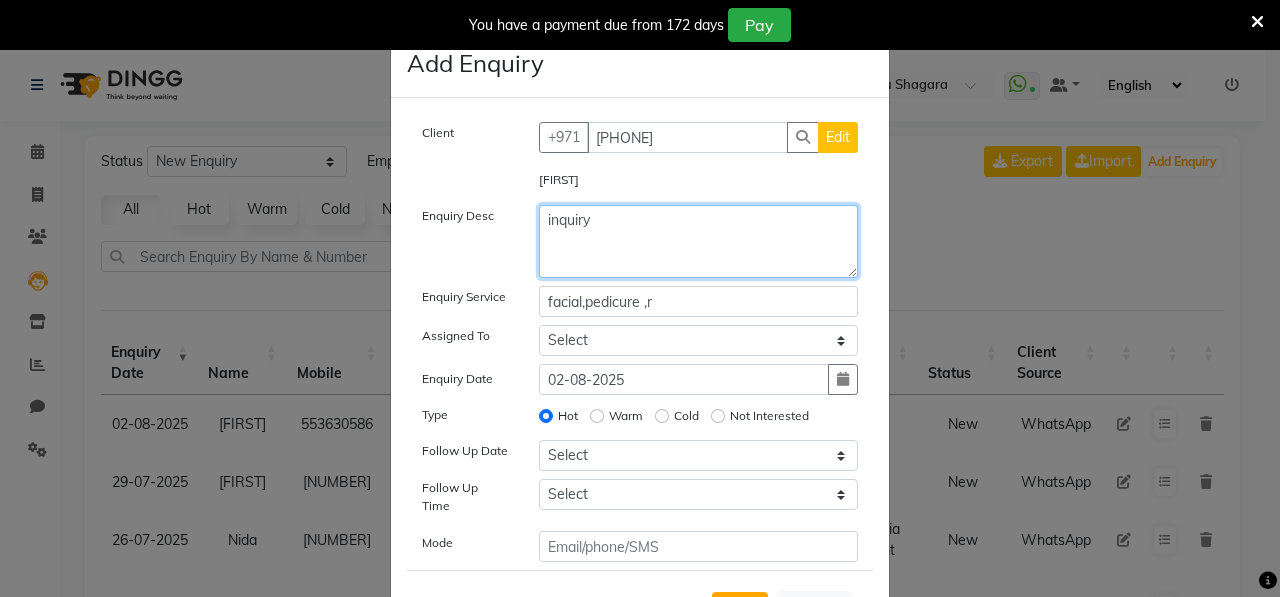 click on "inquiry" 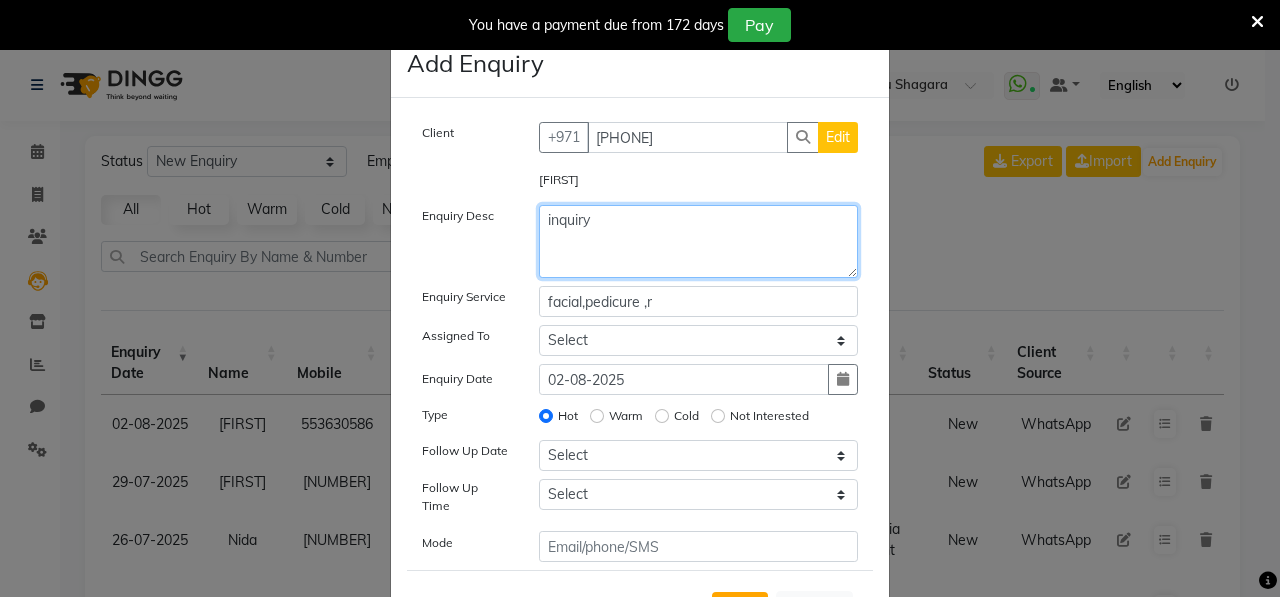 type on "inquiry" 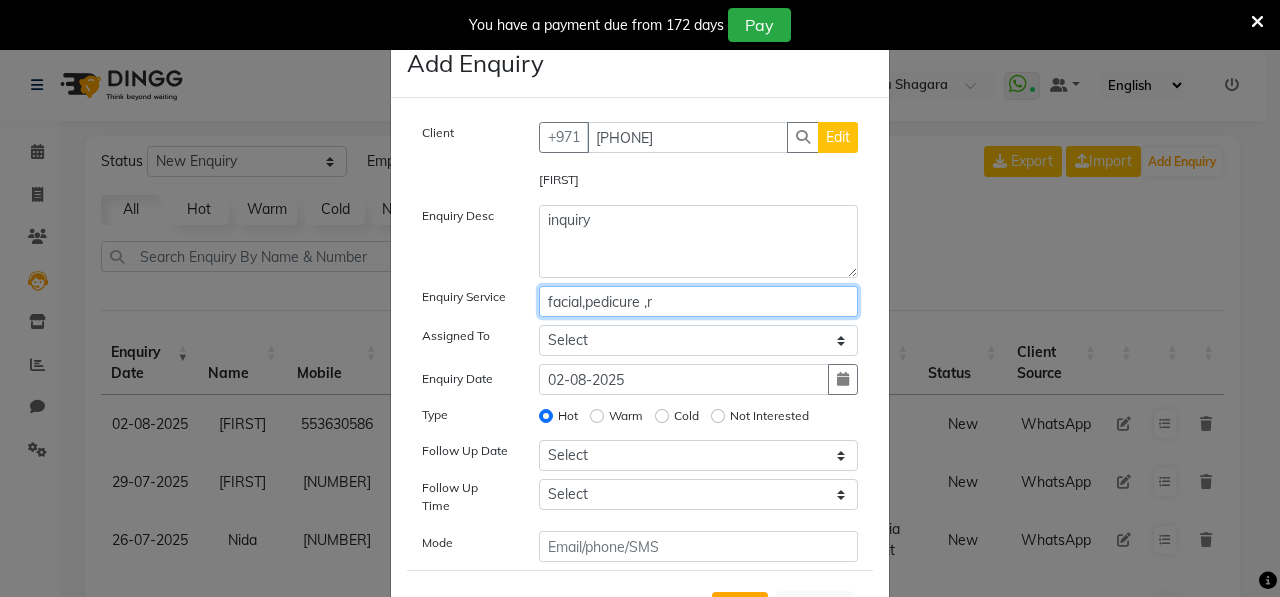 click on "facial,pedicure ,r" at bounding box center (699, 301) 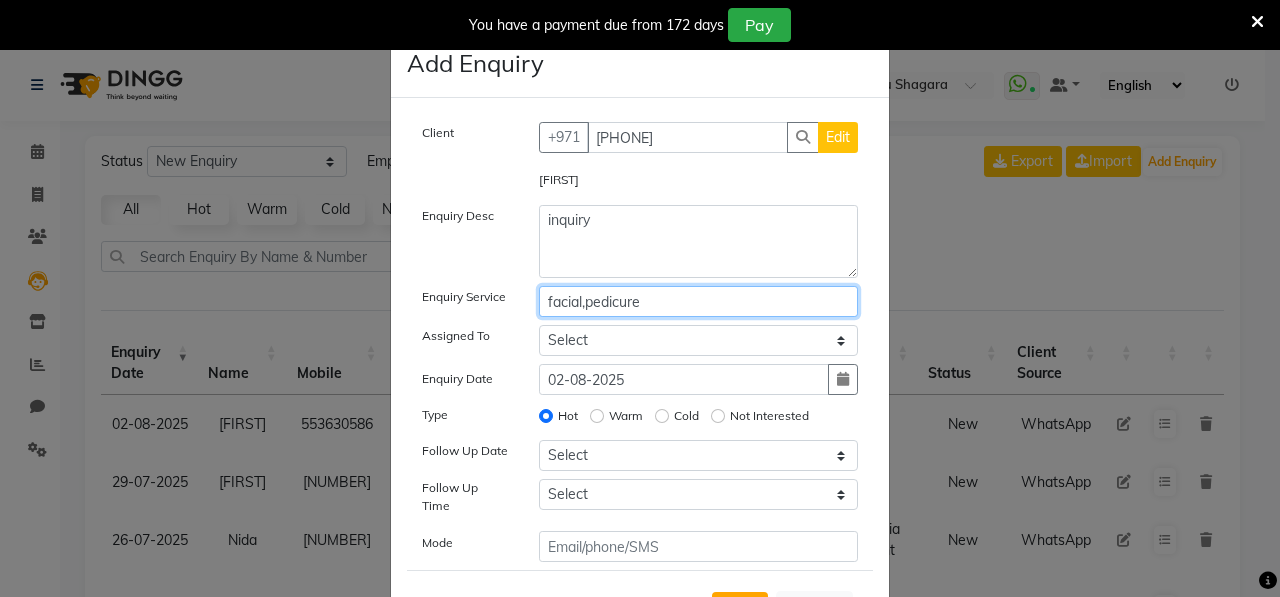 type on "facial,pedicure" 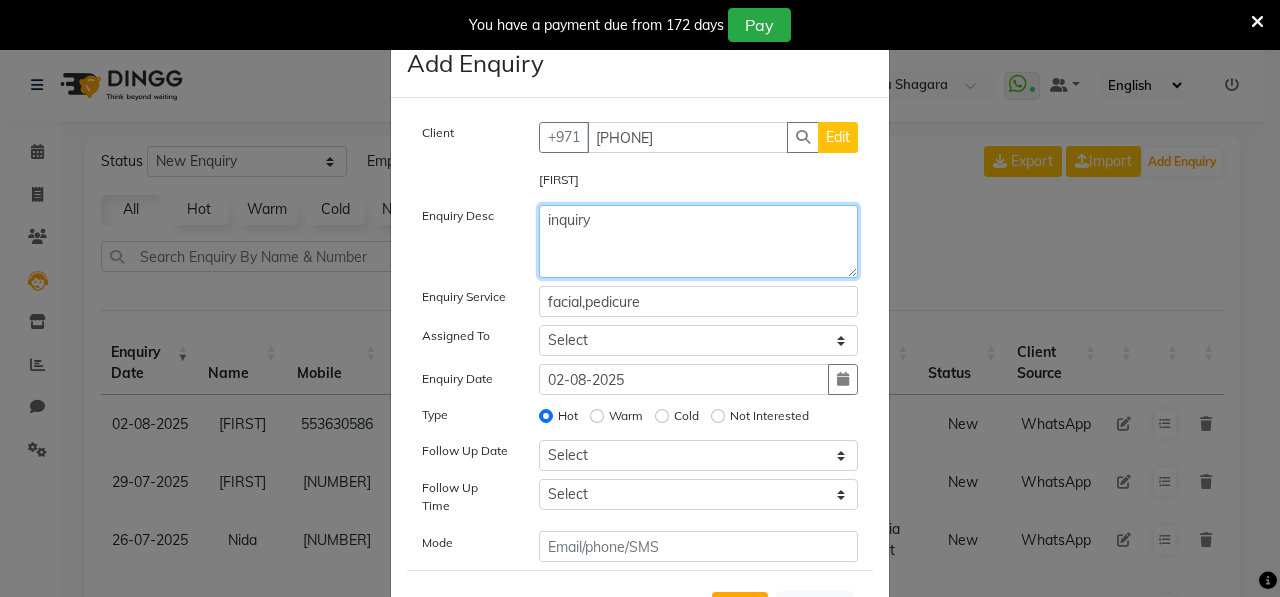 click on "inquiry" 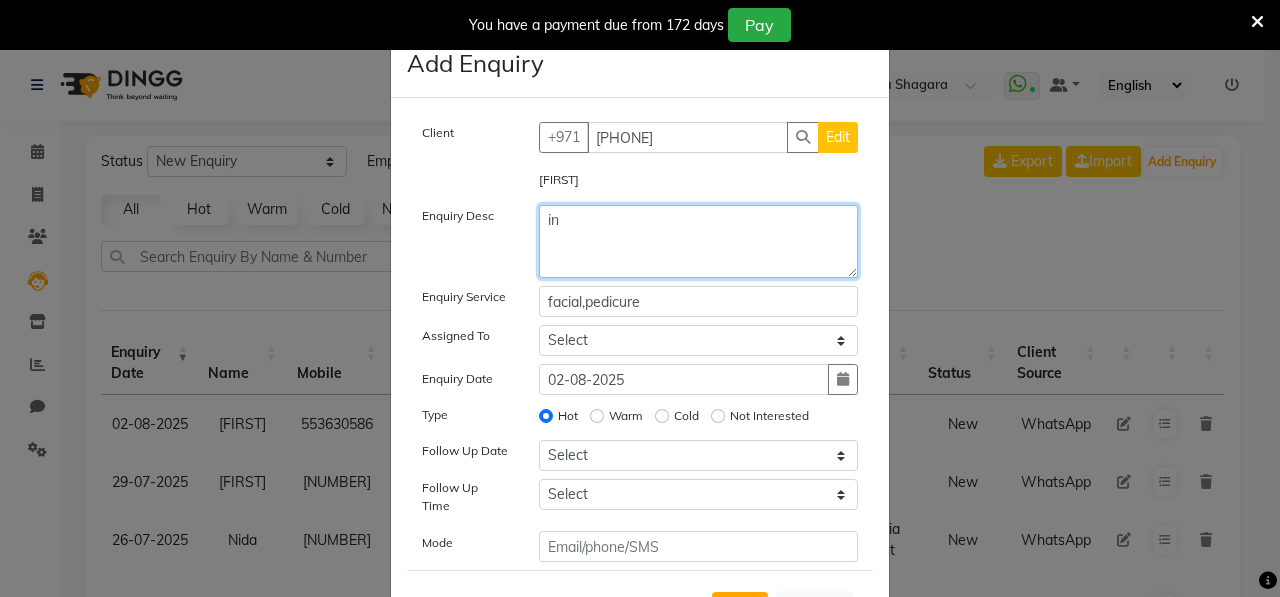 type on "i" 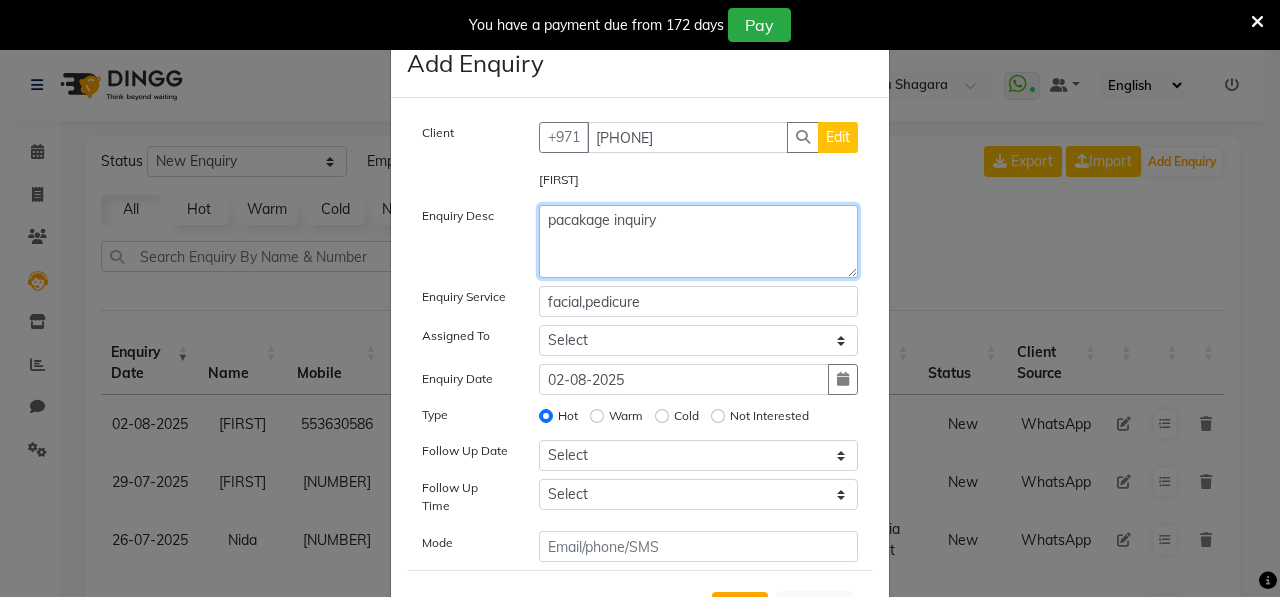 type on "pacakage inquiry" 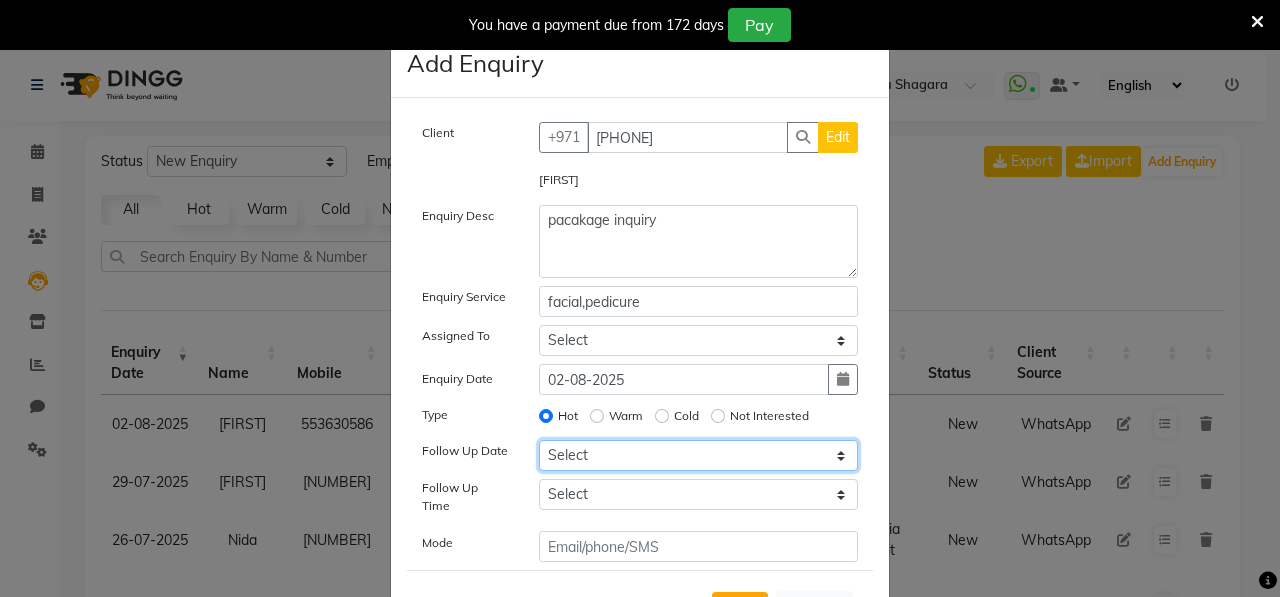 click on "Select Today Tomorrow In 2 days (Monday) In 3 days (Tuesday) In 4 days (Wednesday) In 5 days (Thursday) In 6 days (Friday) In 1 Week (2025-08-09) In 2 Week (2025-08-16) In 1 Month (2025-09-02) In 2 Month (2025-10-02) In 3 Month (2025-11-02) Custom Date" at bounding box center [699, 455] 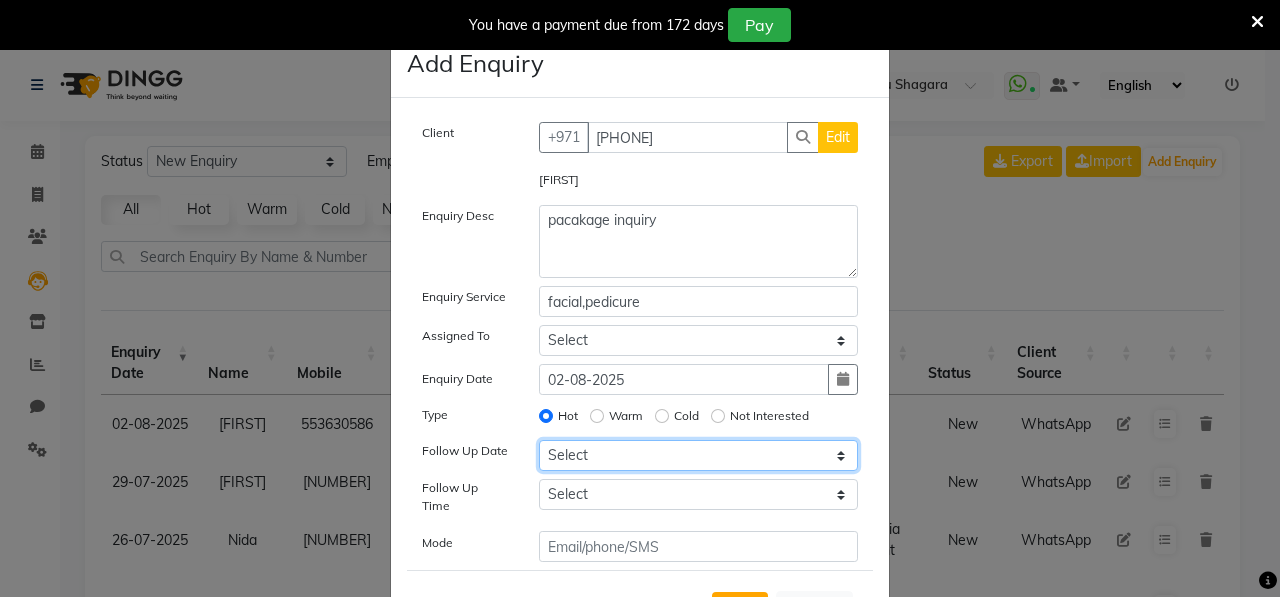select on "2025-08-03" 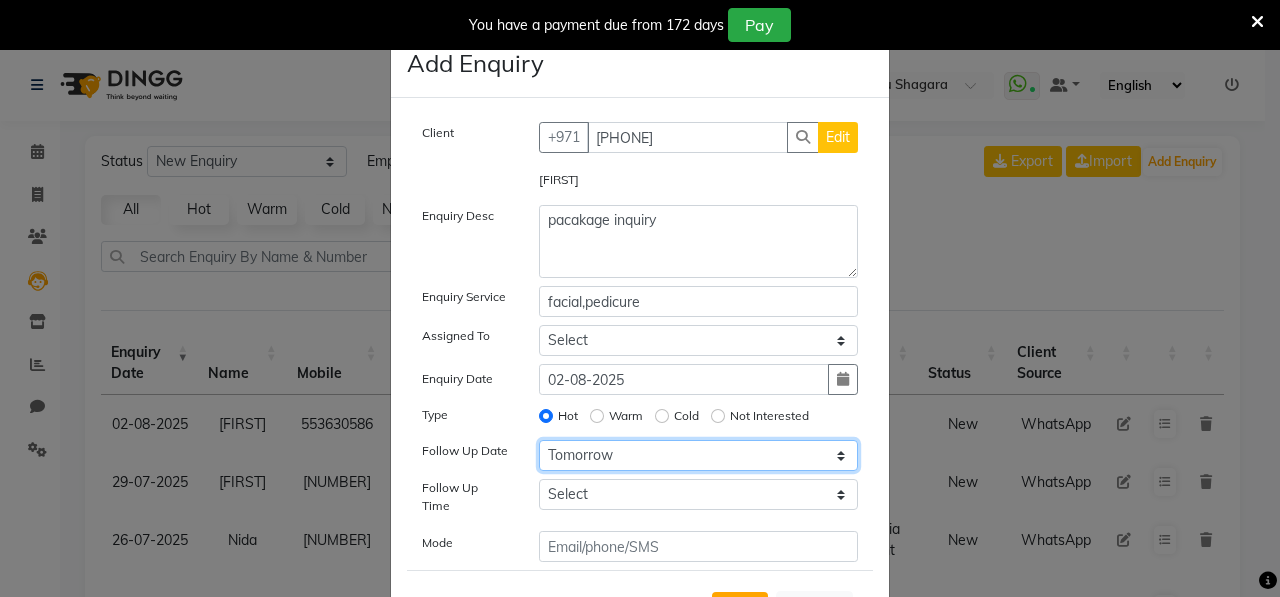 click on "Select Today Tomorrow In 2 days (Monday) In 3 days (Tuesday) In 4 days (Wednesday) In 5 days (Thursday) In 6 days (Friday) In 1 Week (2025-08-09) In 2 Week (2025-08-16) In 1 Month (2025-09-02) In 2 Month (2025-10-02) In 3 Month (2025-11-02) Custom Date" at bounding box center (699, 455) 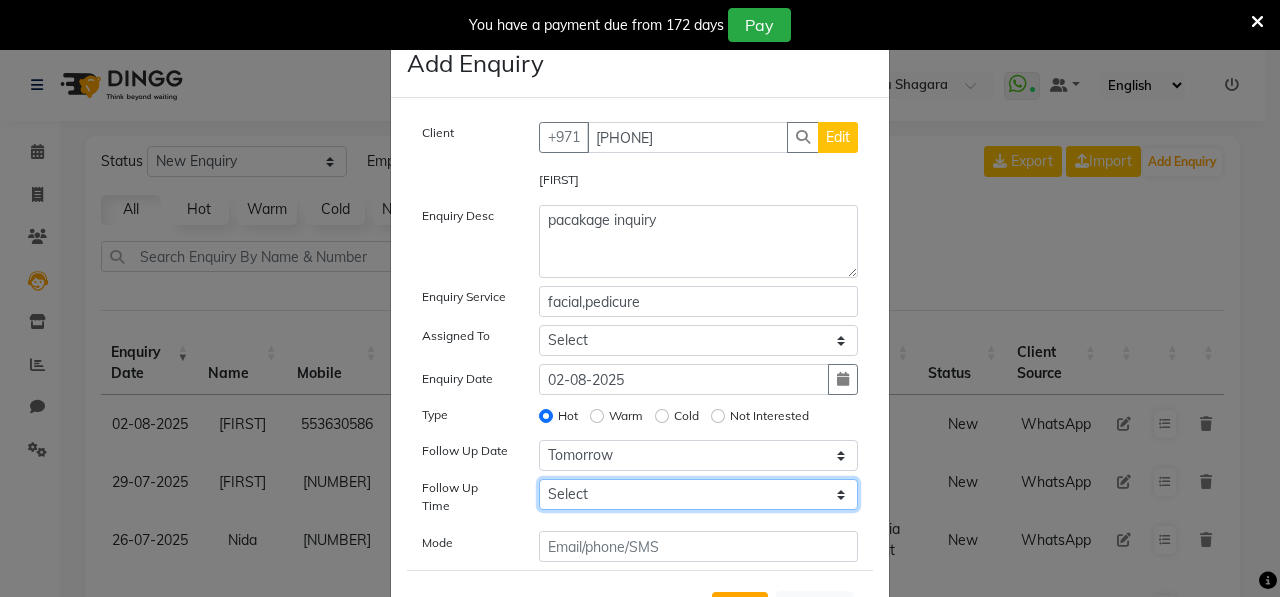 click on "Select 07:00 AM 07:15 AM 07:30 AM 07:45 AM 08:00 AM 08:15 AM 08:30 AM 08:45 AM 09:00 AM 09:15 AM 09:30 AM 09:45 AM 10:00 AM 10:15 AM 10:30 AM 10:45 AM 11:00 AM 11:15 AM 11:30 AM 11:45 AM 12:00 PM 12:15 PM 12:30 PM 12:45 PM 01:00 PM 01:15 PM 01:30 PM 01:45 PM 02:00 PM 02:15 PM 02:30 PM 02:45 PM 03:00 PM 03:15 PM 03:30 PM 03:45 PM 04:00 PM 04:15 PM 04:30 PM 04:45 PM 05:00 PM 05:15 PM 05:30 PM 05:45 PM 06:00 PM 06:15 PM 06:30 PM 06:45 PM 07:00 PM 07:15 PM 07:30 PM 07:45 PM 08:00 PM 08:15 PM 08:30 PM 08:45 PM 09:00 PM 09:15 PM 09:30 PM 09:45 PM 10:00 PM" at bounding box center (699, 494) 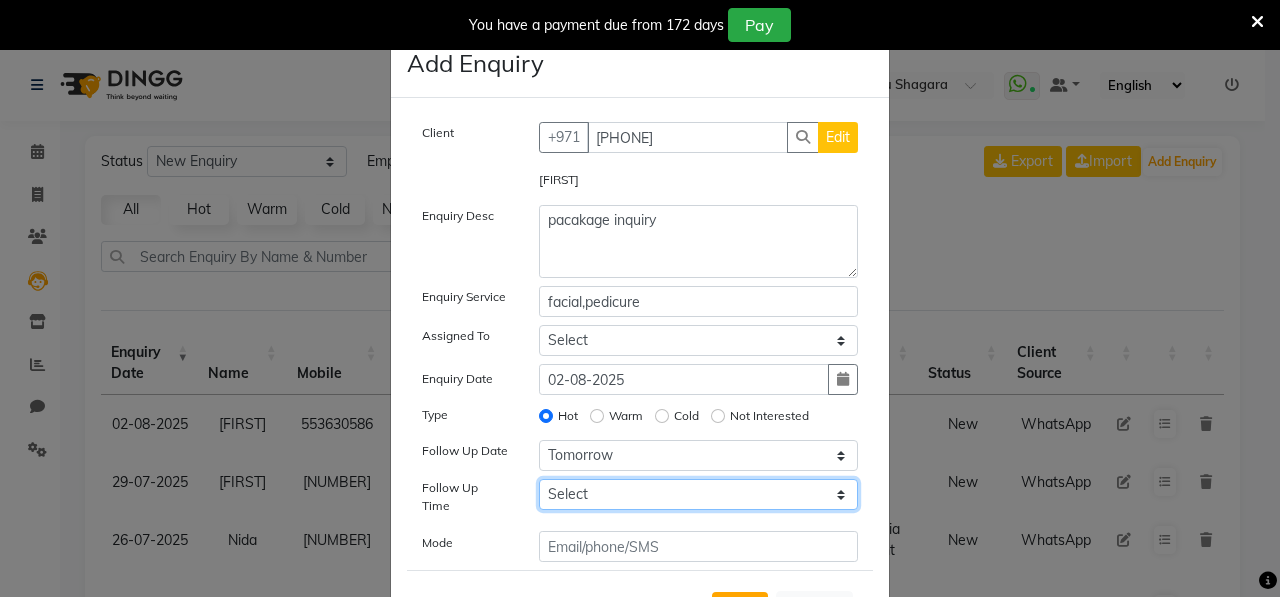 select on "465" 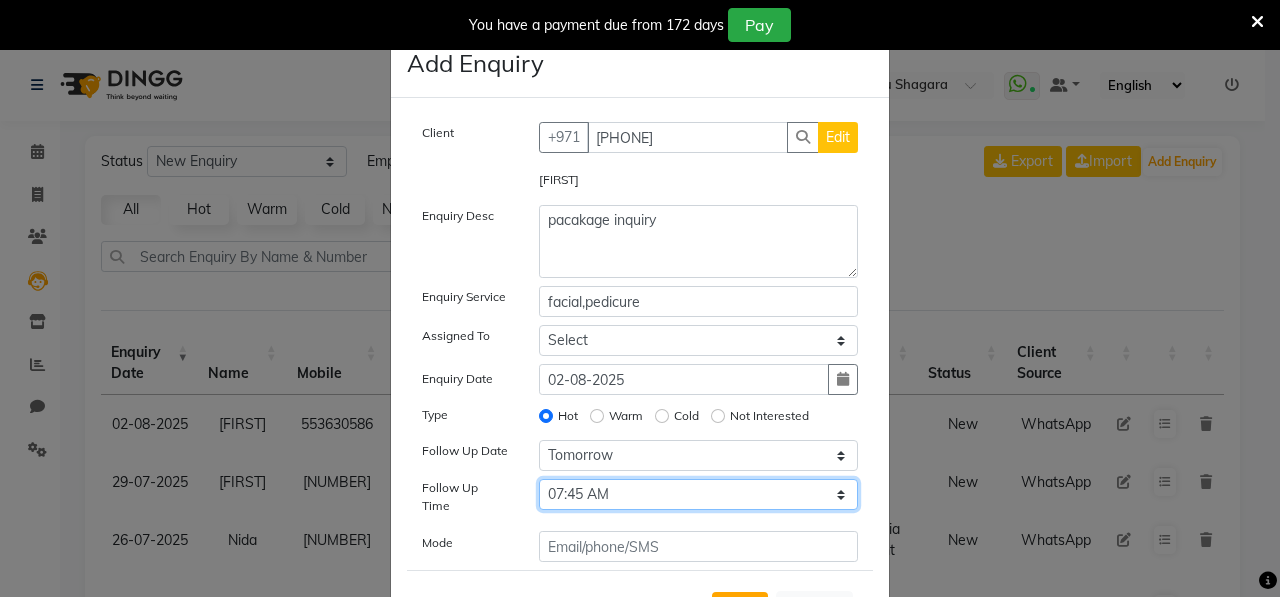 click on "Select 07:00 AM 07:15 AM 07:30 AM 07:45 AM 08:00 AM 08:15 AM 08:30 AM 08:45 AM 09:00 AM 09:15 AM 09:30 AM 09:45 AM 10:00 AM 10:15 AM 10:30 AM 10:45 AM 11:00 AM 11:15 AM 11:30 AM 11:45 AM 12:00 PM 12:15 PM 12:30 PM 12:45 PM 01:00 PM 01:15 PM 01:30 PM 01:45 PM 02:00 PM 02:15 PM 02:30 PM 02:45 PM 03:00 PM 03:15 PM 03:30 PM 03:45 PM 04:00 PM 04:15 PM 04:30 PM 04:45 PM 05:00 PM 05:15 PM 05:30 PM 05:45 PM 06:00 PM 06:15 PM 06:30 PM 06:45 PM 07:00 PM 07:15 PM 07:30 PM 07:45 PM 08:00 PM 08:15 PM 08:30 PM 08:45 PM 09:00 PM 09:15 PM 09:30 PM 09:45 PM 10:00 PM" at bounding box center (699, 494) 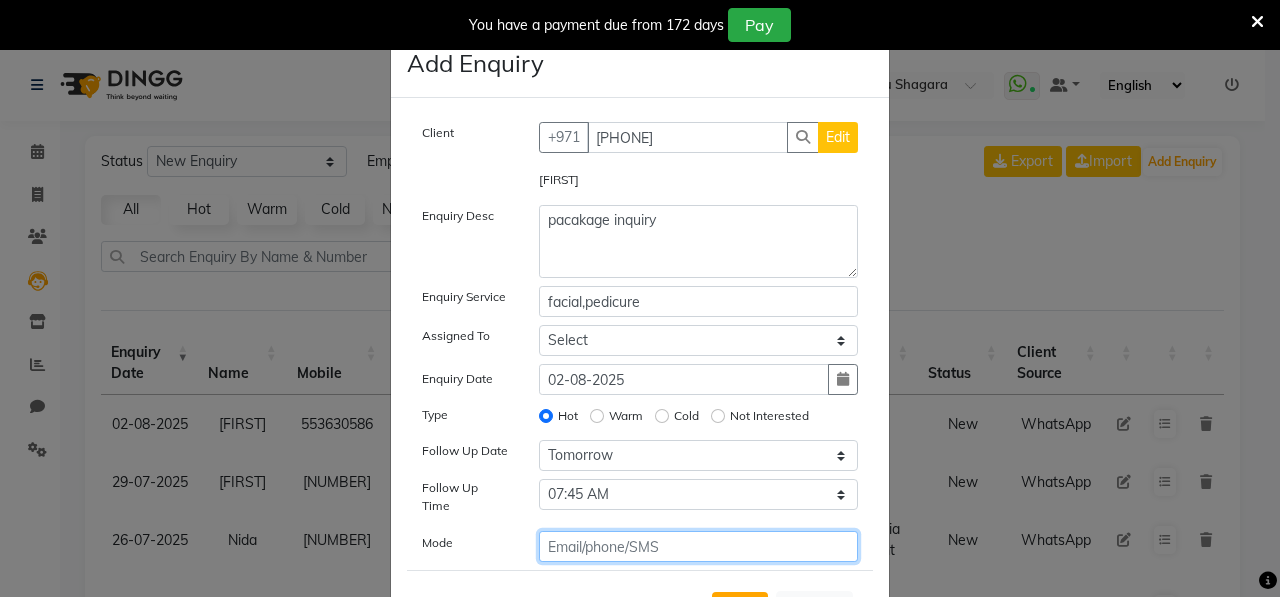 click 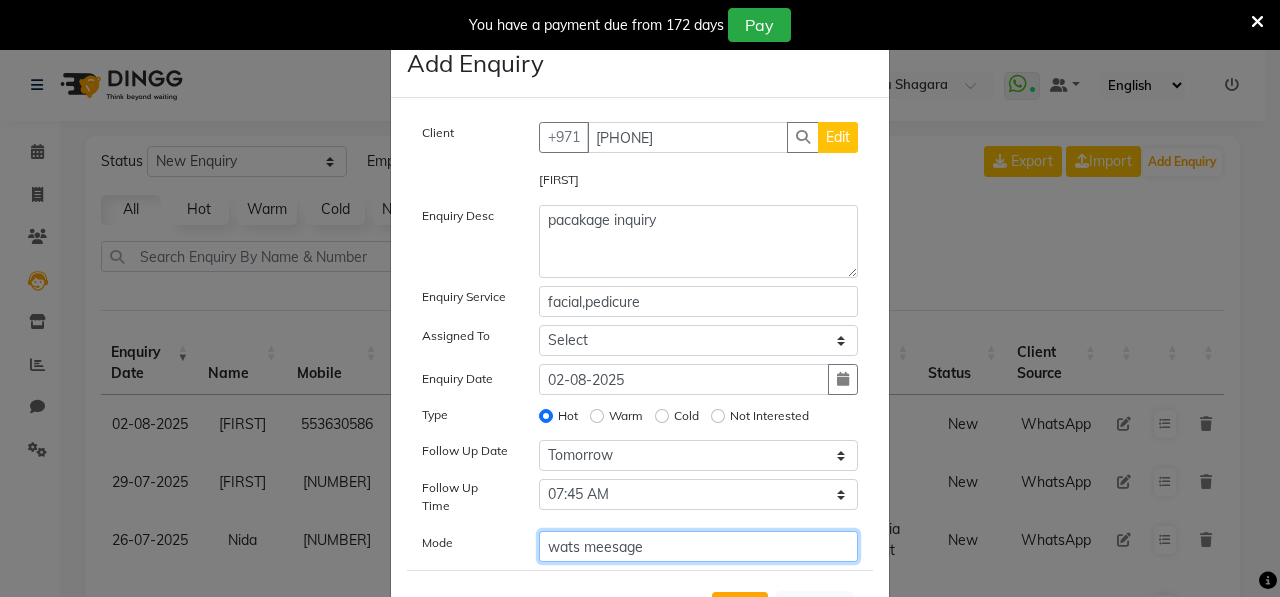 type on "wats meesage" 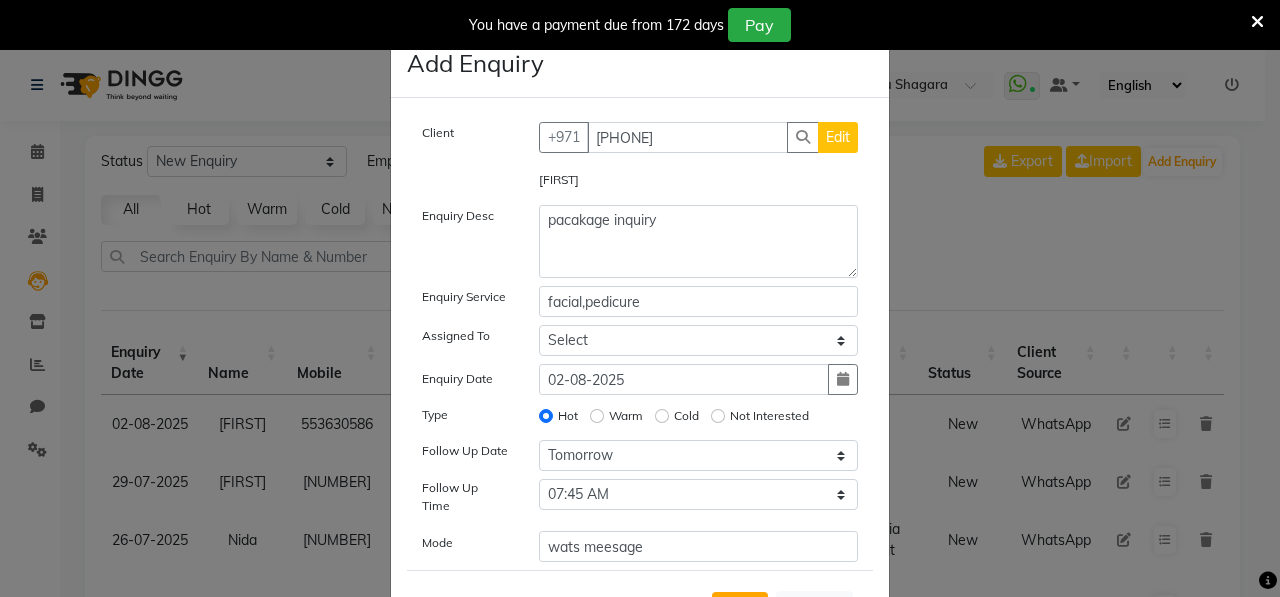 click on "Edit" 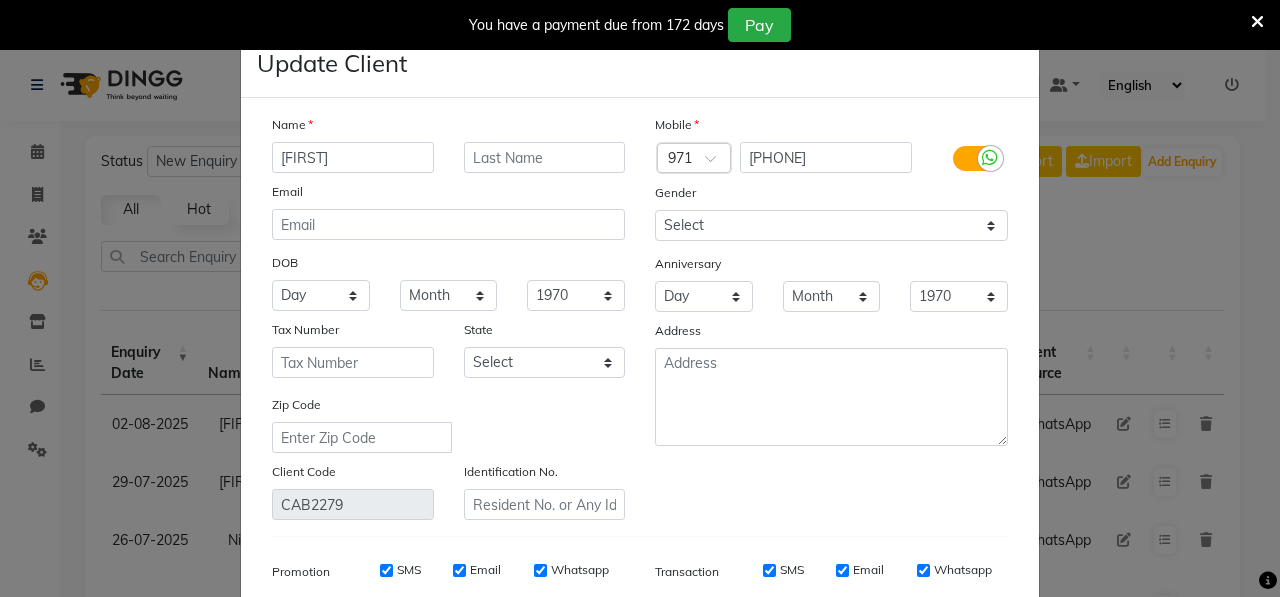 scroll, scrollTop: 287, scrollLeft: 0, axis: vertical 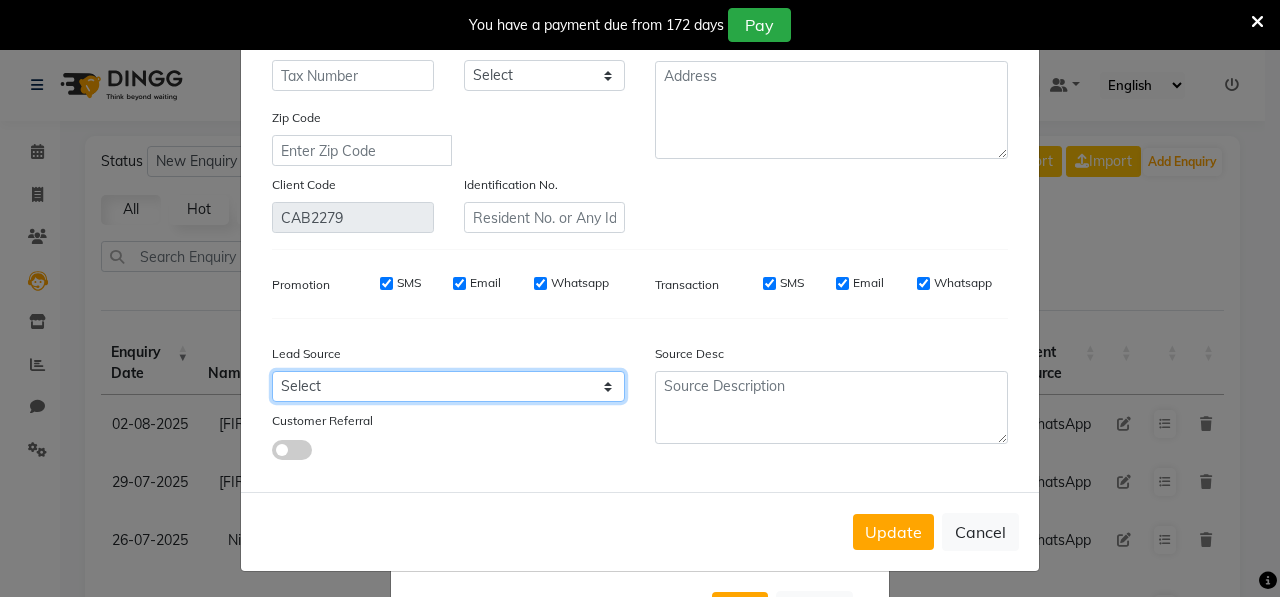 click on "Select Walk-in Referral Internet Friend Word of Mouth Advertisement Facebook JustDial Google Other Instagram  YouTube  WhatsApp" 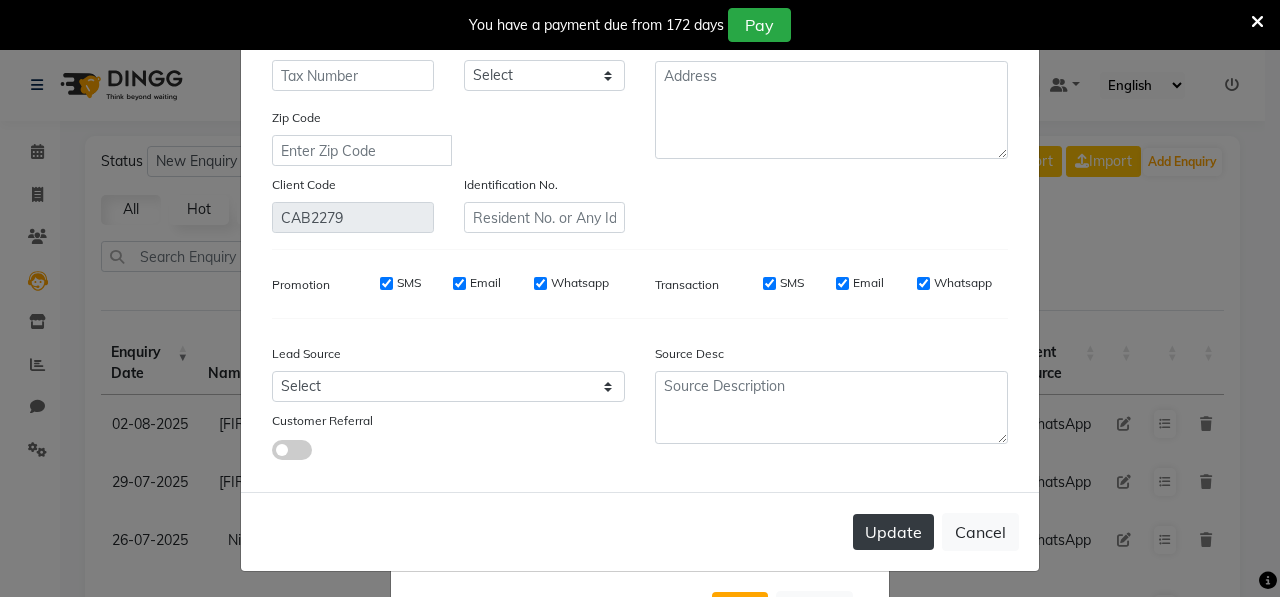 click on "Update" 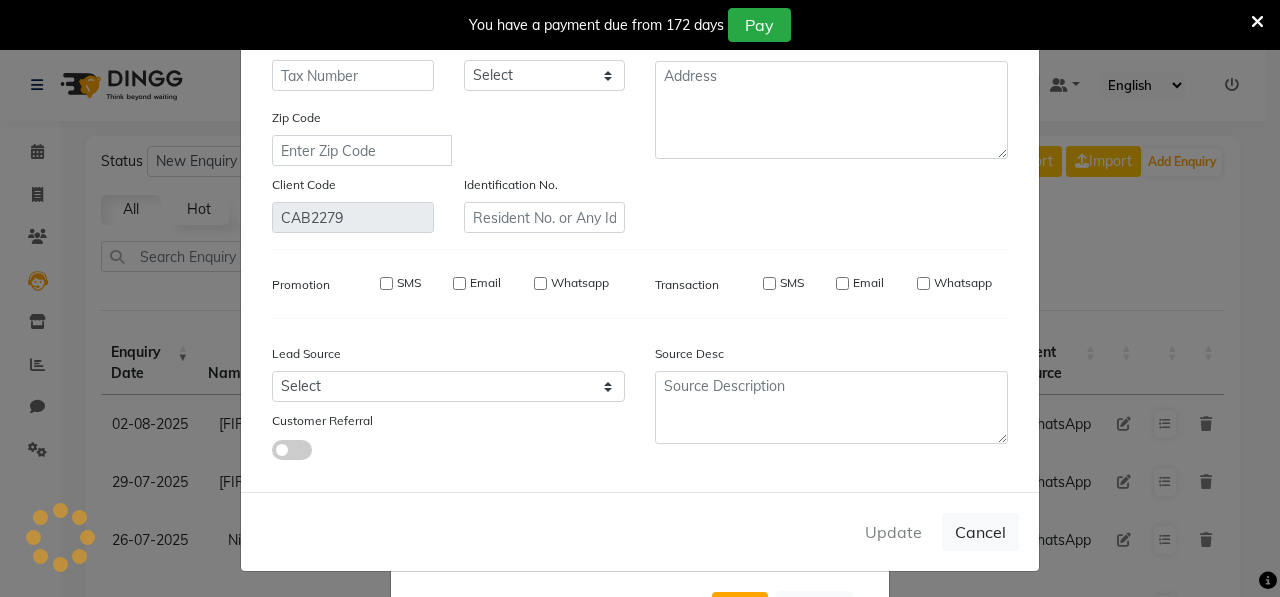 type 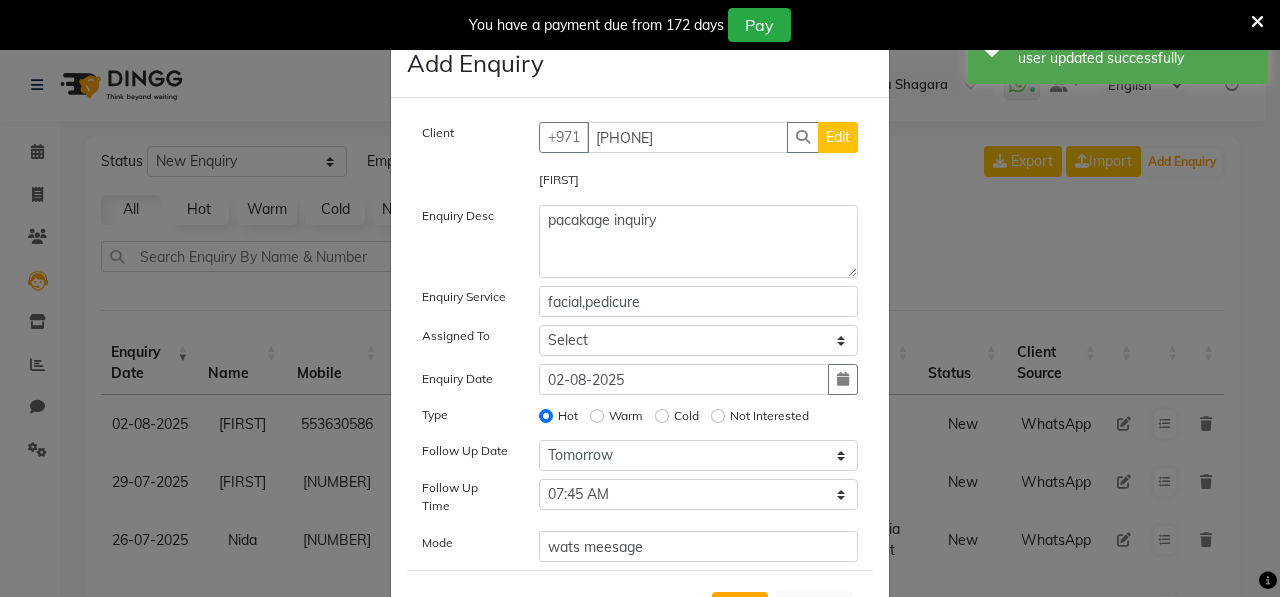 scroll, scrollTop: 81, scrollLeft: 0, axis: vertical 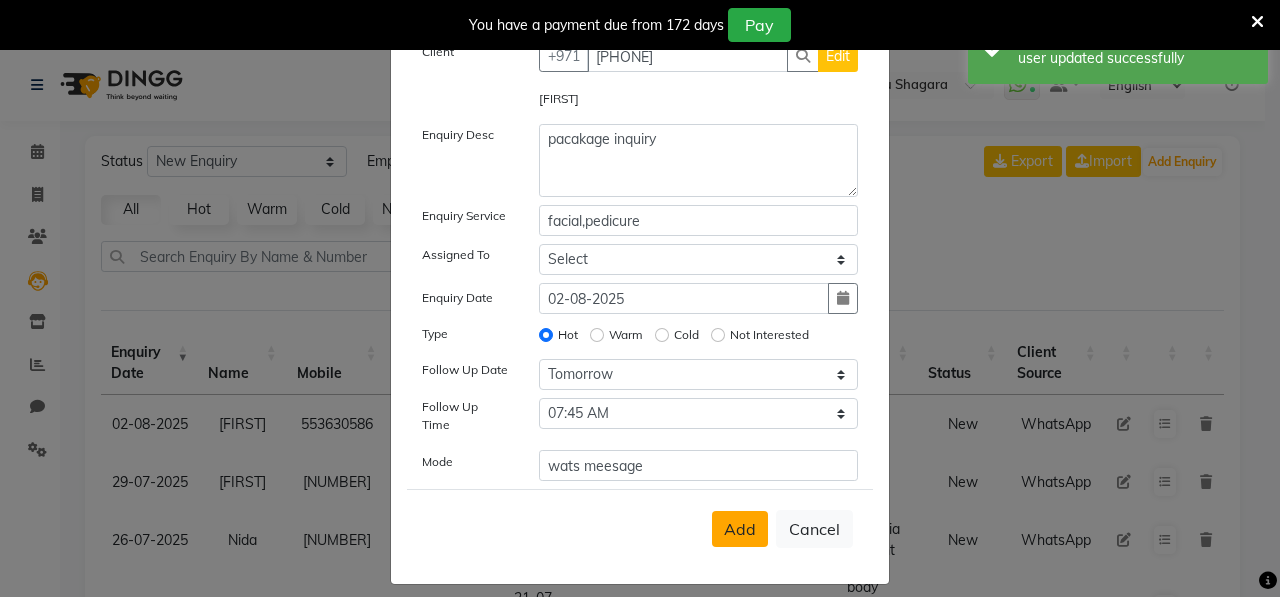click on "Add" at bounding box center [740, 529] 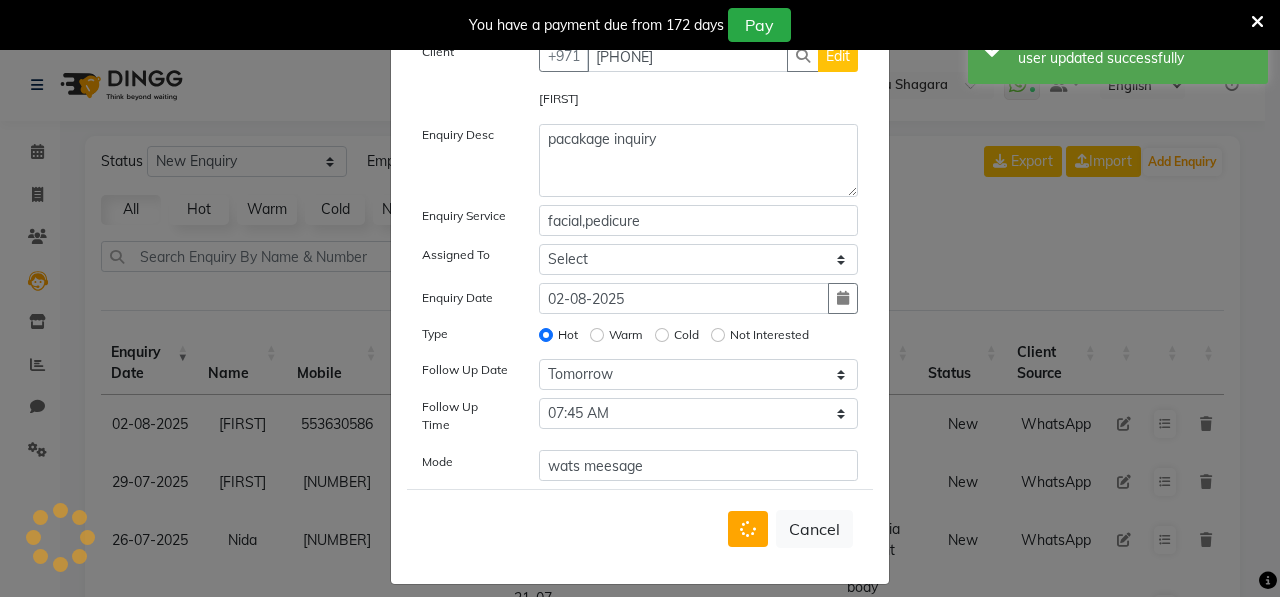 type 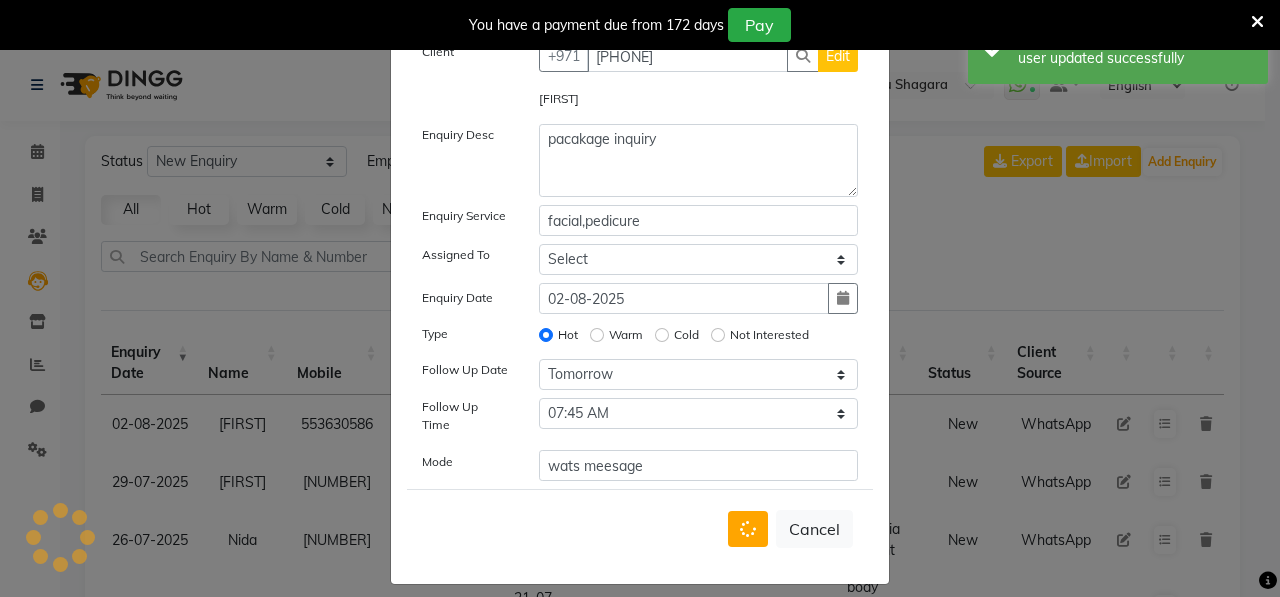 type 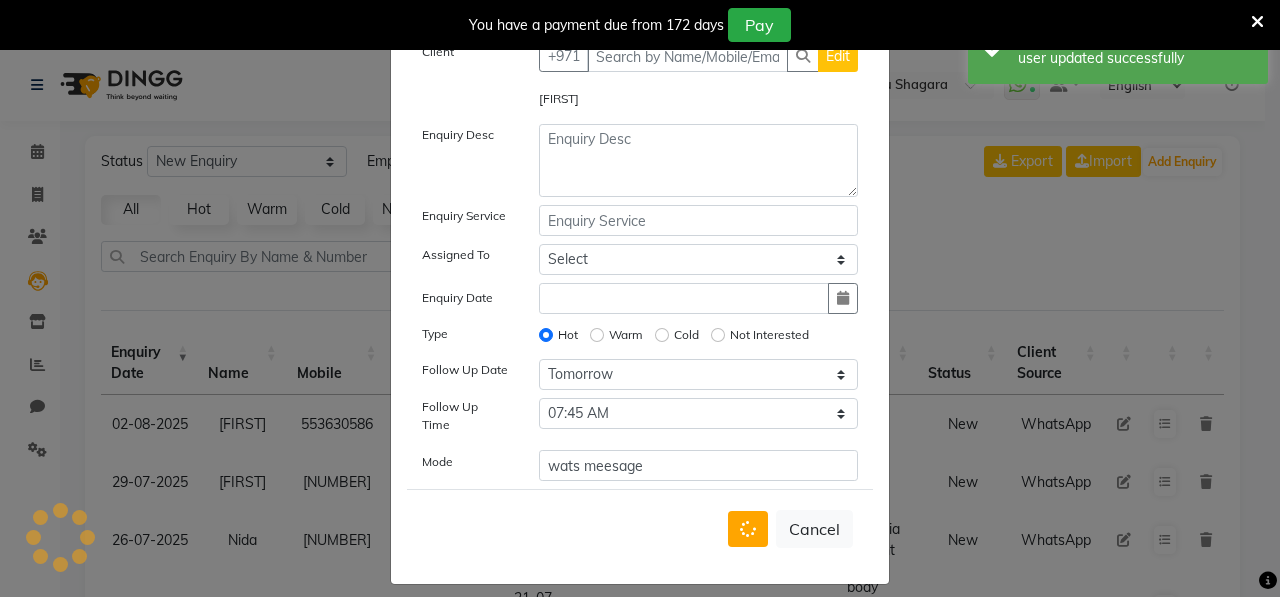 radio on "false" 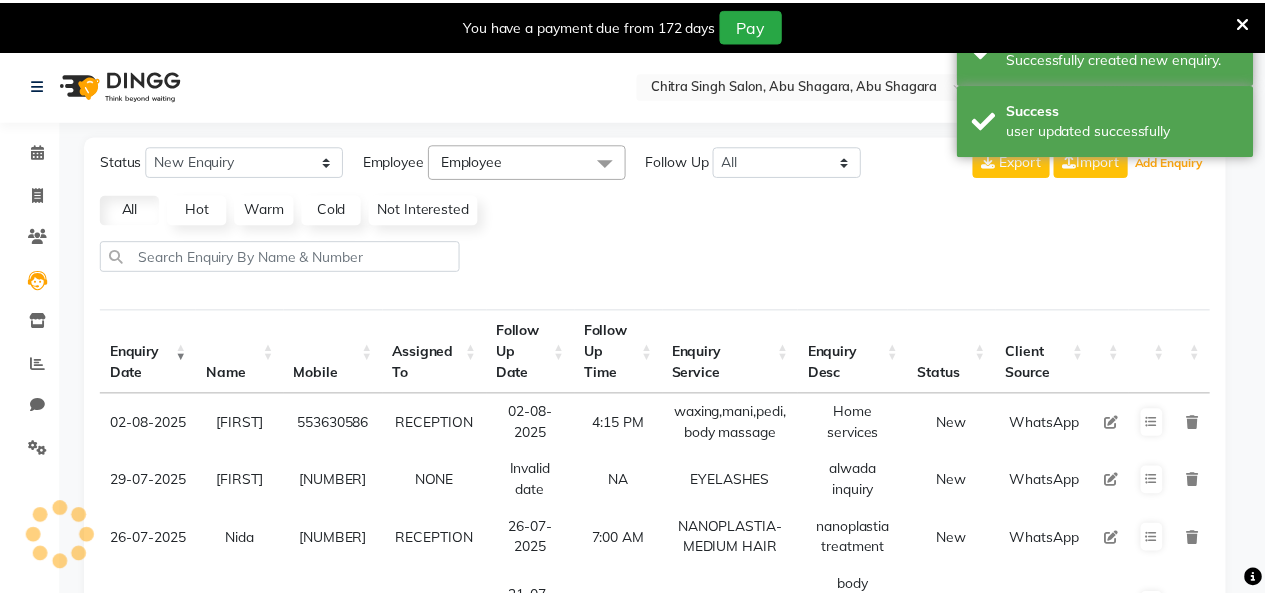 scroll, scrollTop: 53, scrollLeft: 0, axis: vertical 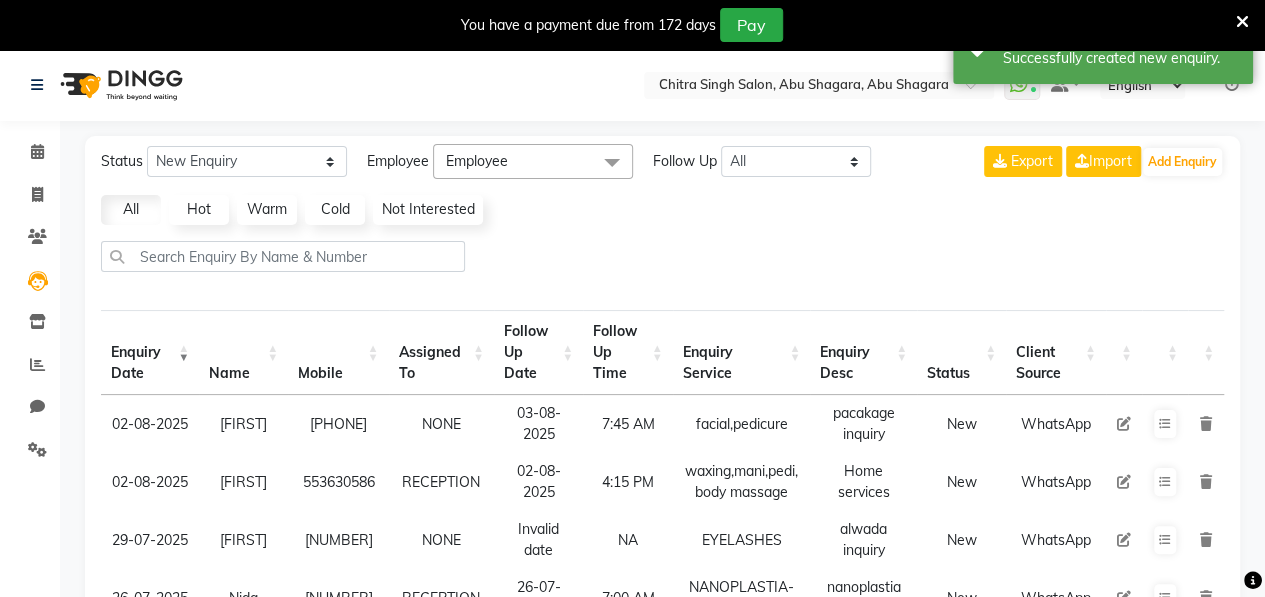 click at bounding box center (1124, 424) 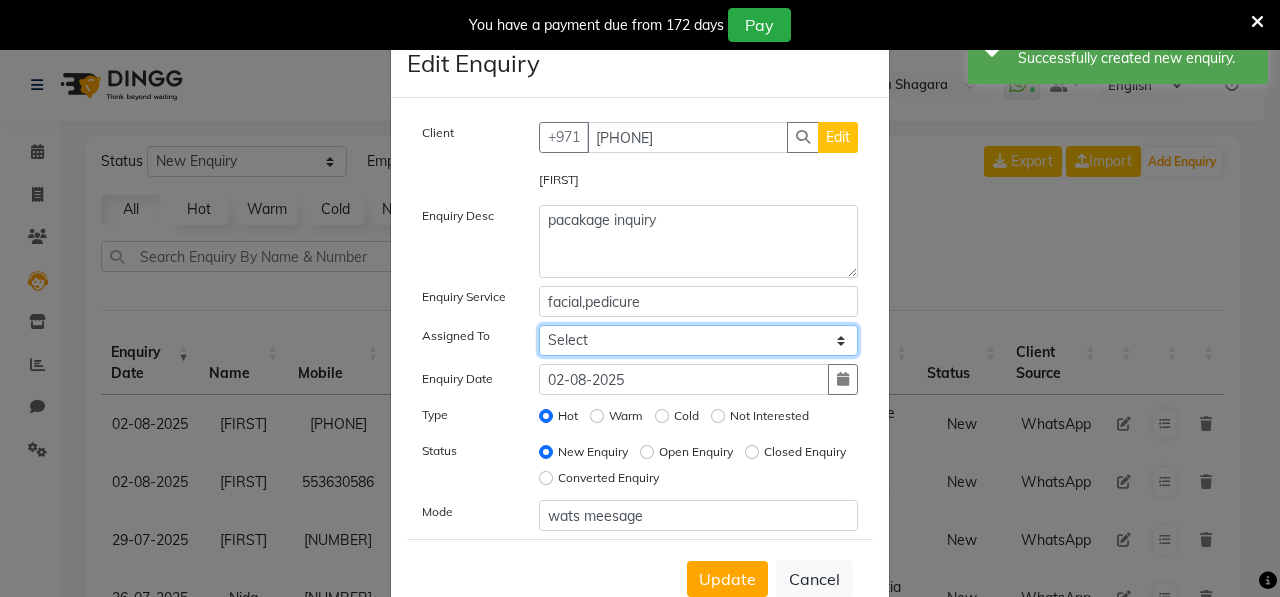 click on "Select ALWAHDA GIVE HOME SERVICE STAFF Kavita LAXMI Management Manisha Radha RECEPTION Riba Rimsha Samjhana SEEMA TRIAL STAFF" 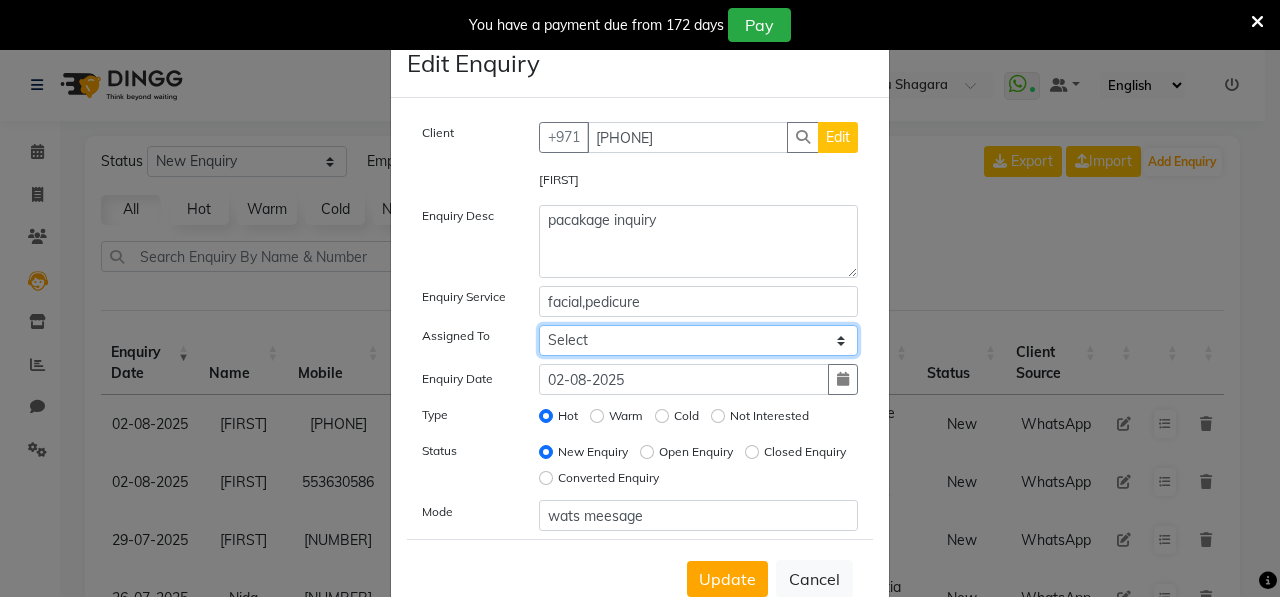 select on "76470" 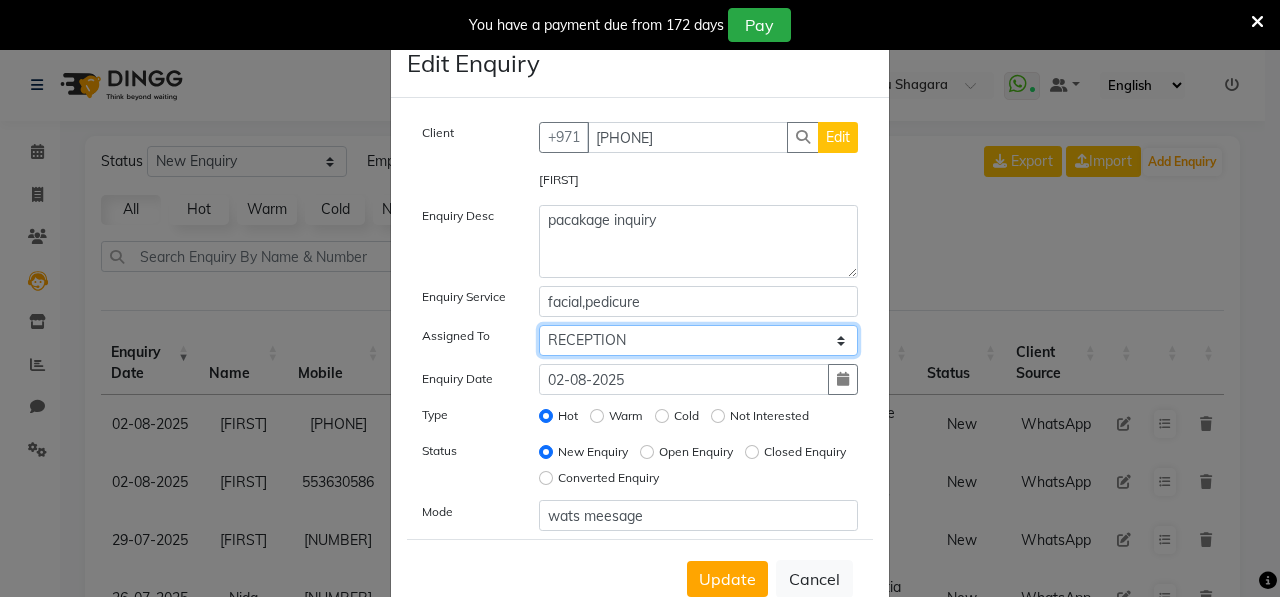 click on "Select ALWAHDA GIVE HOME SERVICE STAFF Kavita LAXMI Management Manisha Radha RECEPTION Riba Rimsha Samjhana SEEMA TRIAL STAFF" 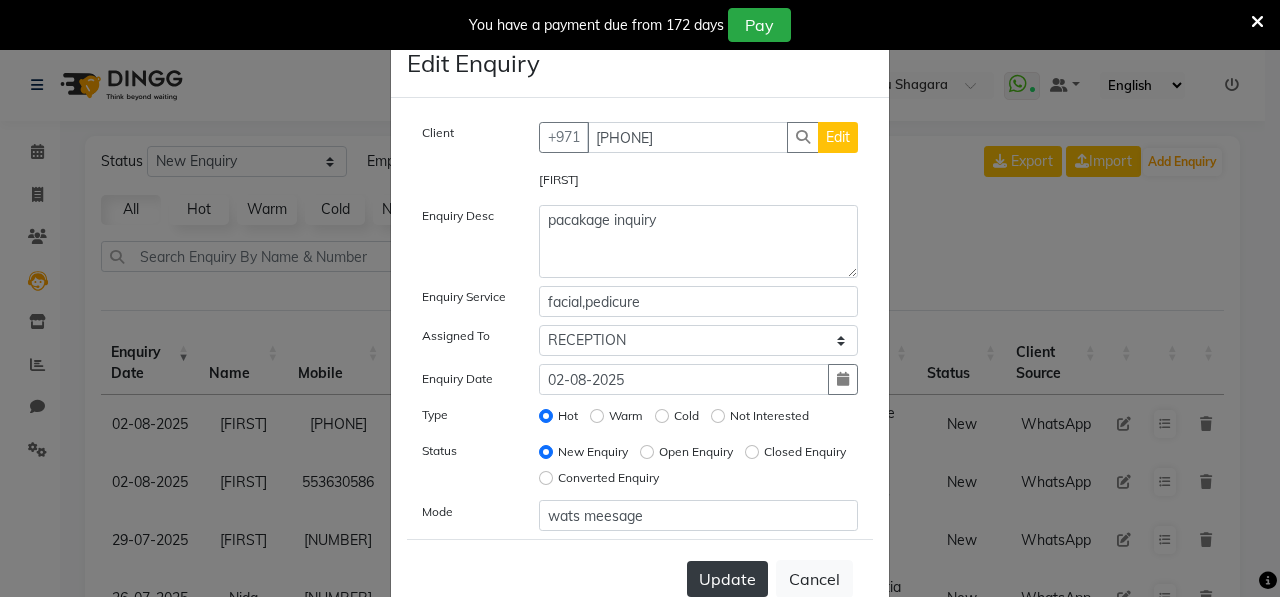 click on "Update" at bounding box center [727, 579] 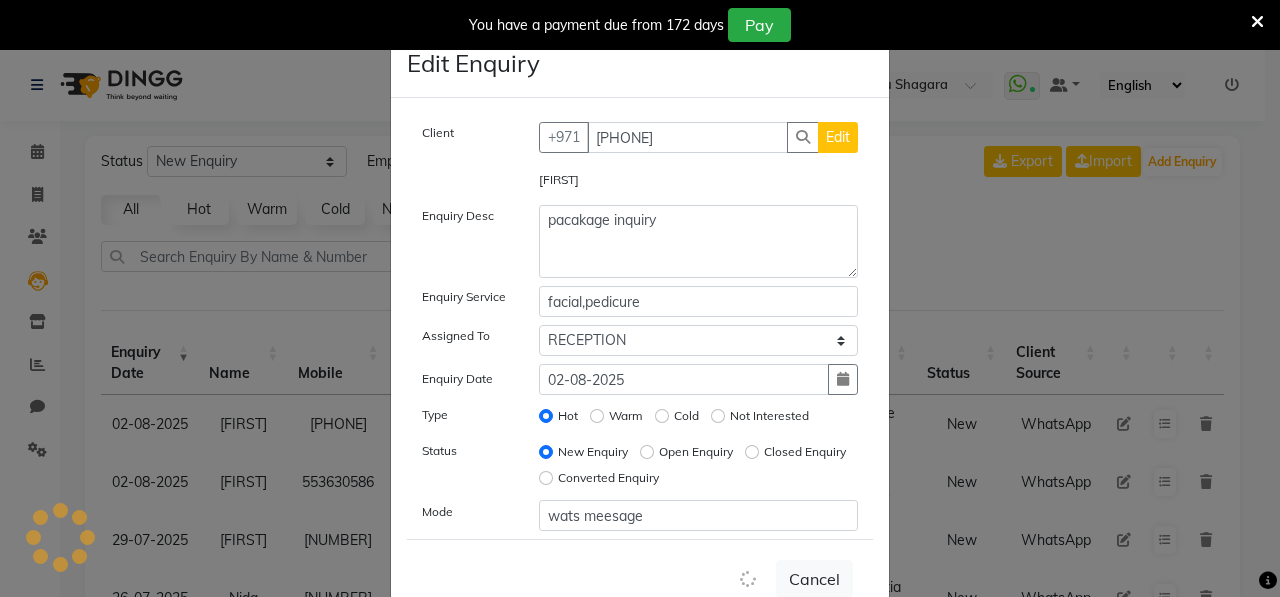 type 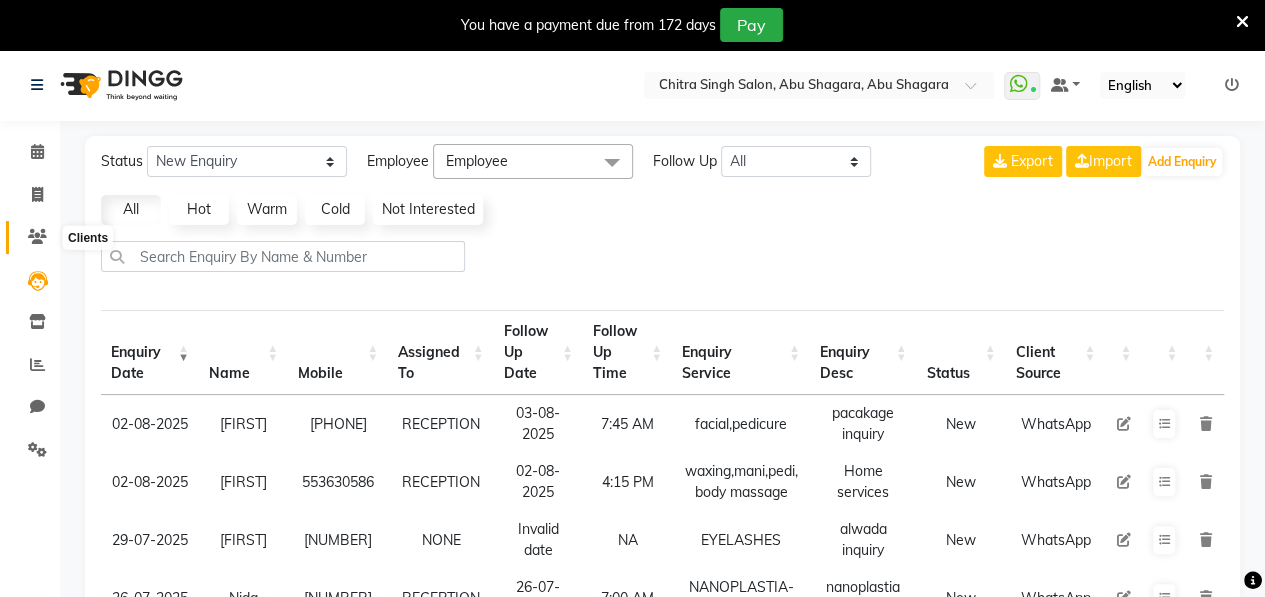 click 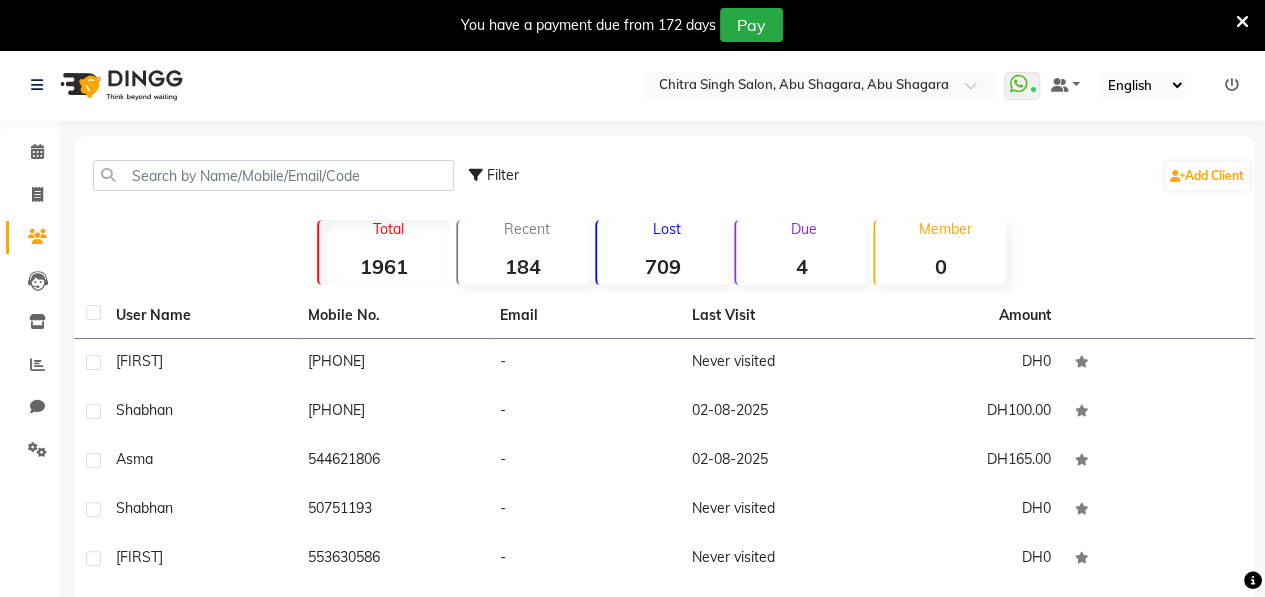 click on "Filter  Add Client" 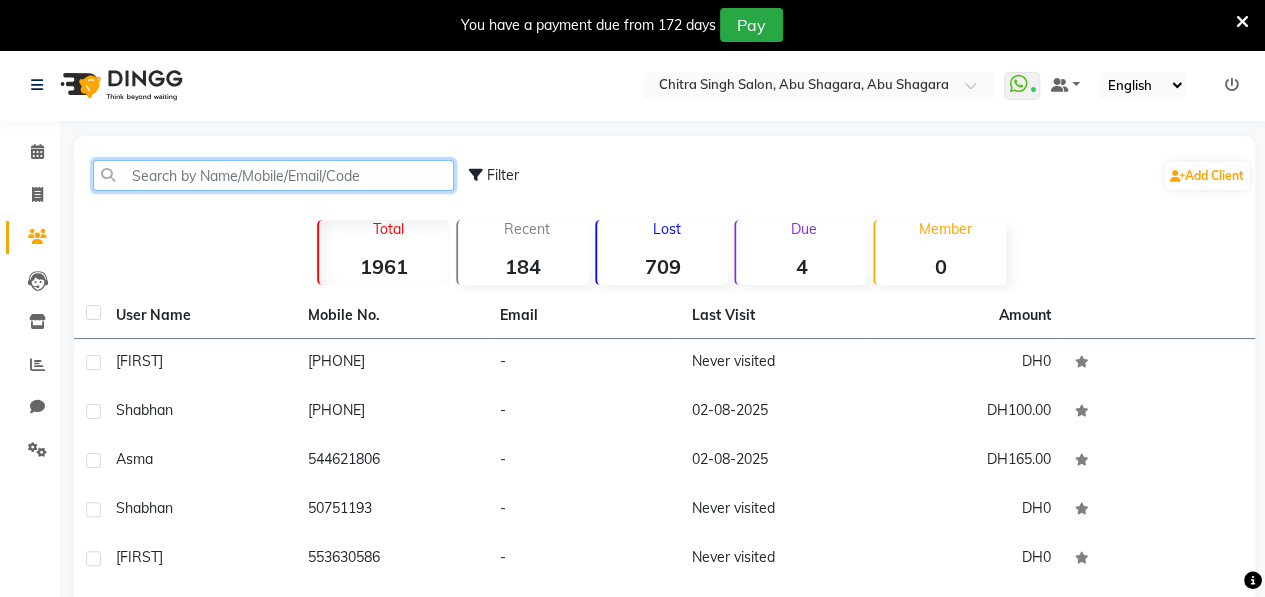 click 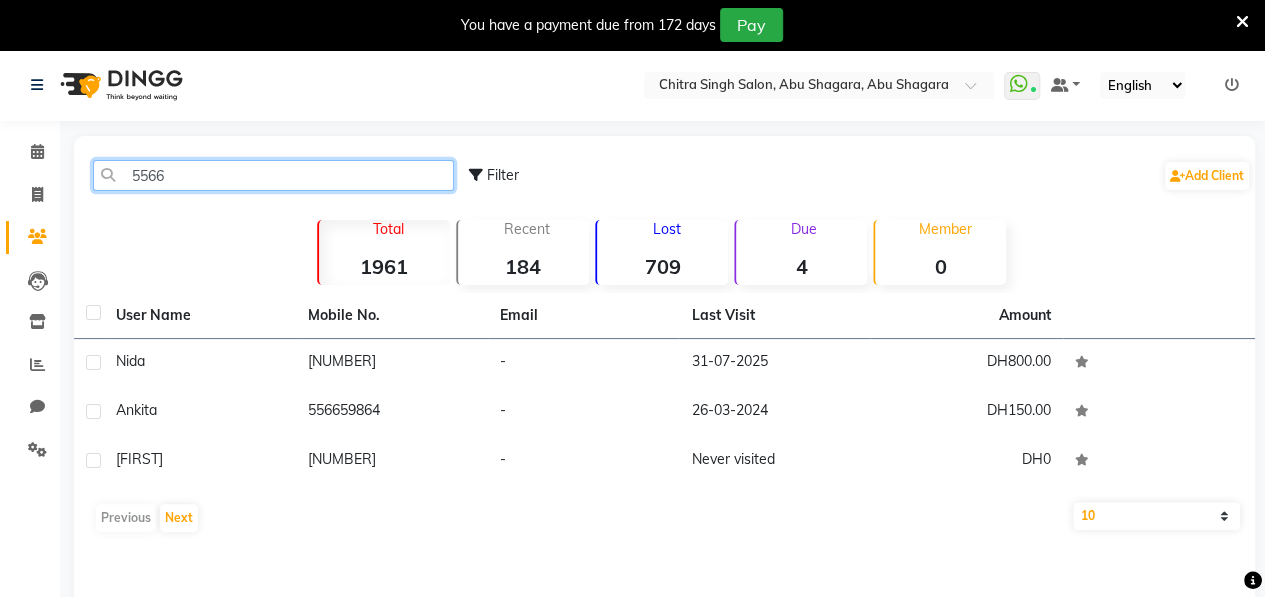 type on "5566" 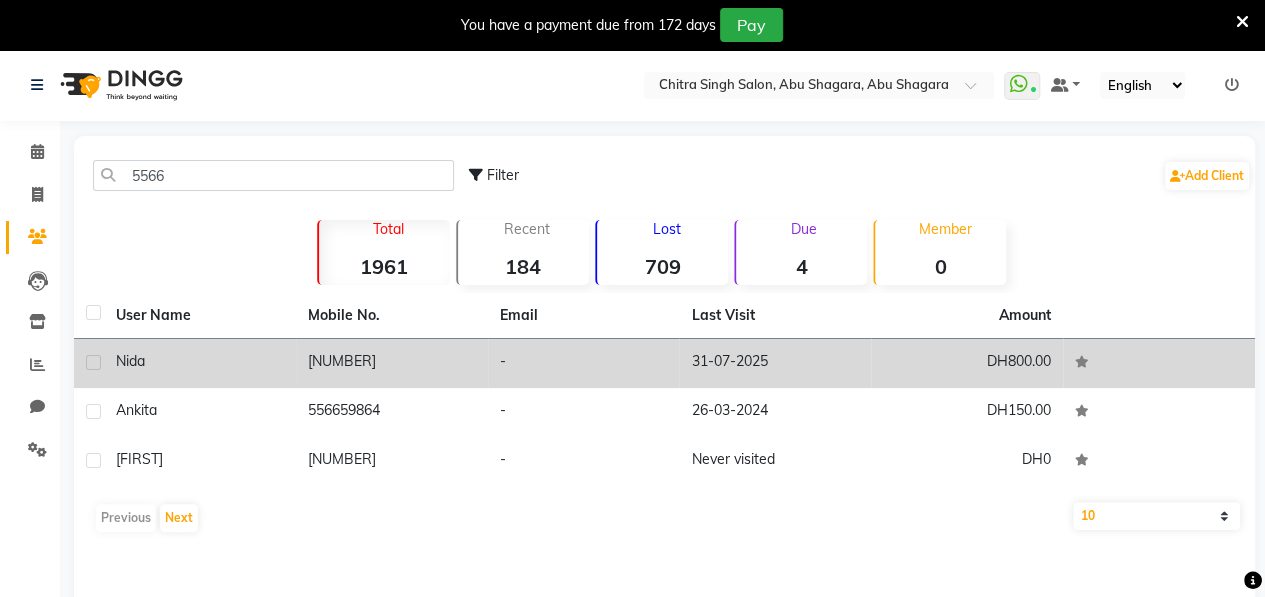 click on "Nida" 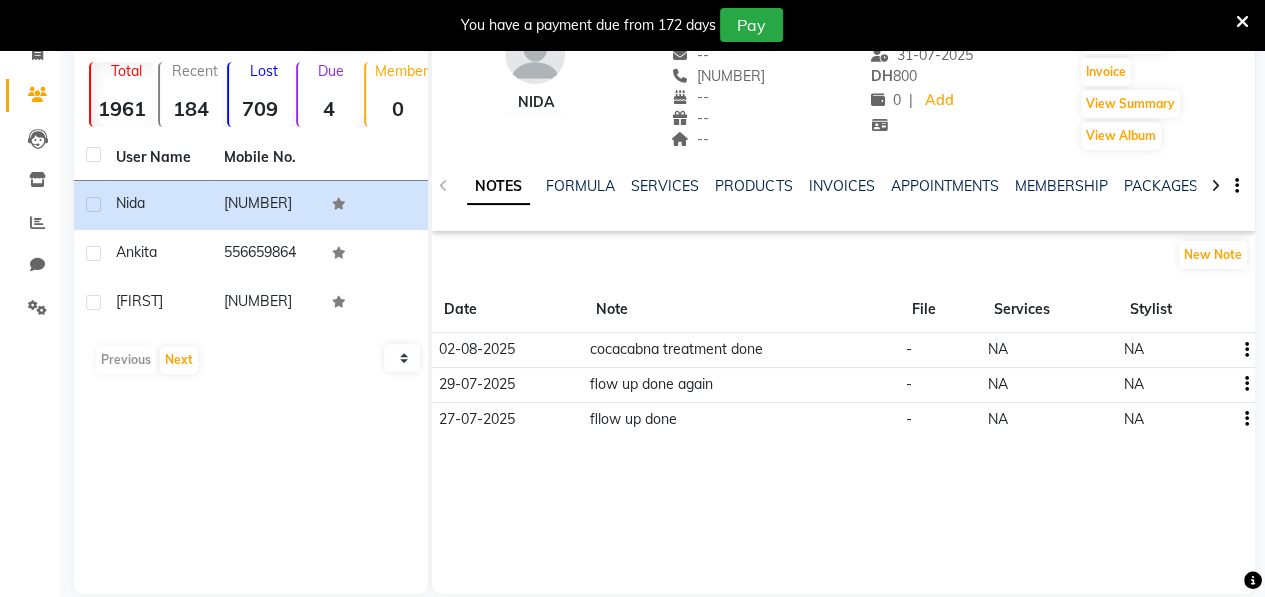 scroll, scrollTop: 168, scrollLeft: 0, axis: vertical 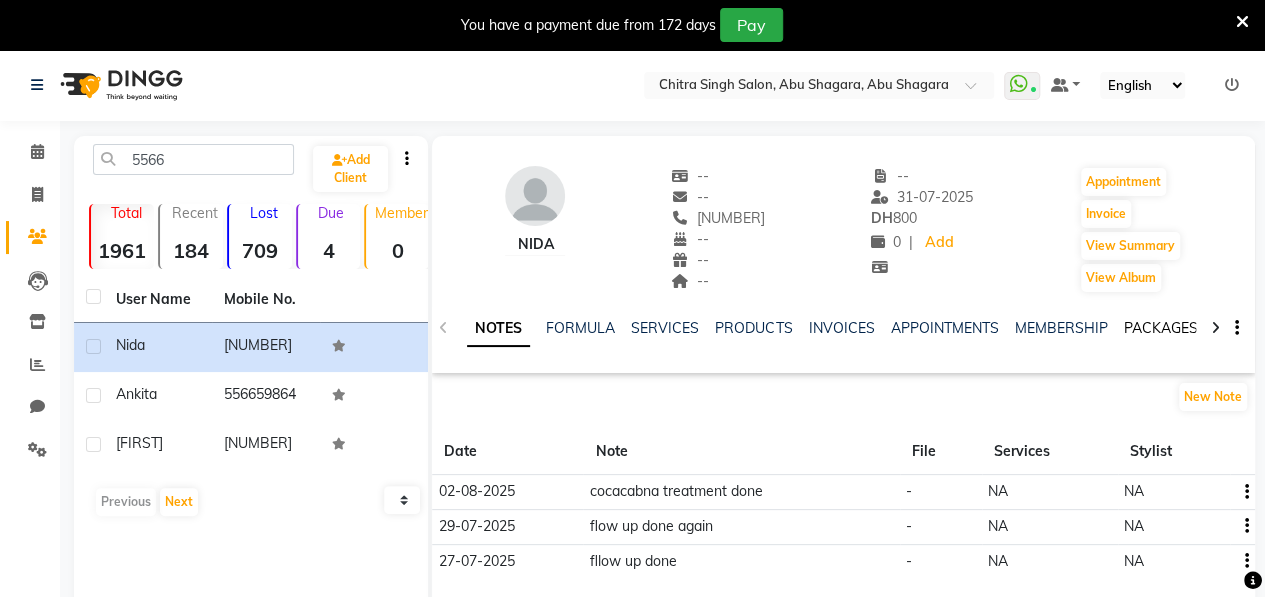 click on "PACKAGES" 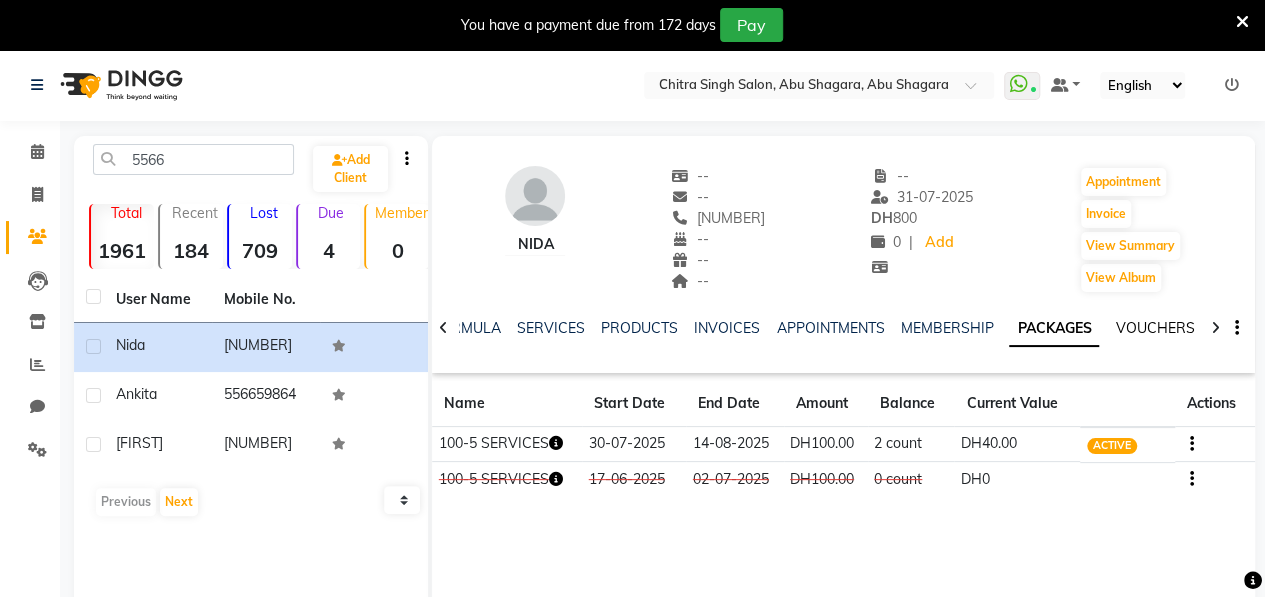 click on "VOUCHERS" 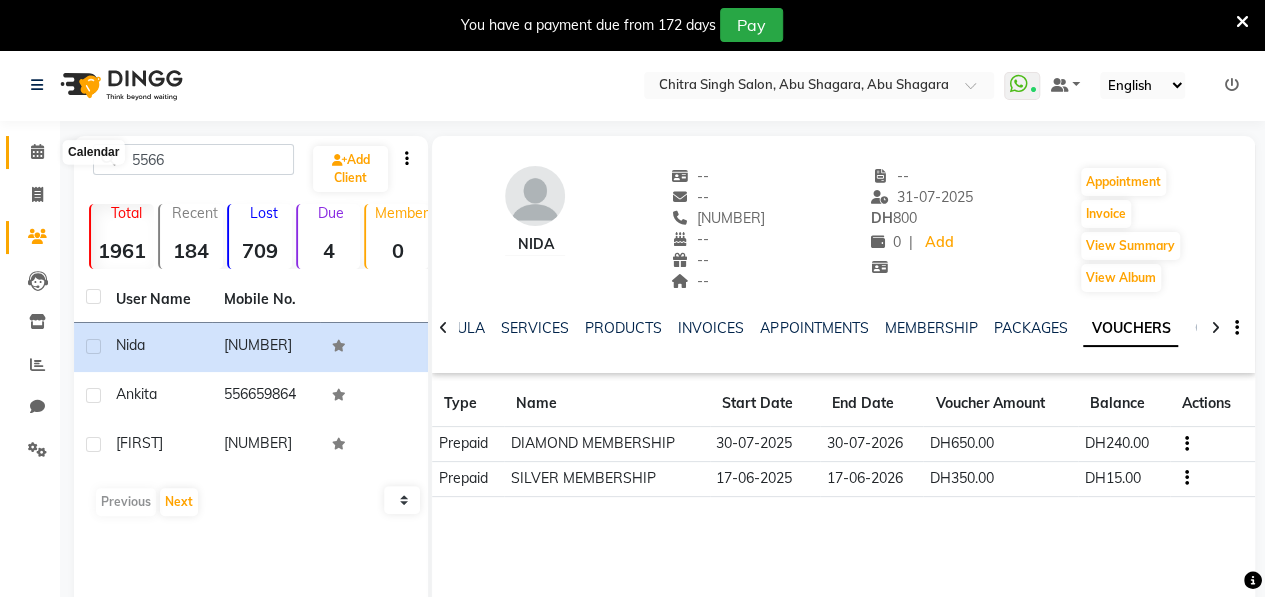 click 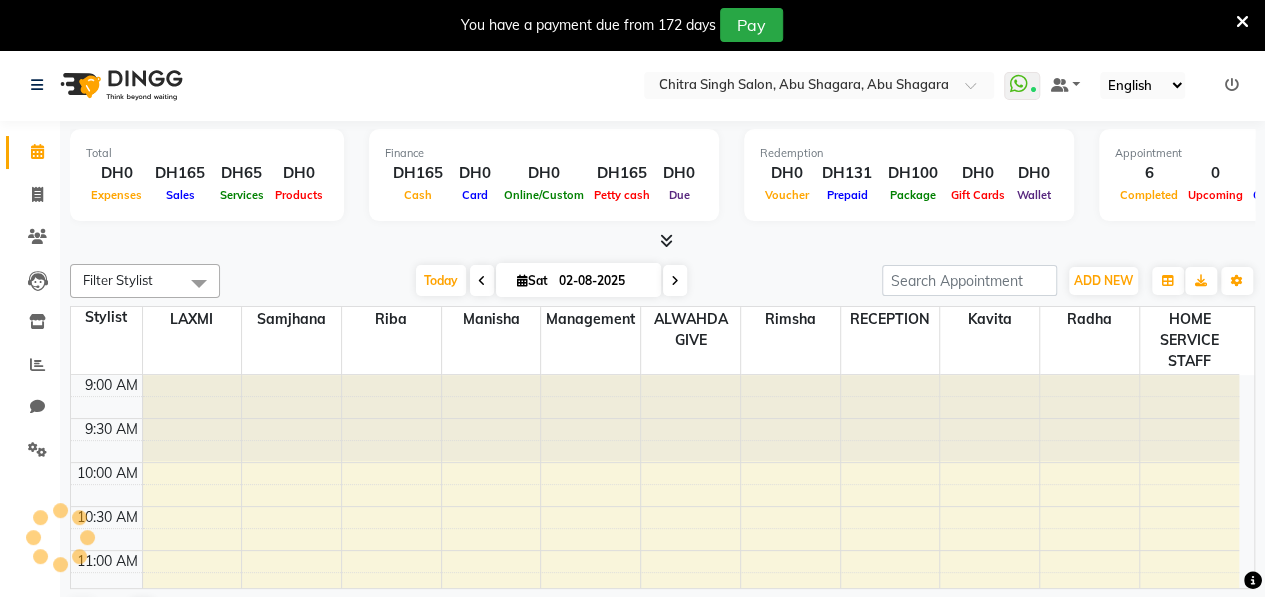 scroll, scrollTop: 0, scrollLeft: 0, axis: both 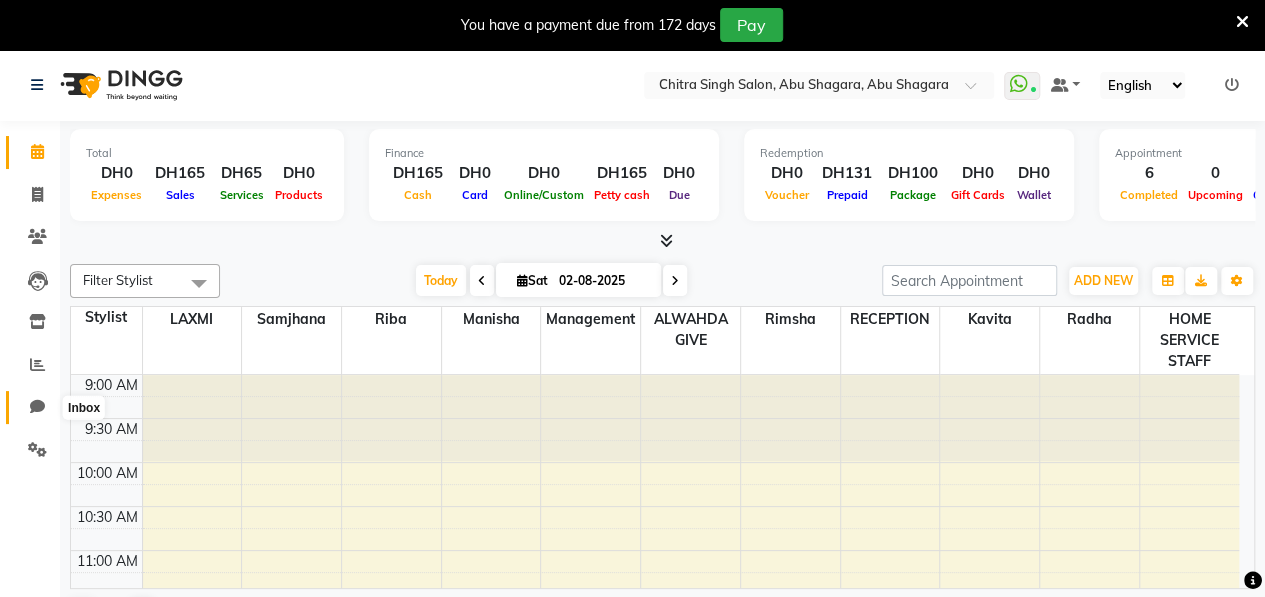 click 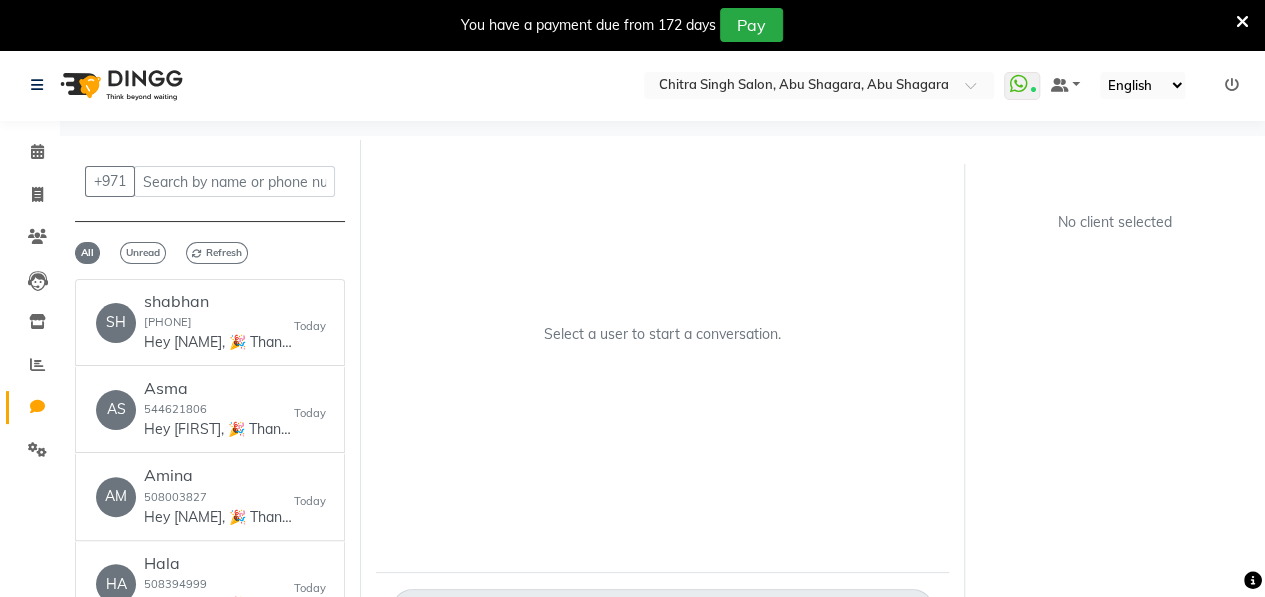 click on "Select a user to start a conversation." 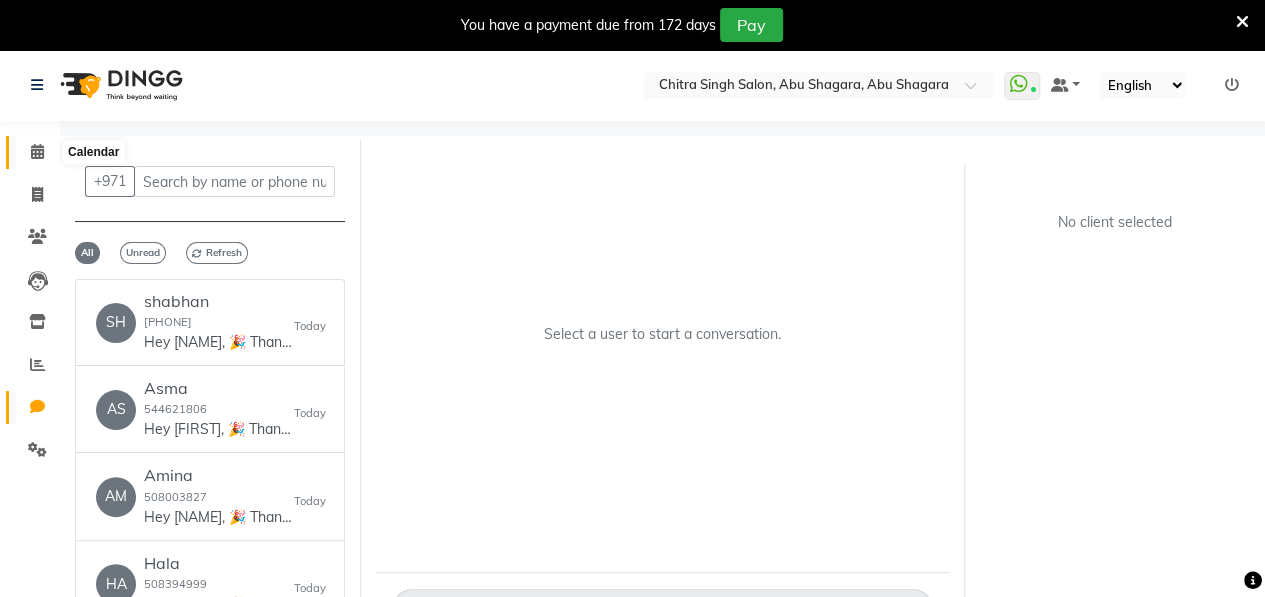 click 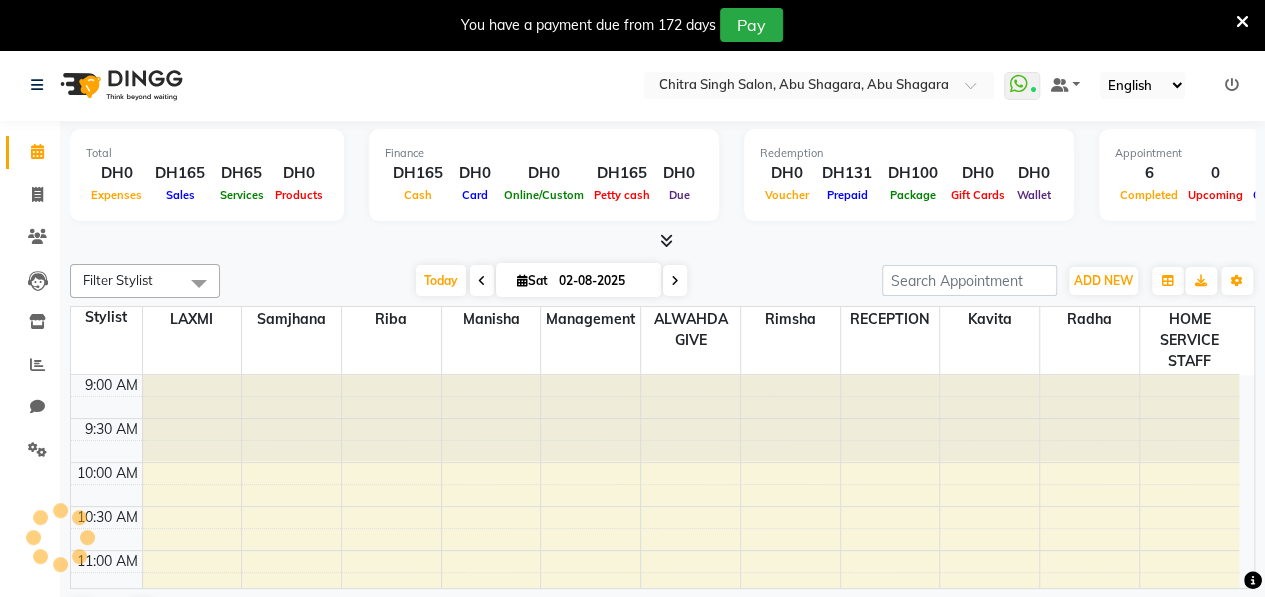 scroll, scrollTop: 0, scrollLeft: 0, axis: both 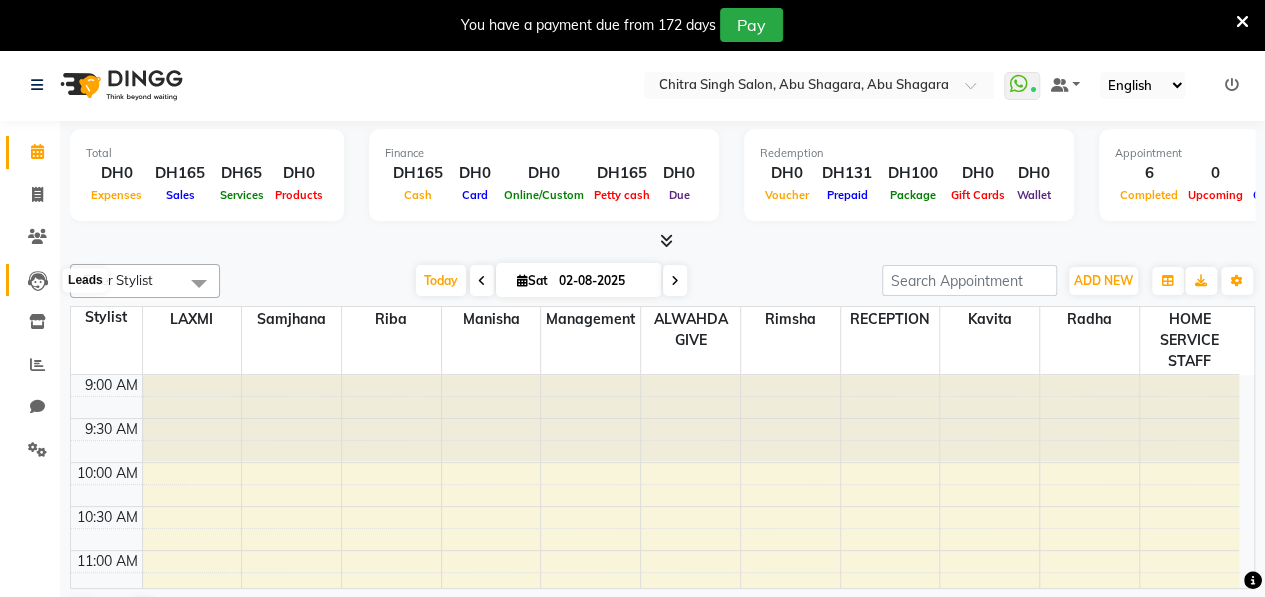 click 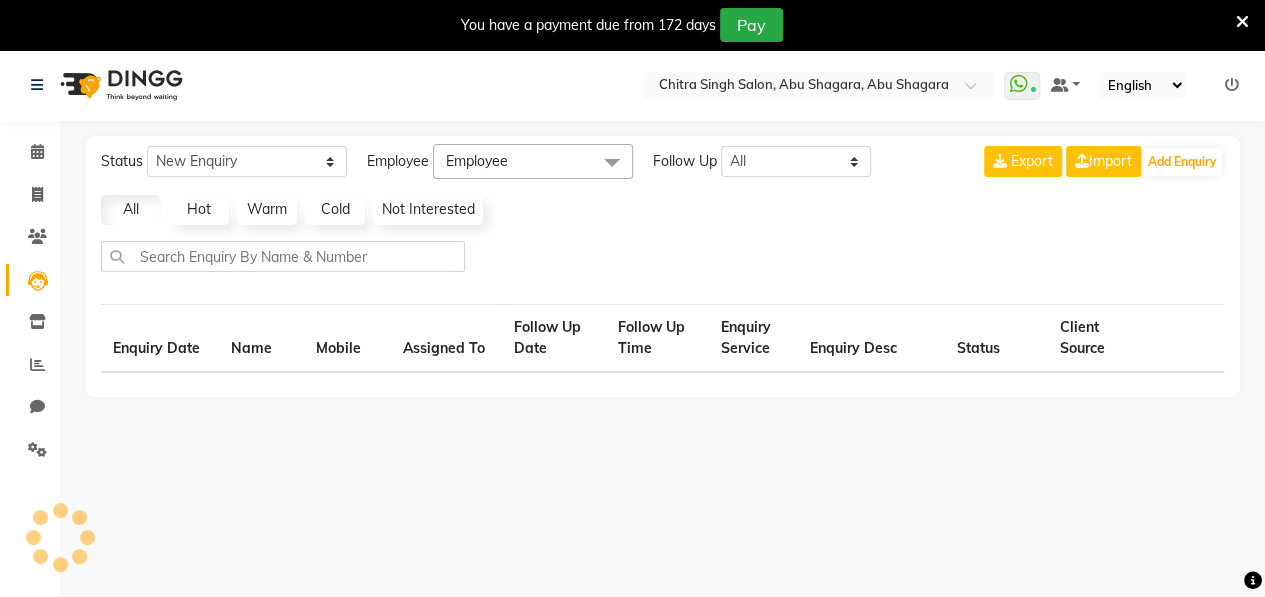 select on "10" 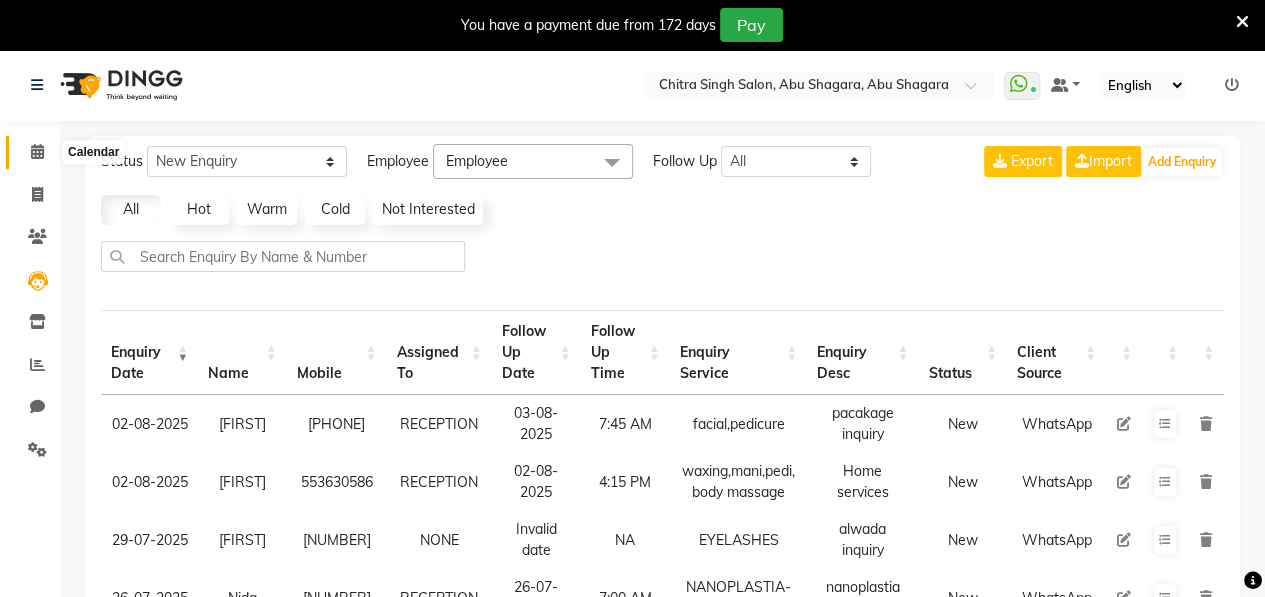 click 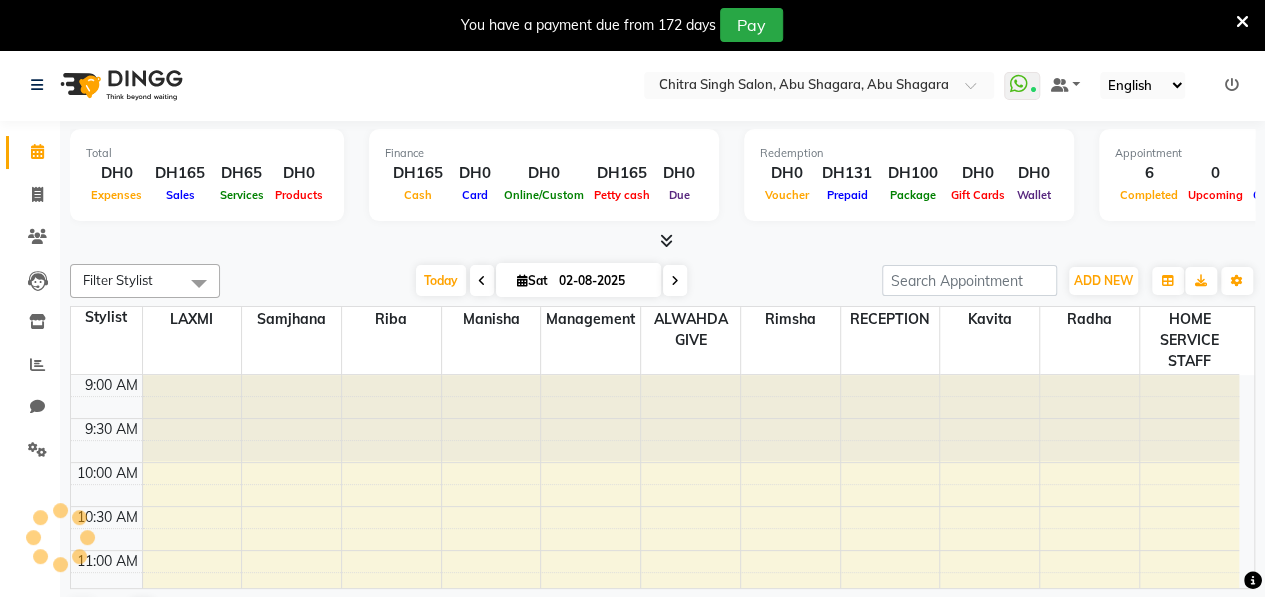 scroll, scrollTop: 0, scrollLeft: 0, axis: both 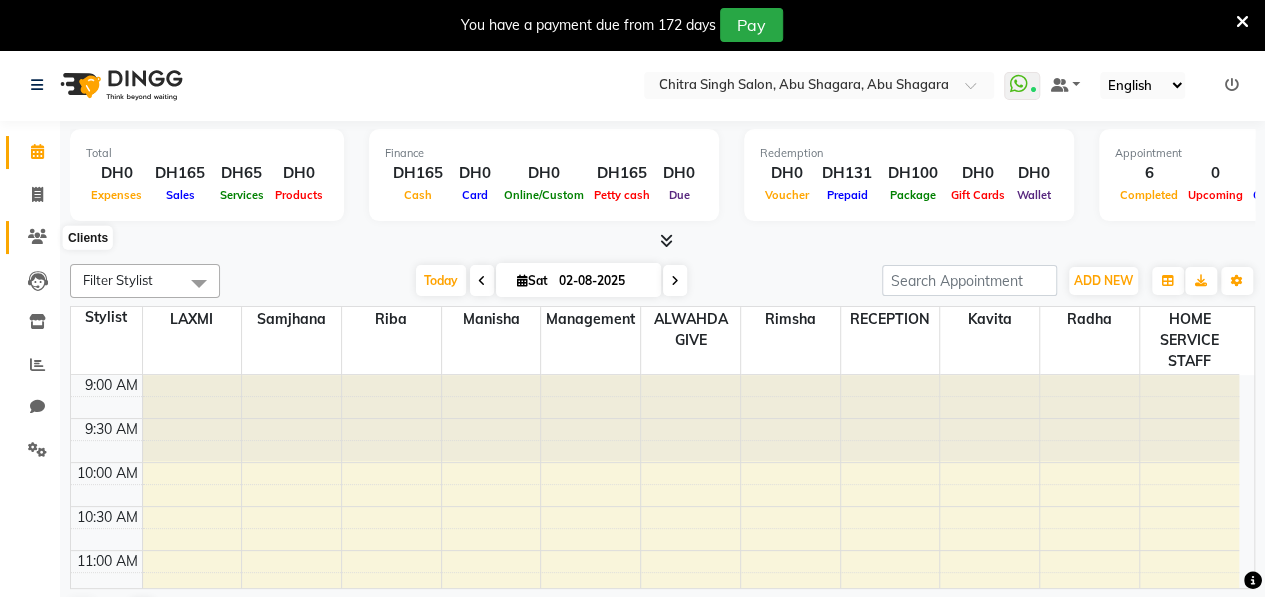 click 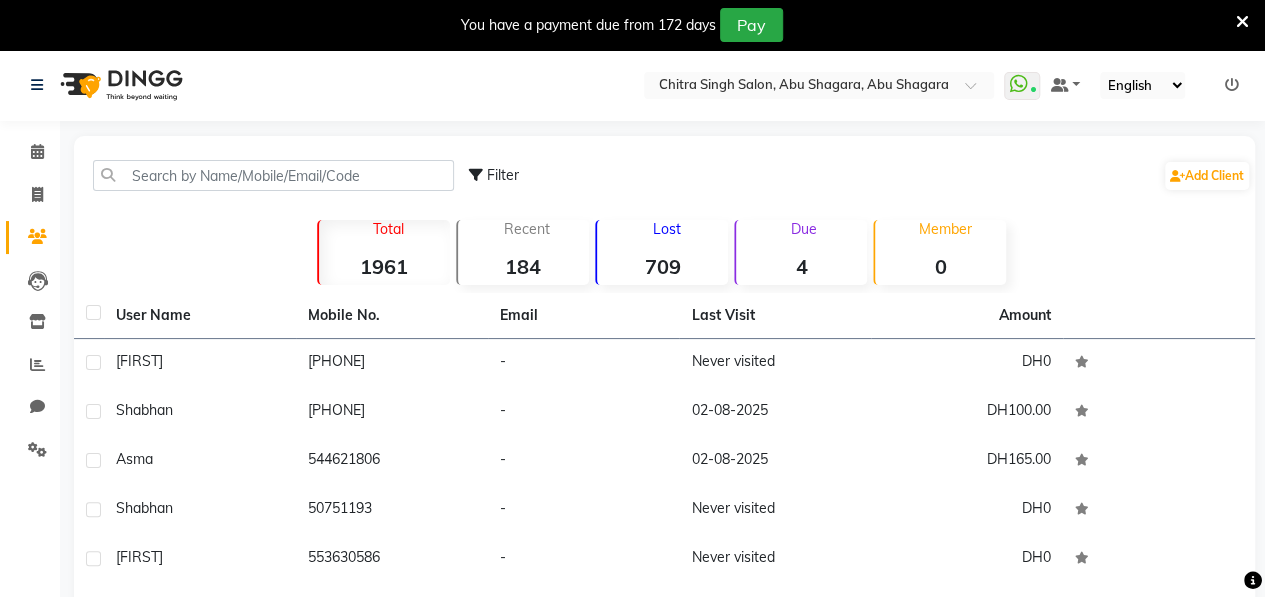 scroll, scrollTop: 317, scrollLeft: 0, axis: vertical 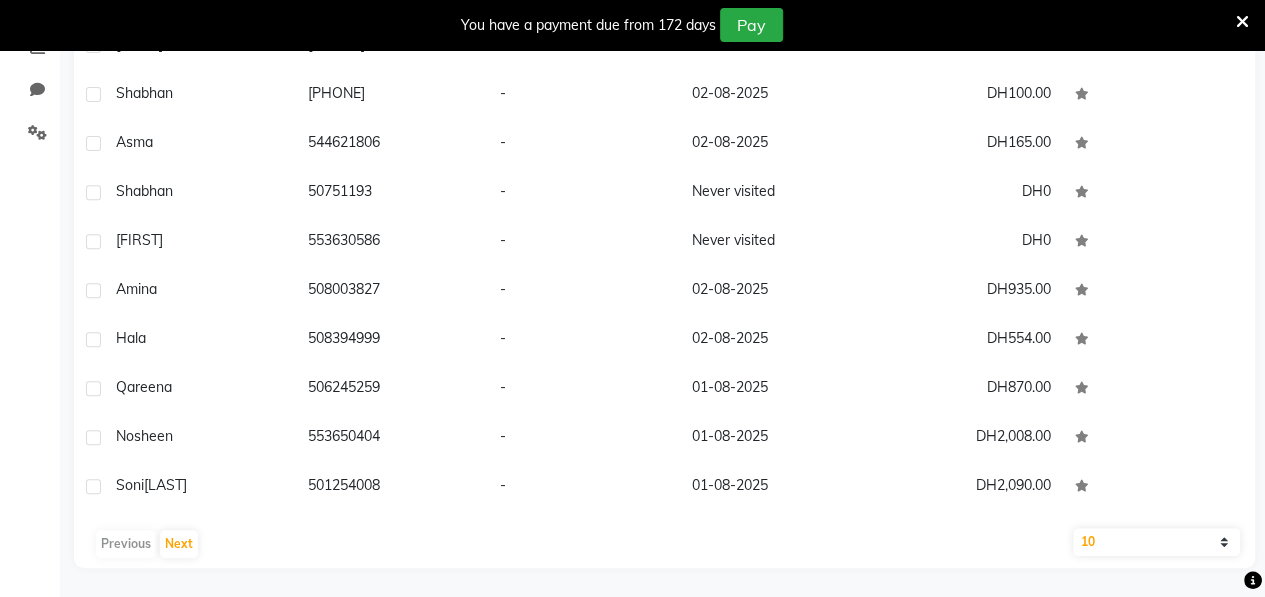 click on "10   50   100" 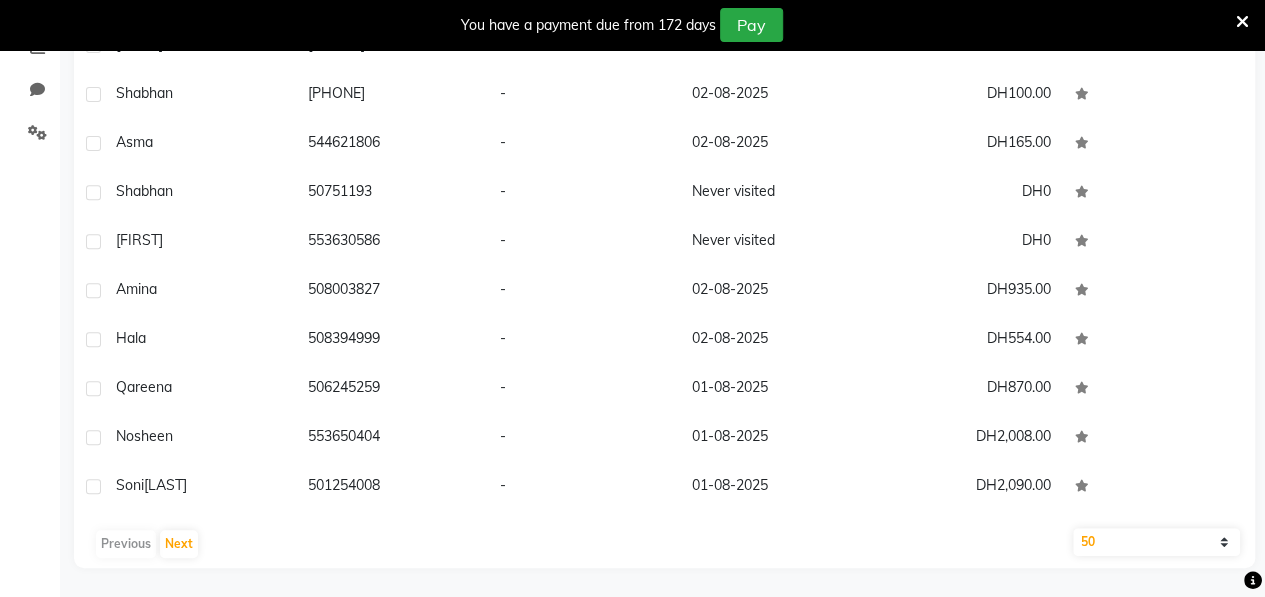 click on "10   50   100" 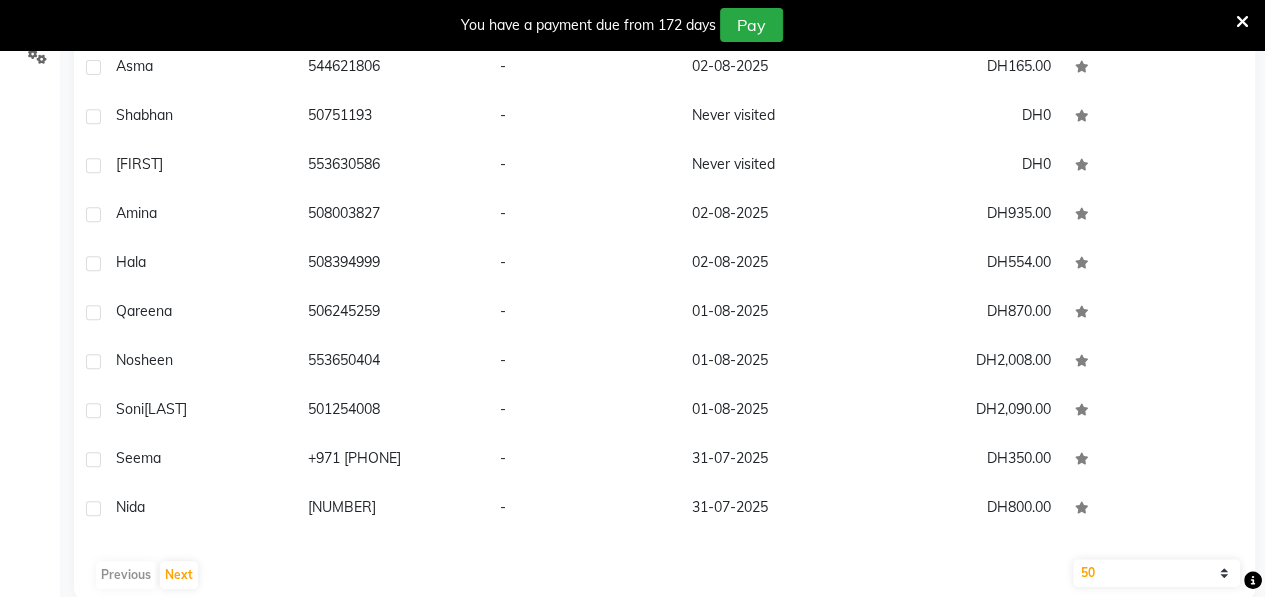 scroll, scrollTop: 424, scrollLeft: 0, axis: vertical 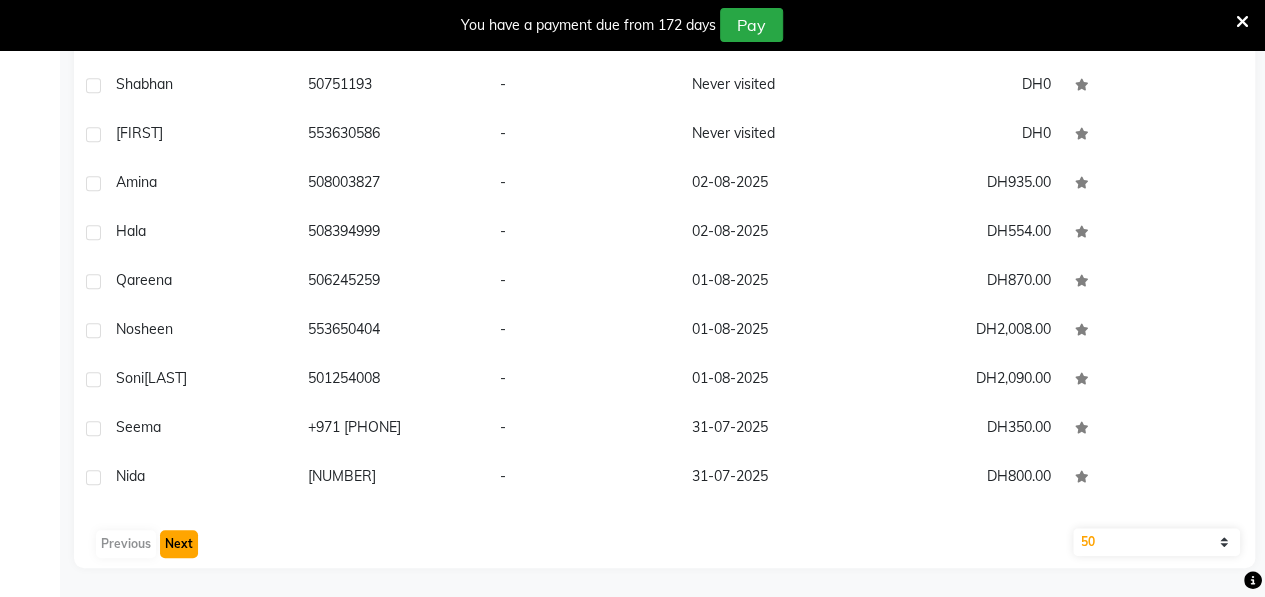 click on "Next" 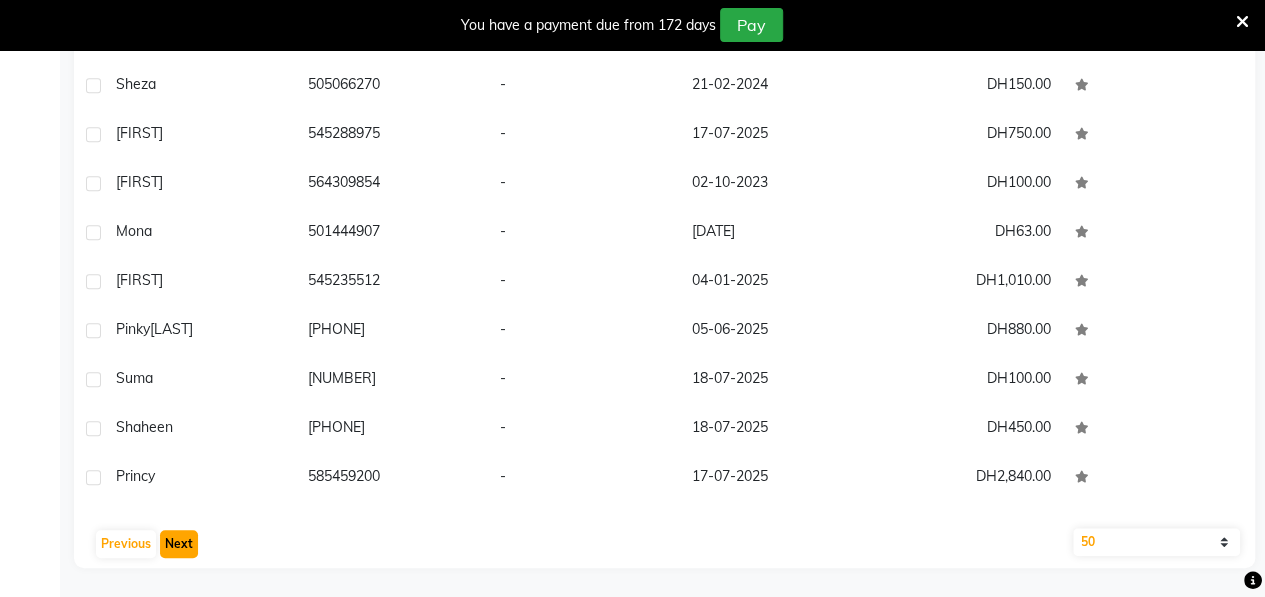 click on "Next" 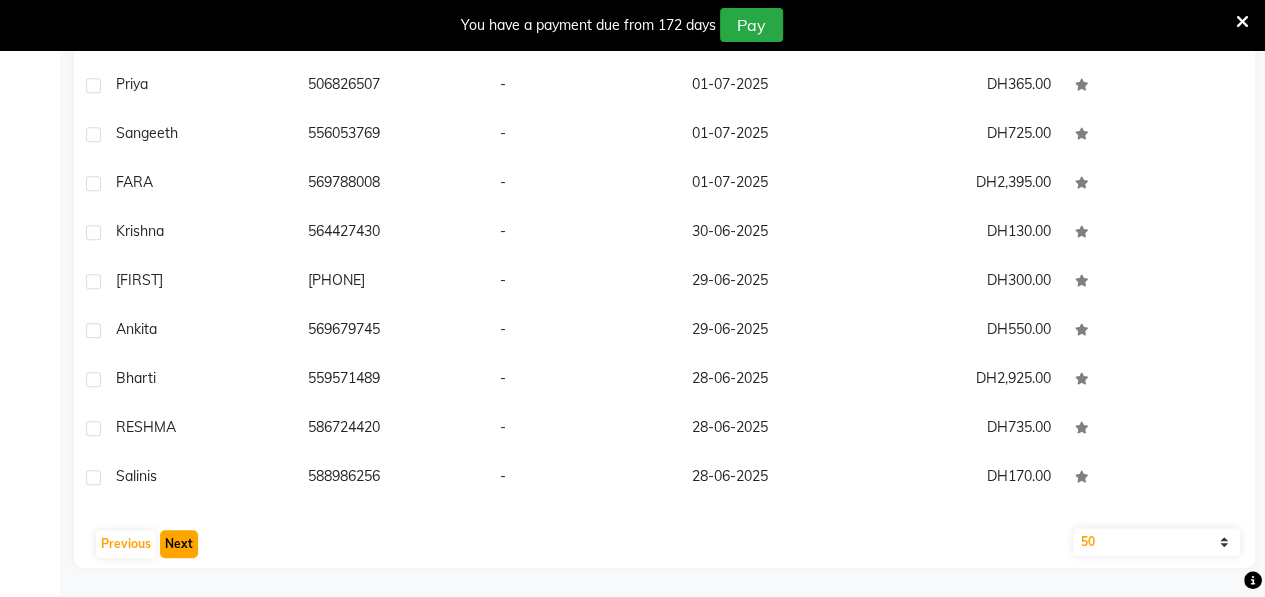 click on "Next" 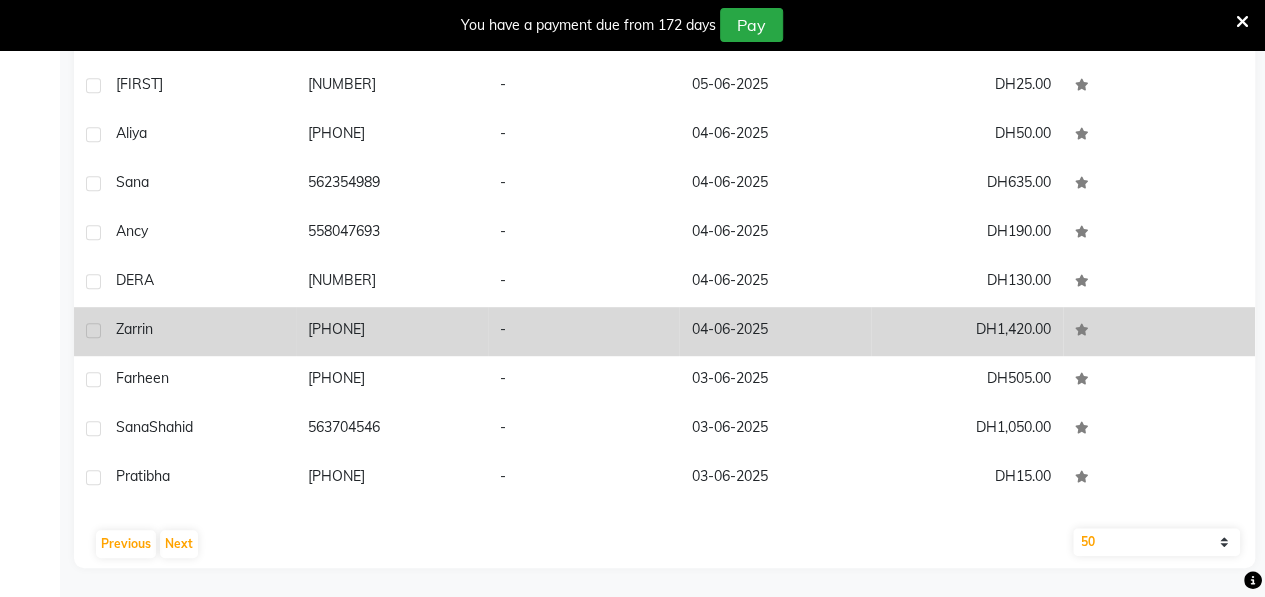 click on "Zarrin" 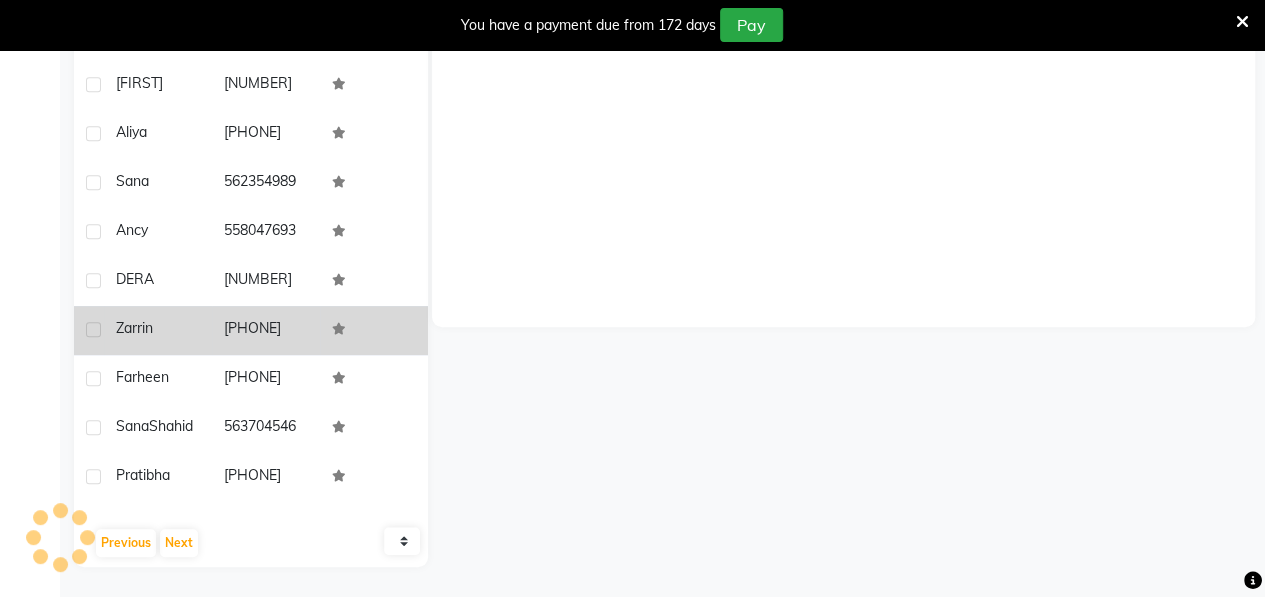 scroll, scrollTop: 408, scrollLeft: 0, axis: vertical 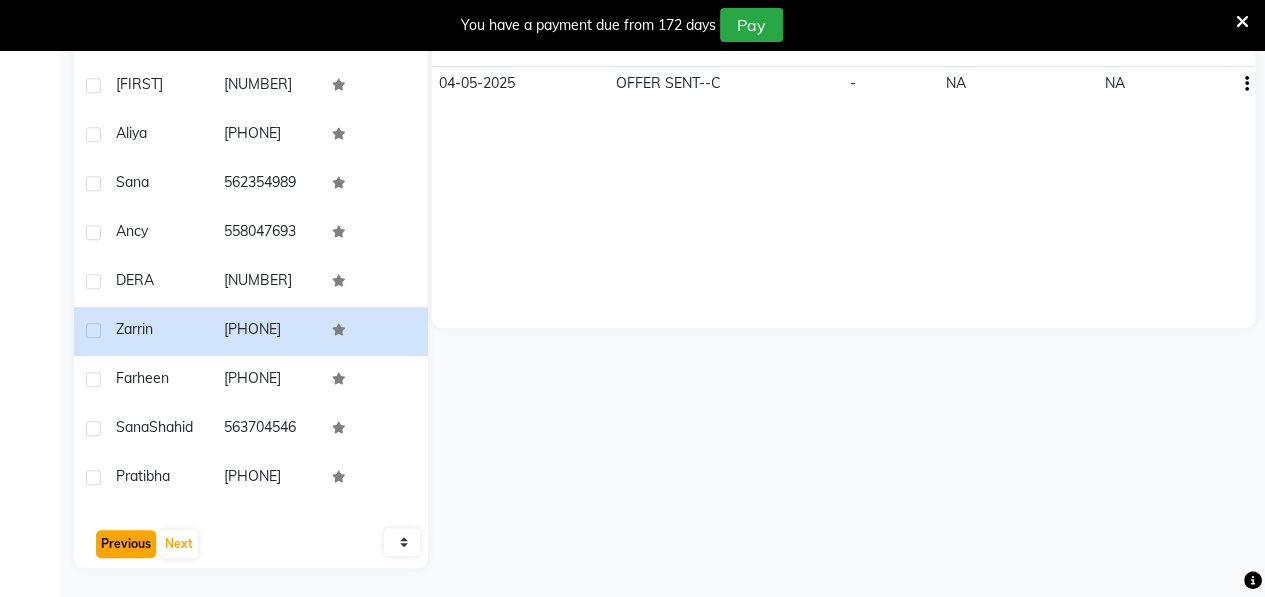 click on "Previous" 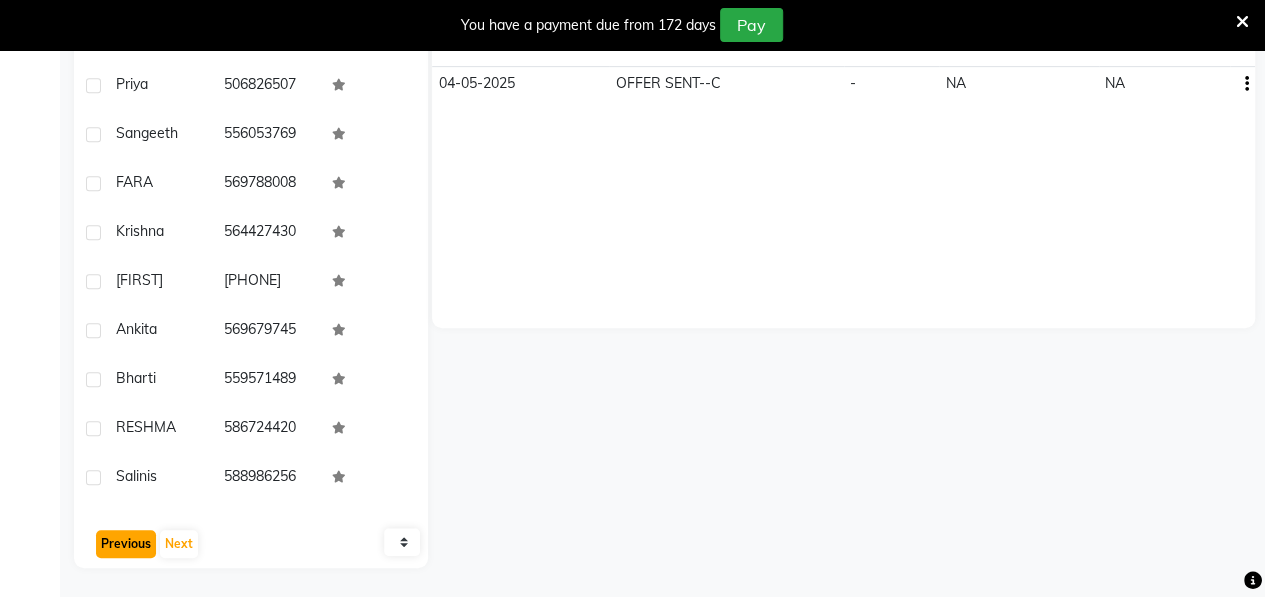 click on "Previous" 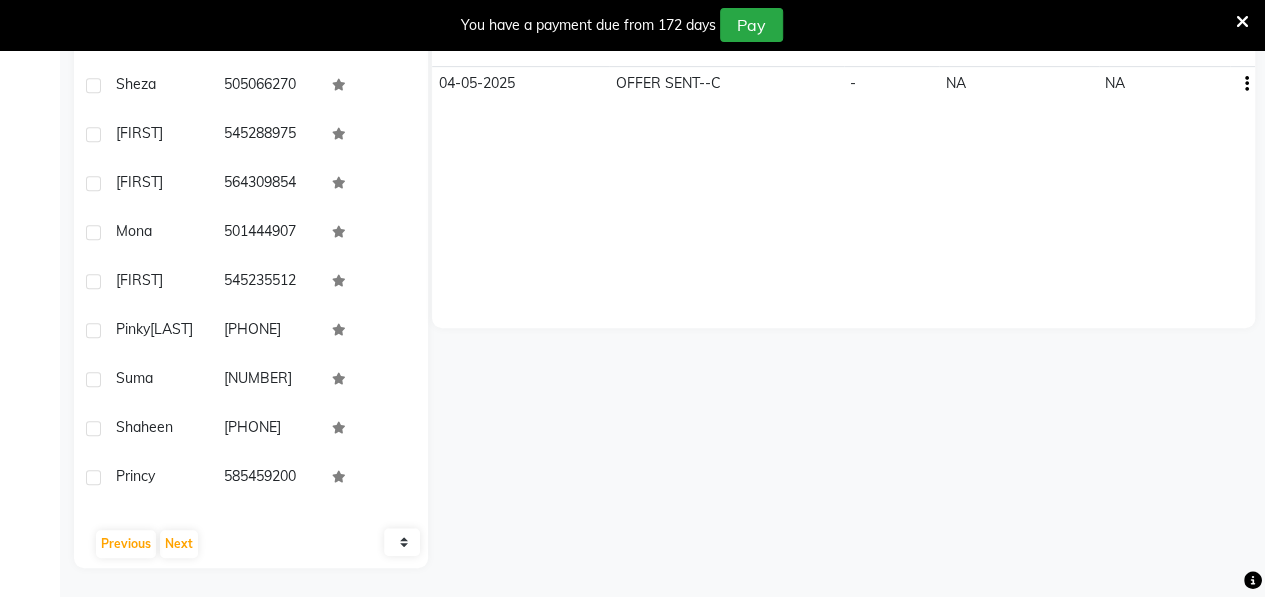 click on "10   50   100" 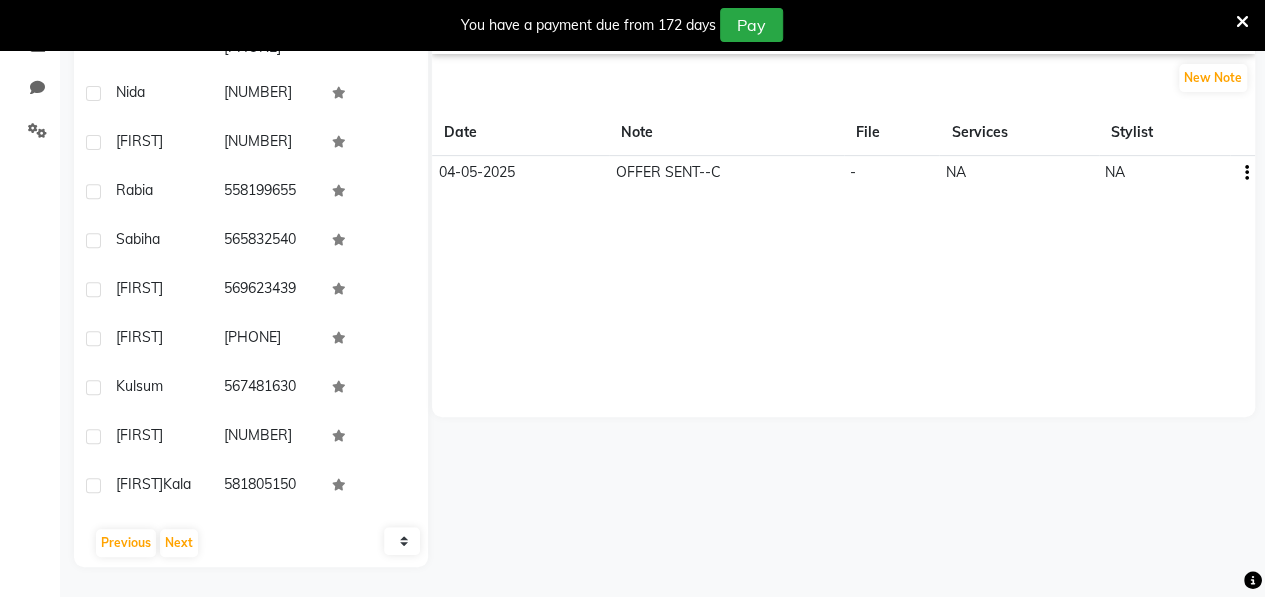 scroll, scrollTop: 0, scrollLeft: 0, axis: both 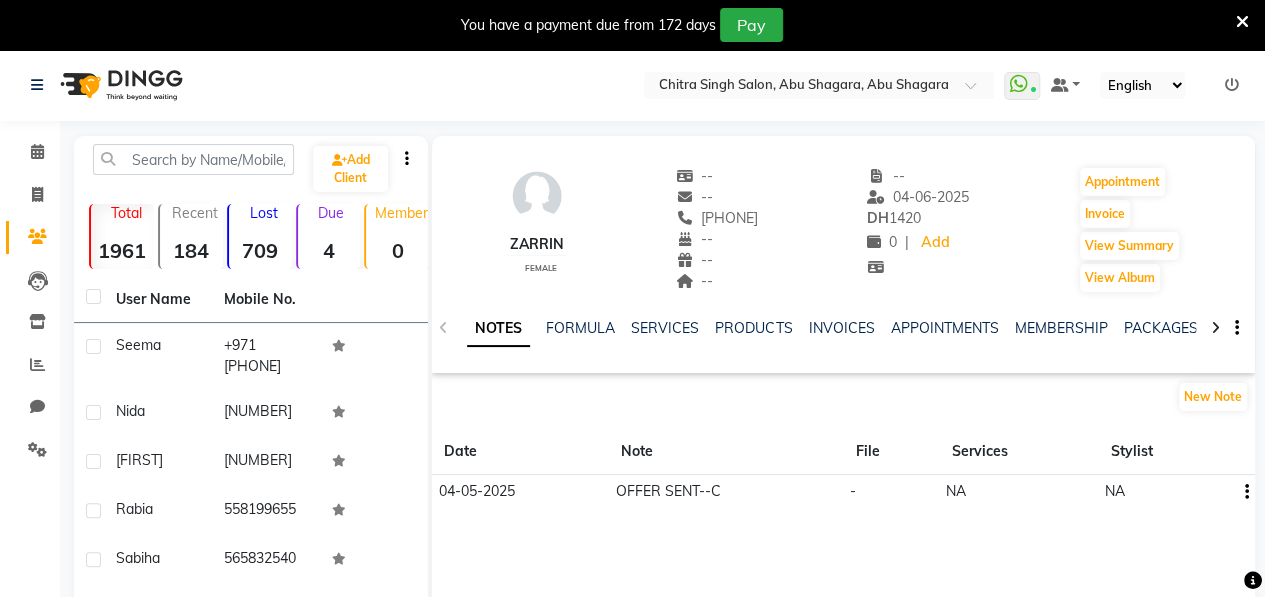click on "709" 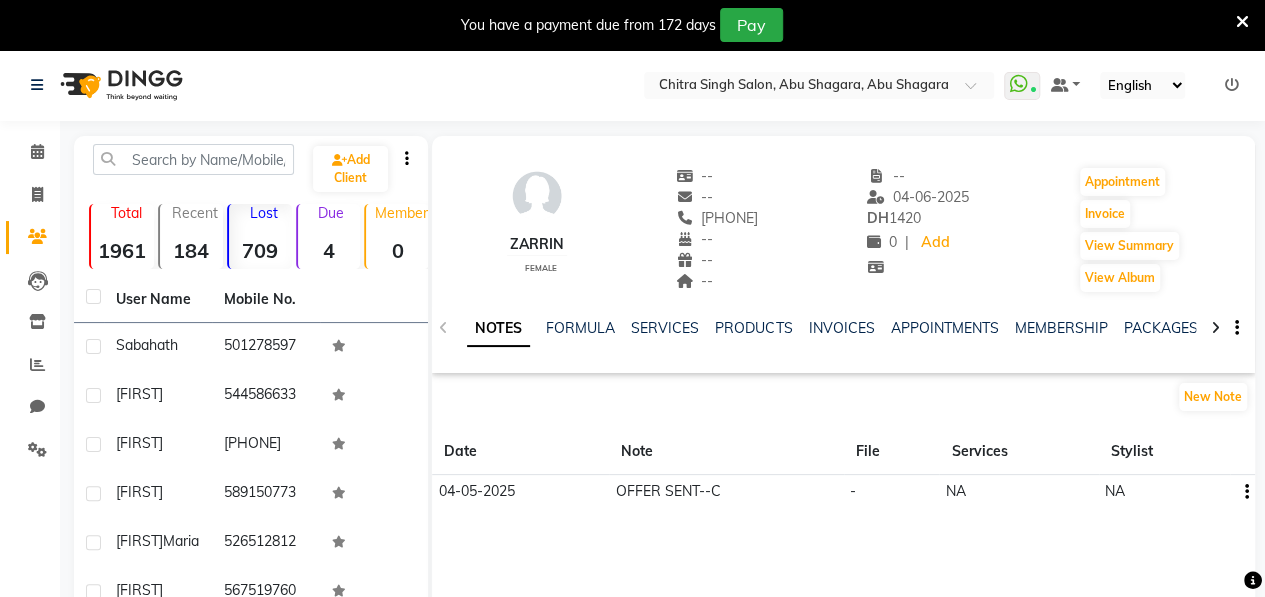 scroll, scrollTop: 318, scrollLeft: 0, axis: vertical 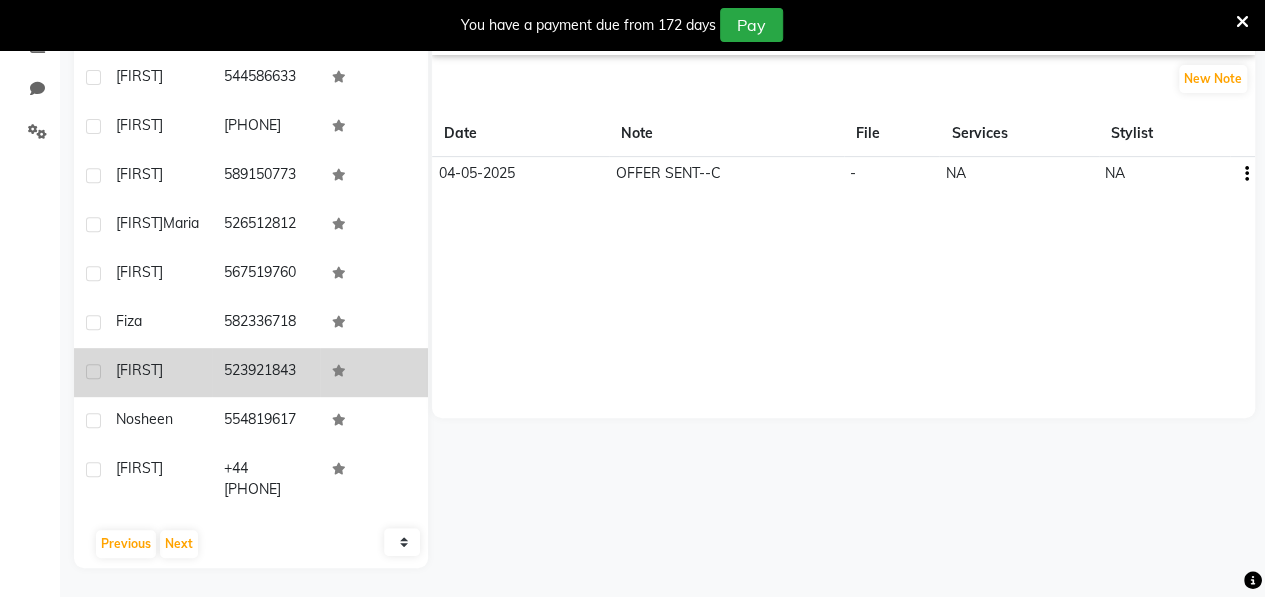 click on "[FIRST]" 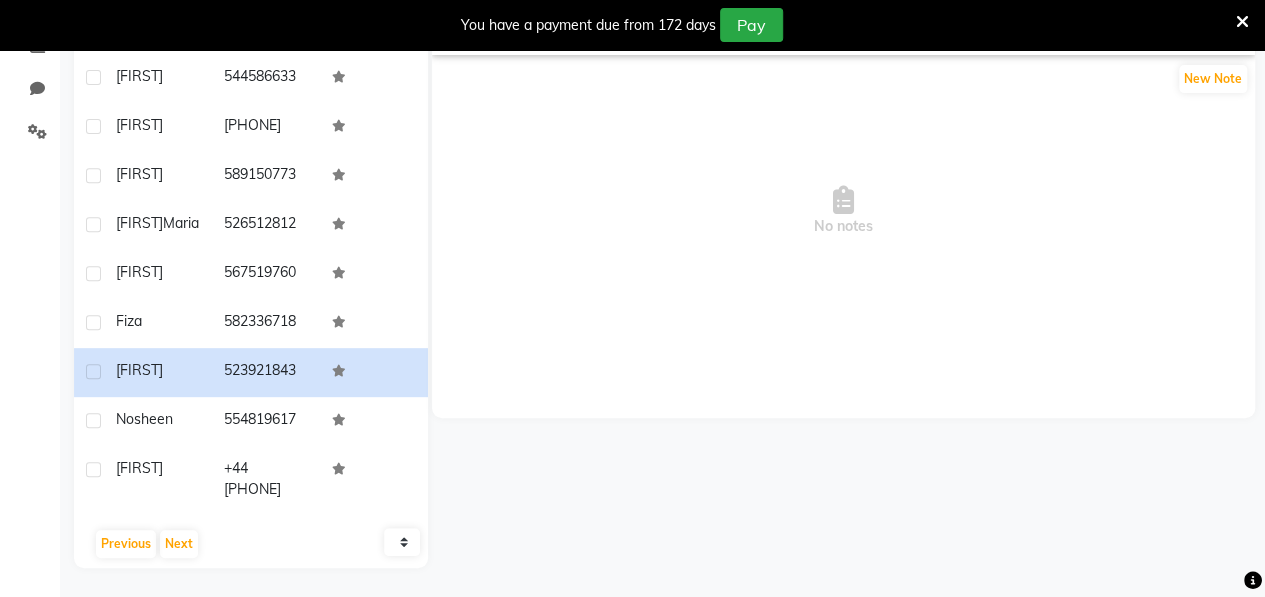 scroll, scrollTop: 0, scrollLeft: 0, axis: both 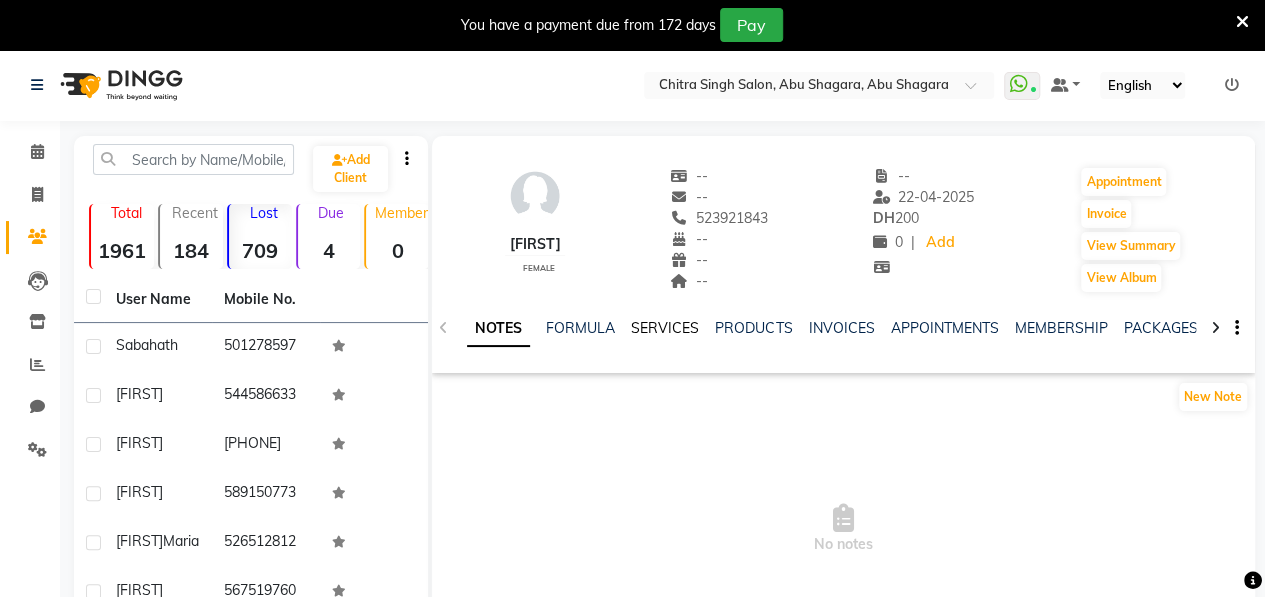 click on "SERVICES" 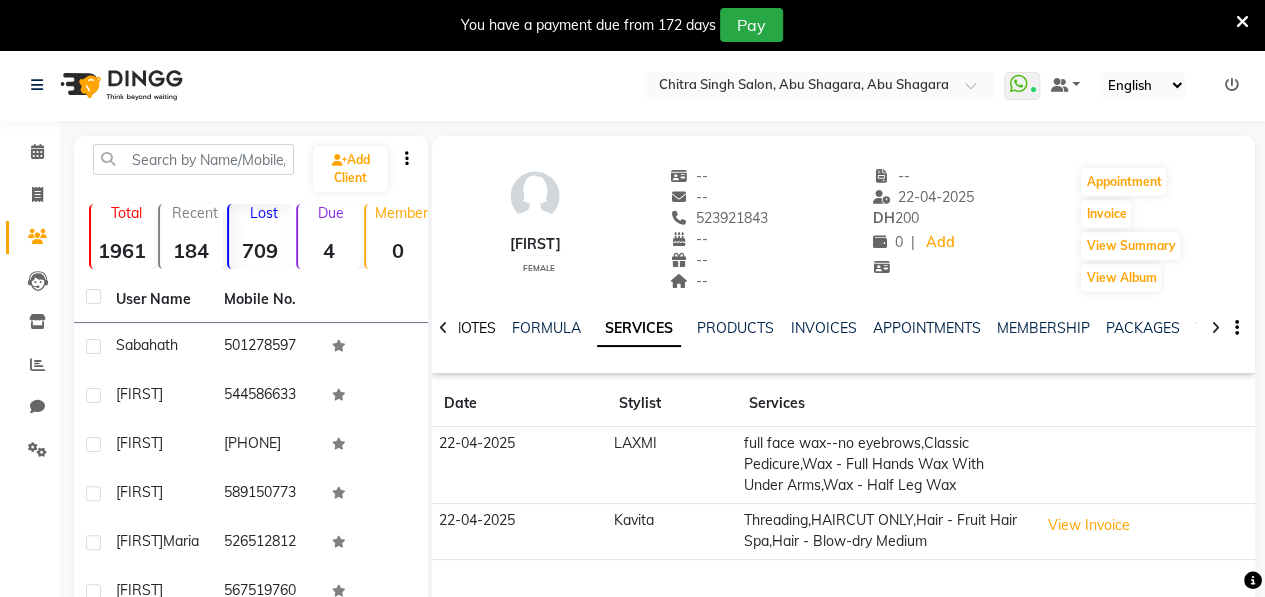 click on "NOTES" 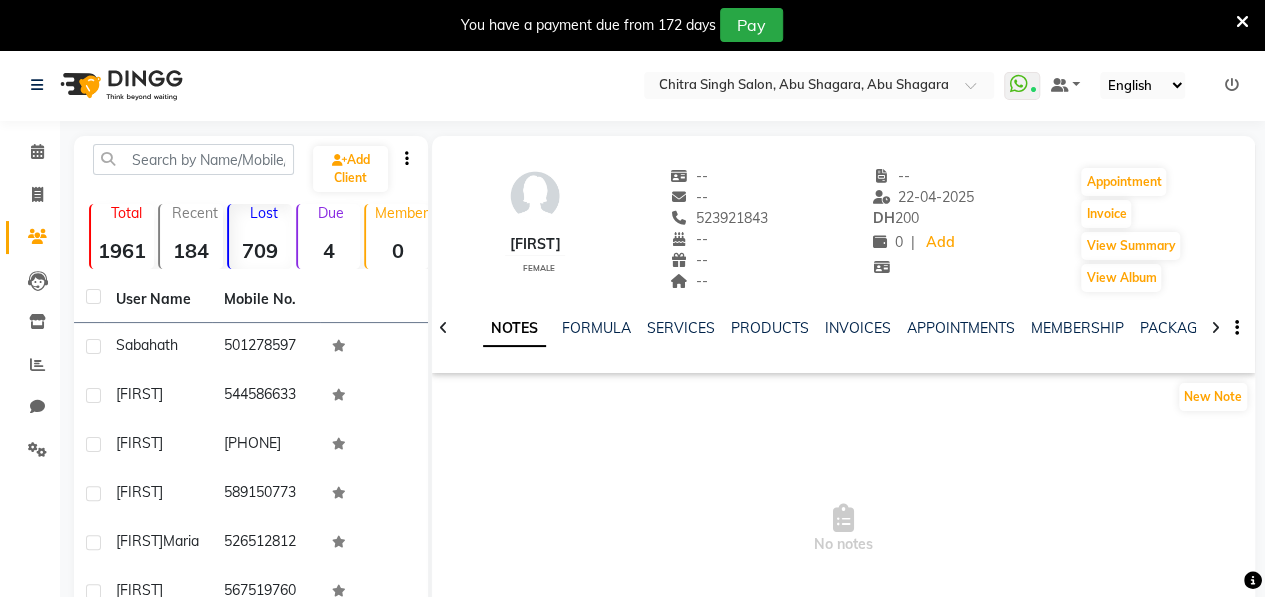 click on "709" 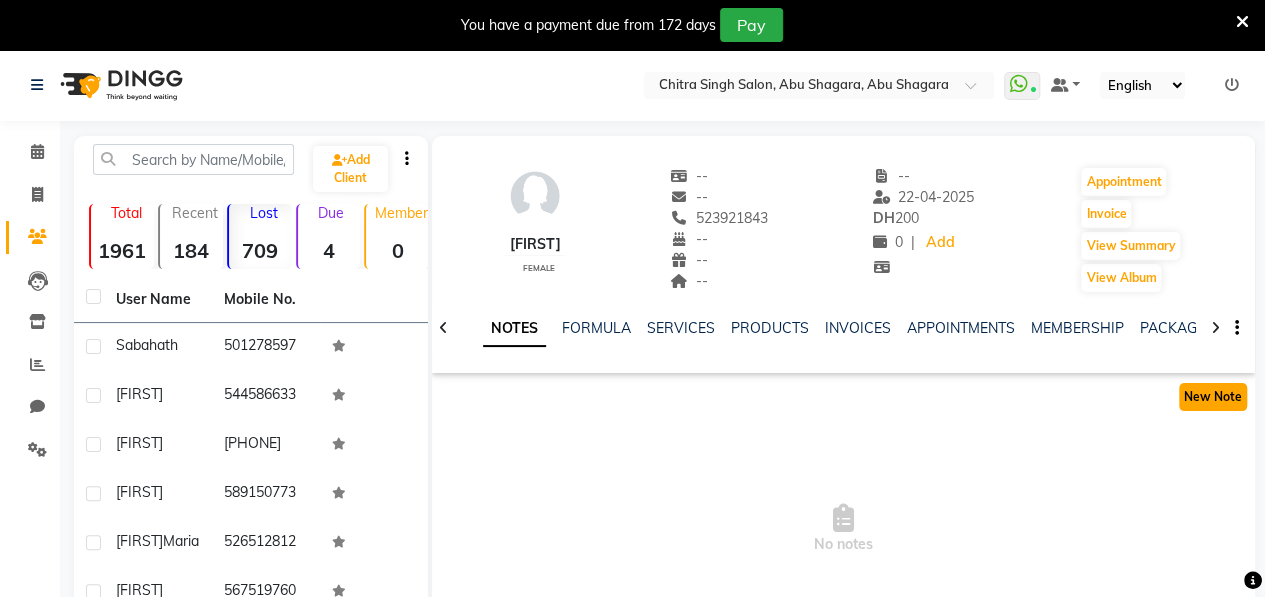 click on "New Note" 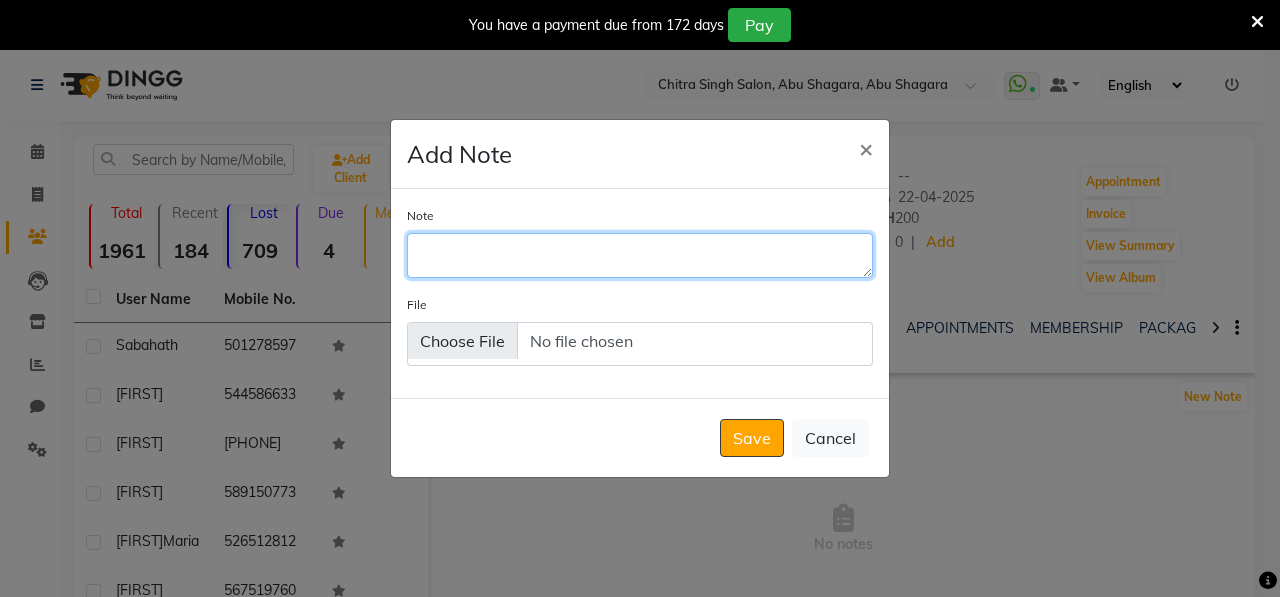 click on "Note" at bounding box center (640, 255) 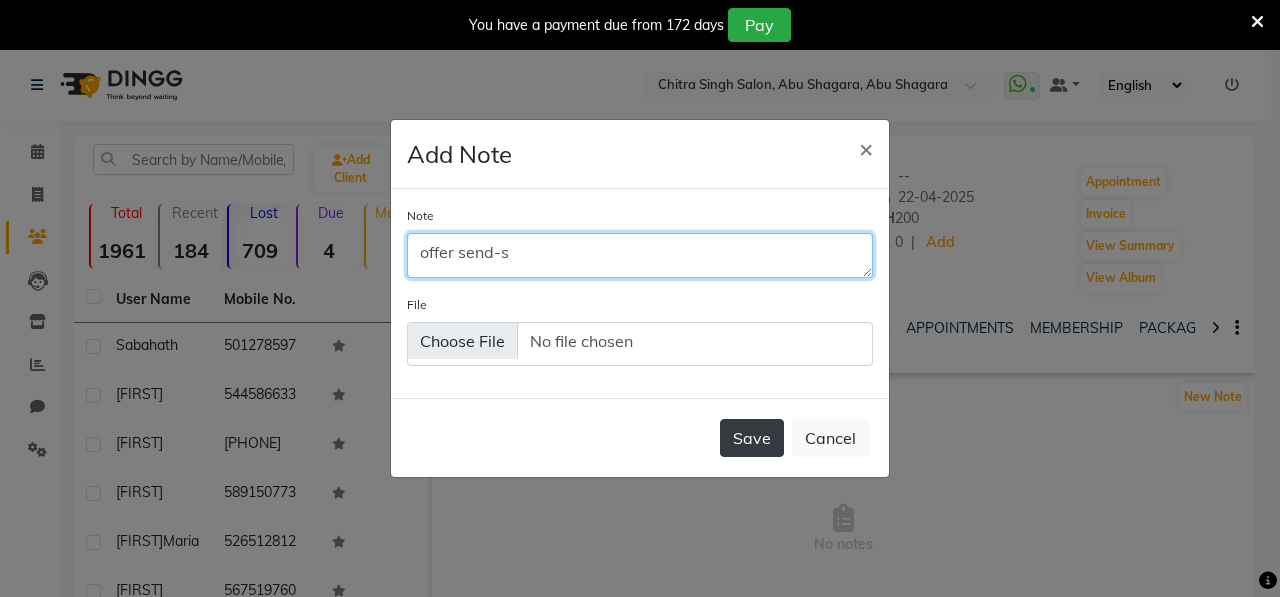 type on "offer send-s" 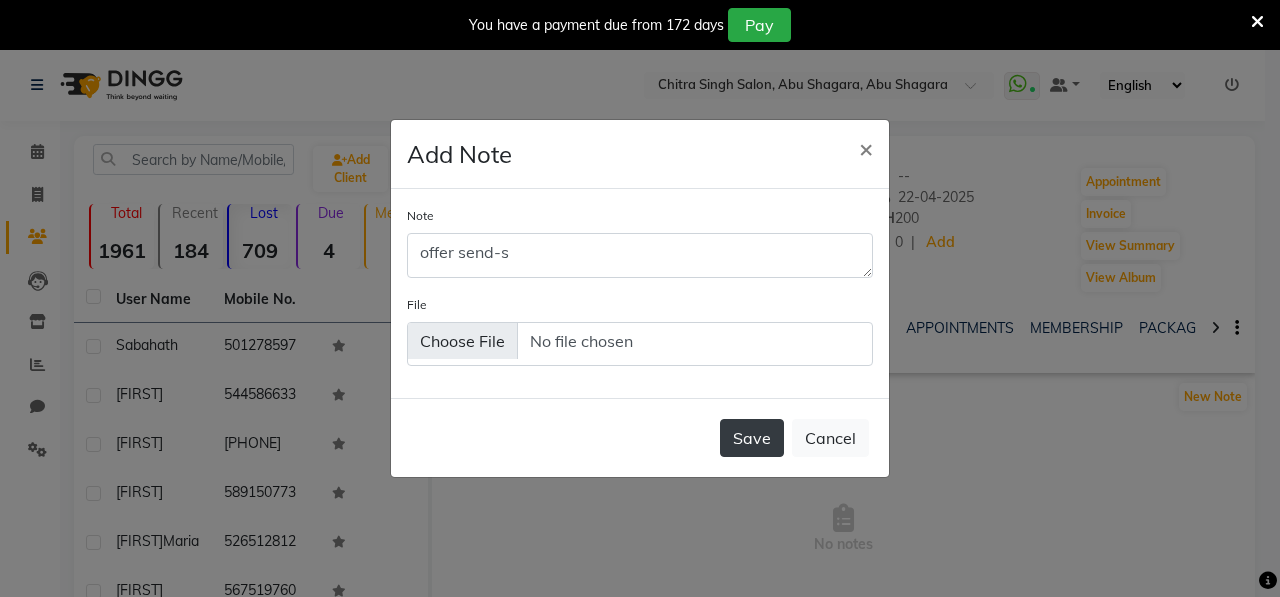 click on "Save" 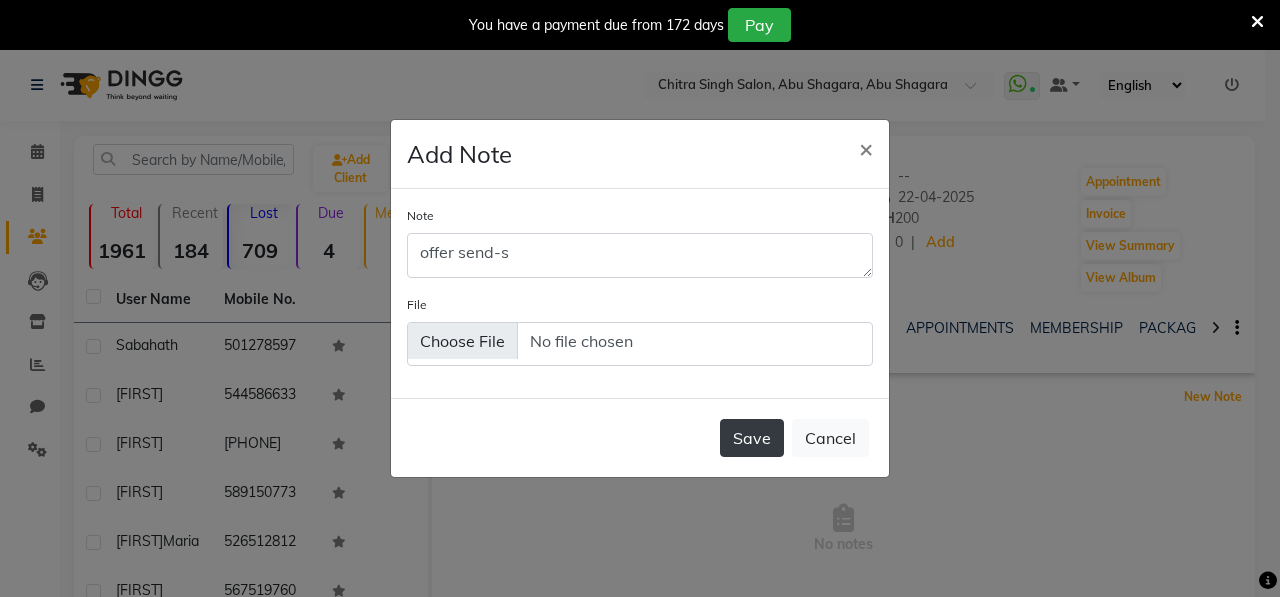 type 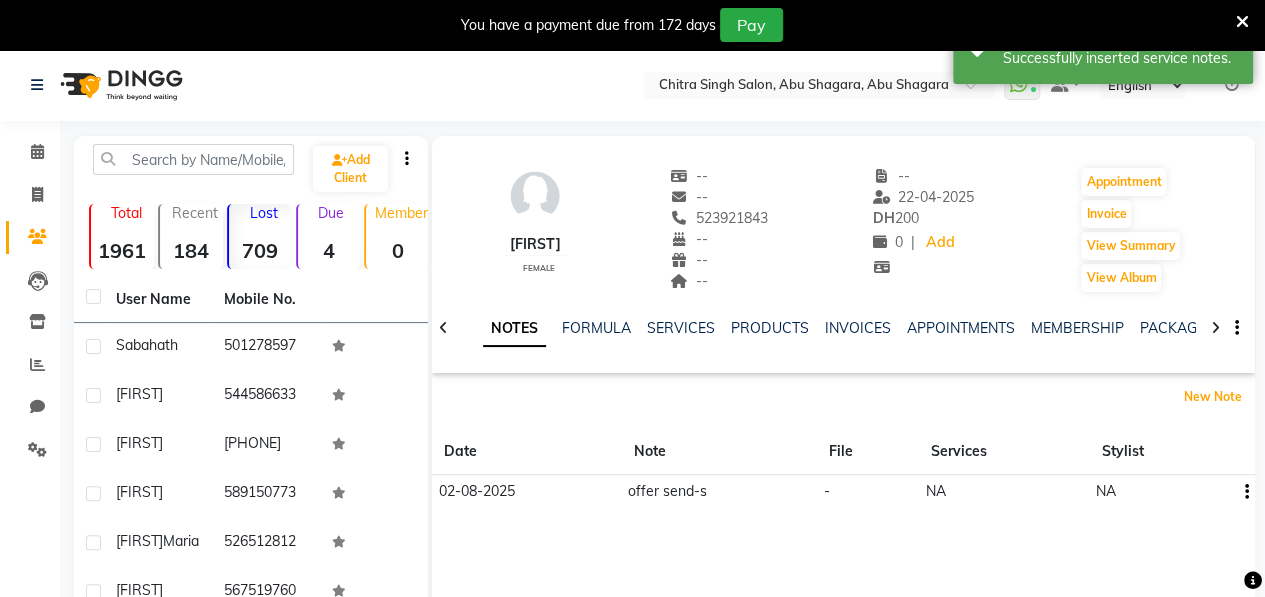 scroll, scrollTop: 318, scrollLeft: 0, axis: vertical 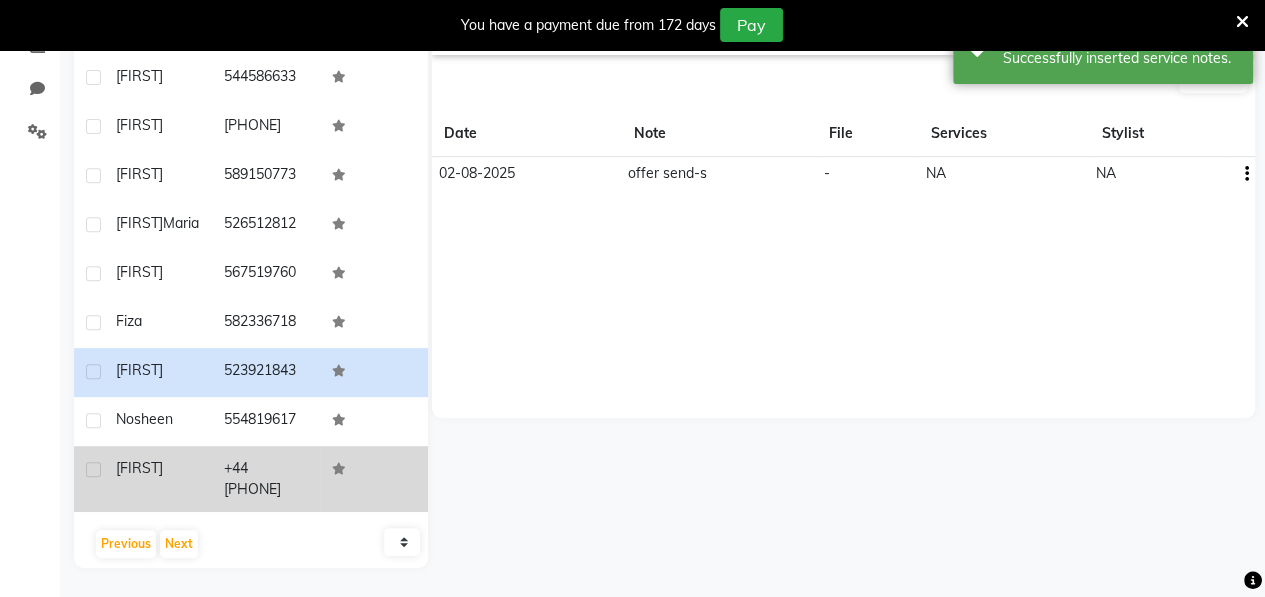 click on "[FIRST]" 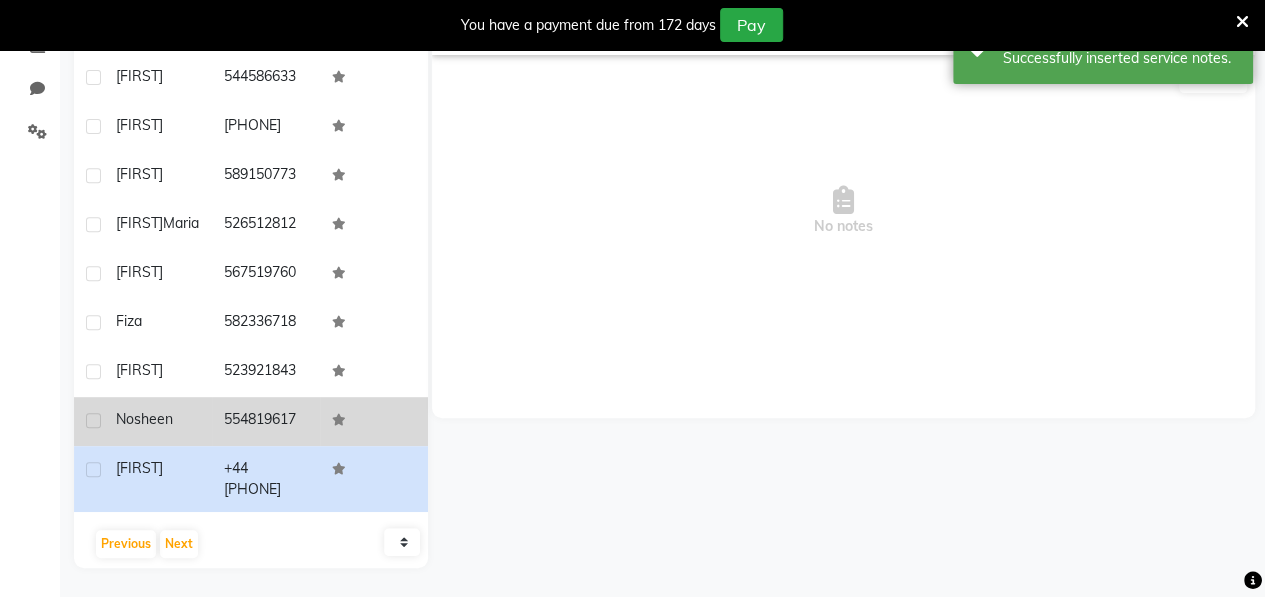 click on "Nosheen" 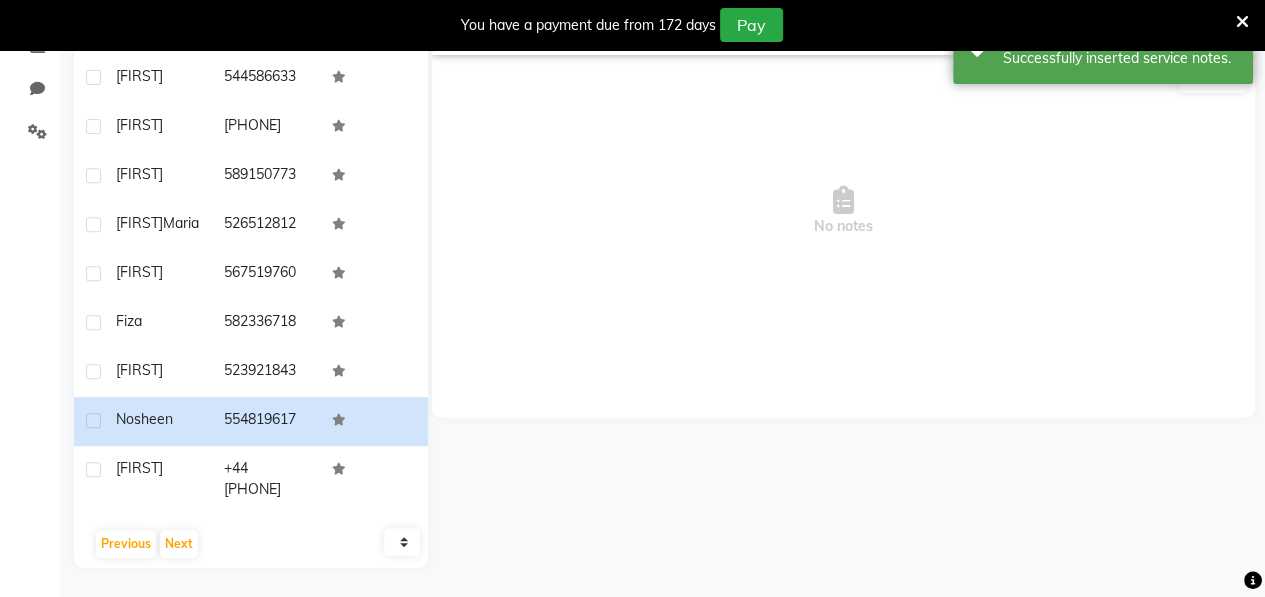scroll, scrollTop: 0, scrollLeft: 0, axis: both 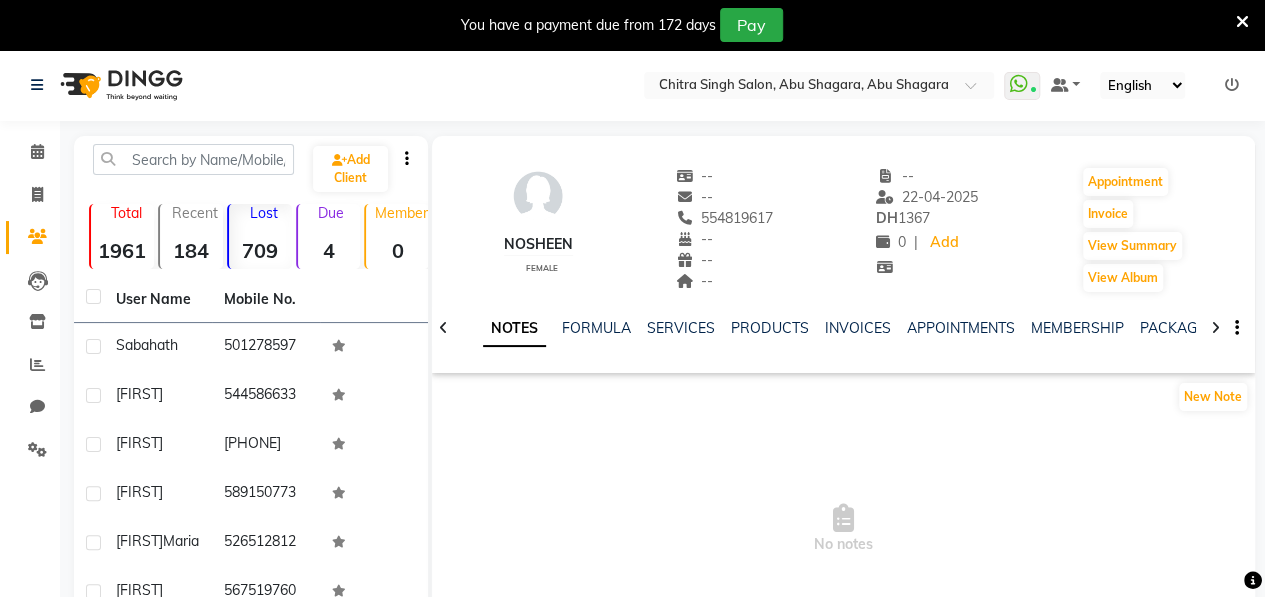 click on "1961" 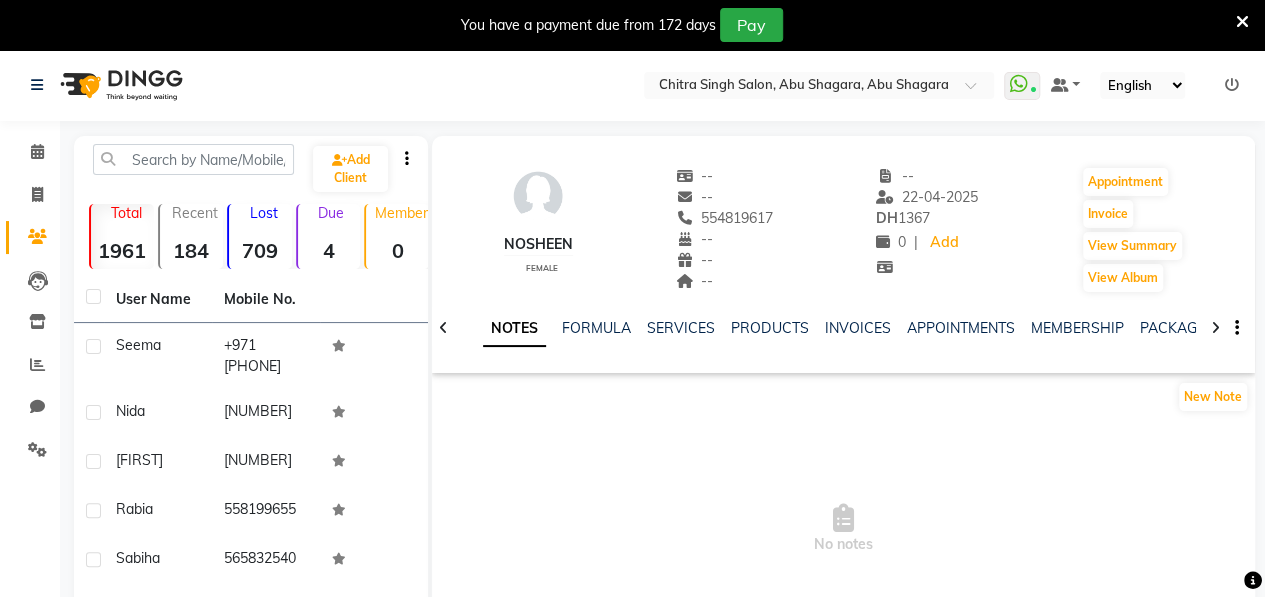 click on "Lost" 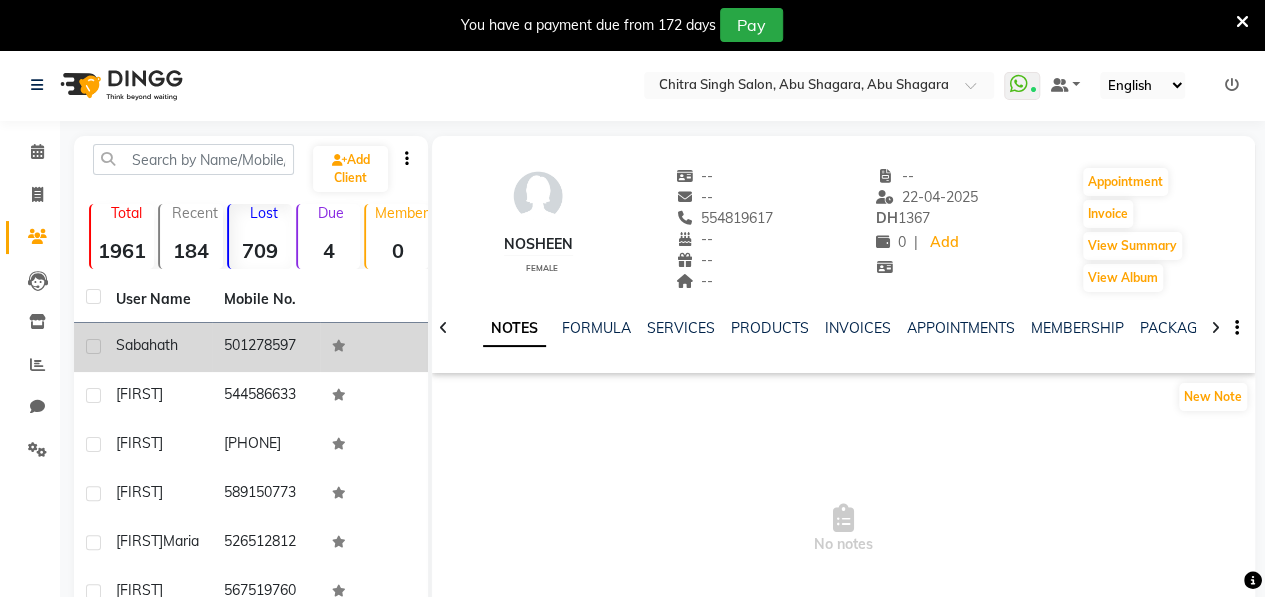 click on "Sabahath" 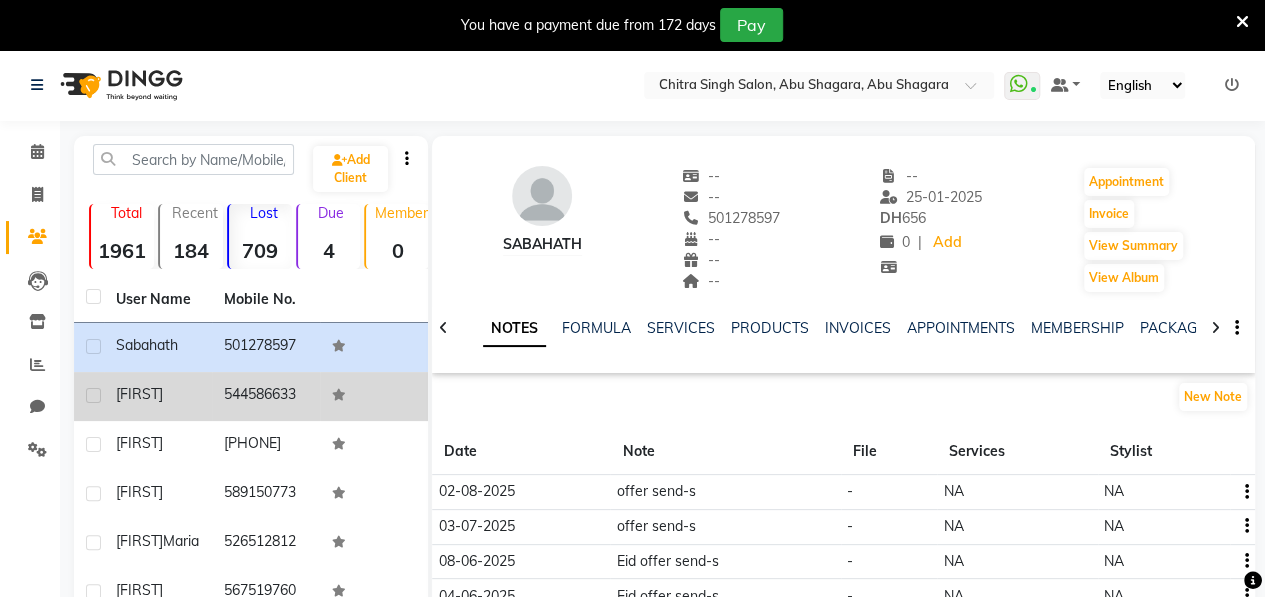 click on "[FIRST]" 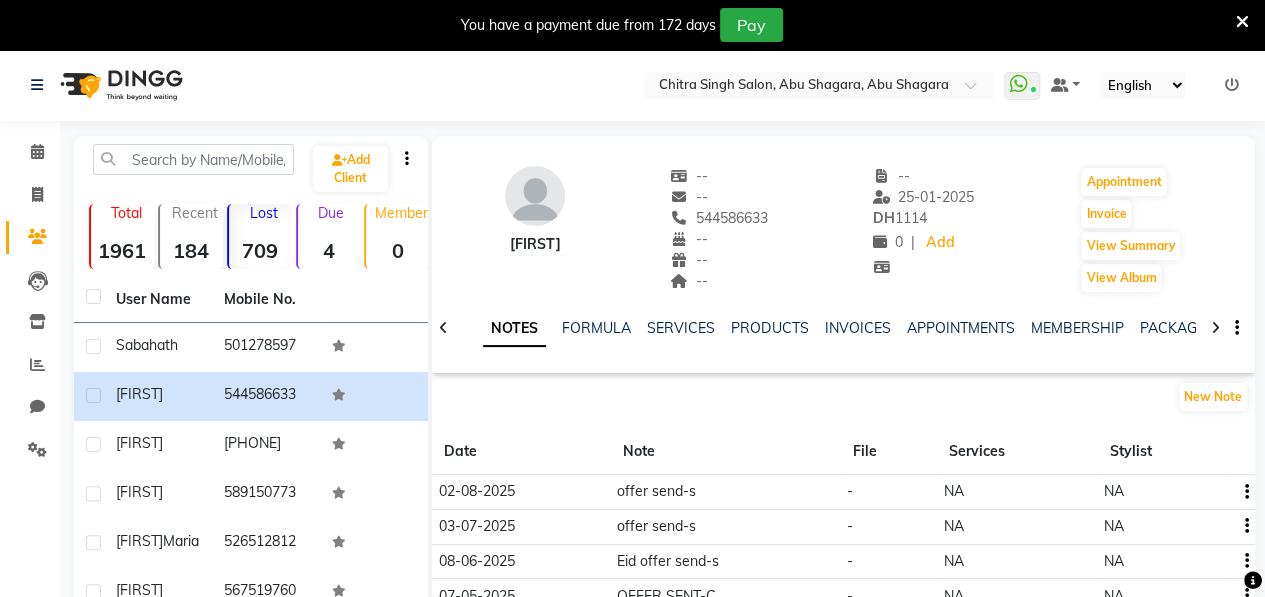 scroll, scrollTop: 318, scrollLeft: 0, axis: vertical 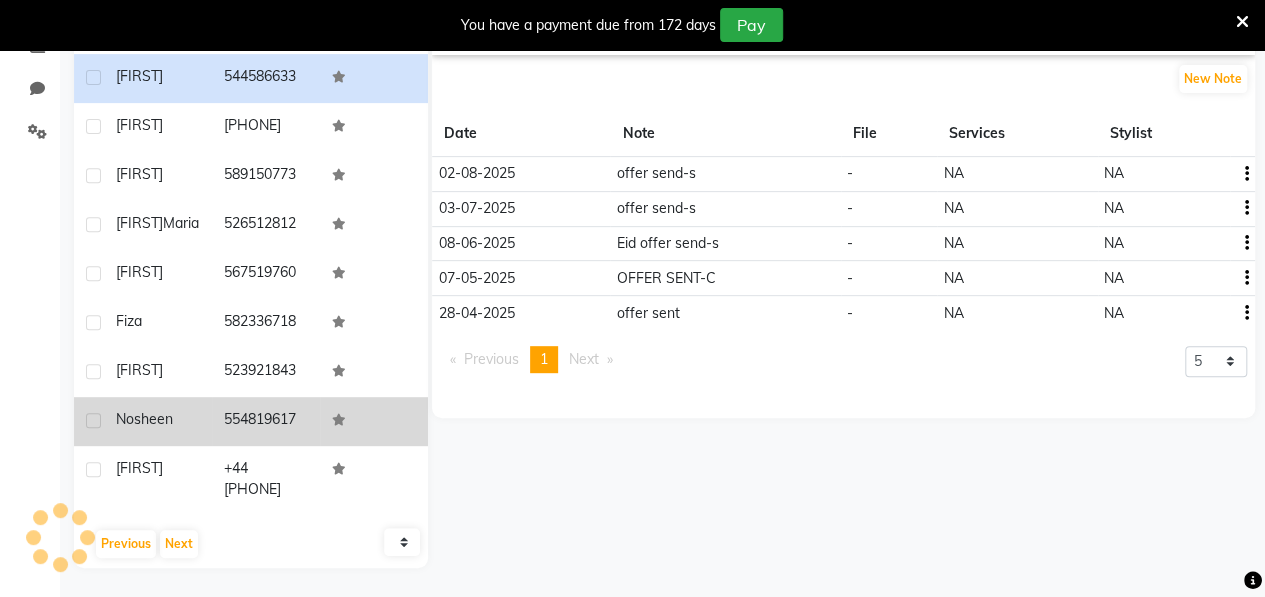 click on "Nosheen" 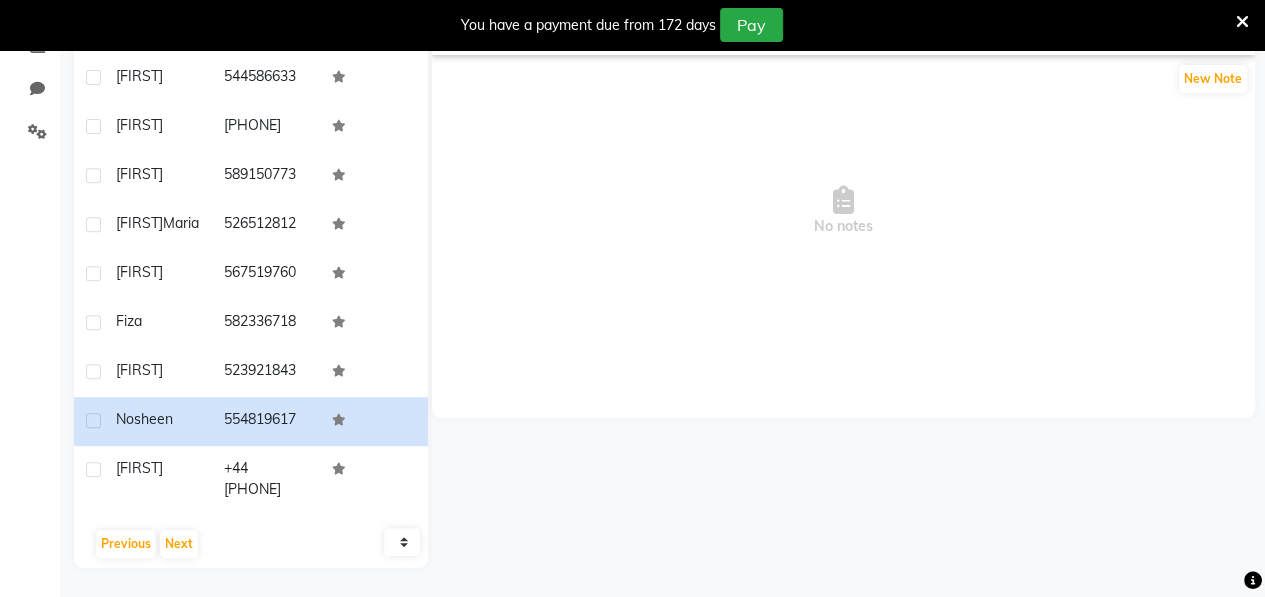 scroll, scrollTop: 0, scrollLeft: 0, axis: both 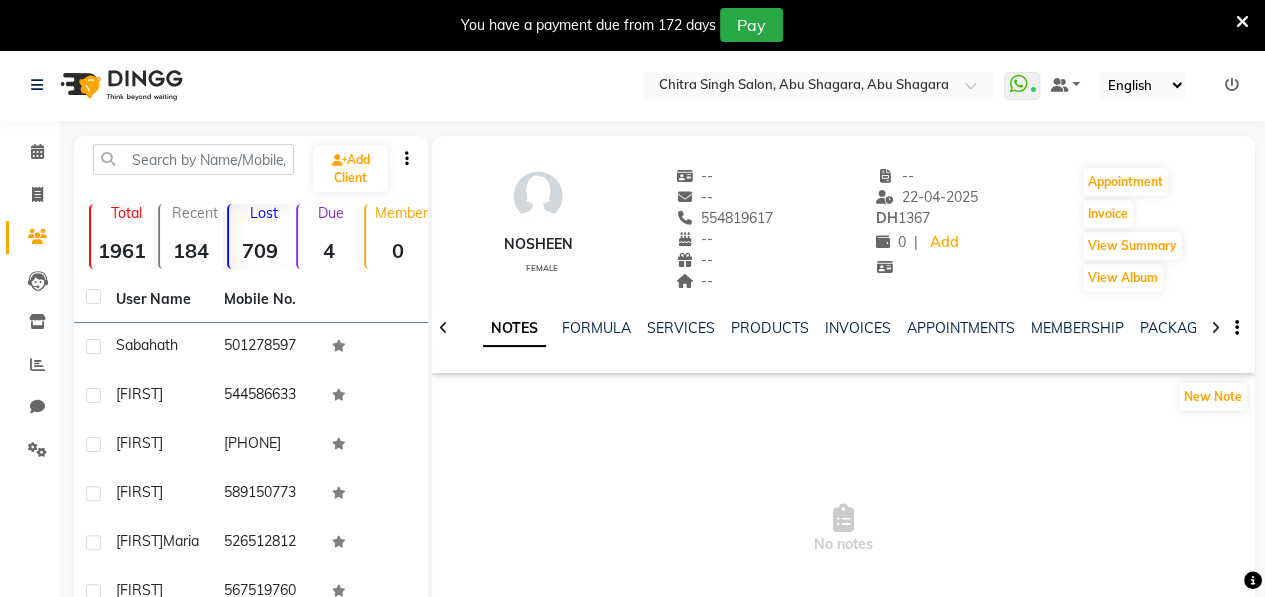 drag, startPoint x: 700, startPoint y: 218, endPoint x: 796, endPoint y: 222, distance: 96.0833 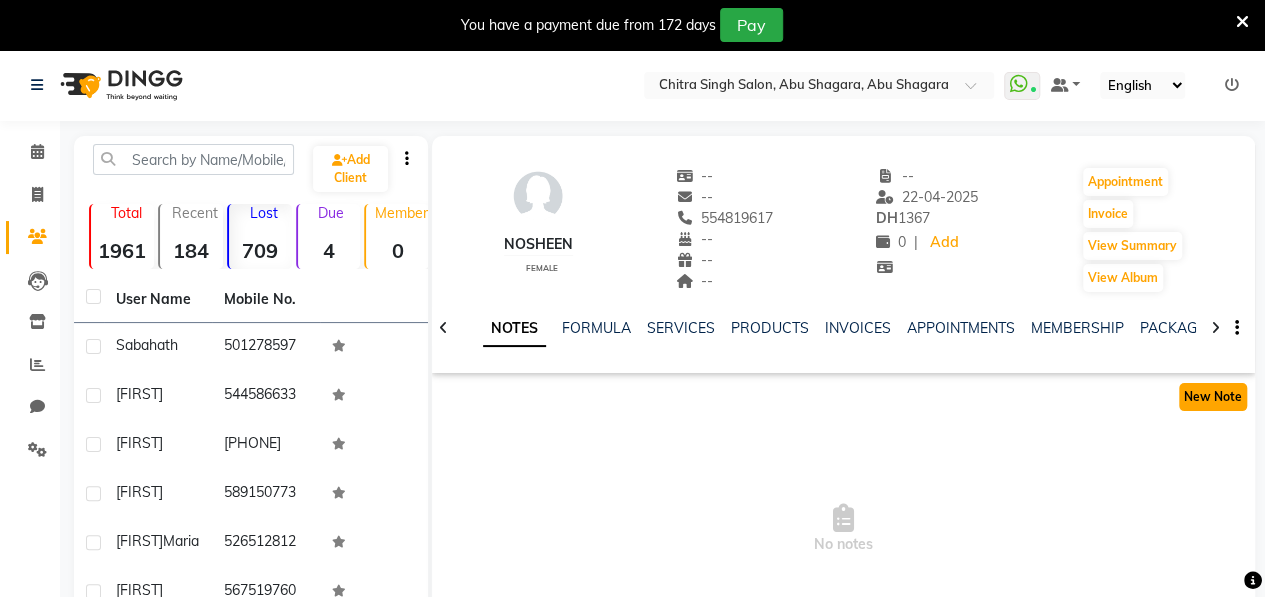 click on "New Note" 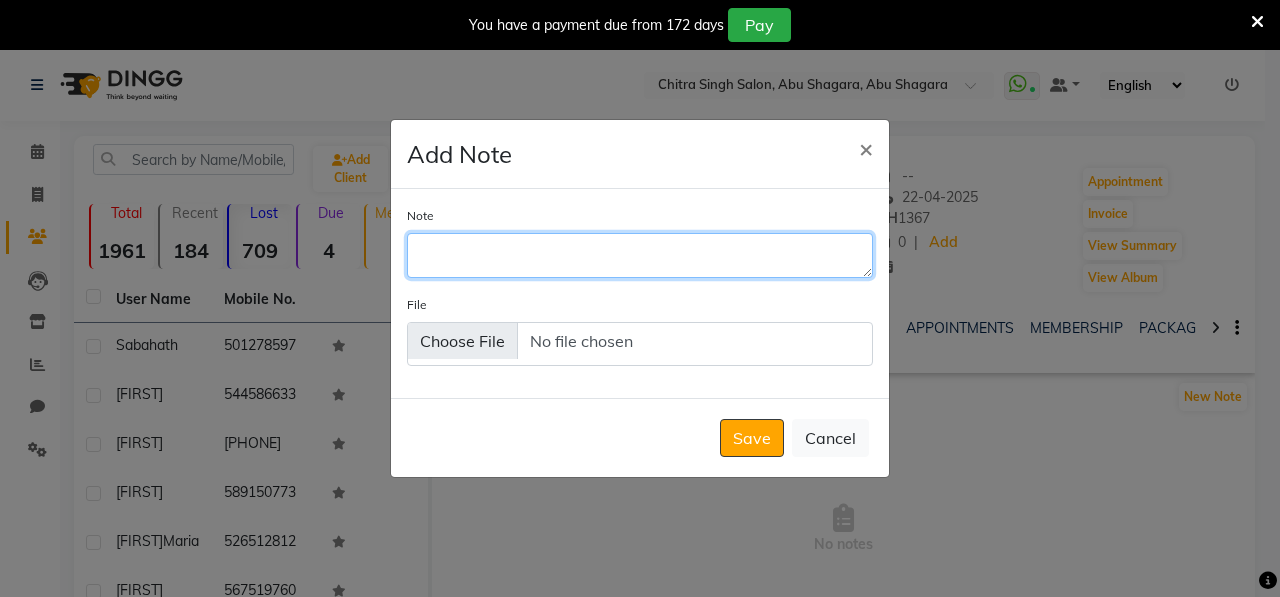 click on "Note" at bounding box center [640, 255] 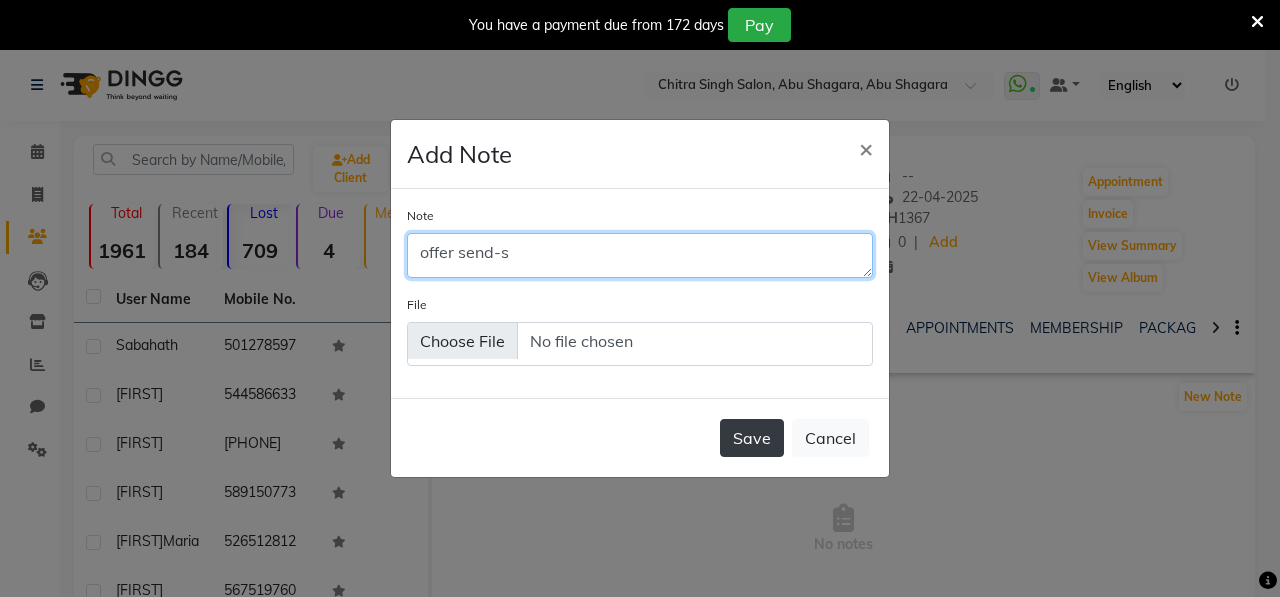type on "offer send-s" 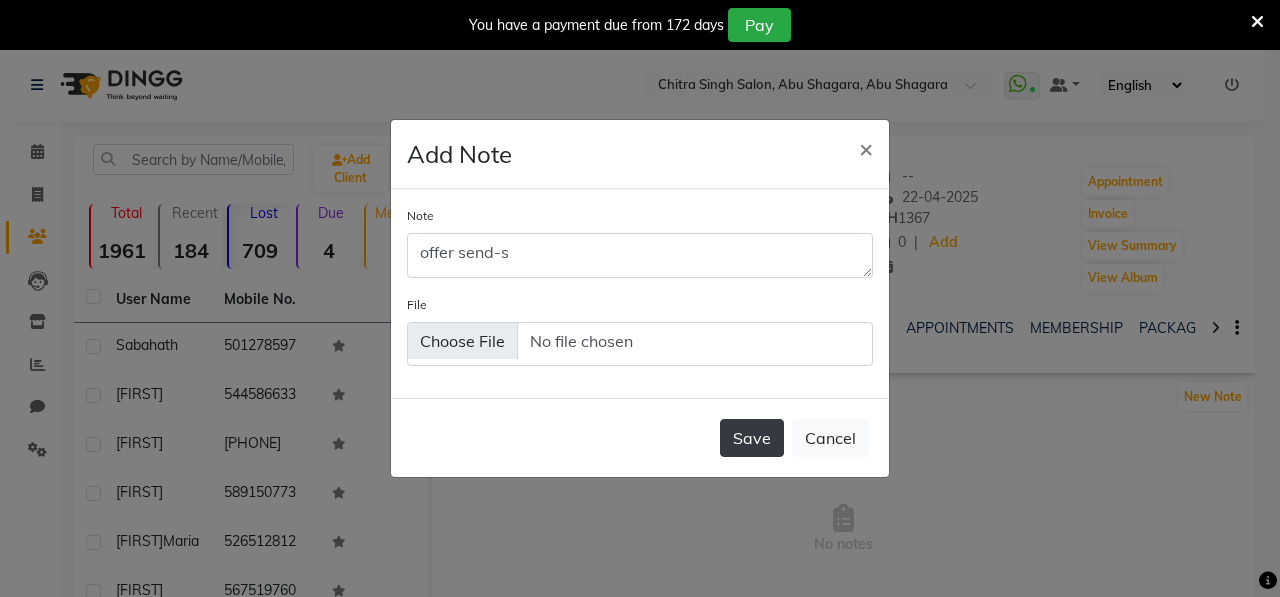 click on "Save" 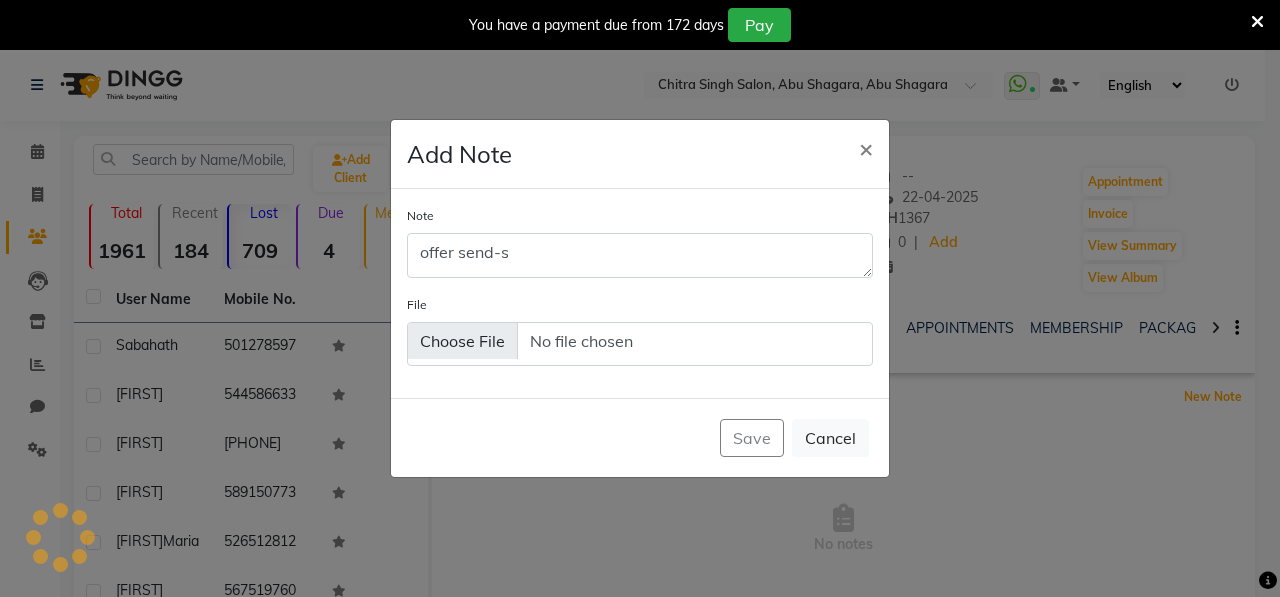 type 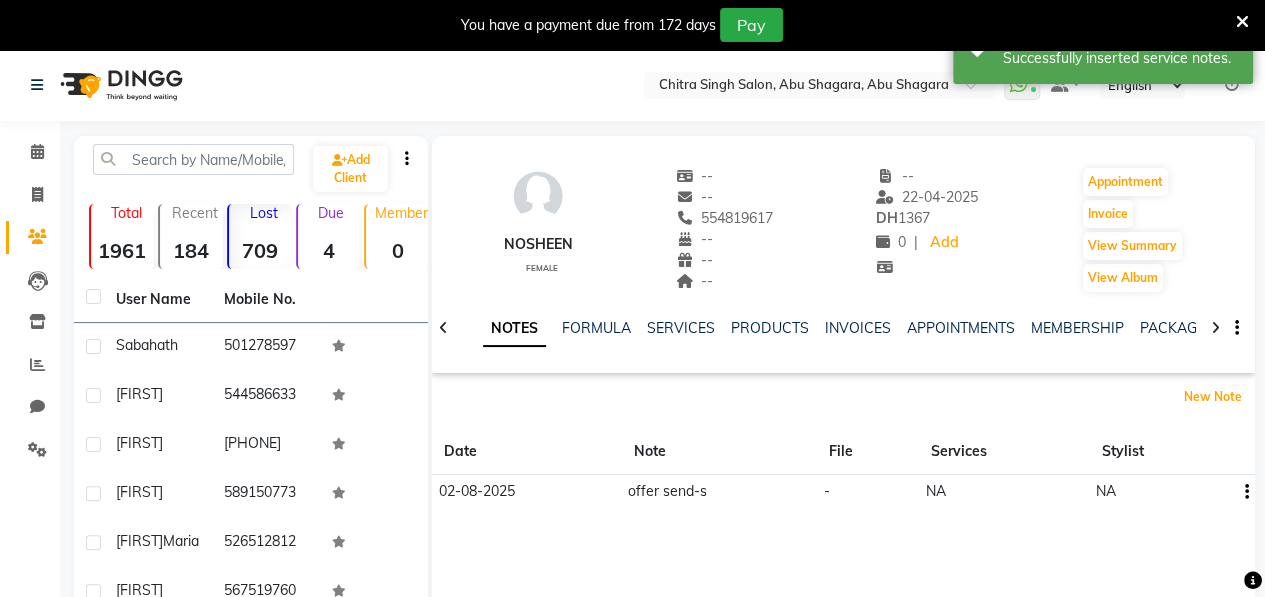 scroll, scrollTop: 318, scrollLeft: 0, axis: vertical 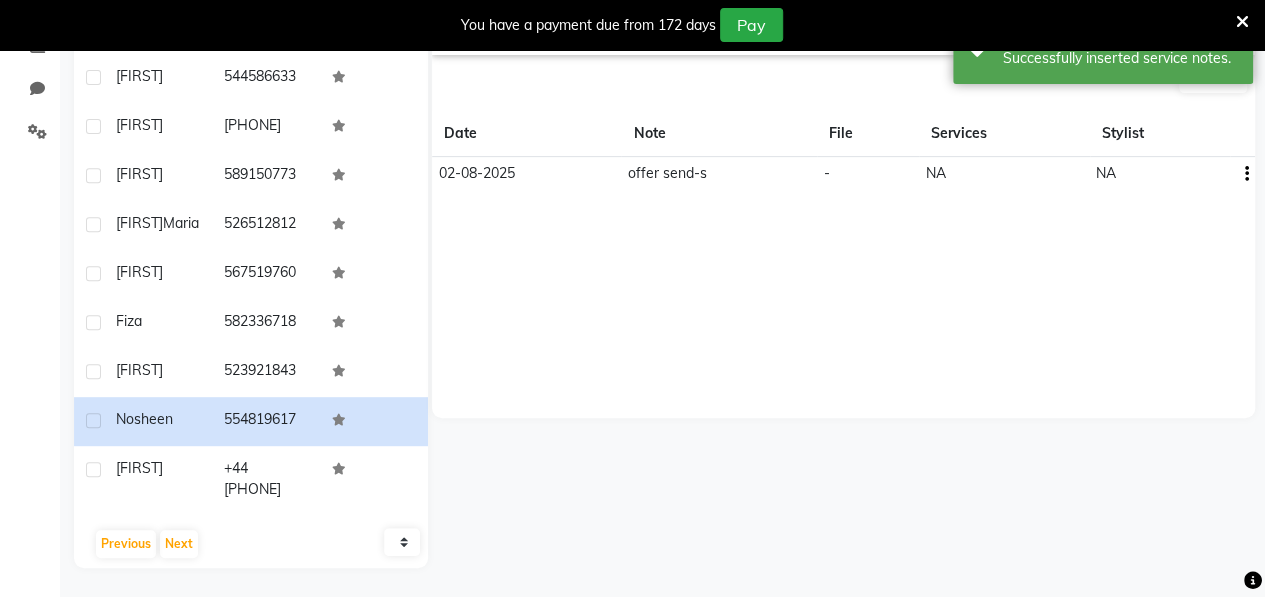 click on "10   50   100" 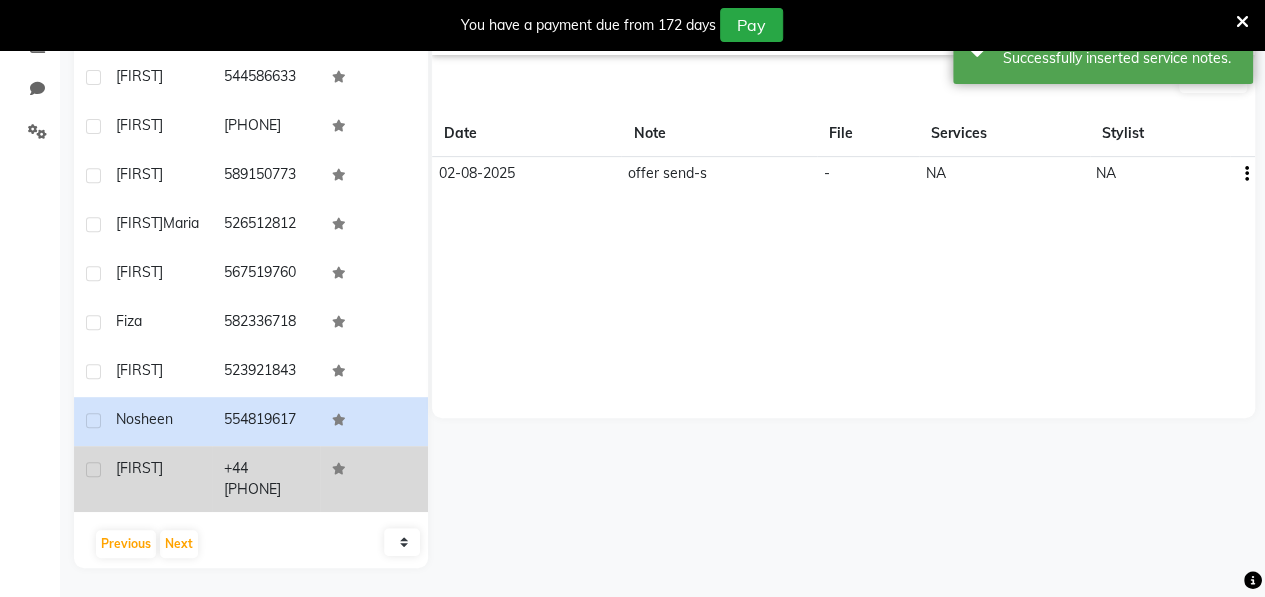click on "[FIRST]" 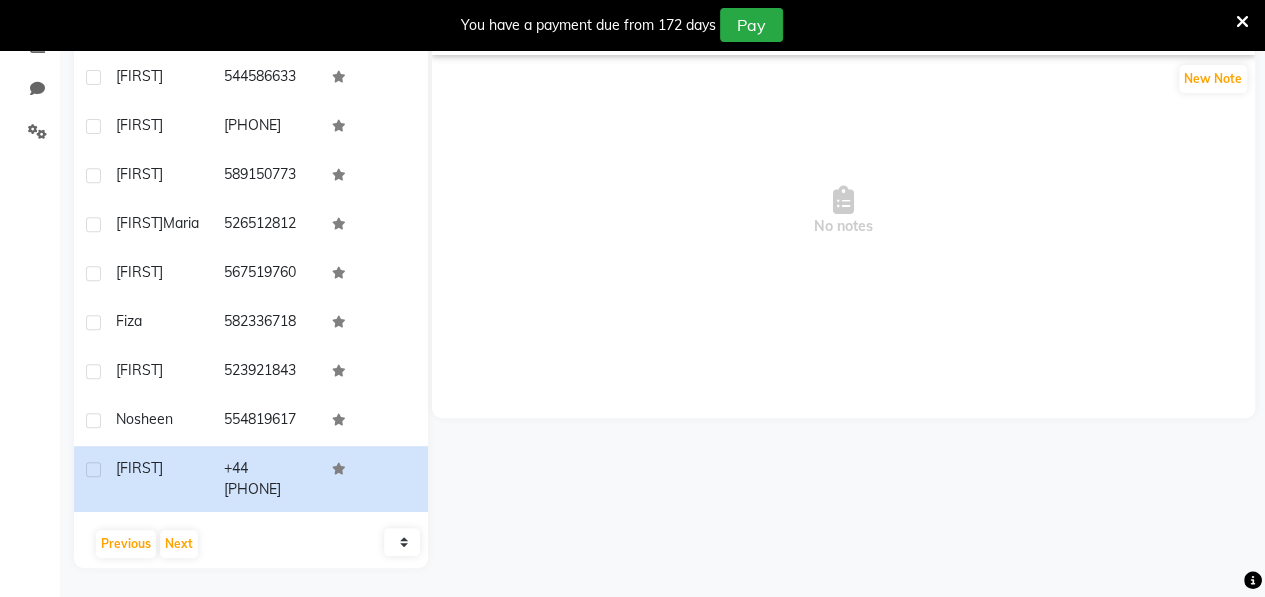 scroll, scrollTop: 0, scrollLeft: 0, axis: both 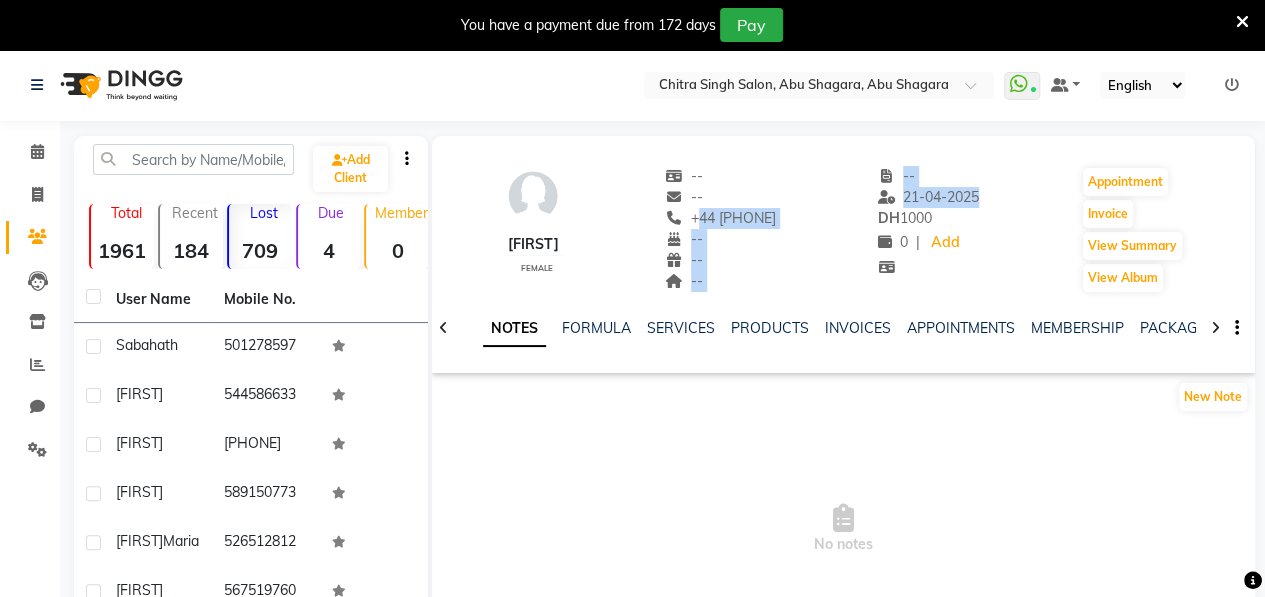 drag, startPoint x: 694, startPoint y: 218, endPoint x: 849, endPoint y: 211, distance: 155.15799 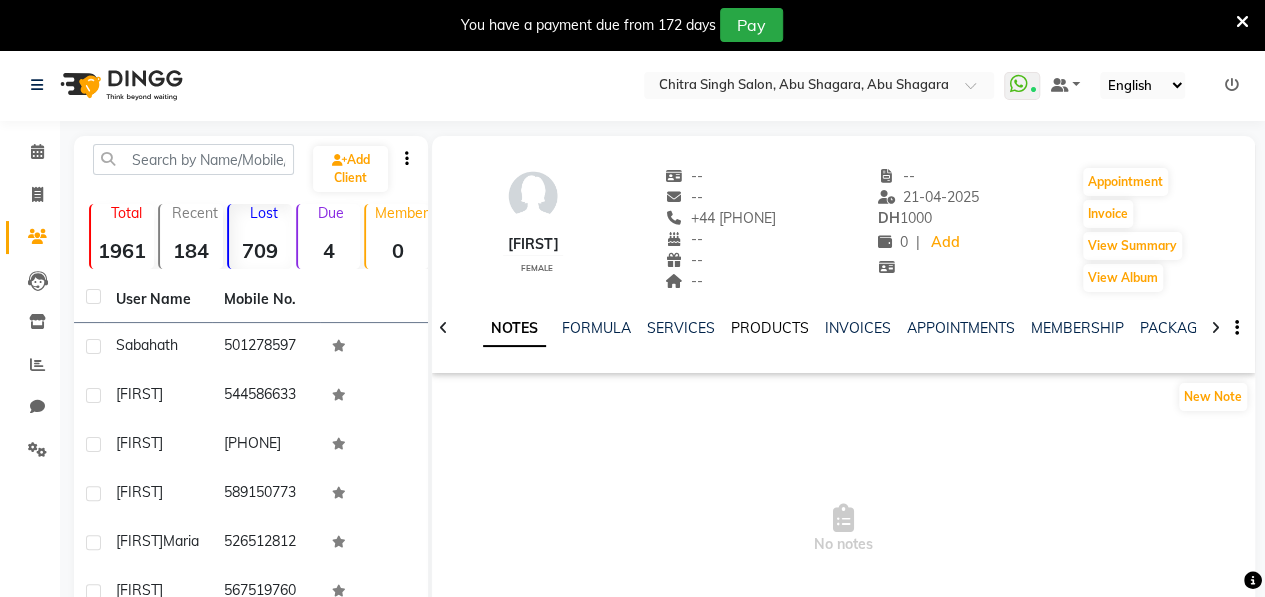 drag, startPoint x: 849, startPoint y: 211, endPoint x: 800, endPoint y: 319, distance: 118.595955 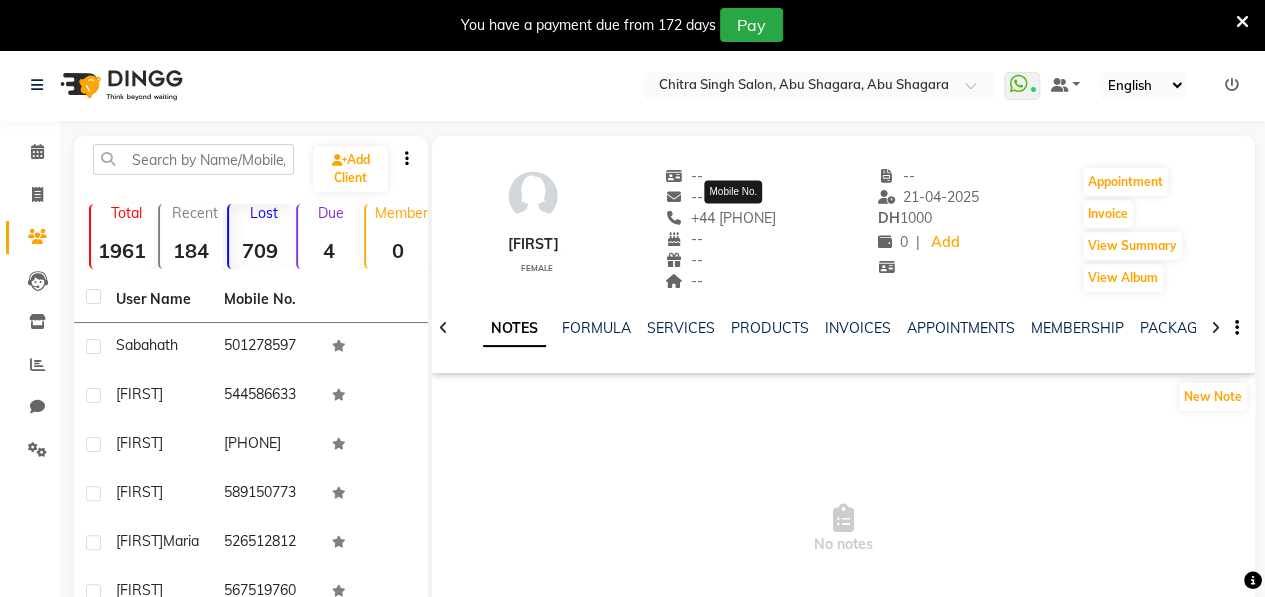 drag, startPoint x: 702, startPoint y: 223, endPoint x: 827, endPoint y: 219, distance: 125.06398 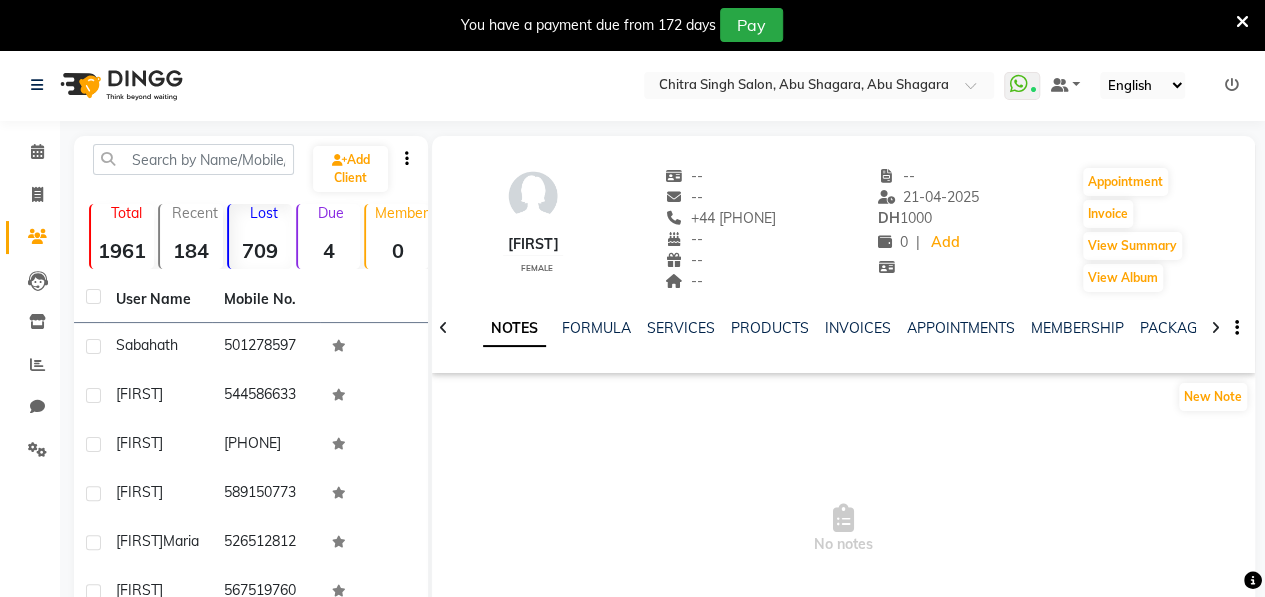 copy on "+44 [PHONE]" 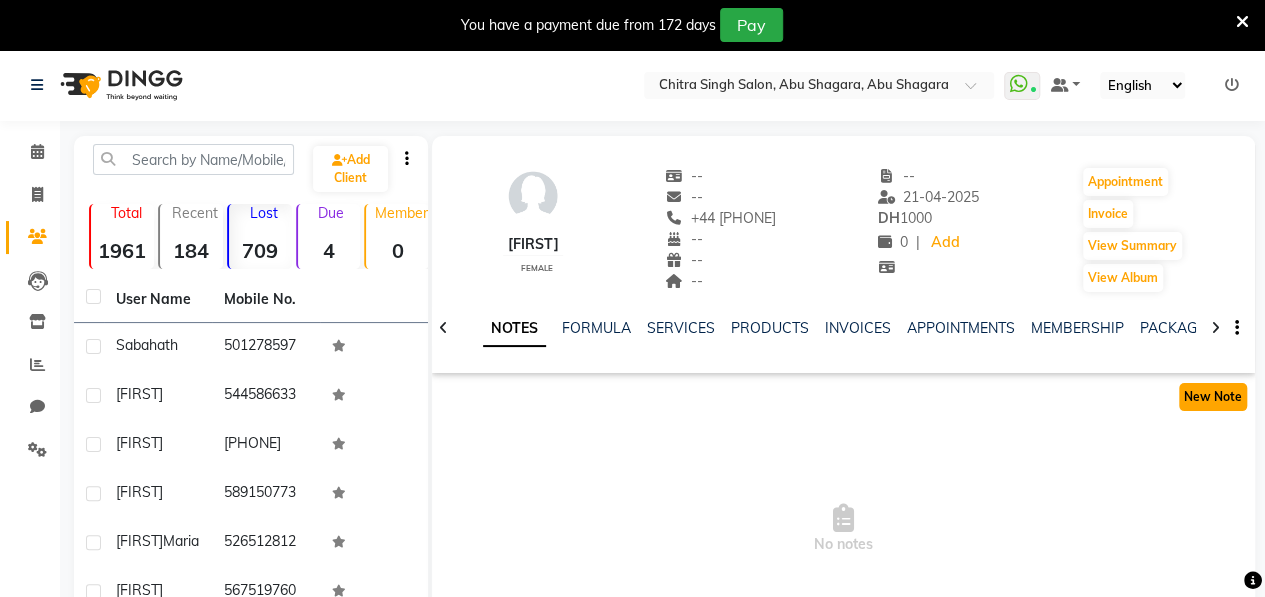 click on "New Note" 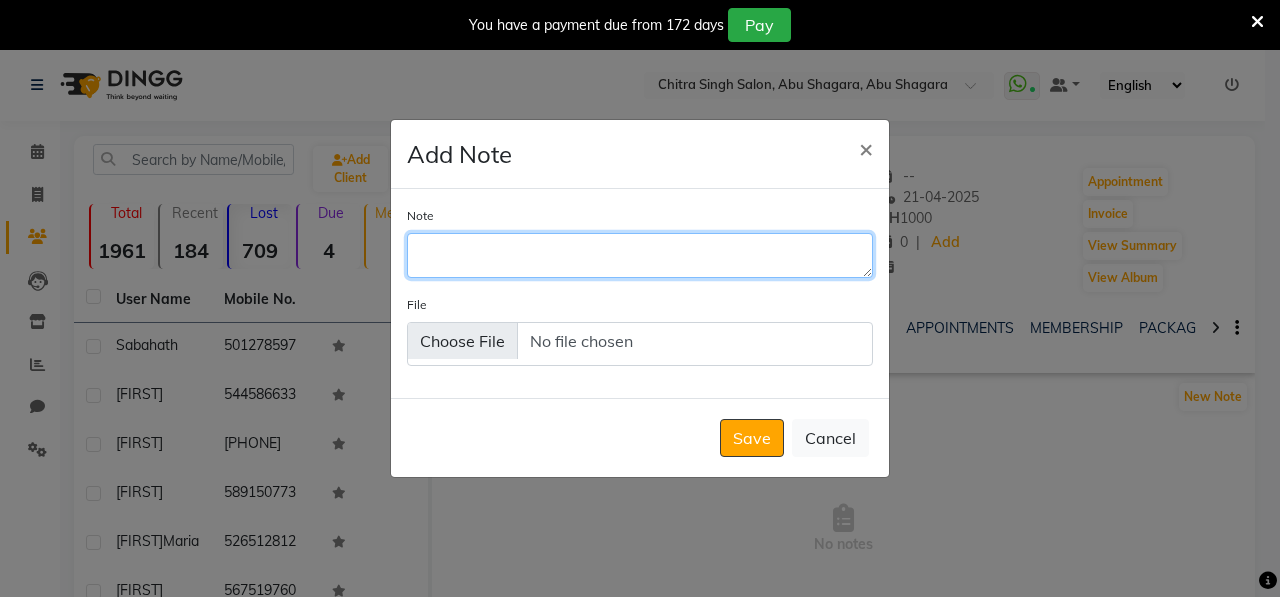 click on "Note" at bounding box center [640, 255] 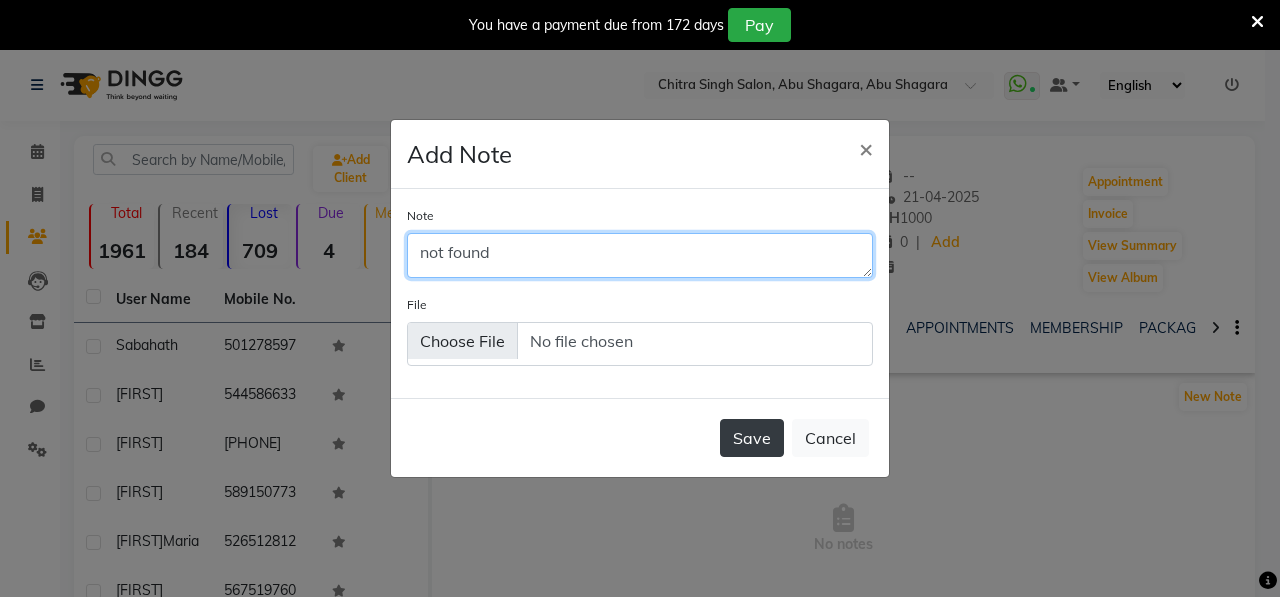 type on "not found" 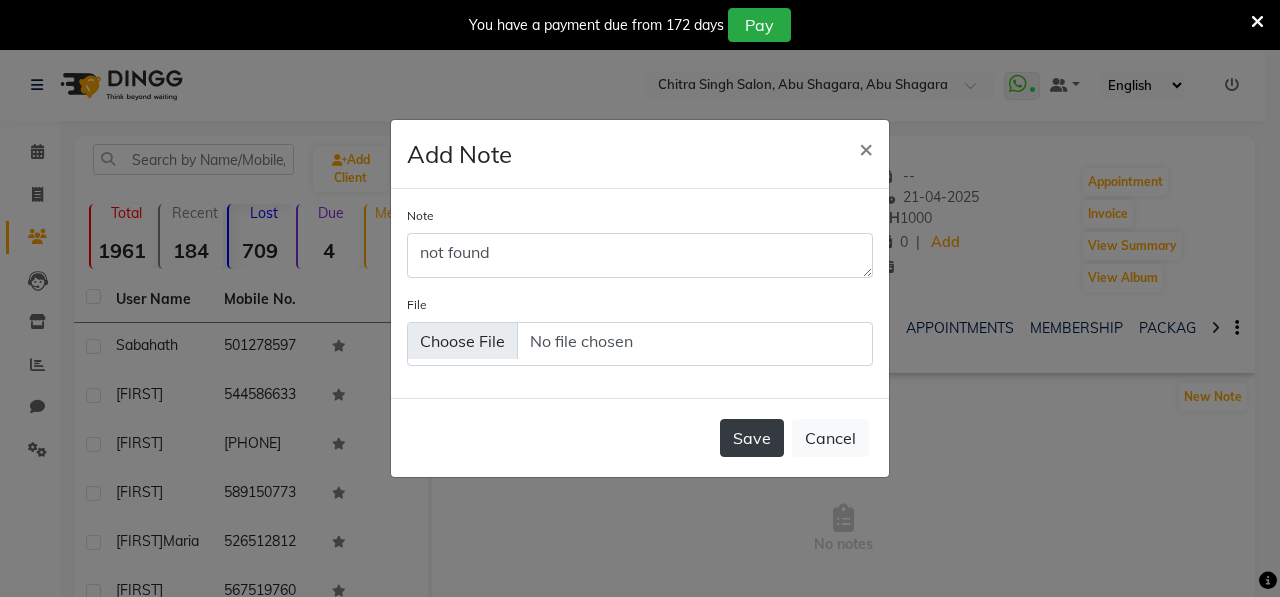 click on "Save" 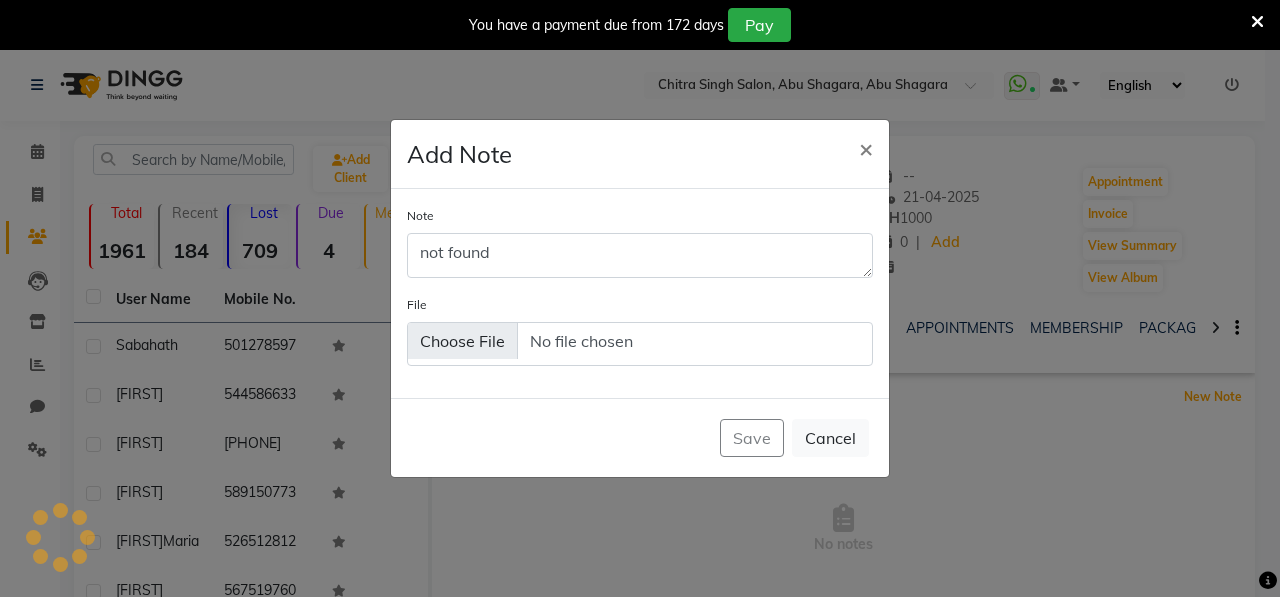 type 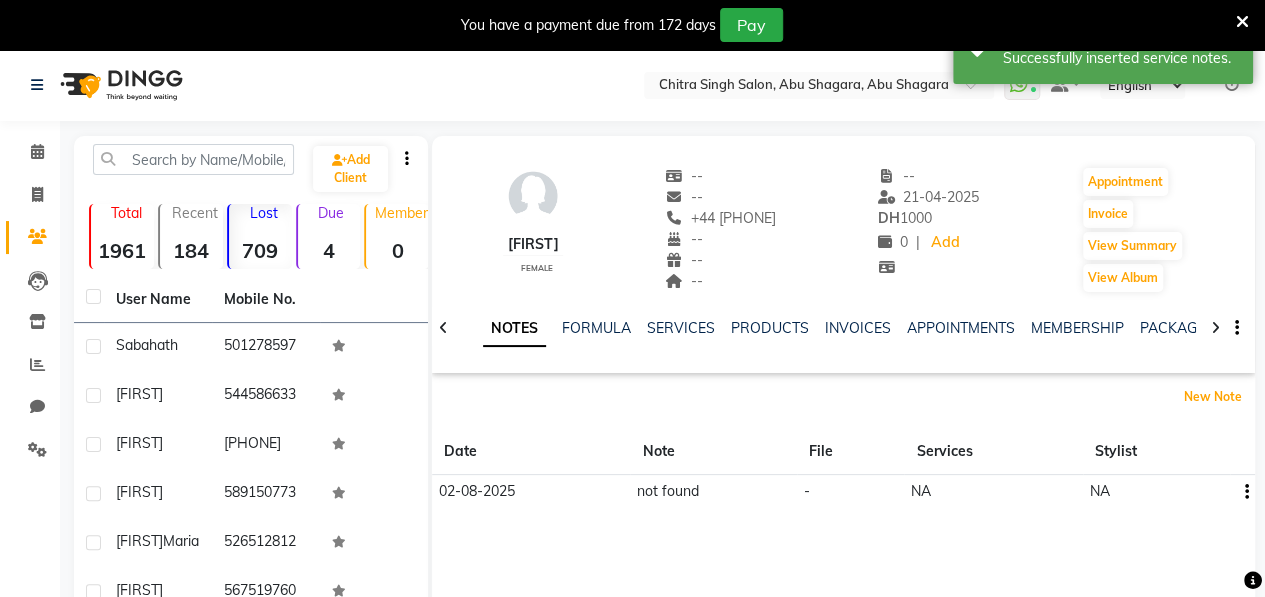 scroll, scrollTop: 318, scrollLeft: 0, axis: vertical 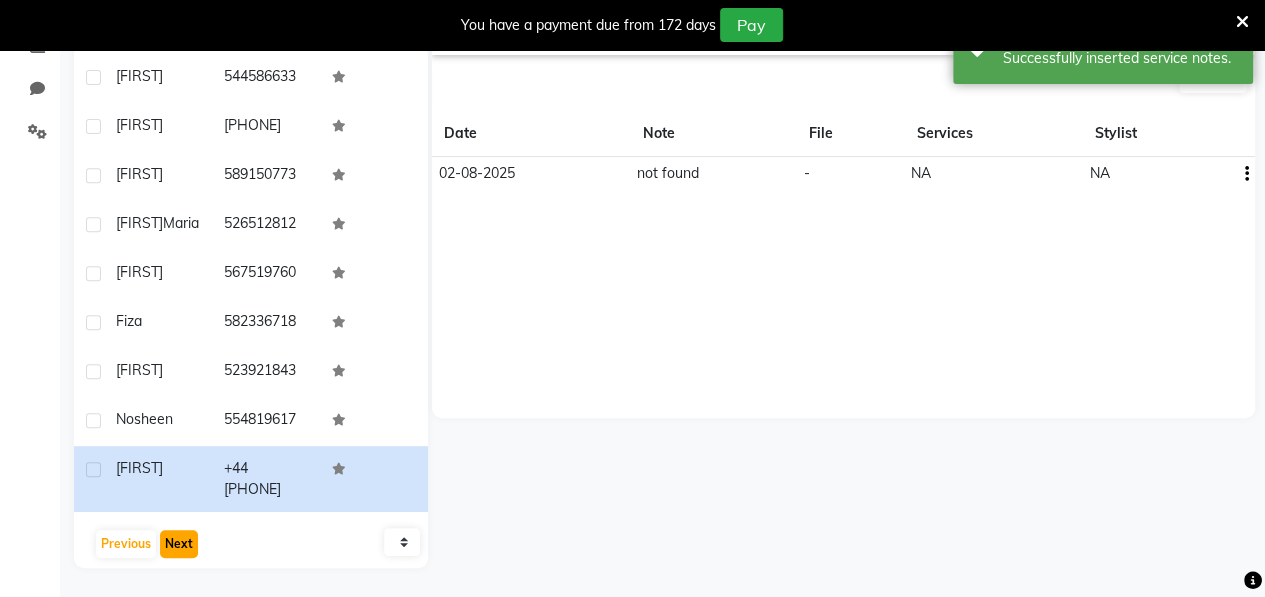 click on "Next" 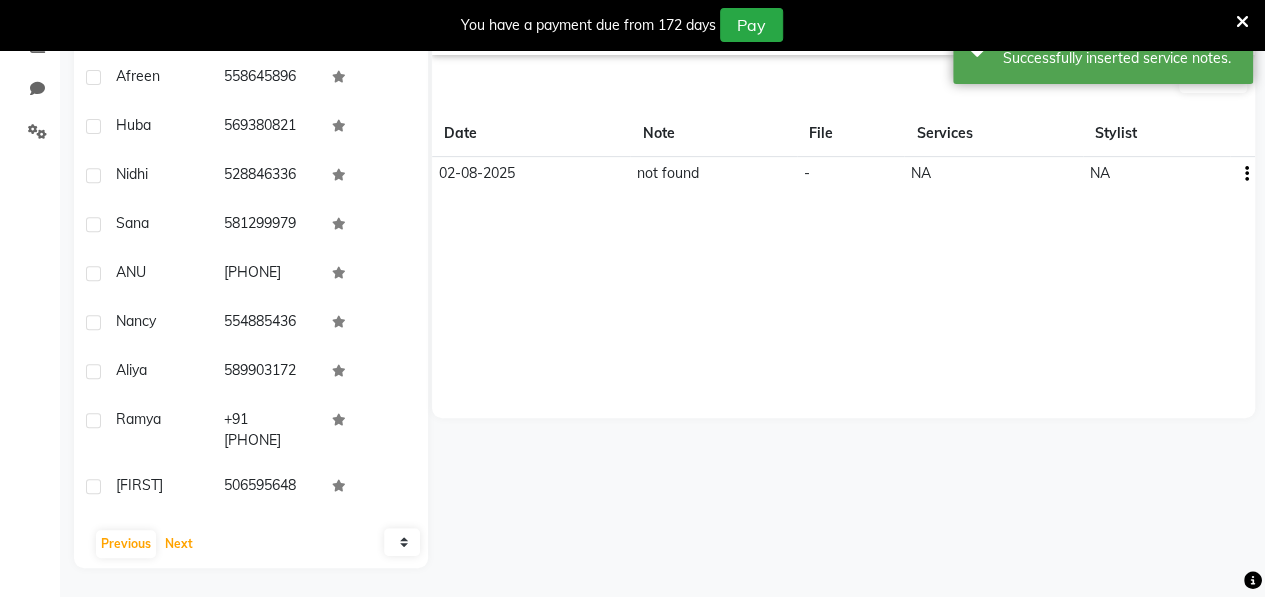 scroll, scrollTop: 0, scrollLeft: 0, axis: both 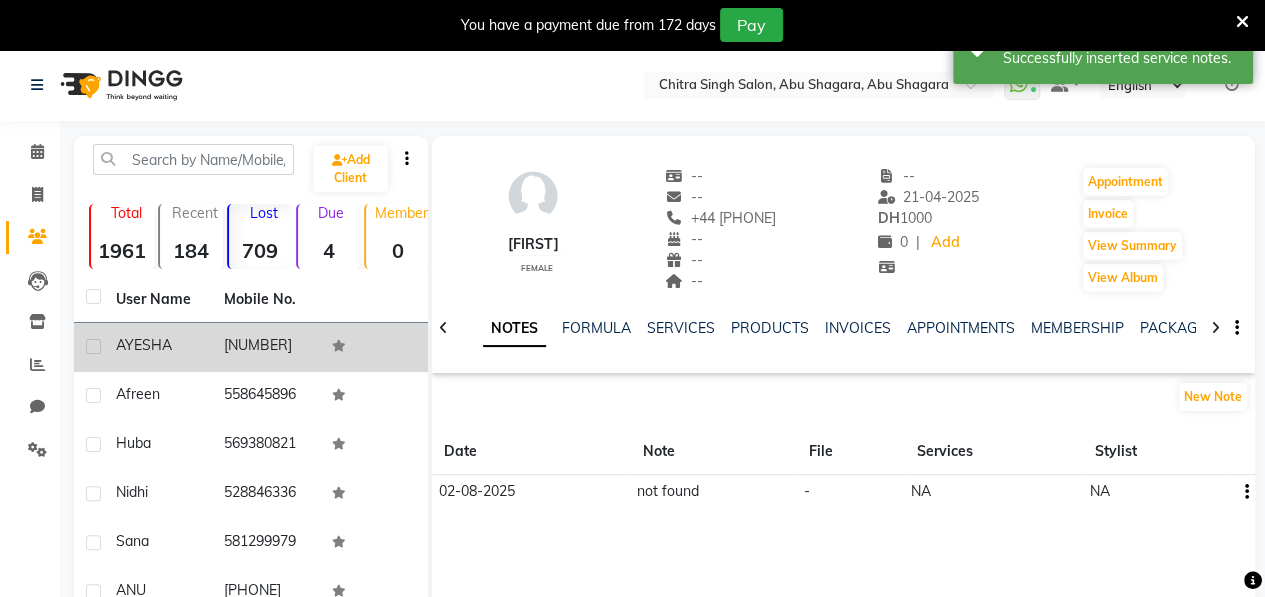 click on "AYESHA" 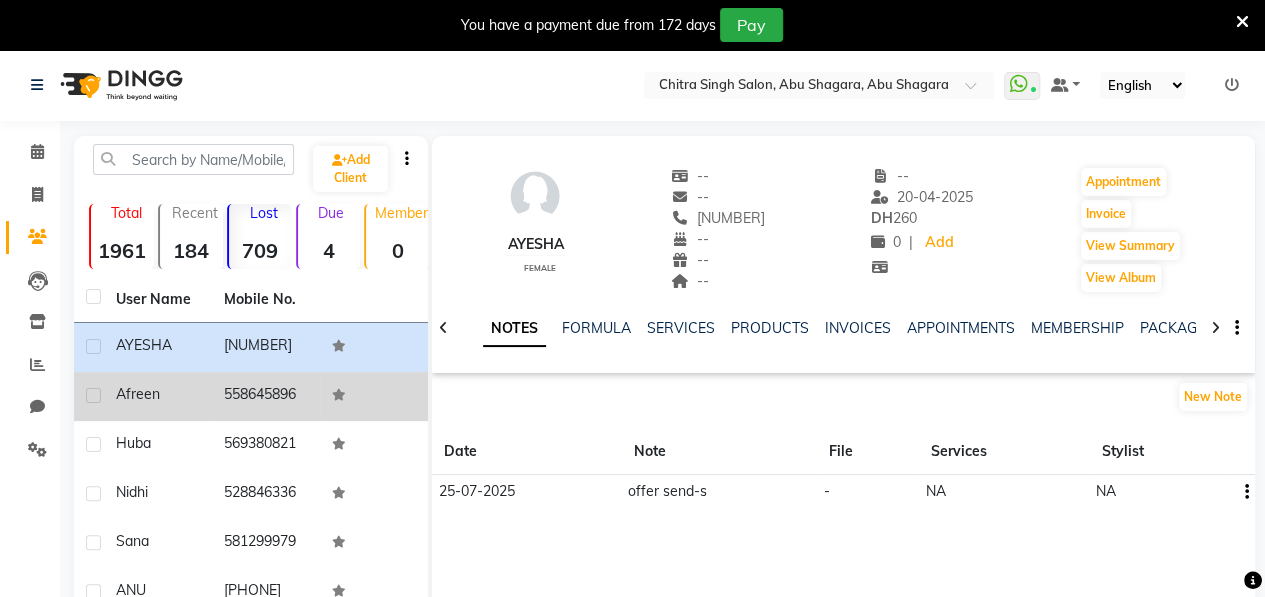 click on "Afreen" 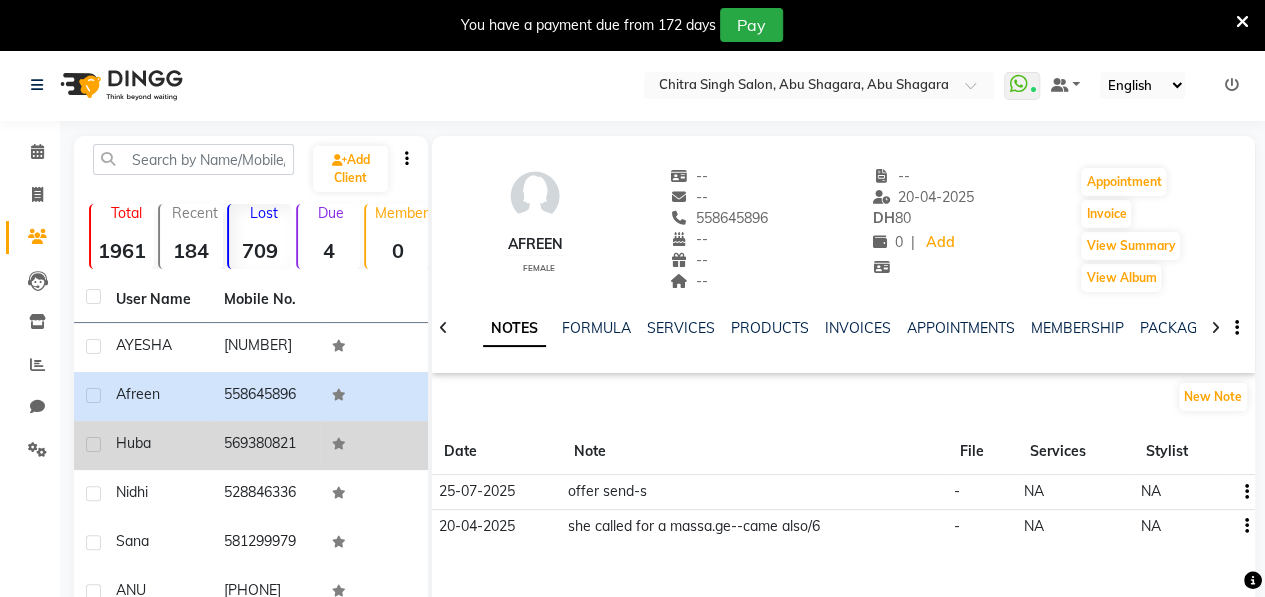 click on "Huba" 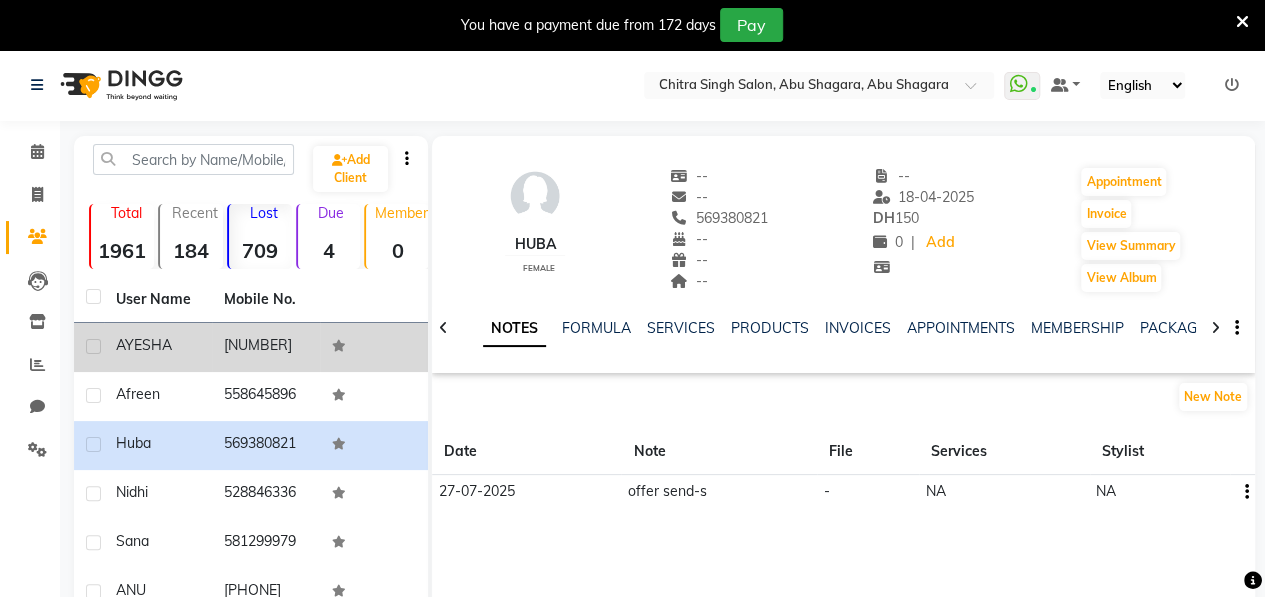 click on "AYESHA" 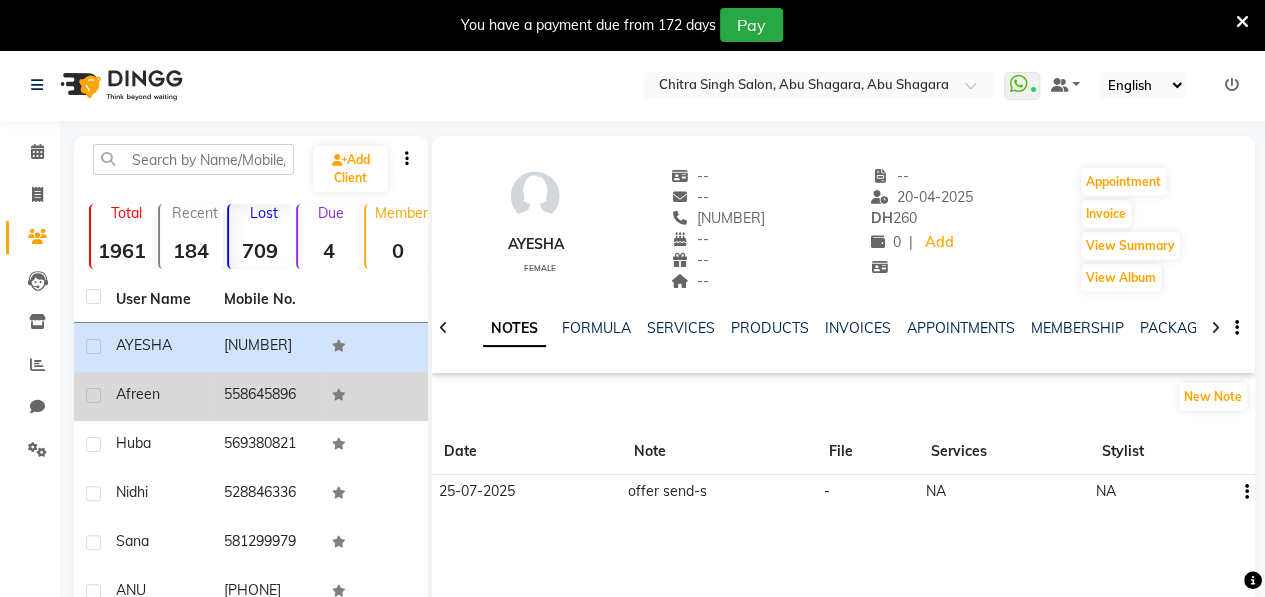 click on "Afreen" 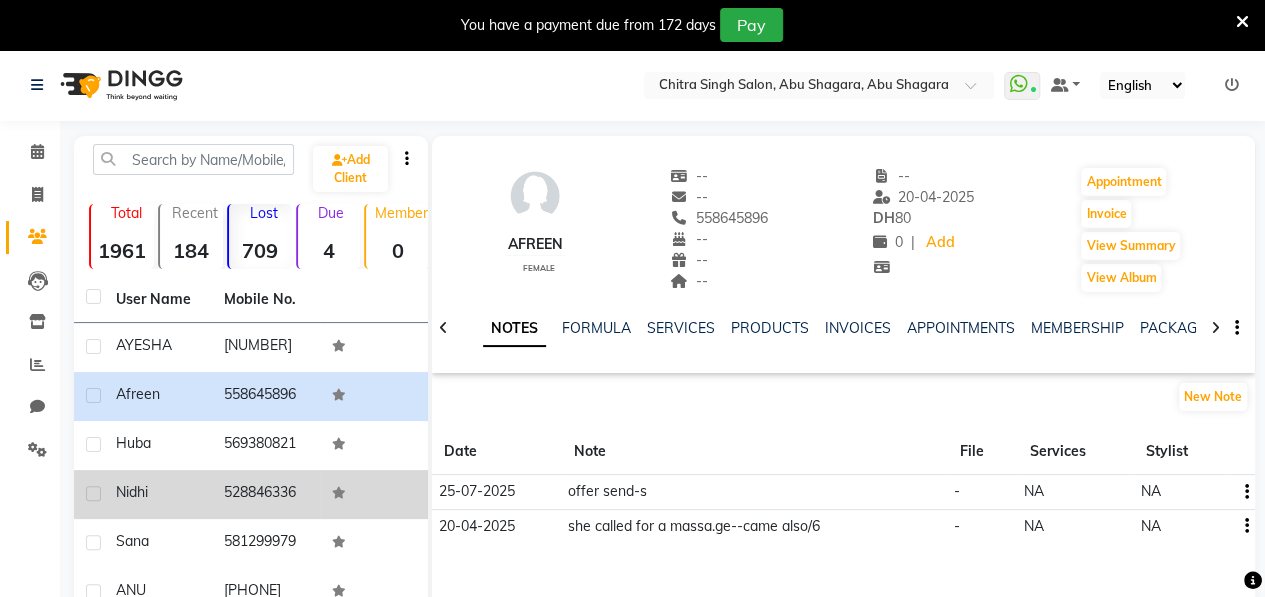 click on "Nidhi" 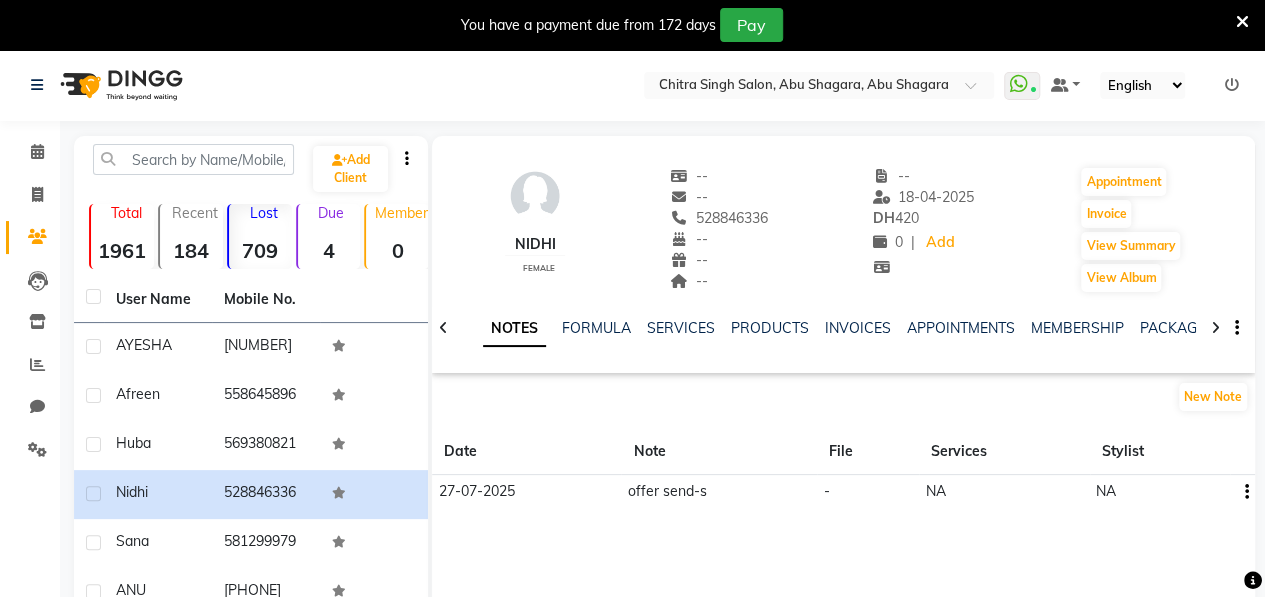 scroll, scrollTop: 318, scrollLeft: 0, axis: vertical 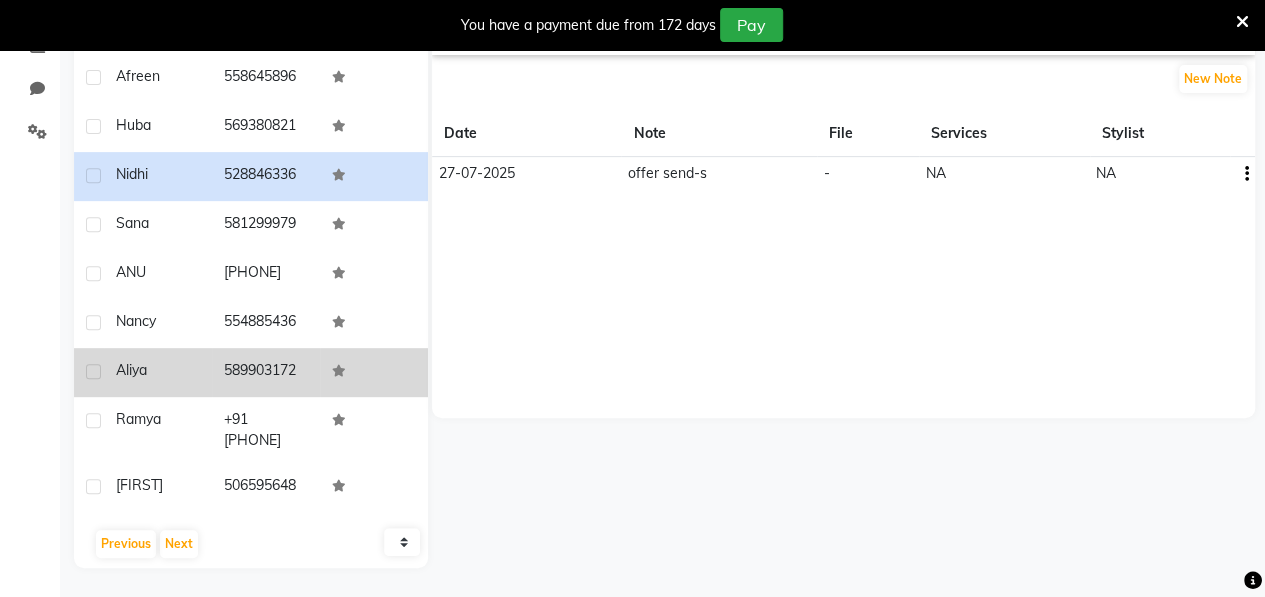 click on "589903172" 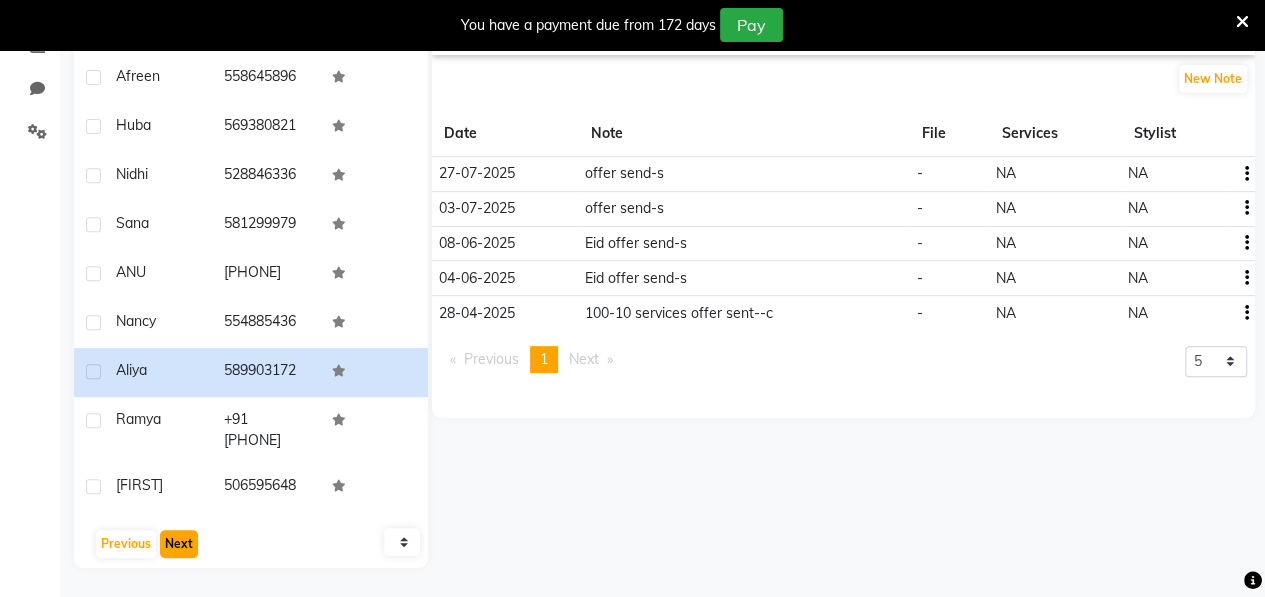 click on "Next" 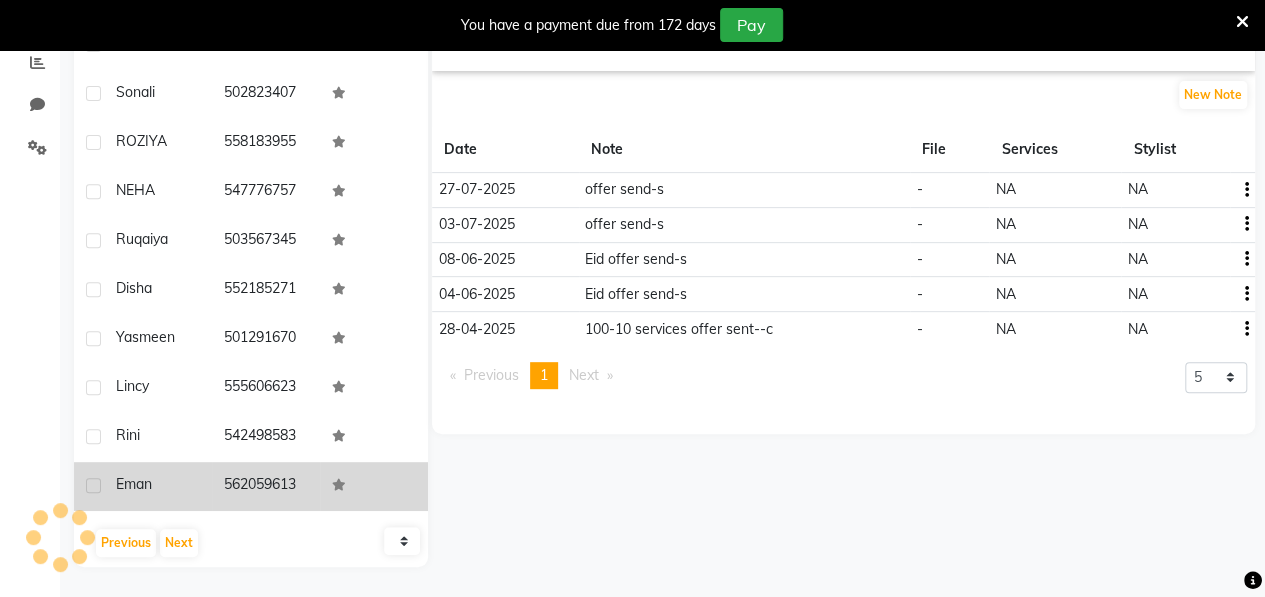 click on "Eman" 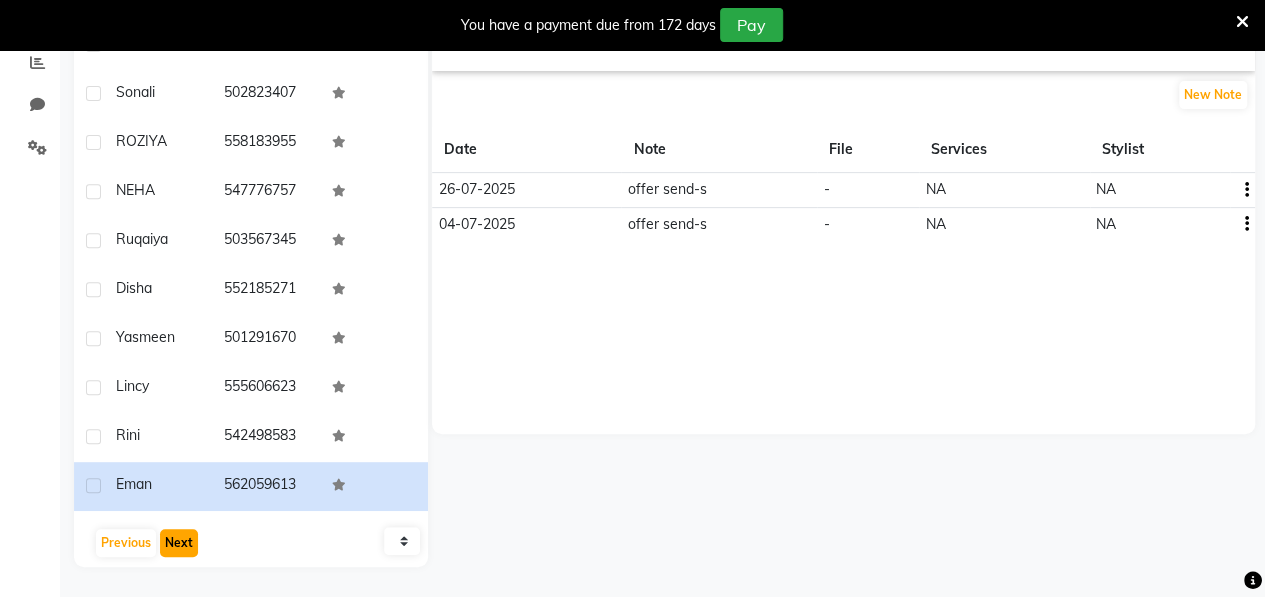 click on "Next" 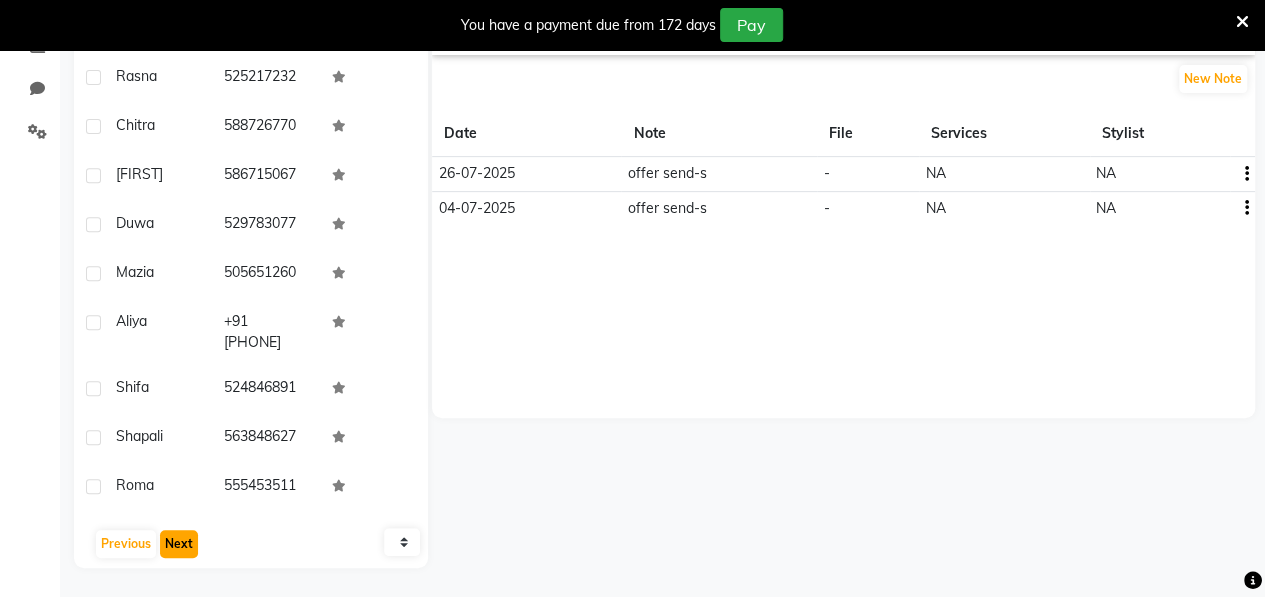 click on "Next" 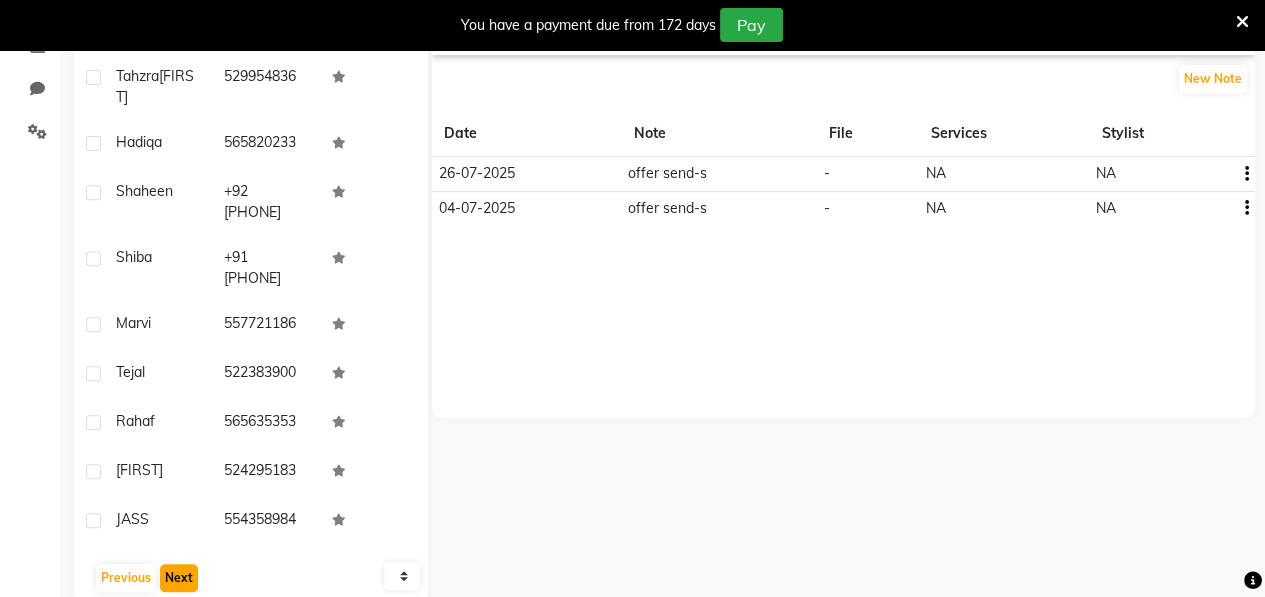 click on "Next" 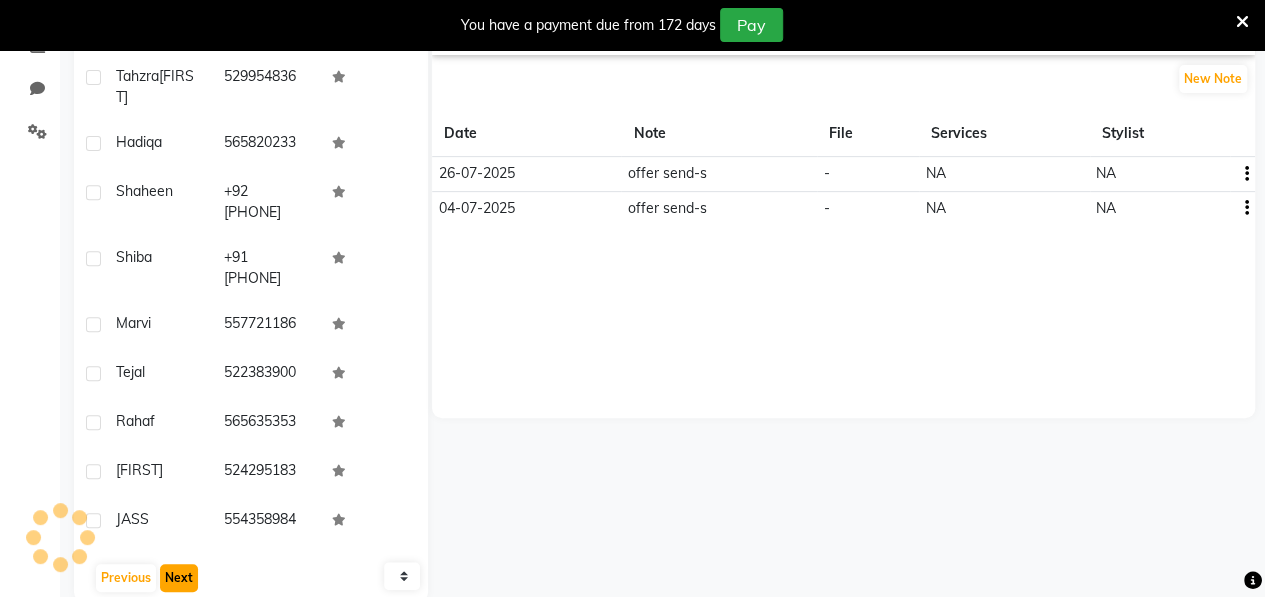 scroll, scrollTop: 301, scrollLeft: 0, axis: vertical 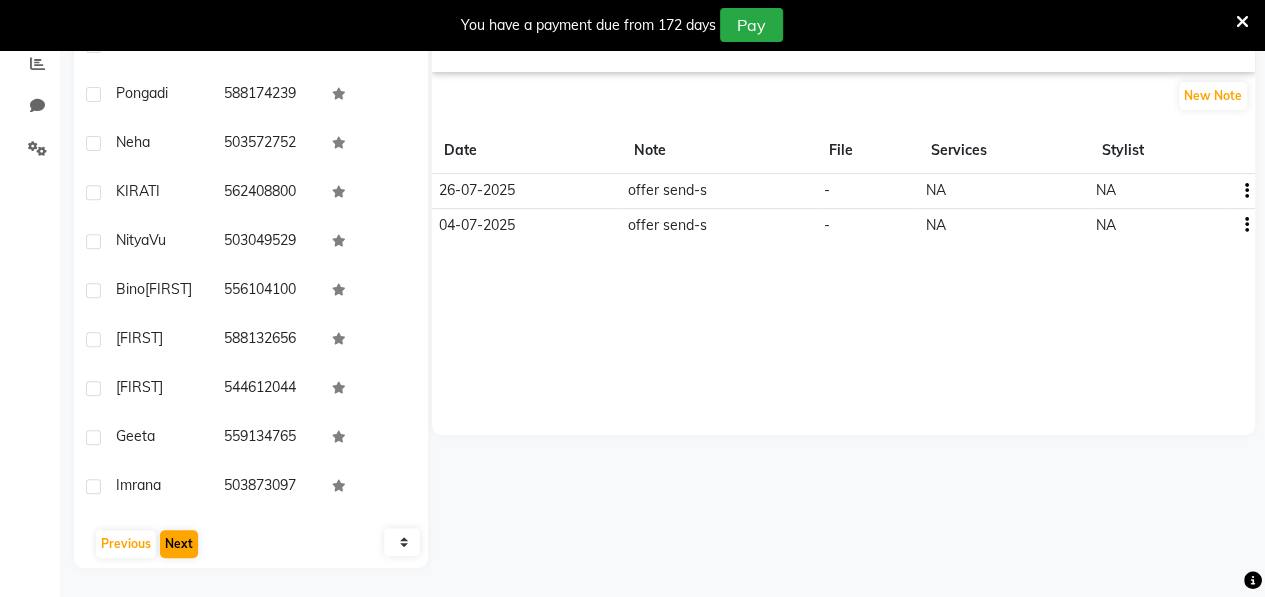 click on "Add Client  Total  1961  Recent  184  Lost  709  Due  4  Member  0 User Name Mobile No. [FIRST]     [NUMBER] [FIRST]     [NUMBER] [FIRST]     [NUMBER] [FIRST]     [NUMBER] [FIRST]  Vu   [NUMBER] [FIRST]  Philip   [NUMBER] [FIRST]     [NUMBER] [FIRST]     [NUMBER] [FIRST]     [NUMBER] [FIRST]     [NUMBER]   Previous   Next   10   50   100   [FIRST]    female  --   --   [NUMBER]  --  --  --  -- 01-04-2025 DH    50 0 |  Add   Appointment   Invoice  View Summary  View Album  NOTES FORMULA SERVICES PRODUCTS INVOICES APPOINTMENTS MEMBERSHIP PACKAGES VOUCHERS GIFTCARDS POINTS FORMS FAMILY CARDS WALLET New Note Date Note File Services Stylist 26-07-2025  offer send-s  -  NA   NA   04-07-2025  offer send-s  -  NA   NA" 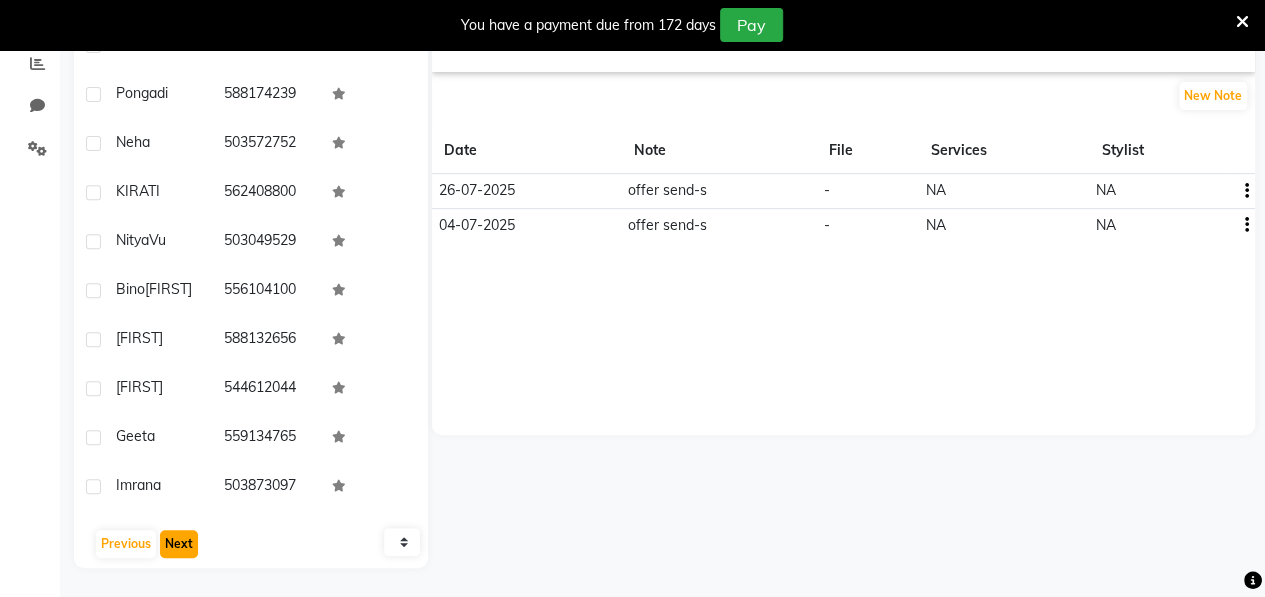 click on "Next" 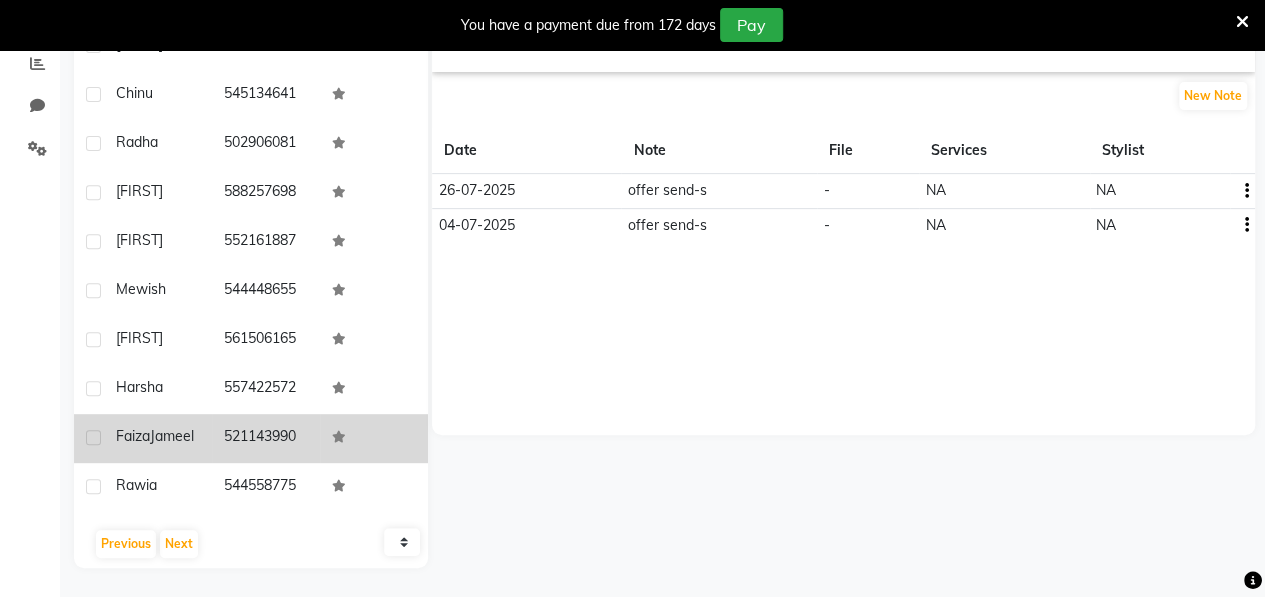 click on "[FIRST] [LAST]" 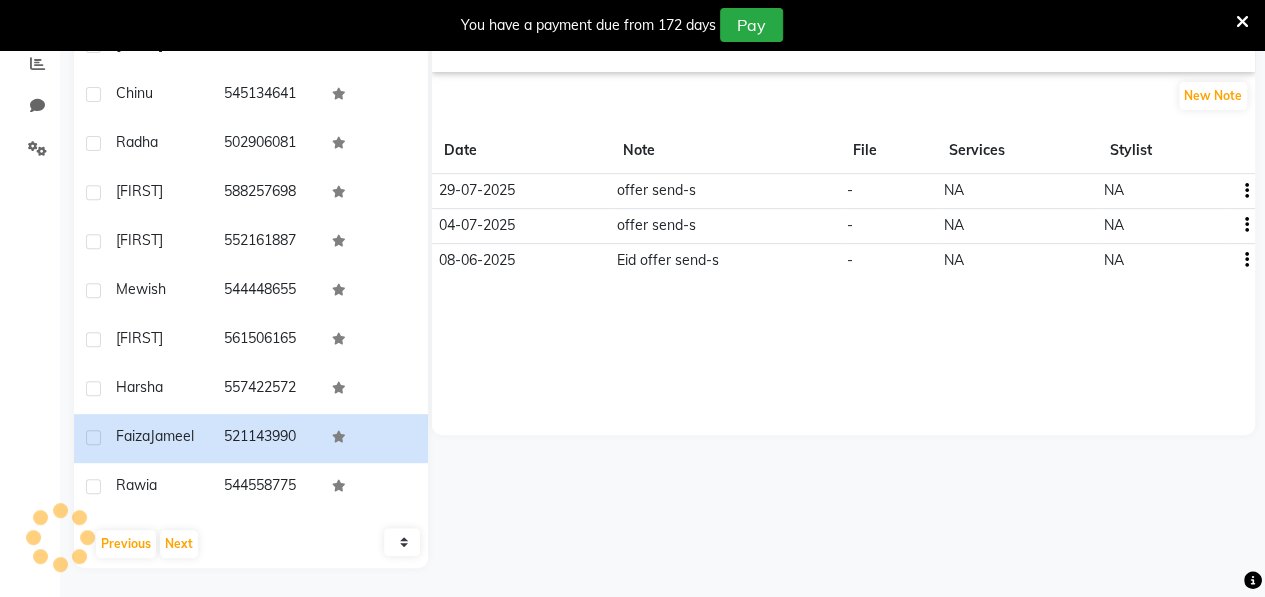scroll, scrollTop: 0, scrollLeft: 0, axis: both 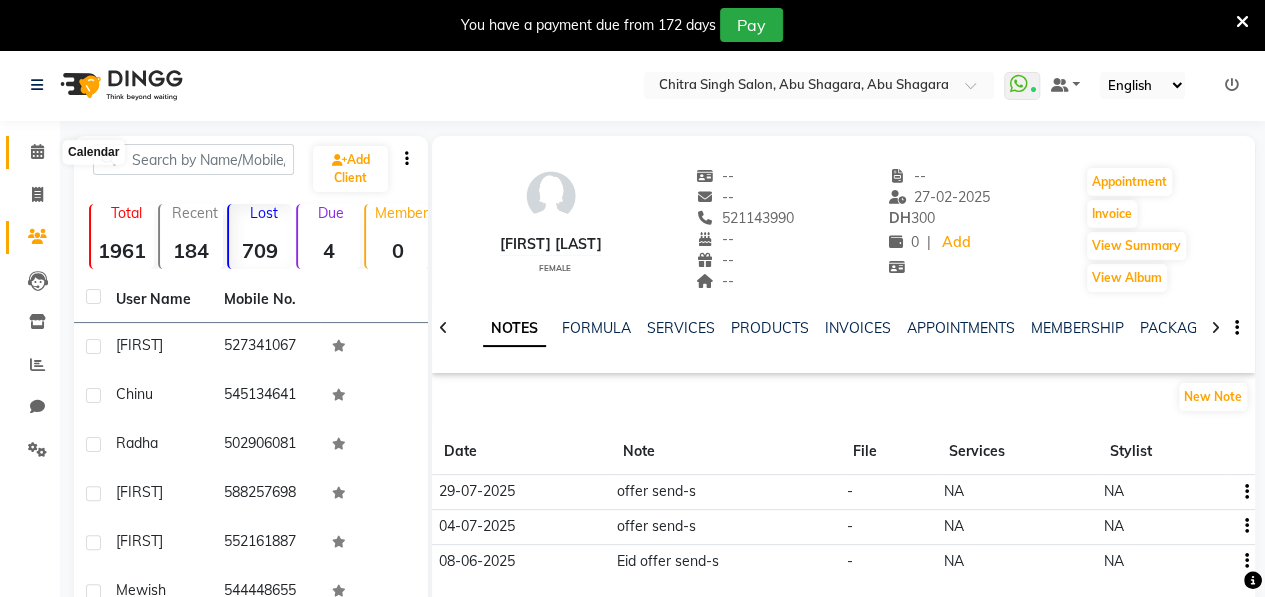 click 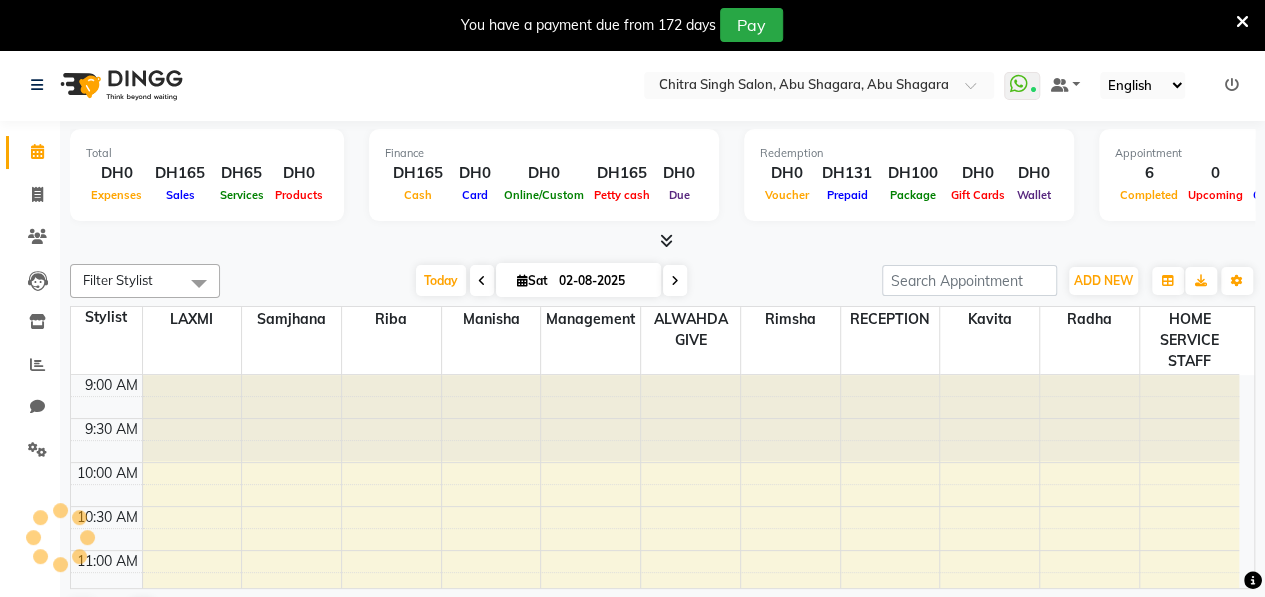 scroll, scrollTop: 0, scrollLeft: 0, axis: both 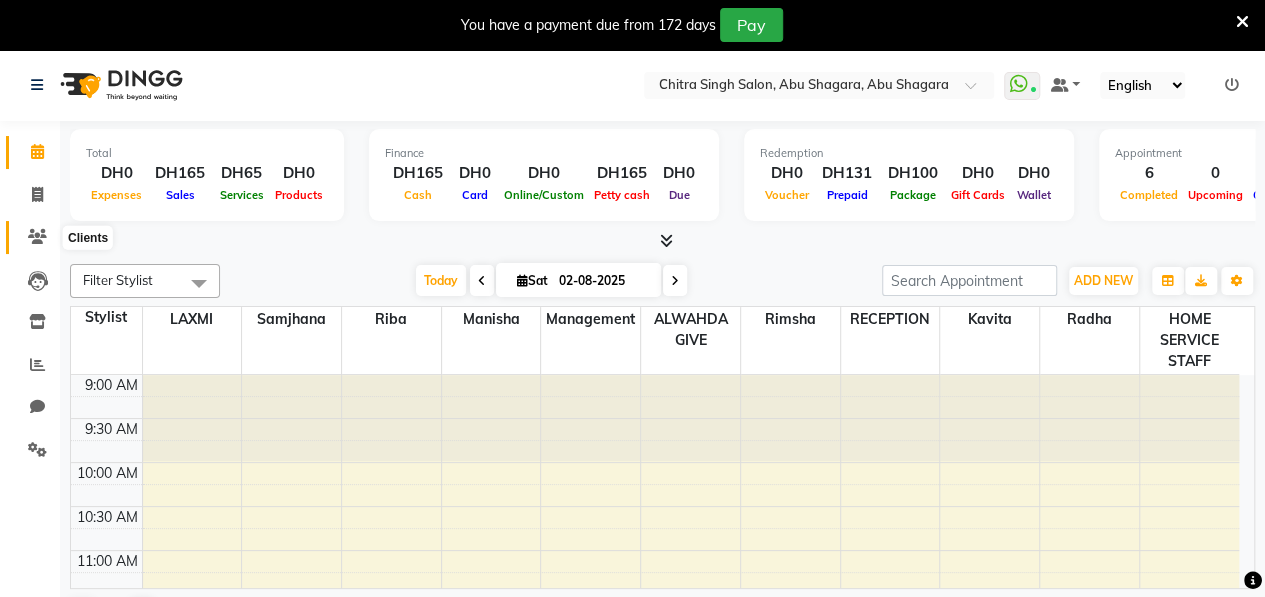 click 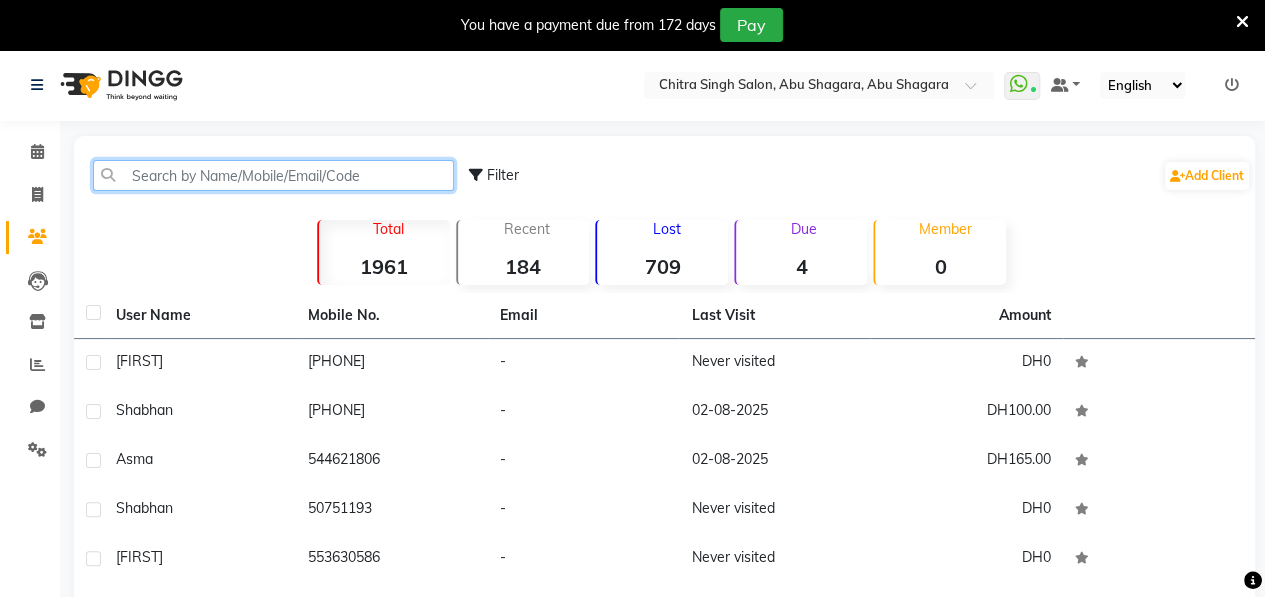 click 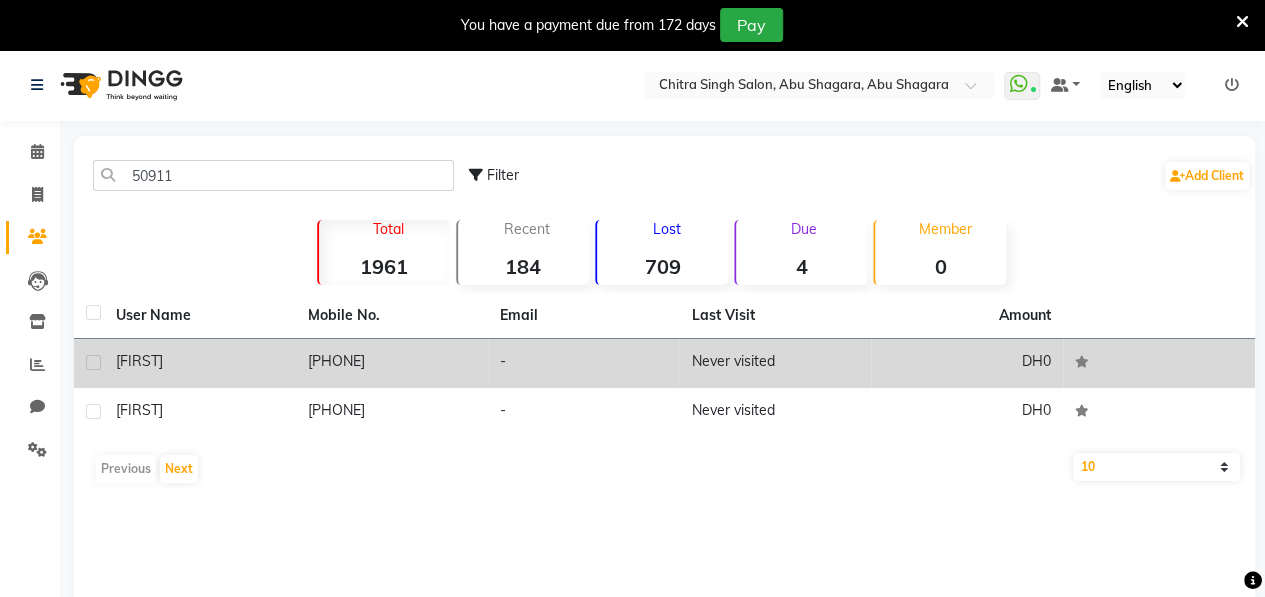 click on "[FIRST]" 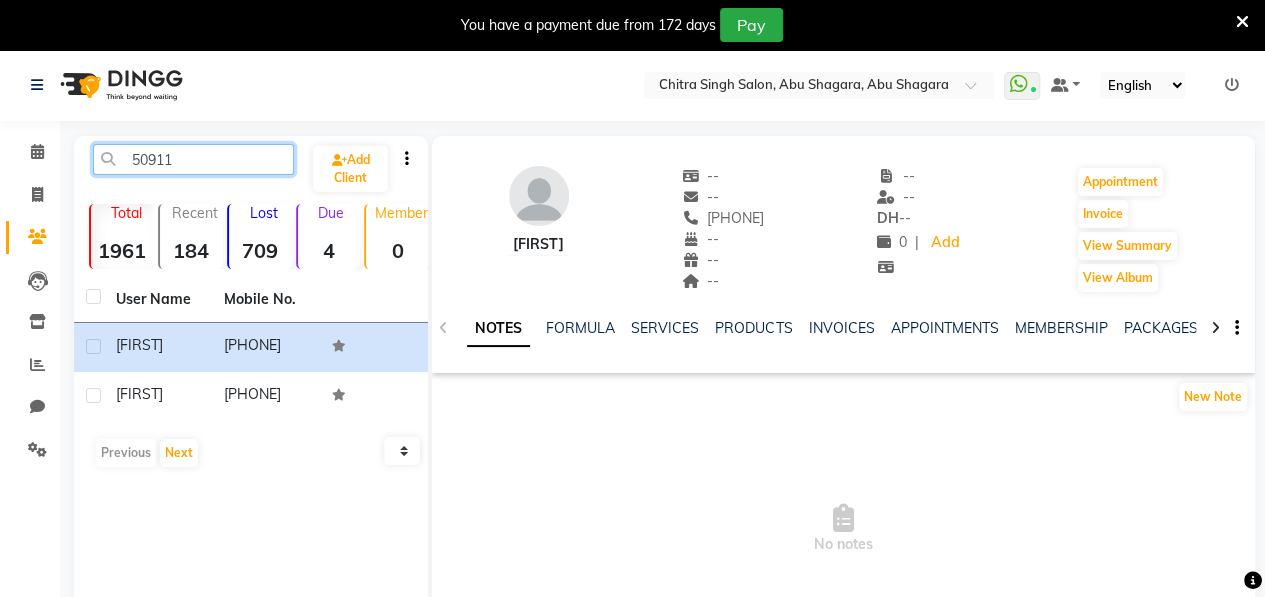 click on "50911" 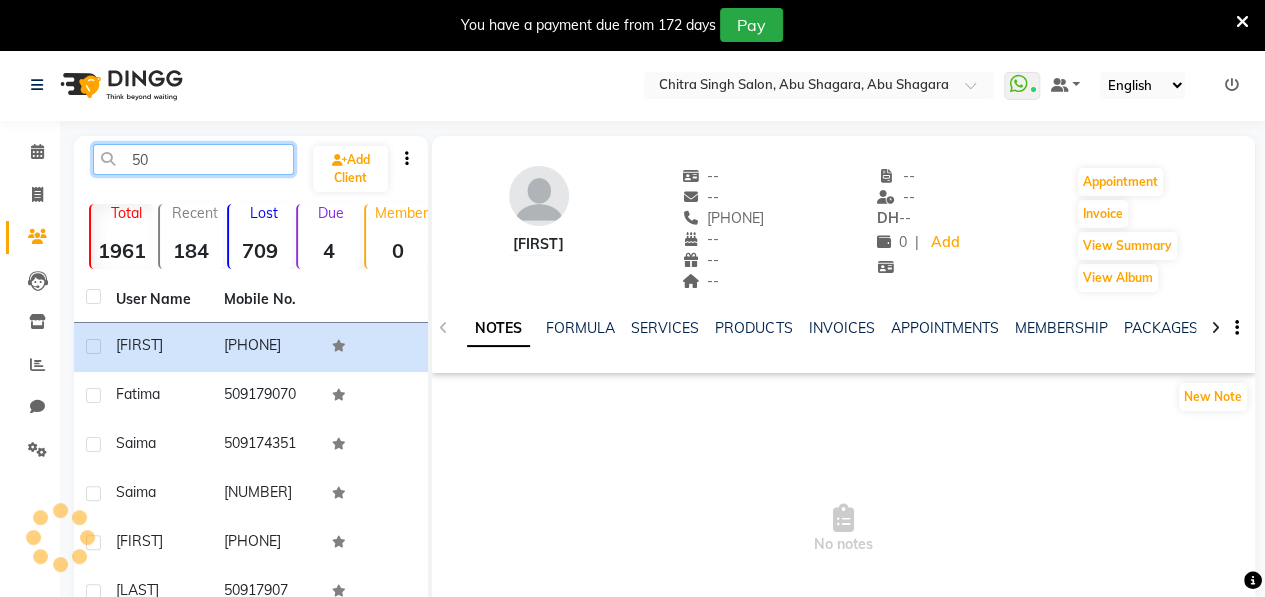 type on "5" 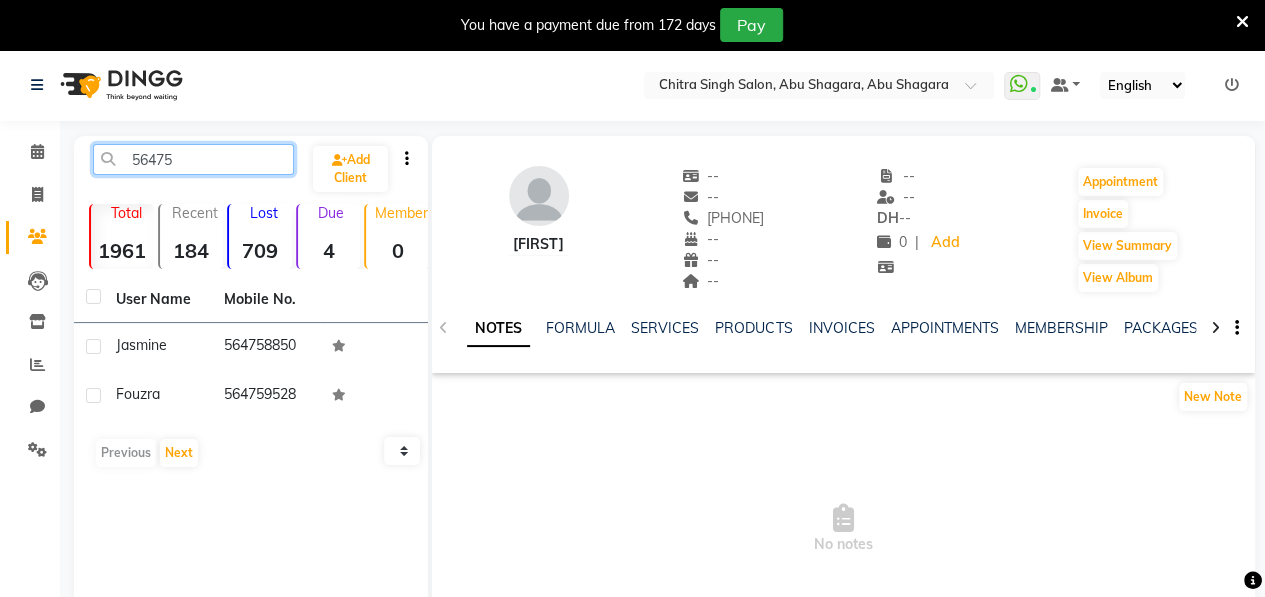 type on "56475" 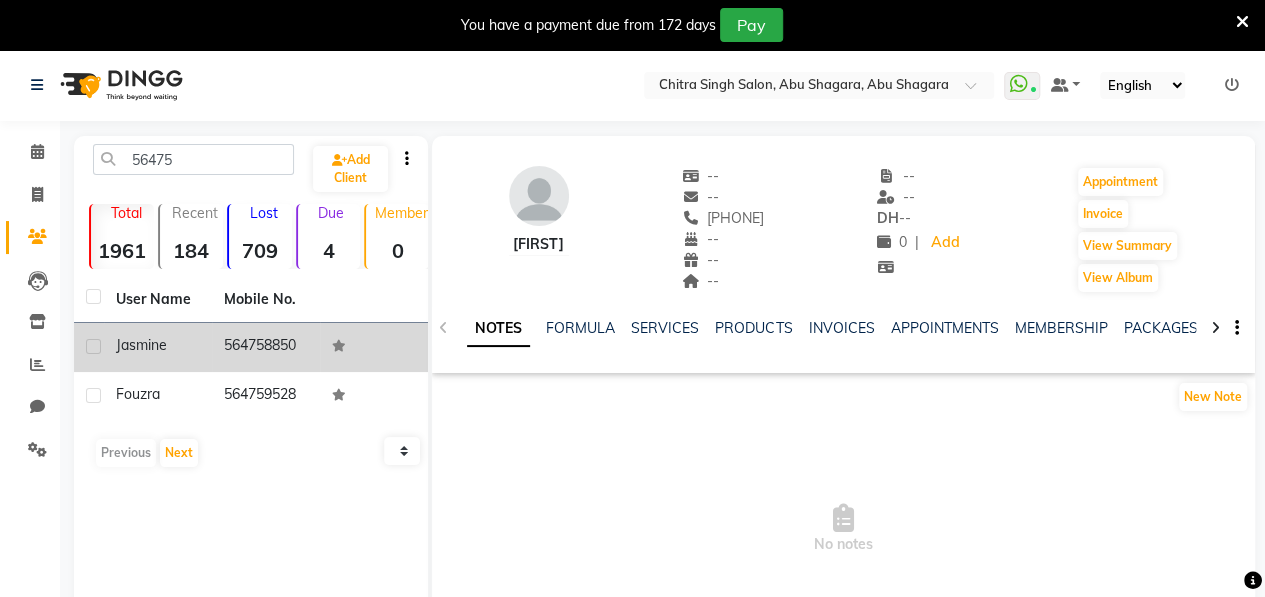 click on "Jasmine" 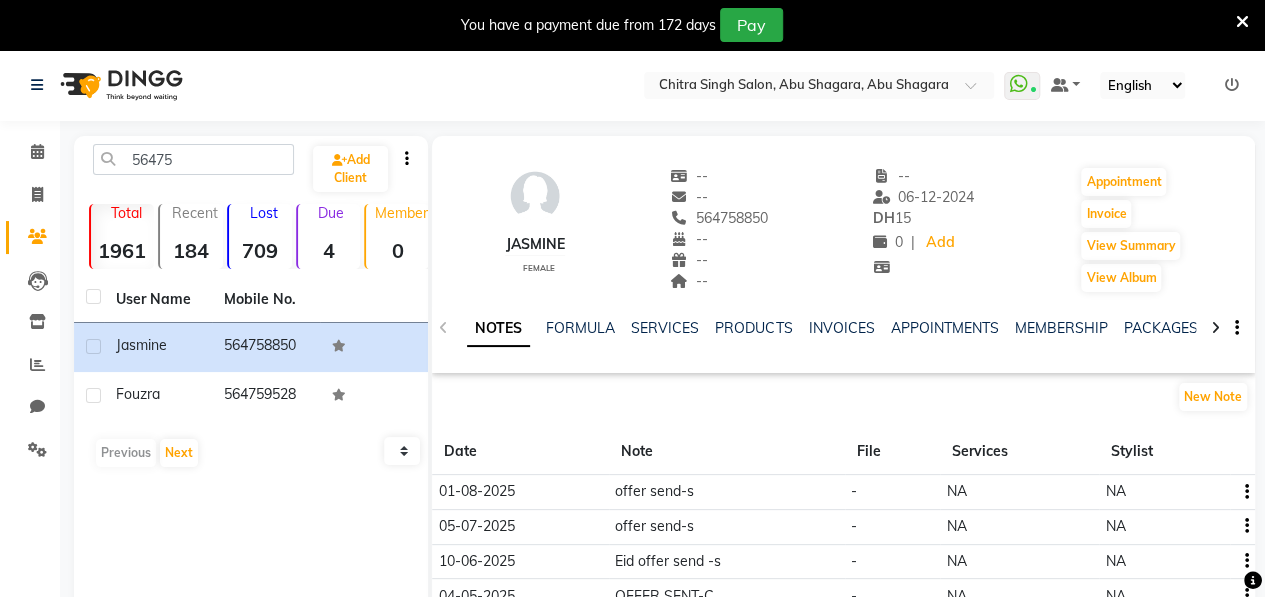 drag, startPoint x: 694, startPoint y: 215, endPoint x: 780, endPoint y: 217, distance: 86.023254 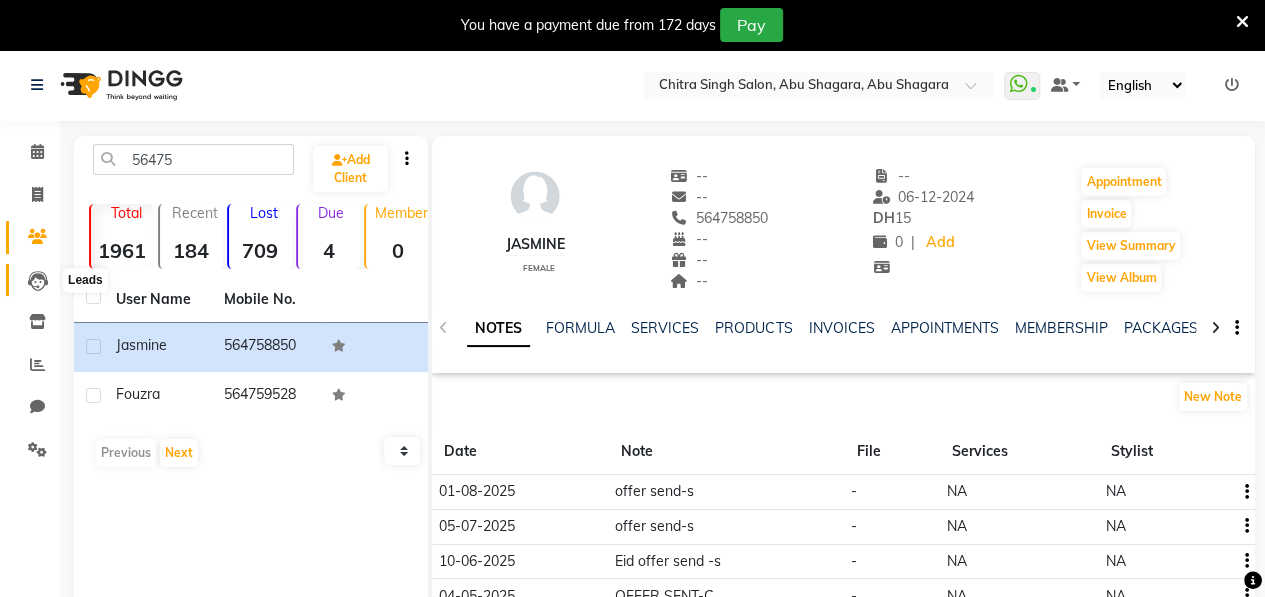 click 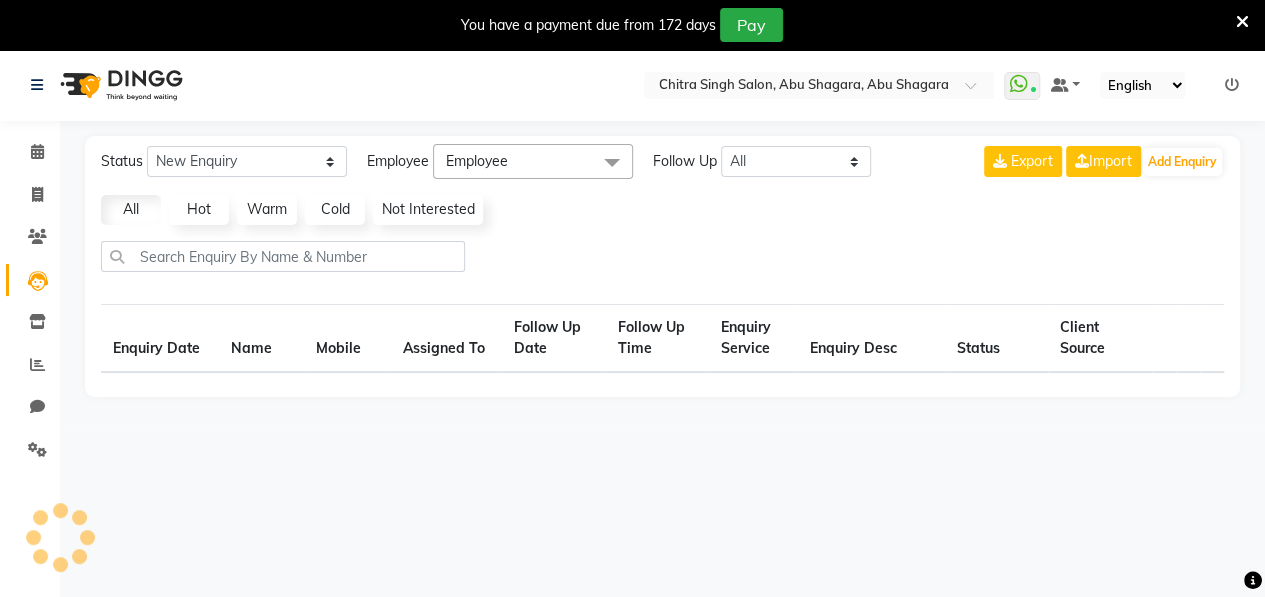 select on "10" 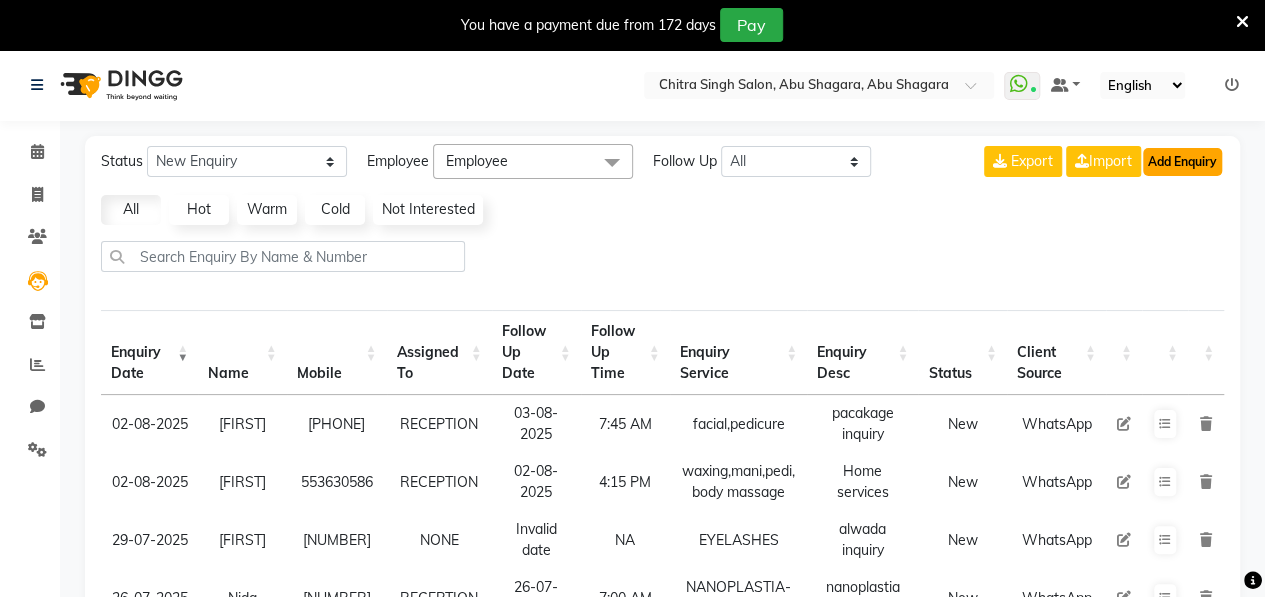 click on "Add Enquiry" 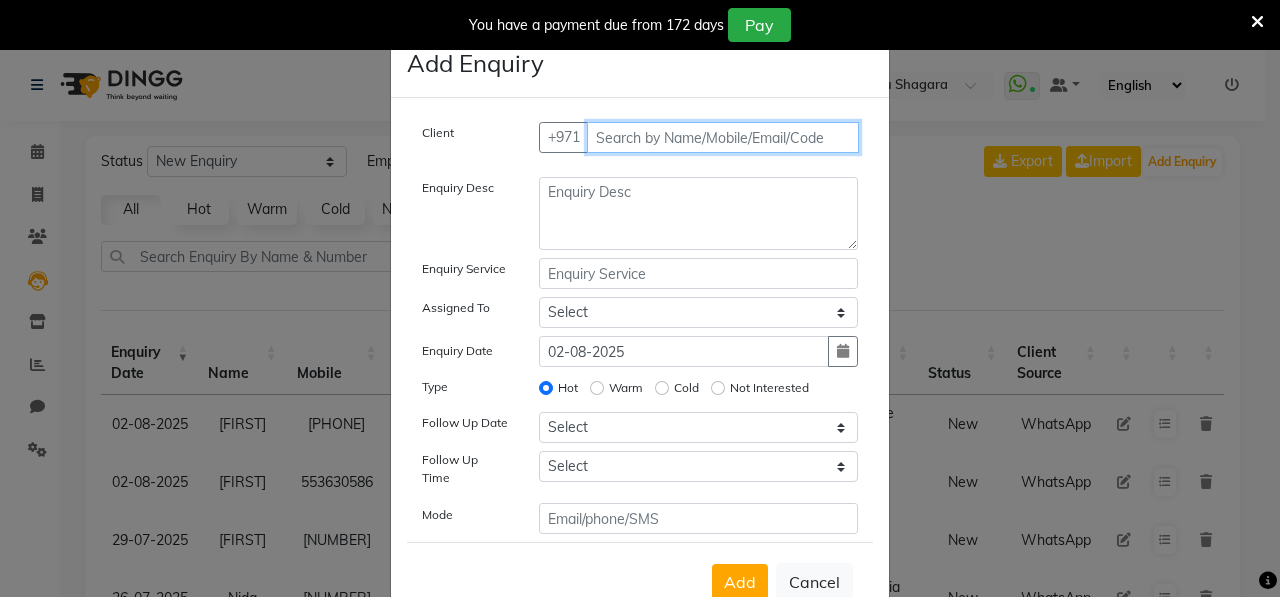 click at bounding box center [723, 137] 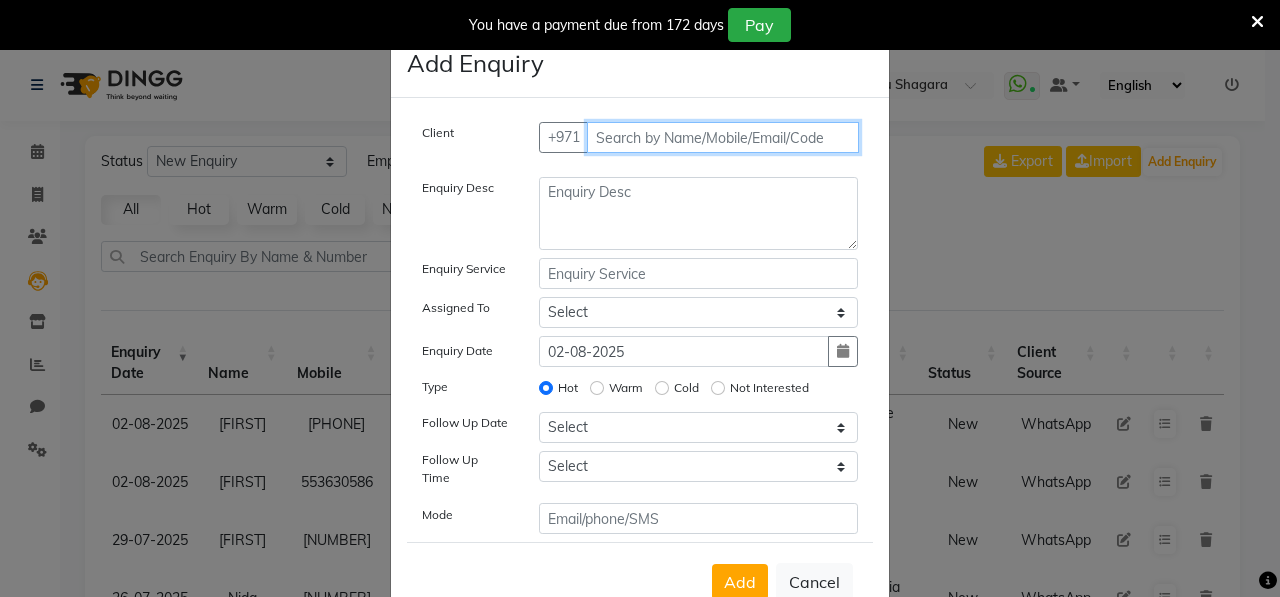 paste on "564758850" 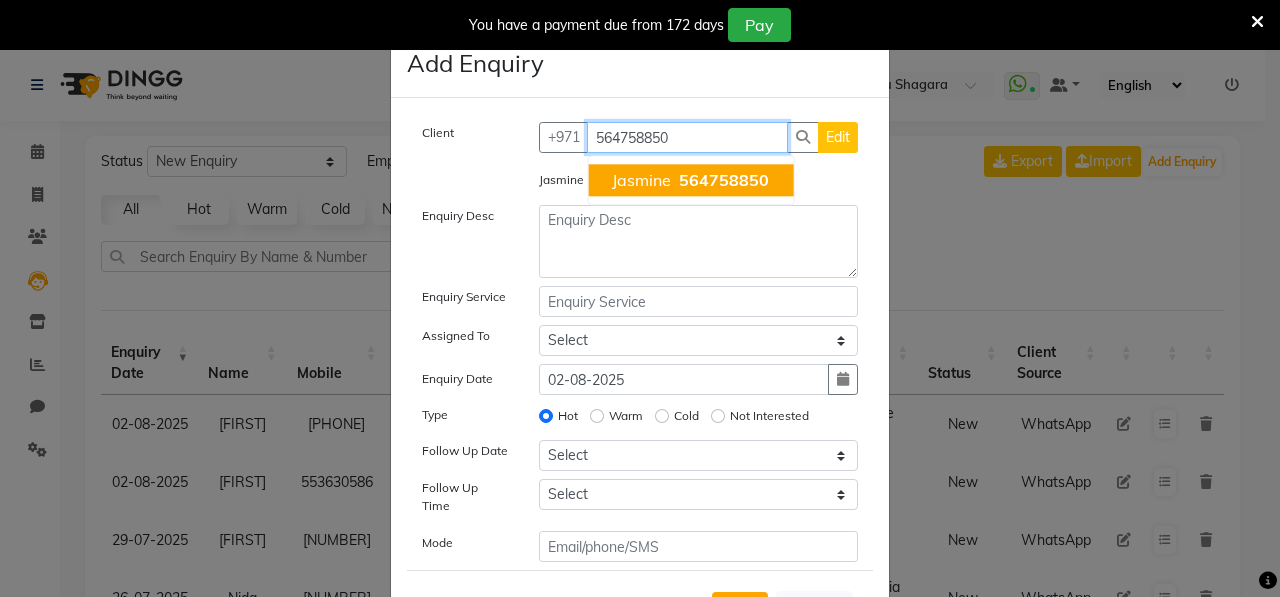 click on "Jasmine" at bounding box center (641, 180) 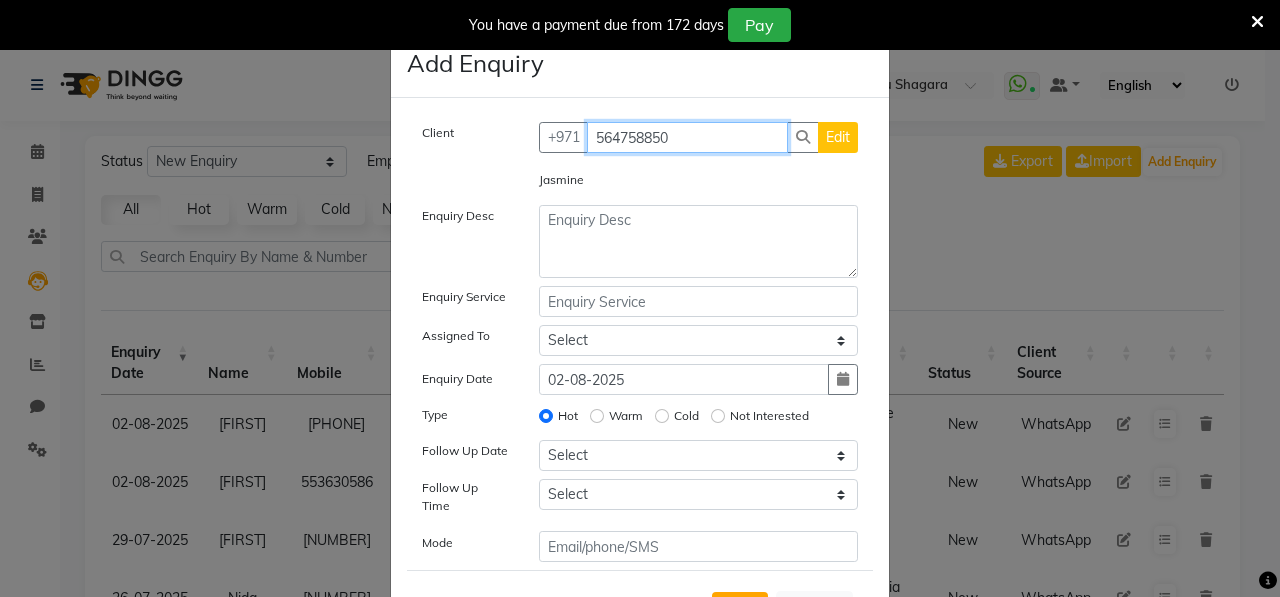 type on "564758850" 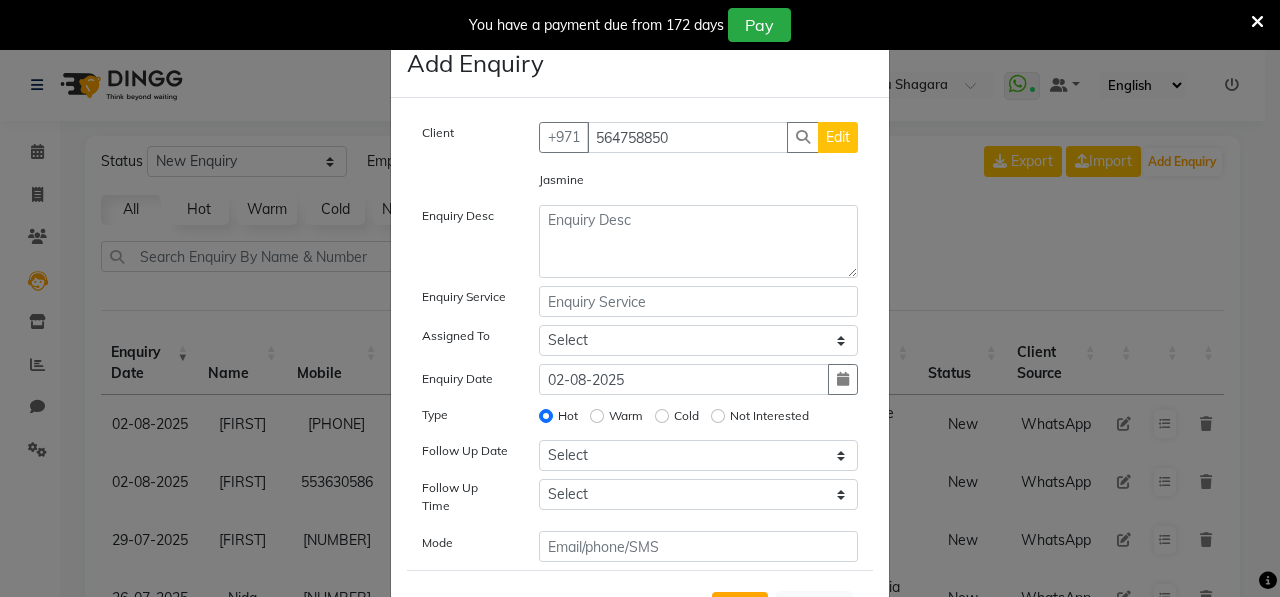 click on "Add Enquiry Client +971 [PHONE] Edit [FIRST] Enquiry Desc Enquiry Service Assigned To Select ALWAHDA GIVE HOME SERVICE STAFF [NAME] [NAME] Management Manisha Radha [NAME] Riba Rimsha Samjhana SEEMA TRIAL STAFF Enquiry Date 02-08-2025 Type Hot Warm Cold Not Interested Follow Up Date Select Today Tomorrow In 2 days (Monday) In 3 days (Tuesday) In 4 days (Wednesday) In 5 days (Thursday) In 6 days (Friday) In 1 Week (2025-08-09) In 2 Week (2025-08-16) In 1 Month (2025-09-02) In 2 Month (2025-10-02) In 3 Month (2025-11-02) Custom Date Follow Up Time Select 07:00 AM 07:15 AM 07:30 AM 07:45 AM 08:00 AM 08:15 AM 08:30 AM 08:45 AM 09:00 AM 09:15 AM 09:30 AM 09:45 AM 10:00 AM 10:15 AM 10:30 AM 10:45 AM 11:00 AM 11:15 AM 11:30 AM 11:45 AM 12:00 PM 12:15 PM 12:30 PM 12:45 PM 01:00 PM 01:15 PM 01:30 PM 01:45 PM 02:00 PM 02:15 PM 02:30 PM 02:45 PM 03:00 PM 03:15 PM 03:30 PM 03:45 PM 04:00 PM 04:15 PM 04:30 PM 04:45 PM 05:00 PM 05:15 PM 05:30 PM 05:45 PM 06:00 PM 06:15 PM 06:30 PM 06:45 PM 07:00 PM 07:15 PM 07:30 PM" 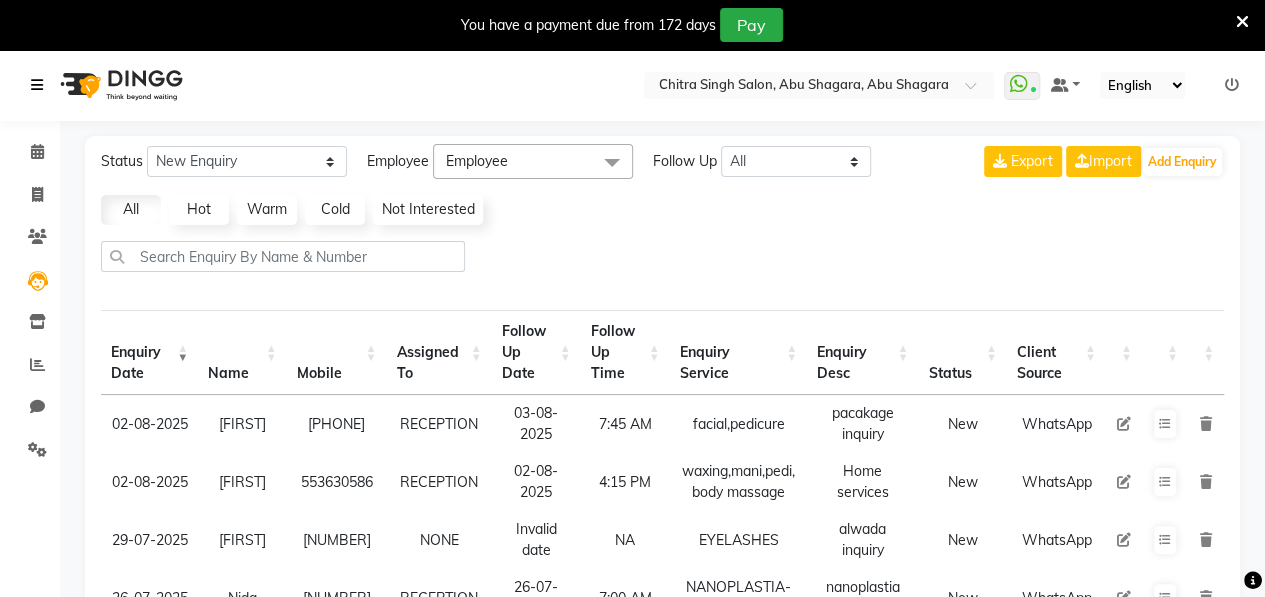 click at bounding box center (41, 85) 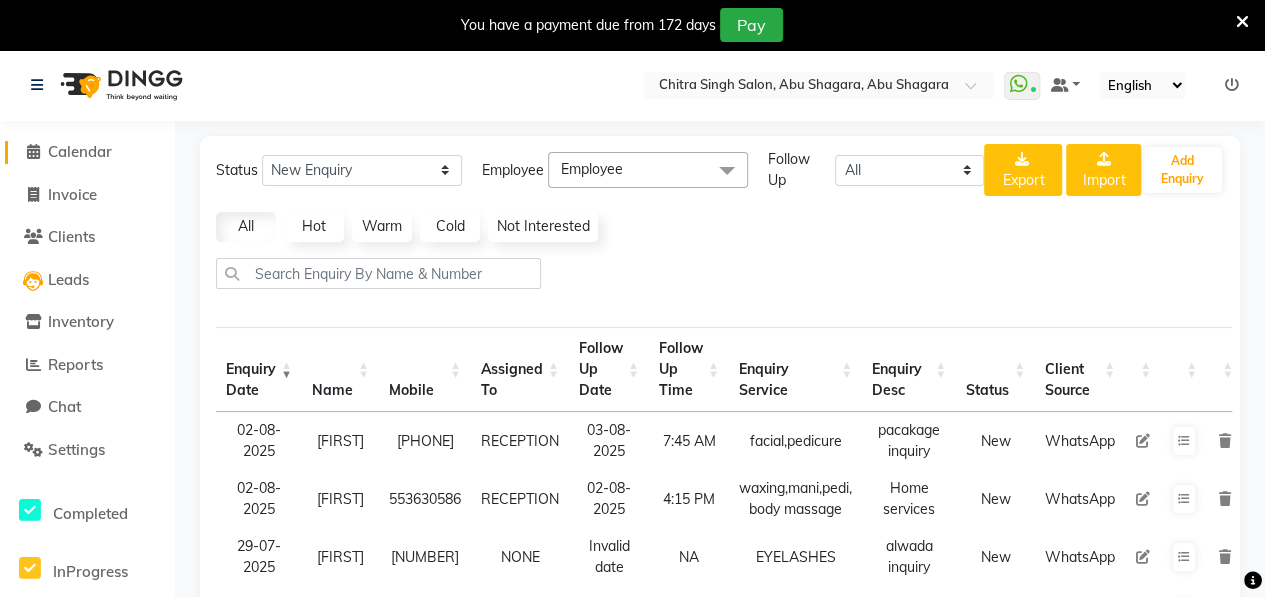 click 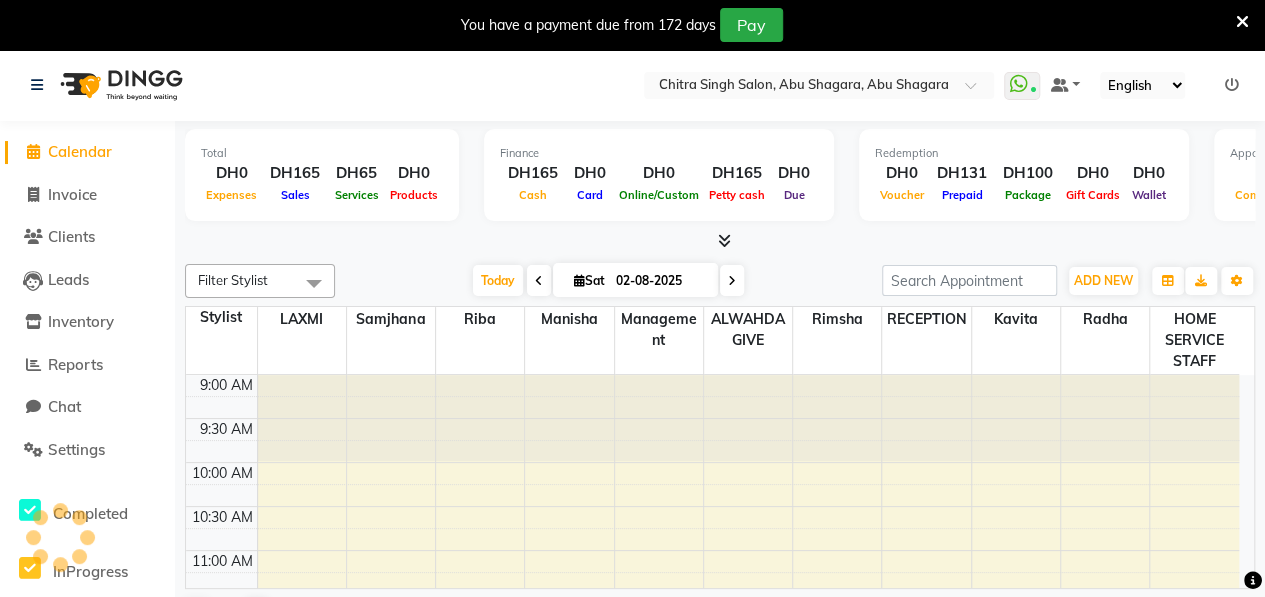 scroll, scrollTop: 0, scrollLeft: 0, axis: both 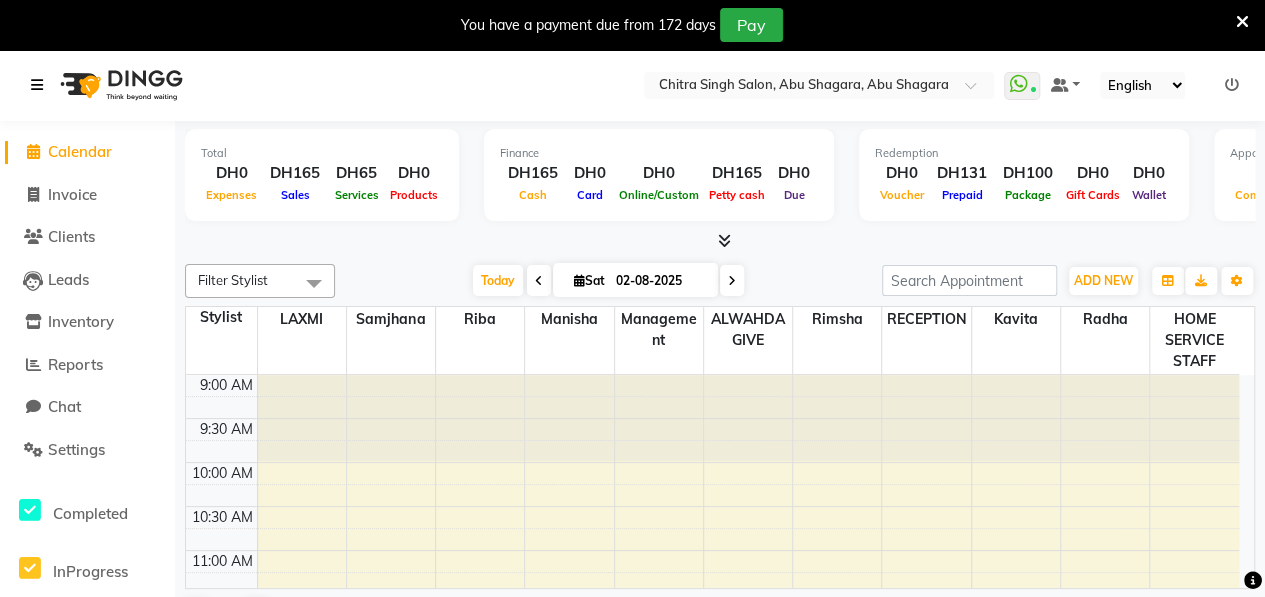 click at bounding box center [41, 85] 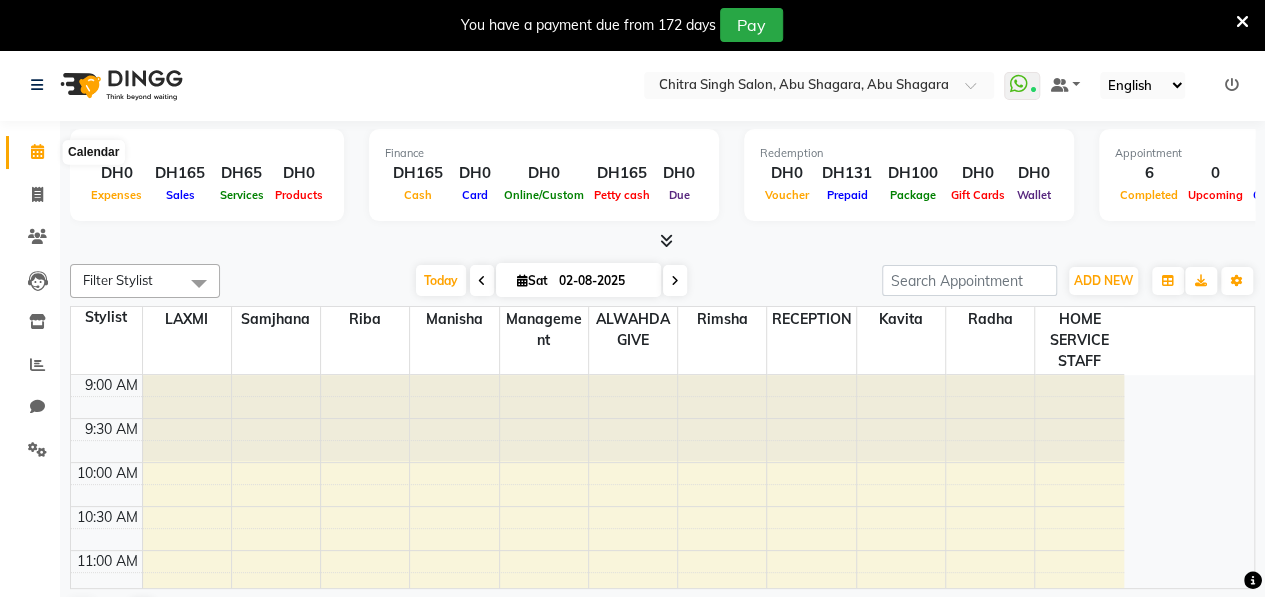 click 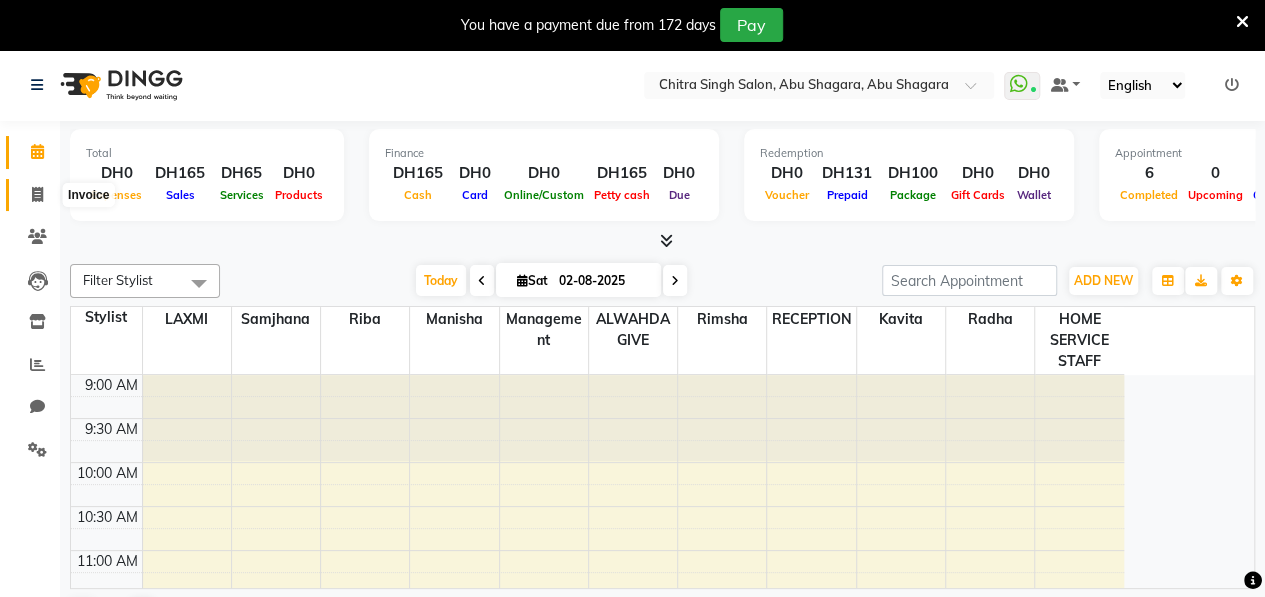 click 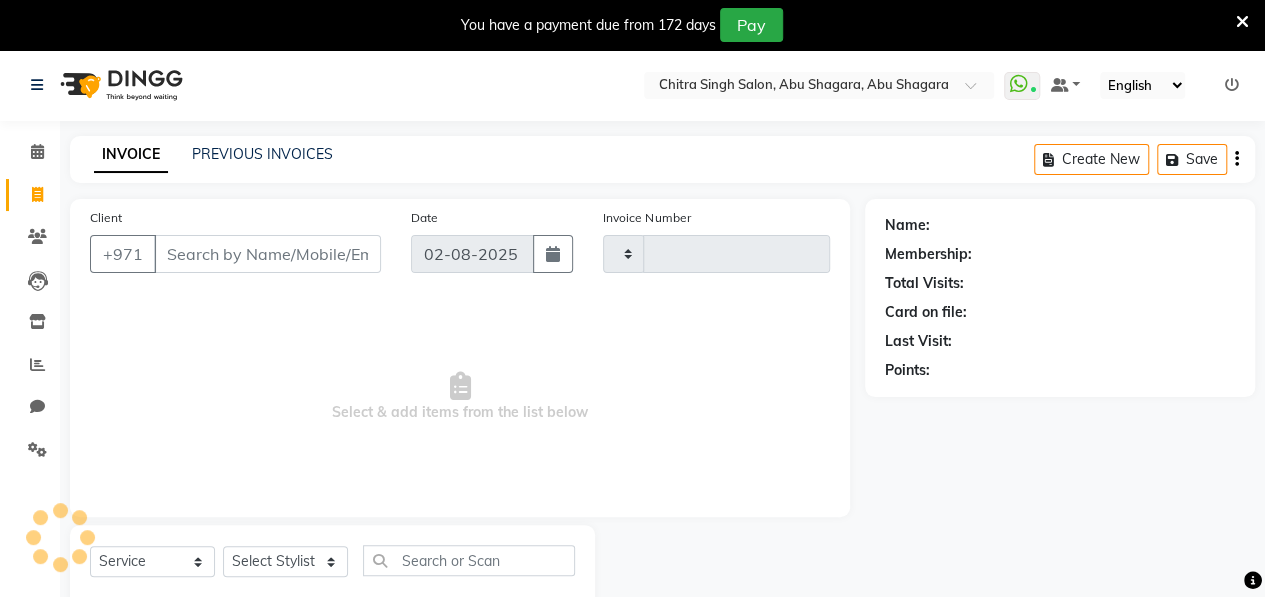 type on "0723" 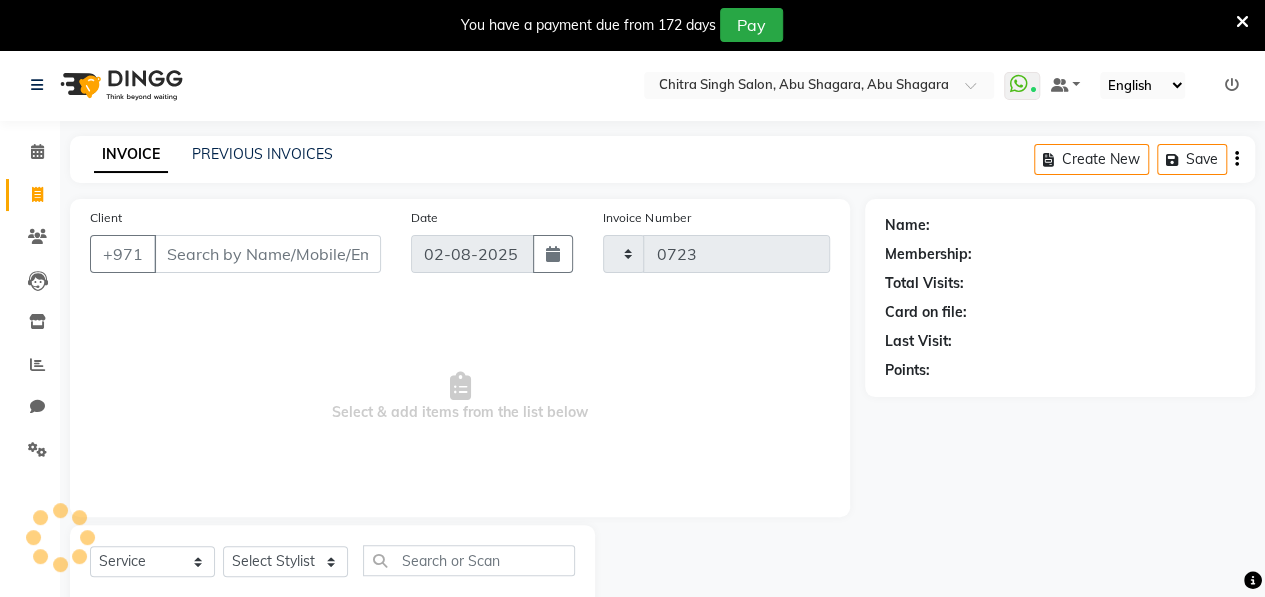 select on "3934" 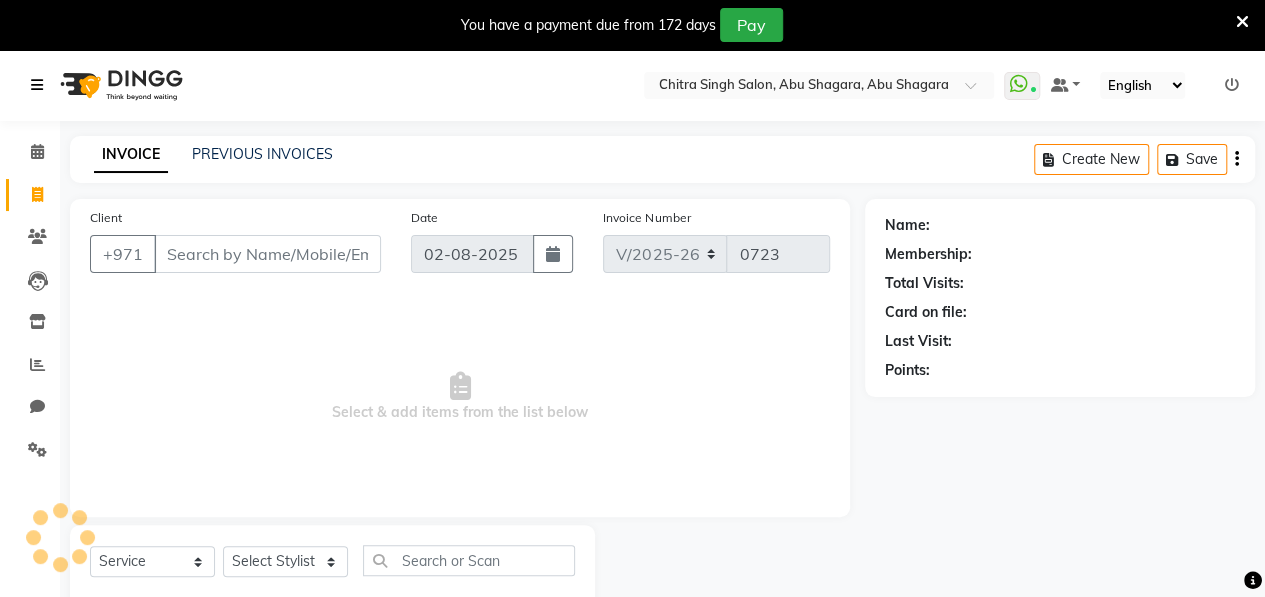 click at bounding box center (37, 85) 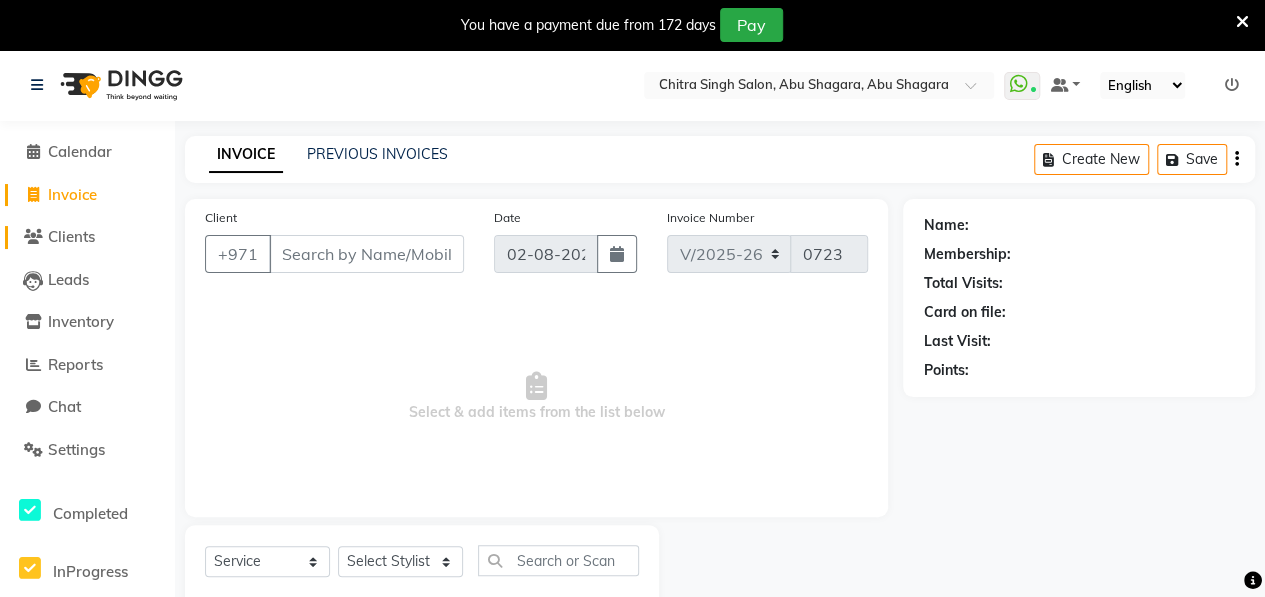 click on "Clients" 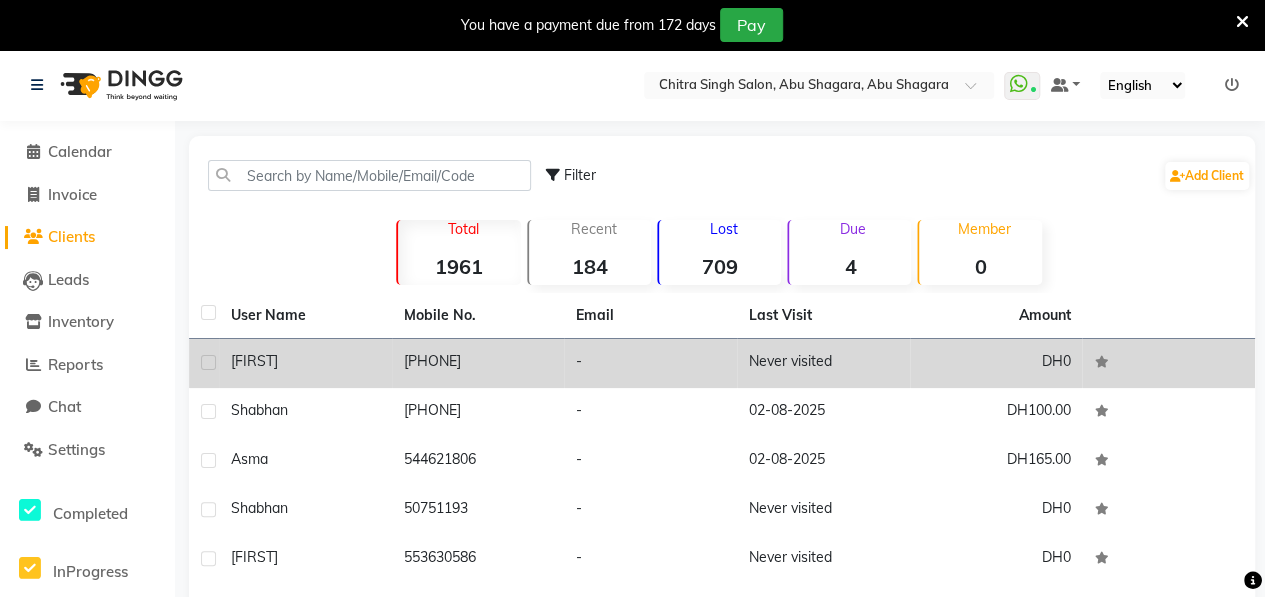 click on "[FIRST]" 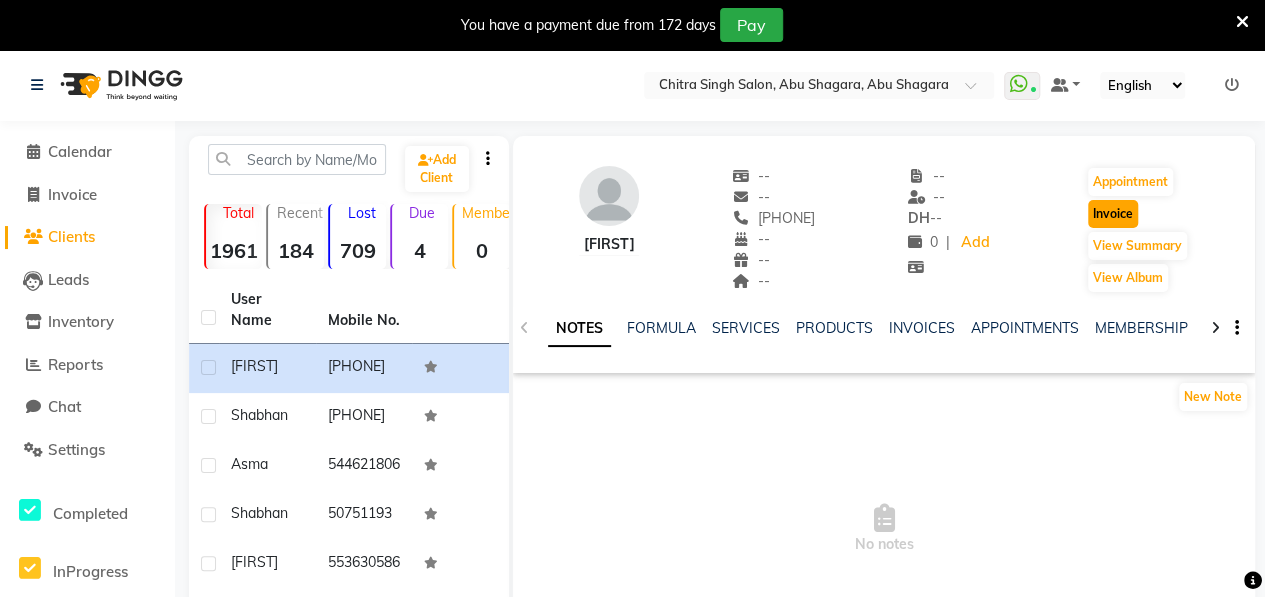 click on "Invoice" 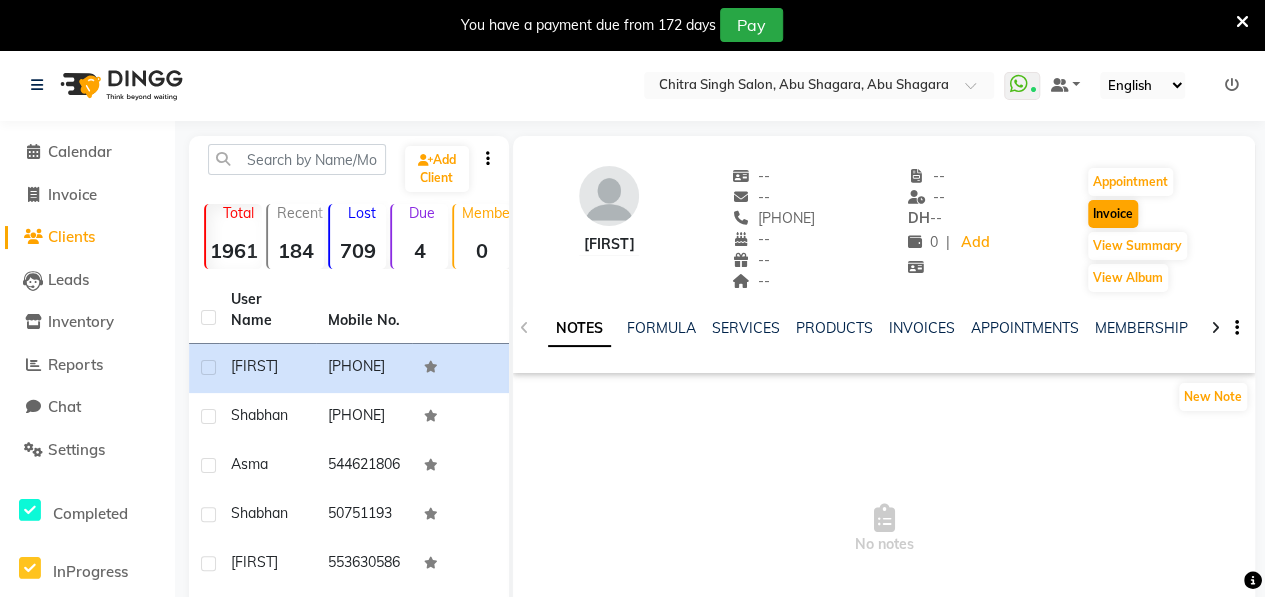 select on "service" 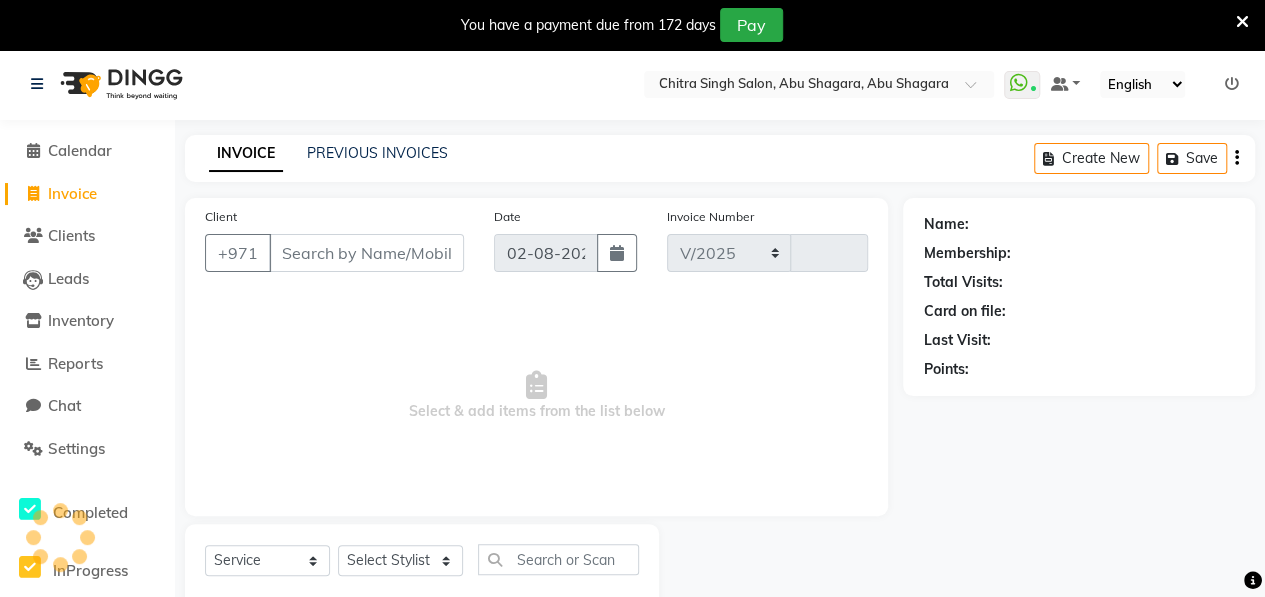 scroll, scrollTop: 52, scrollLeft: 0, axis: vertical 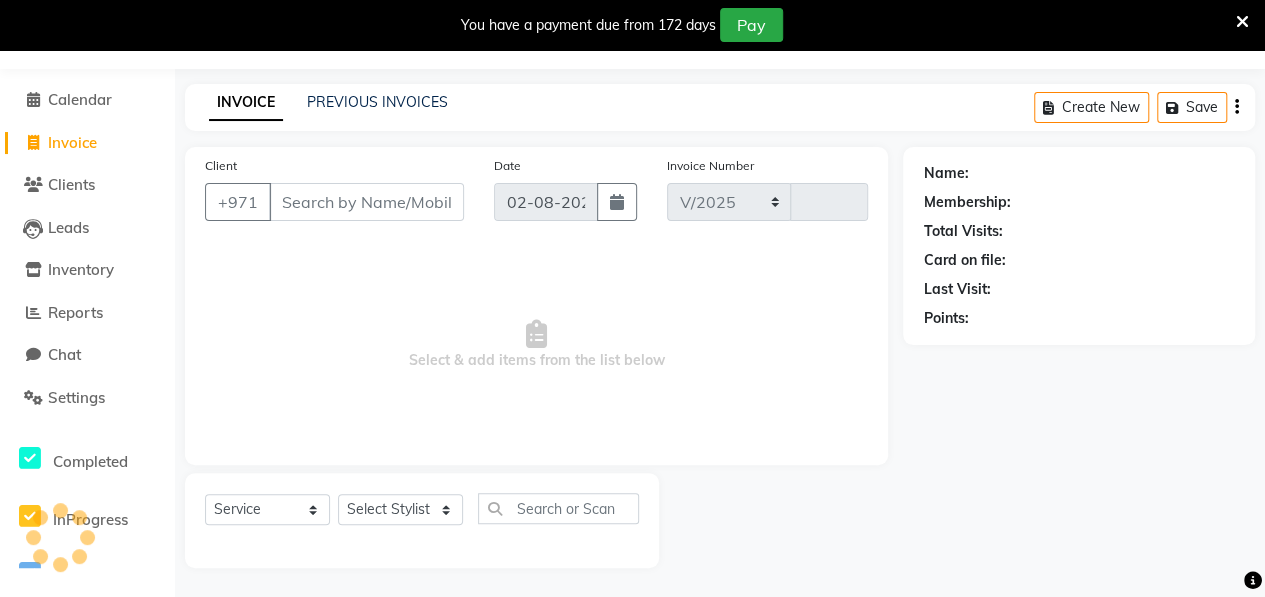 select on "3934" 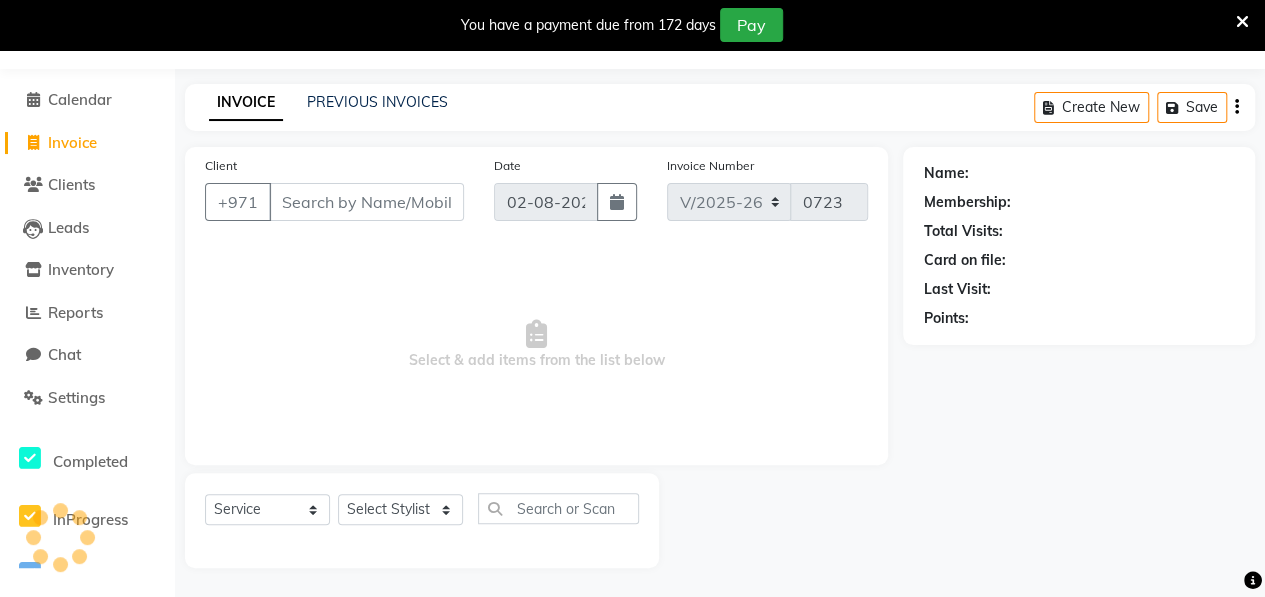 type on "[PHONE]" 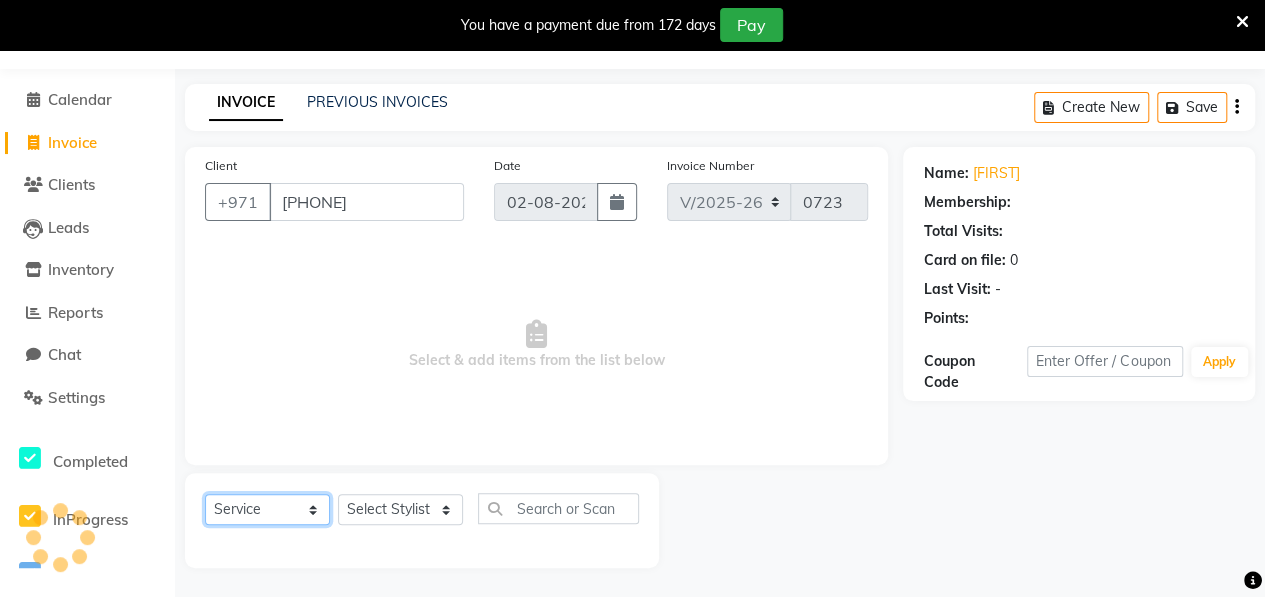 select on "1: Object" 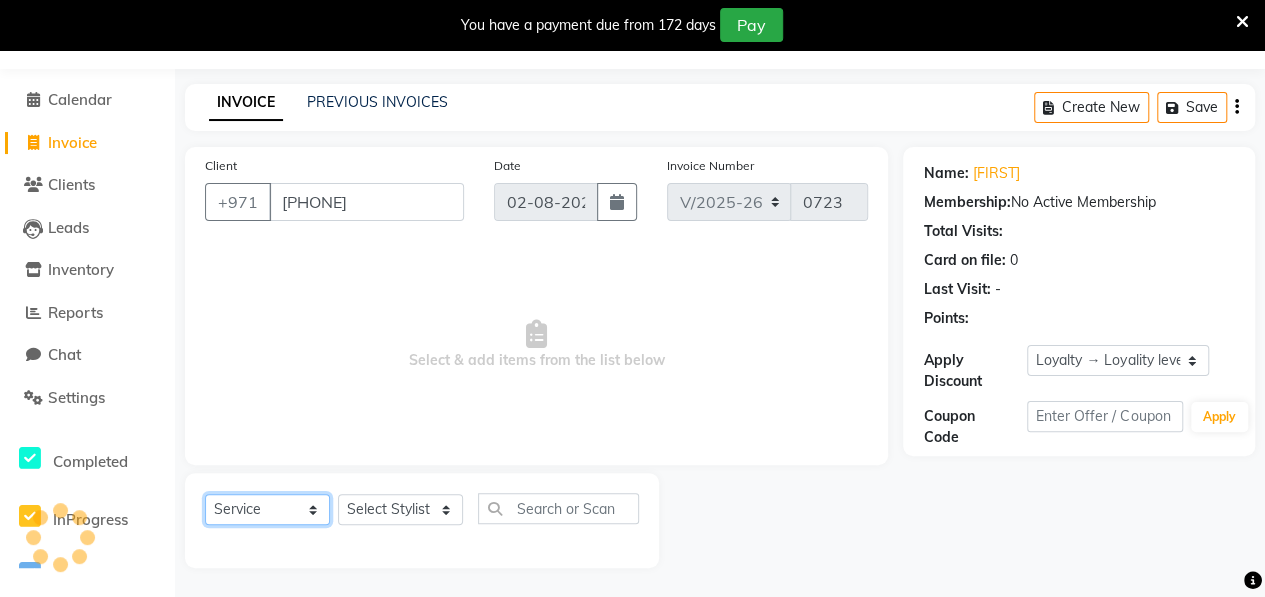 click on "Select  Service  Product  Membership  Package Voucher Prepaid Gift Card" 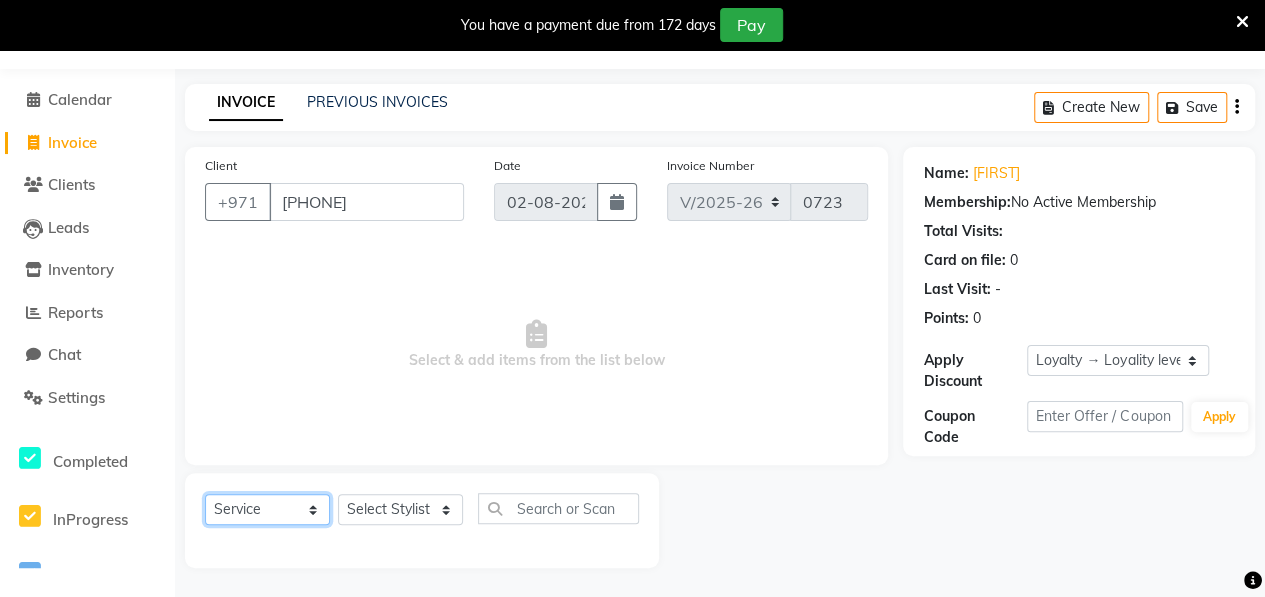 select on "package" 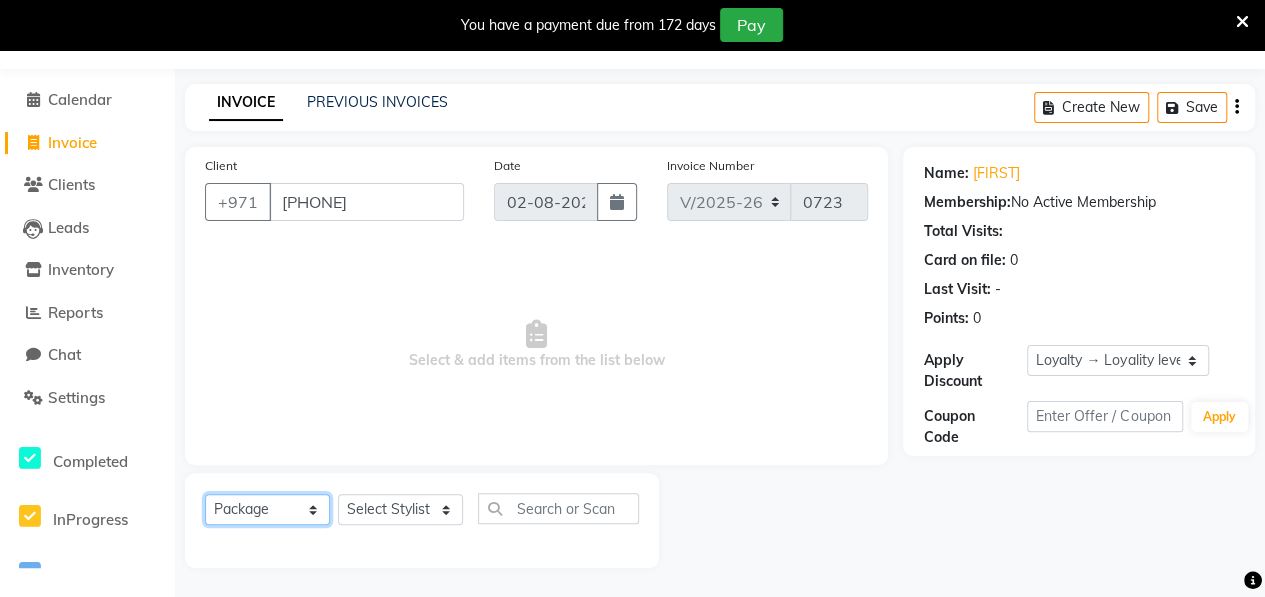 click on "Select  Service  Product  Membership  Package Voucher Prepaid Gift Card" 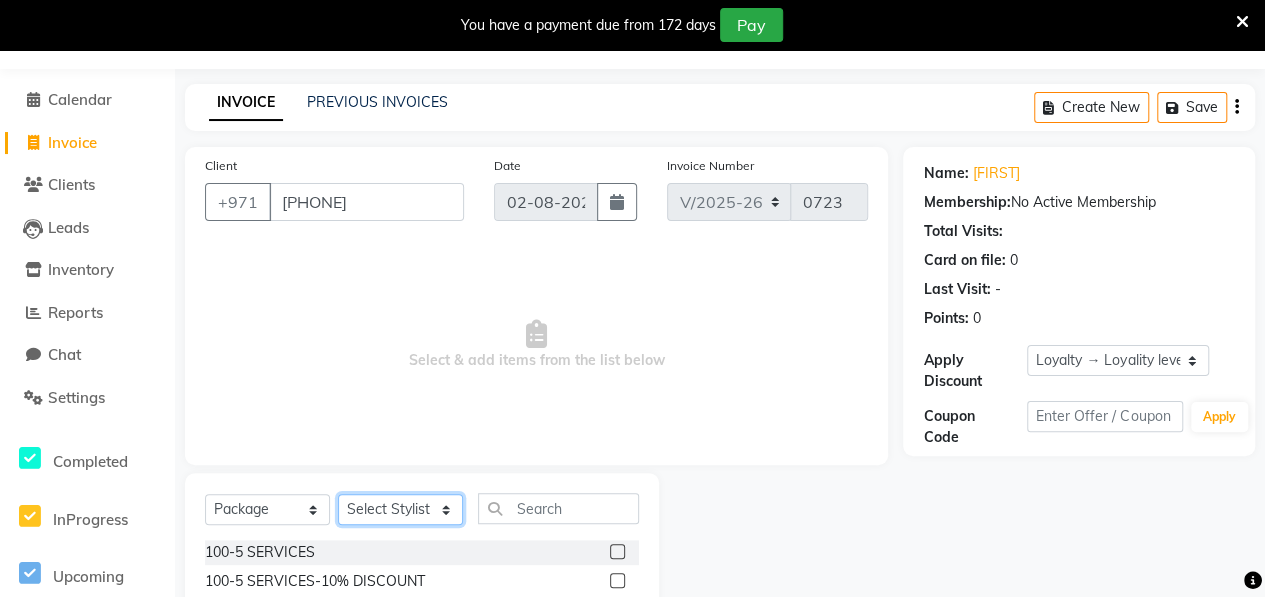 click on "Select Stylist ALWAHDA GIVE HOME SERVICE STAFF Kavita LAXMI Management Manisha Radha RECEPTION Riba Rimsha Samjhana SEEMA TRIAL STAFF" 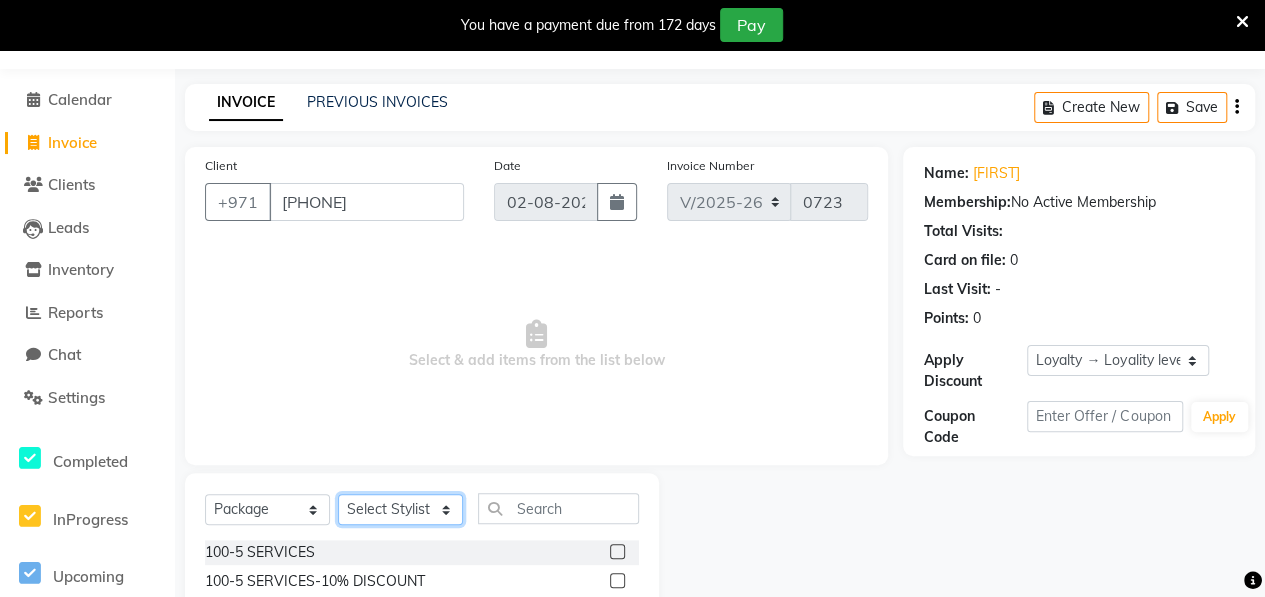 select on "37157" 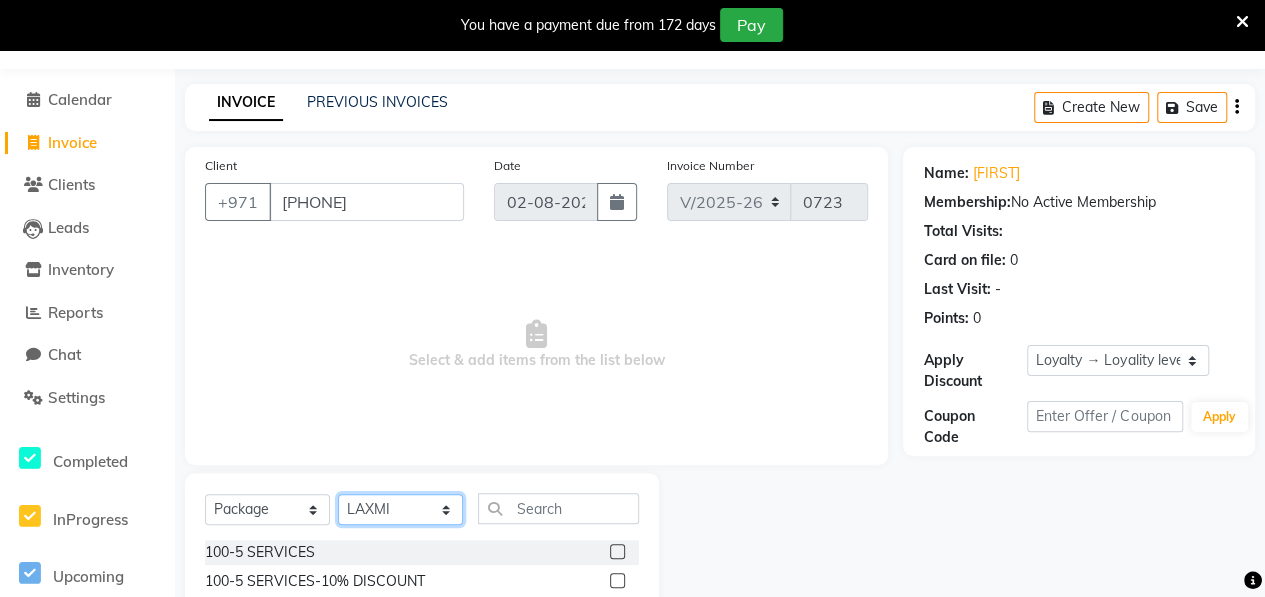 click on "Select Stylist ALWAHDA GIVE HOME SERVICE STAFF Kavita LAXMI Management Manisha Radha RECEPTION Riba Rimsha Samjhana SEEMA TRIAL STAFF" 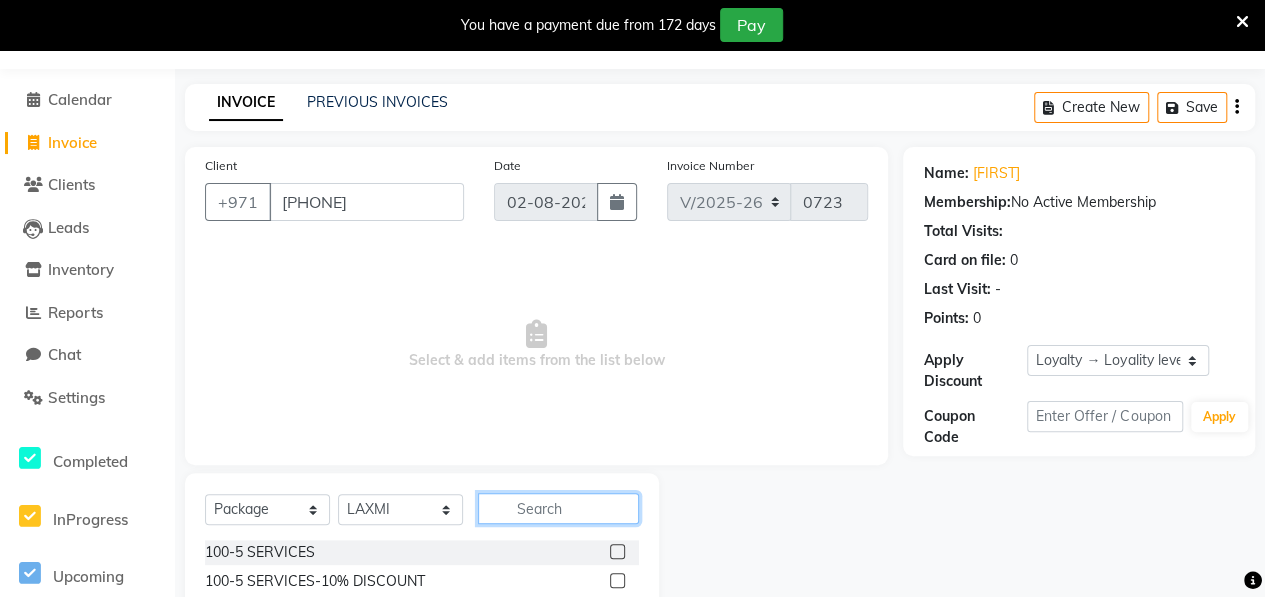 click 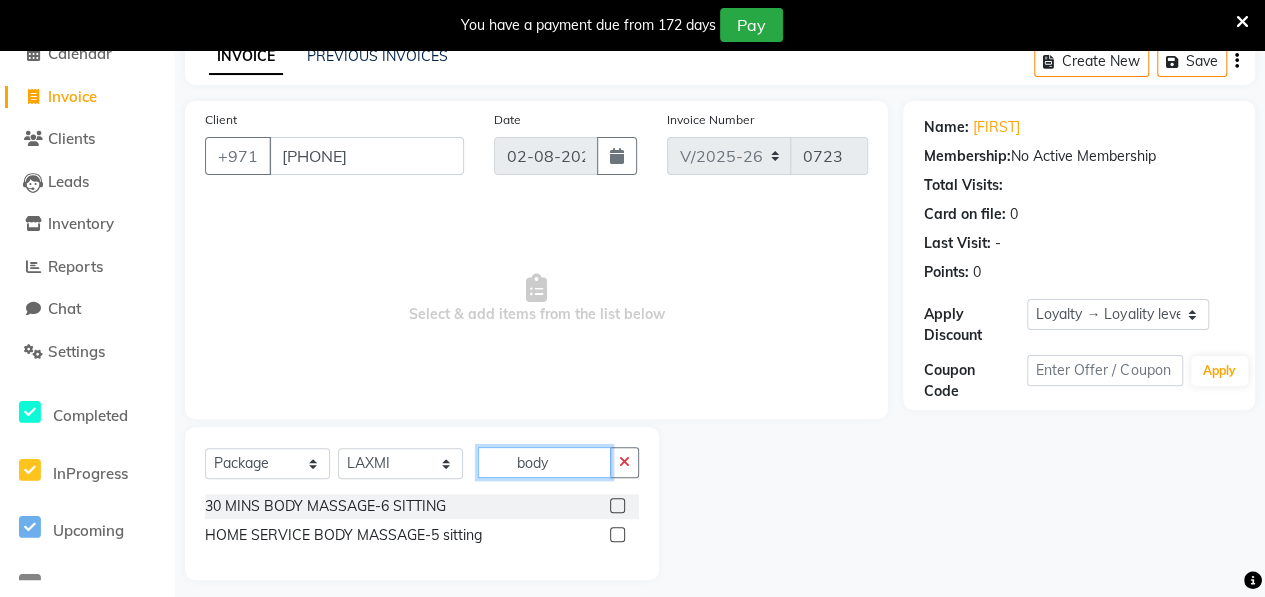 scroll, scrollTop: 110, scrollLeft: 0, axis: vertical 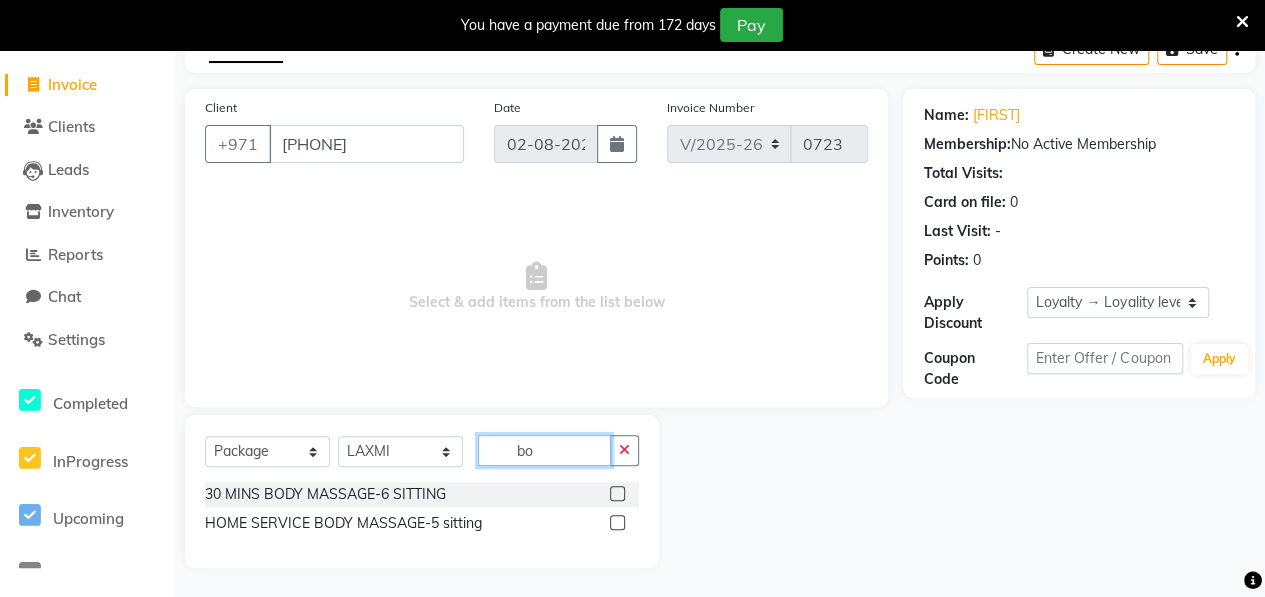 type on "b" 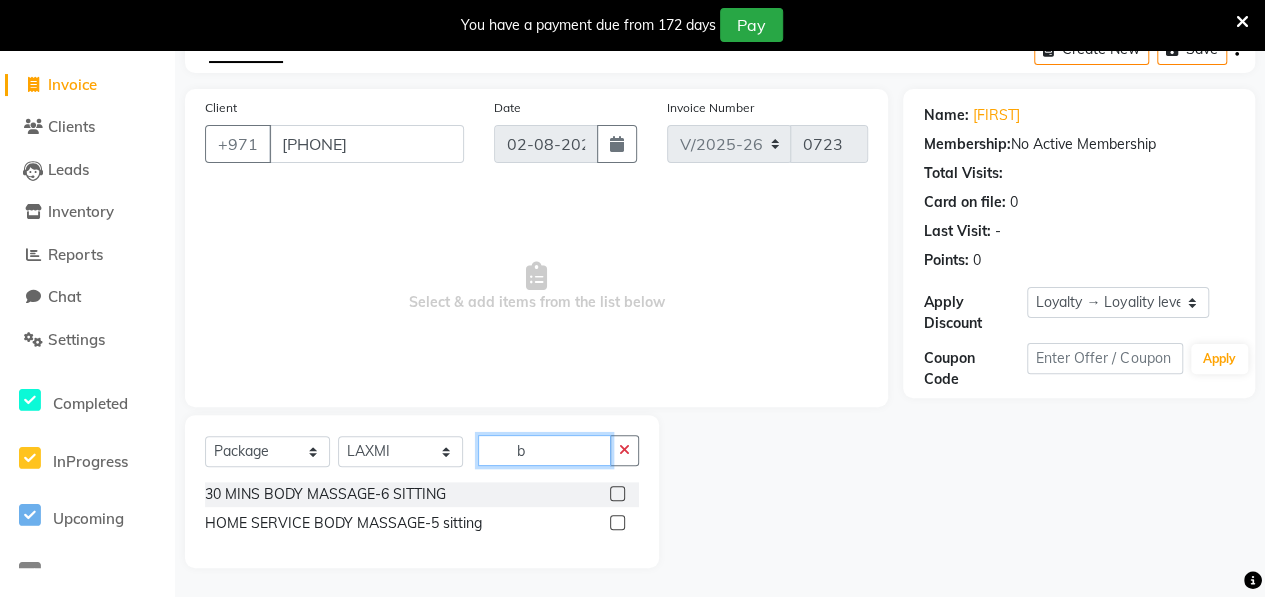 type 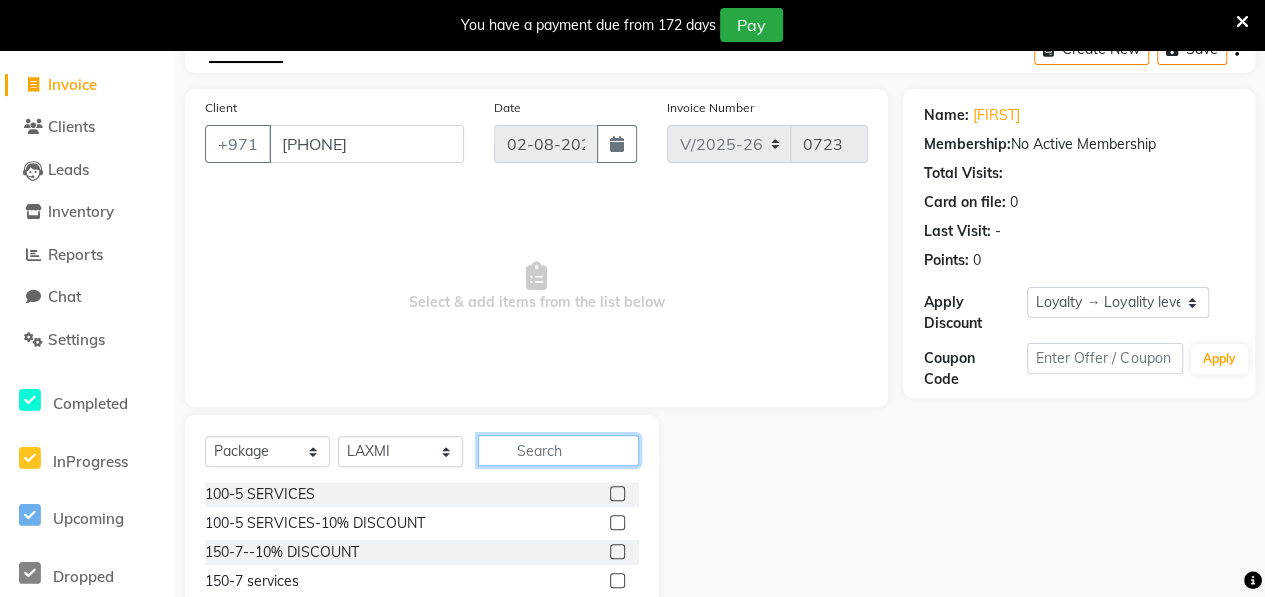 scroll, scrollTop: 252, scrollLeft: 0, axis: vertical 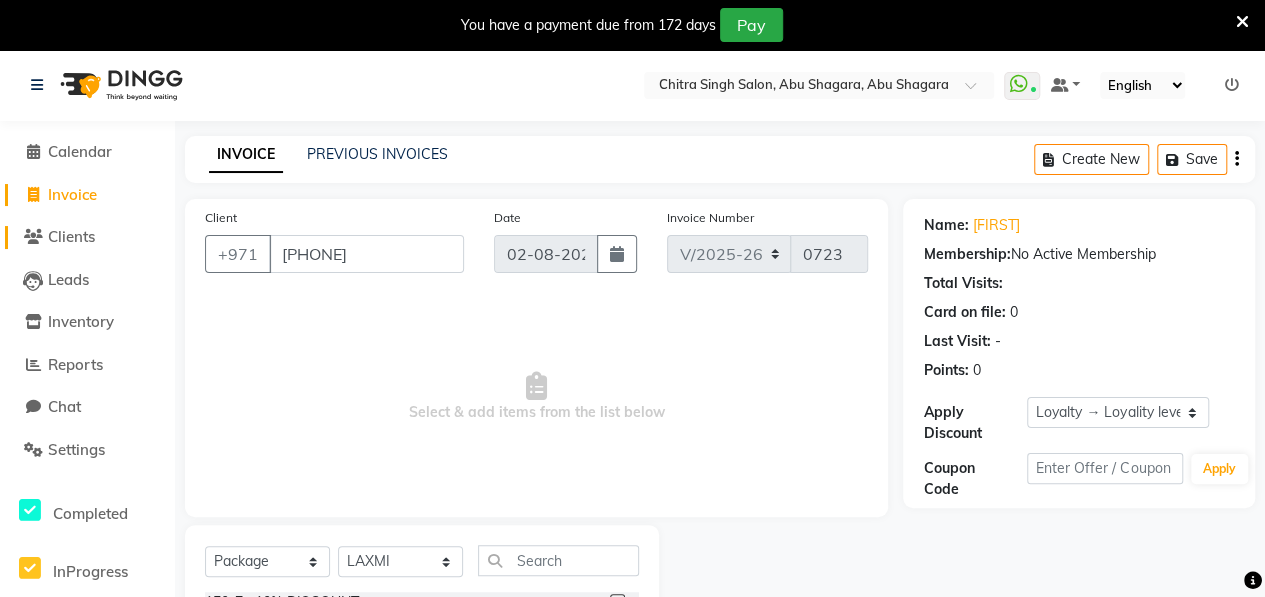 click on "Clients" 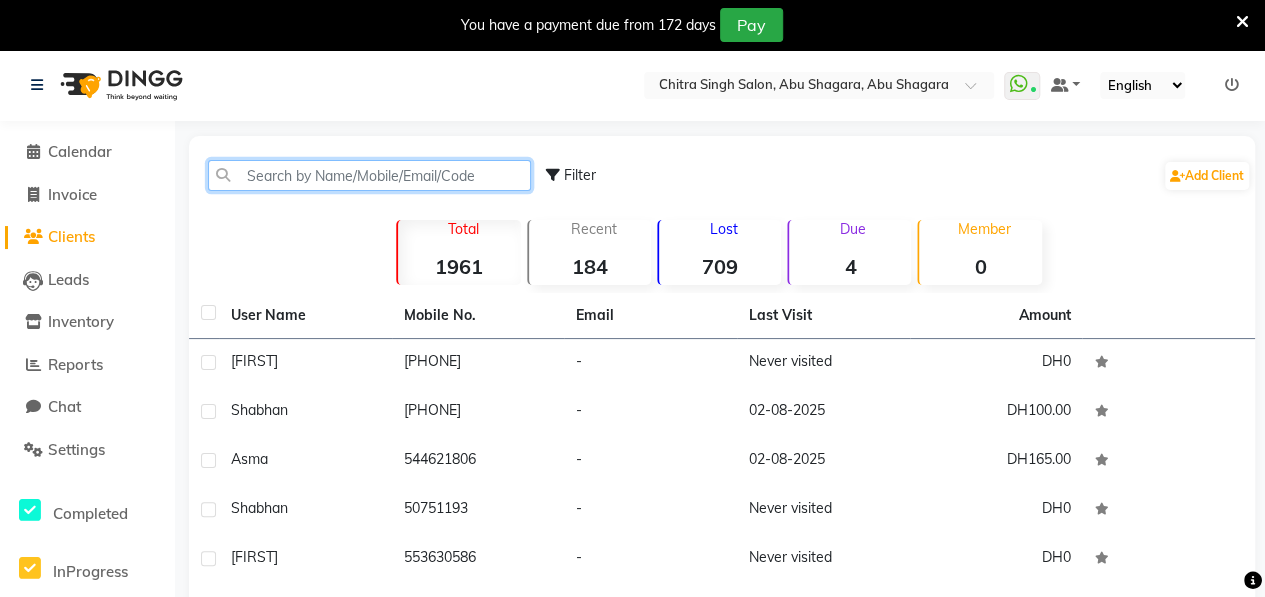 click 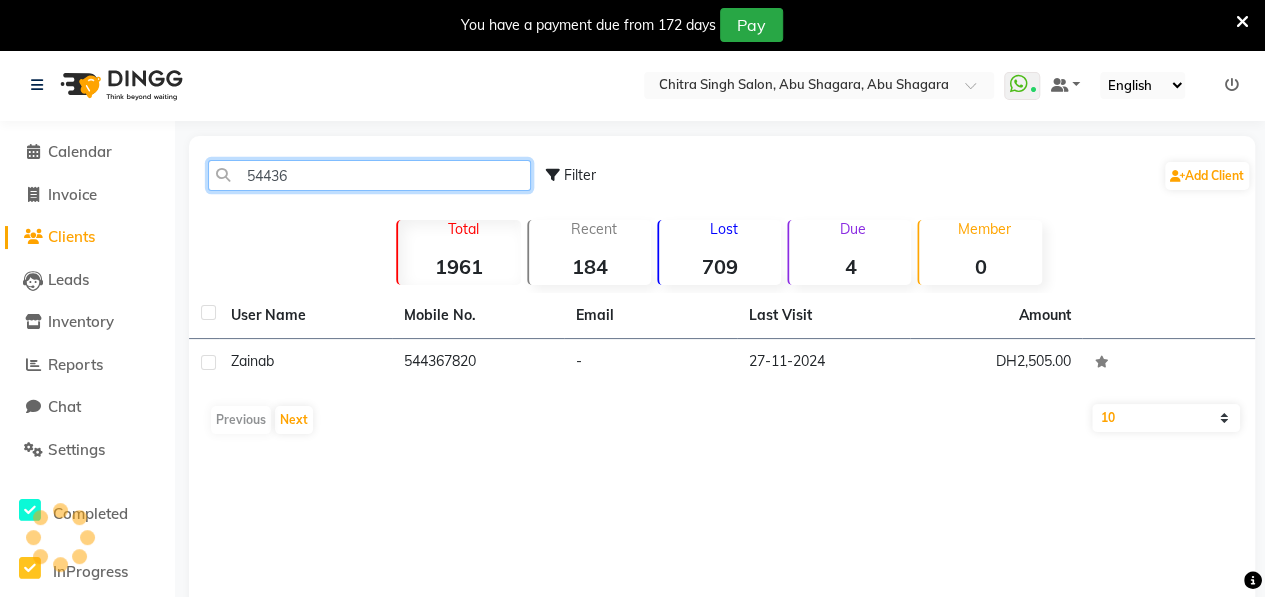 type on "54436" 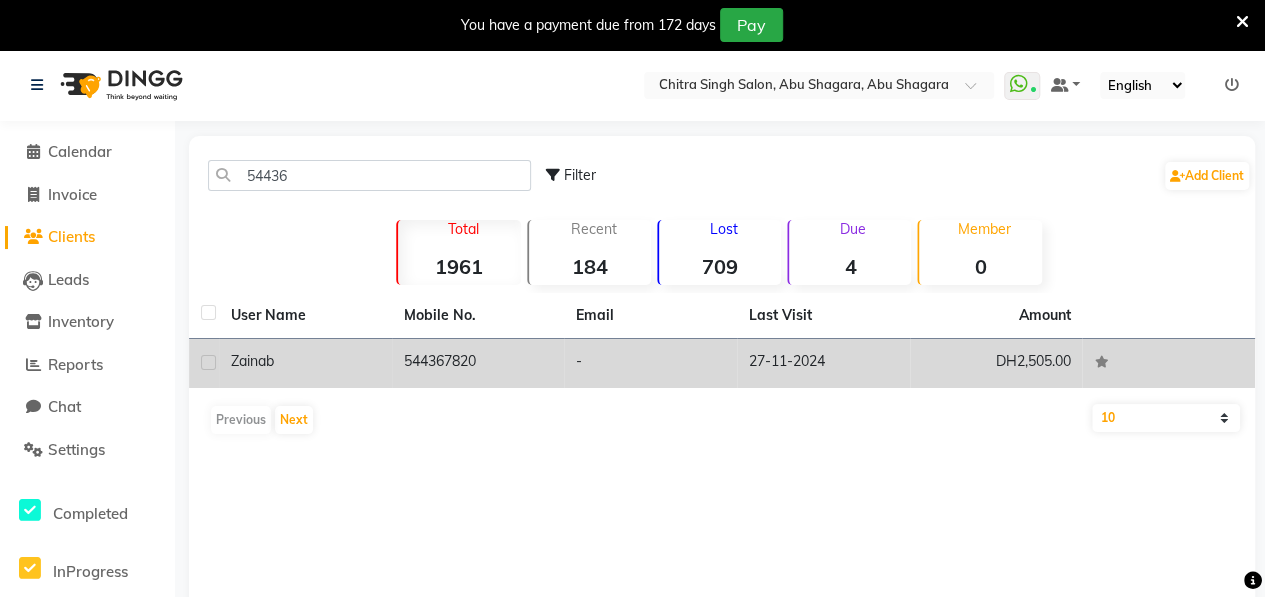 click on "Zainab" 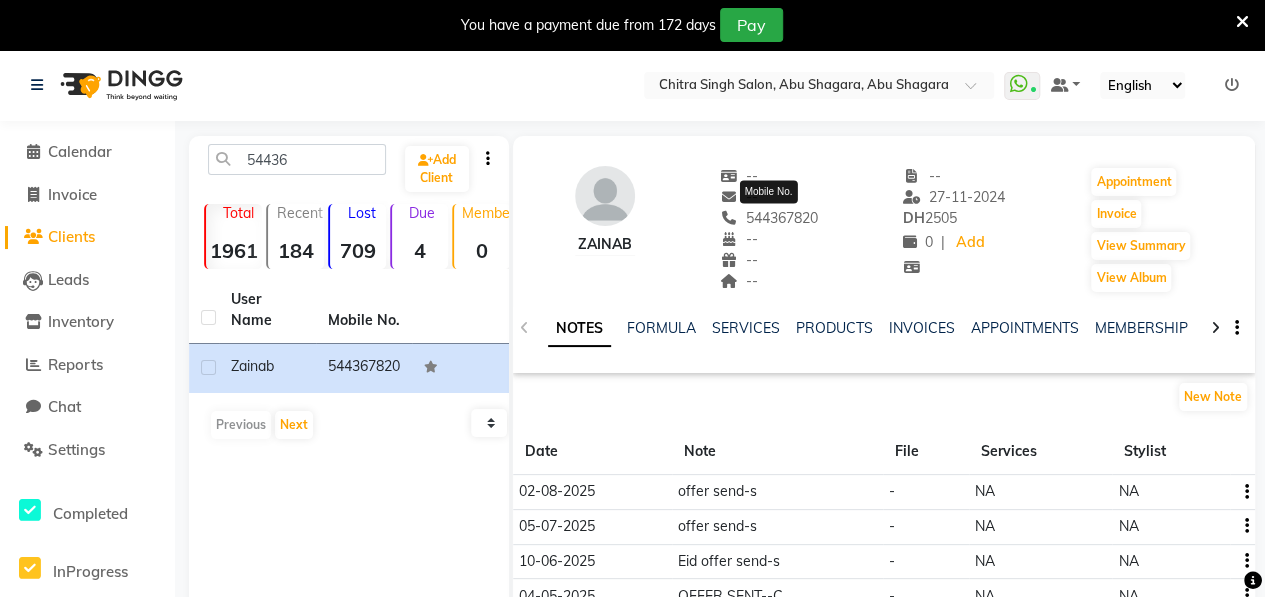 click on "544367820" 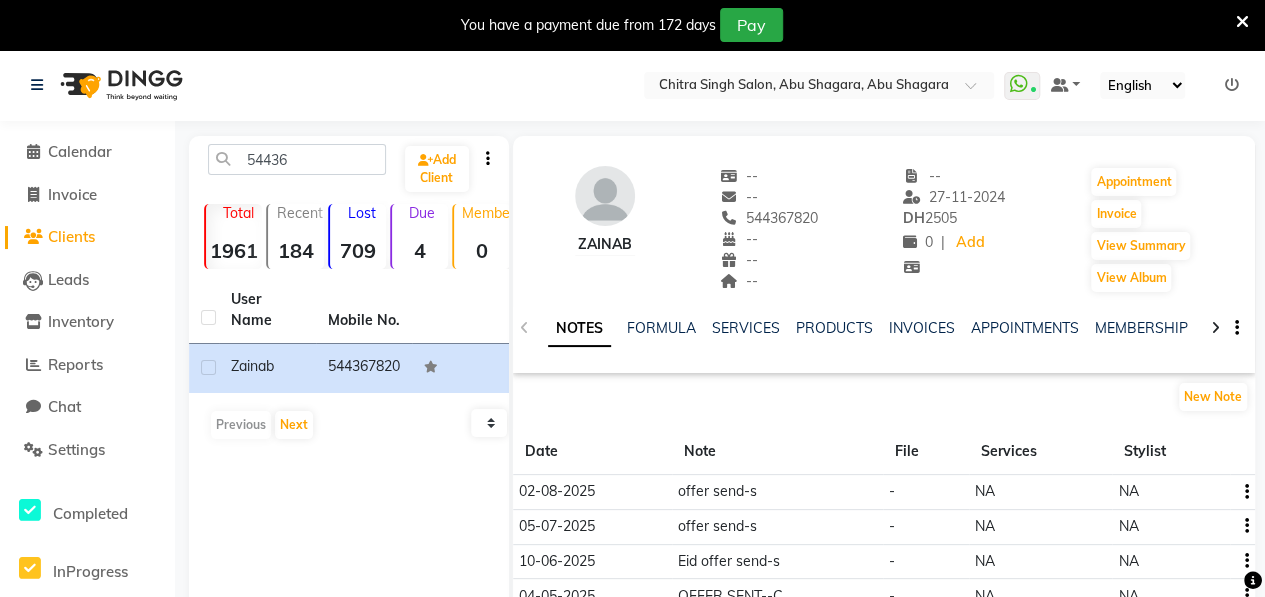 click on "544367820" 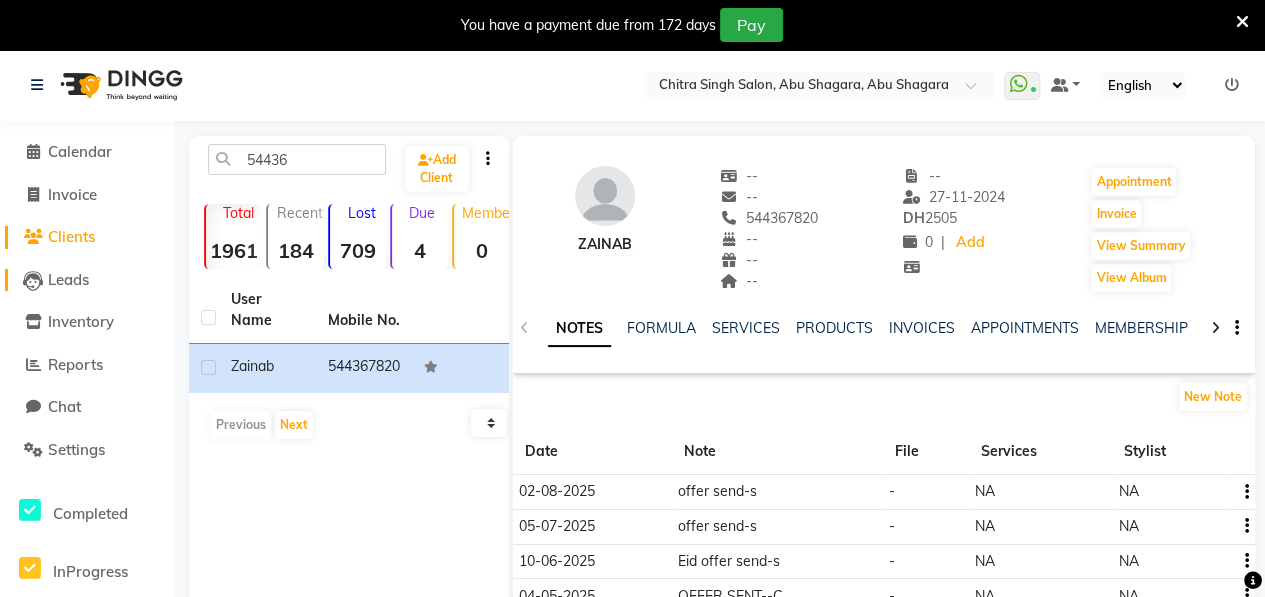 click on "Leads" 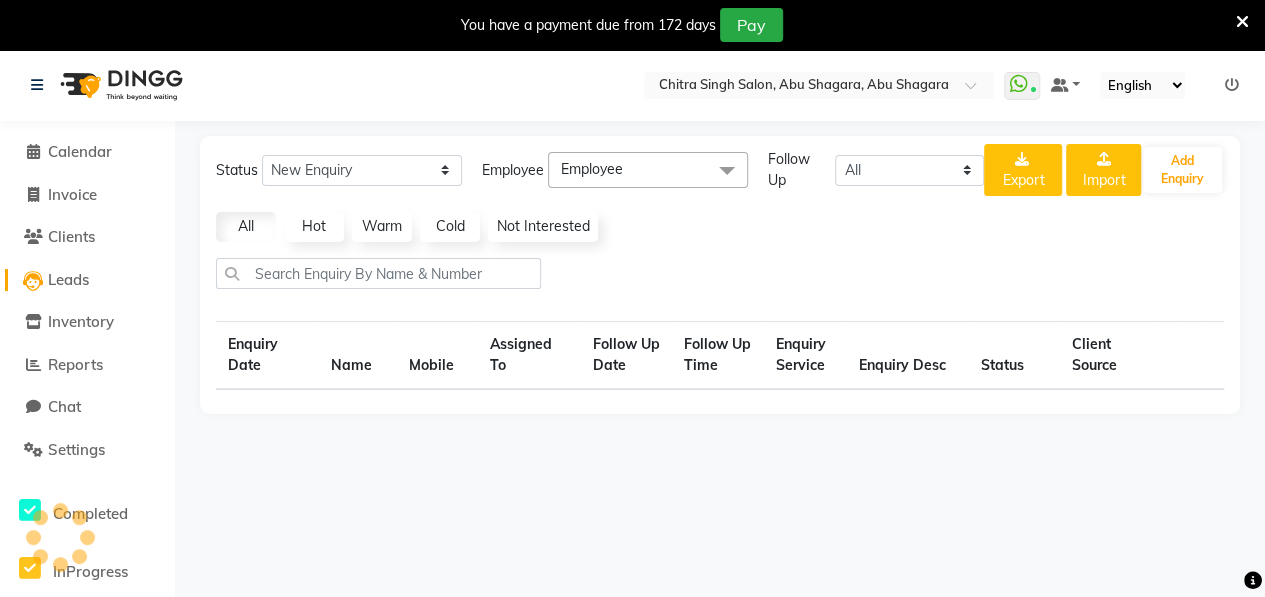 select on "10" 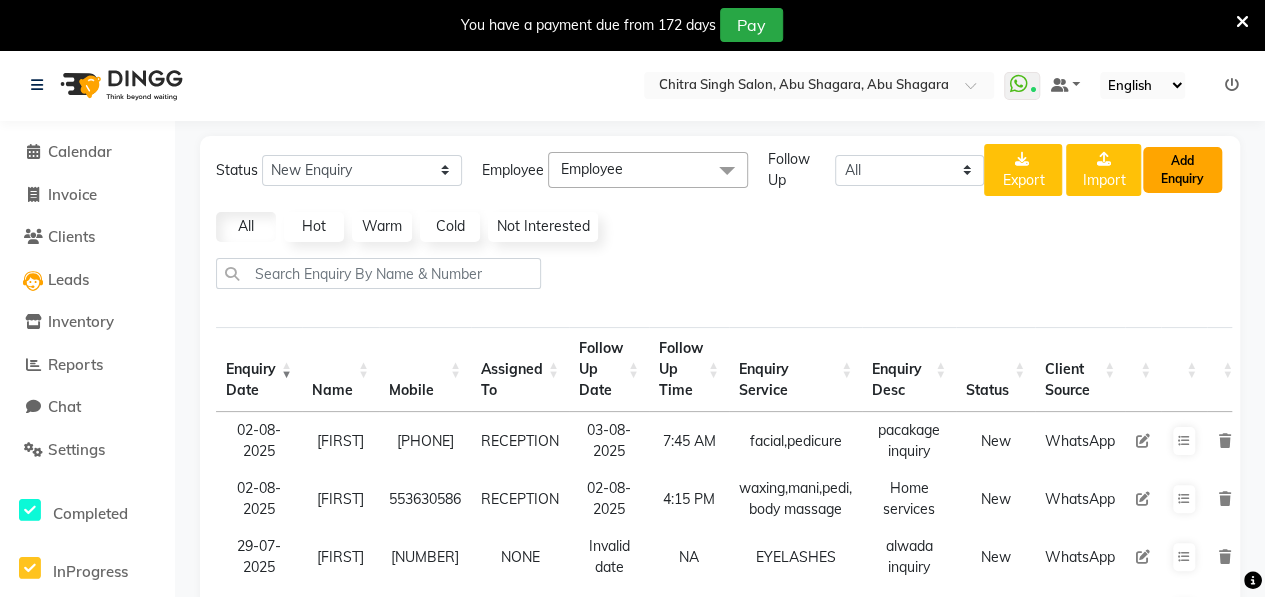 click on "Add Enquiry" 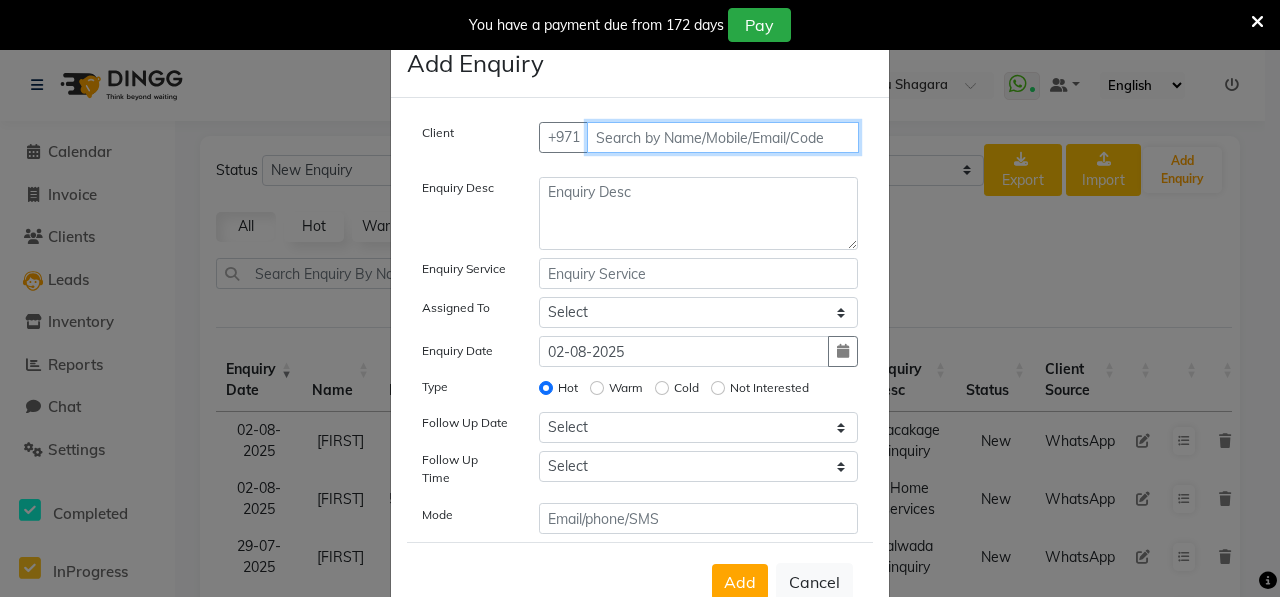 click at bounding box center [723, 137] 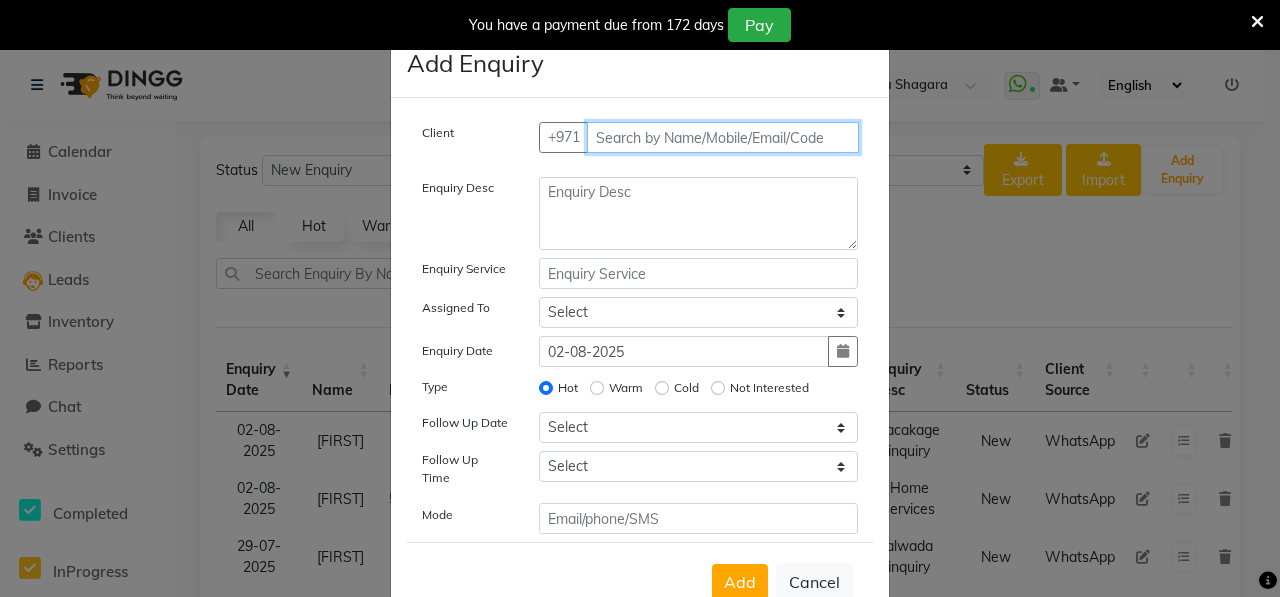 paste on "544367820" 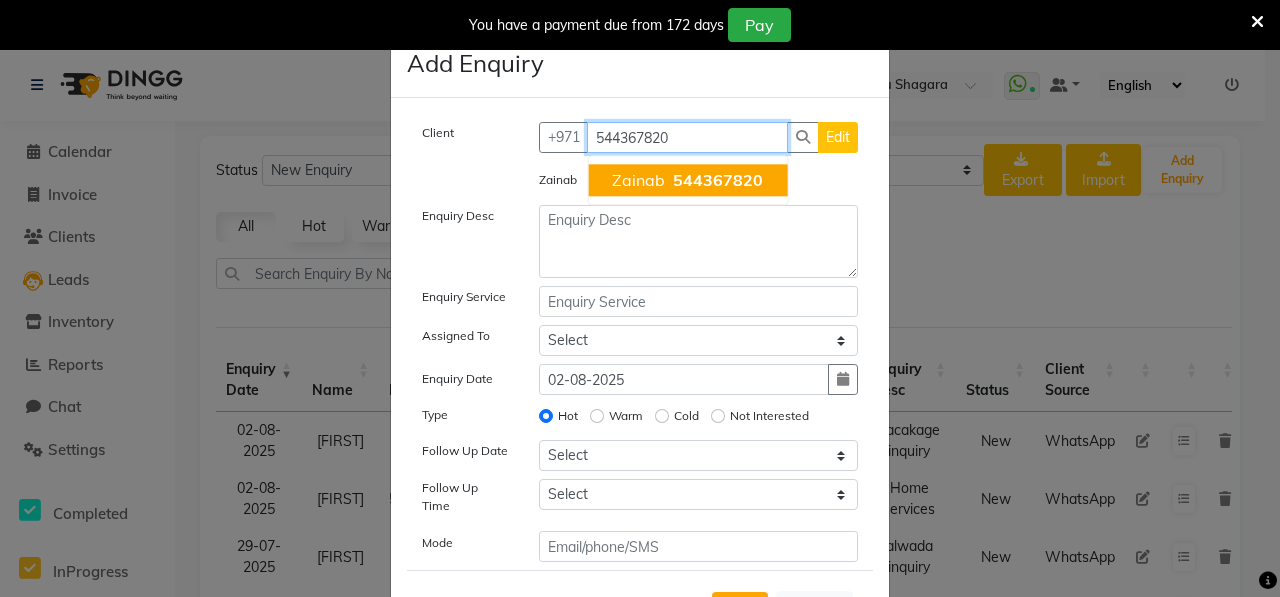 click on "544367820" at bounding box center [716, 180] 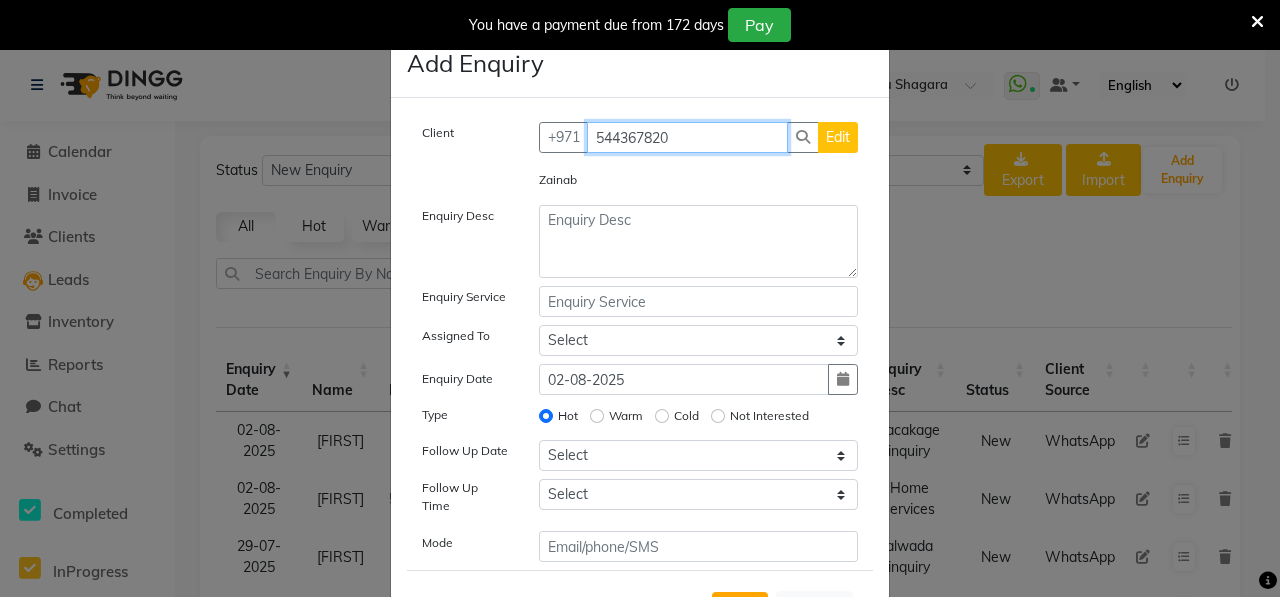 type on "544367820" 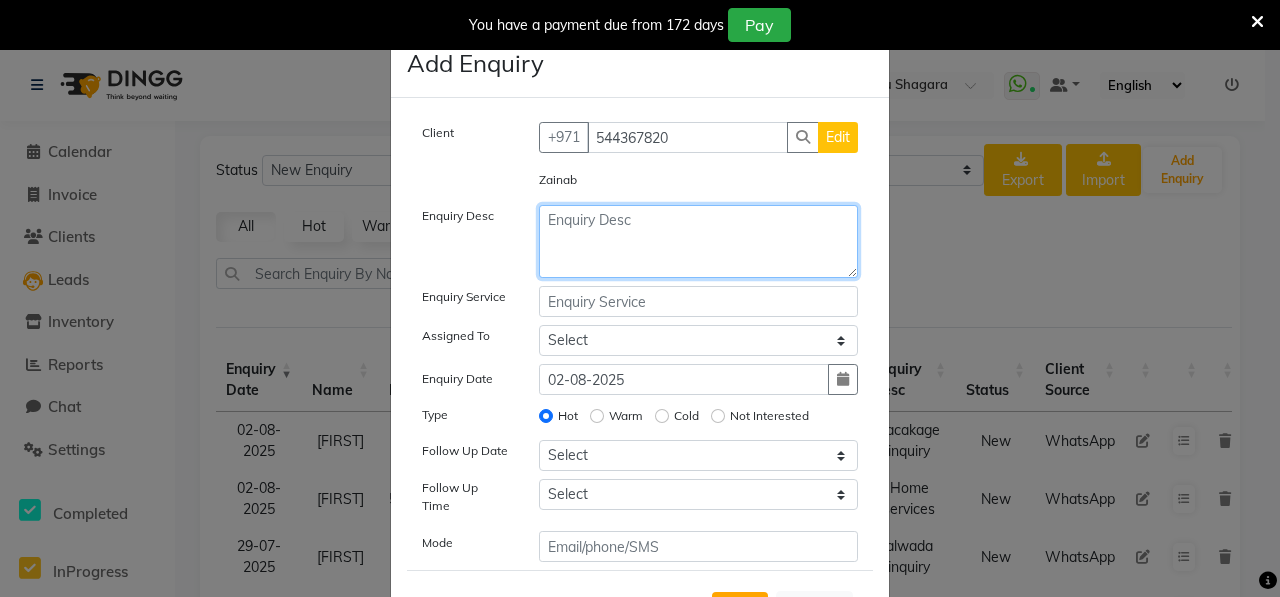 click 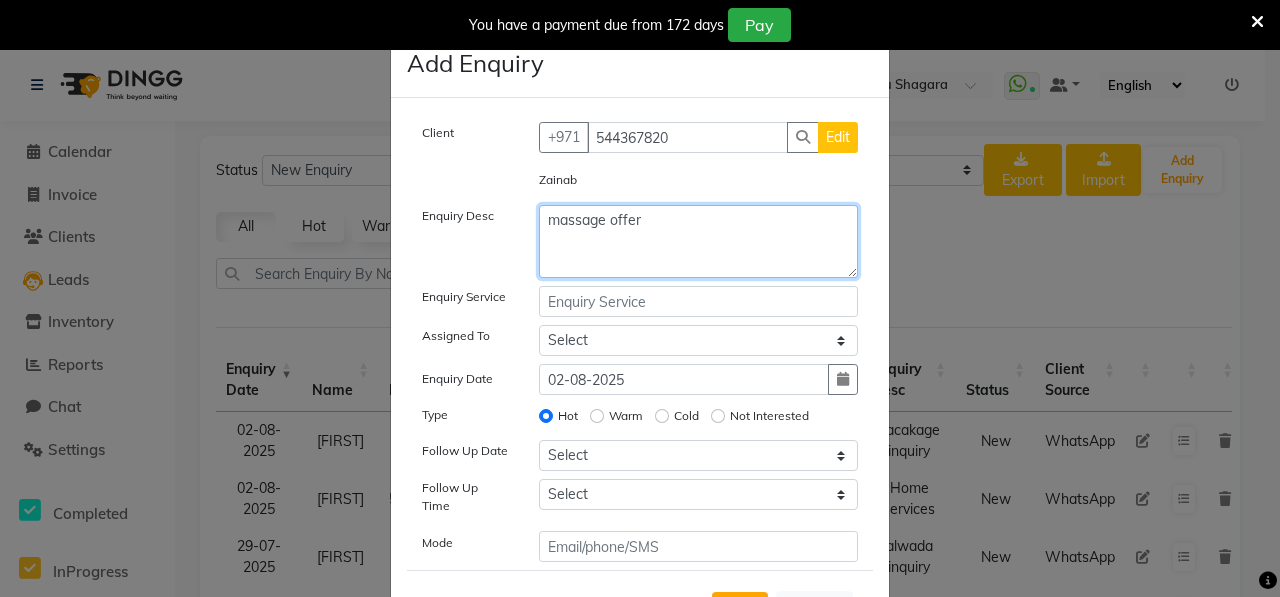 type on "massage offer" 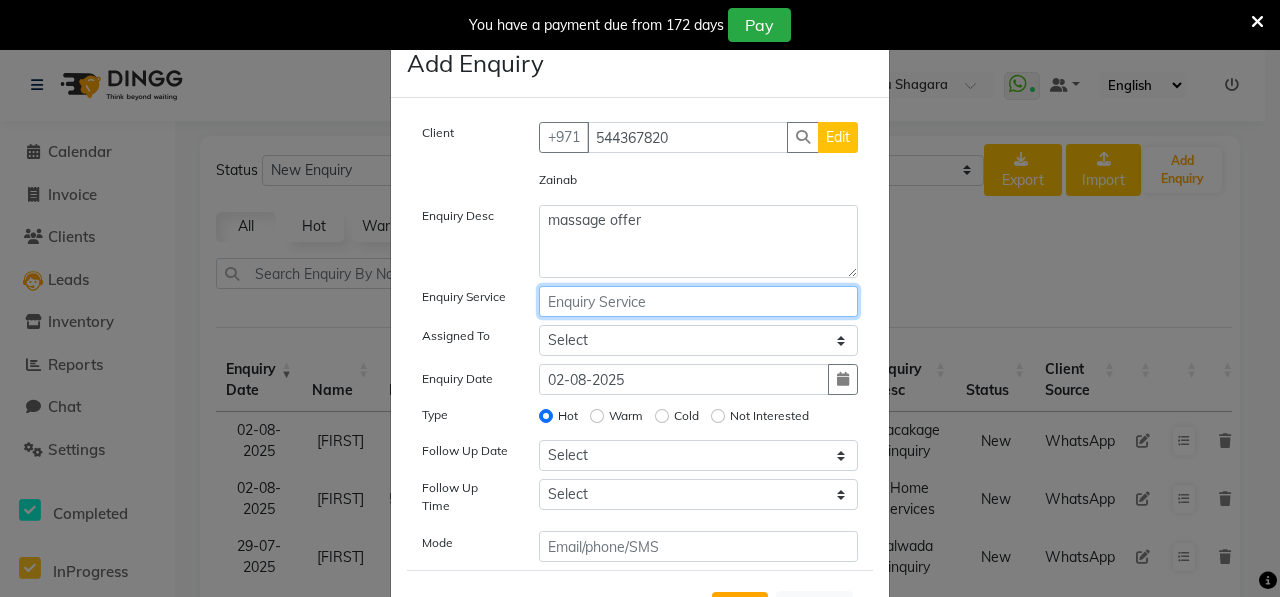 click at bounding box center (699, 301) 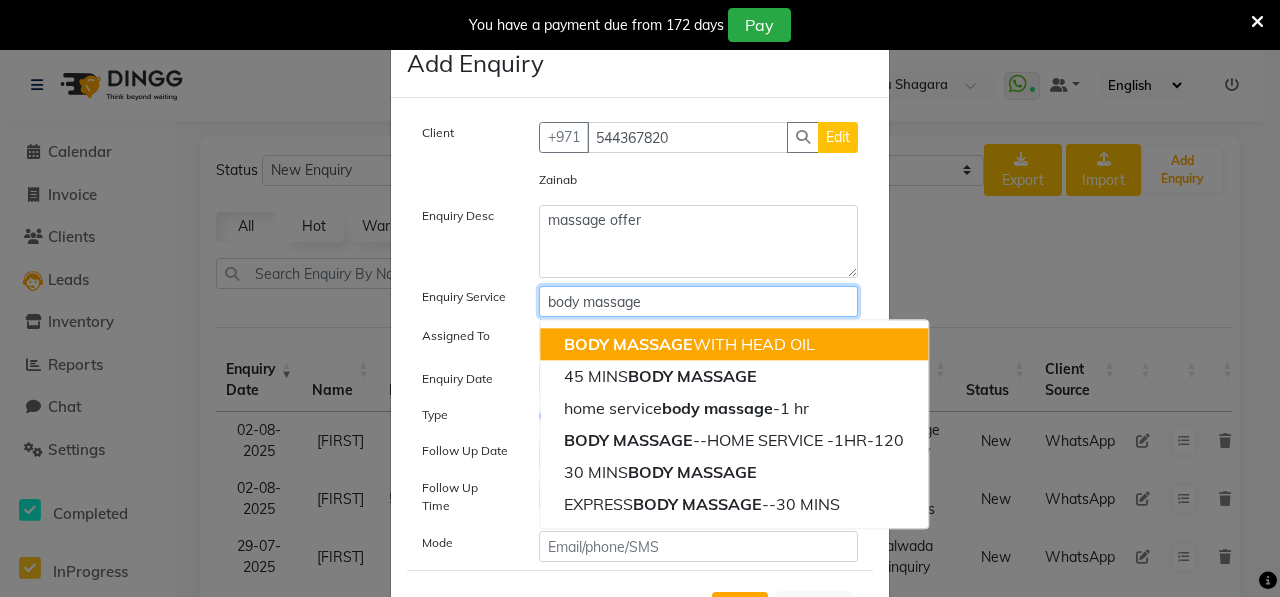 type on "body massage" 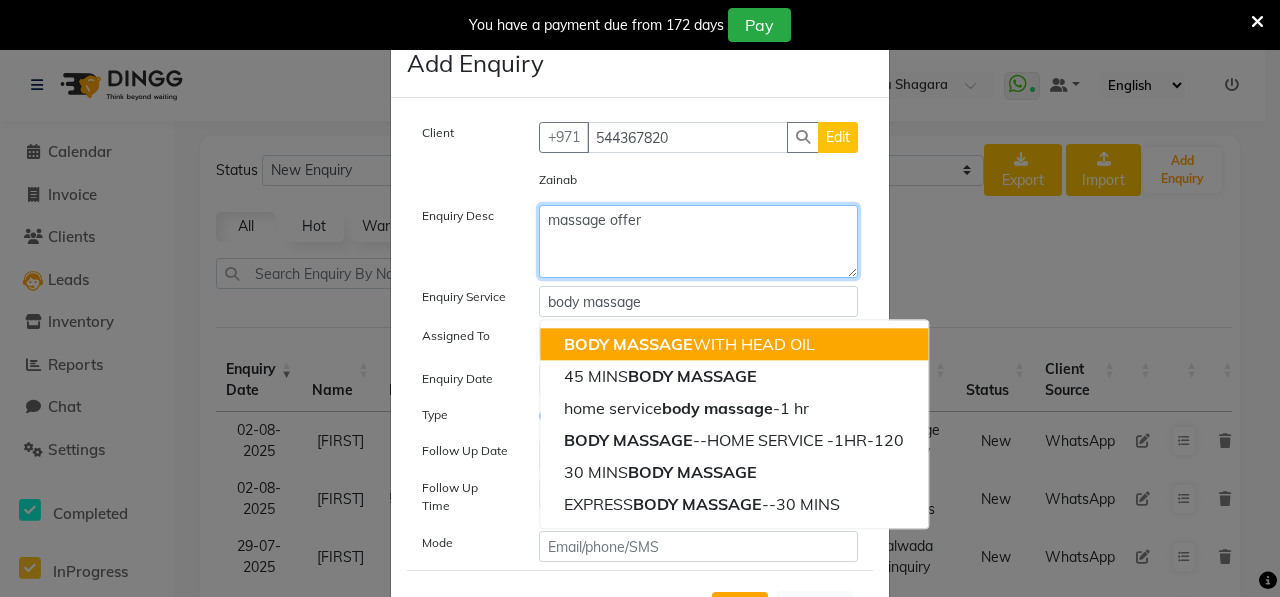 click on "massage offer" 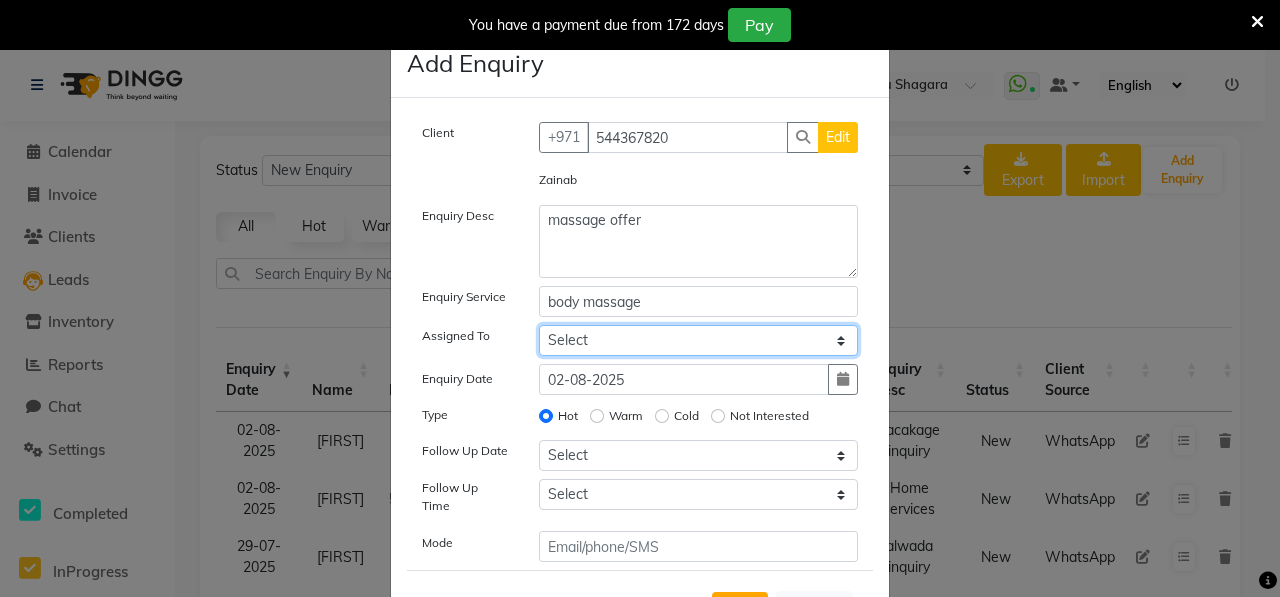 click on "Select ALWAHDA GIVE HOME SERVICE STAFF Kavita LAXMI Management Manisha Radha RECEPTION Riba Rimsha Samjhana SEEMA TRIAL STAFF" 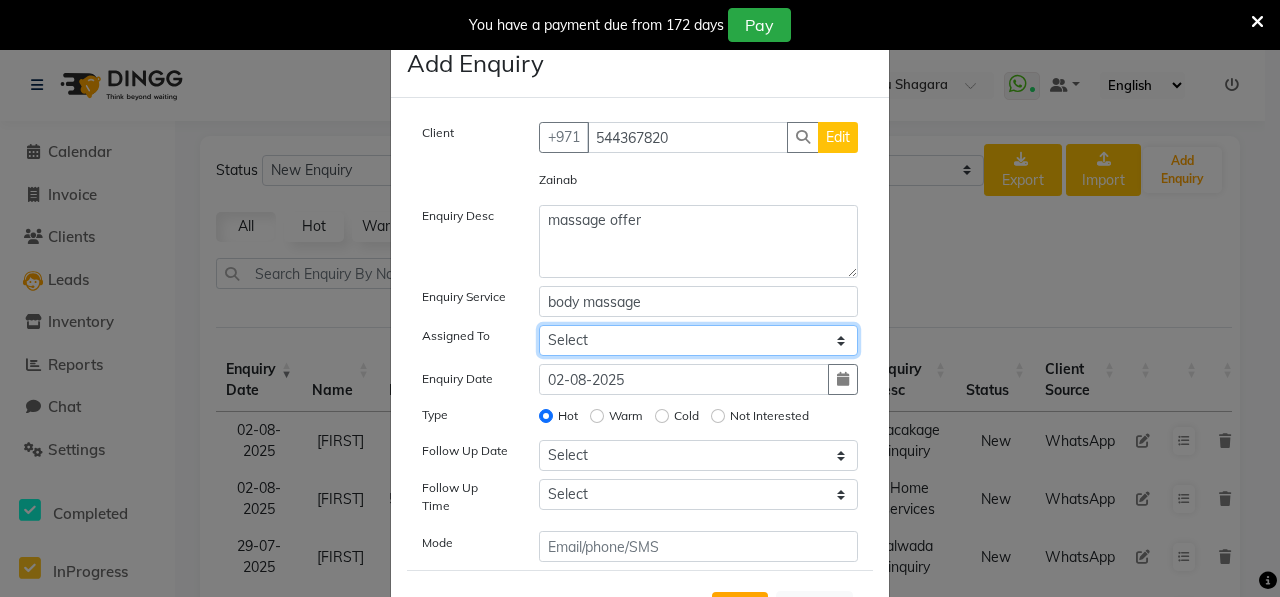 select on "76470" 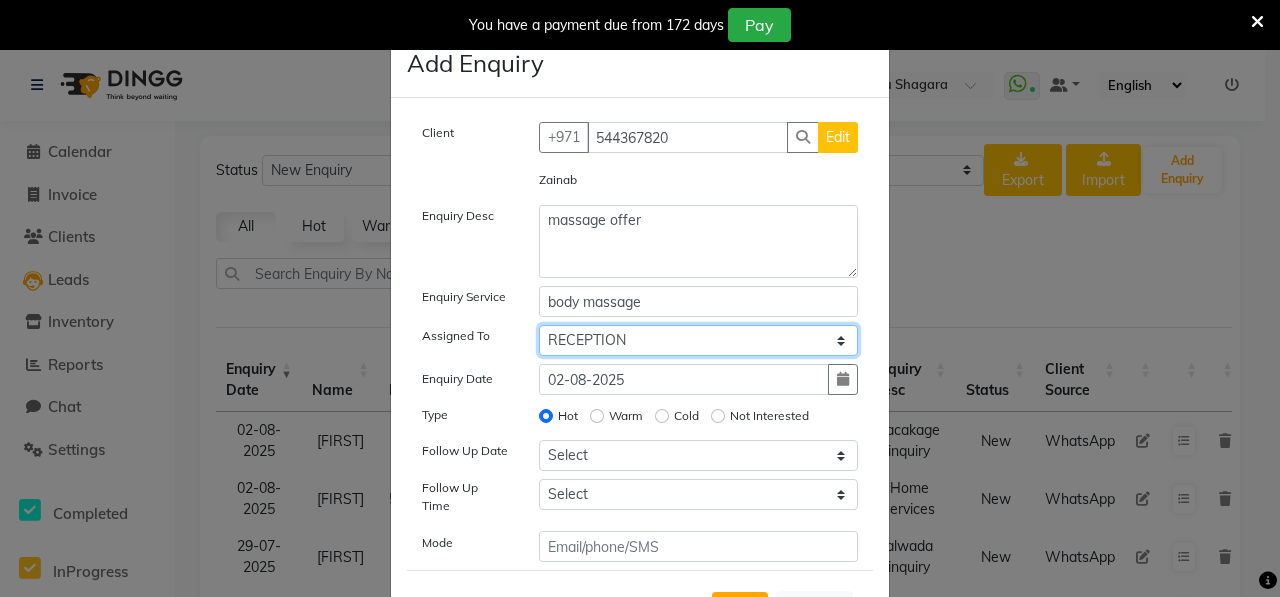 click on "Select ALWAHDA GIVE HOME SERVICE STAFF Kavita LAXMI Management Manisha Radha RECEPTION Riba Rimsha Samjhana SEEMA TRIAL STAFF" 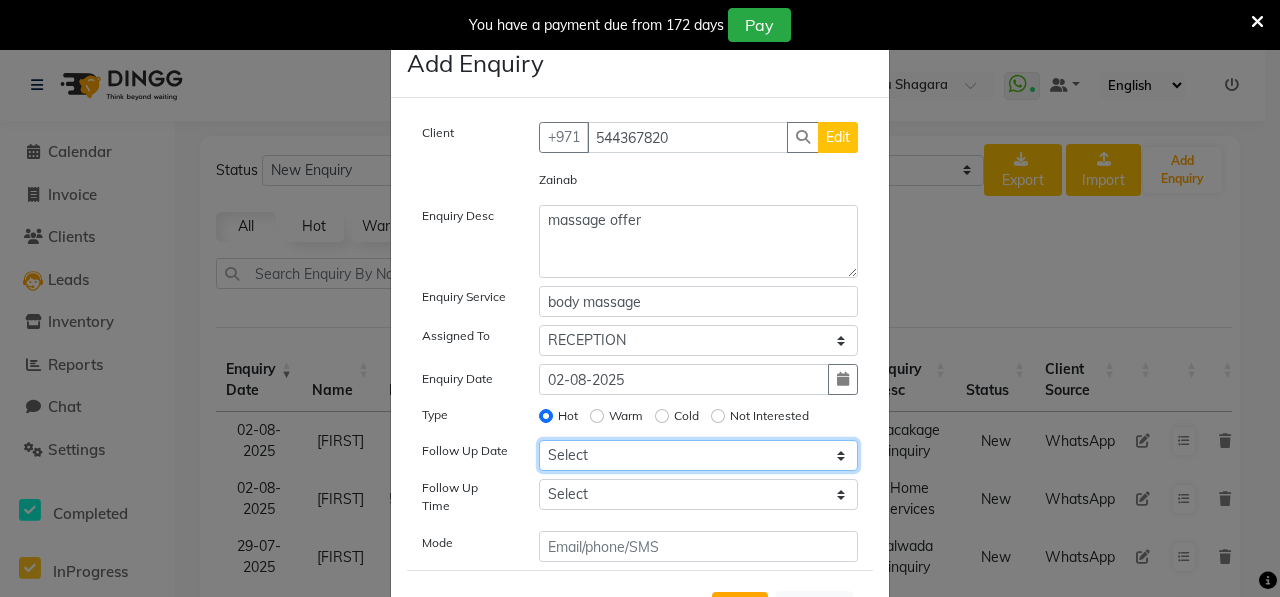 click on "Select Today Tomorrow In 2 days (Monday) In 3 days (Tuesday) In 4 days (Wednesday) In 5 days (Thursday) In 6 days (Friday) In 1 Week (2025-08-09) In 2 Week (2025-08-16) In 1 Month (2025-09-02) In 2 Month (2025-10-02) In 3 Month (2025-11-02) Custom Date" at bounding box center [699, 455] 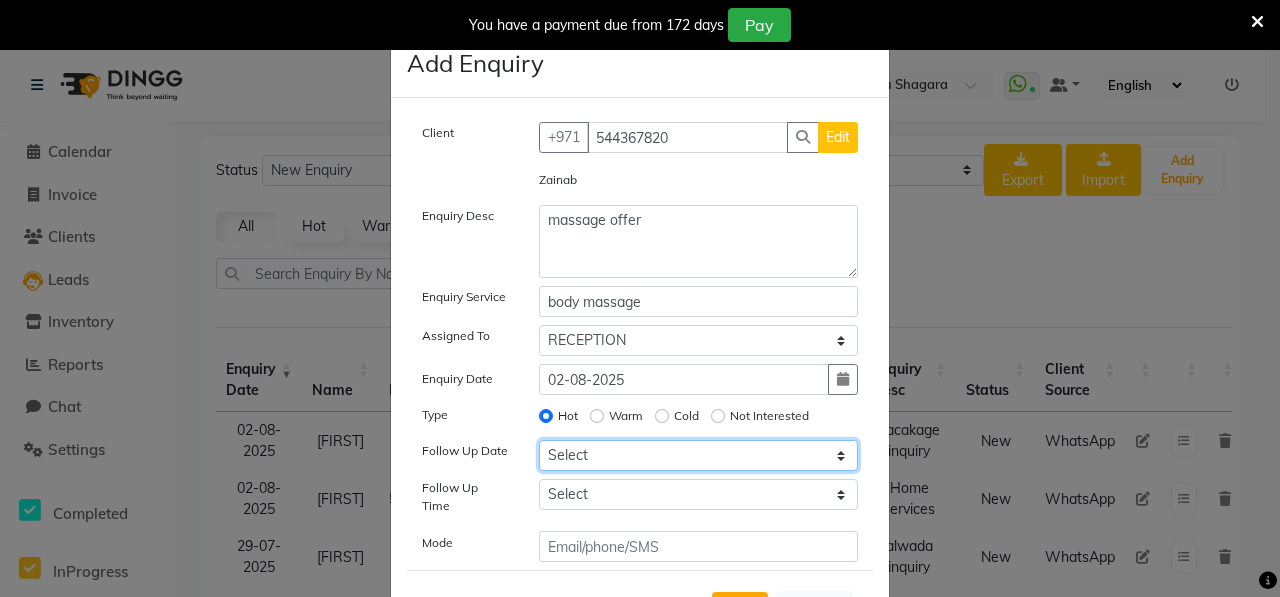 select on "2025-08-03" 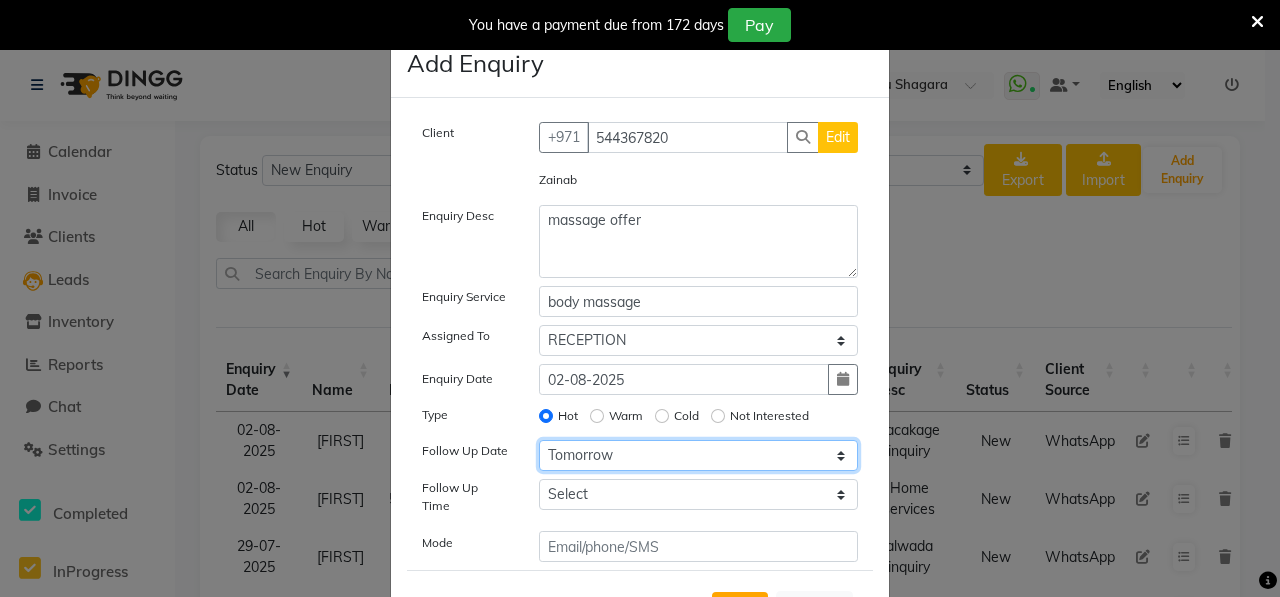 click on "Select Today Tomorrow In 2 days (Monday) In 3 days (Tuesday) In 4 days (Wednesday) In 5 days (Thursday) In 6 days (Friday) In 1 Week (2025-08-09) In 2 Week (2025-08-16) In 1 Month (2025-09-02) In 2 Month (2025-10-02) In 3 Month (2025-11-02) Custom Date" at bounding box center (699, 455) 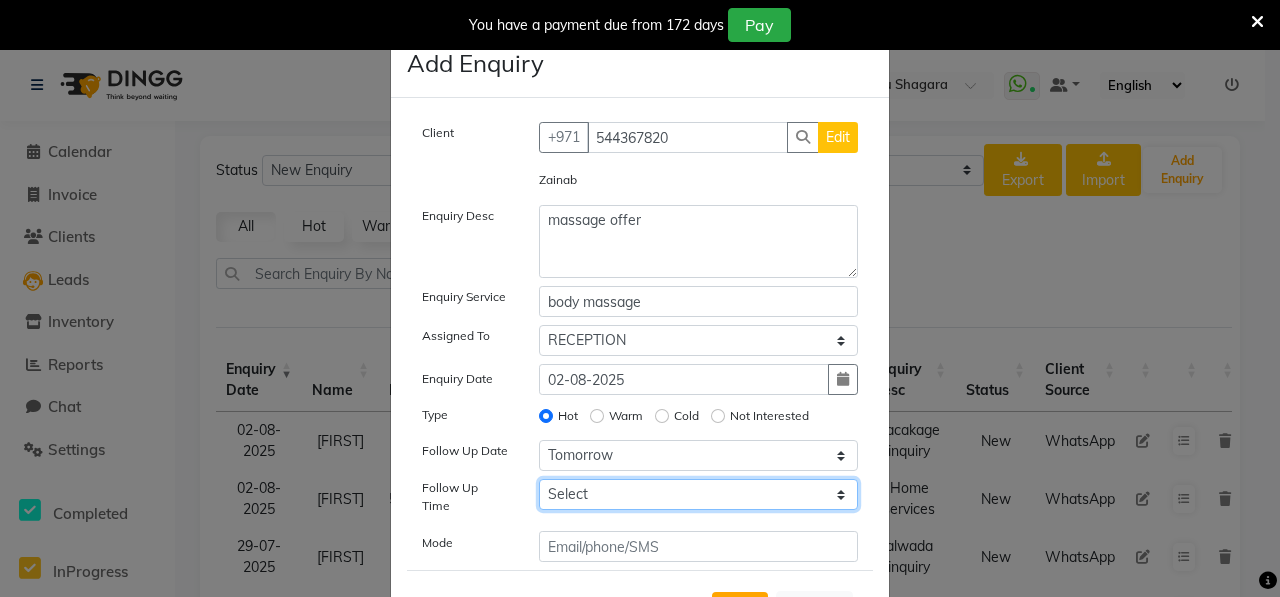 click on "Select 07:00 AM 07:15 AM 07:30 AM 07:45 AM 08:00 AM 08:15 AM 08:30 AM 08:45 AM 09:00 AM 09:15 AM 09:30 AM 09:45 AM 10:00 AM 10:15 AM 10:30 AM 10:45 AM 11:00 AM 11:15 AM 11:30 AM 11:45 AM 12:00 PM 12:15 PM 12:30 PM 12:45 PM 01:00 PM 01:15 PM 01:30 PM 01:45 PM 02:00 PM 02:15 PM 02:30 PM 02:45 PM 03:00 PM 03:15 PM 03:30 PM 03:45 PM 04:00 PM 04:15 PM 04:30 PM 04:45 PM 05:00 PM 05:15 PM 05:30 PM 05:45 PM 06:00 PM 06:15 PM 06:30 PM 06:45 PM 07:00 PM 07:15 PM 07:30 PM 07:45 PM 08:00 PM 08:15 PM 08:30 PM 08:45 PM 09:00 PM 09:15 PM 09:30 PM 09:45 PM 10:00 PM" at bounding box center [699, 494] 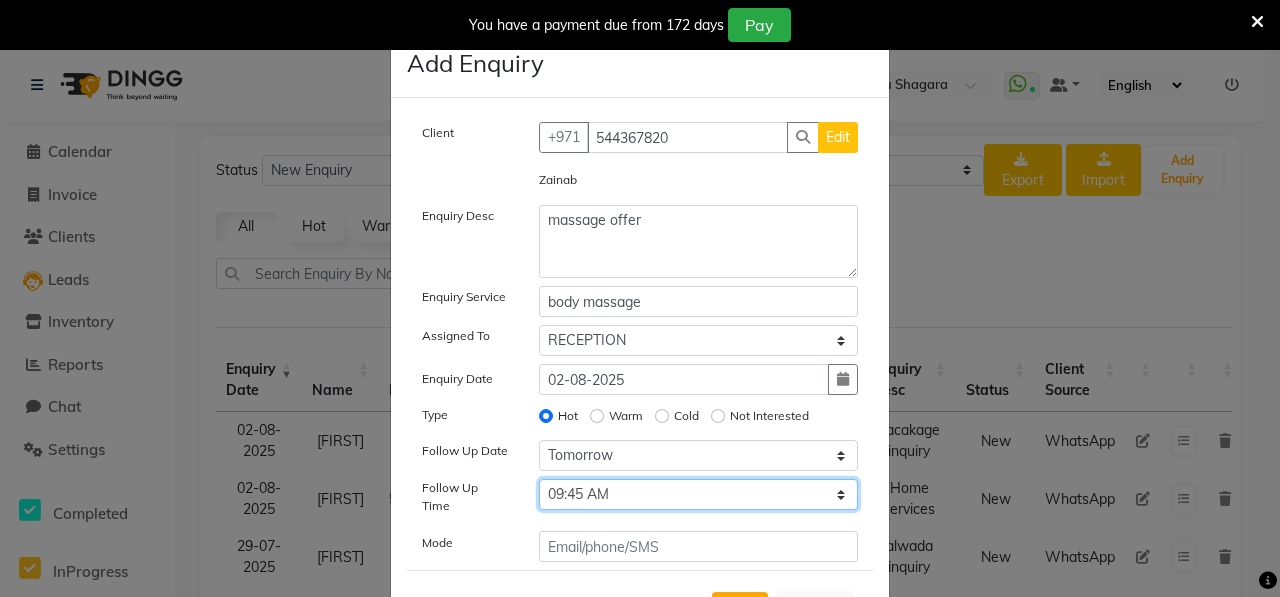 click on "Select 07:00 AM 07:15 AM 07:30 AM 07:45 AM 08:00 AM 08:15 AM 08:30 AM 08:45 AM 09:00 AM 09:15 AM 09:30 AM 09:45 AM 10:00 AM 10:15 AM 10:30 AM 10:45 AM 11:00 AM 11:15 AM 11:30 AM 11:45 AM 12:00 PM 12:15 PM 12:30 PM 12:45 PM 01:00 PM 01:15 PM 01:30 PM 01:45 PM 02:00 PM 02:15 PM 02:30 PM 02:45 PM 03:00 PM 03:15 PM 03:30 PM 03:45 PM 04:00 PM 04:15 PM 04:30 PM 04:45 PM 05:00 PM 05:15 PM 05:30 PM 05:45 PM 06:00 PM 06:15 PM 06:30 PM 06:45 PM 07:00 PM 07:15 PM 07:30 PM 07:45 PM 08:00 PM 08:15 PM 08:30 PM 08:45 PM 09:00 PM 09:15 PM 09:30 PM 09:45 PM 10:00 PM" at bounding box center [699, 494] 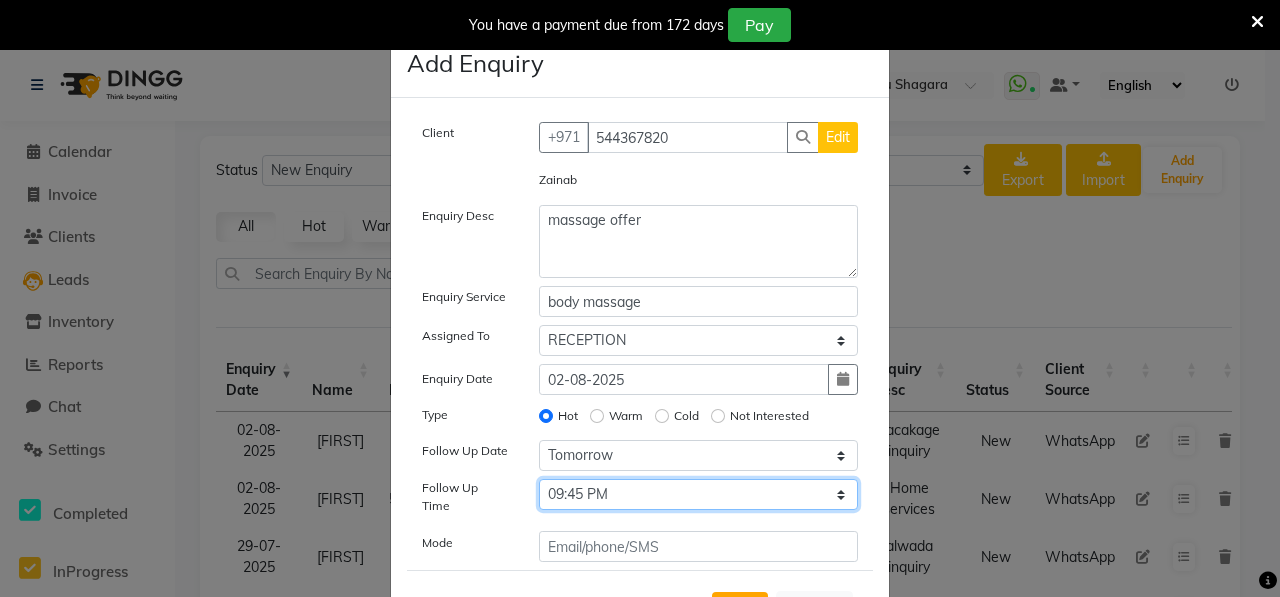 click on "Select 07:00 AM 07:15 AM 07:30 AM 07:45 AM 08:00 AM 08:15 AM 08:30 AM 08:45 AM 09:00 AM 09:15 AM 09:30 AM 09:45 AM 10:00 AM 10:15 AM 10:30 AM 10:45 AM 11:00 AM 11:15 AM 11:30 AM 11:45 AM 12:00 PM 12:15 PM 12:30 PM 12:45 PM 01:00 PM 01:15 PM 01:30 PM 01:45 PM 02:00 PM 02:15 PM 02:30 PM 02:45 PM 03:00 PM 03:15 PM 03:30 PM 03:45 PM 04:00 PM 04:15 PM 04:30 PM 04:45 PM 05:00 PM 05:15 PM 05:30 PM 05:45 PM 06:00 PM 06:15 PM 06:30 PM 06:45 PM 07:00 PM 07:15 PM 07:30 PM 07:45 PM 08:00 PM 08:15 PM 08:30 PM 08:45 PM 09:00 PM 09:15 PM 09:30 PM 09:45 PM 10:00 PM" at bounding box center [699, 494] 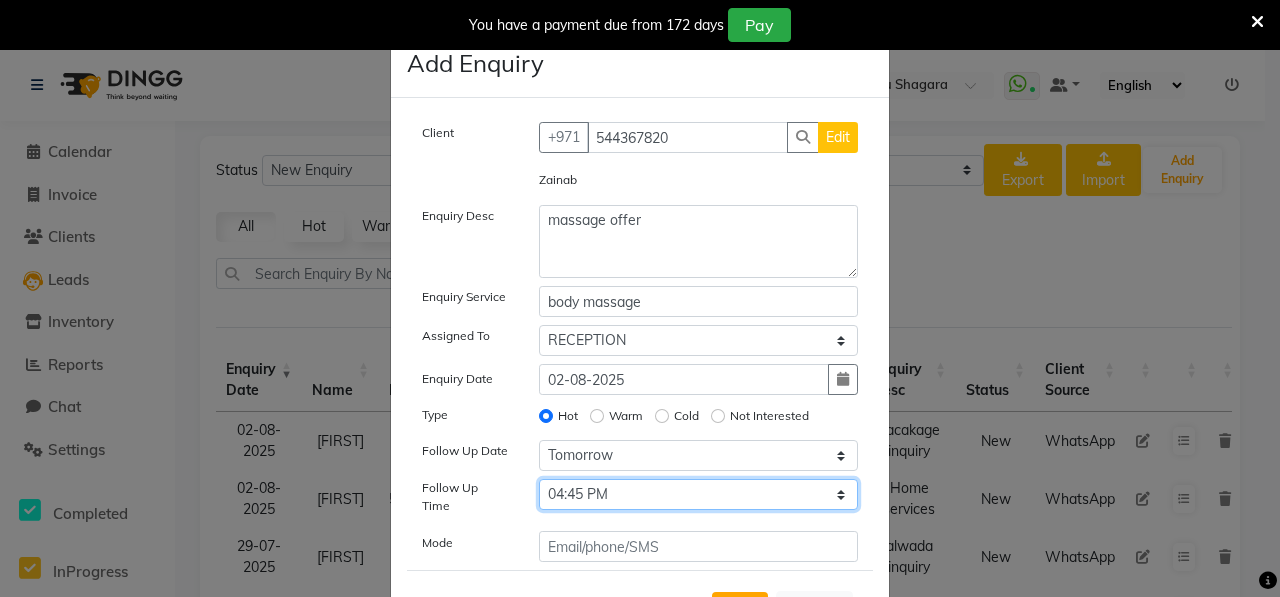 click on "Select 07:00 AM 07:15 AM 07:30 AM 07:45 AM 08:00 AM 08:15 AM 08:30 AM 08:45 AM 09:00 AM 09:15 AM 09:30 AM 09:45 AM 10:00 AM 10:15 AM 10:30 AM 10:45 AM 11:00 AM 11:15 AM 11:30 AM 11:45 AM 12:00 PM 12:15 PM 12:30 PM 12:45 PM 01:00 PM 01:15 PM 01:30 PM 01:45 PM 02:00 PM 02:15 PM 02:30 PM 02:45 PM 03:00 PM 03:15 PM 03:30 PM 03:45 PM 04:00 PM 04:15 PM 04:30 PM 04:45 PM 05:00 PM 05:15 PM 05:30 PM 05:45 PM 06:00 PM 06:15 PM 06:30 PM 06:45 PM 07:00 PM 07:15 PM 07:30 PM 07:45 PM 08:00 PM 08:15 PM 08:30 PM 08:45 PM 09:00 PM 09:15 PM 09:30 PM 09:45 PM 10:00 PM" at bounding box center (699, 494) 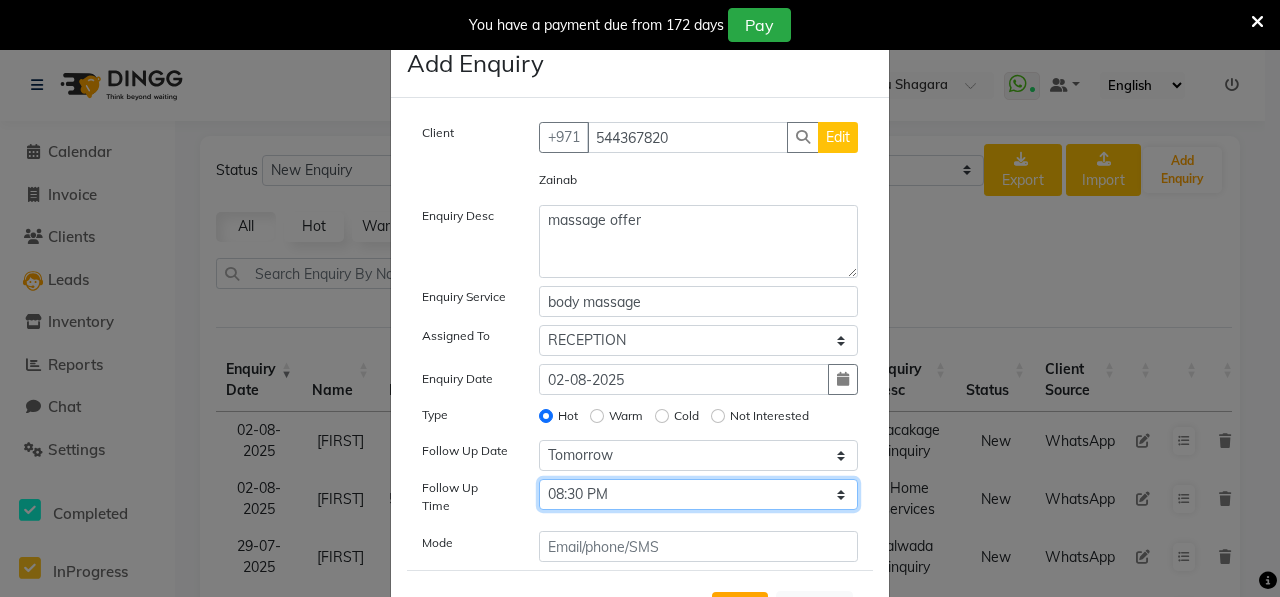 click on "Select 07:00 AM 07:15 AM 07:30 AM 07:45 AM 08:00 AM 08:15 AM 08:30 AM 08:45 AM 09:00 AM 09:15 AM 09:30 AM 09:45 AM 10:00 AM 10:15 AM 10:30 AM 10:45 AM 11:00 AM 11:15 AM 11:30 AM 11:45 AM 12:00 PM 12:15 PM 12:30 PM 12:45 PM 01:00 PM 01:15 PM 01:30 PM 01:45 PM 02:00 PM 02:15 PM 02:30 PM 02:45 PM 03:00 PM 03:15 PM 03:30 PM 03:45 PM 04:00 PM 04:15 PM 04:30 PM 04:45 PM 05:00 PM 05:15 PM 05:30 PM 05:45 PM 06:00 PM 06:15 PM 06:30 PM 06:45 PM 07:00 PM 07:15 PM 07:30 PM 07:45 PM 08:00 PM 08:15 PM 08:30 PM 08:45 PM 09:00 PM 09:15 PM 09:30 PM 09:45 PM 10:00 PM" at bounding box center [699, 494] 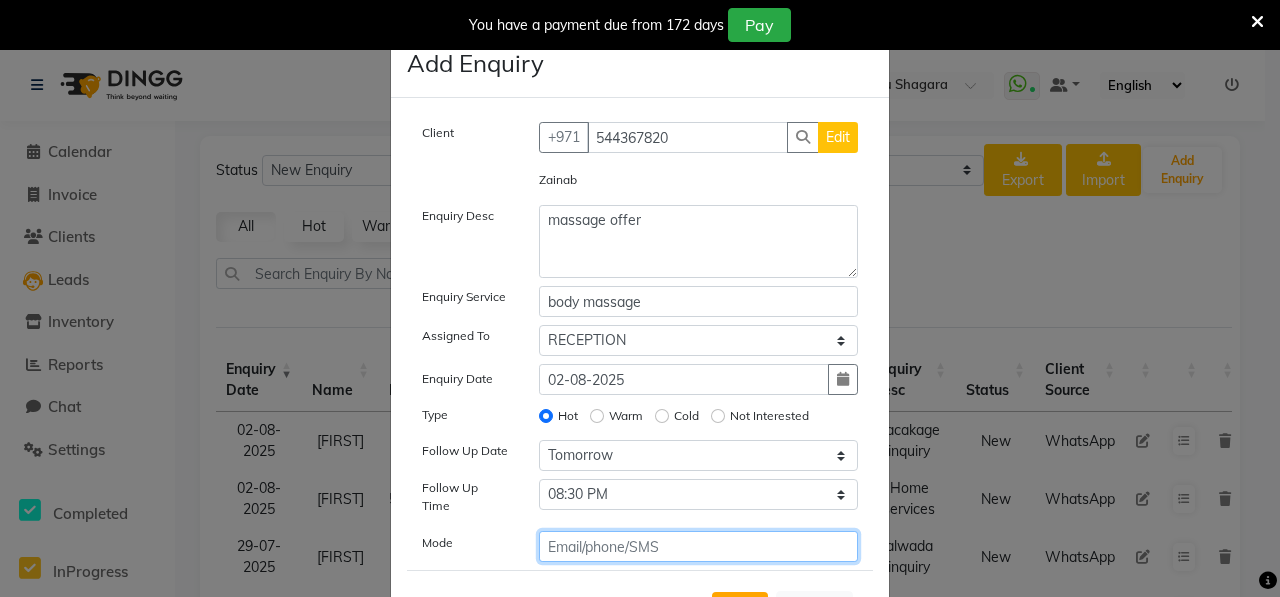 click 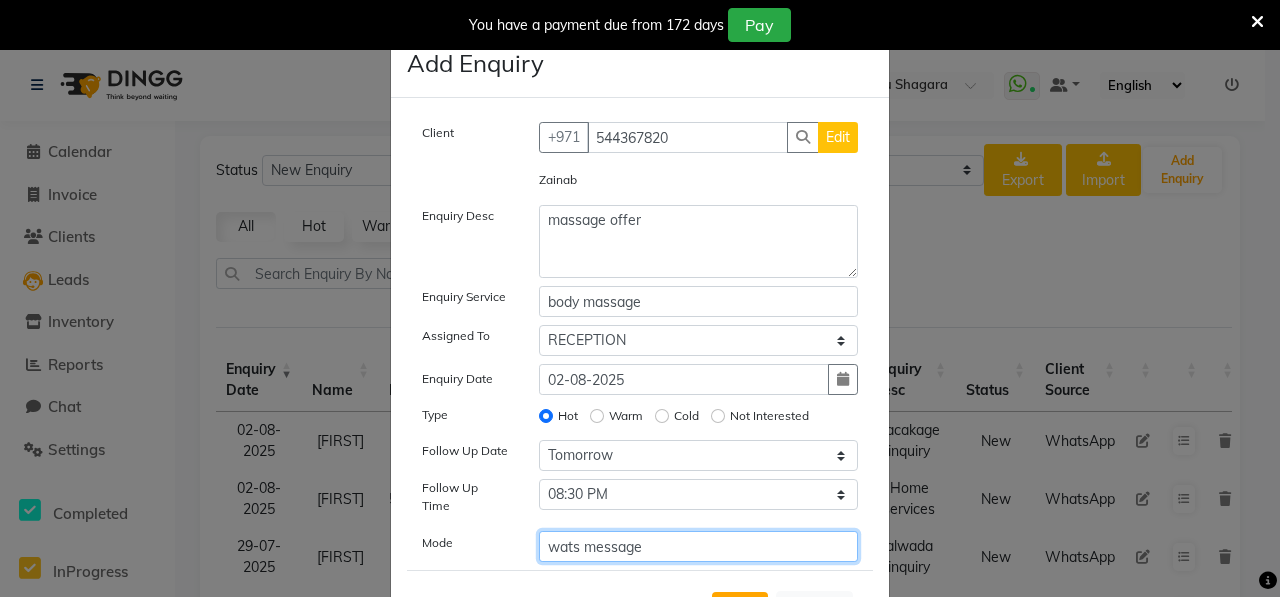 type on "wats message" 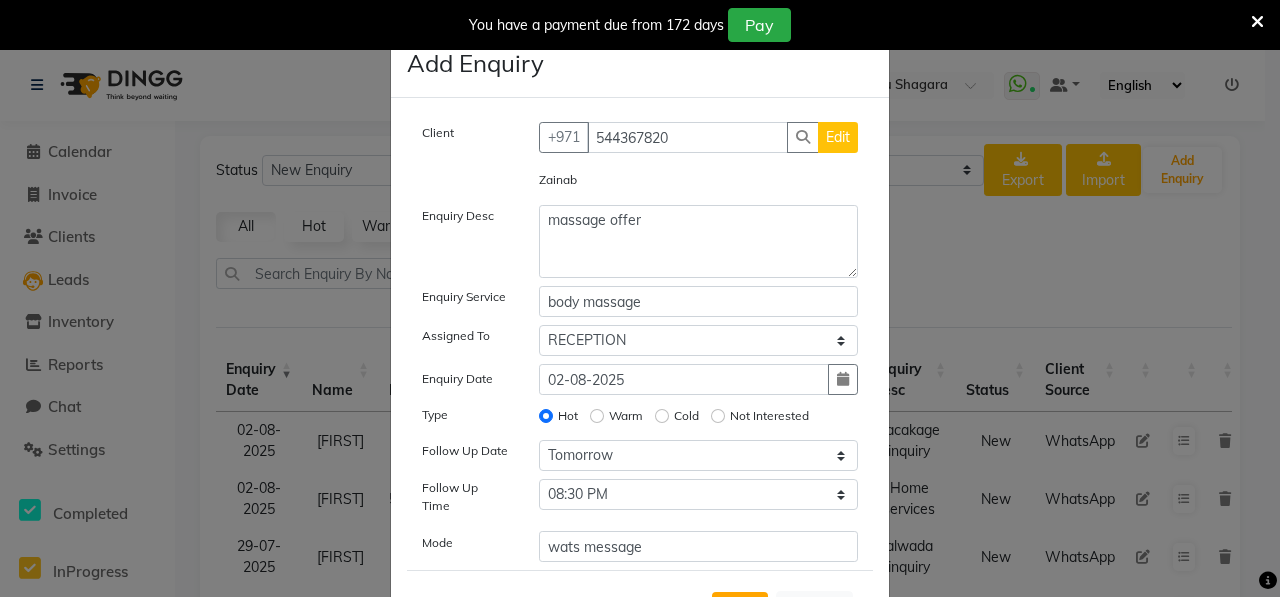 click on "Edit" 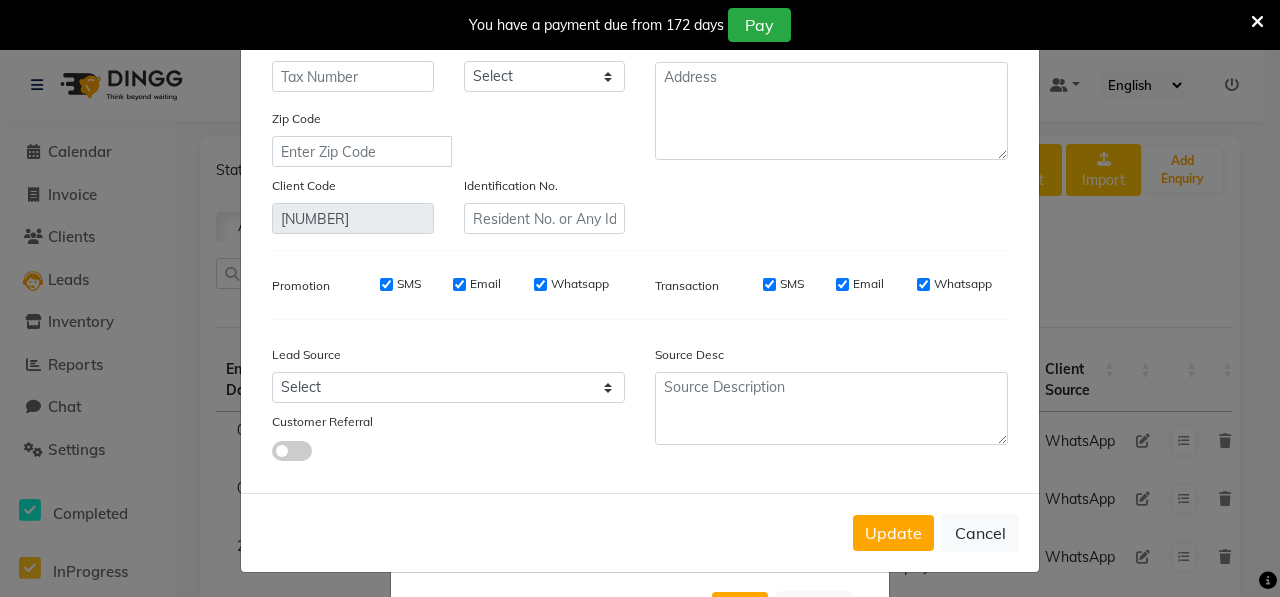 scroll, scrollTop: 287, scrollLeft: 0, axis: vertical 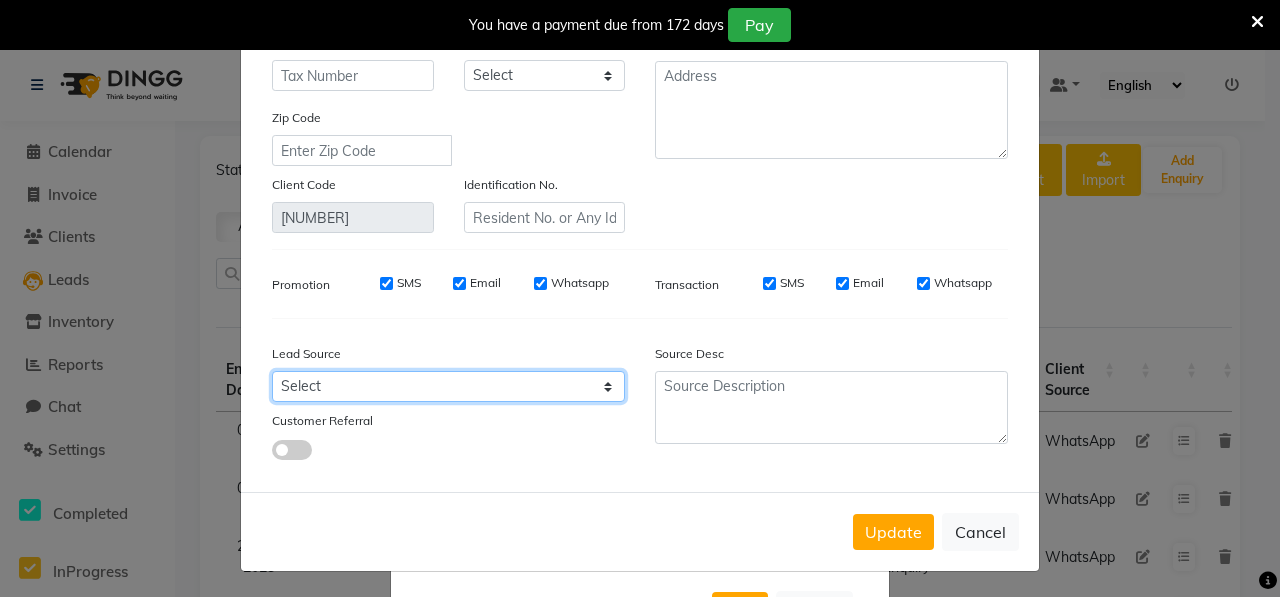 click on "Select Walk-in Referral Internet Friend Word of Mouth Advertisement Facebook JustDial Google Other Instagram  YouTube  WhatsApp" 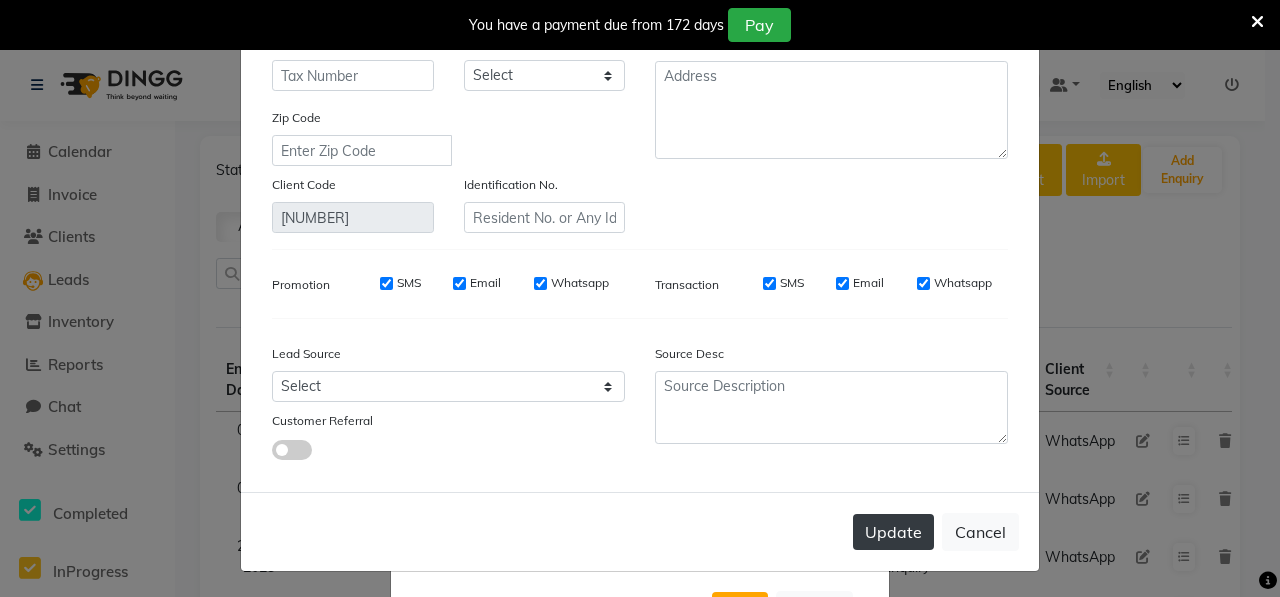 click on "Update" 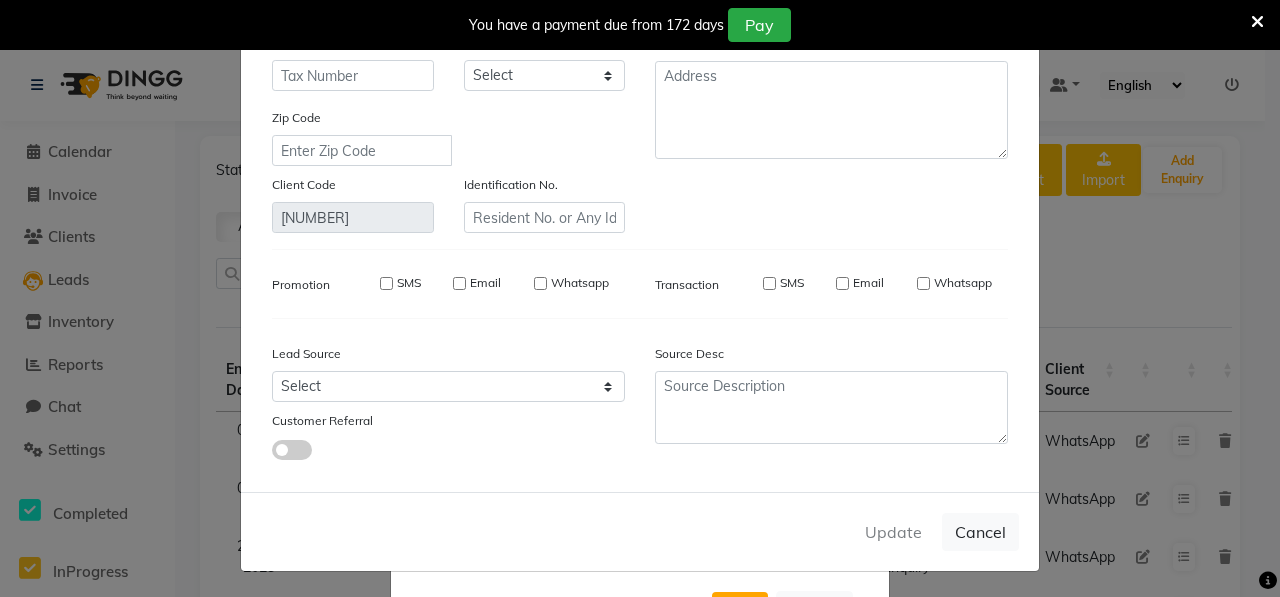 type 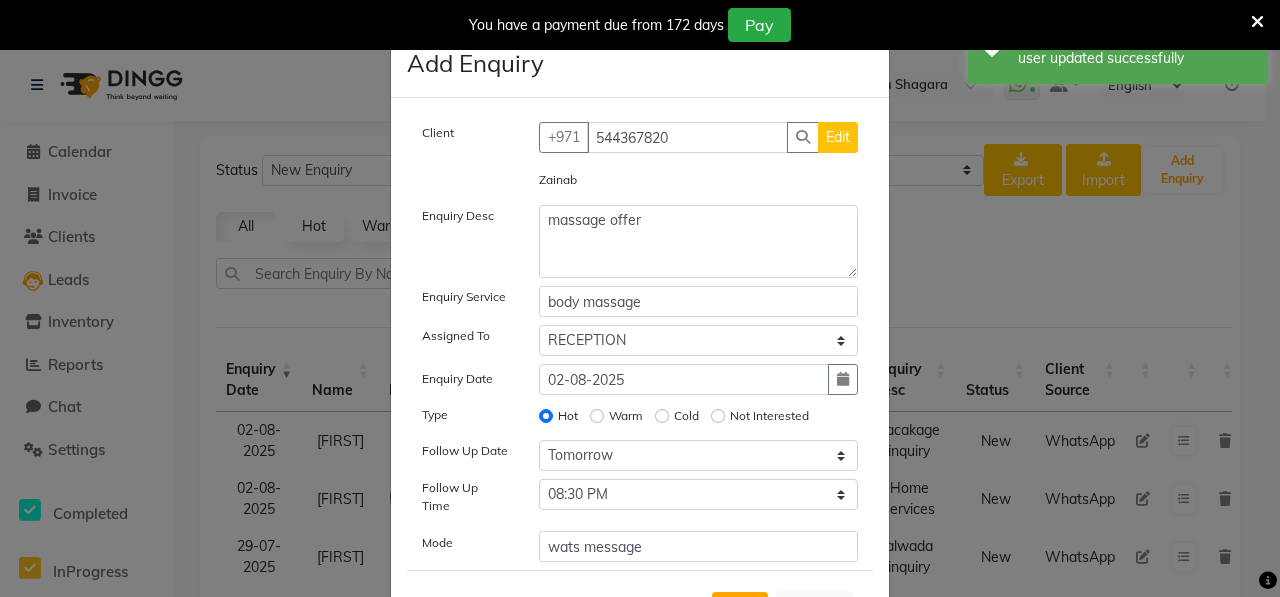 scroll, scrollTop: 81, scrollLeft: 0, axis: vertical 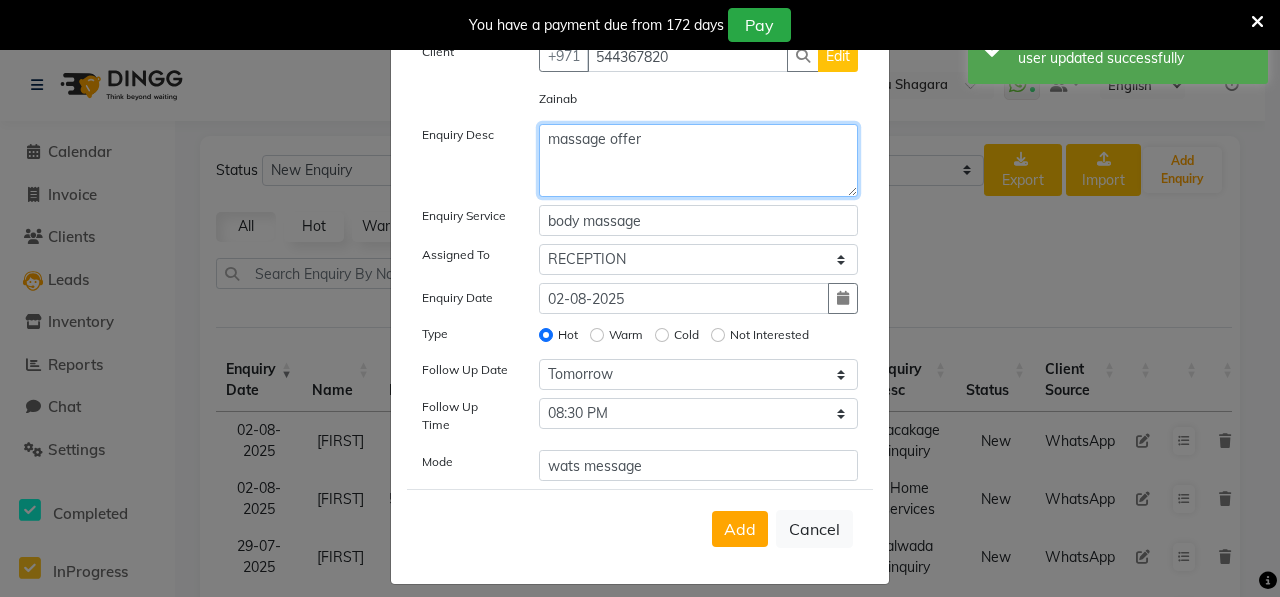 click on "massage offer" 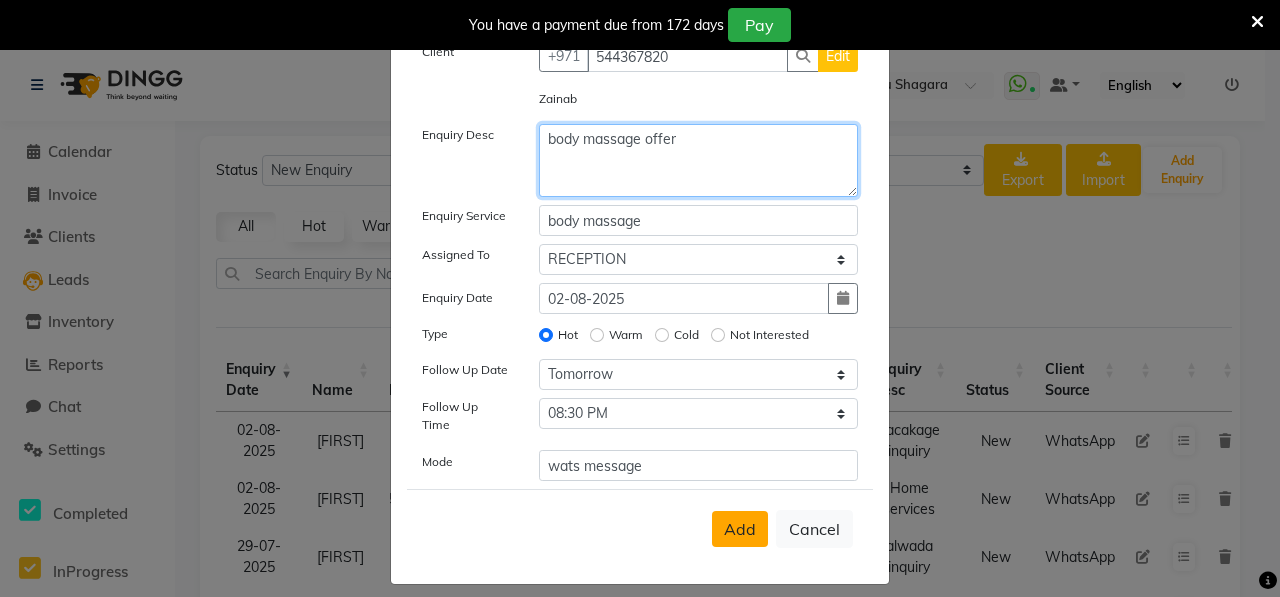 type on "body massage offer" 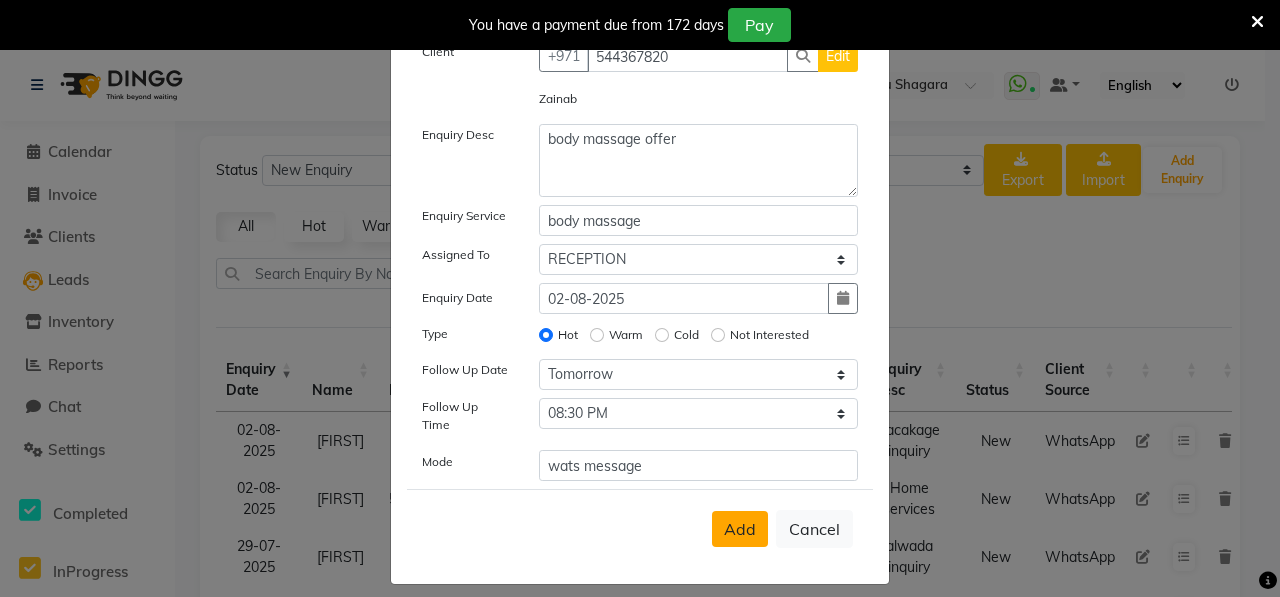 click on "Add" at bounding box center [740, 529] 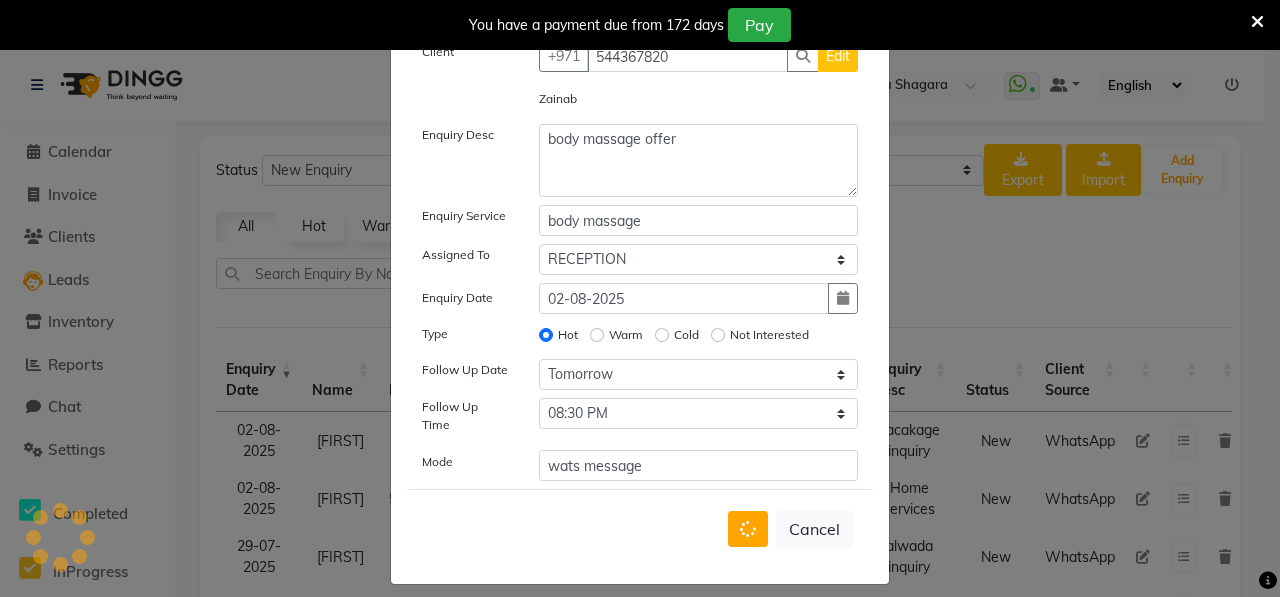 type 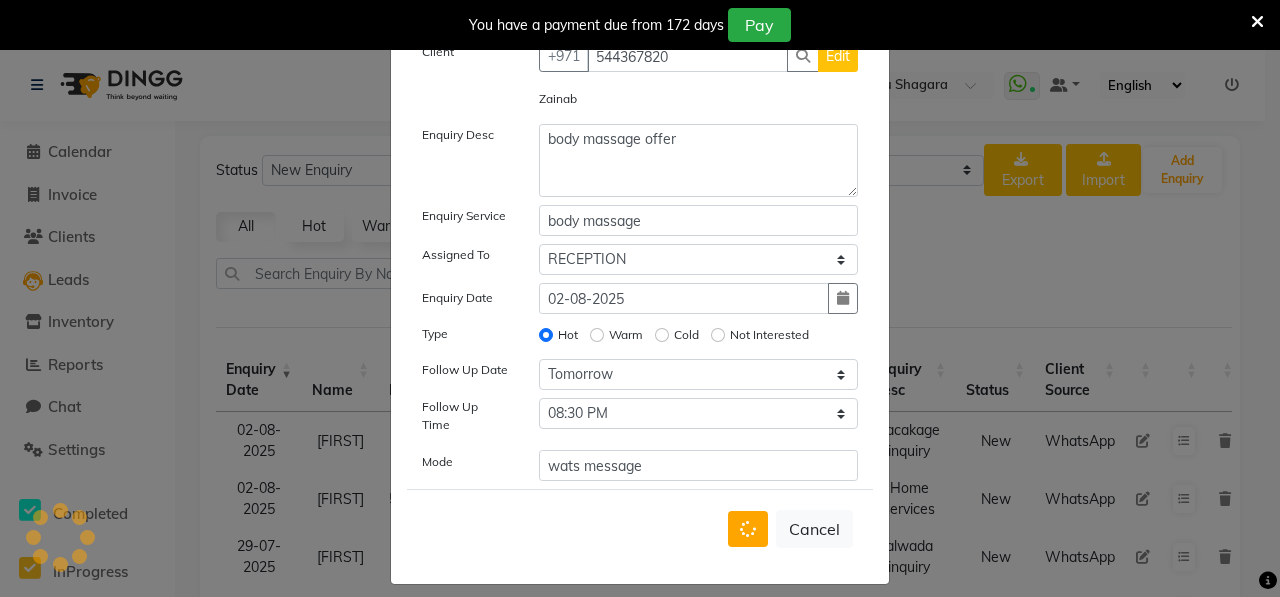 type 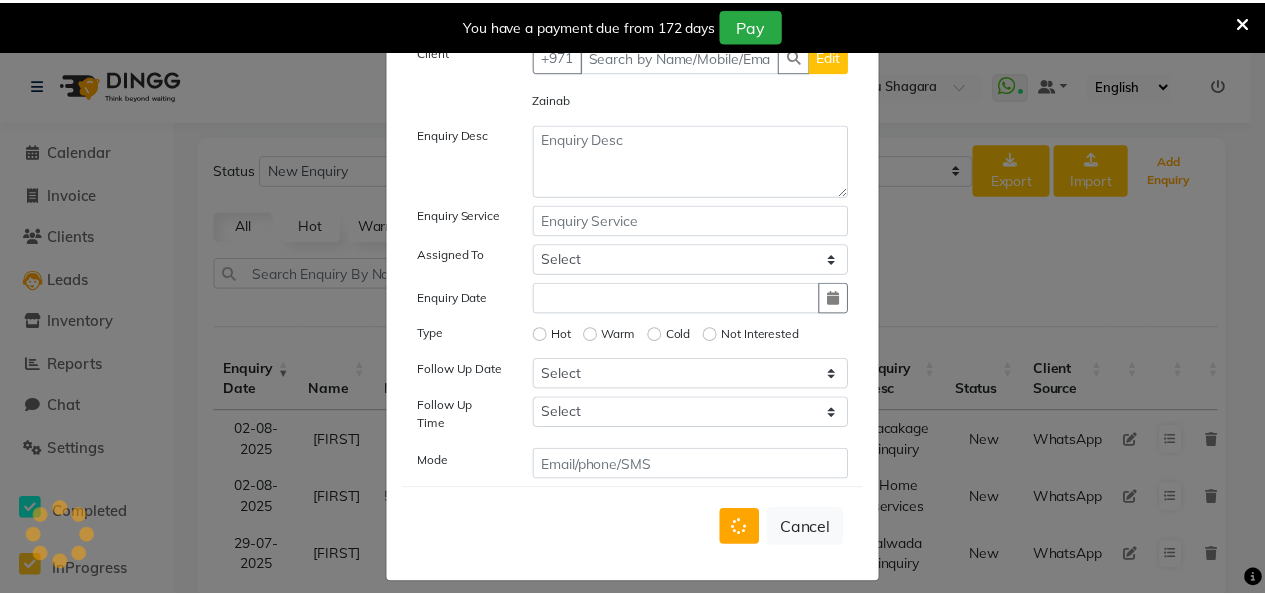 scroll, scrollTop: 53, scrollLeft: 0, axis: vertical 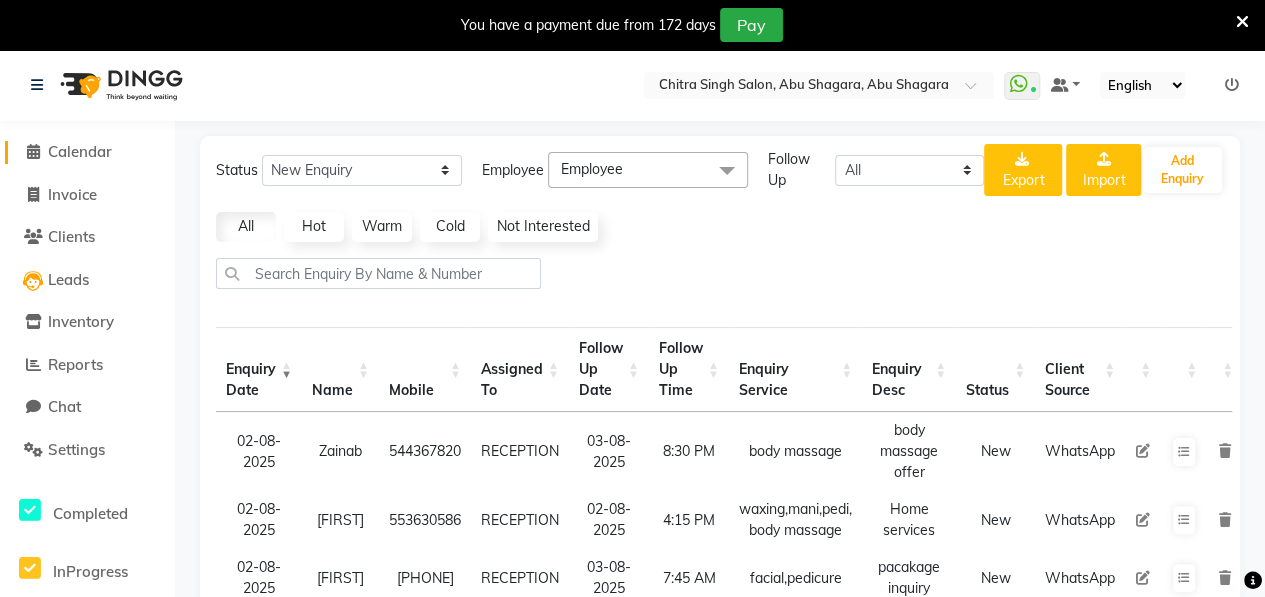 click on "Calendar" 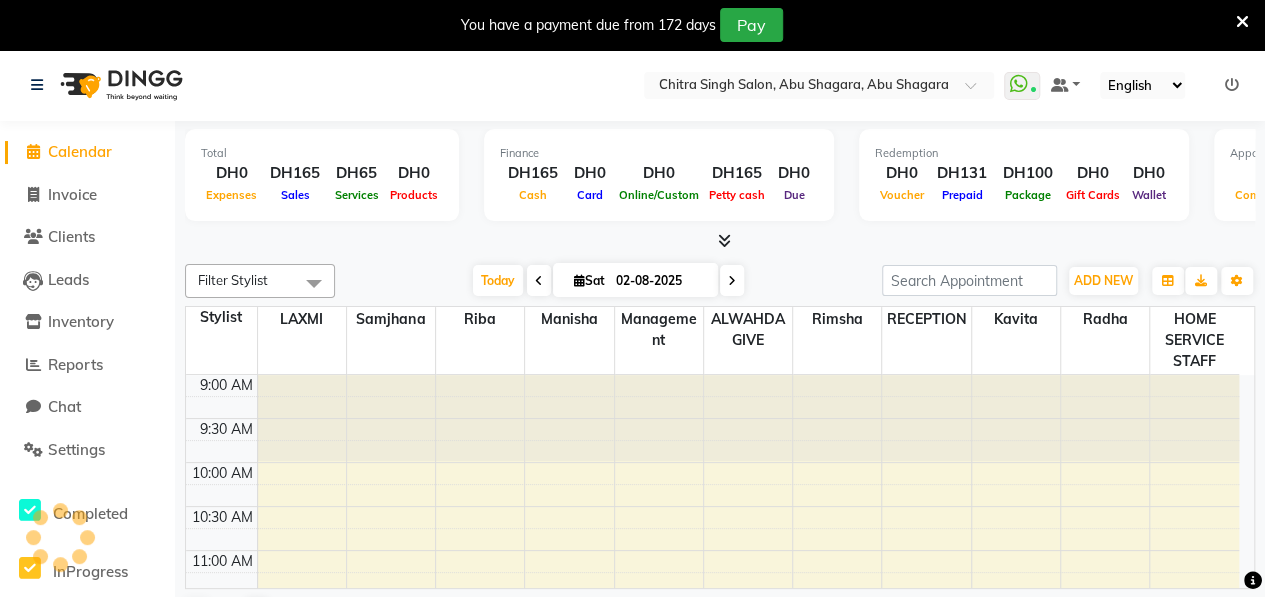 scroll, scrollTop: 0, scrollLeft: 0, axis: both 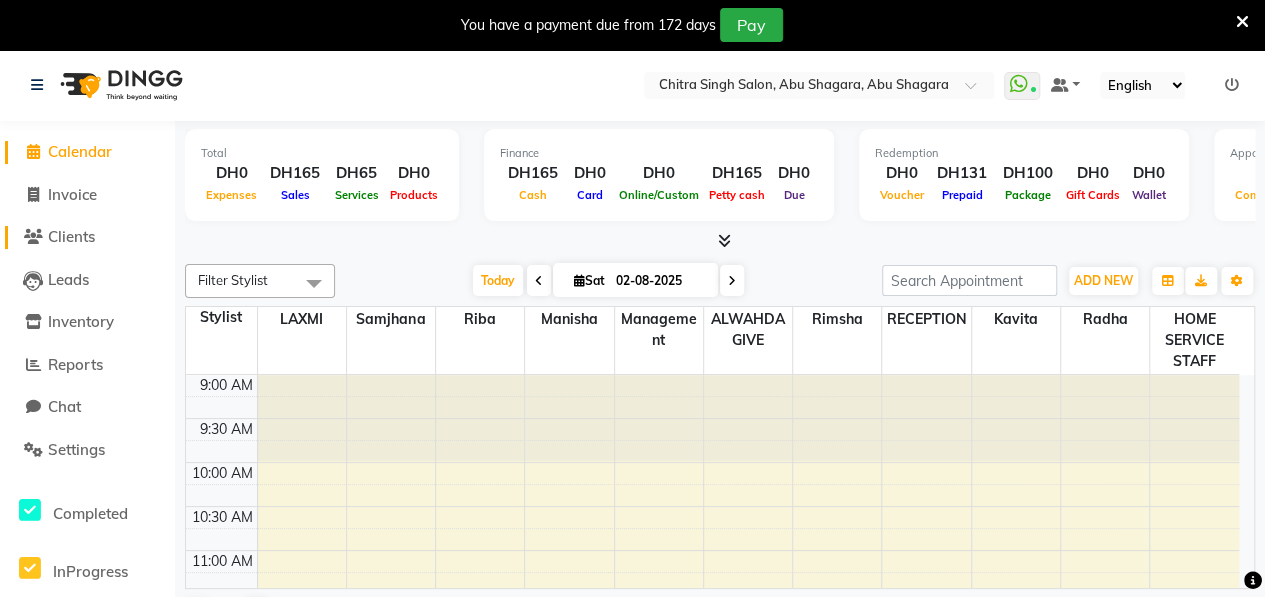 click on "Clients" 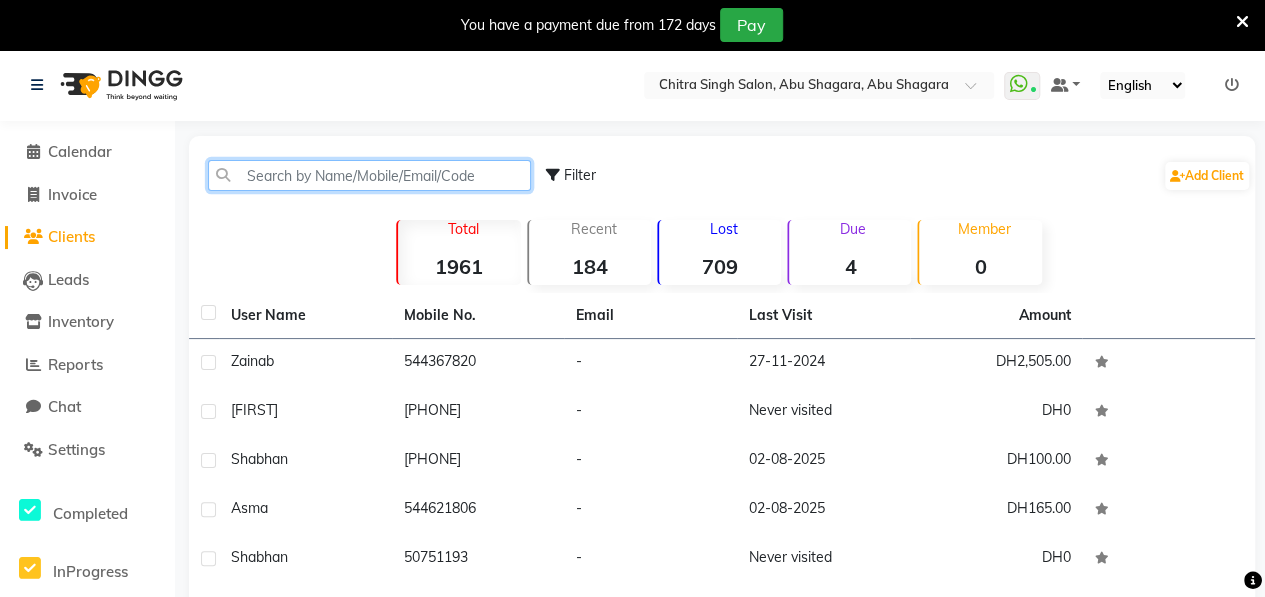 click 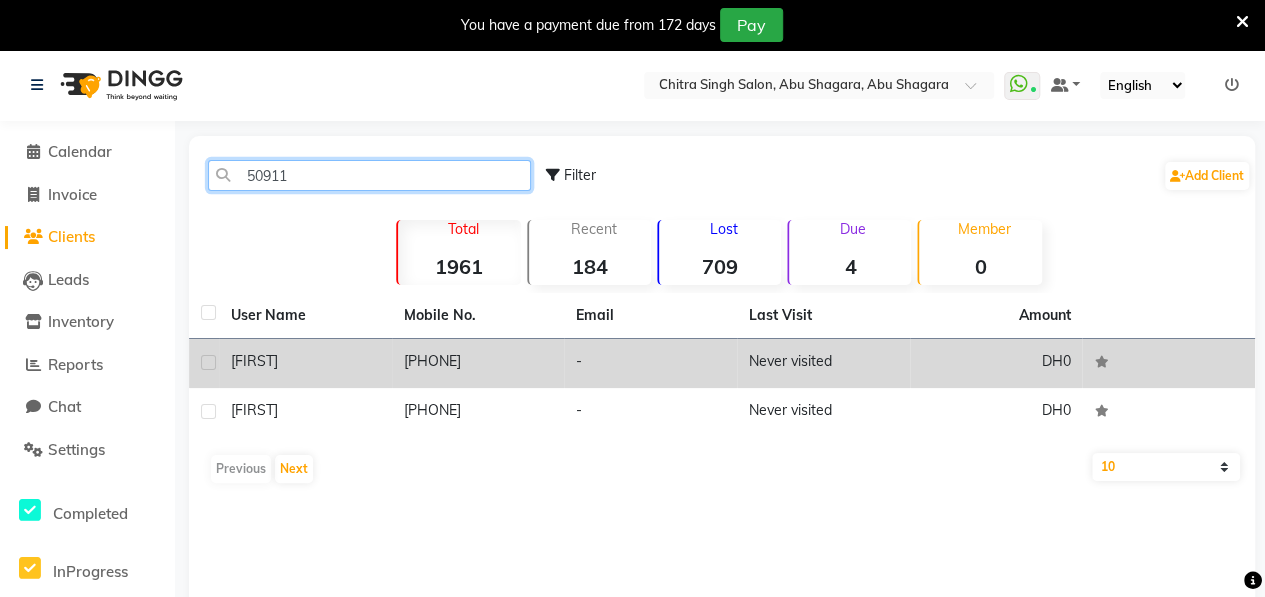 type on "50911" 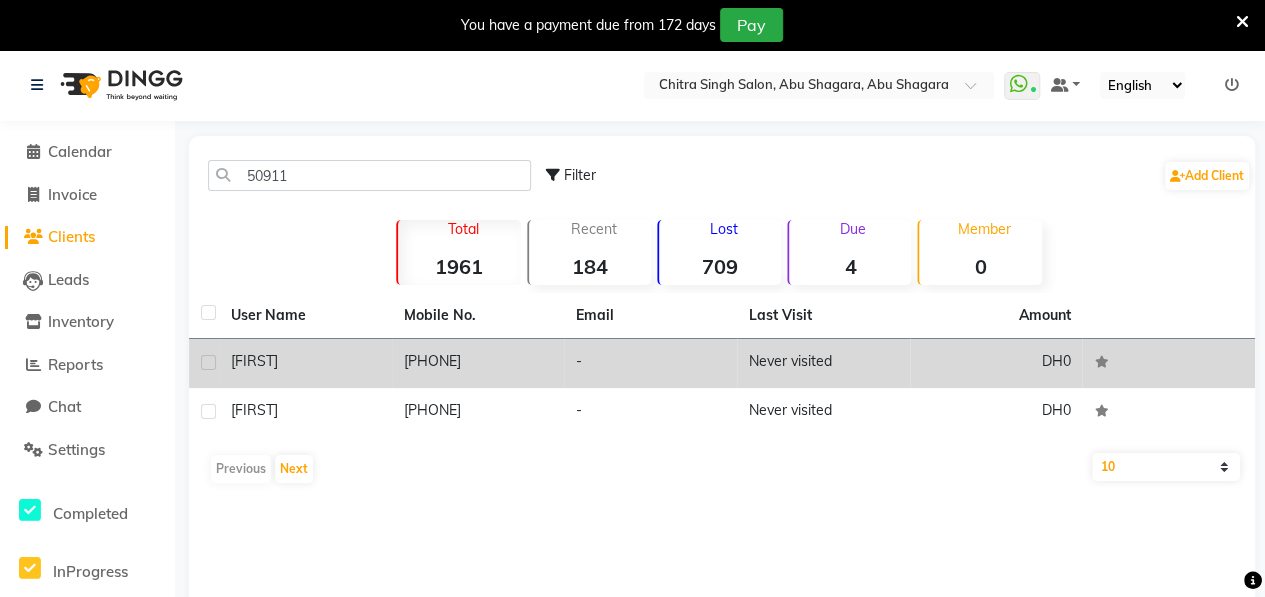 click on "[FIRST]" 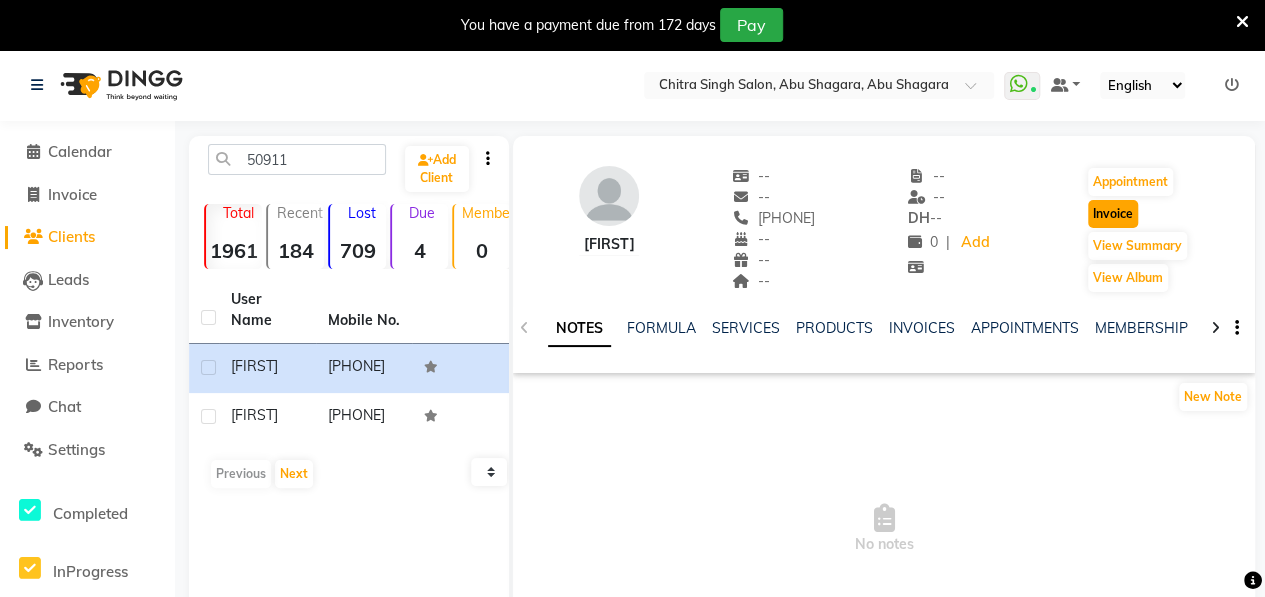 click on "Invoice" 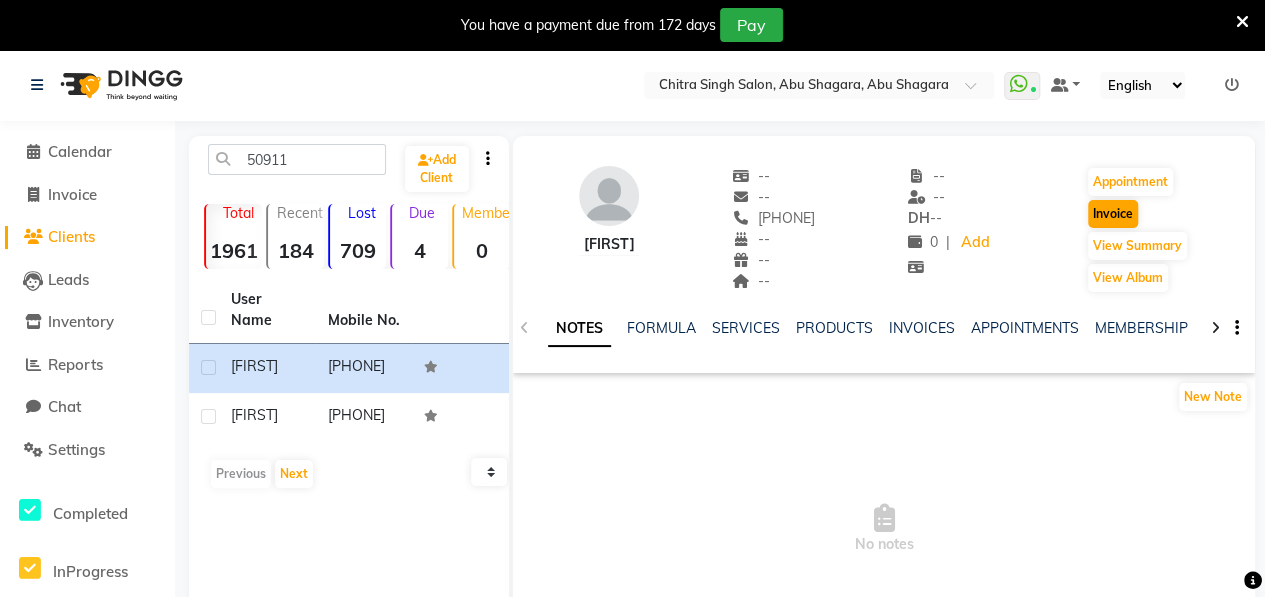 select on "3934" 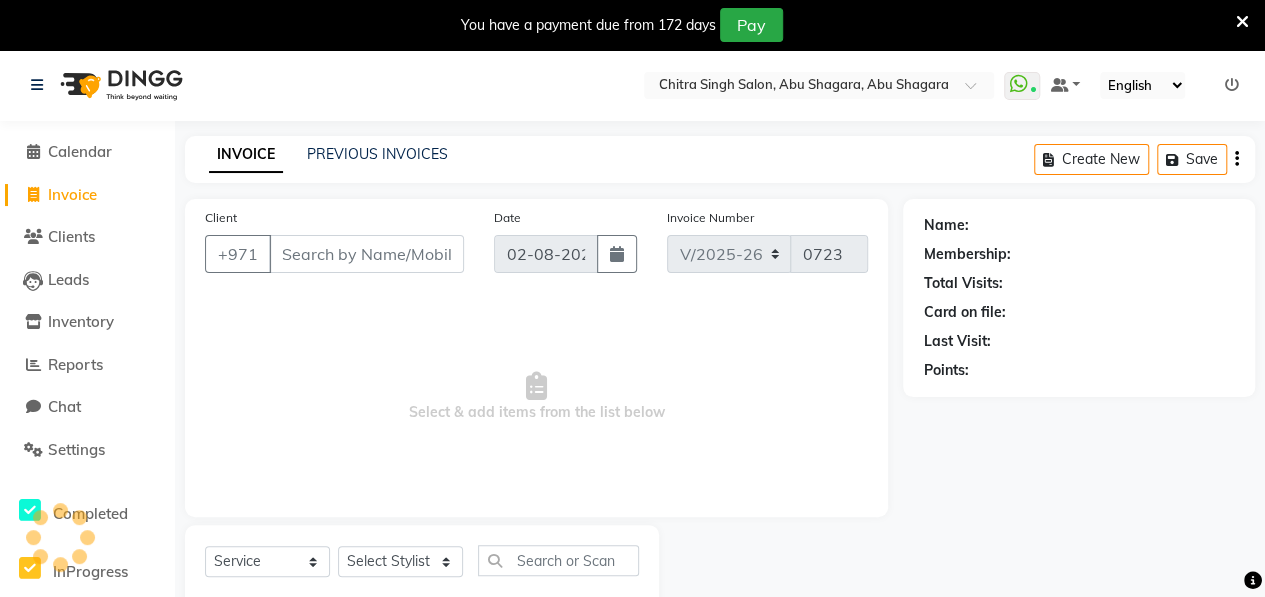 scroll, scrollTop: 52, scrollLeft: 0, axis: vertical 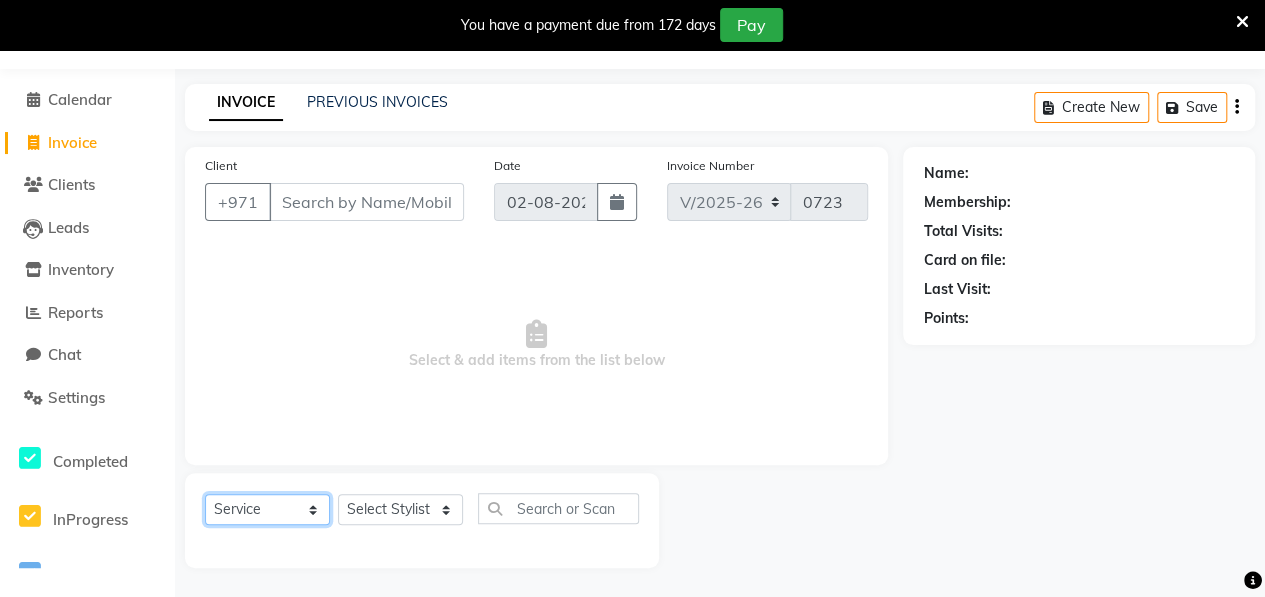 type on "[PHONE]" 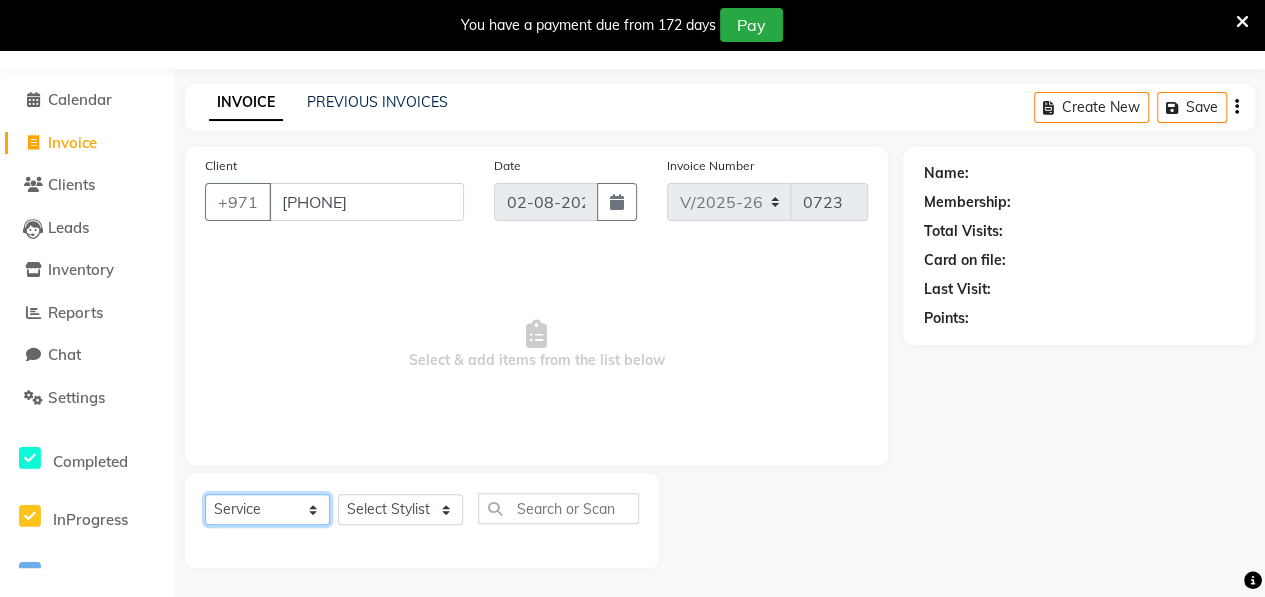click on "Select  Service  Product  Membership  Package Voucher Prepaid Gift Card" 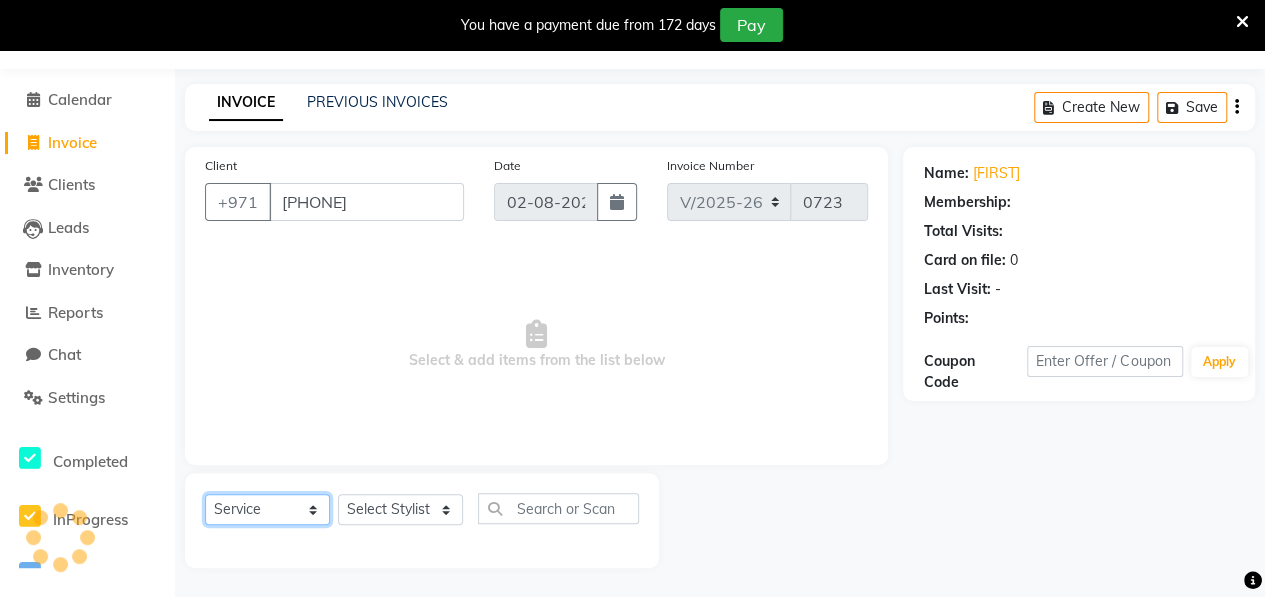 select on "1: Object" 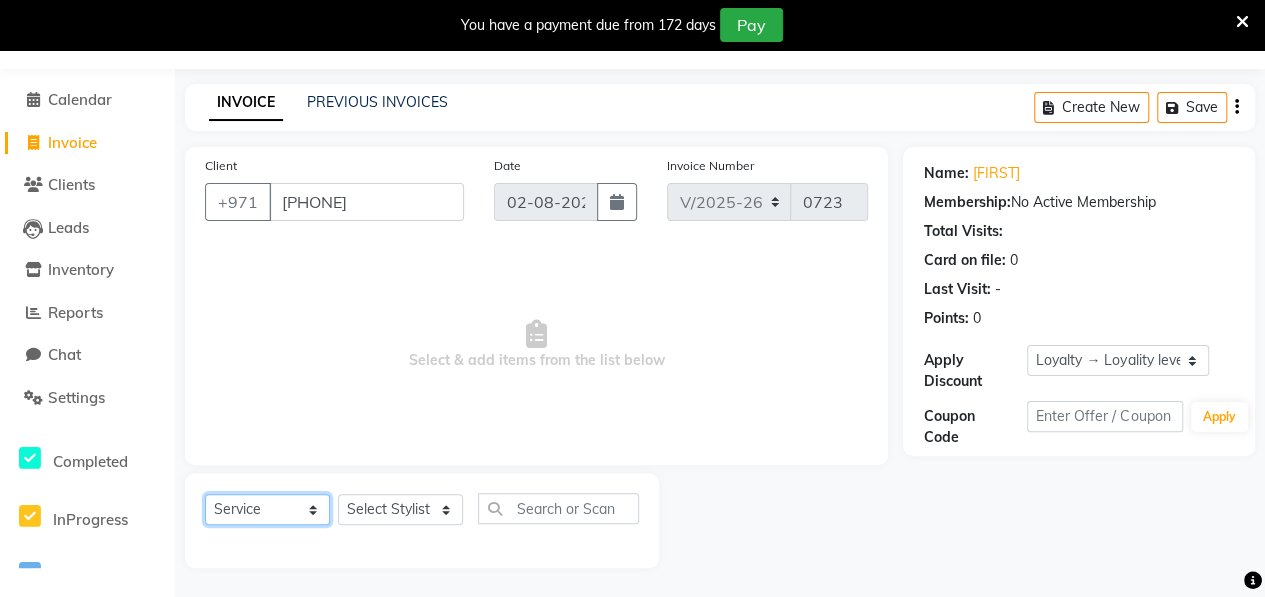 select on "package" 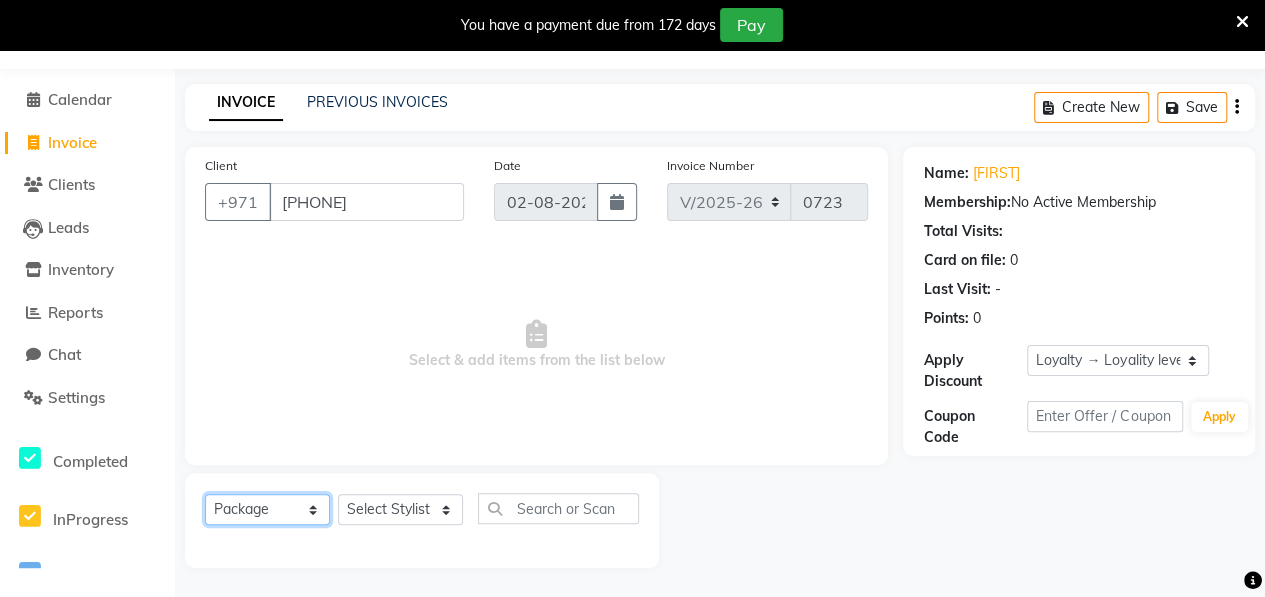 click on "Select  Service  Product  Membership  Package Voucher Prepaid Gift Card" 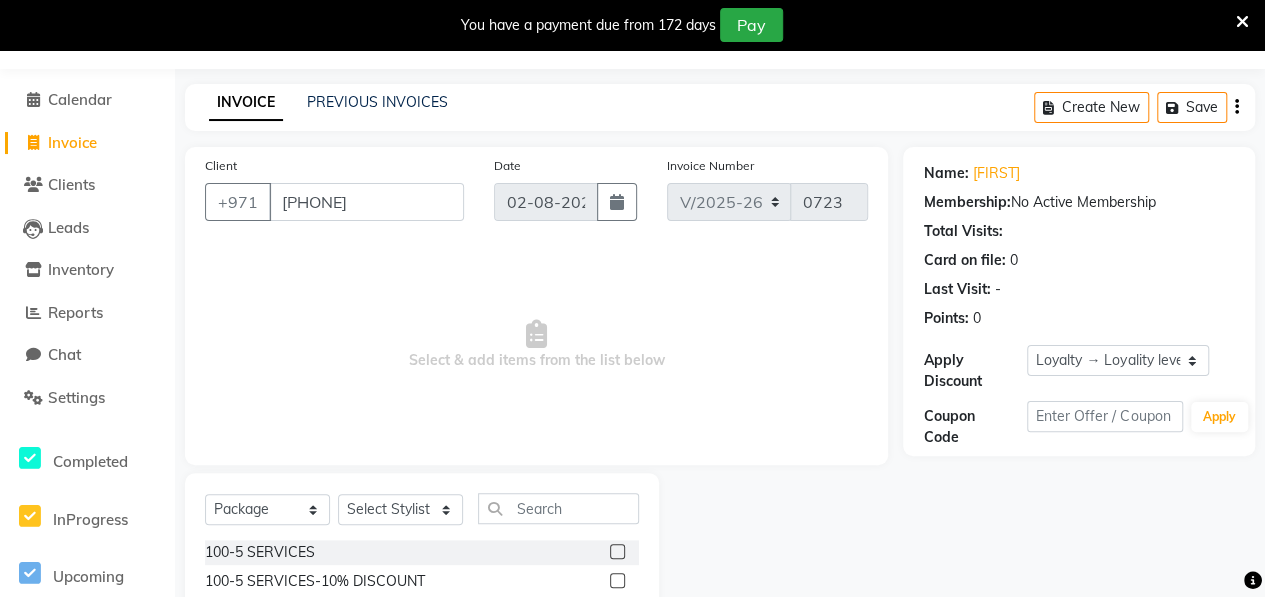 click 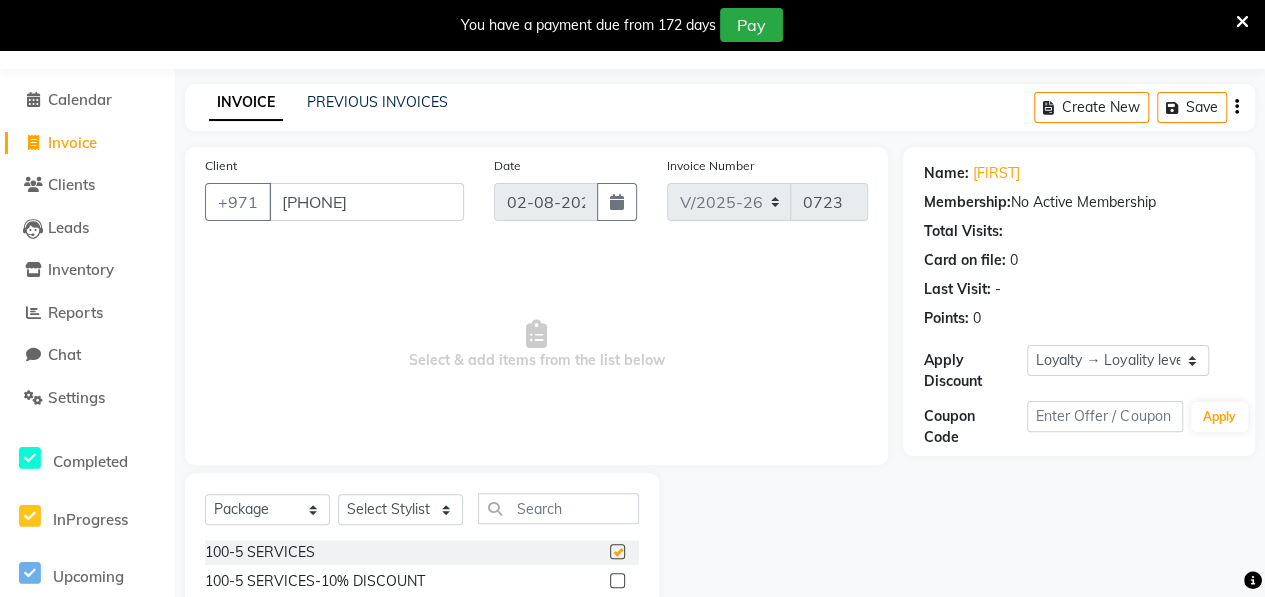 checkbox on "false" 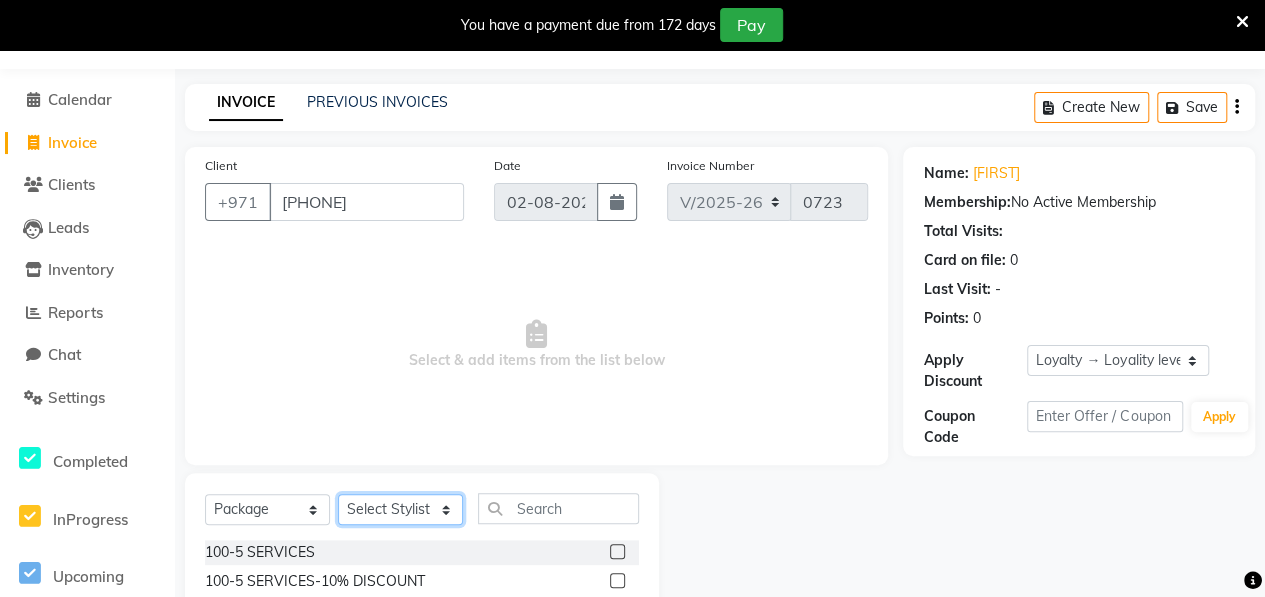 click on "Select Stylist ALWAHDA GIVE HOME SERVICE STAFF Kavita LAXMI Management Manisha Radha RECEPTION Riba Rimsha Samjhana SEEMA TRIAL STAFF" 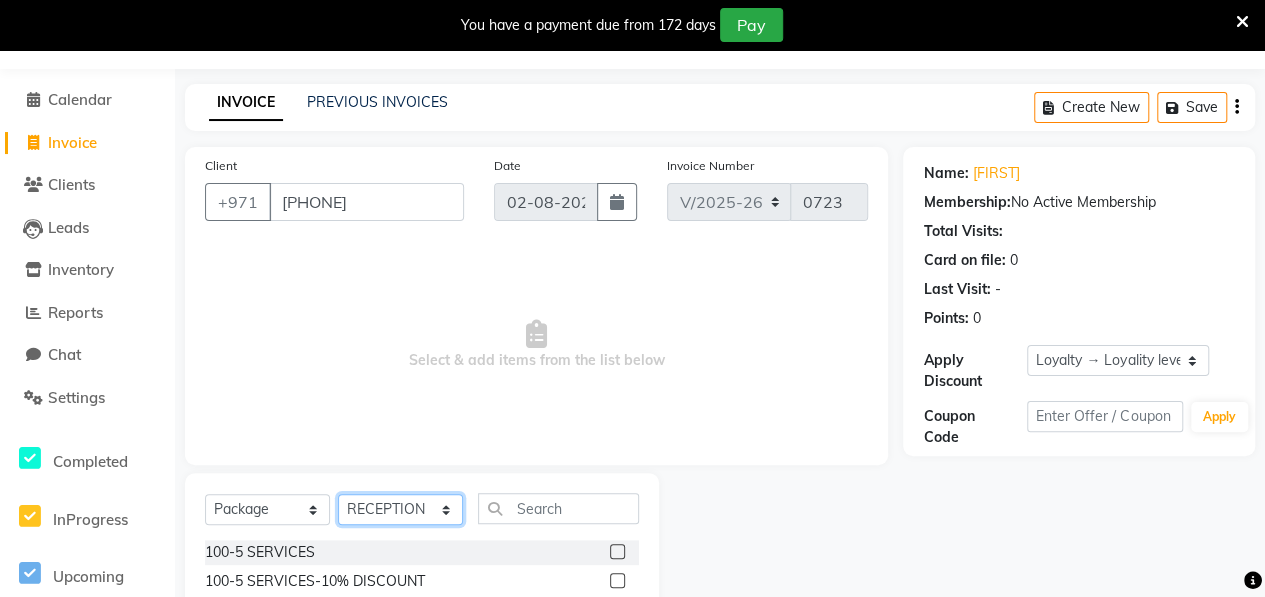 click on "Select Stylist ALWAHDA GIVE HOME SERVICE STAFF Kavita LAXMI Management Manisha Radha RECEPTION Riba Rimsha Samjhana SEEMA TRIAL STAFF" 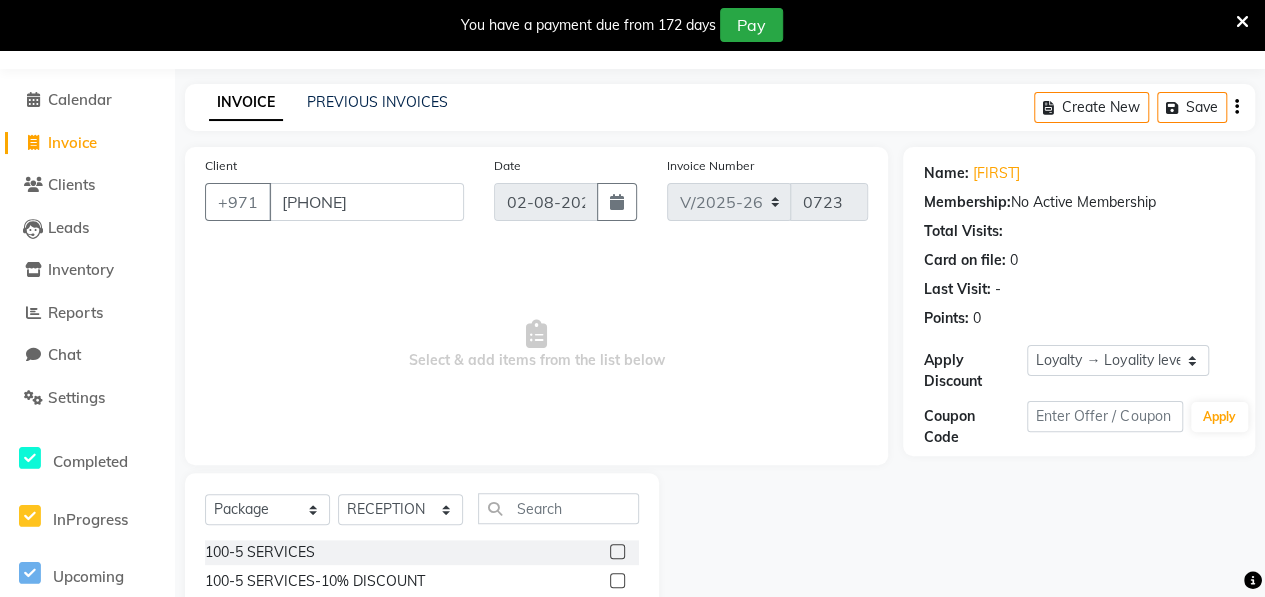 click 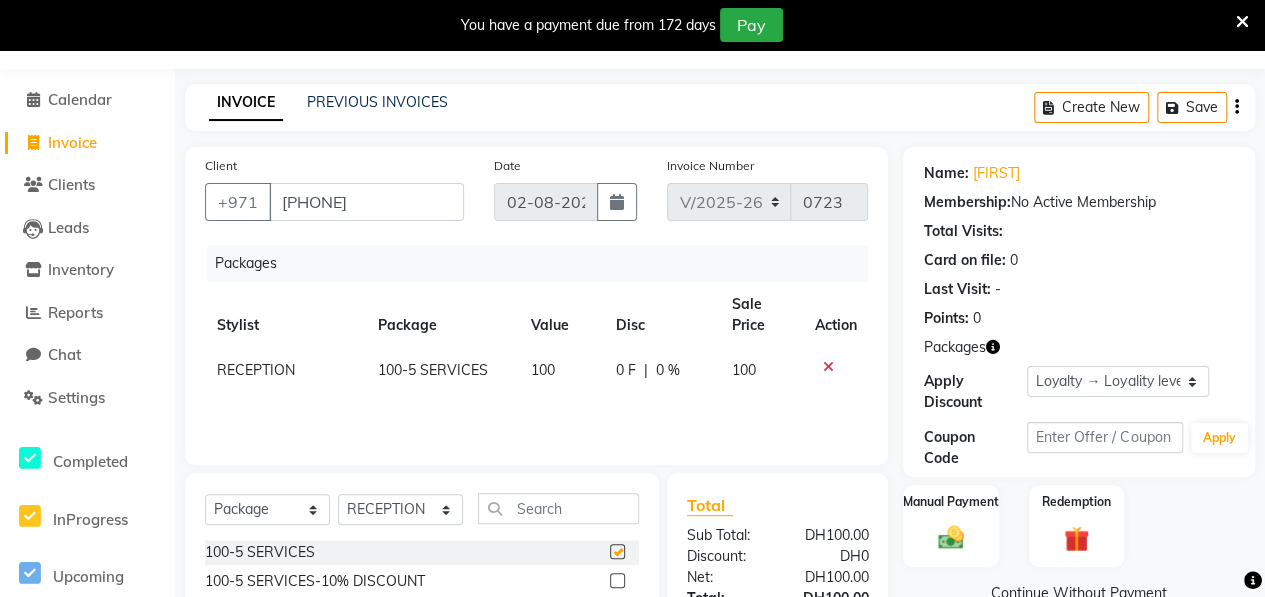 checkbox on "false" 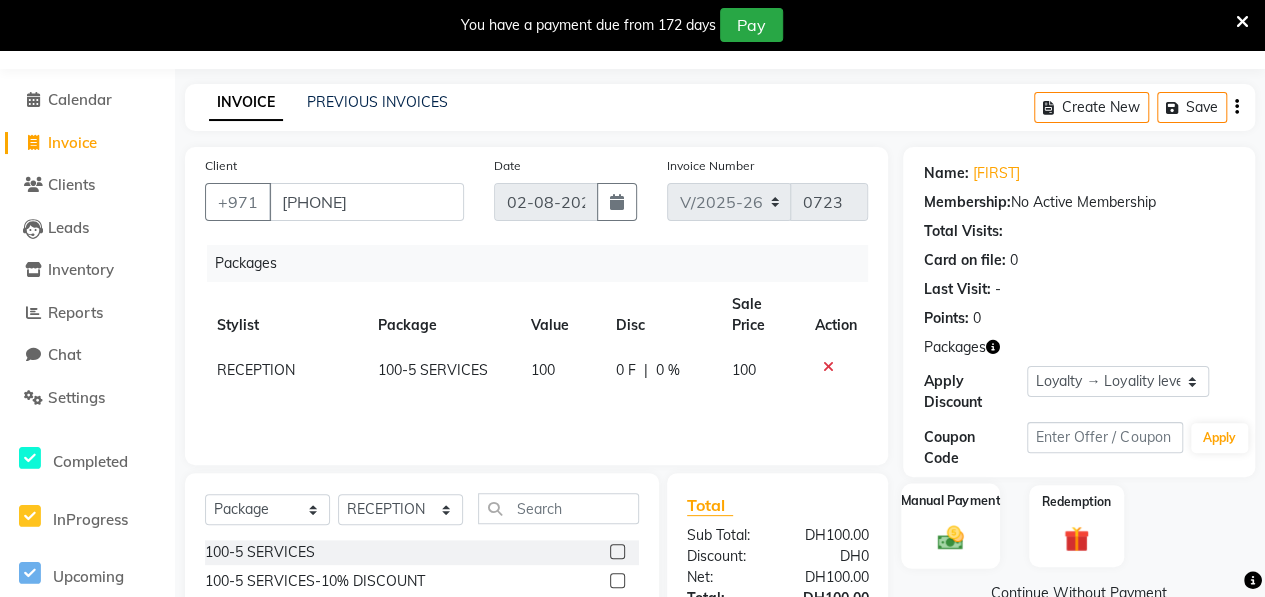 click on "Manual Payment" 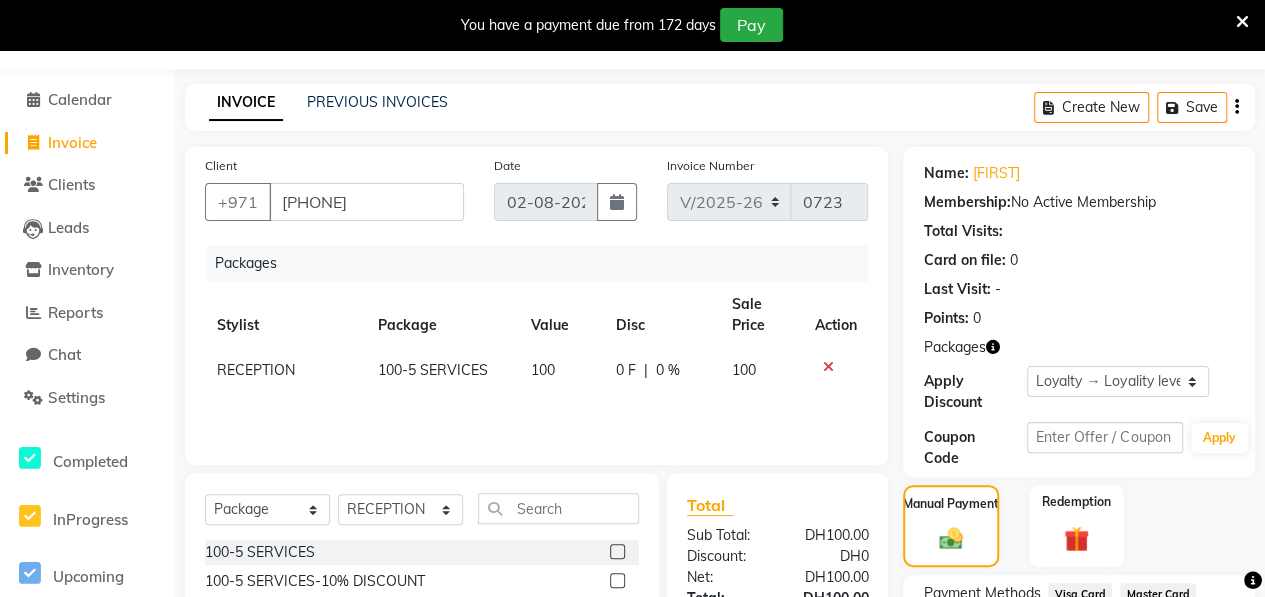 scroll, scrollTop: 252, scrollLeft: 0, axis: vertical 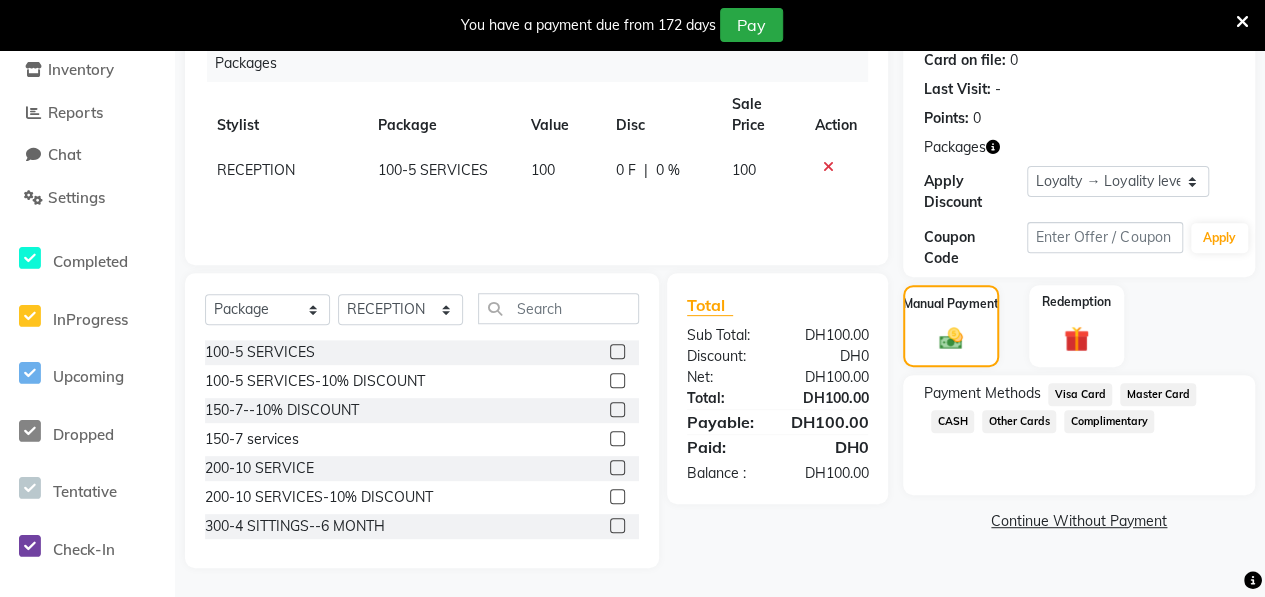 click on "CASH" 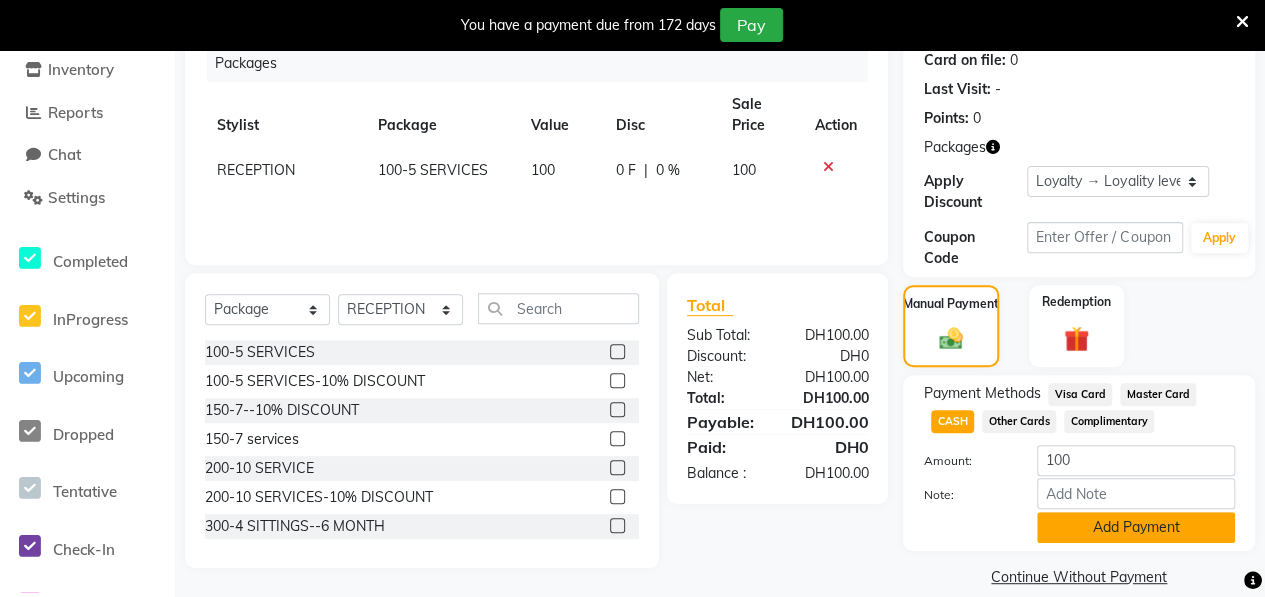 click on "Add Payment" 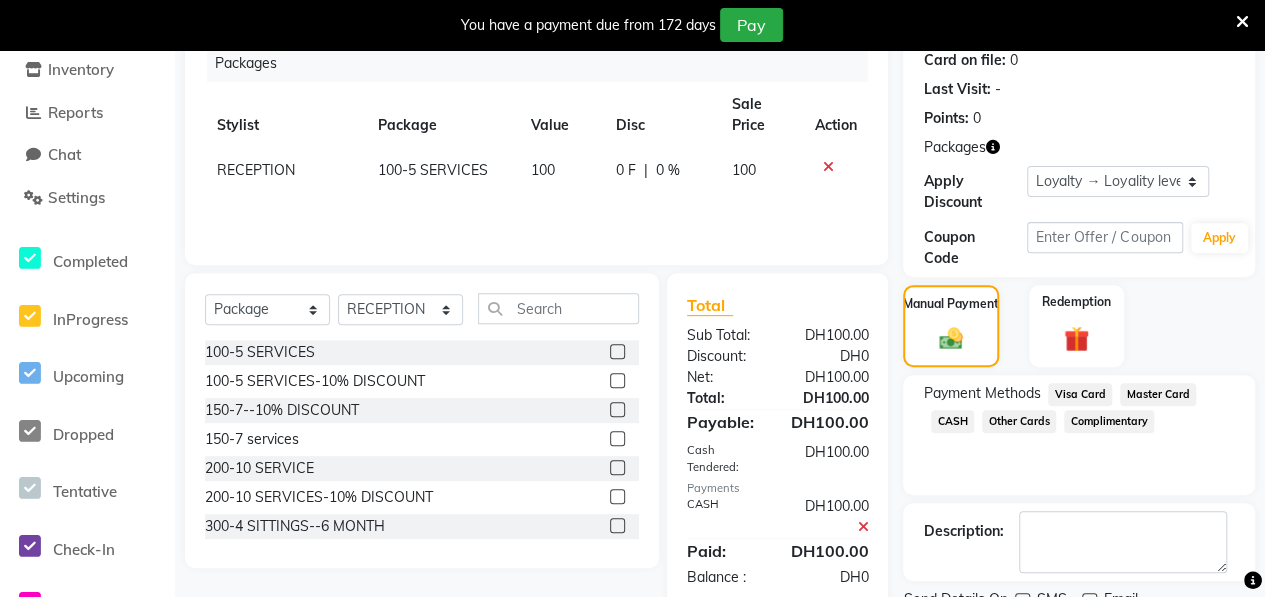 scroll, scrollTop: 0, scrollLeft: 0, axis: both 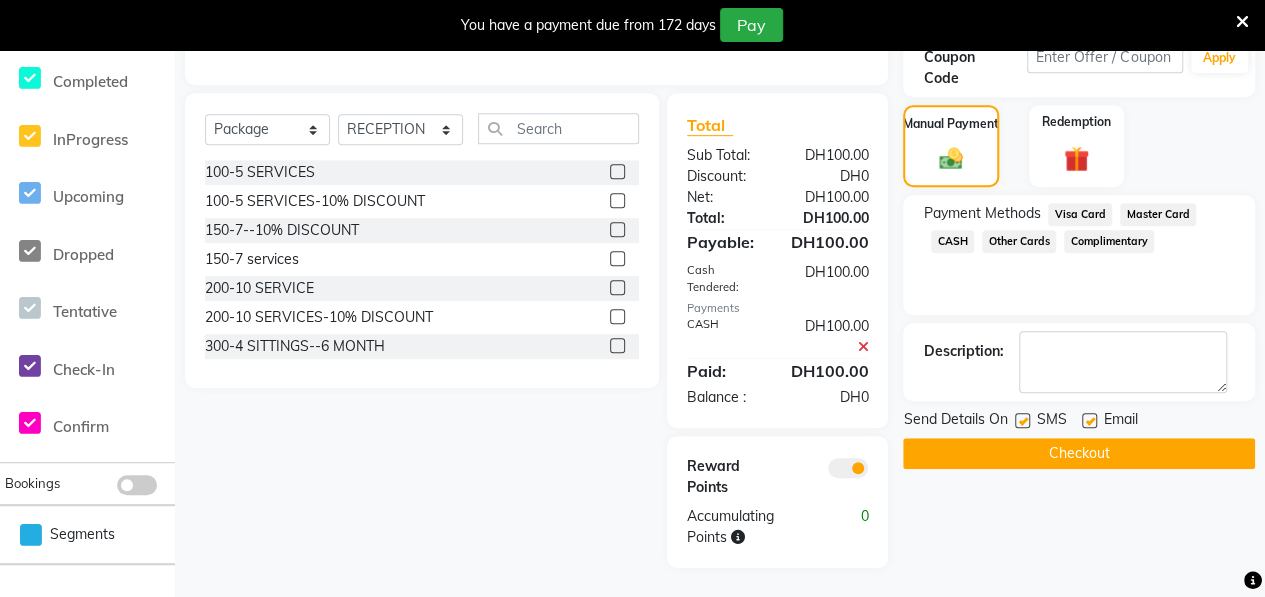 click on "Checkout" 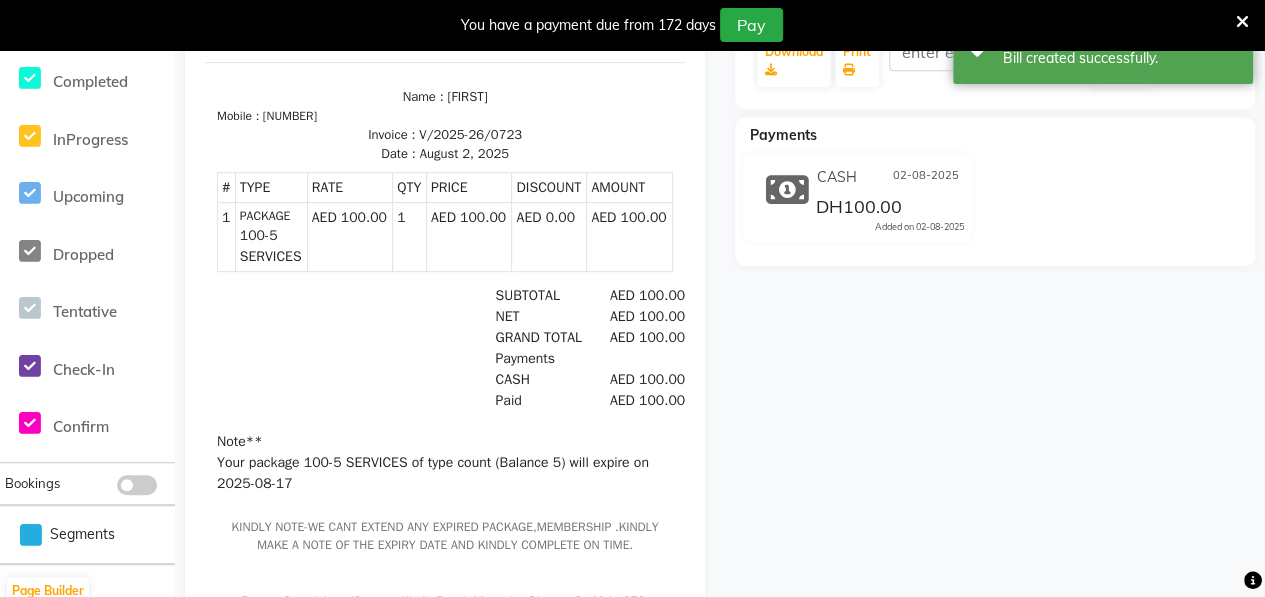 scroll, scrollTop: 0, scrollLeft: 0, axis: both 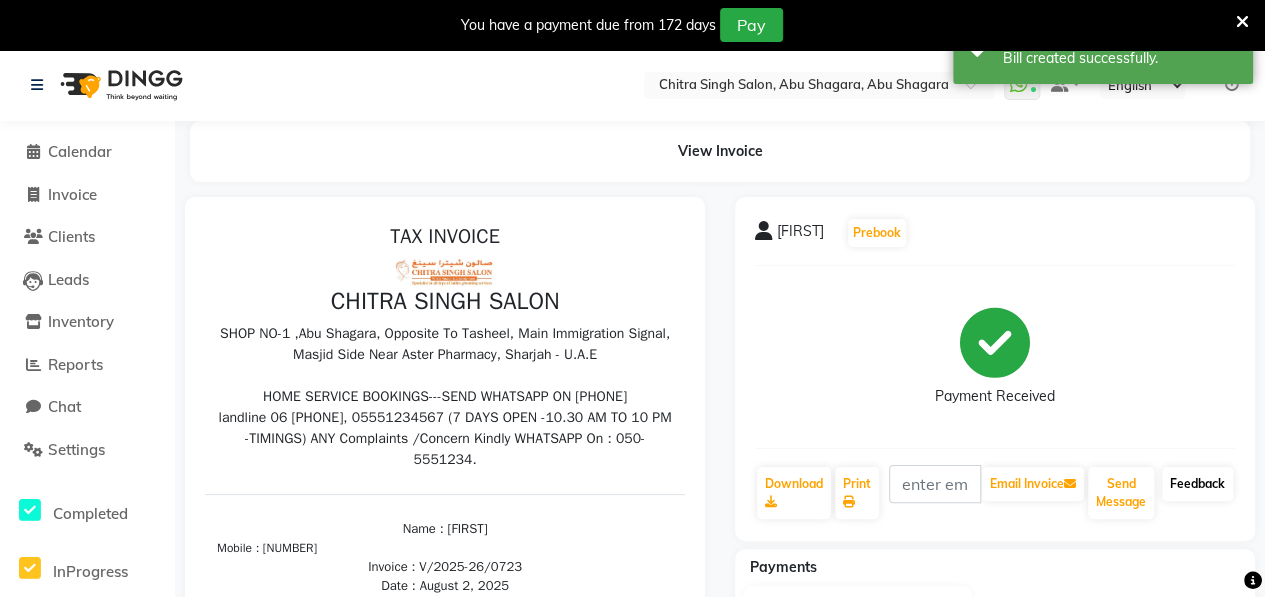click on "Feedback" 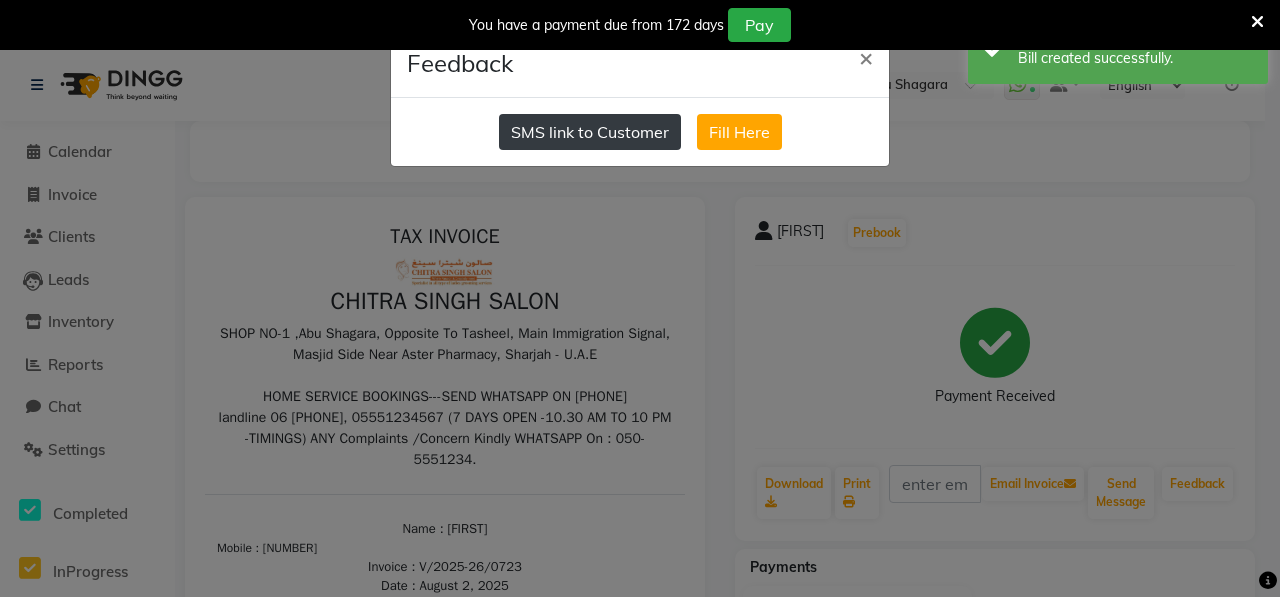 click on "SMS link to Customer" 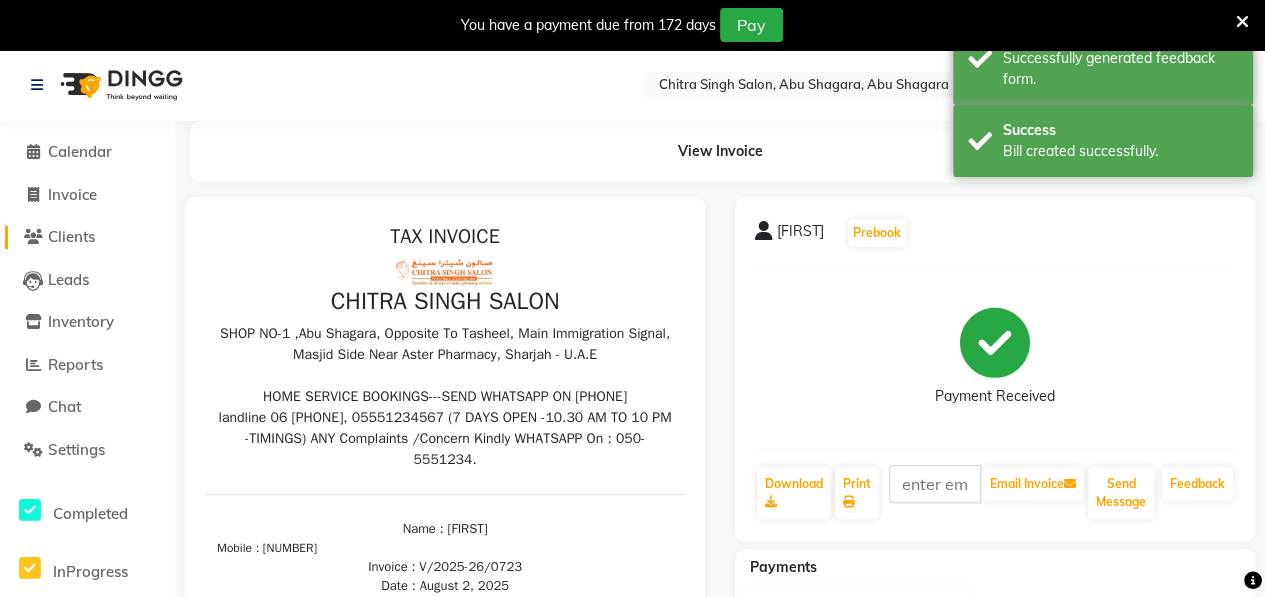 click on "Clients" 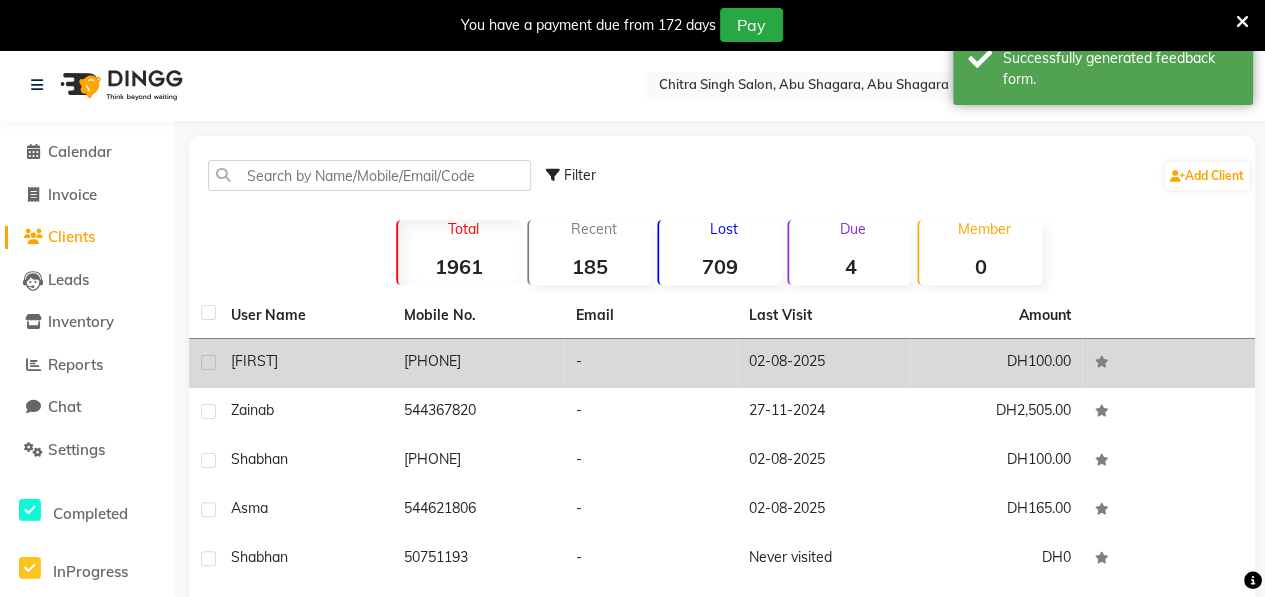click on "[FIRST]" 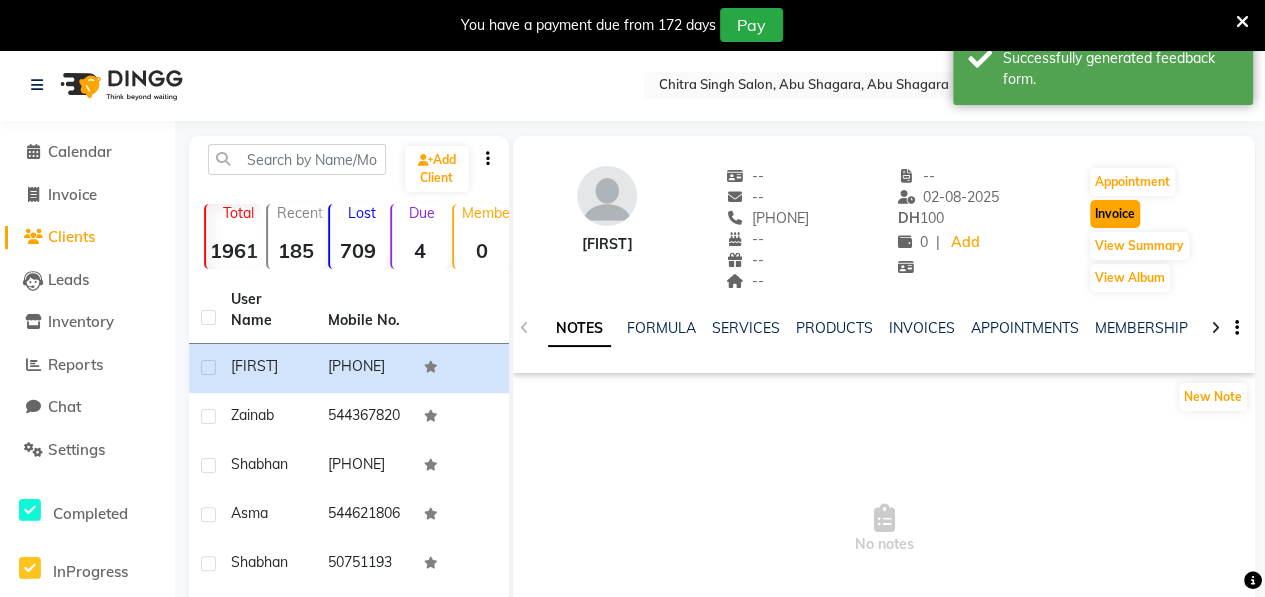 click on "Invoice" 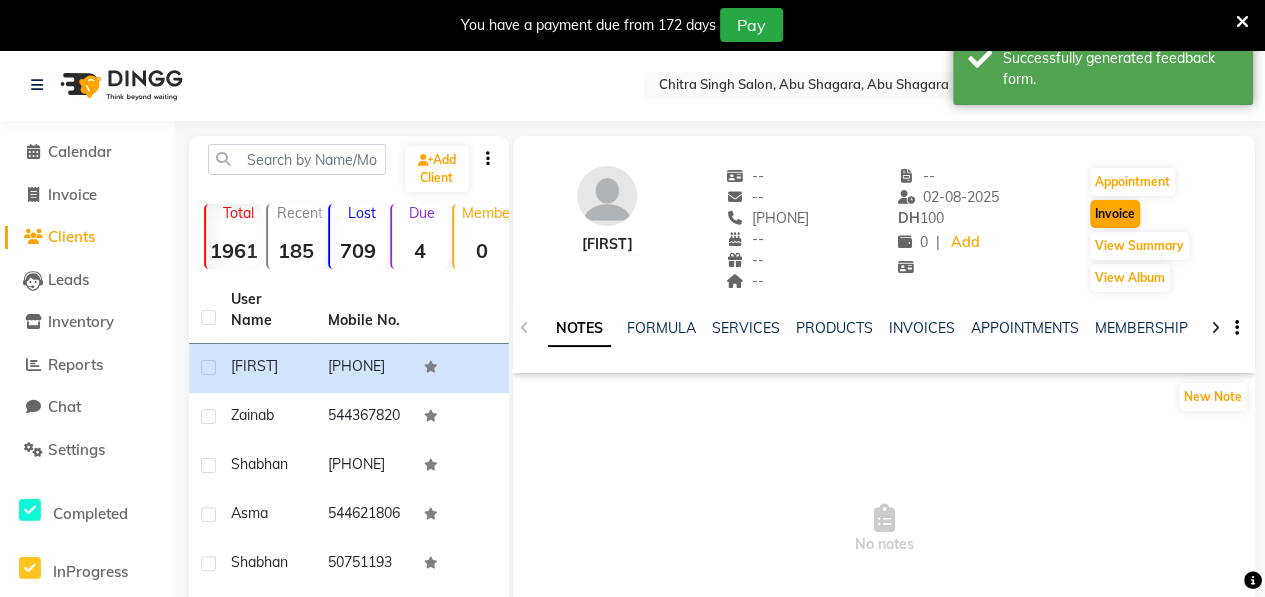 select on "service" 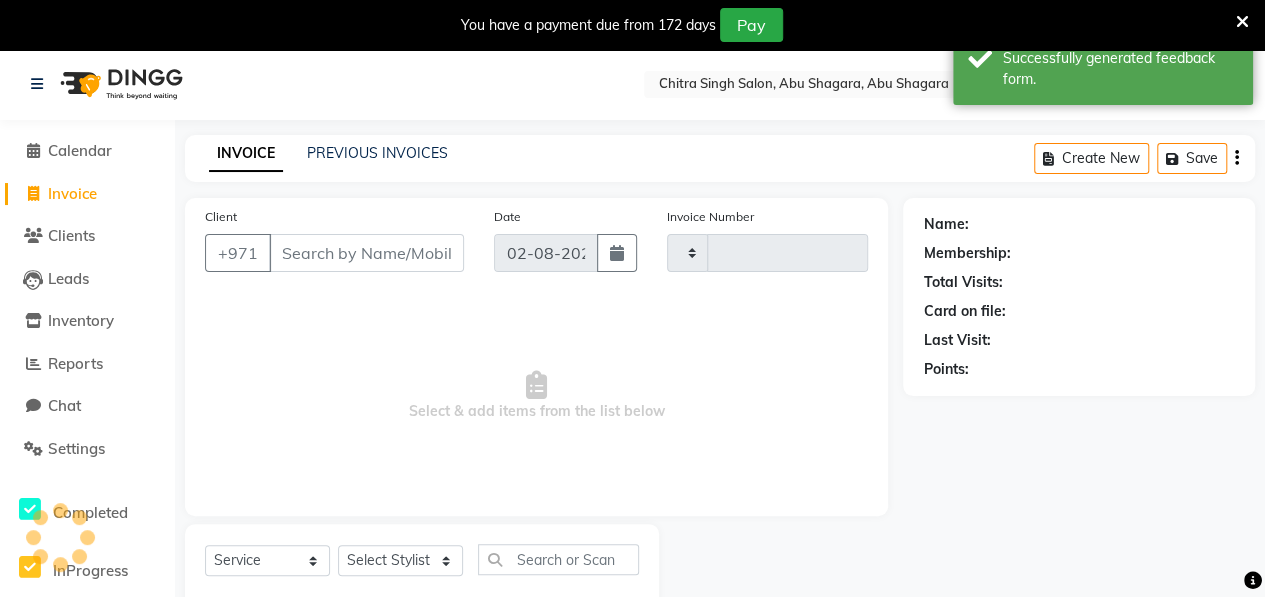type on "0724" 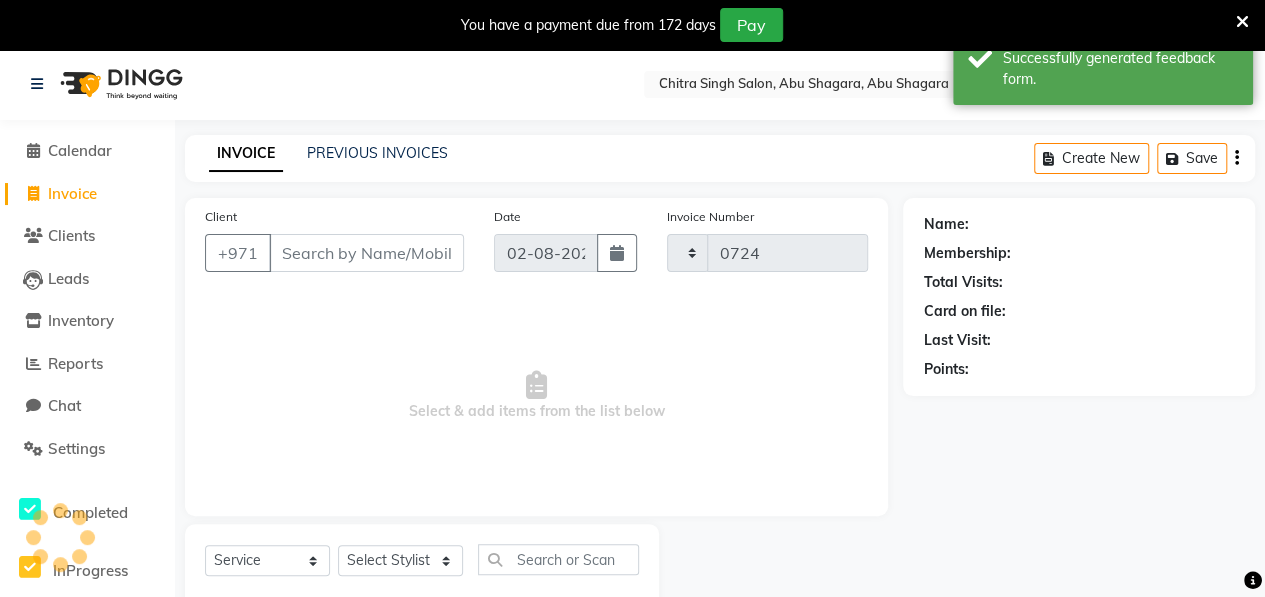 scroll, scrollTop: 52, scrollLeft: 0, axis: vertical 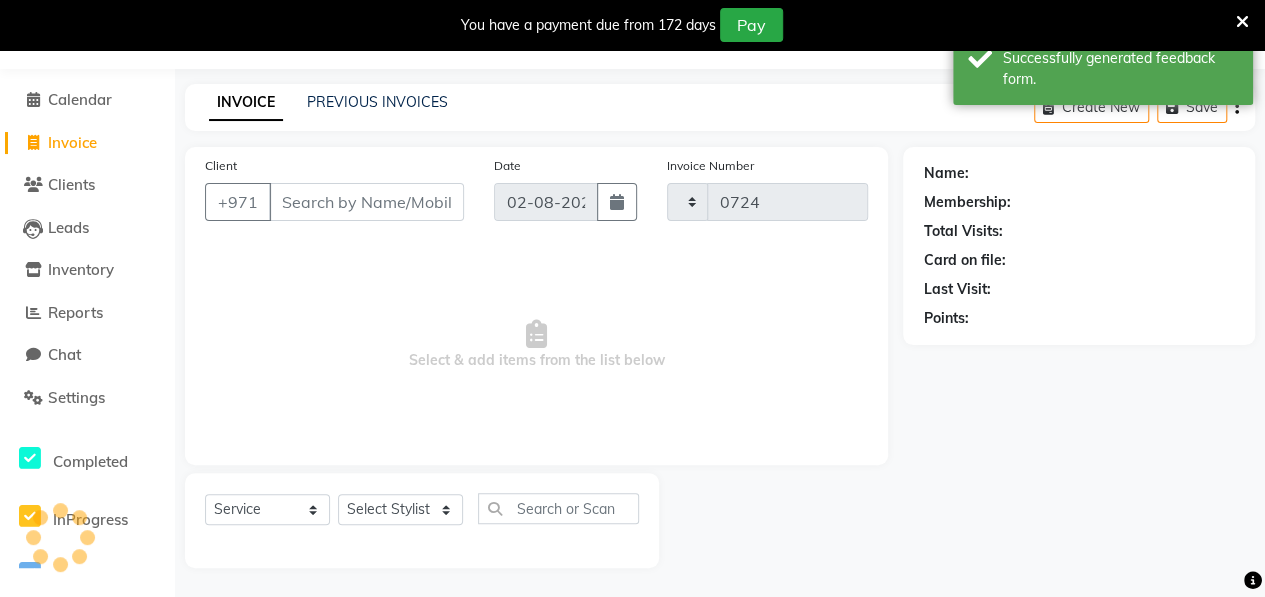 select on "3934" 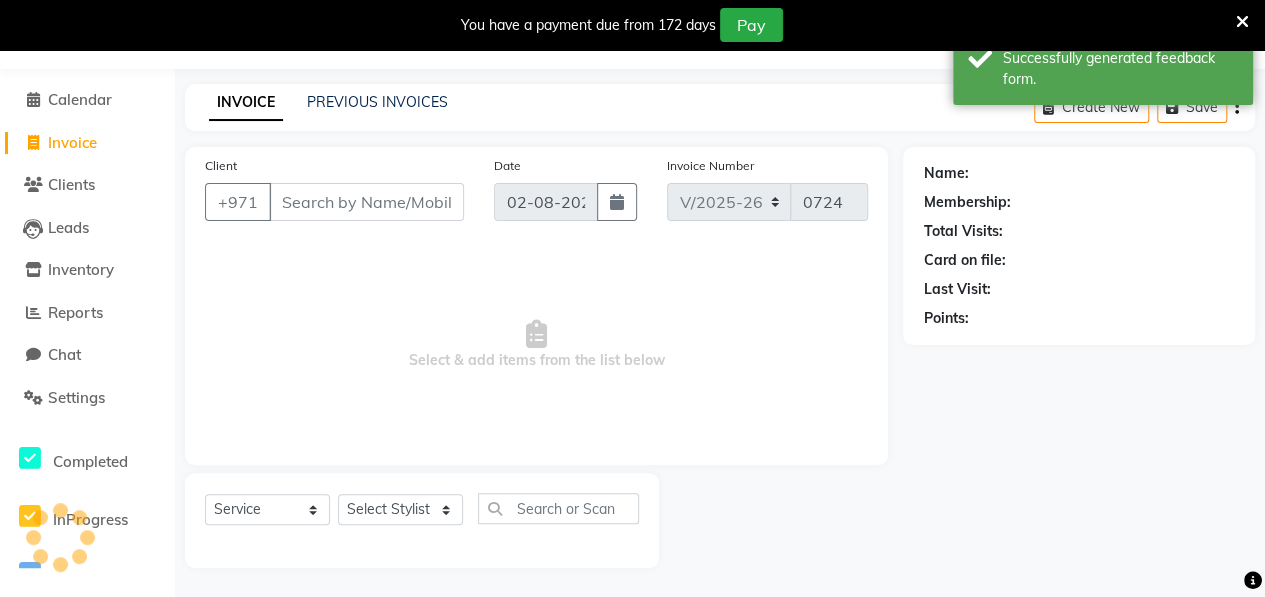 type on "[PHONE]" 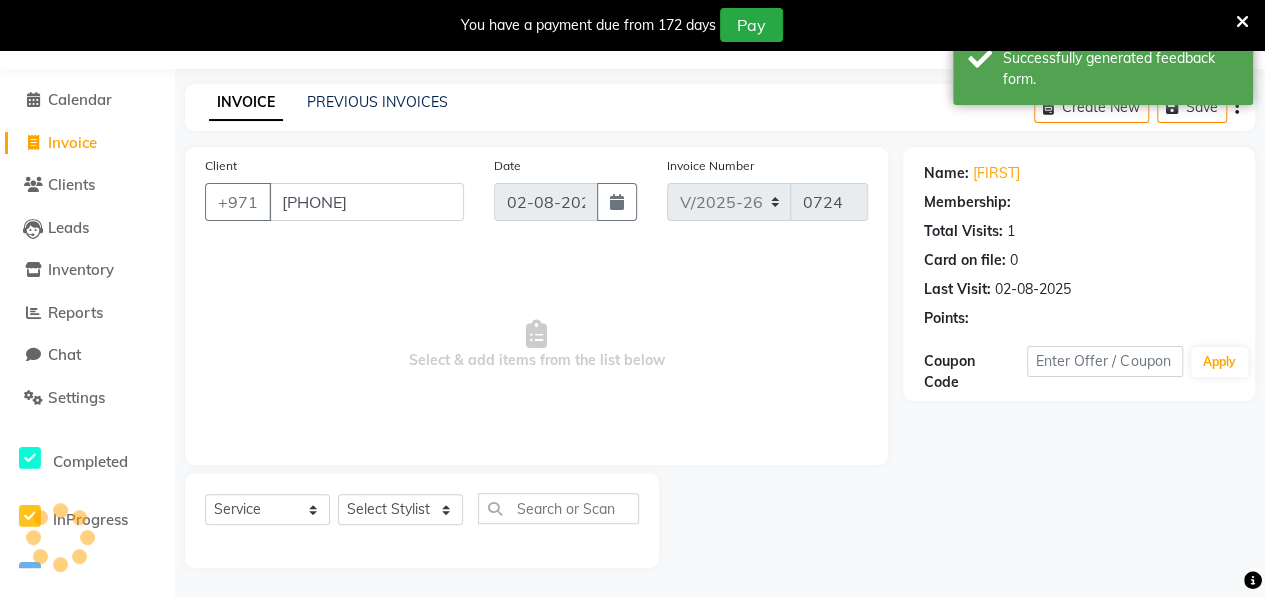 select on "1: Object" 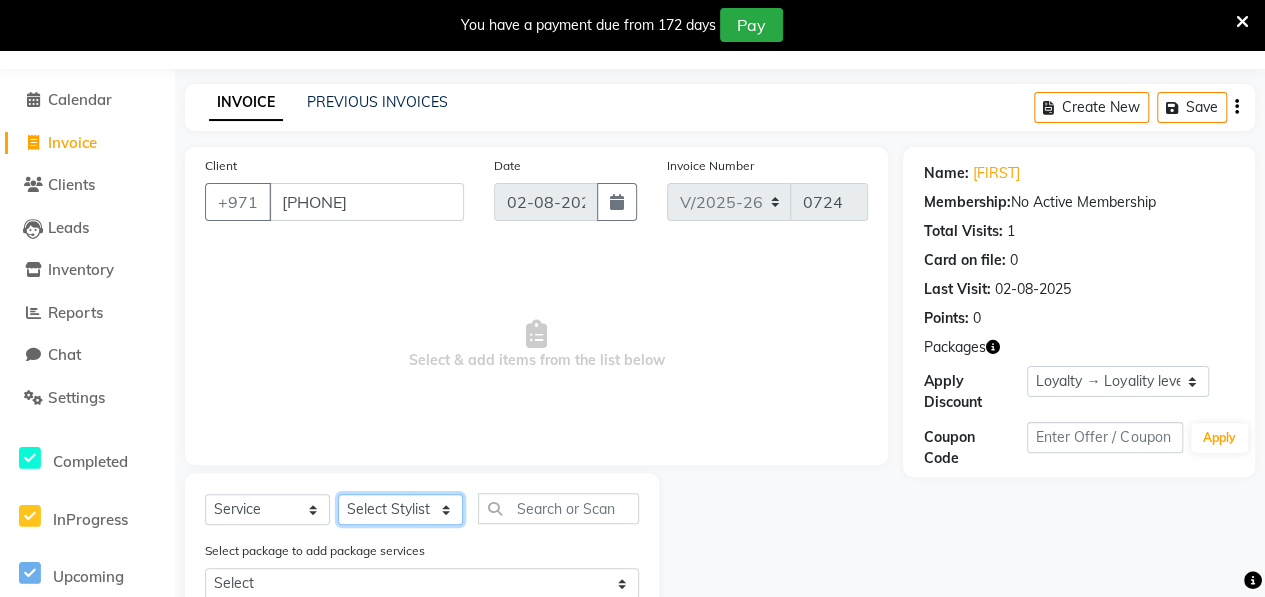 click on "Select Stylist ALWAHDA GIVE HOME SERVICE STAFF Kavita LAXMI Management Manisha Radha RECEPTION Riba Rimsha Samjhana SEEMA TRIAL STAFF" 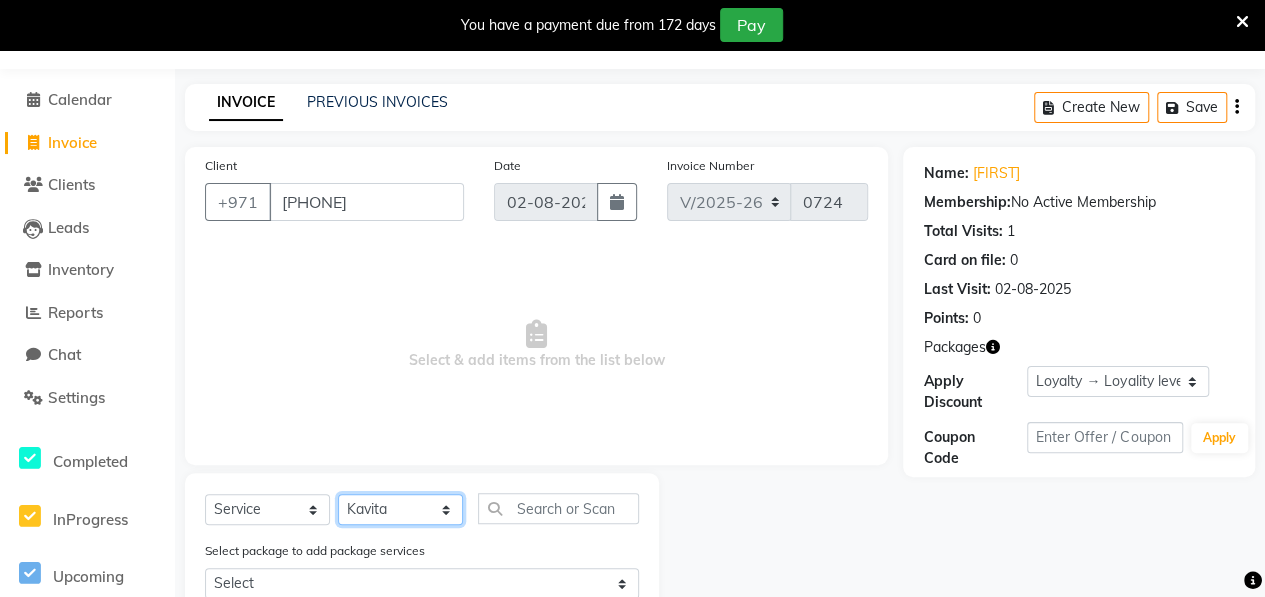 click on "Select Stylist ALWAHDA GIVE HOME SERVICE STAFF Kavita LAXMI Management Manisha Radha RECEPTION Riba Rimsha Samjhana SEEMA TRIAL STAFF" 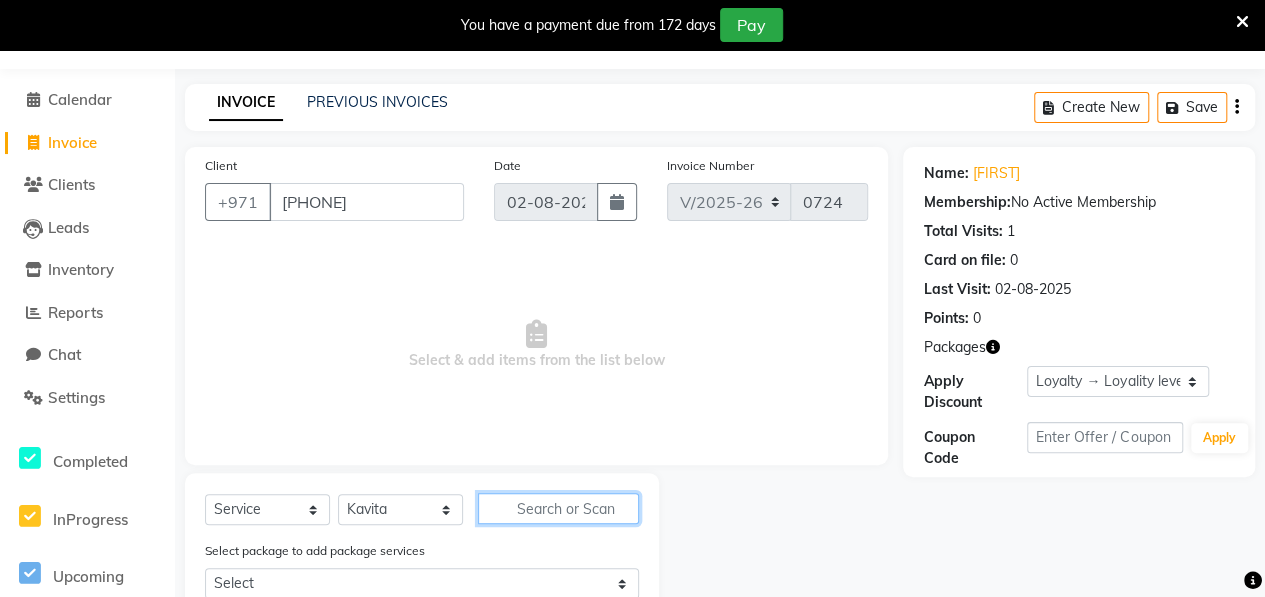 click 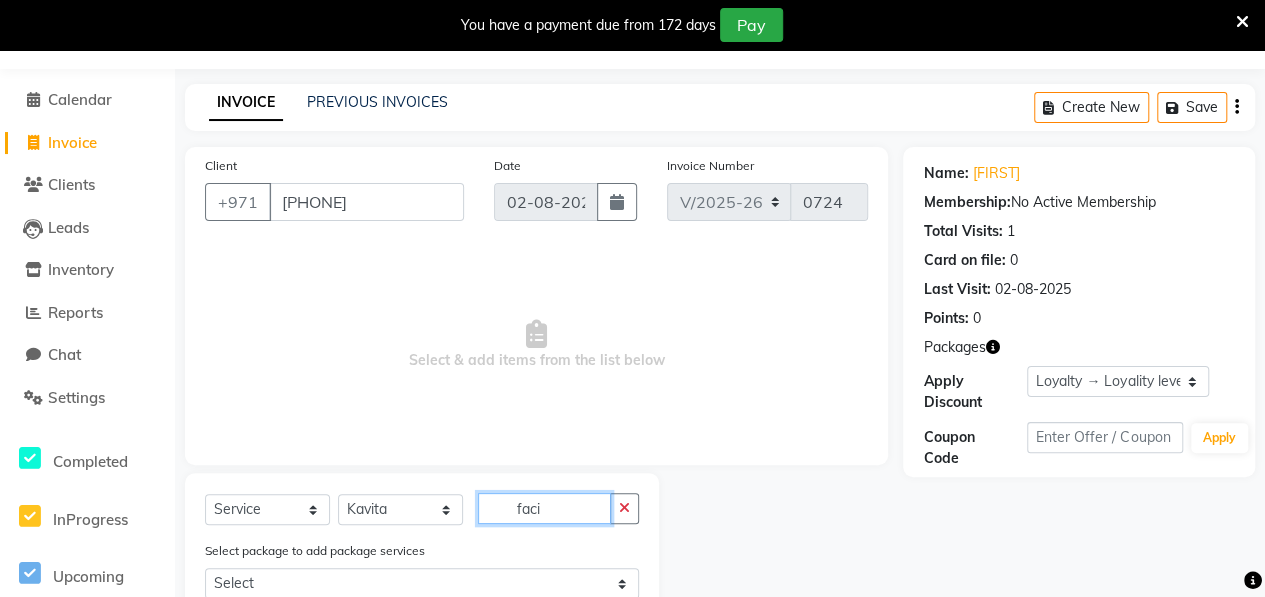 scroll, scrollTop: 319, scrollLeft: 0, axis: vertical 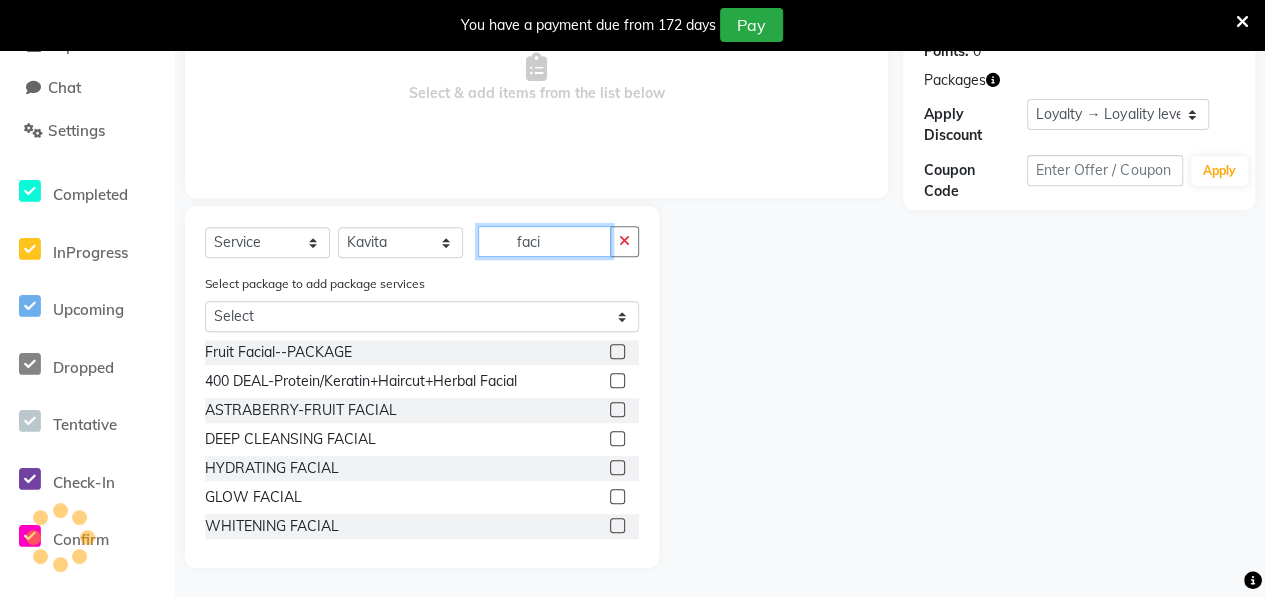 type on "faci" 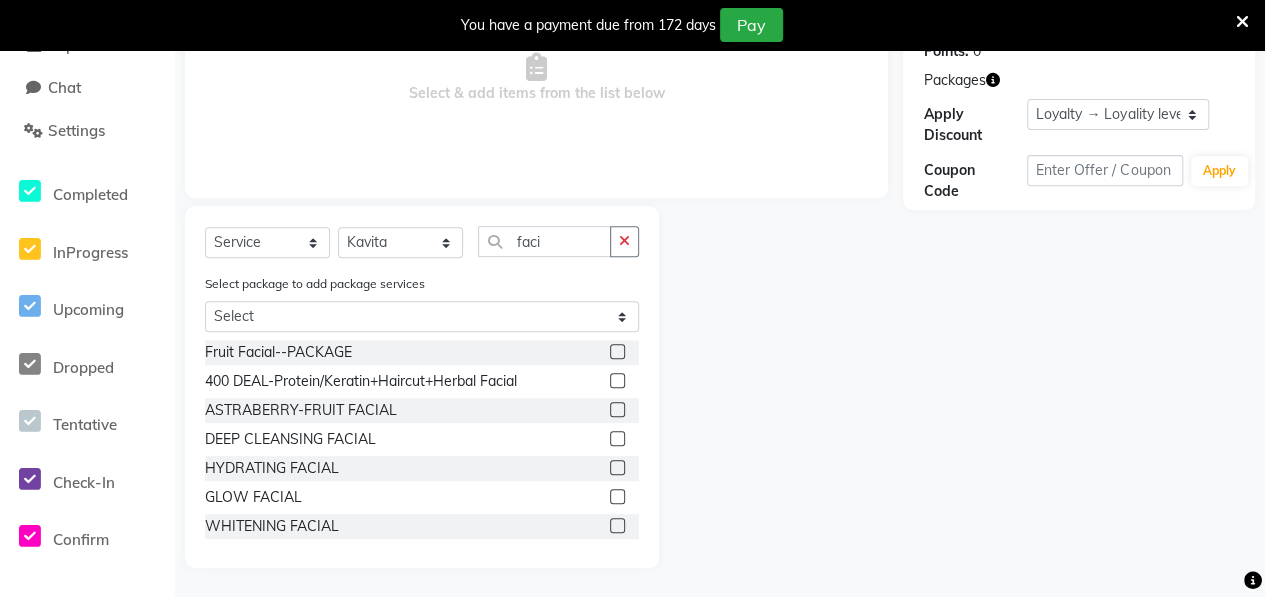 click 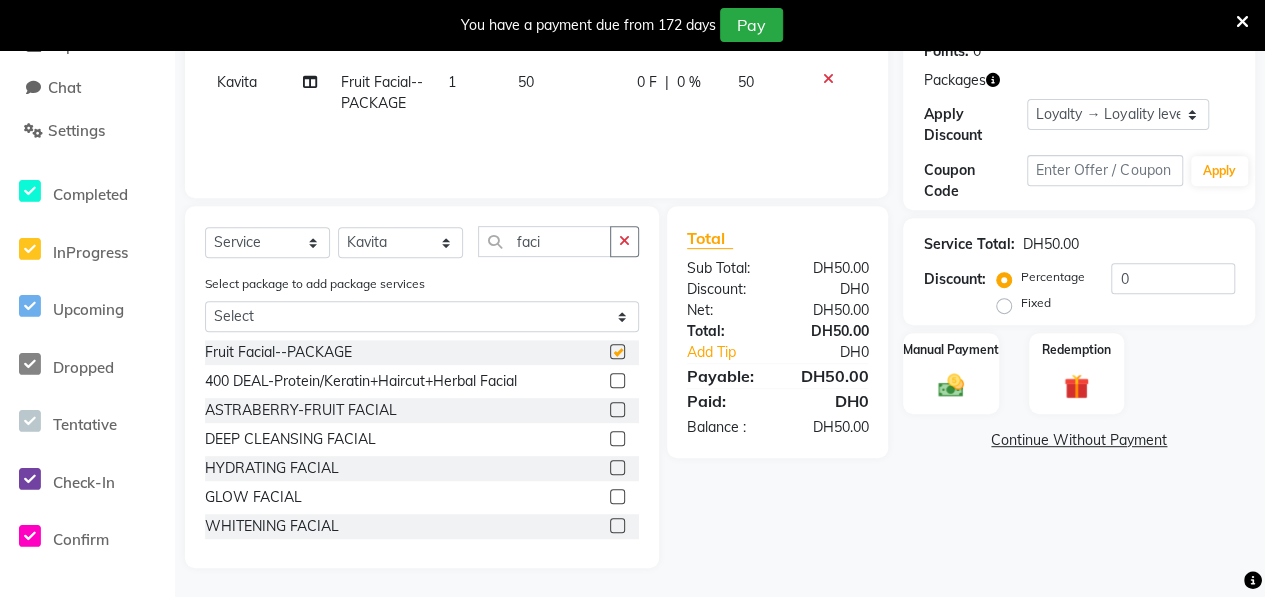 checkbox on "false" 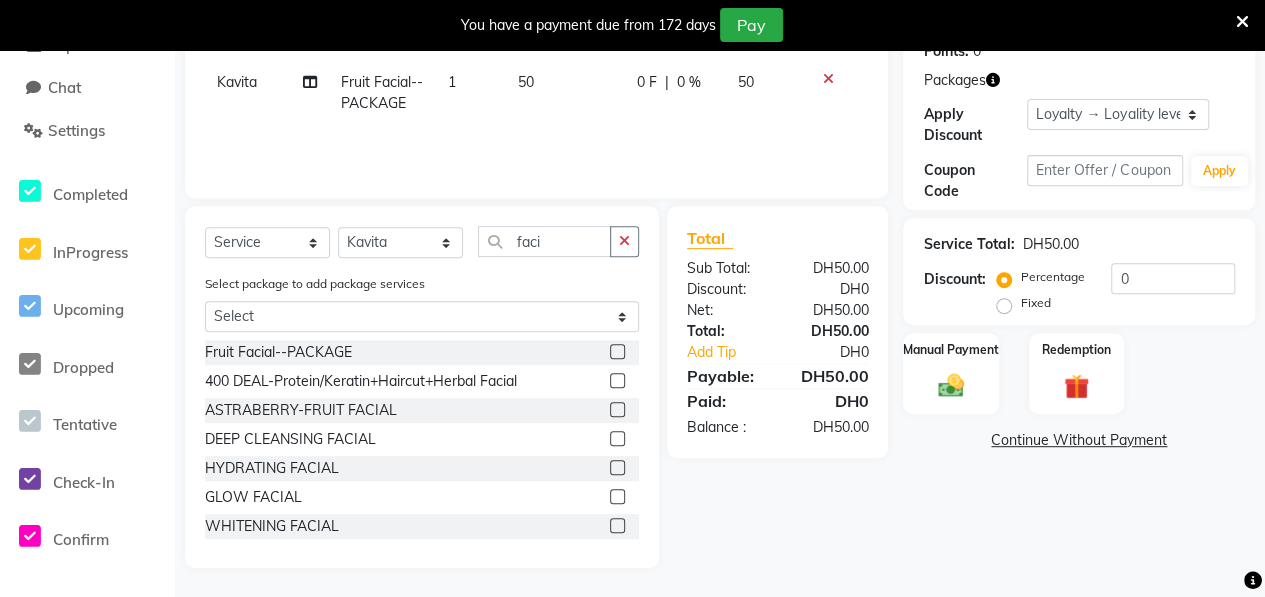 click on "1" 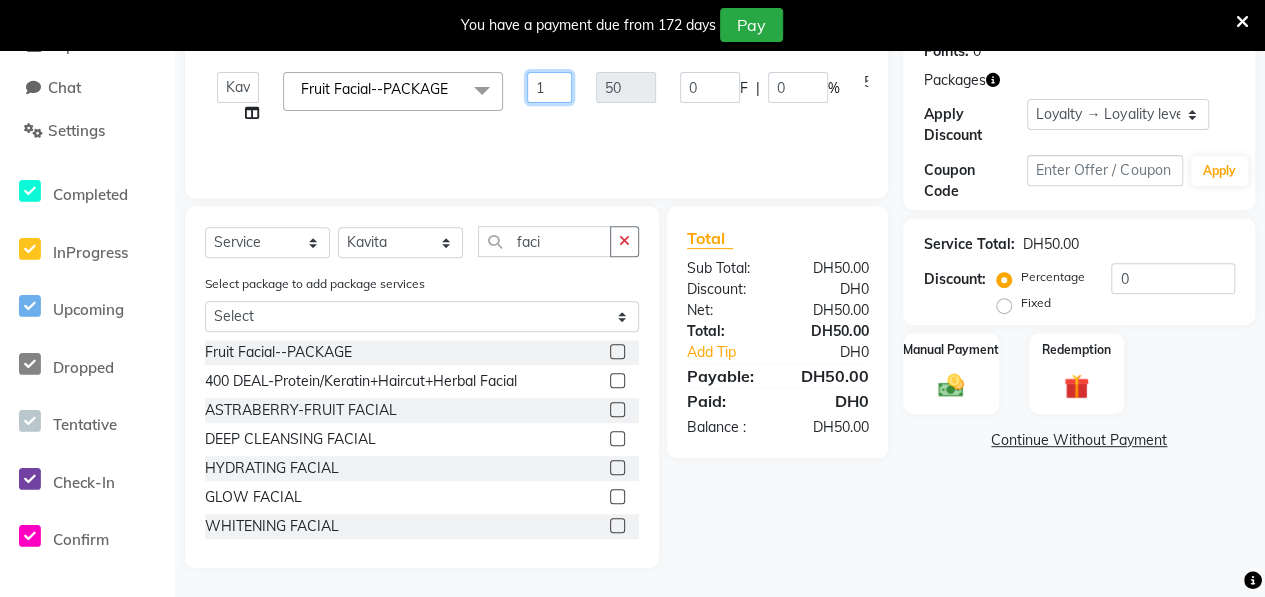 click on "1" 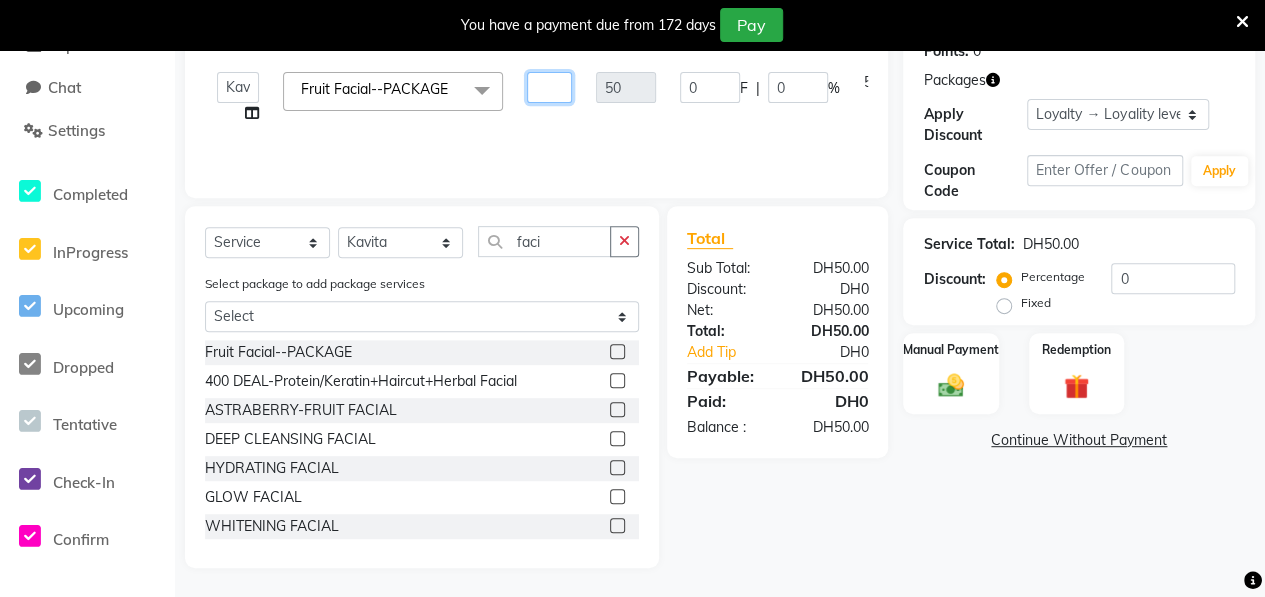 type on "2" 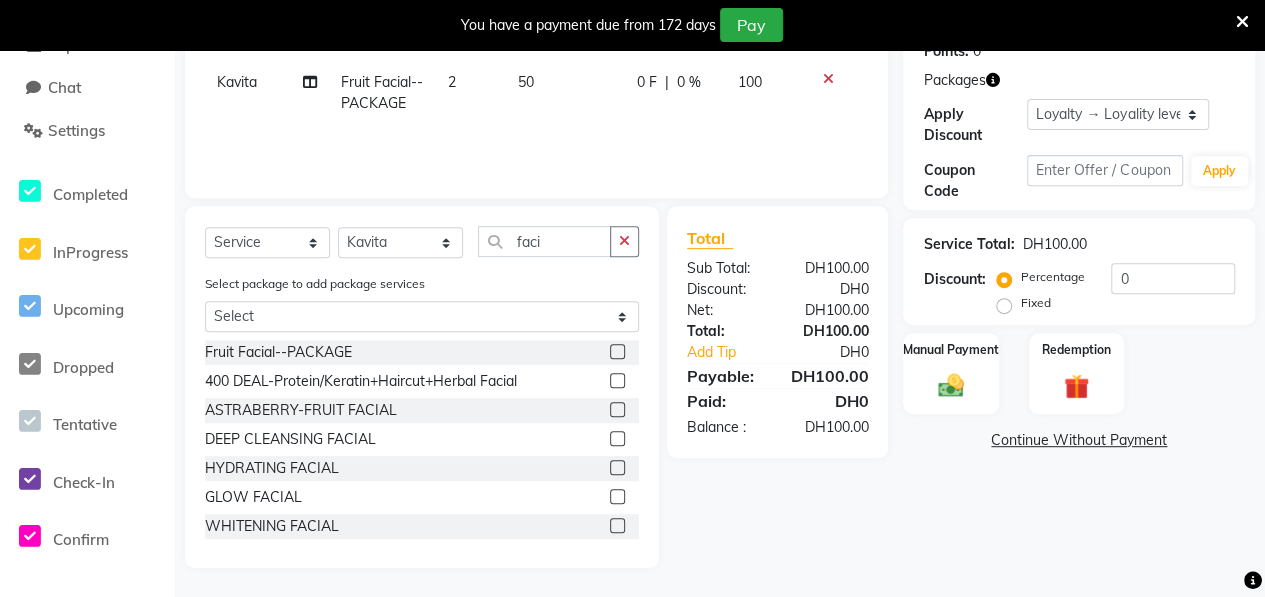 click on "[FIRST] Facial--PACKAGE 2 50 0 F | 0 % 100" 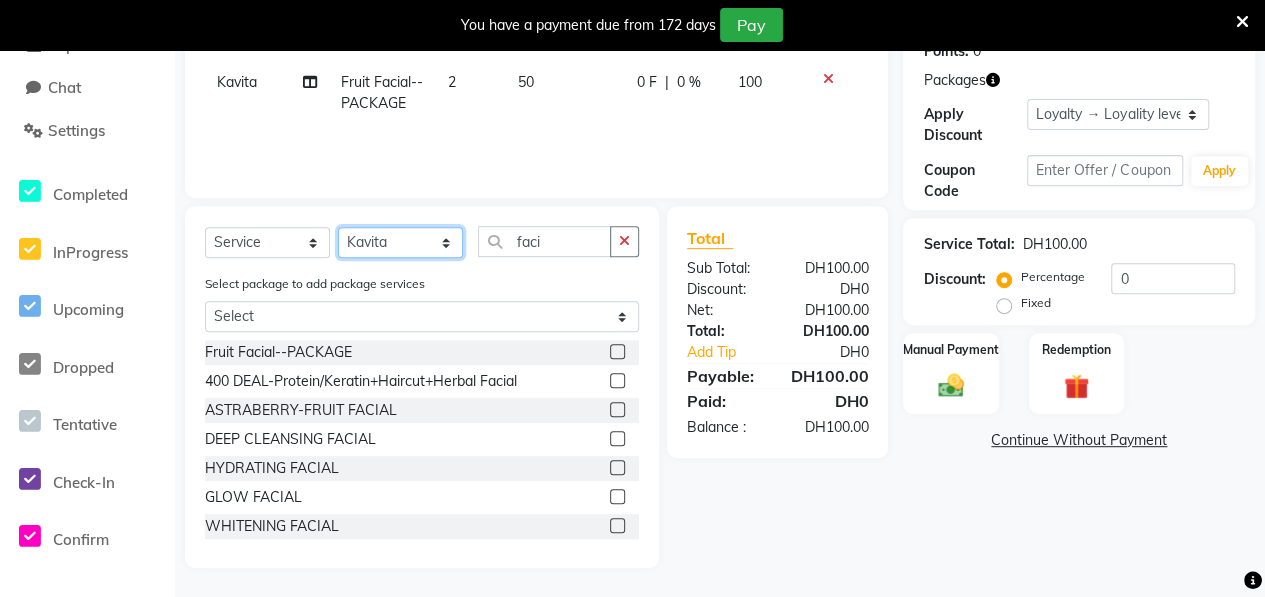 click on "Select Stylist ALWAHDA GIVE HOME SERVICE STAFF Kavita LAXMI Management Manisha Radha RECEPTION Riba Rimsha Samjhana SEEMA TRIAL STAFF" 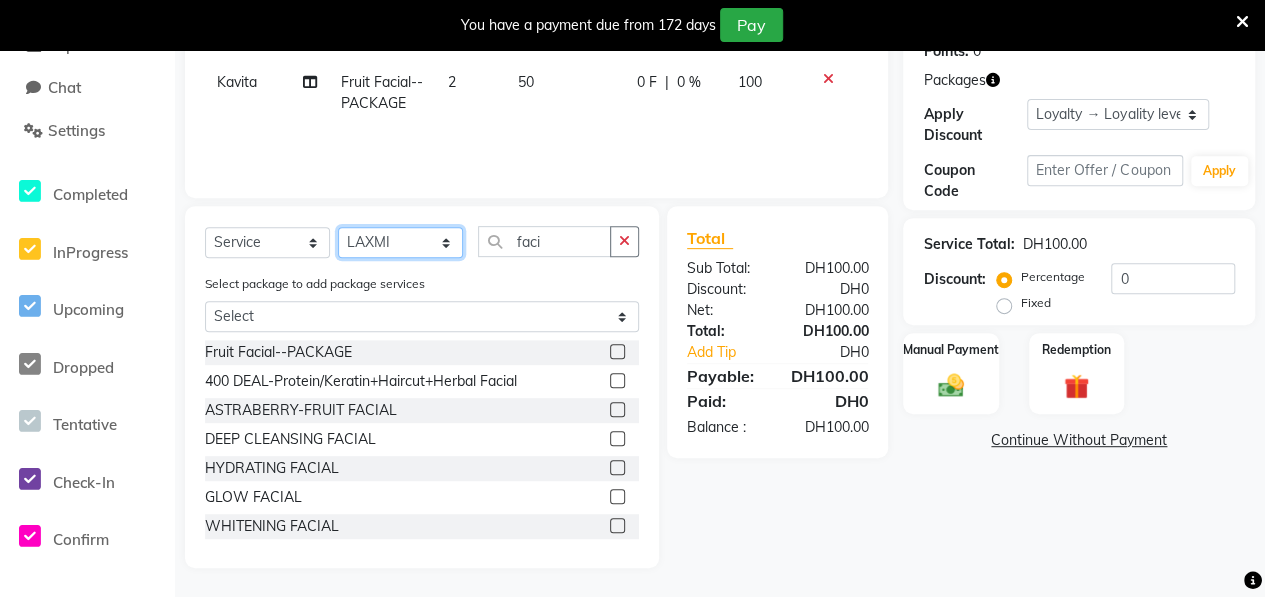 click on "Select Stylist ALWAHDA GIVE HOME SERVICE STAFF Kavita LAXMI Management Manisha Radha RECEPTION Riba Rimsha Samjhana SEEMA TRIAL STAFF" 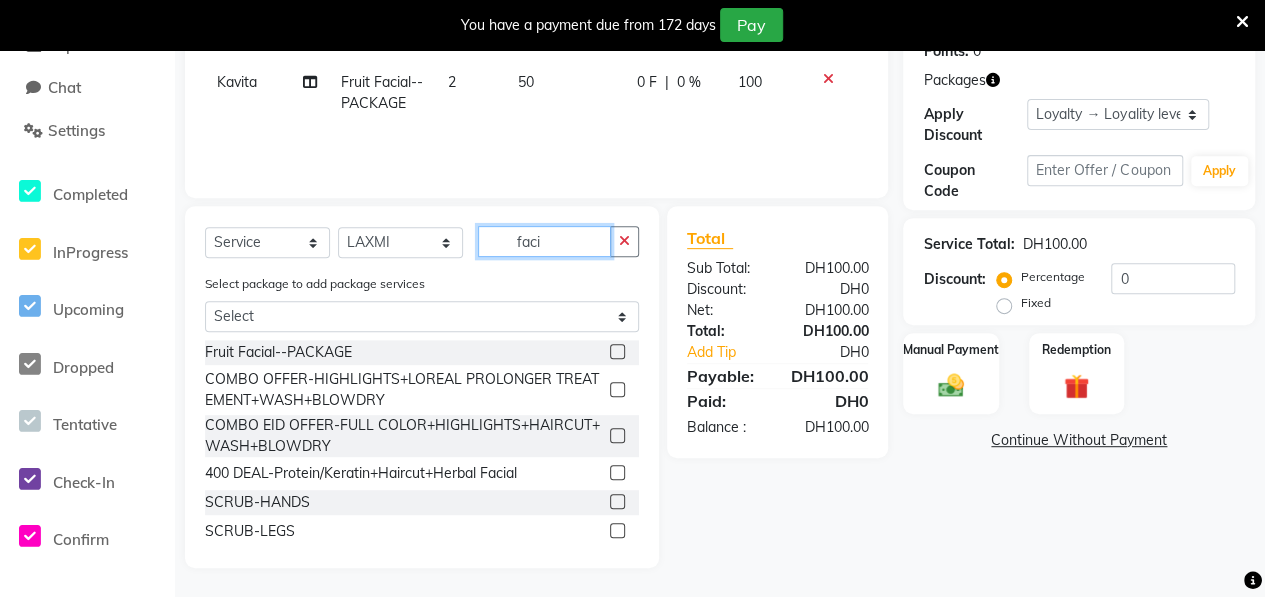 click on "faci" 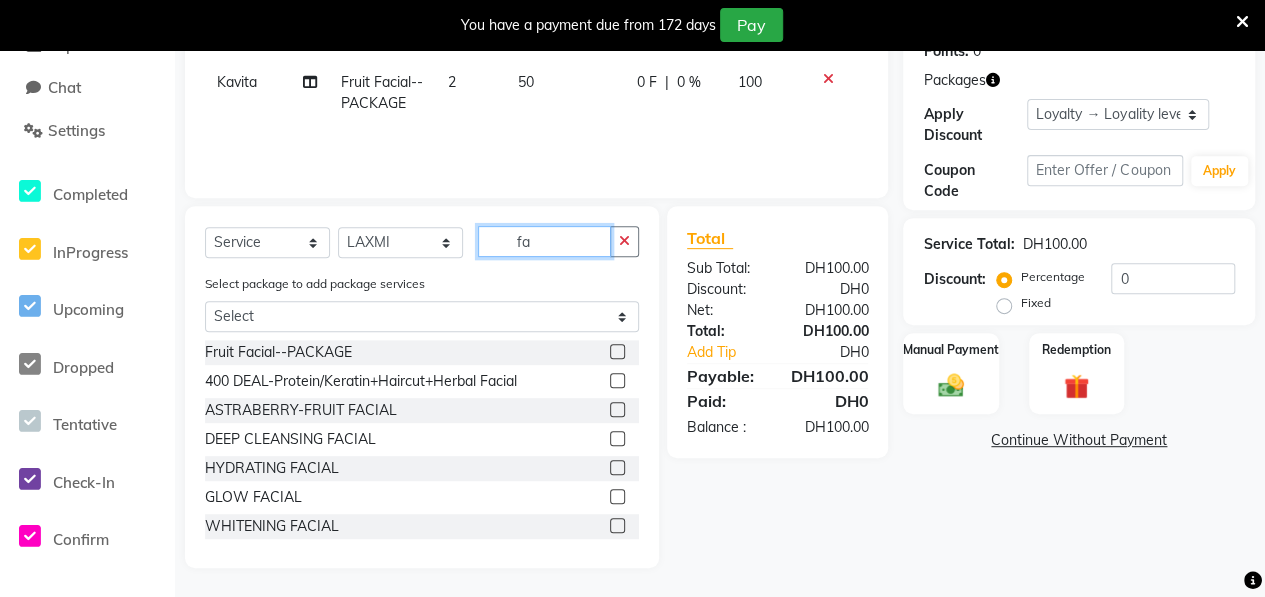 type on "f" 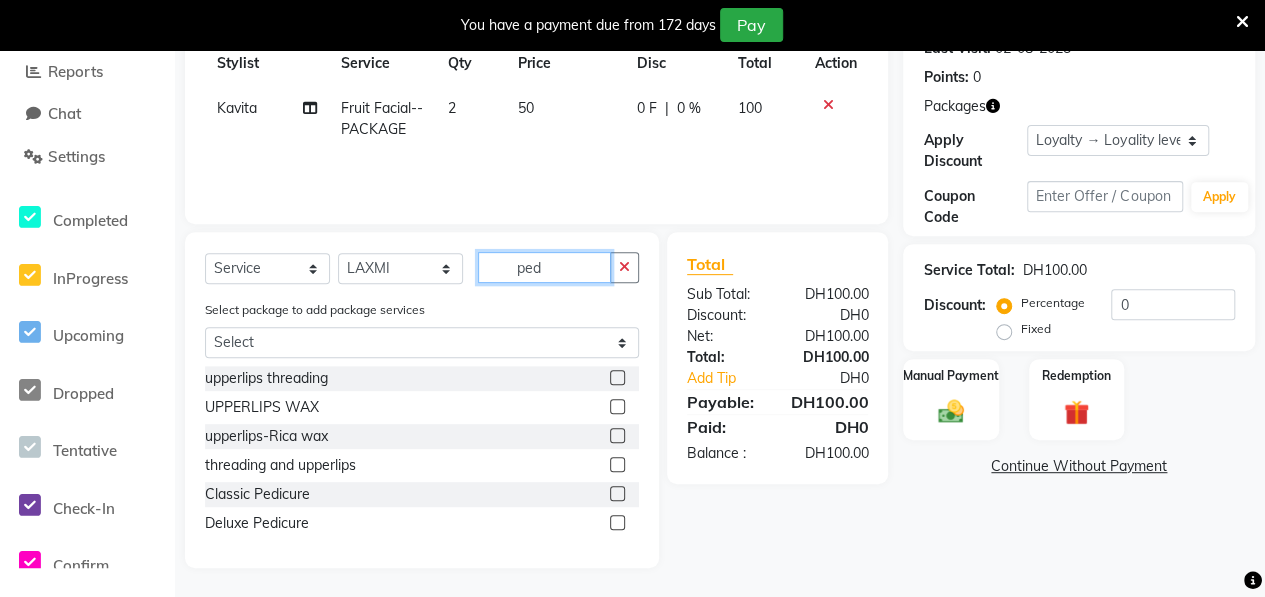 scroll, scrollTop: 208, scrollLeft: 0, axis: vertical 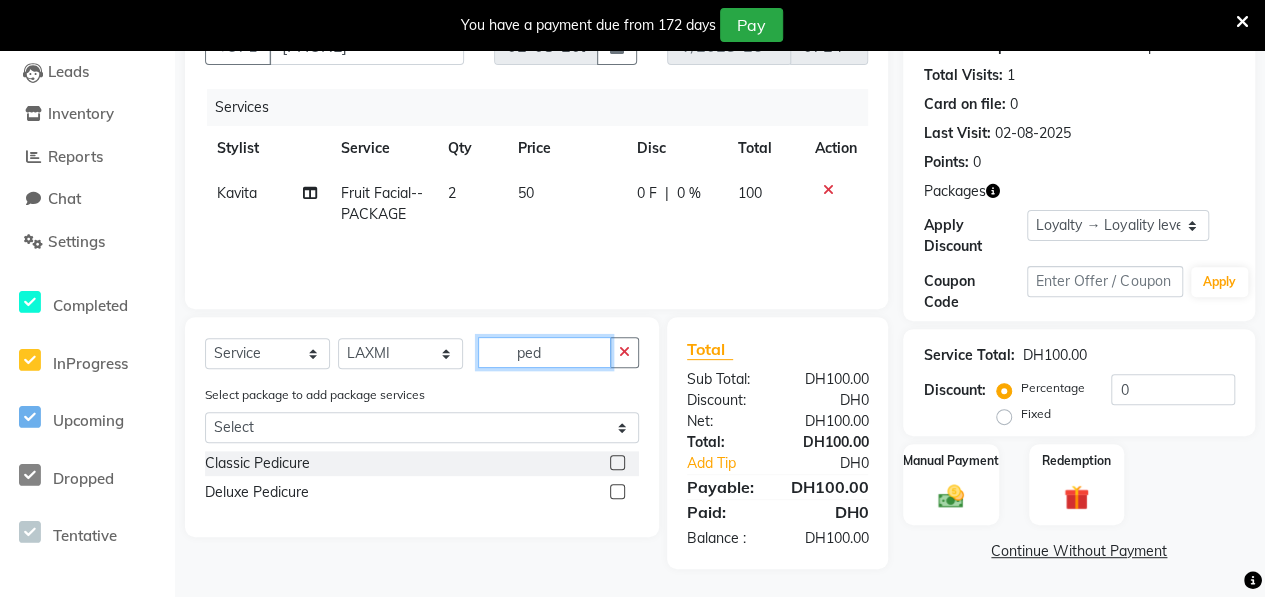 type on "ped" 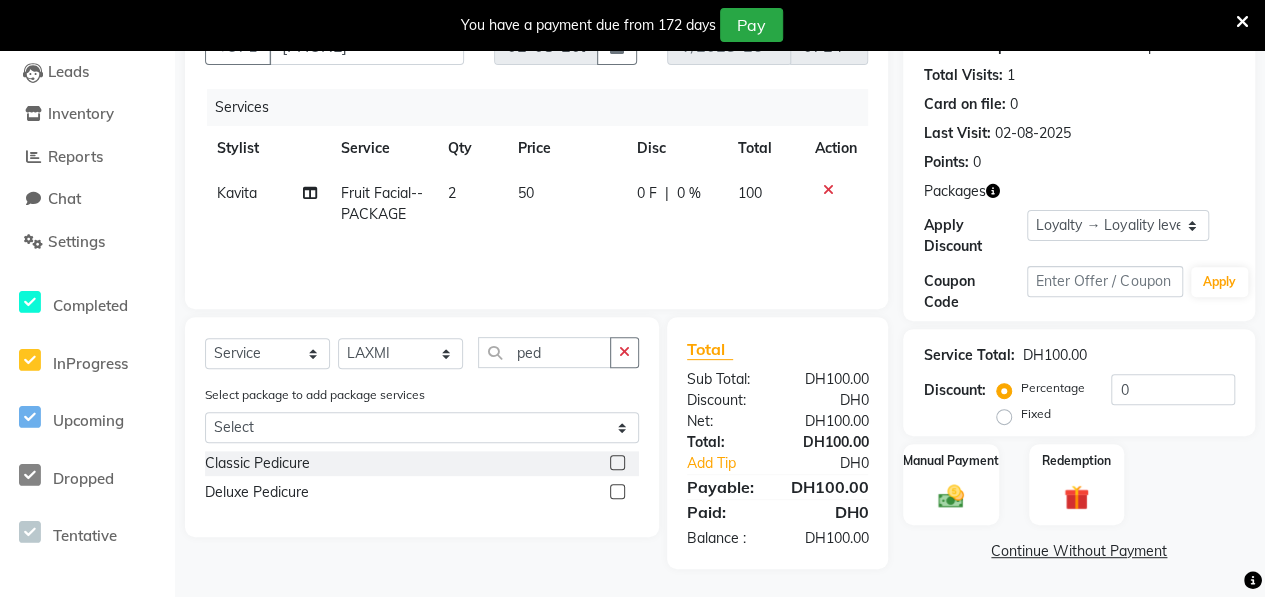 click 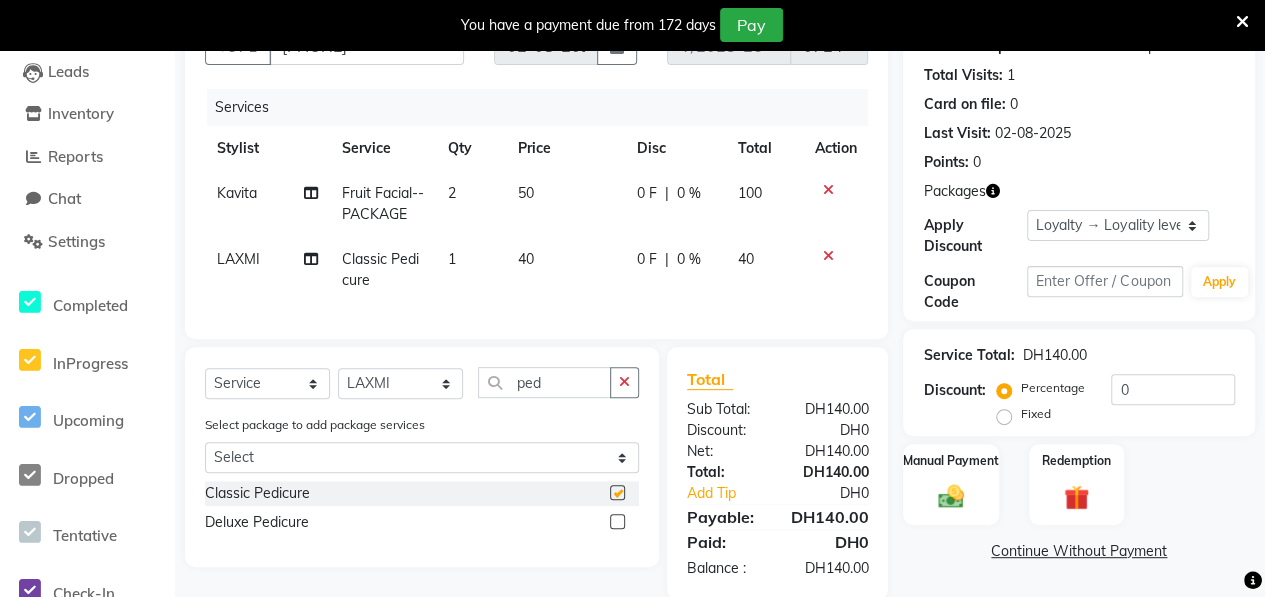 checkbox on "false" 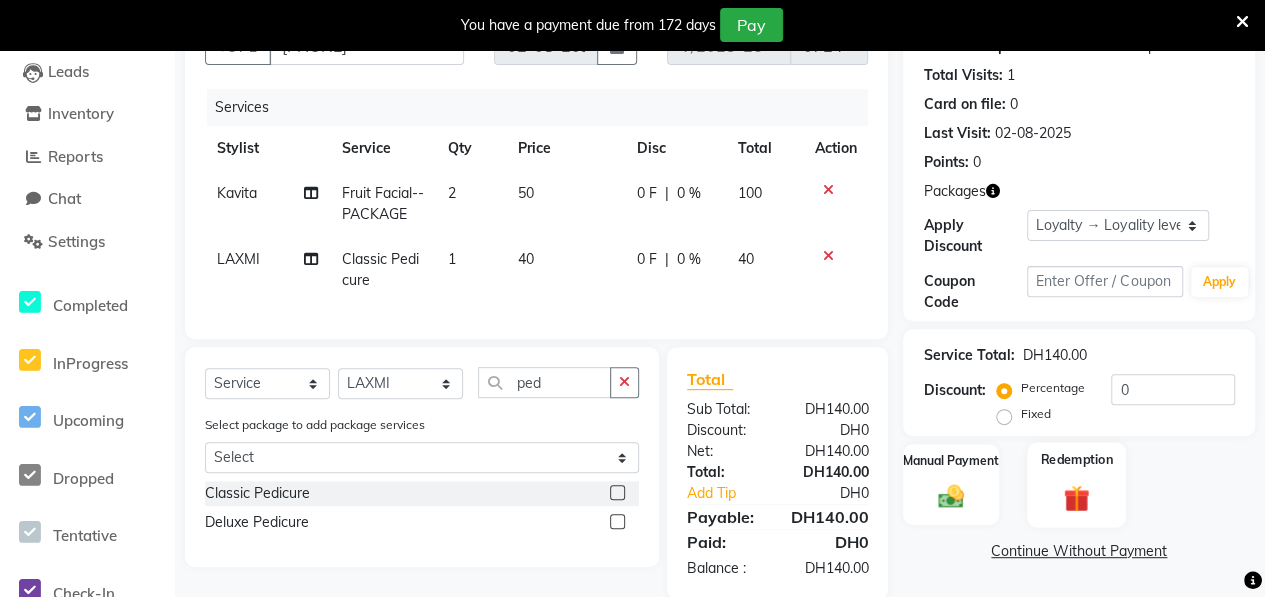 click on "Redemption" 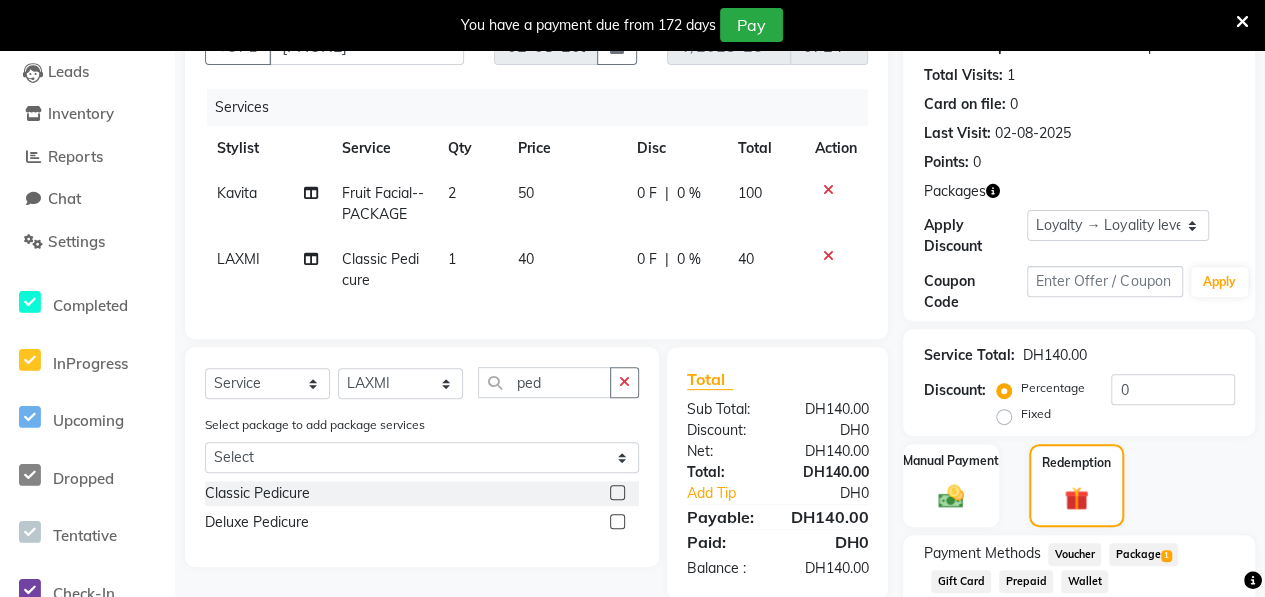 click on "Package  1" 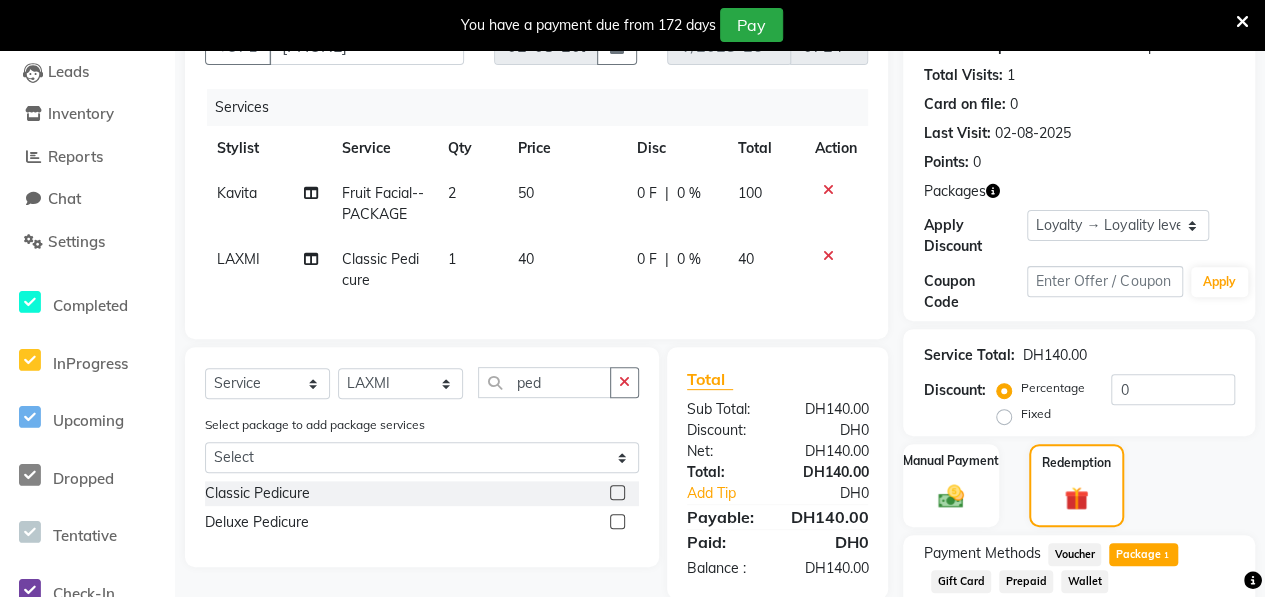 scroll, scrollTop: 429, scrollLeft: 0, axis: vertical 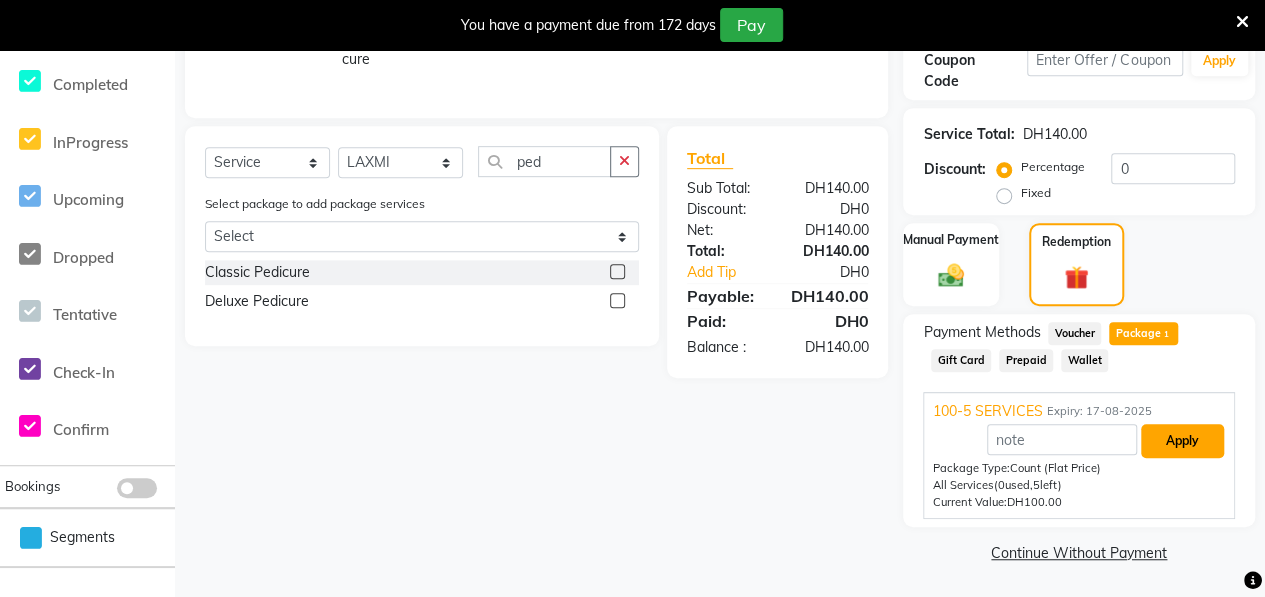 click on "Apply" at bounding box center (1182, 441) 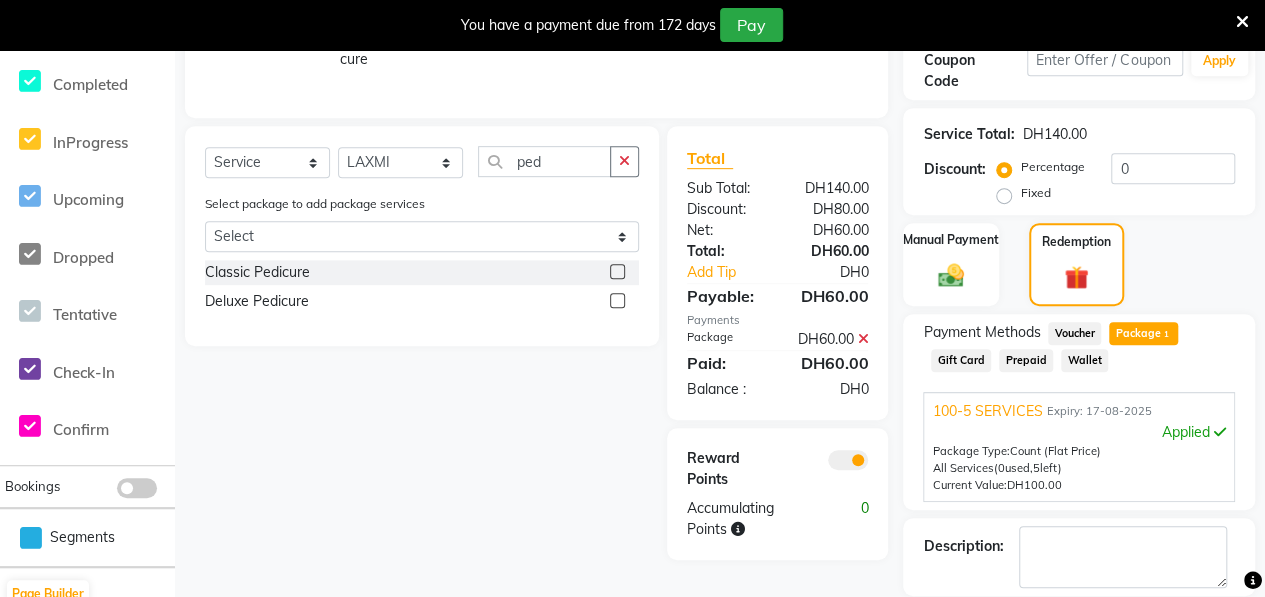 scroll, scrollTop: 524, scrollLeft: 0, axis: vertical 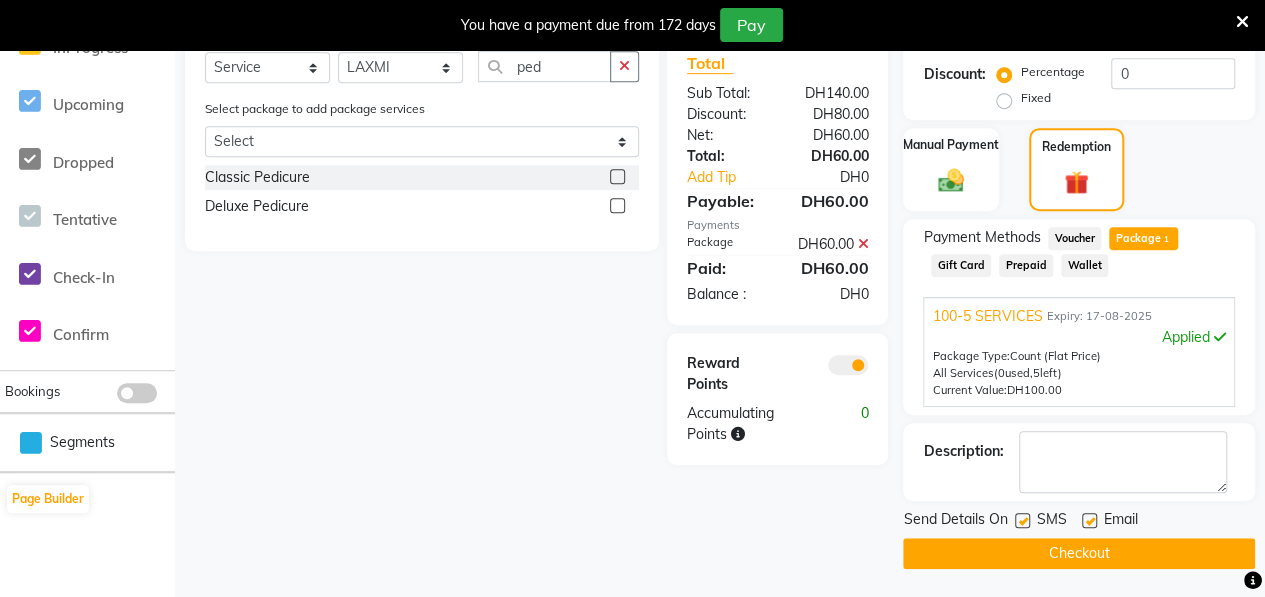 click on "Checkout" 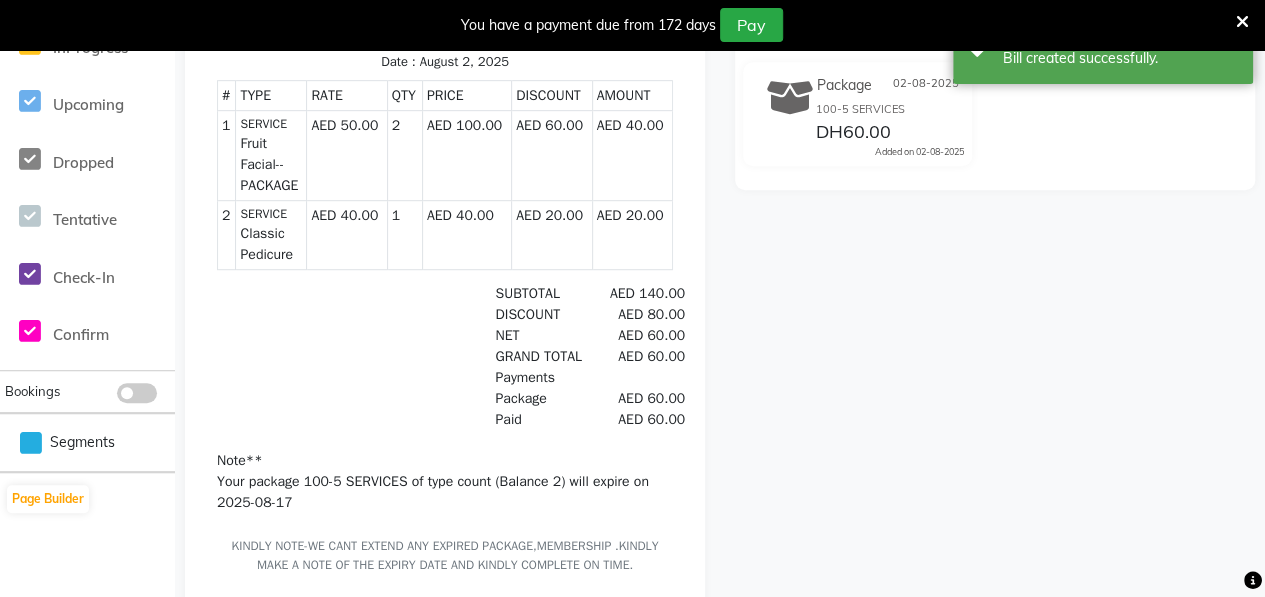 scroll, scrollTop: 1, scrollLeft: 0, axis: vertical 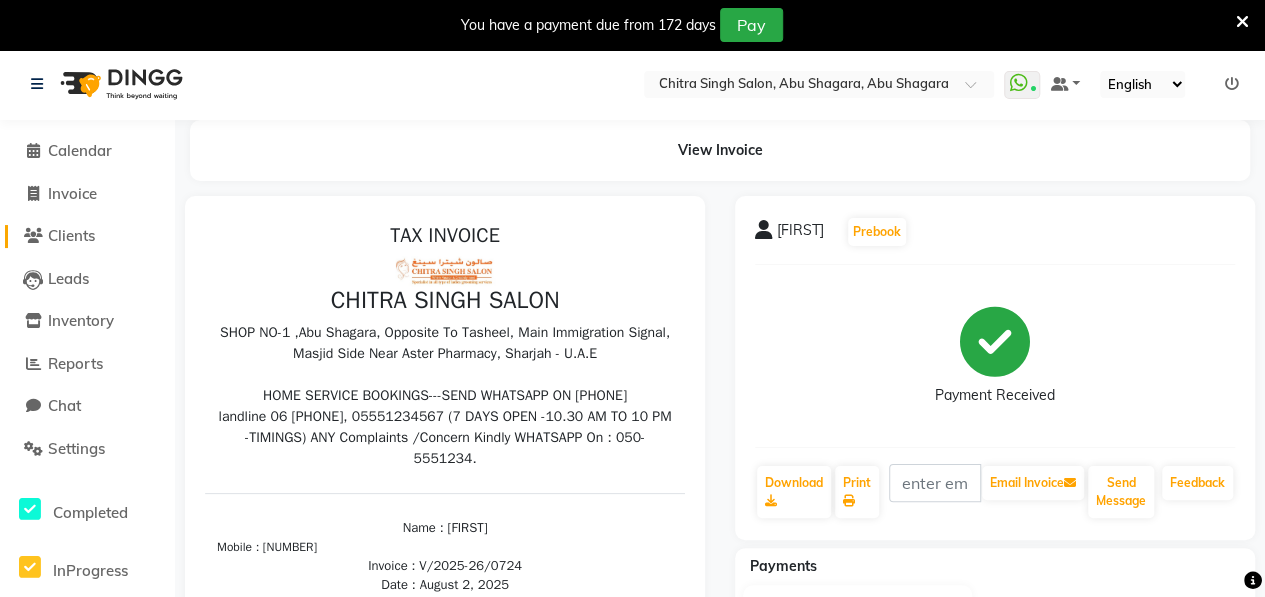 click on "Clients" 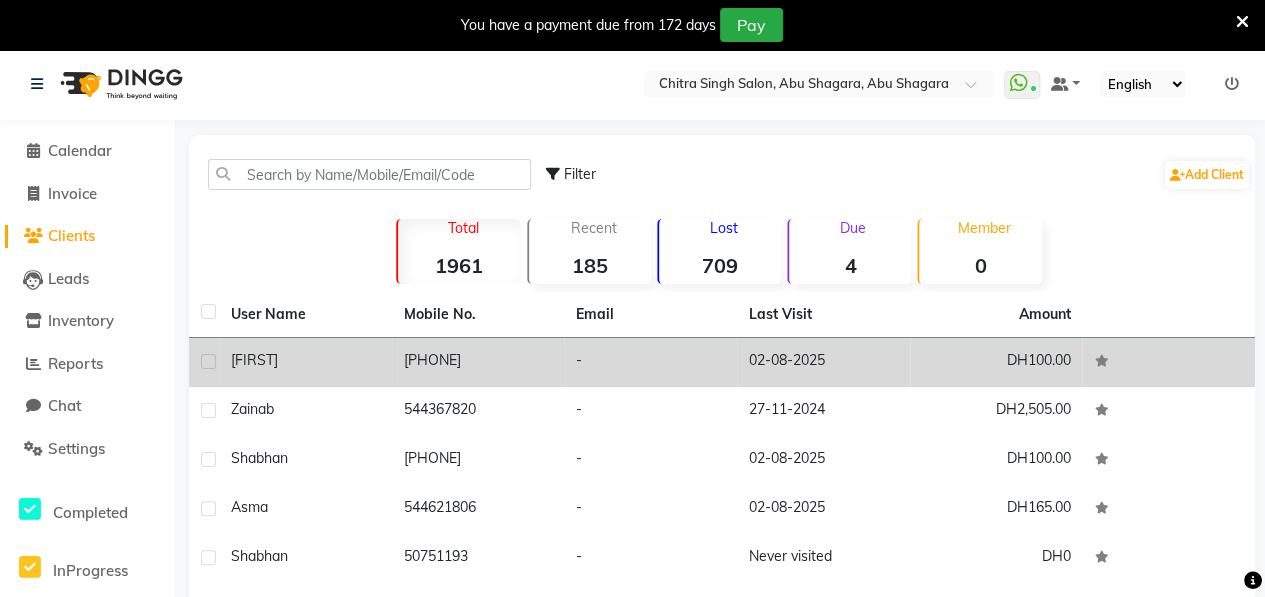 click on "[FIRST]" 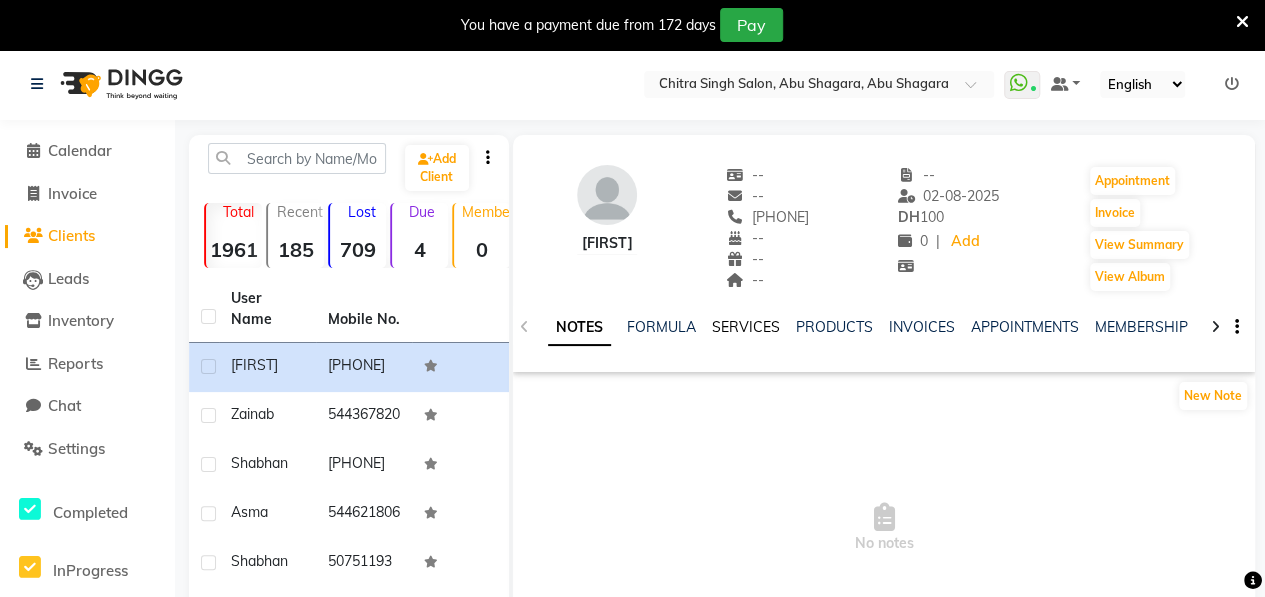 click on "SERVICES" 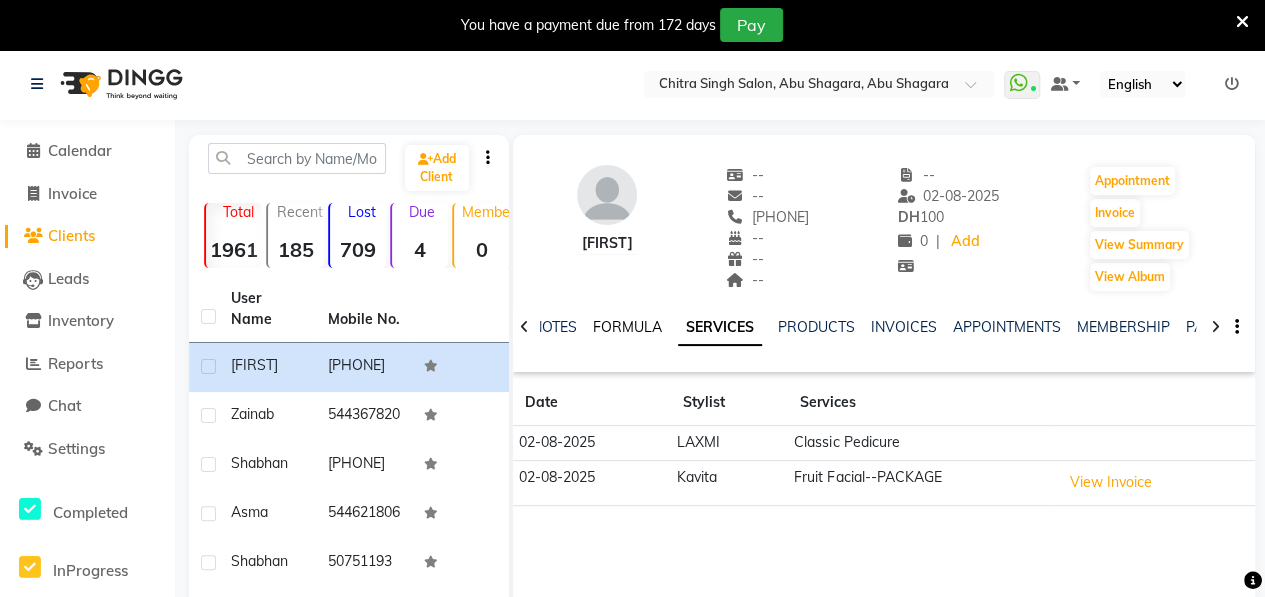 click on "FORMULA" 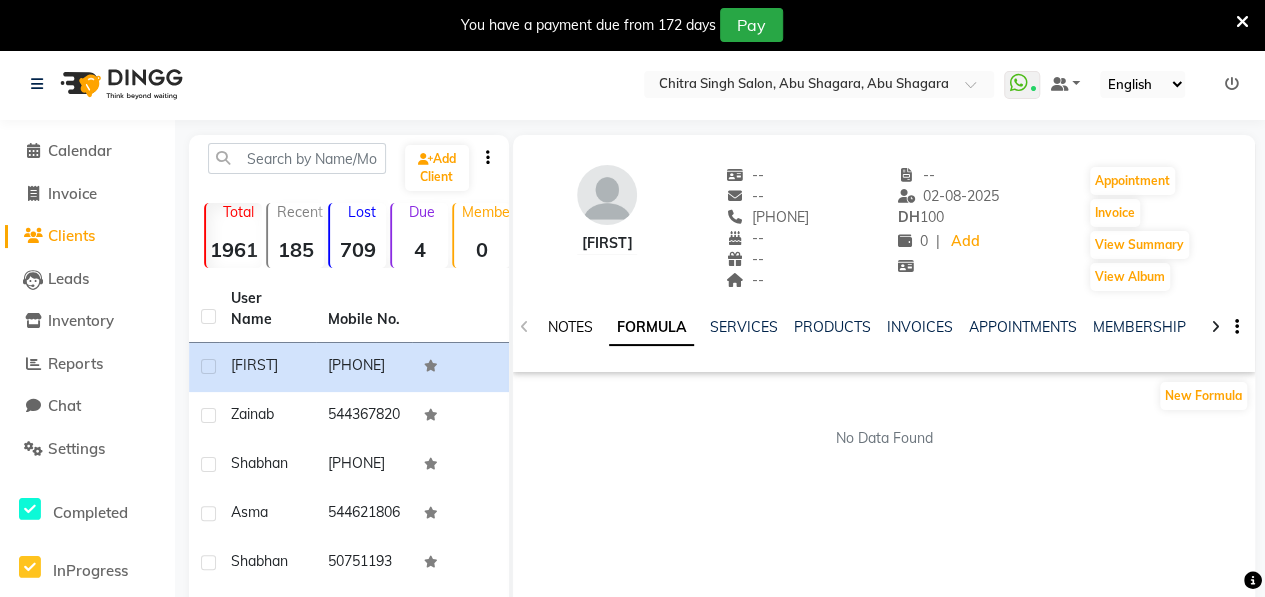 click on "NOTES" 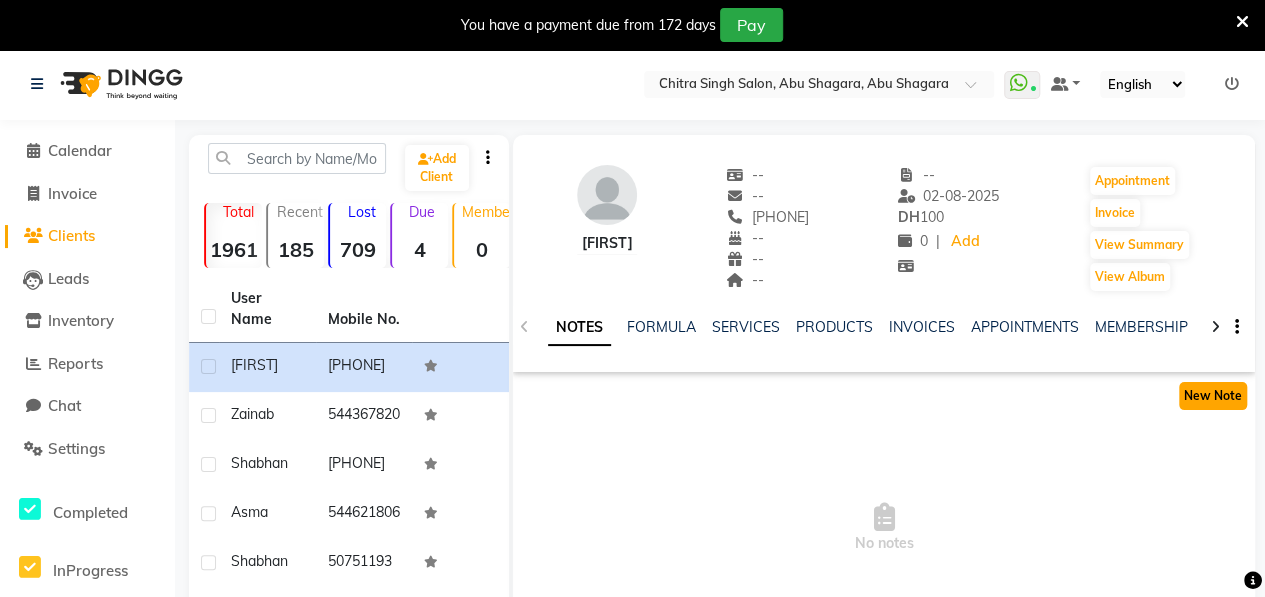 click on "New Note" 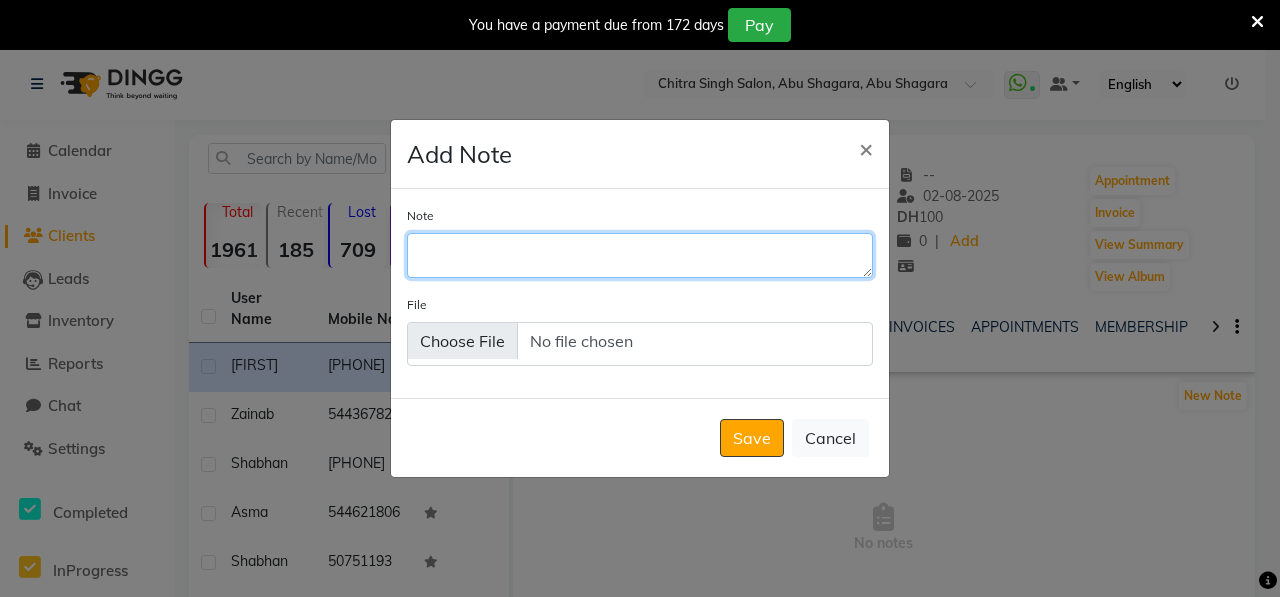 click on "Note" at bounding box center (640, 255) 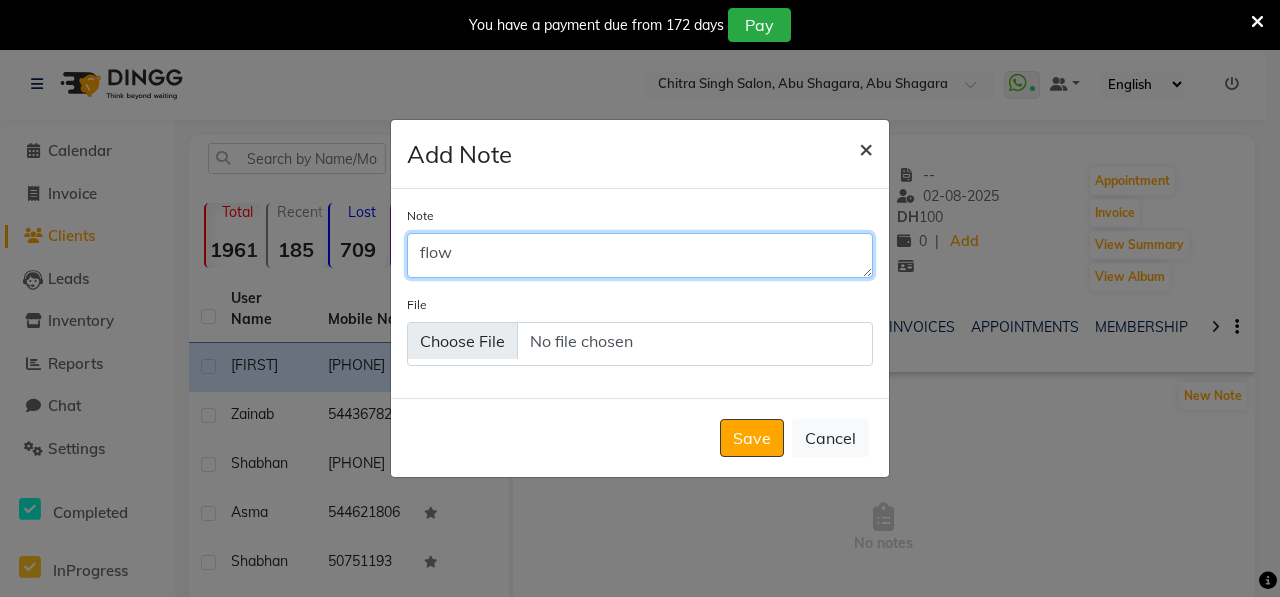 type on "flow" 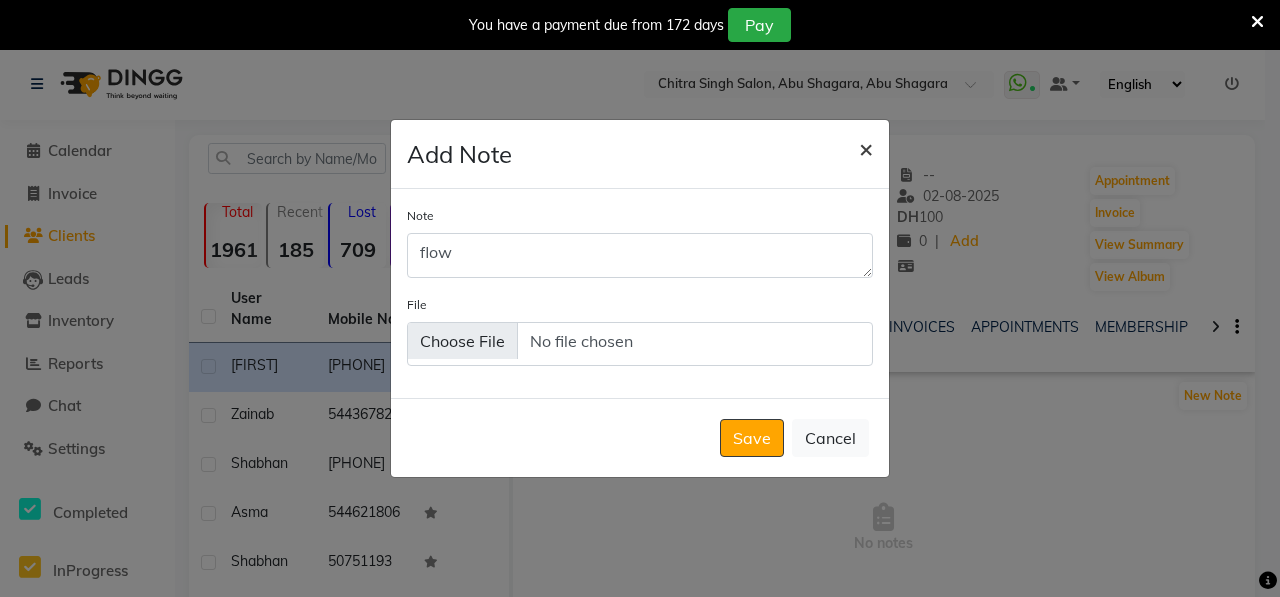 click on "×" 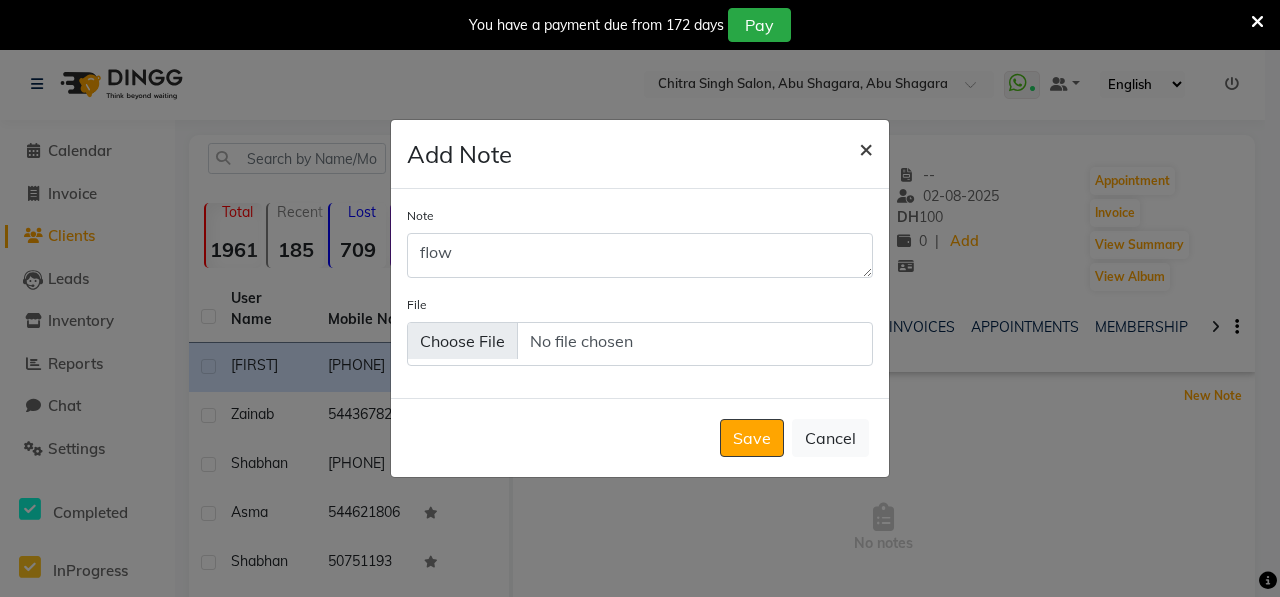 type 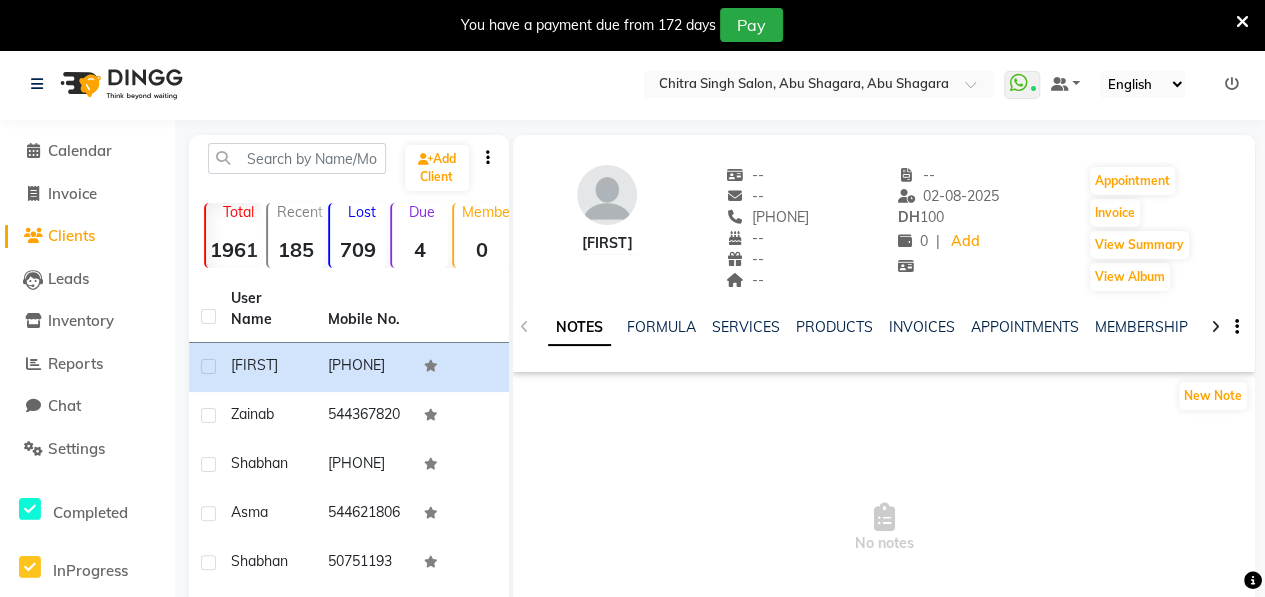 click on "NOTES FORMULA SERVICES PRODUCTS INVOICES APPOINTMENTS MEMBERSHIP PACKAGES VOUCHERS GIFTCARDS POINTS FORMS FAMILY CARDS WALLET" 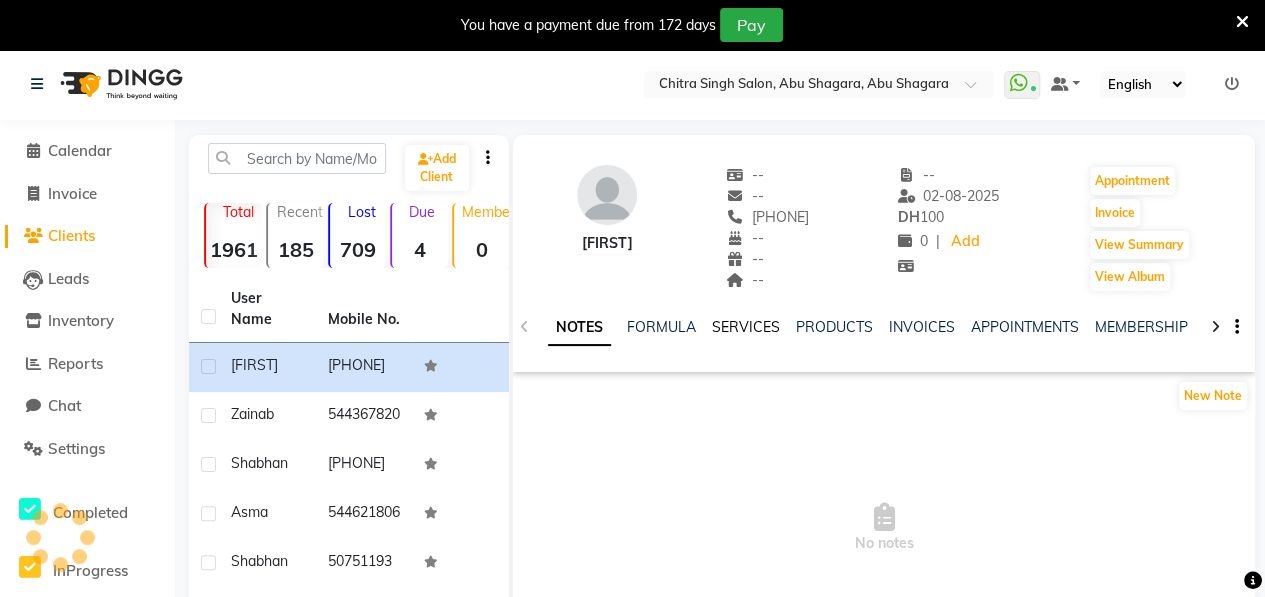 click on "SERVICES" 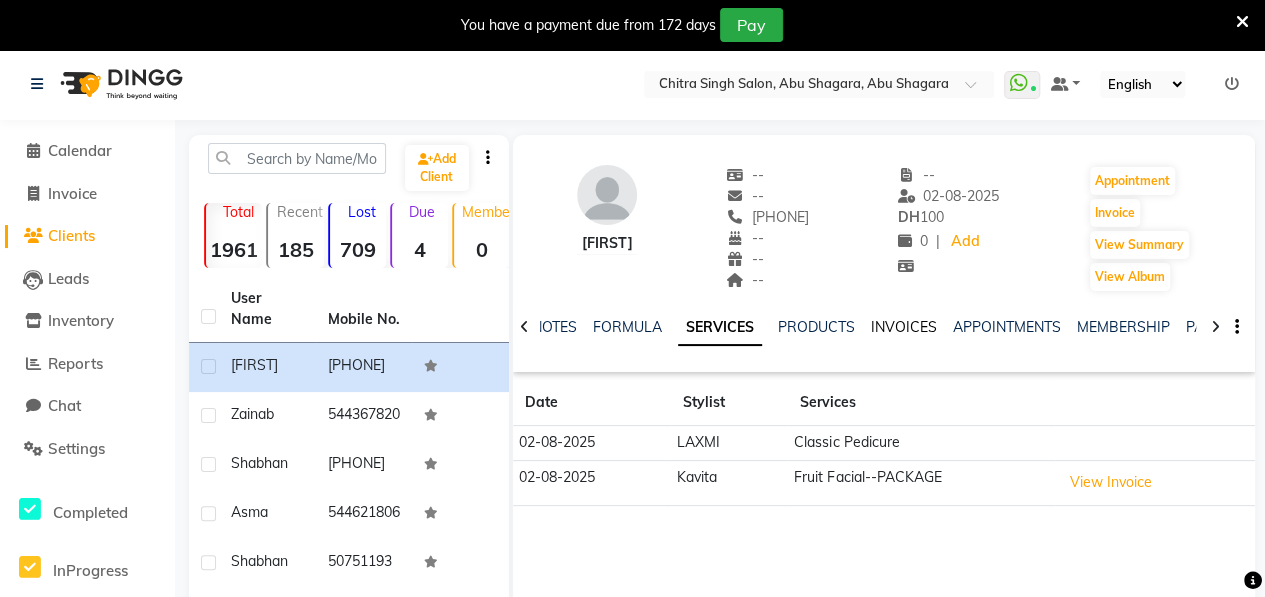 click on "INVOICES" 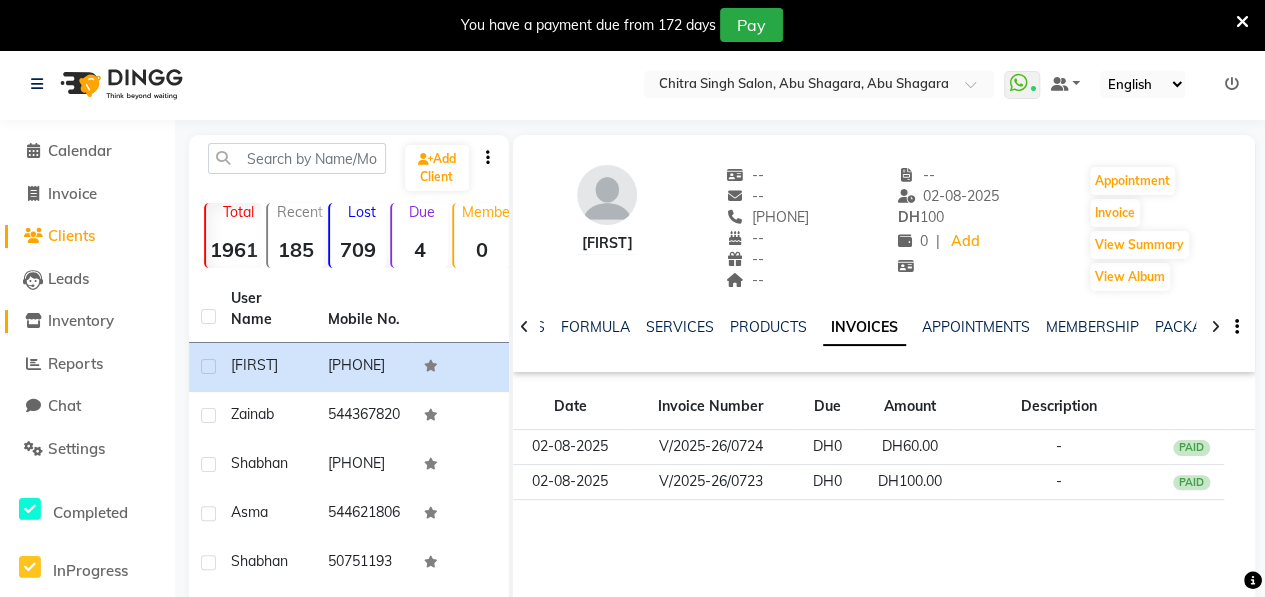 click on "Inventory" 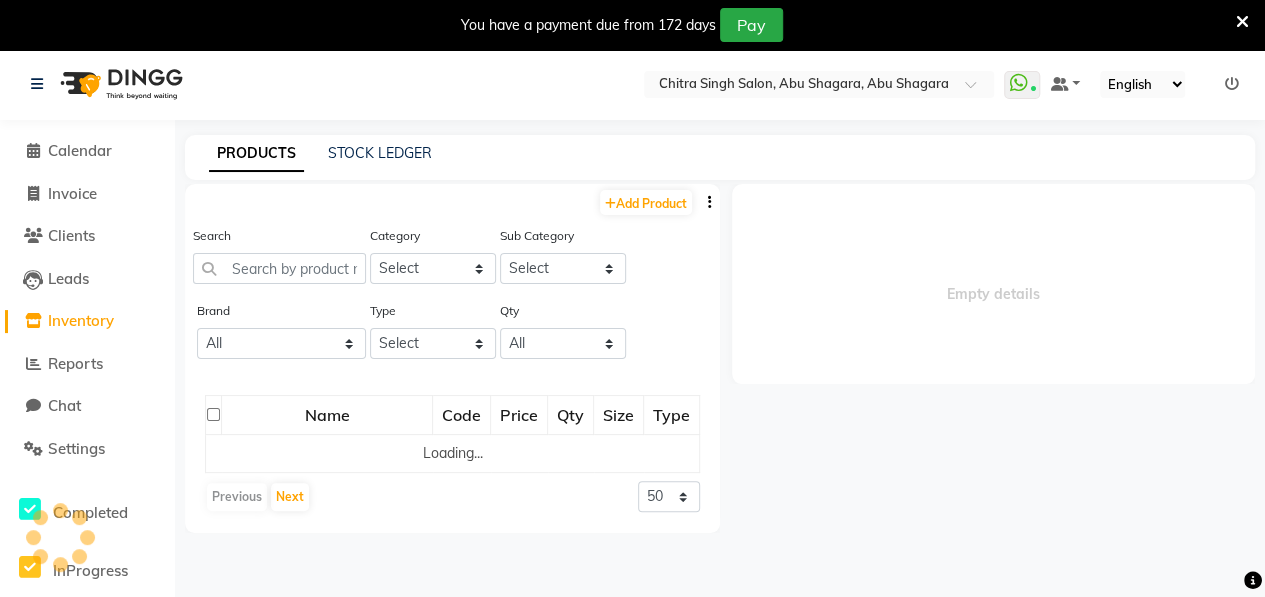select 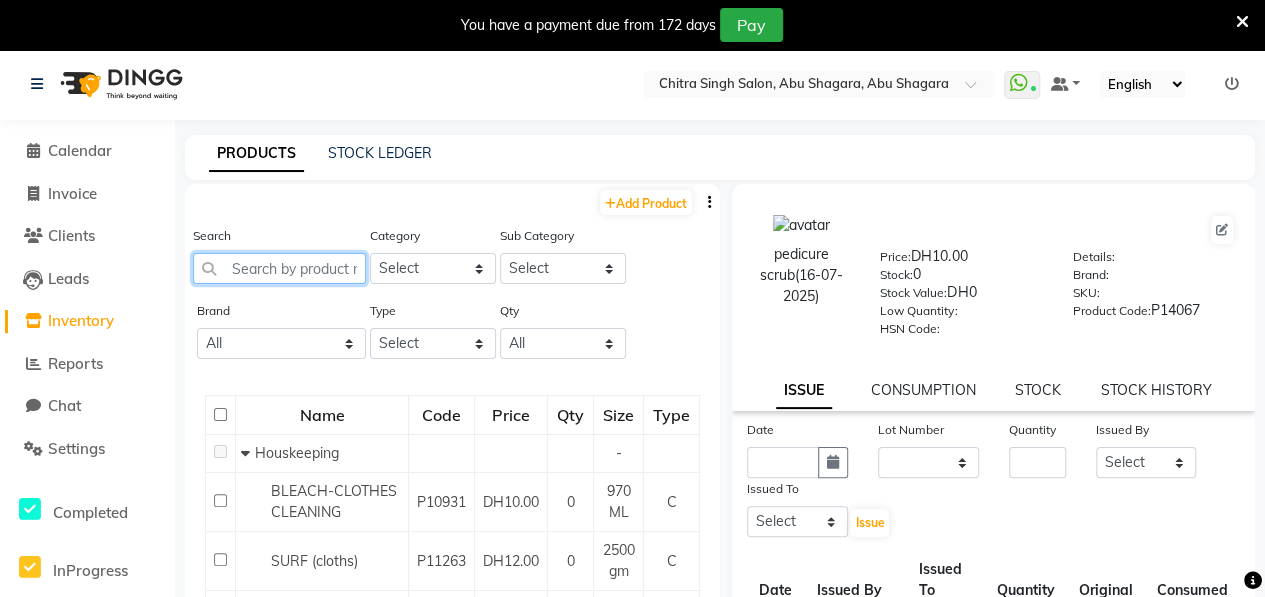 click 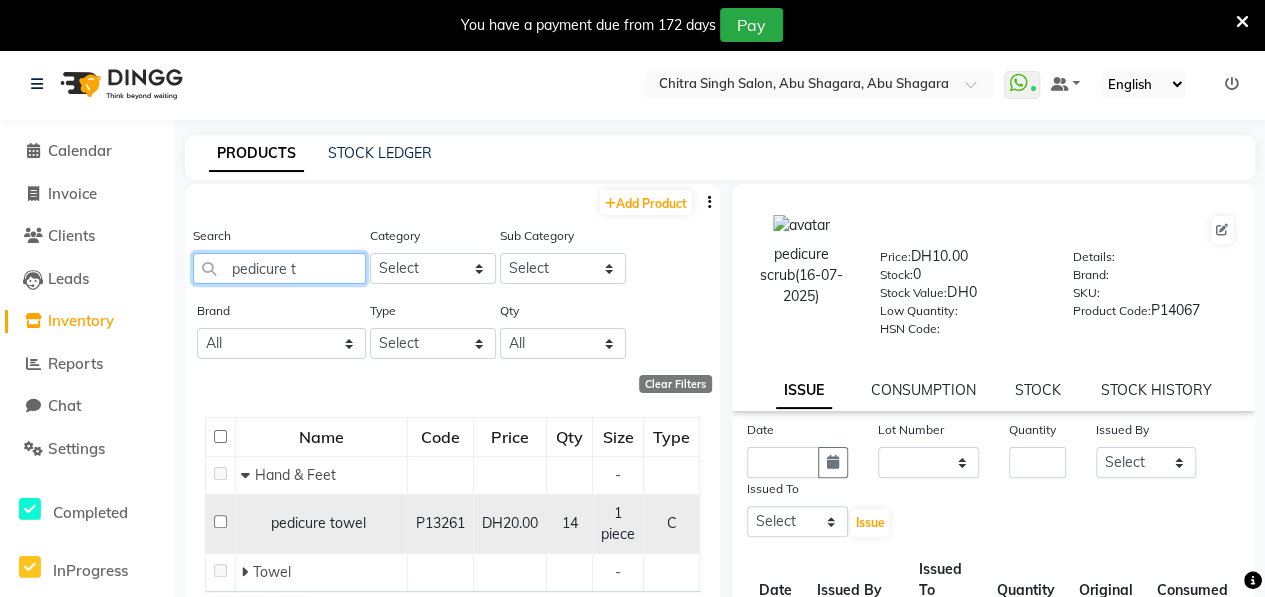 type on "pedicure t" 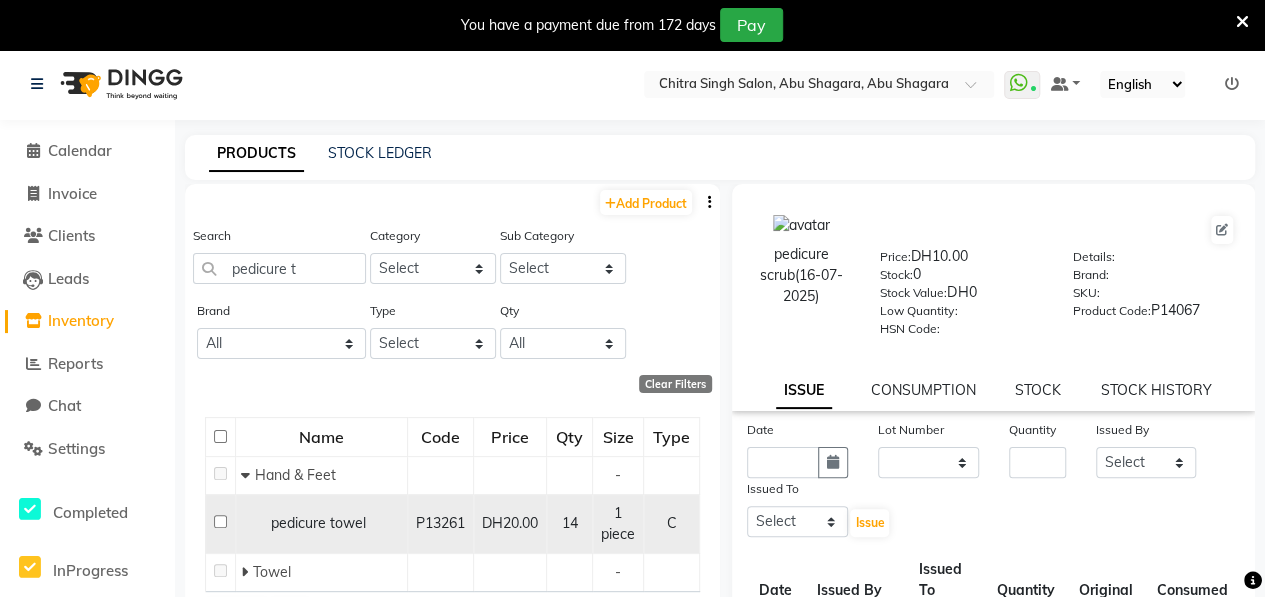 click 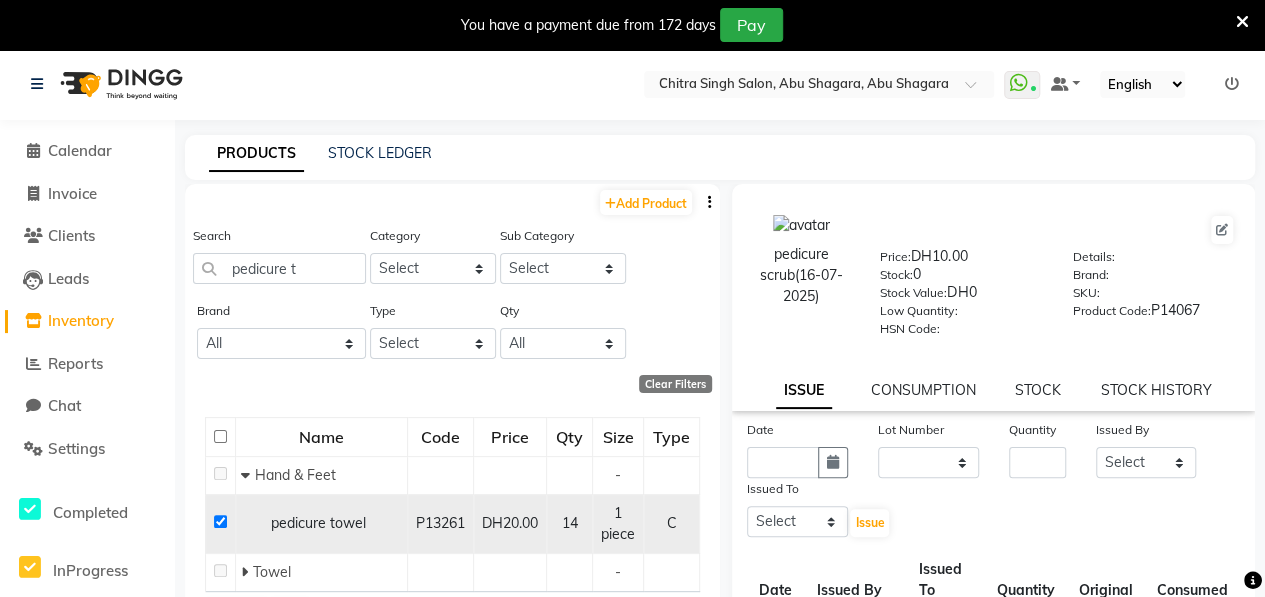 checkbox on "true" 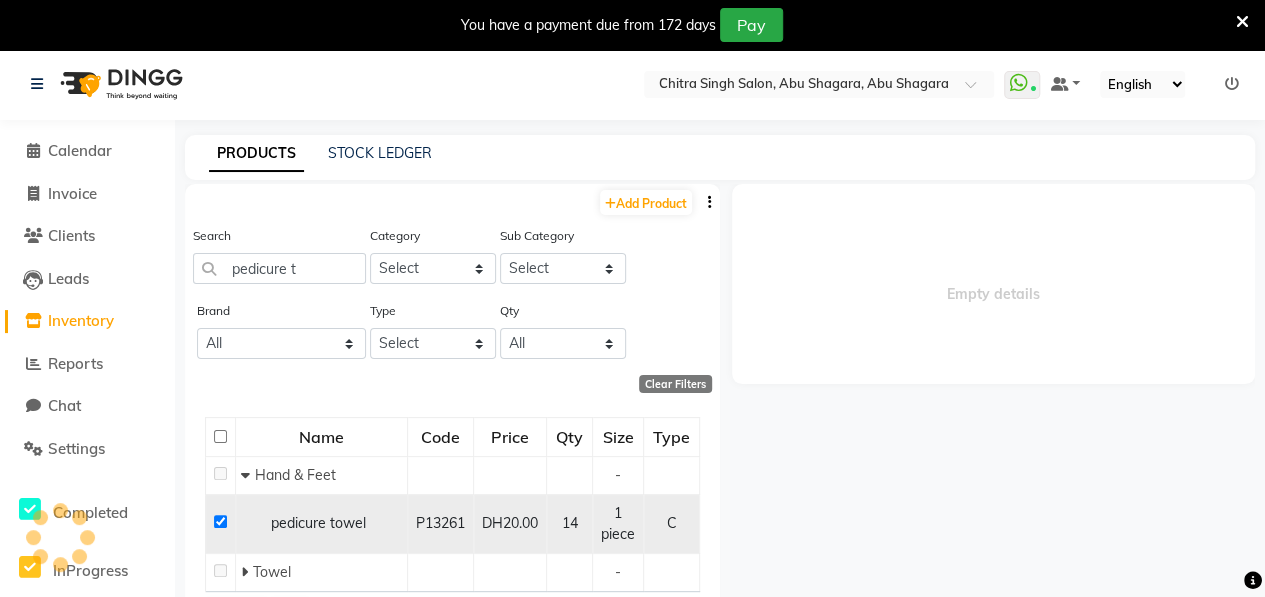 select 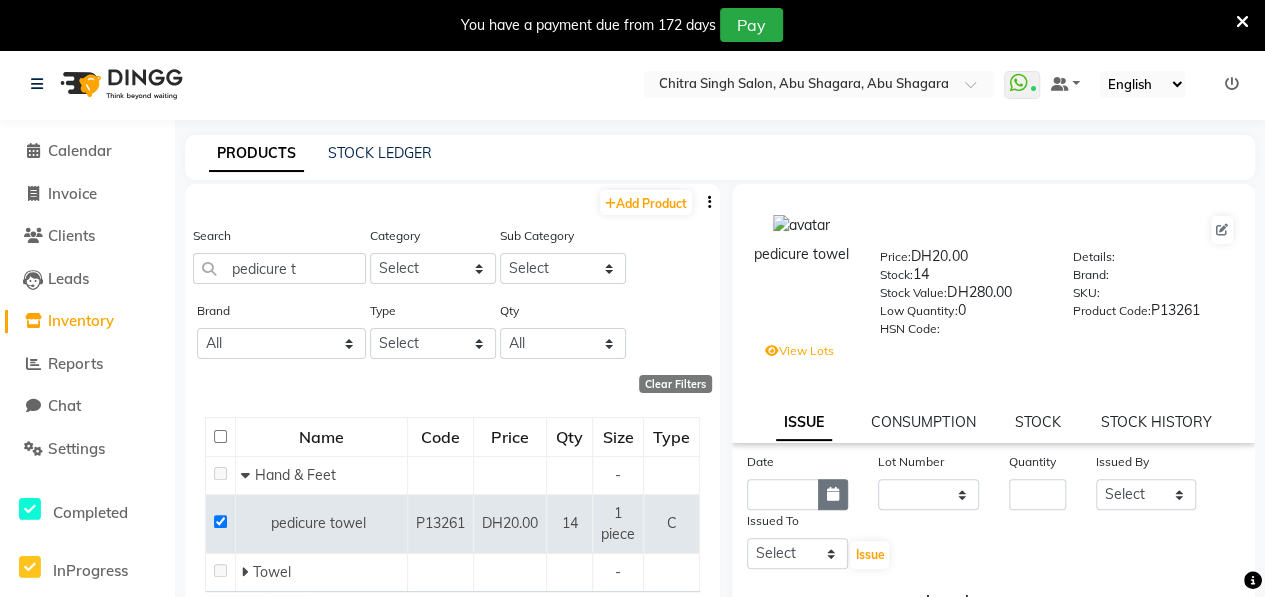 click 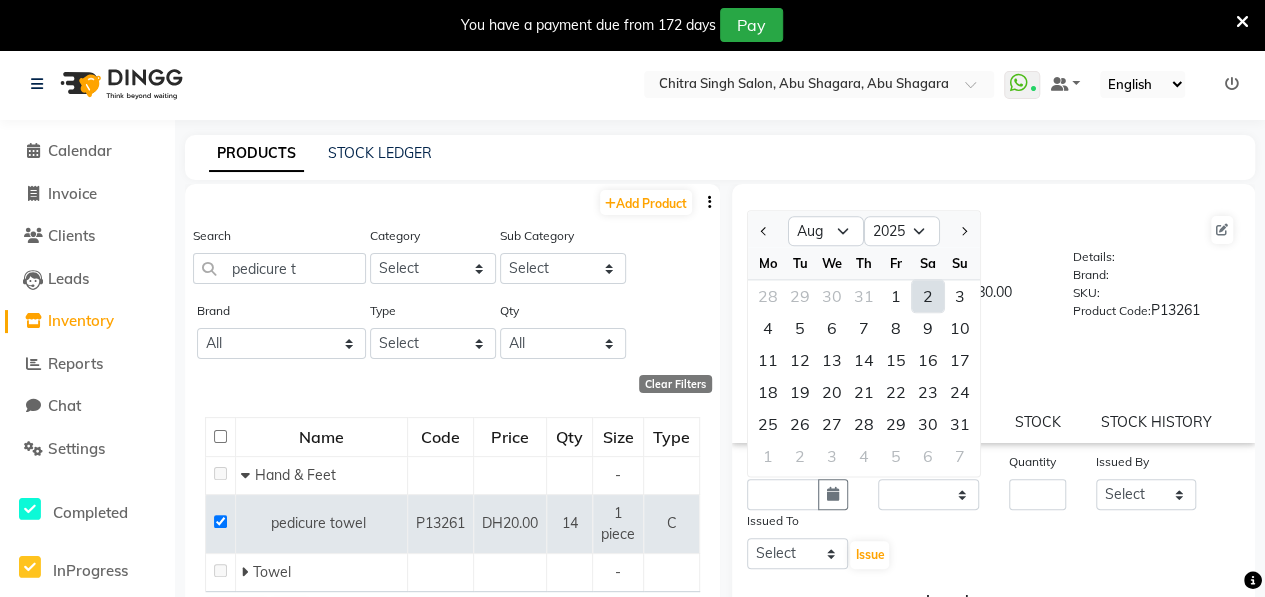 click on "2" 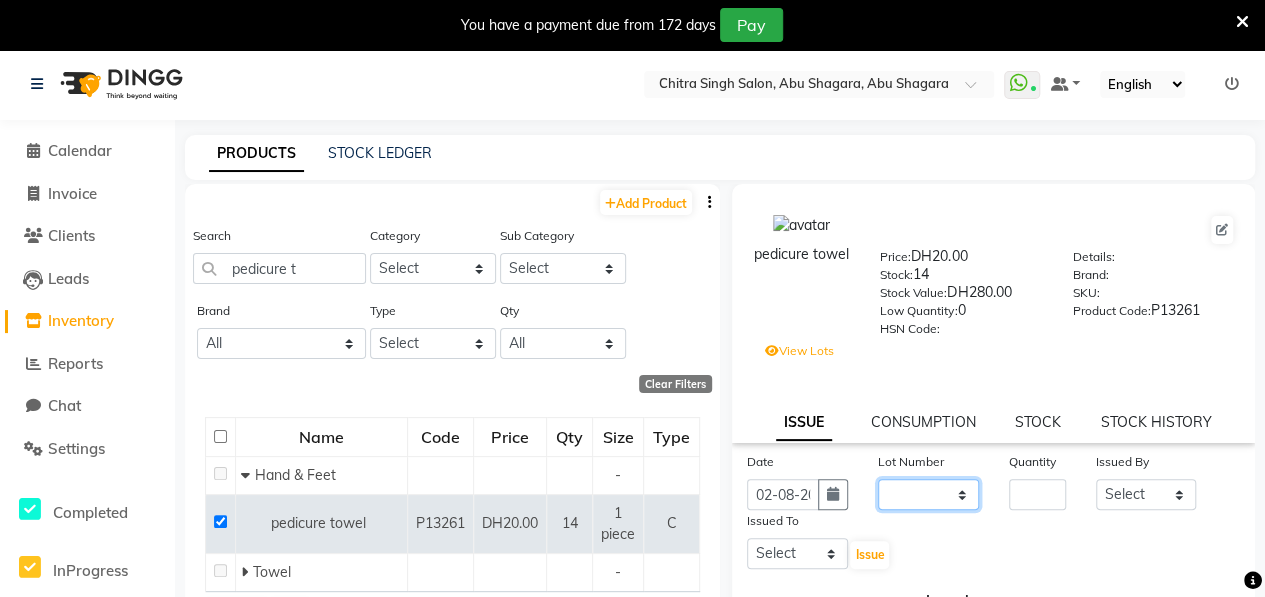 click on "None none /" 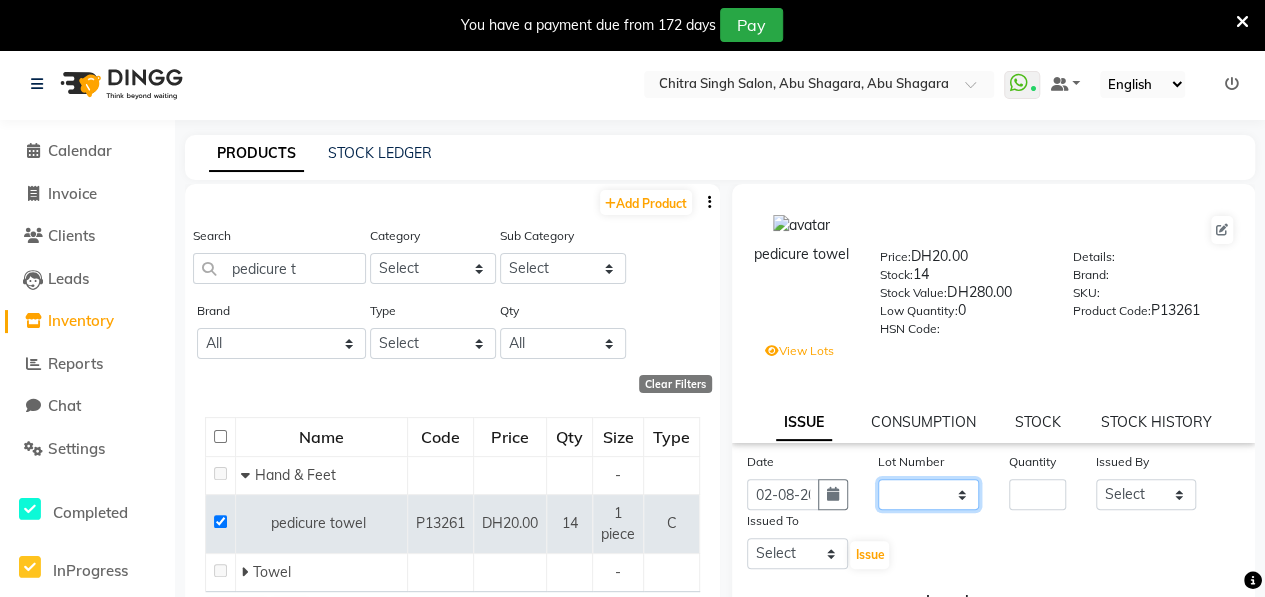 select on "0: null" 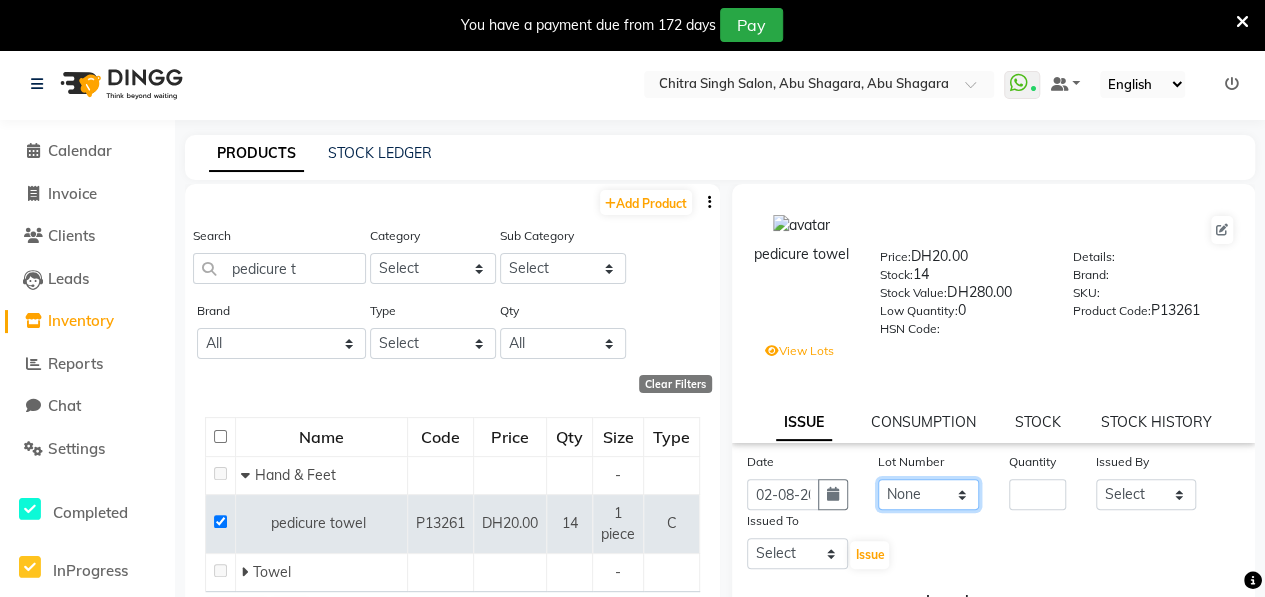 click on "None none /" 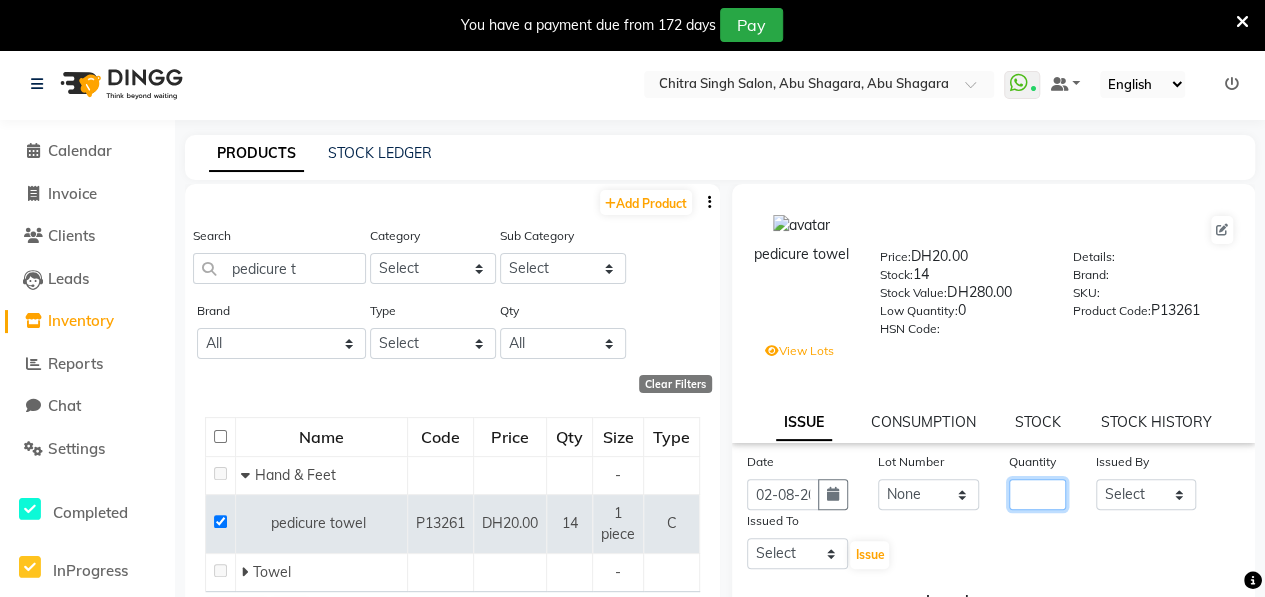 click 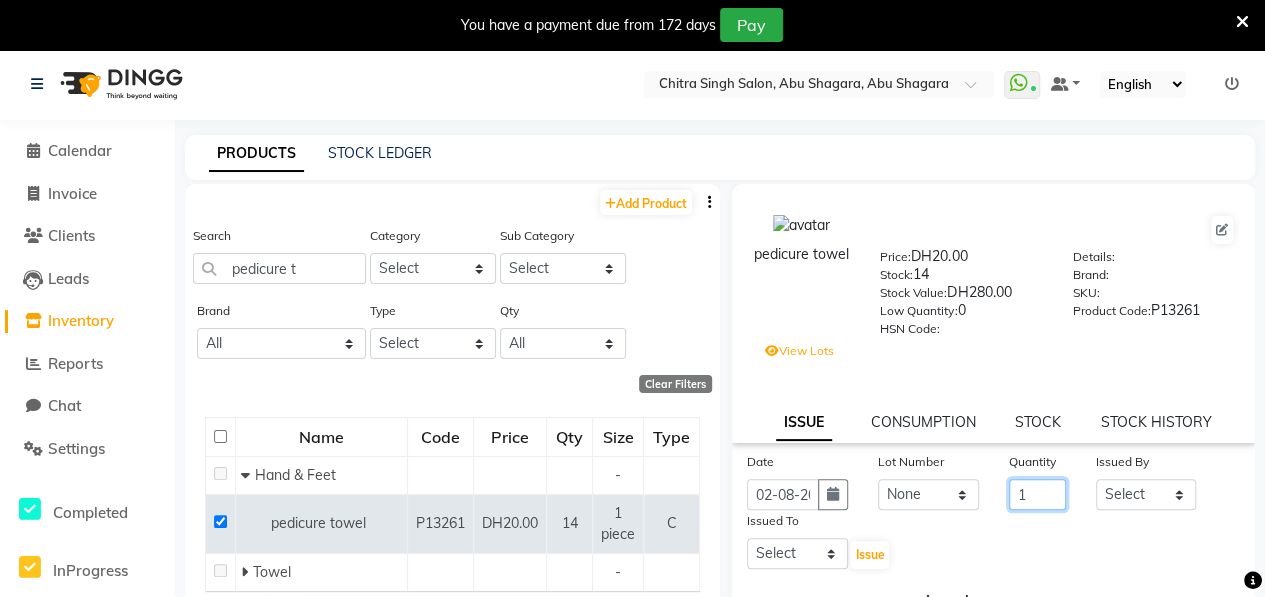type on "1" 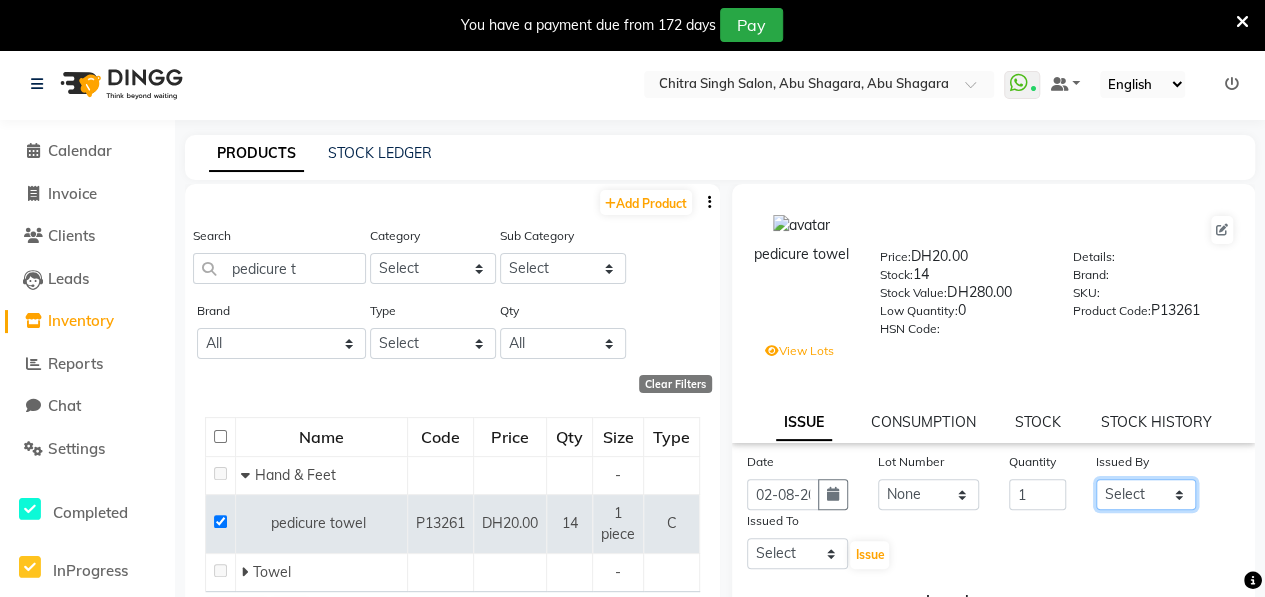 click on "Select ALWAHDA GIVE HOME SERVICE STAFF Kavita LAXMI Management Manisha Radha RECEPTION Riba Rimsha Samjhana SEEMA TRIAL STAFF" 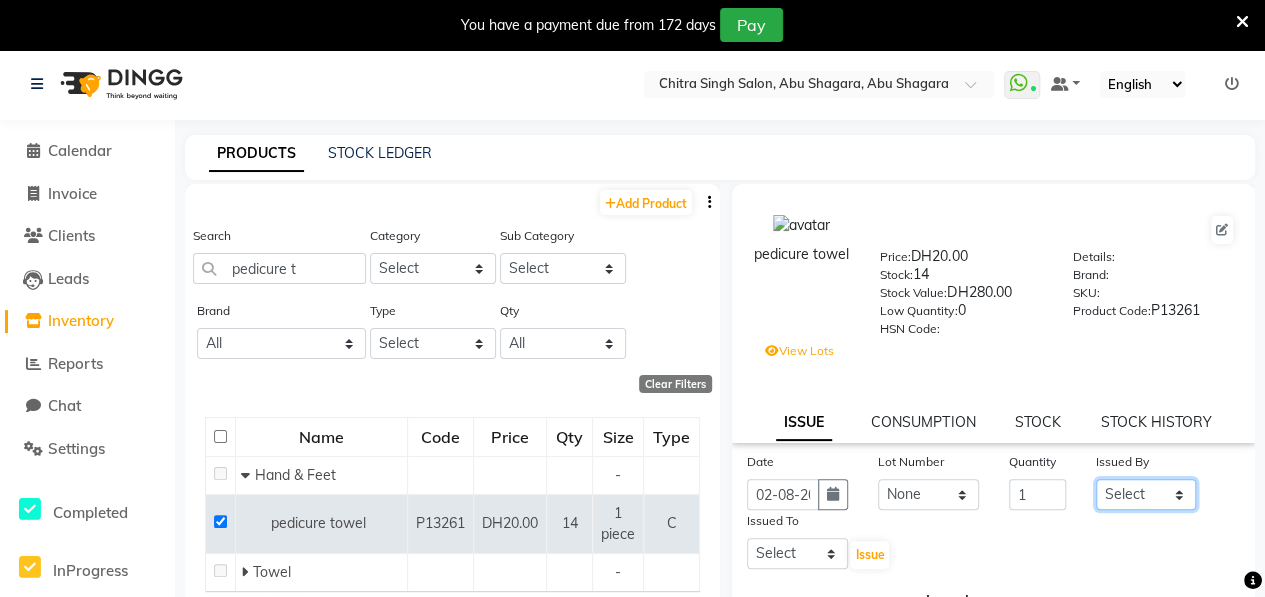 select on "76470" 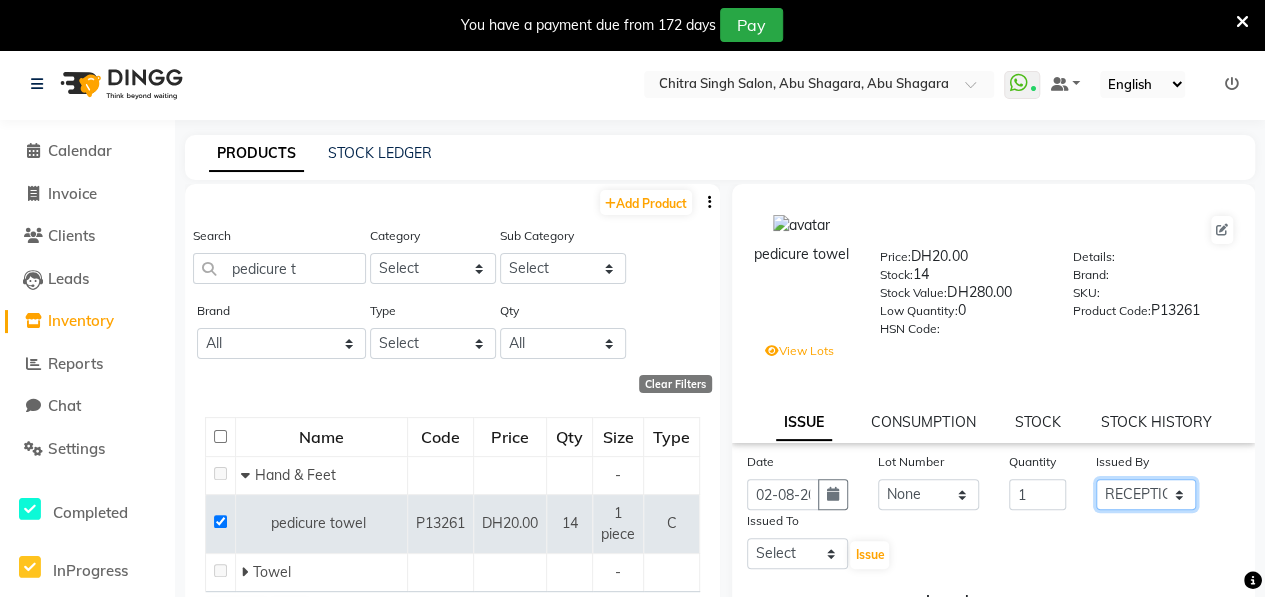click on "Select ALWAHDA GIVE HOME SERVICE STAFF Kavita LAXMI Management Manisha Radha RECEPTION Riba Rimsha Samjhana SEEMA TRIAL STAFF" 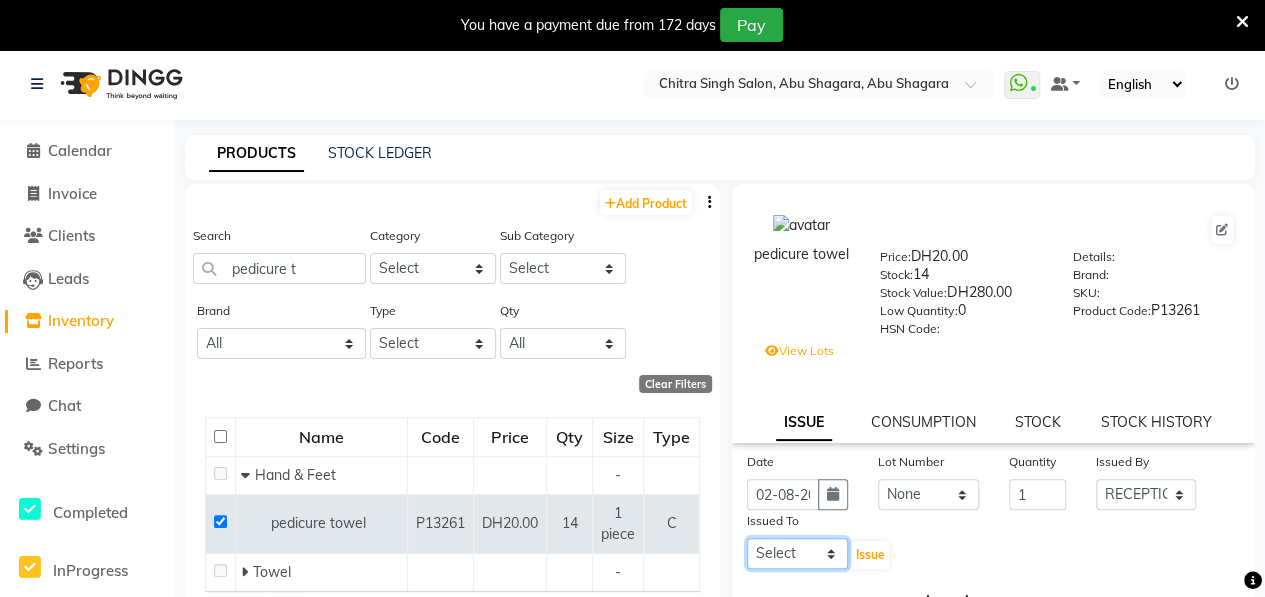 click on "Select ALWAHDA GIVE HOME SERVICE STAFF Kavita LAXMI Management Manisha Radha RECEPTION Riba Rimsha Samjhana SEEMA TRIAL STAFF" 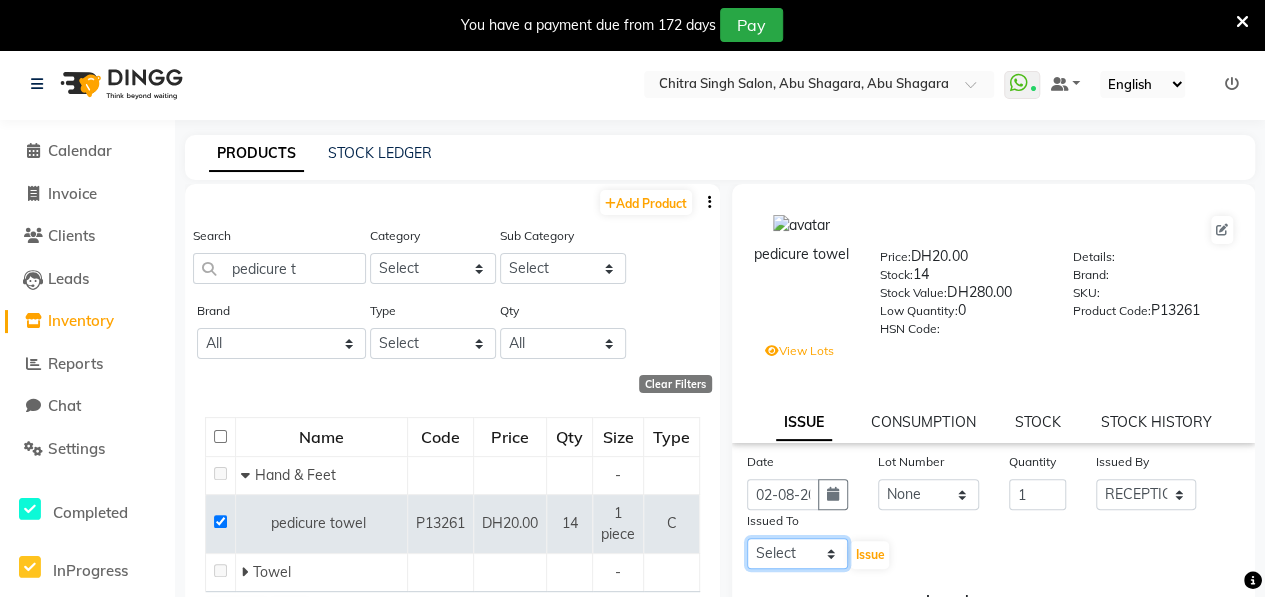 select on "37157" 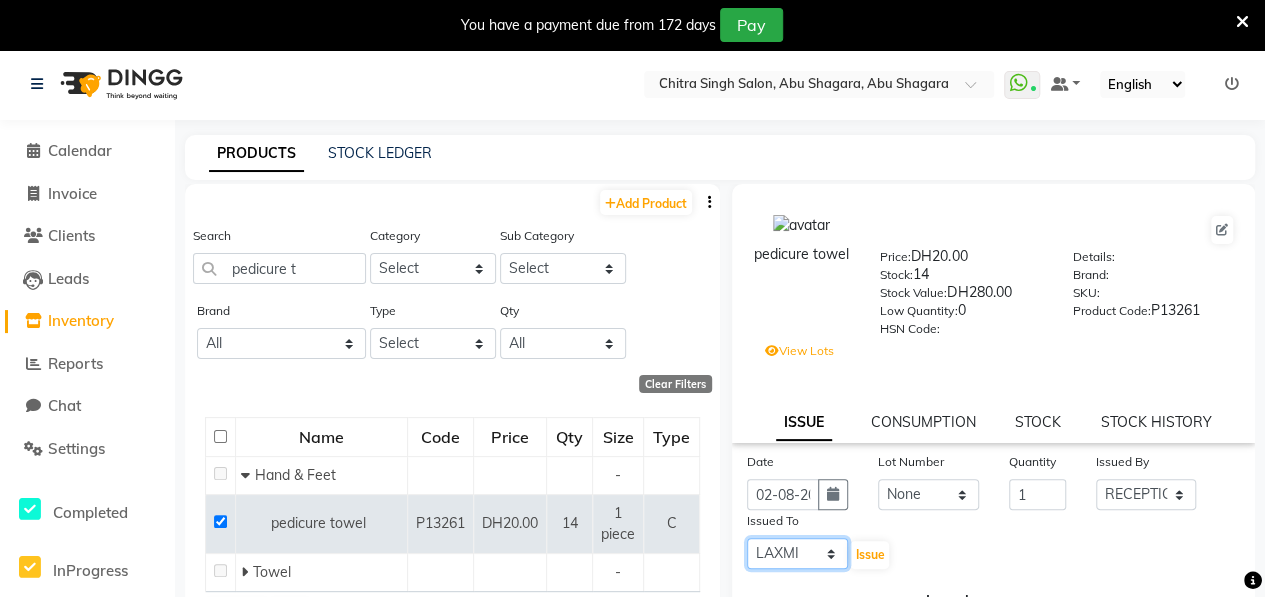 click on "Select ALWAHDA GIVE HOME SERVICE STAFF Kavita LAXMI Management Manisha Radha RECEPTION Riba Rimsha Samjhana SEEMA TRIAL STAFF" 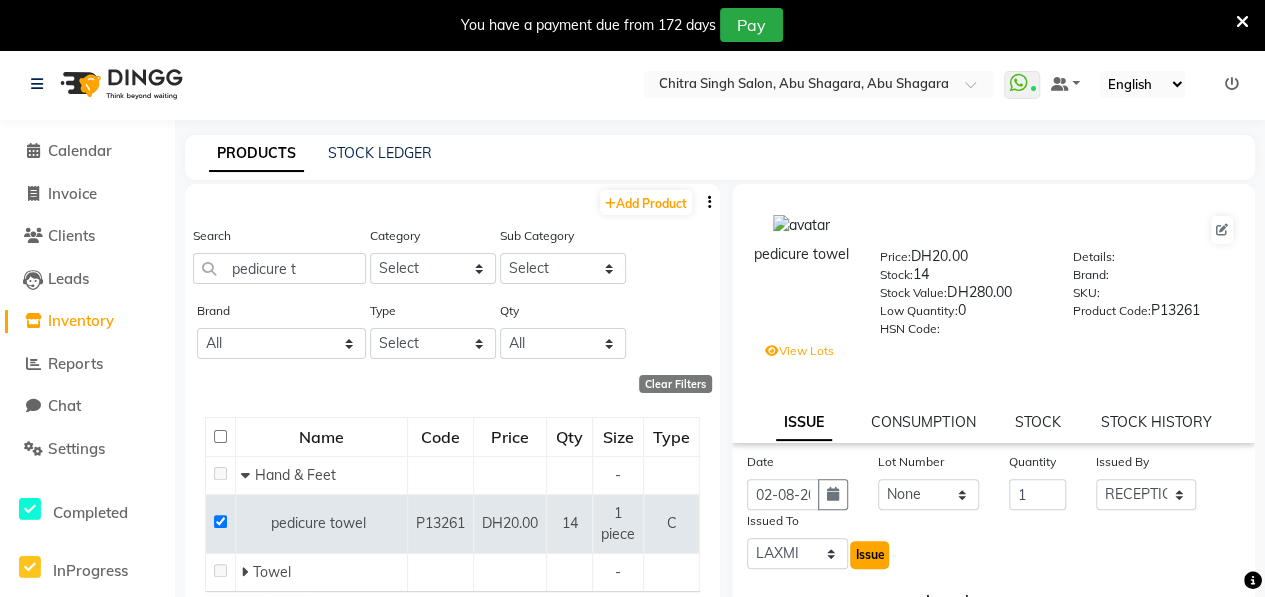 click on "Issue" 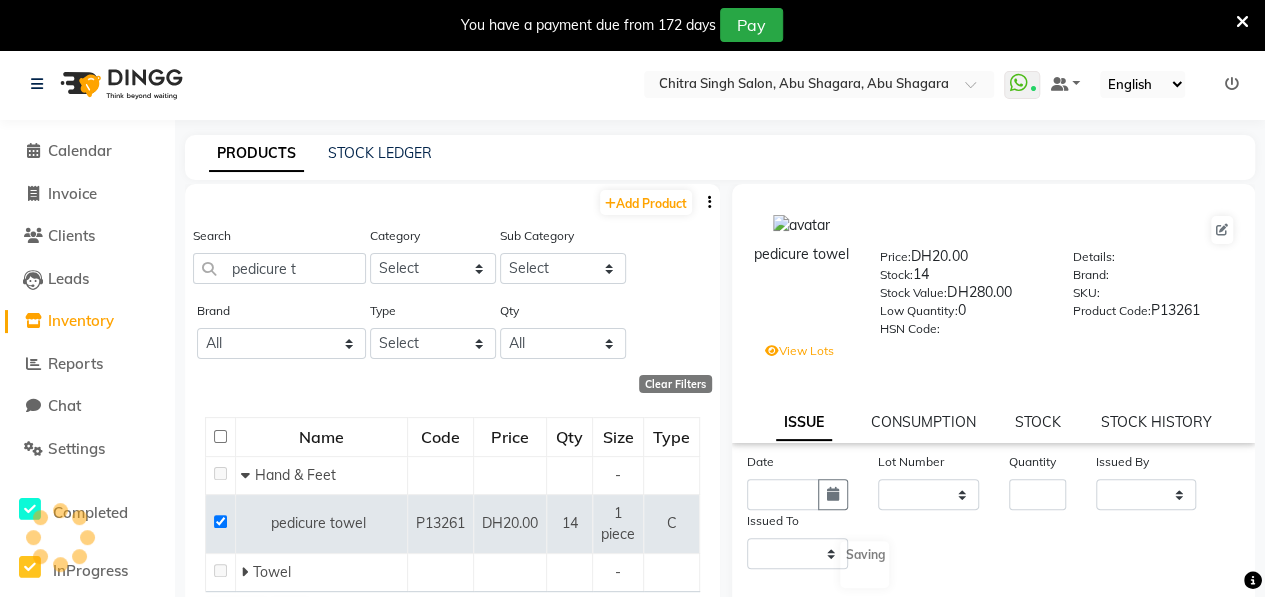 select 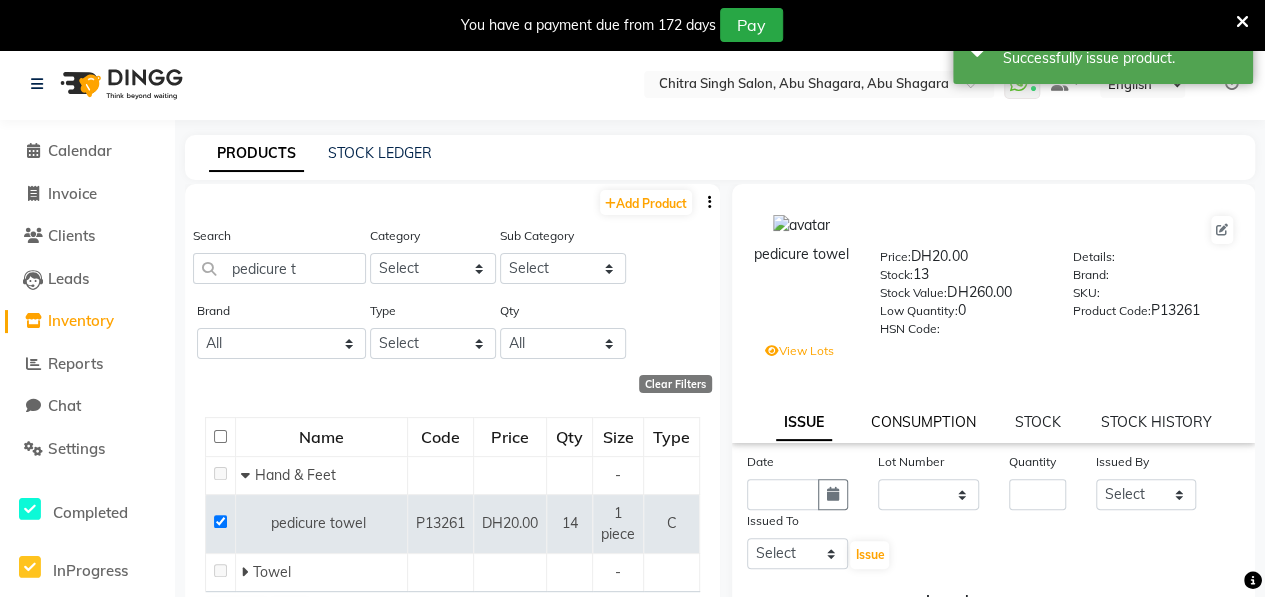 click on "CONSUMPTION" 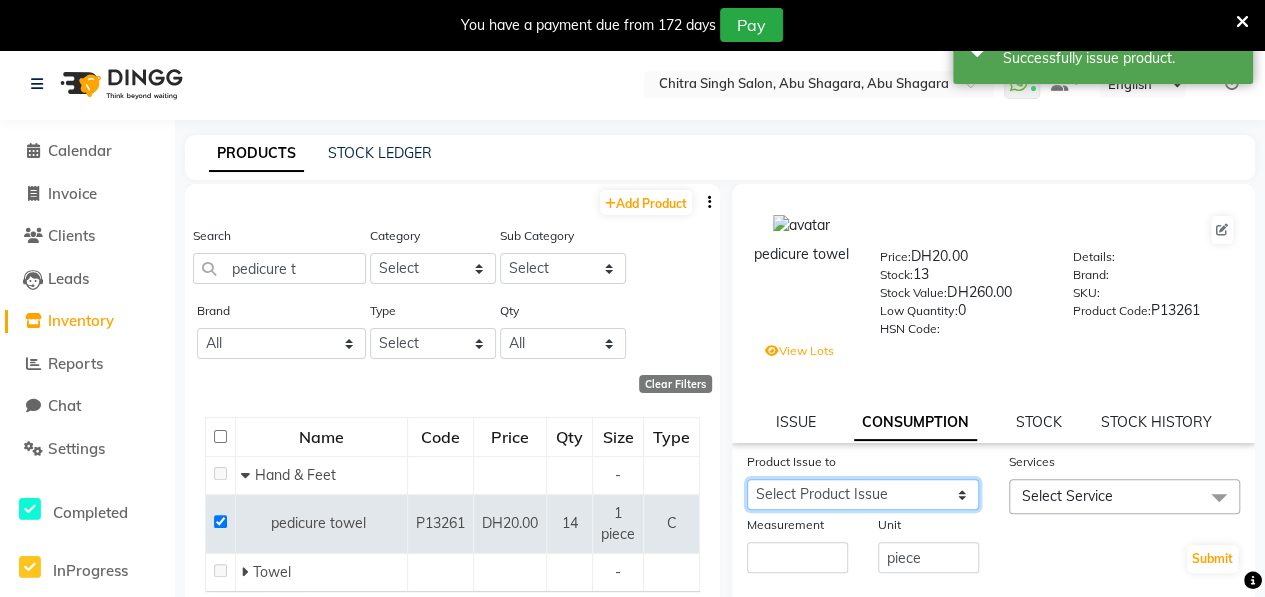 click on "Select Product Issue 2025-08-02, Issued to: [FIRST], Balance: 1 2025-07-31, Issued to: [FIRST], Balance: 3 2025-07-31, Issued to: [FIRST], Balance: 3 2025-07-30, Issued to: [FIRST], Balance: 1 2025-07-25, Issued to: [FIRST], Balance: 1 2025-07-24, Issued to: [FIRST], Balance: 1 2025-07-24, Issued to: [FIRST], Balance: 1 2025-07-24, Issued to: [FIRST], Balance: 1 2025-07-22, Issued to: [FIRST], Balance: 1 2025-07-18, Issued to: [FIRST], Balance: 1 2025-07-13, Issued to: [FIRST], Balance: 1 2025-07-13, Issued to: [FIRST], Balance: 1 2025-07-12, Issued to: [FIRST], Balance: 1 2025-07-12, Issued to: [FIRST], Balance: 1 2025-07-08, Issued to: [FIRST], Balance: 2 2025-07-07, Issued to: [FIRST], Balance: 1 2025-07-06, Issued to: [FIRST], Balance: 1 2025-07-06, Issued to: [FIRST], Balance: 1 2025-07-05, Issued to: [FIRST], Balance: 1 2025-07-02, Issued to: [FIRST], Balance: 1 2025-07-01, Issued to: [FIRST], Balance: 1 2025-06-29, Issued to: [FIRST], Balance: 1 2025-06-29, Issued to: [FIRST], Balance: 1 2025-06-28, Issued to: RECEPTION, Balance: 1" 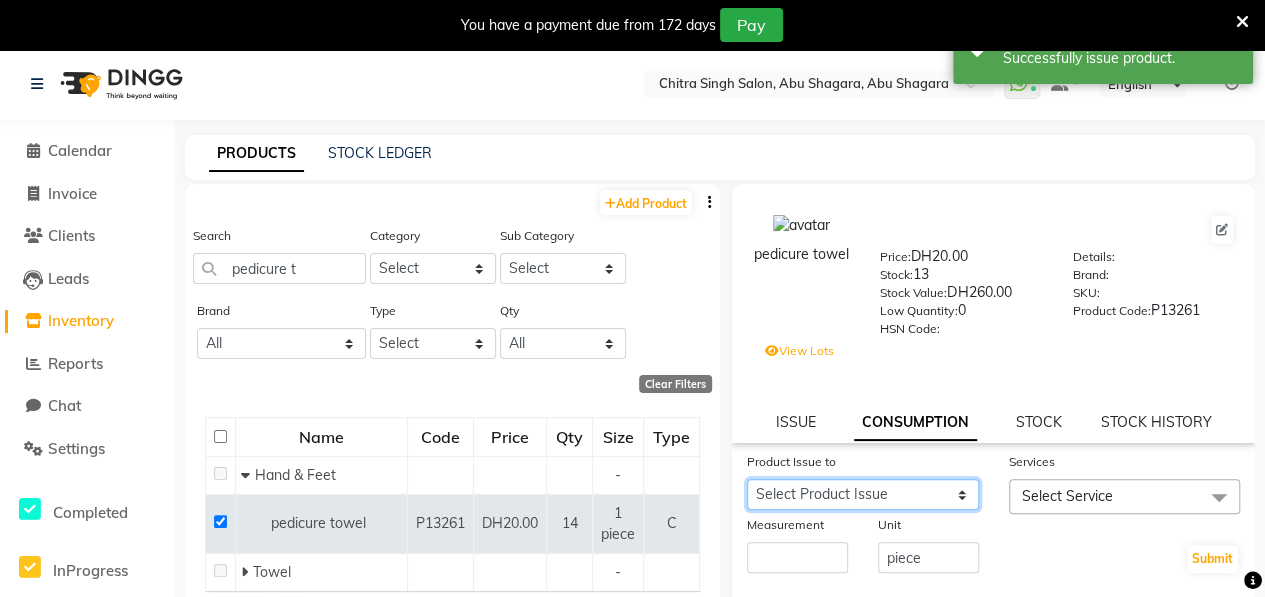 select on "1122472" 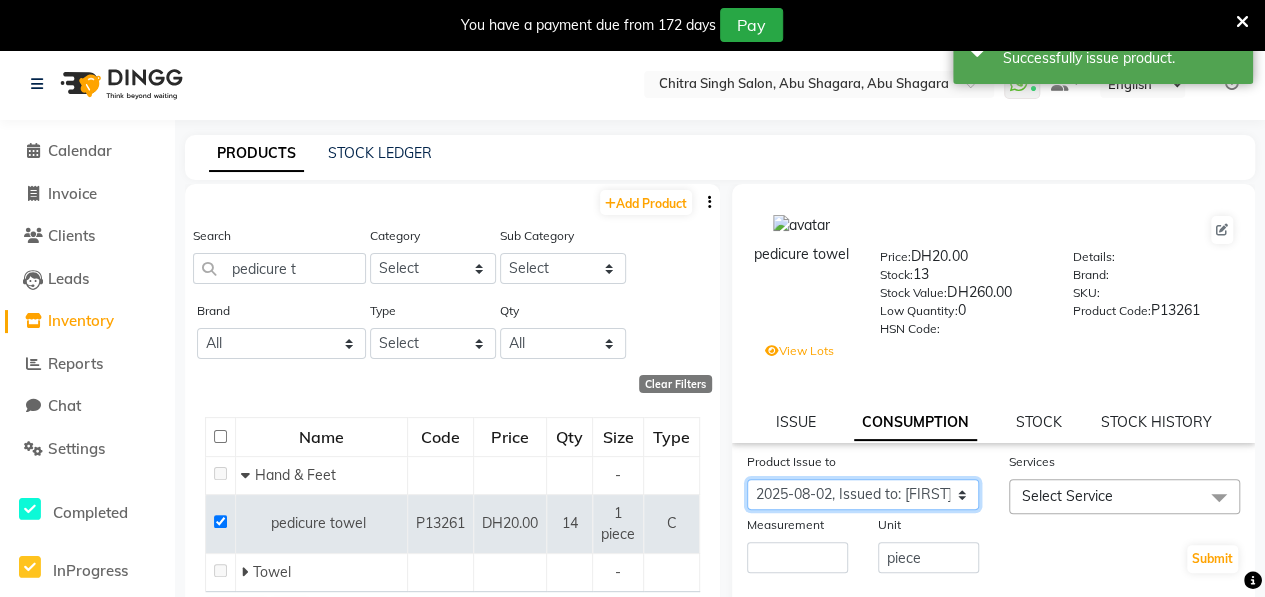 click on "Select Product Issue 2025-08-02, Issued to: [FIRST], Balance: 1 2025-07-31, Issued to: [FIRST], Balance: 3 2025-07-31, Issued to: [FIRST], Balance: 3 2025-07-30, Issued to: [FIRST], Balance: 1 2025-07-25, Issued to: [FIRST], Balance: 1 2025-07-24, Issued to: [FIRST], Balance: 1 2025-07-24, Issued to: [FIRST], Balance: 1 2025-07-24, Issued to: [FIRST], Balance: 1 2025-07-22, Issued to: [FIRST], Balance: 1 2025-07-18, Issued to: [FIRST], Balance: 1 2025-07-13, Issued to: [FIRST], Balance: 1 2025-07-13, Issued to: [FIRST], Balance: 1 2025-07-12, Issued to: [FIRST], Balance: 1 2025-07-12, Issued to: [FIRST], Balance: 1 2025-07-08, Issued to: [FIRST], Balance: 2 2025-07-07, Issued to: [FIRST], Balance: 1 2025-07-06, Issued to: [FIRST], Balance: 1 2025-07-06, Issued to: [FIRST], Balance: 1 2025-07-05, Issued to: [FIRST], Balance: 1 2025-07-02, Issued to: [FIRST], Balance: 1 2025-07-01, Issued to: [FIRST], Balance: 1 2025-06-29, Issued to: [FIRST], Balance: 1 2025-06-29, Issued to: [FIRST], Balance: 1 2025-06-28, Issued to: RECEPTION, Balance: 1" 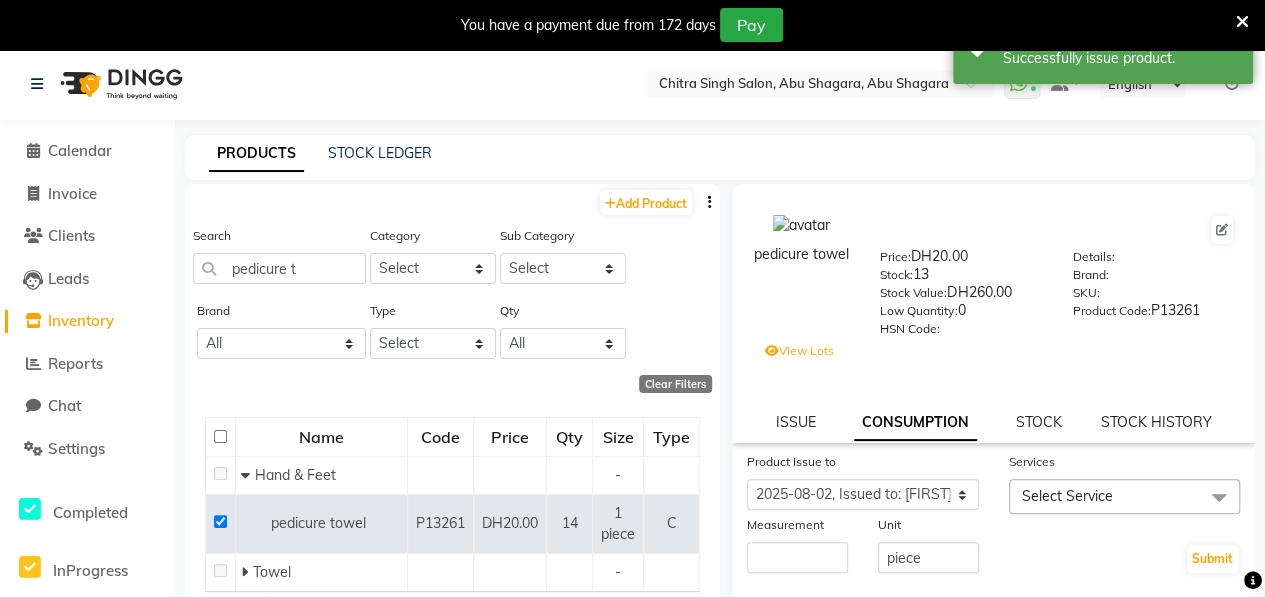 click on "Select Service" 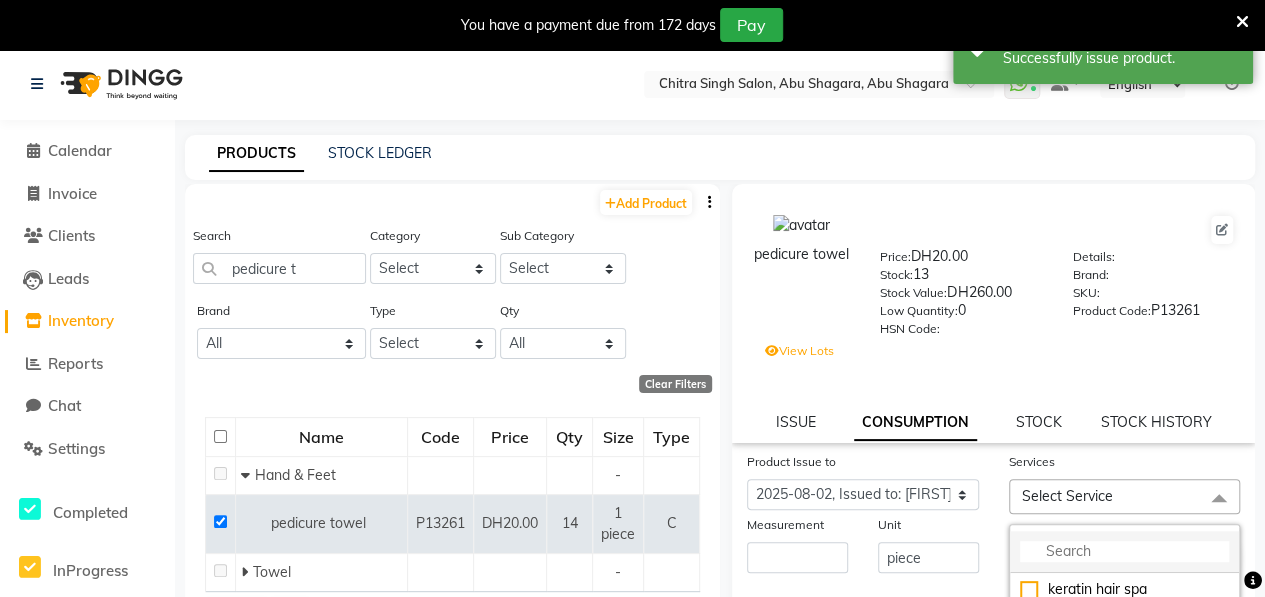 click 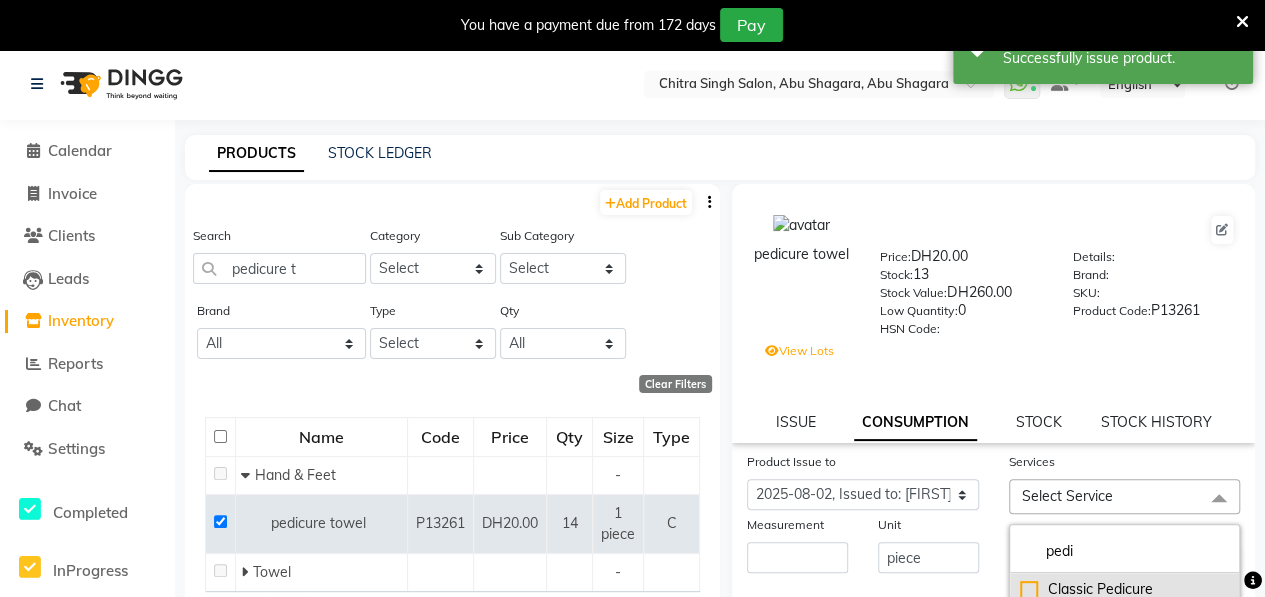 type on "pedi" 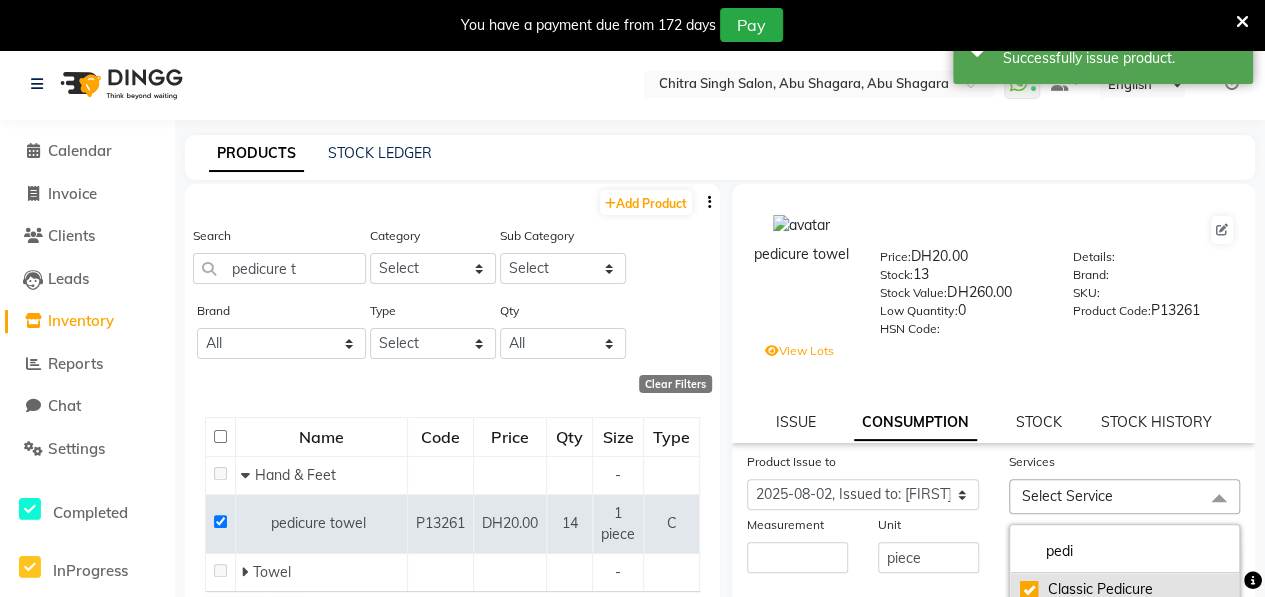 checkbox on "true" 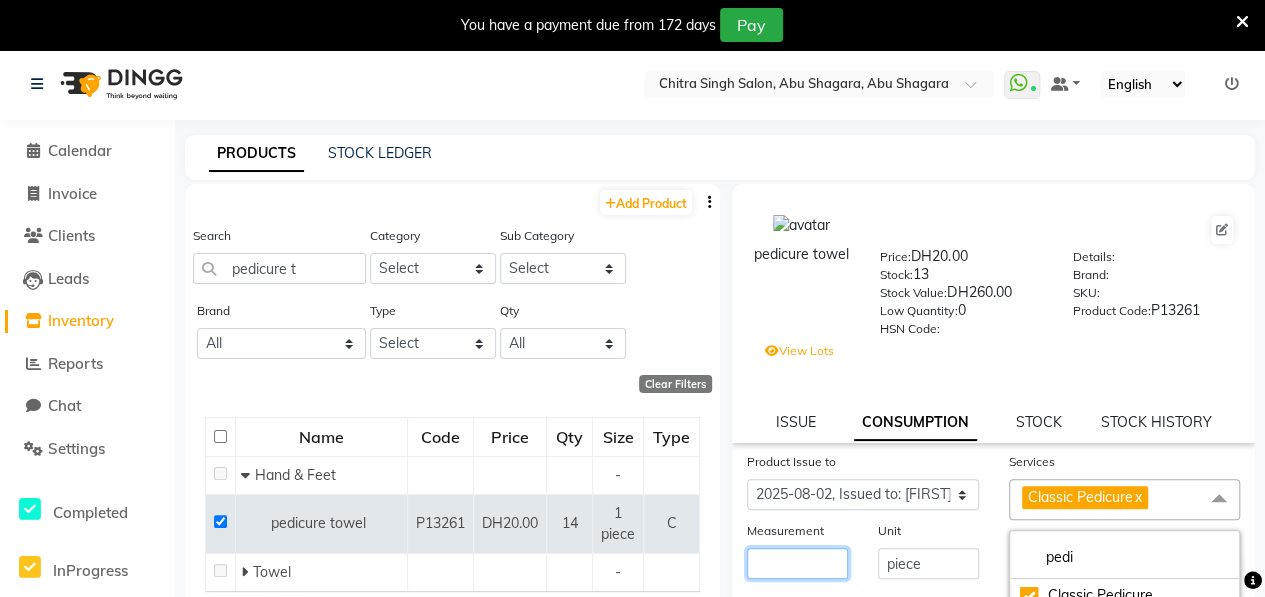 click 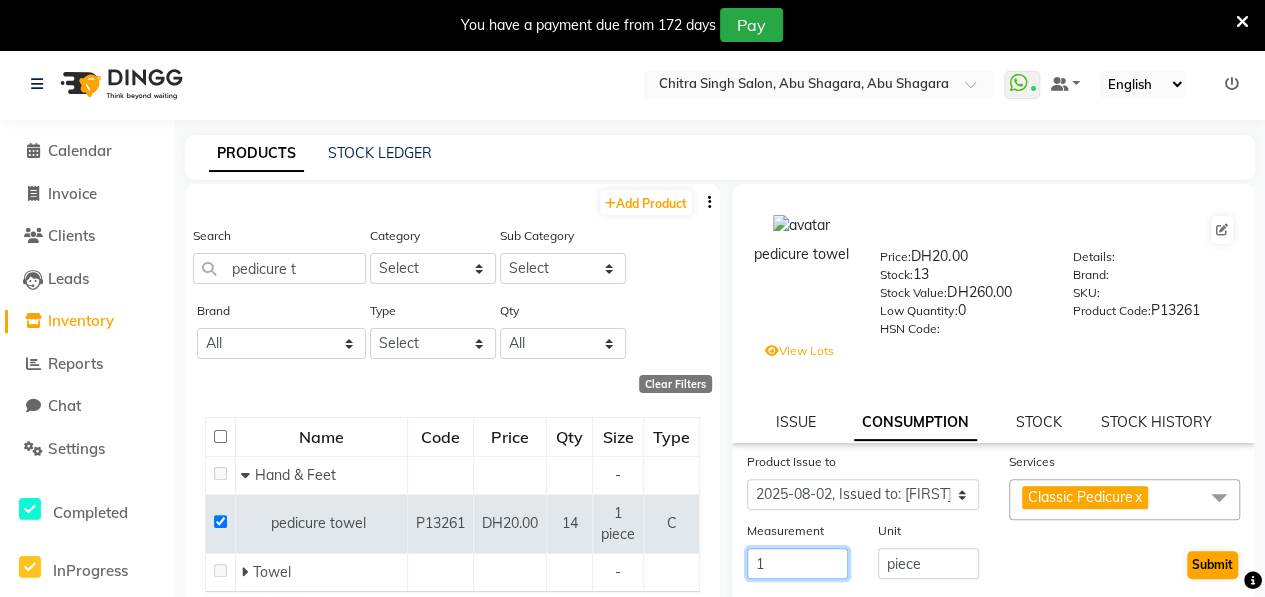 type on "1" 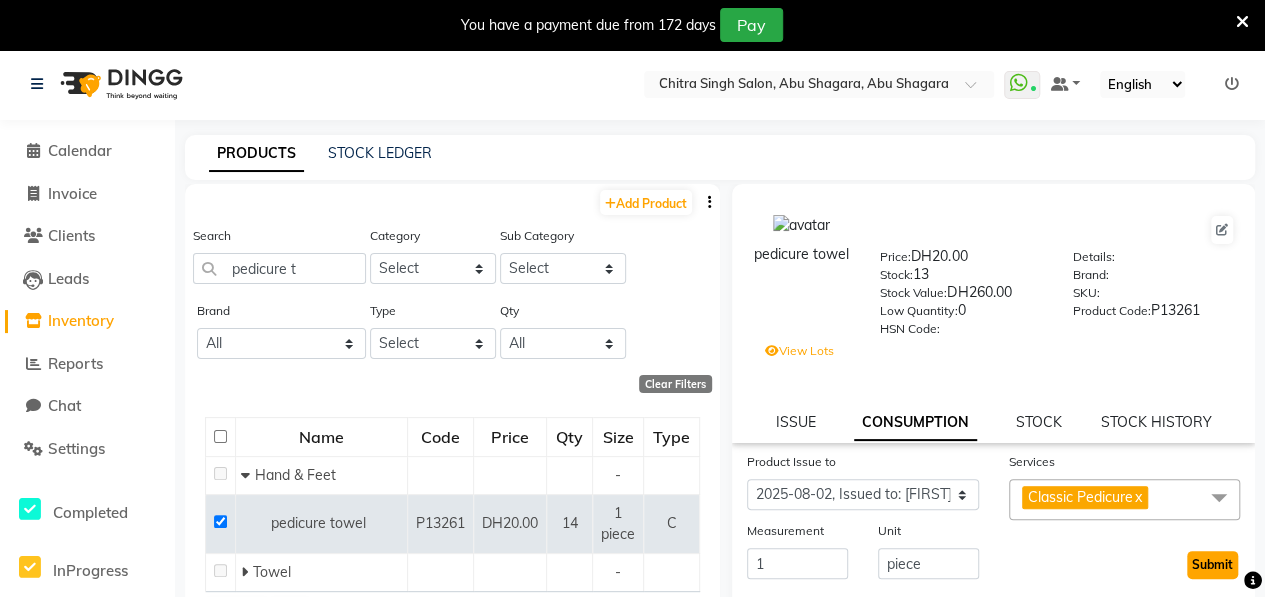 click on "Submit" 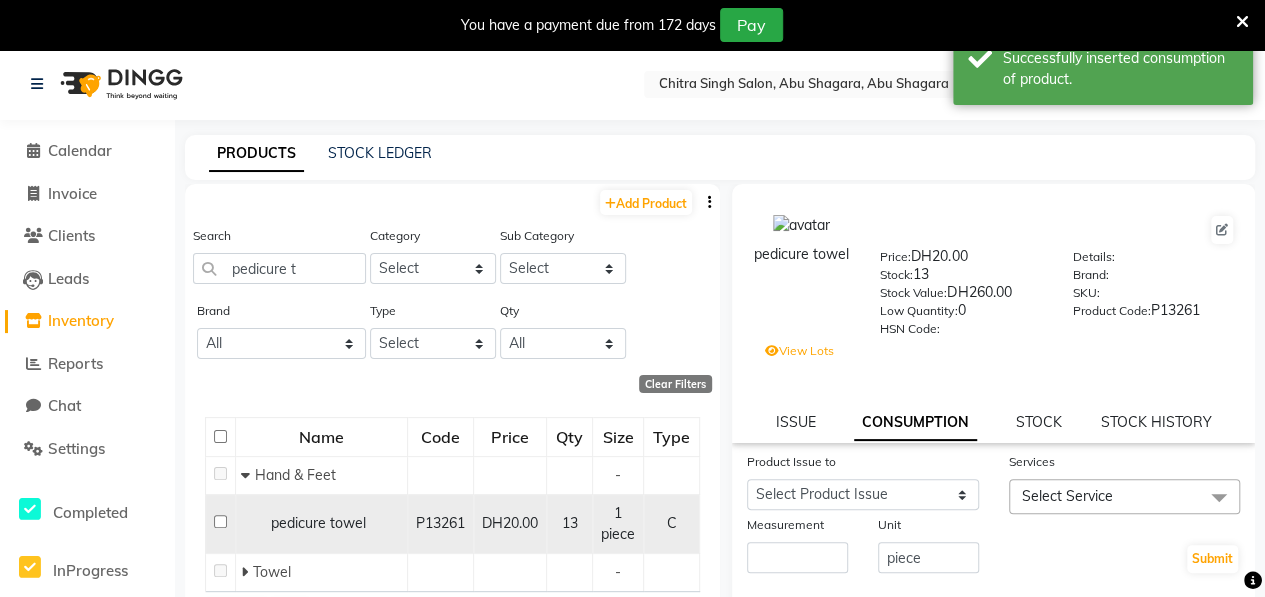 click 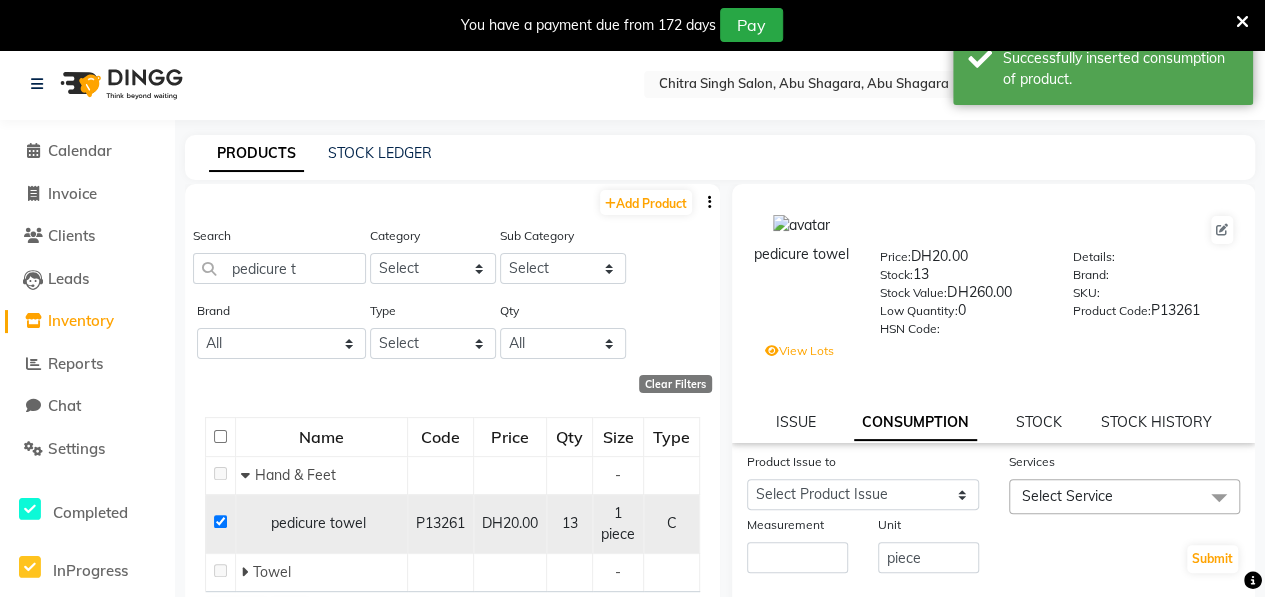 click 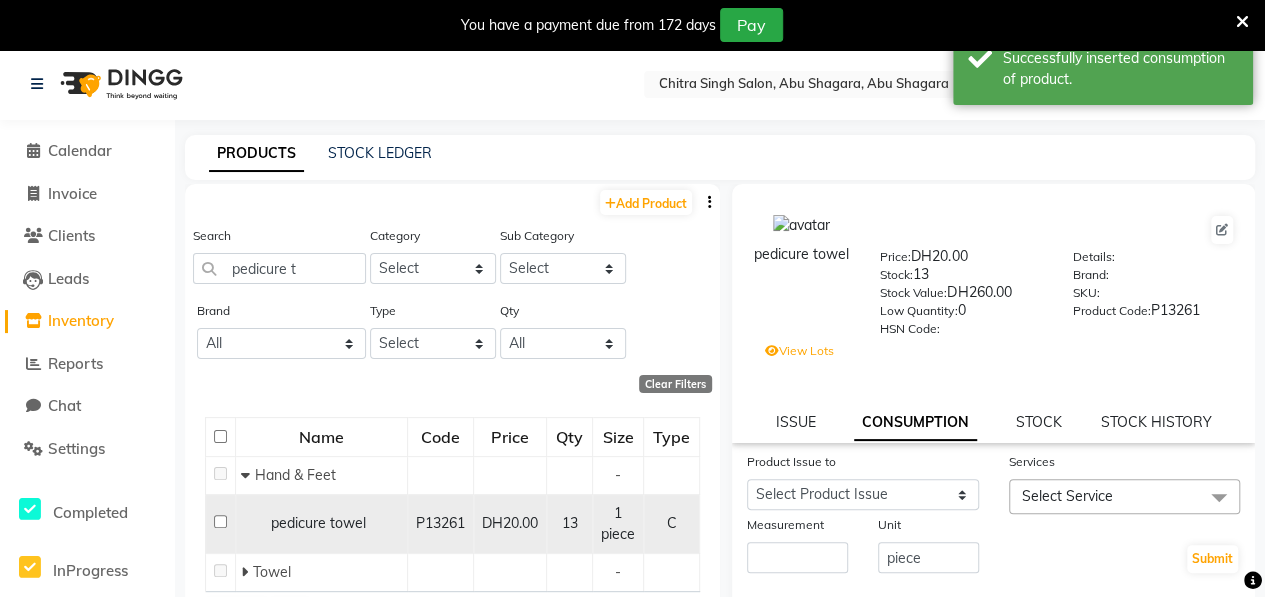 checkbox on "false" 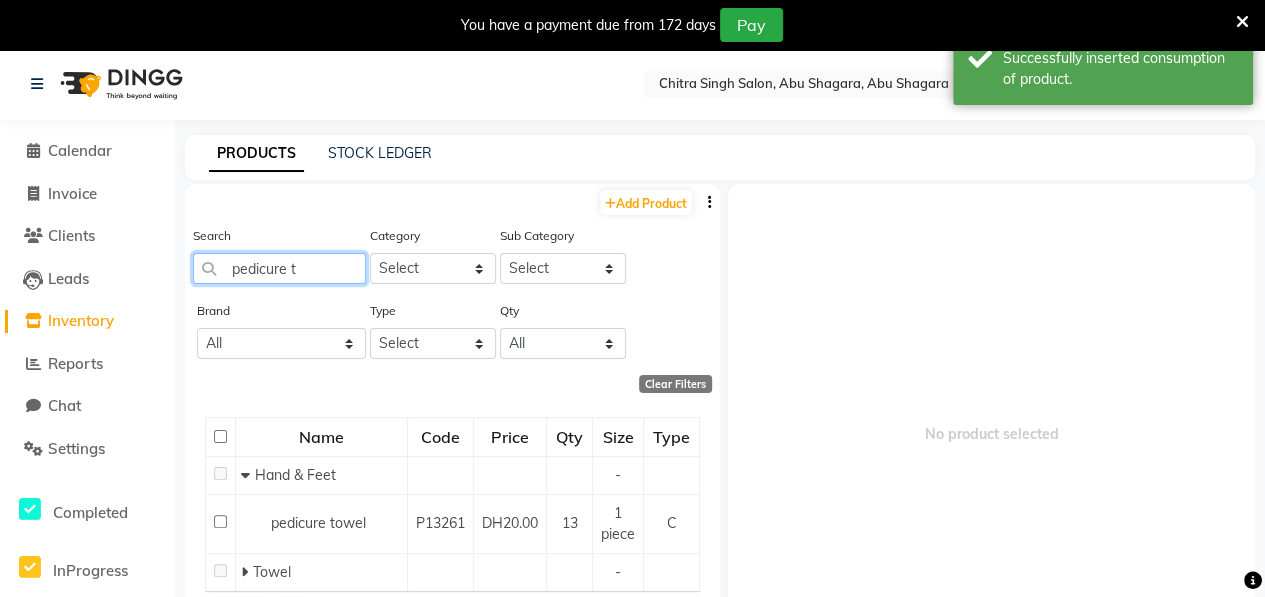 click on "pedicure t" 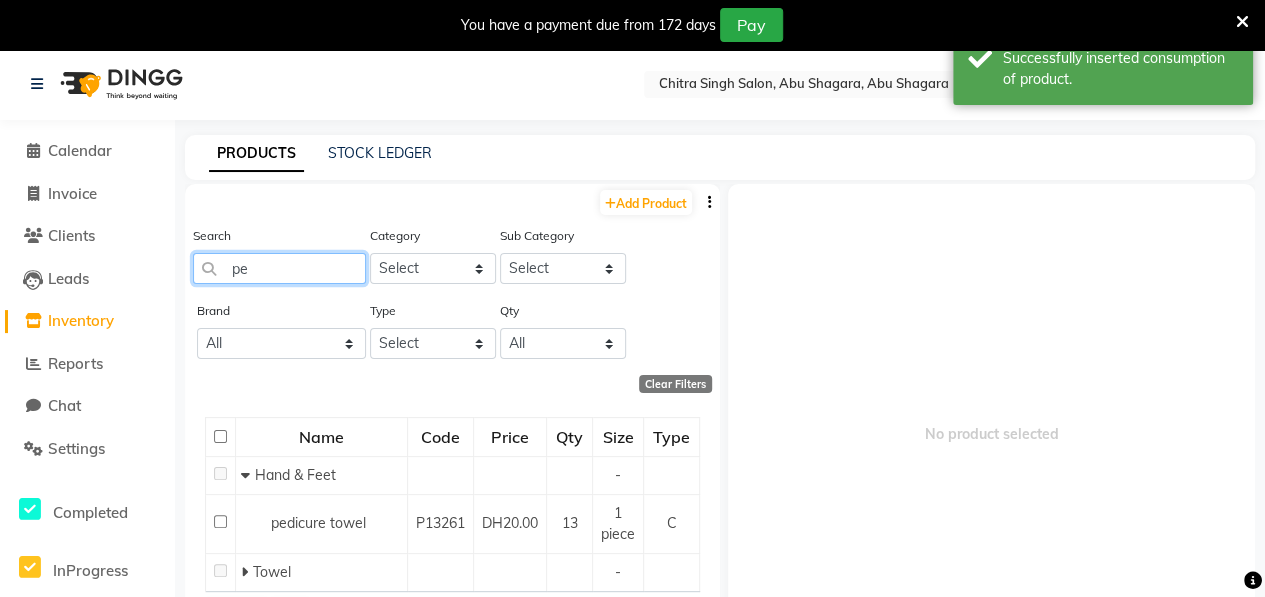 type on "p" 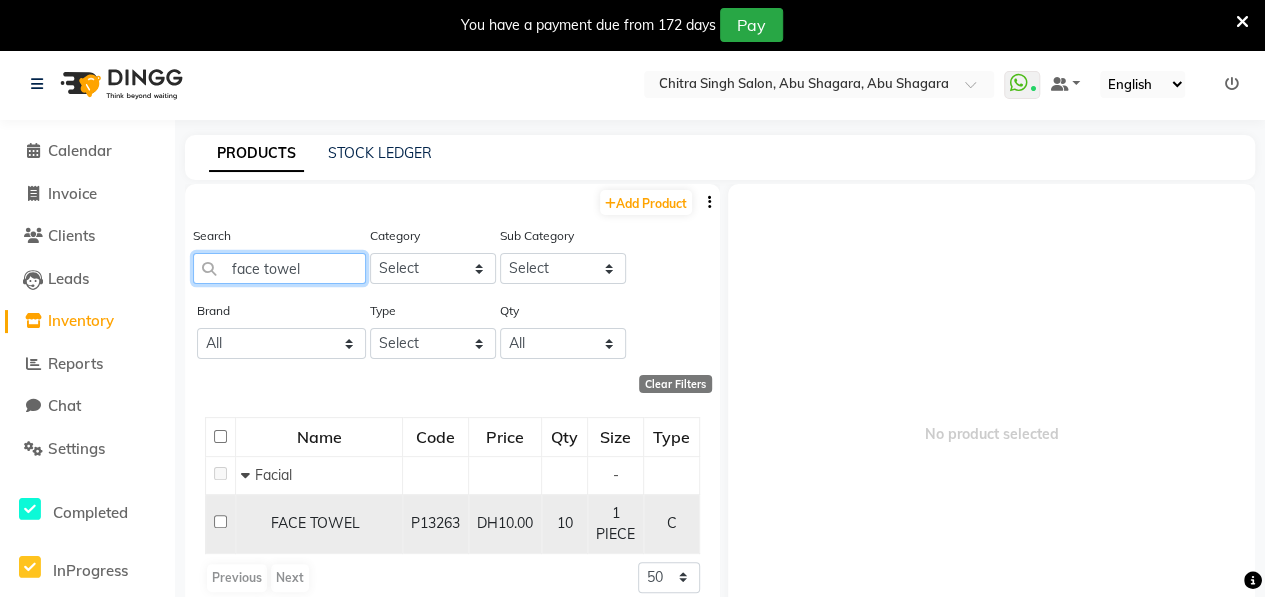 type on "face towel" 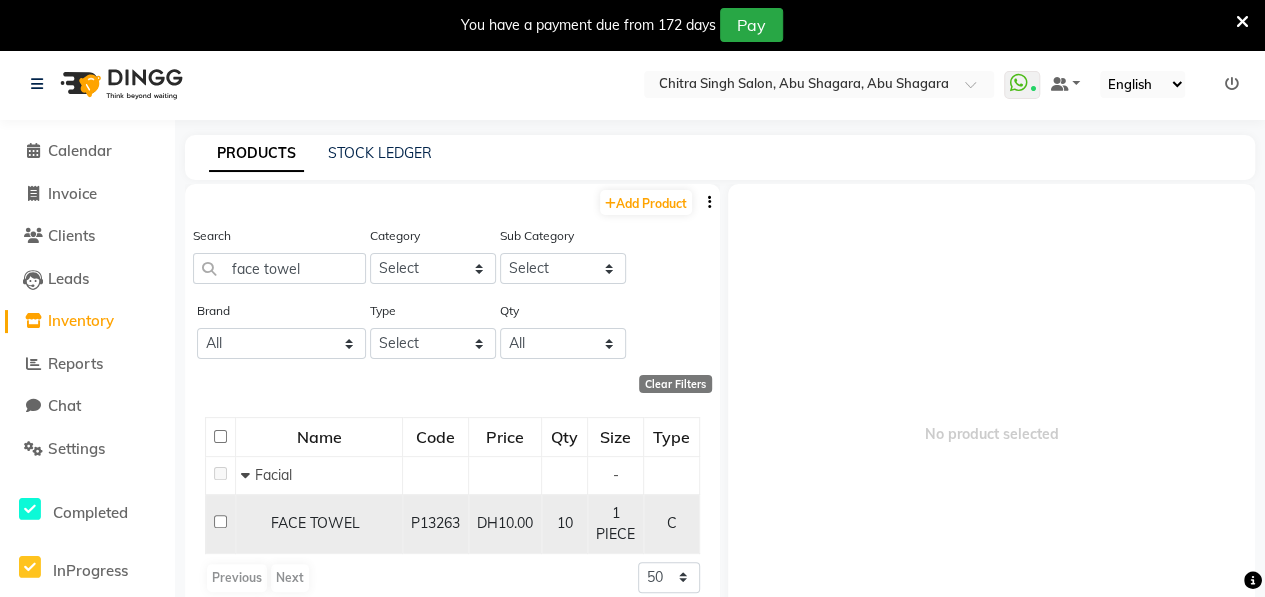 click 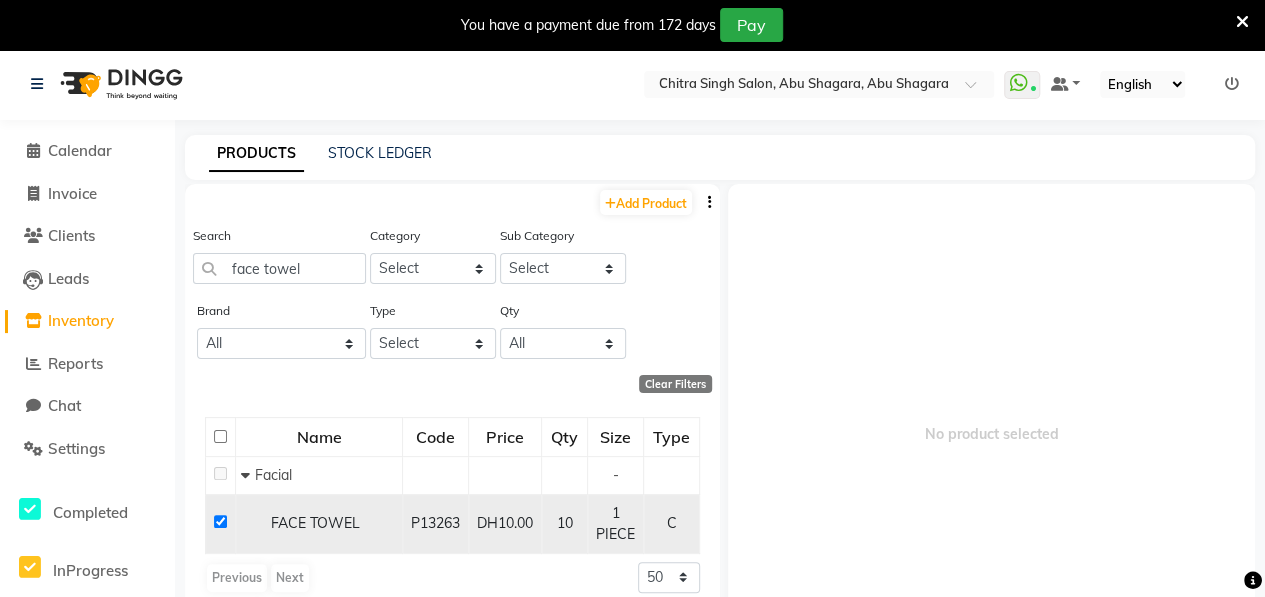 checkbox on "true" 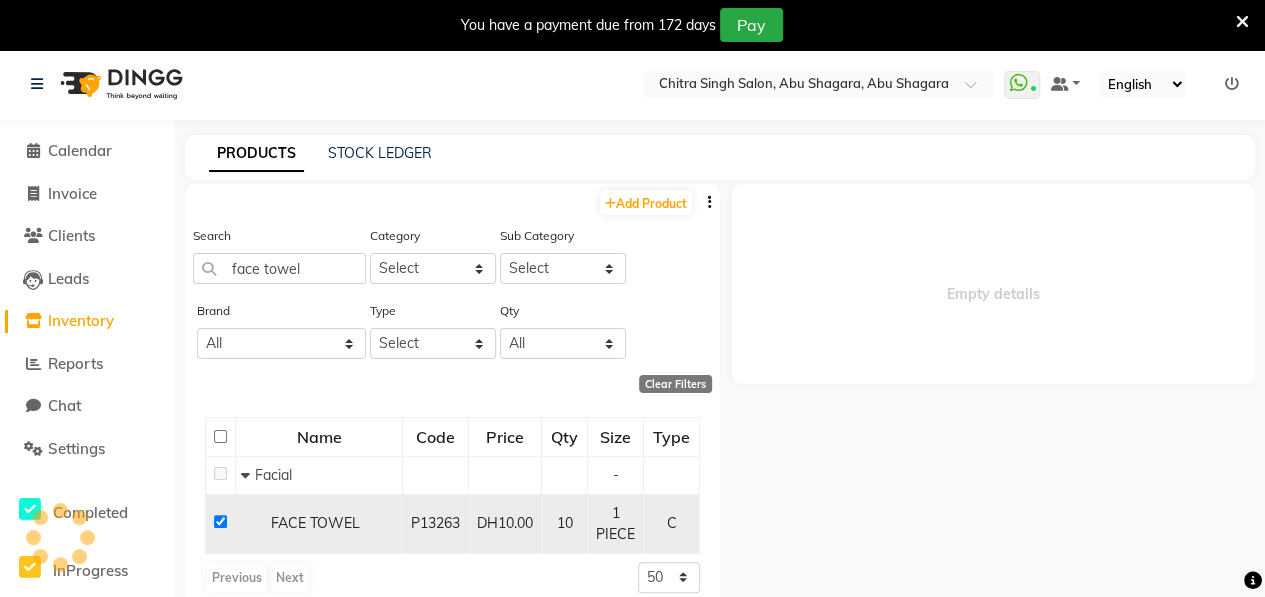 select 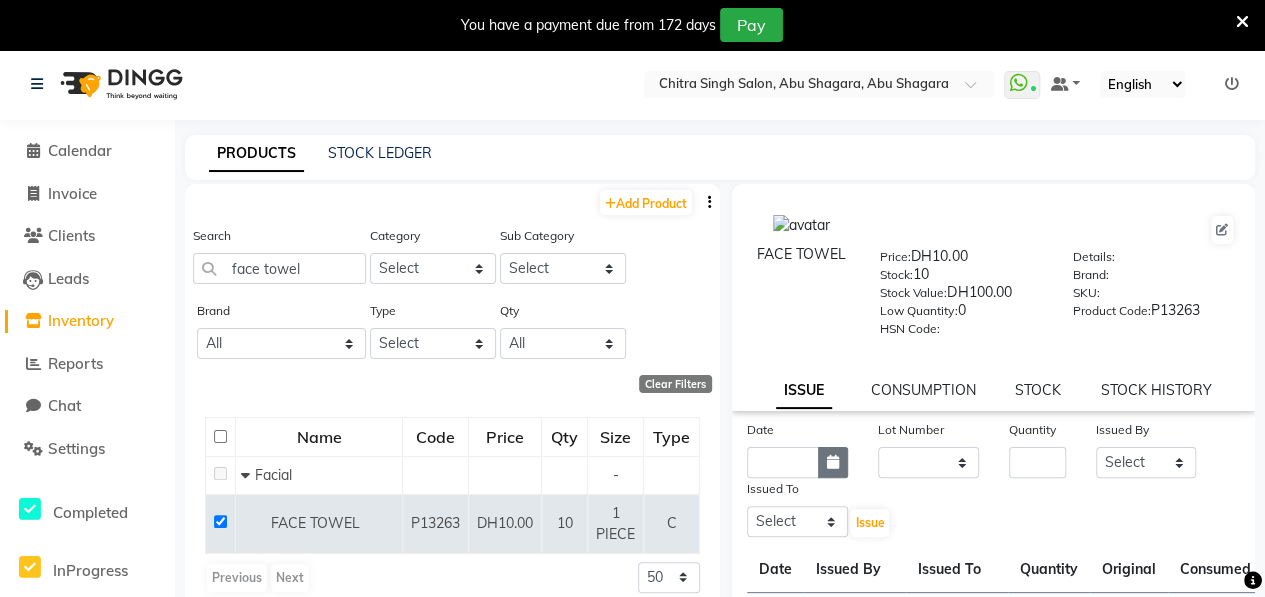 click 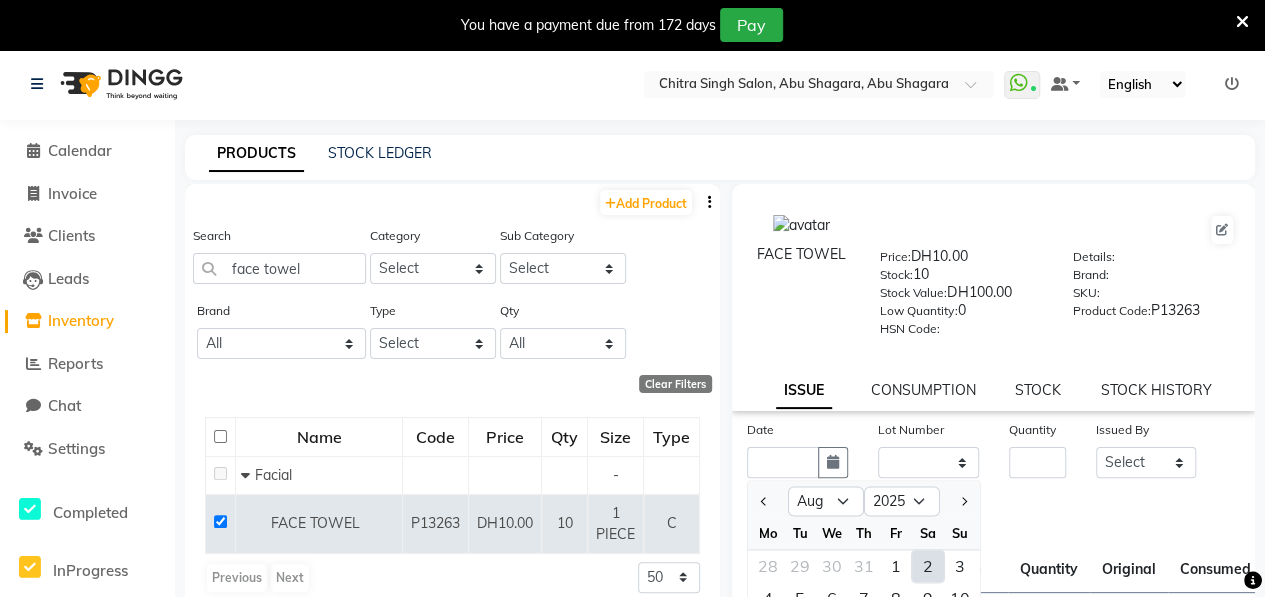 click on "2" 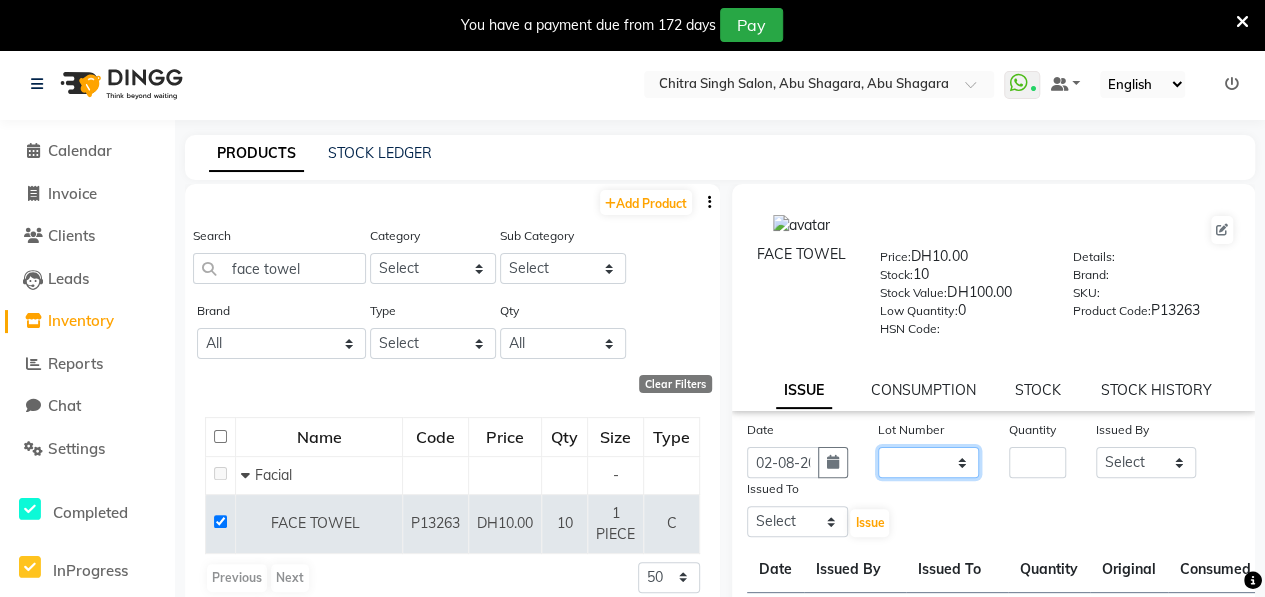 click on "None" 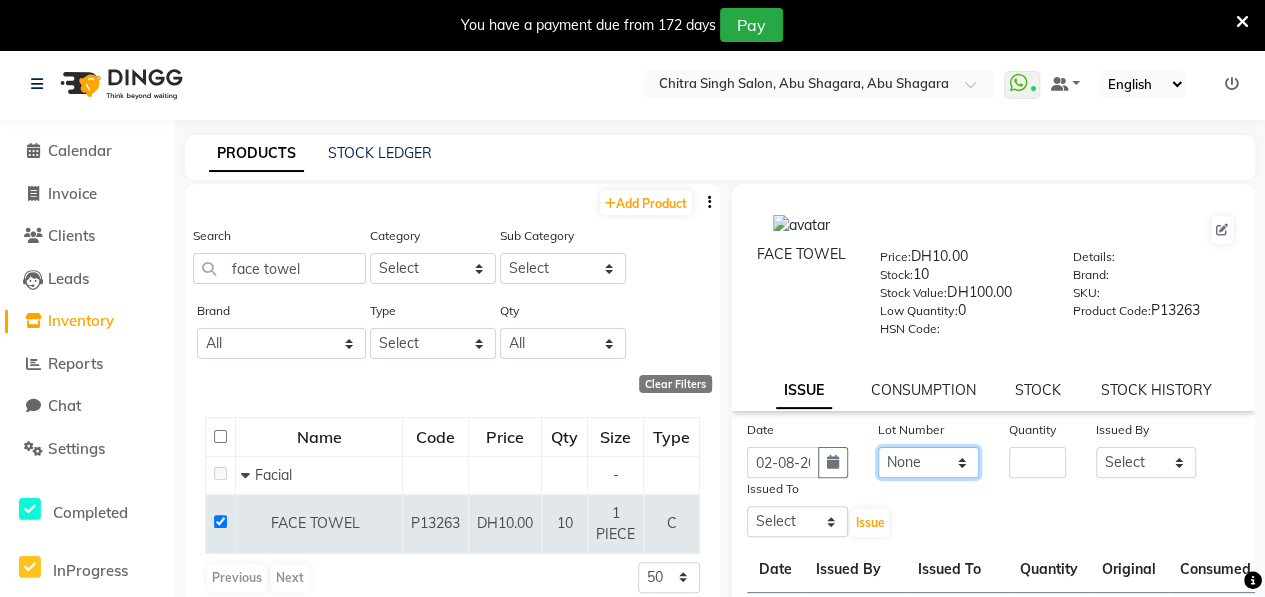 click on "None" 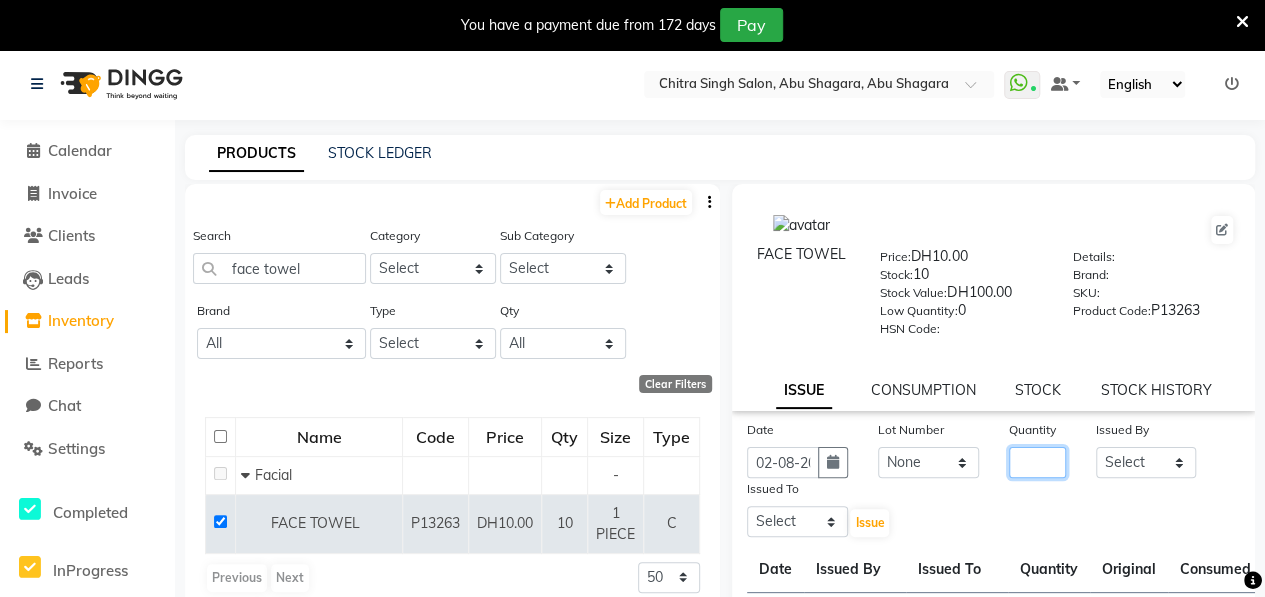 click 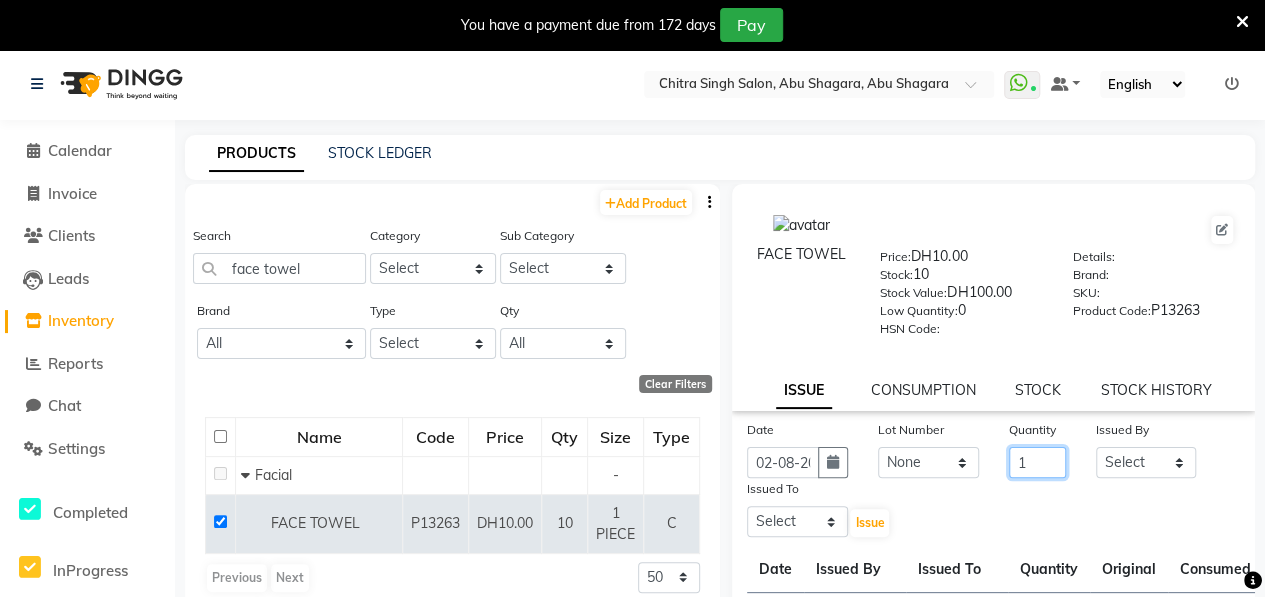 type on "1" 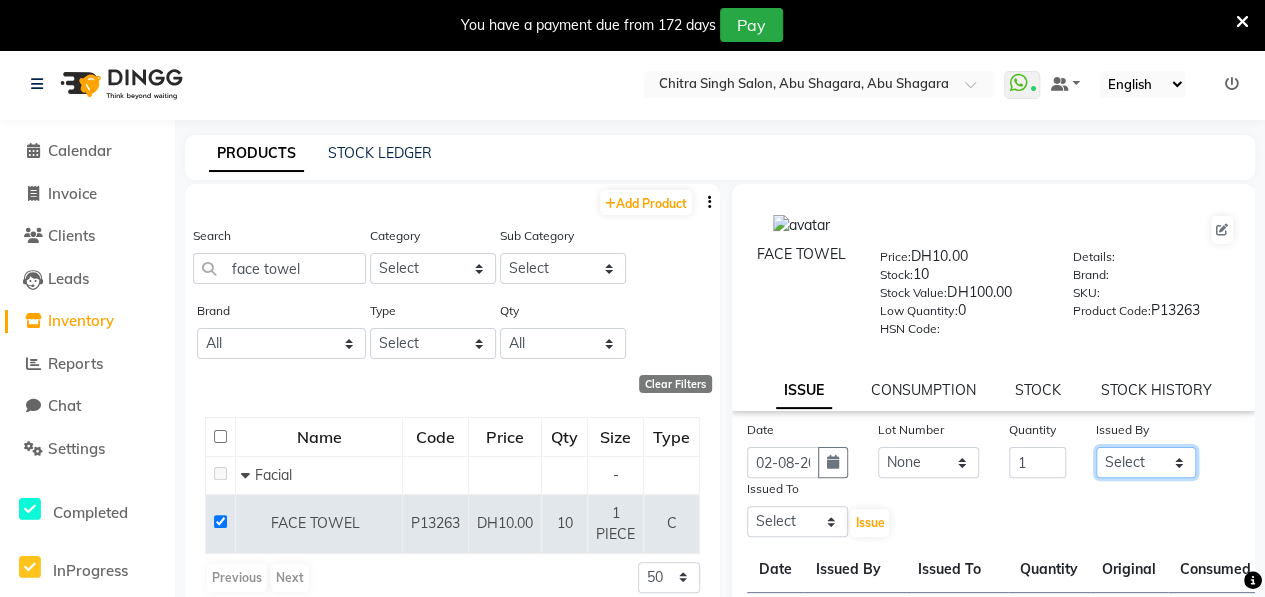 click on "Select ALWAHDA GIVE HOME SERVICE STAFF Kavita LAXMI Management Manisha Radha RECEPTION Riba Rimsha Samjhana SEEMA TRIAL STAFF" 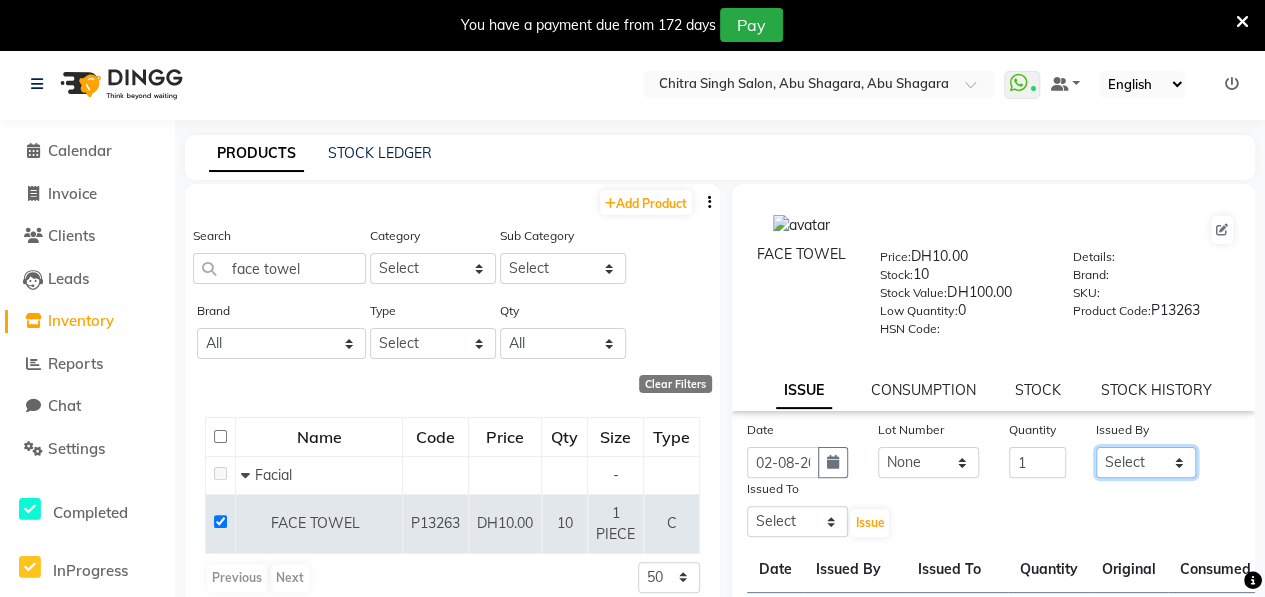 select on "76470" 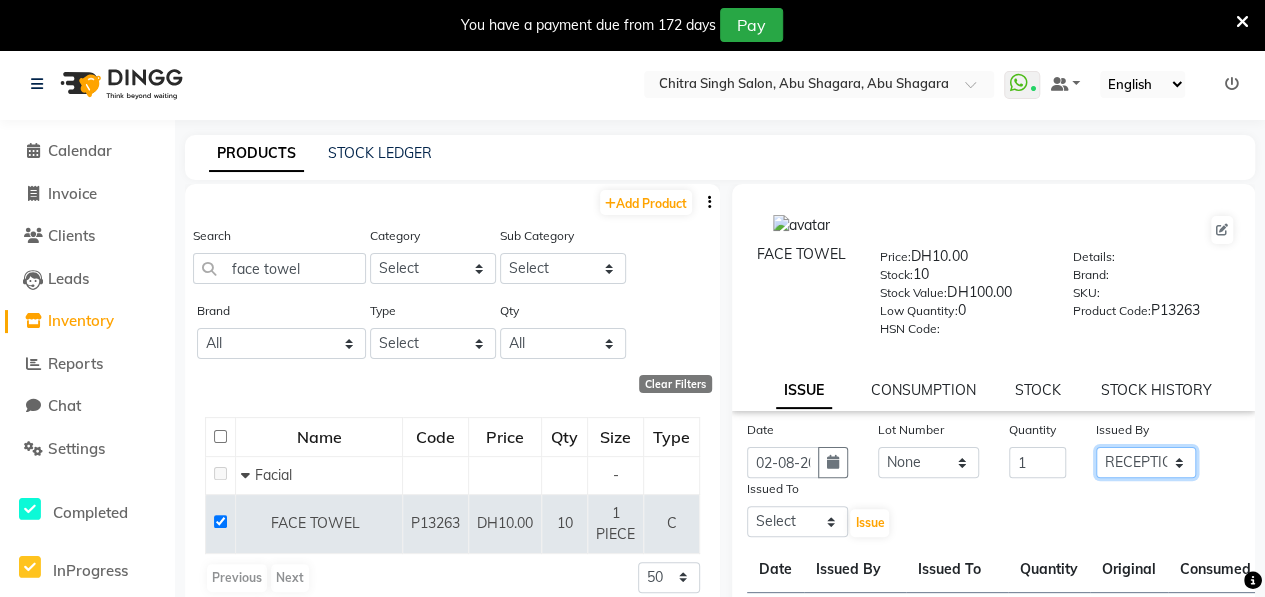 click on "Select ALWAHDA GIVE HOME SERVICE STAFF Kavita LAXMI Management Manisha Radha RECEPTION Riba Rimsha Samjhana SEEMA TRIAL STAFF" 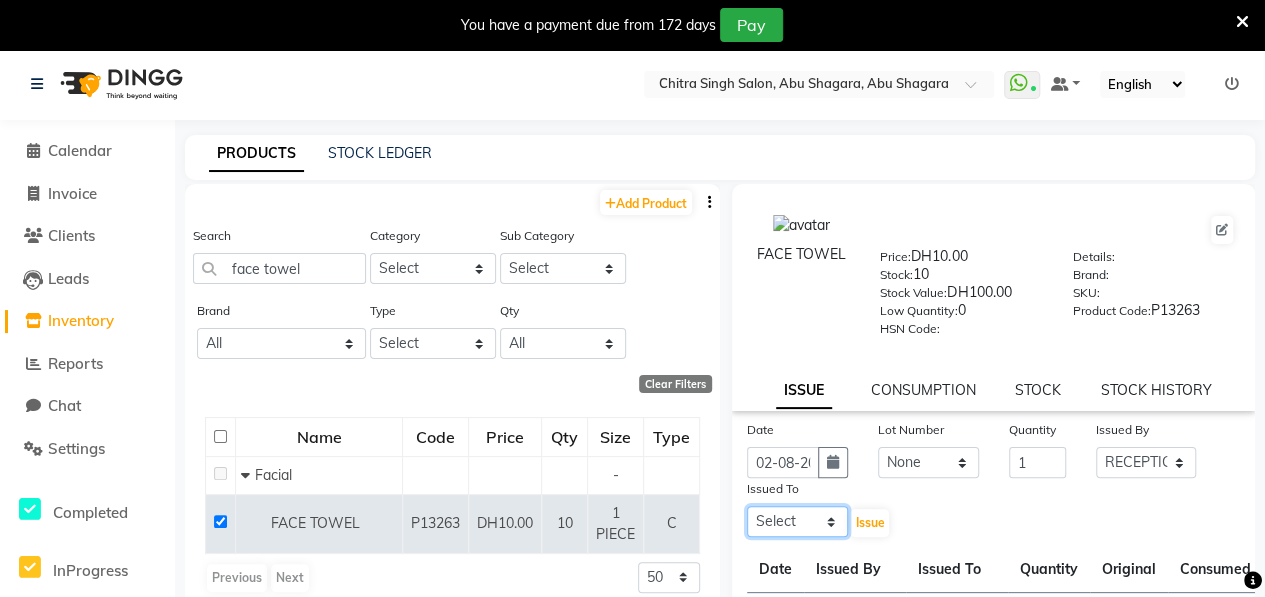 click on "Select ALWAHDA GIVE HOME SERVICE STAFF Kavita LAXMI Management Manisha Radha RECEPTION Riba Rimsha Samjhana SEEMA TRIAL STAFF" 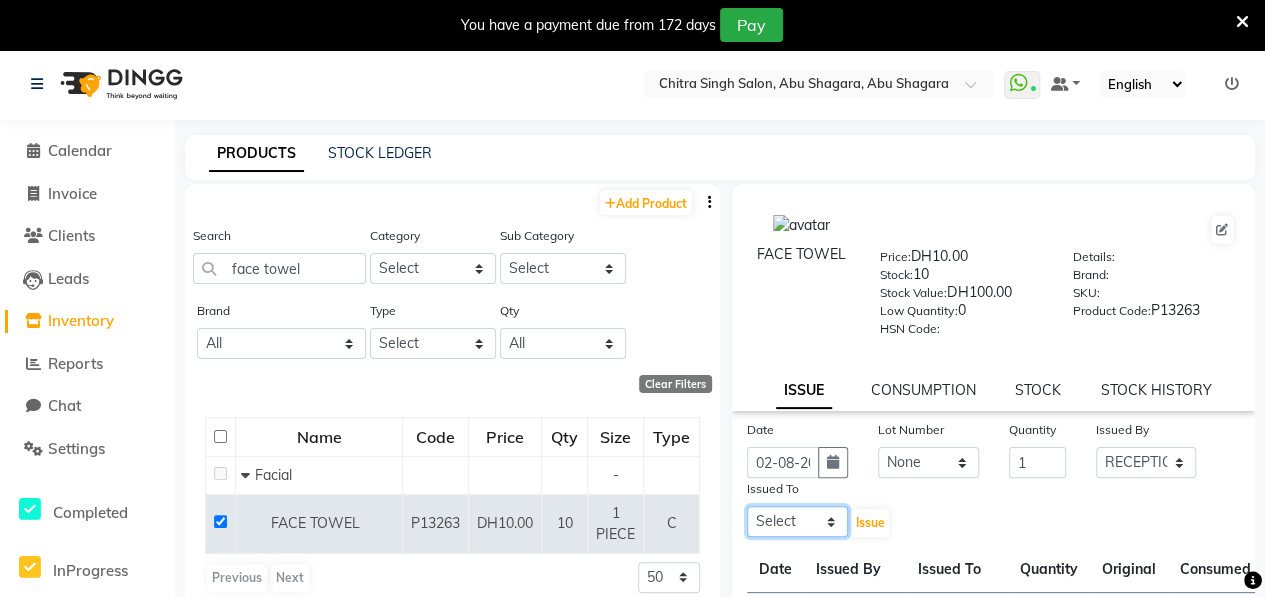 select on "76539" 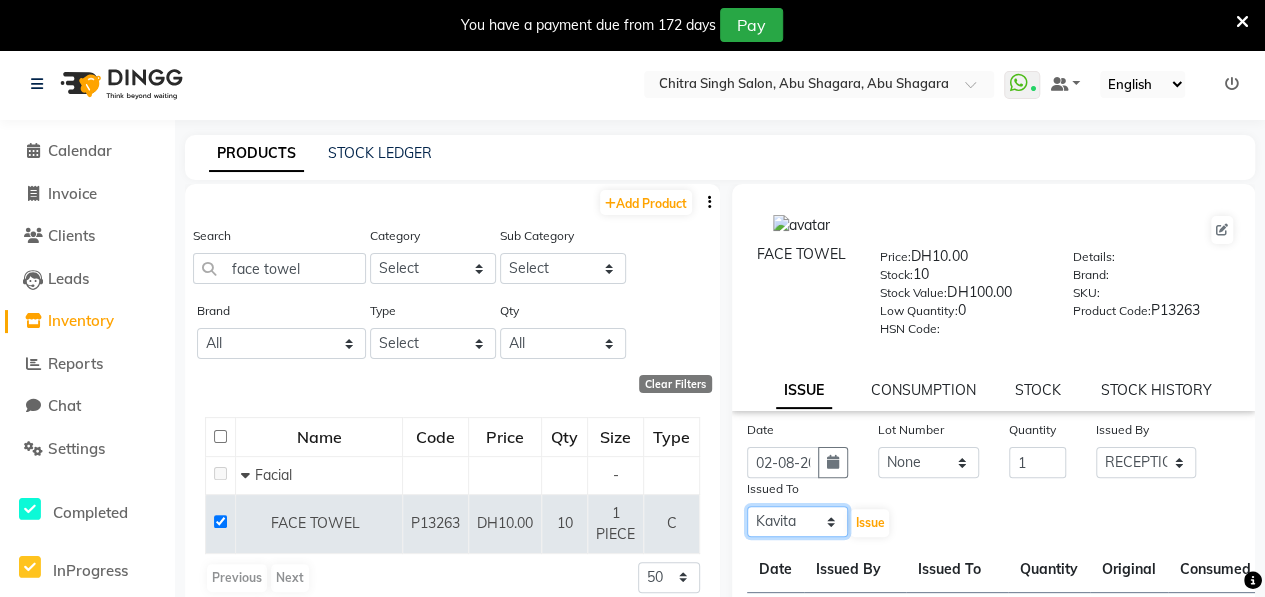click on "Select ALWAHDA GIVE HOME SERVICE STAFF Kavita LAXMI Management Manisha Radha RECEPTION Riba Rimsha Samjhana SEEMA TRIAL STAFF" 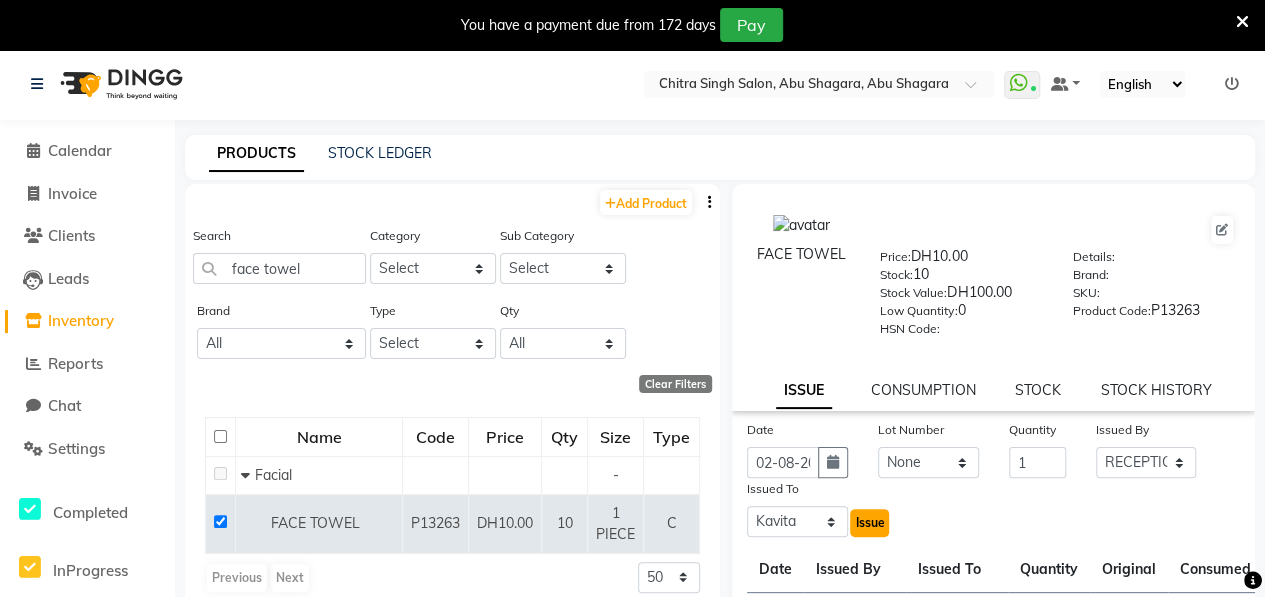 click on "Issue" 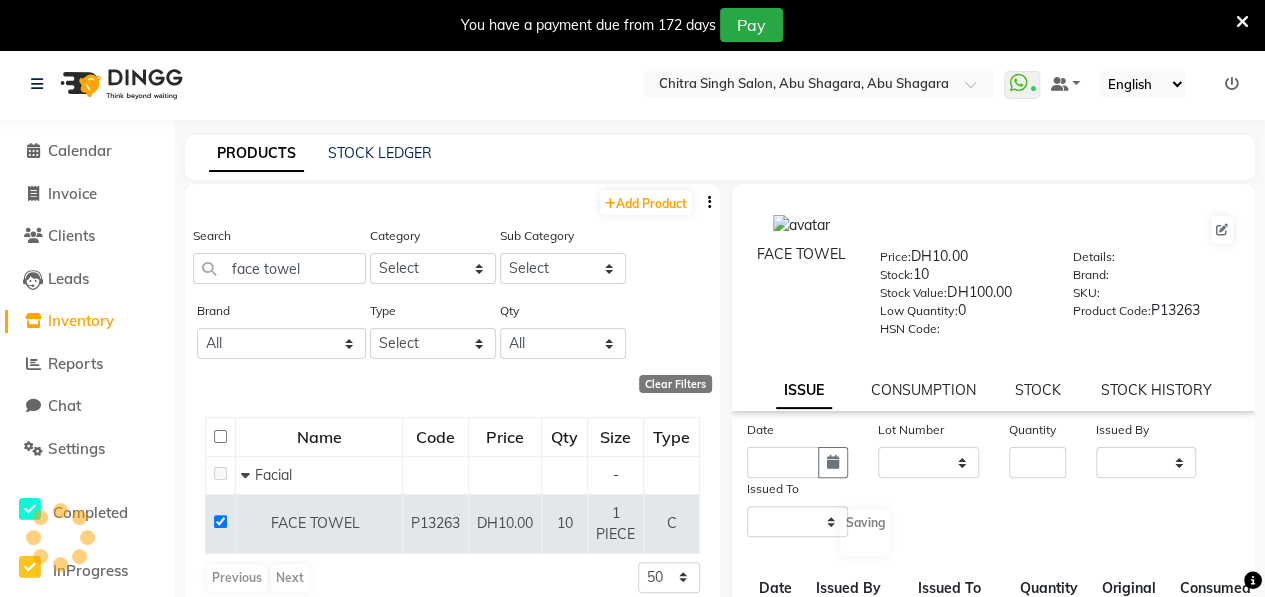 select 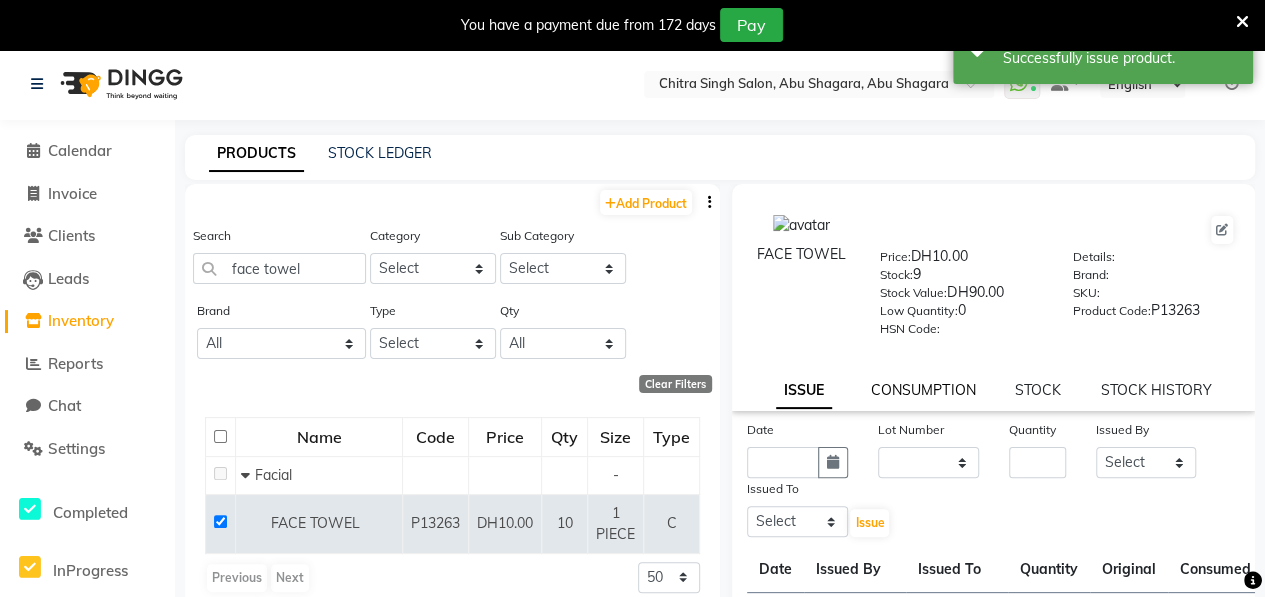 click on "CONSUMPTION" 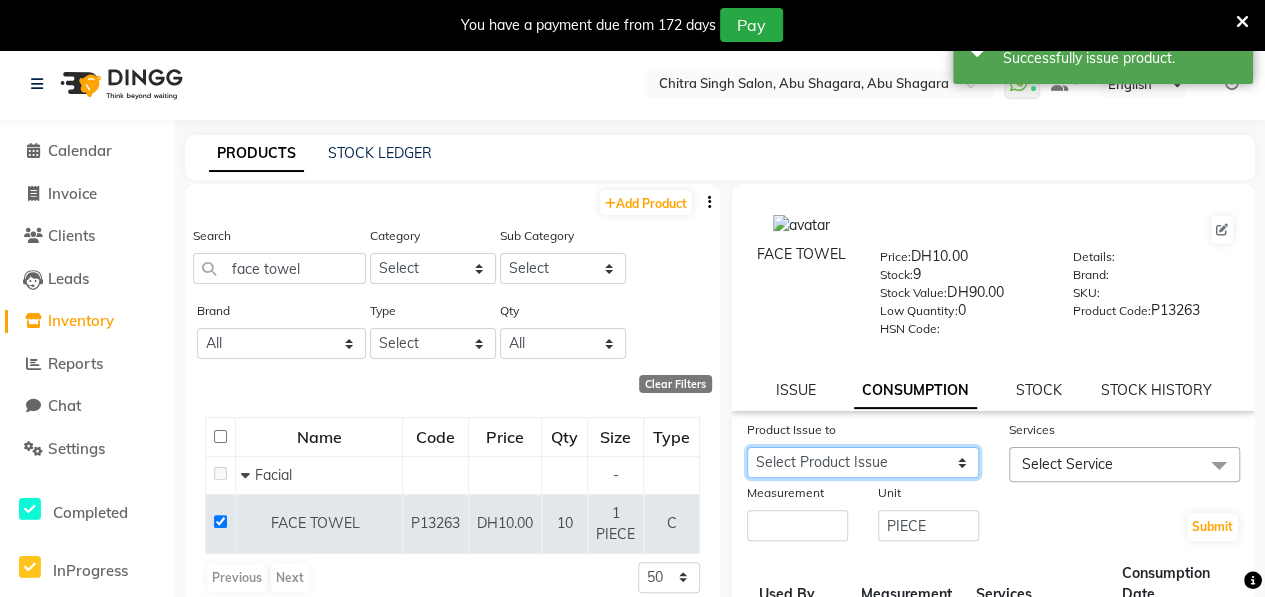 click on "2025-08-02, Issued to: [FIRST], Balance: 1 2025-07-31, Issued to: [FIRST], Balance: 1 2025-07-31, Issued to: [FIRST], Balance: 1 2025-07-26, Issued to: [FIRST], Balance: 1 2025-05-01, Issued to: RECEPTION, Balance: 12" 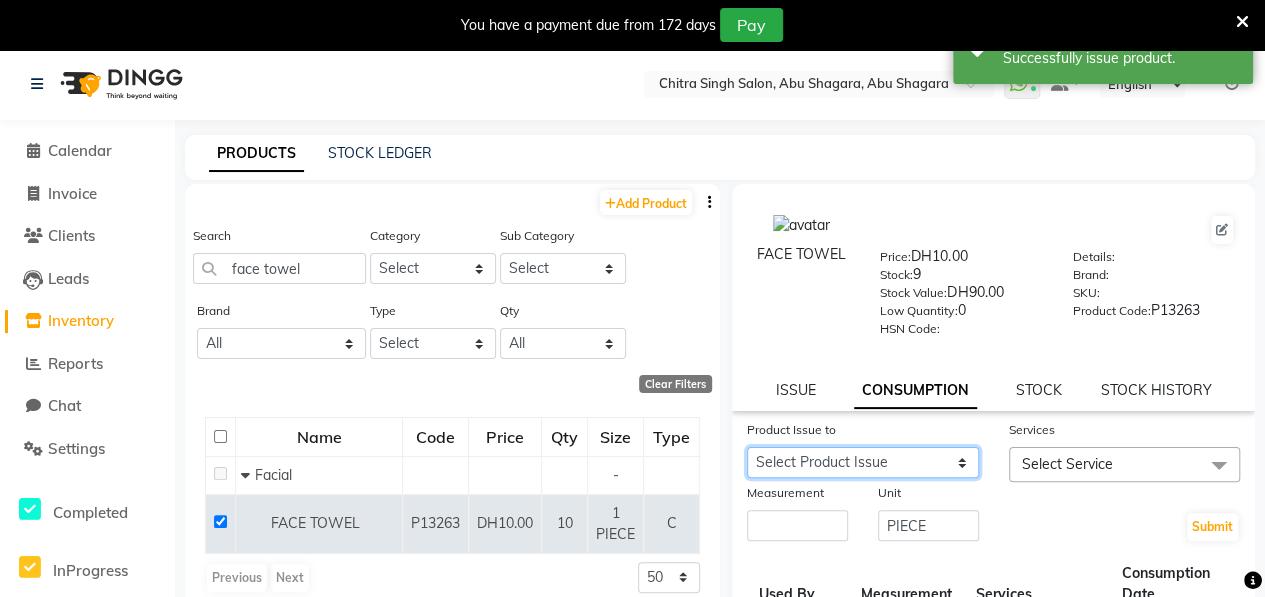 select on "[NUMBER]" 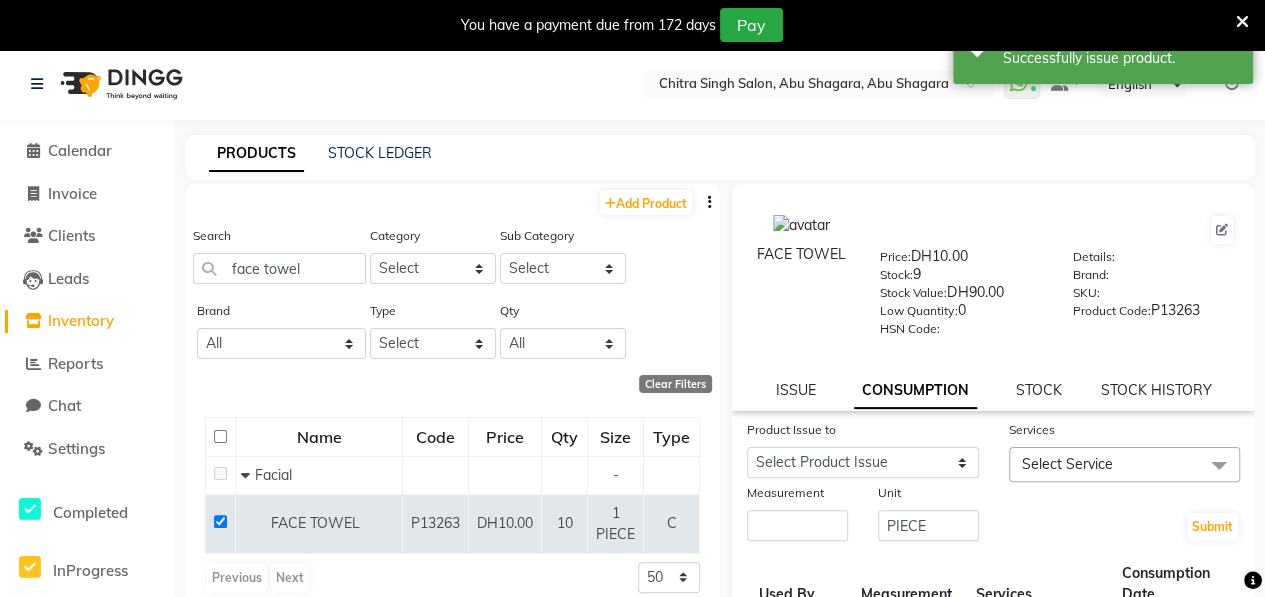 click on "Select Service" 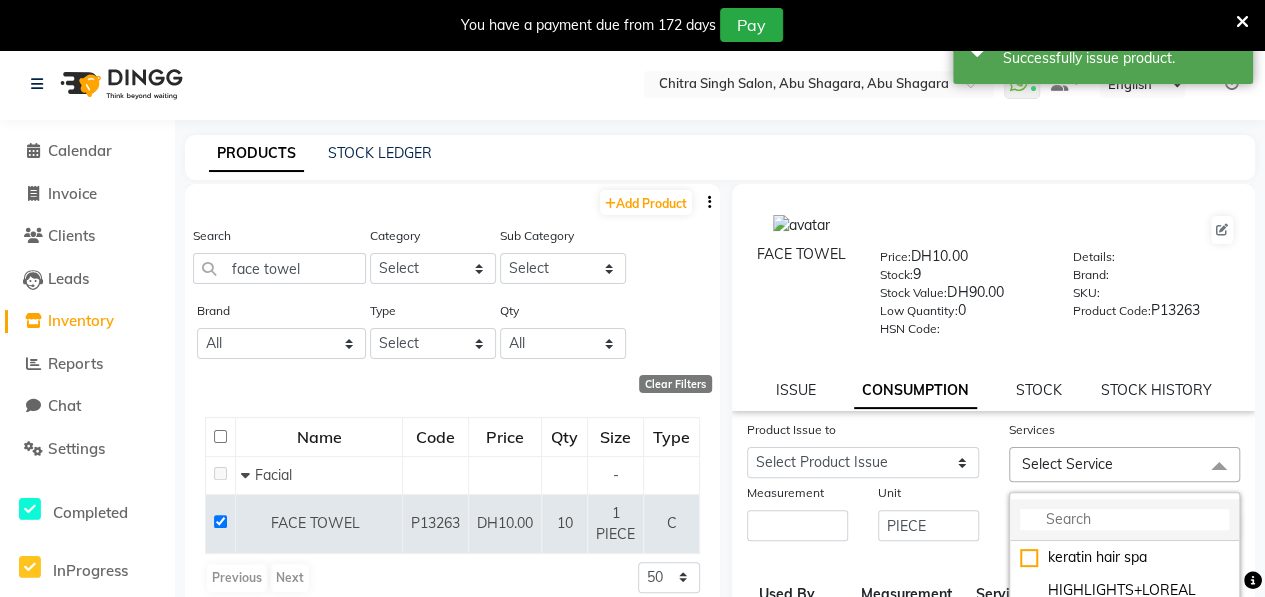 click 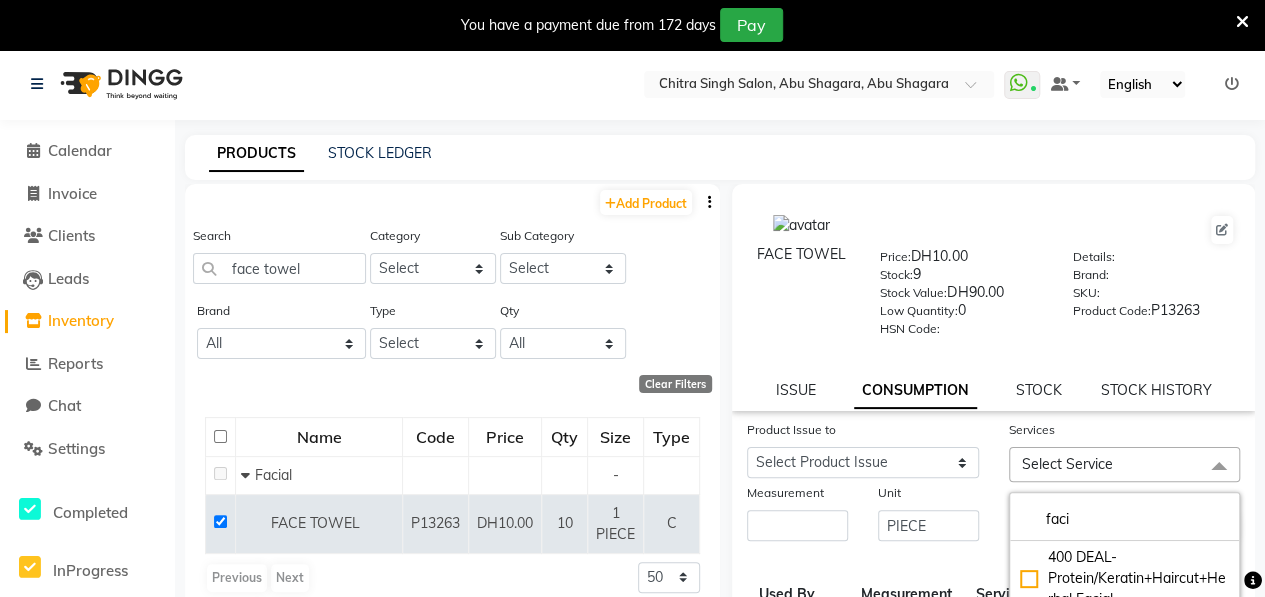 scroll, scrollTop: 314, scrollLeft: 0, axis: vertical 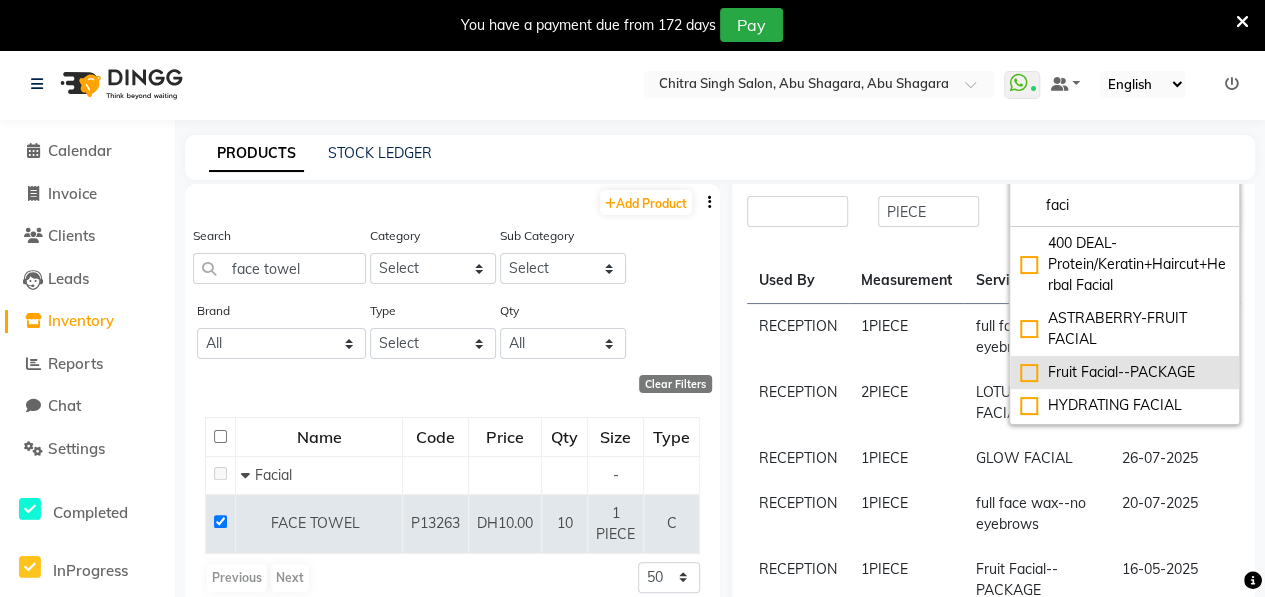 type on "faci" 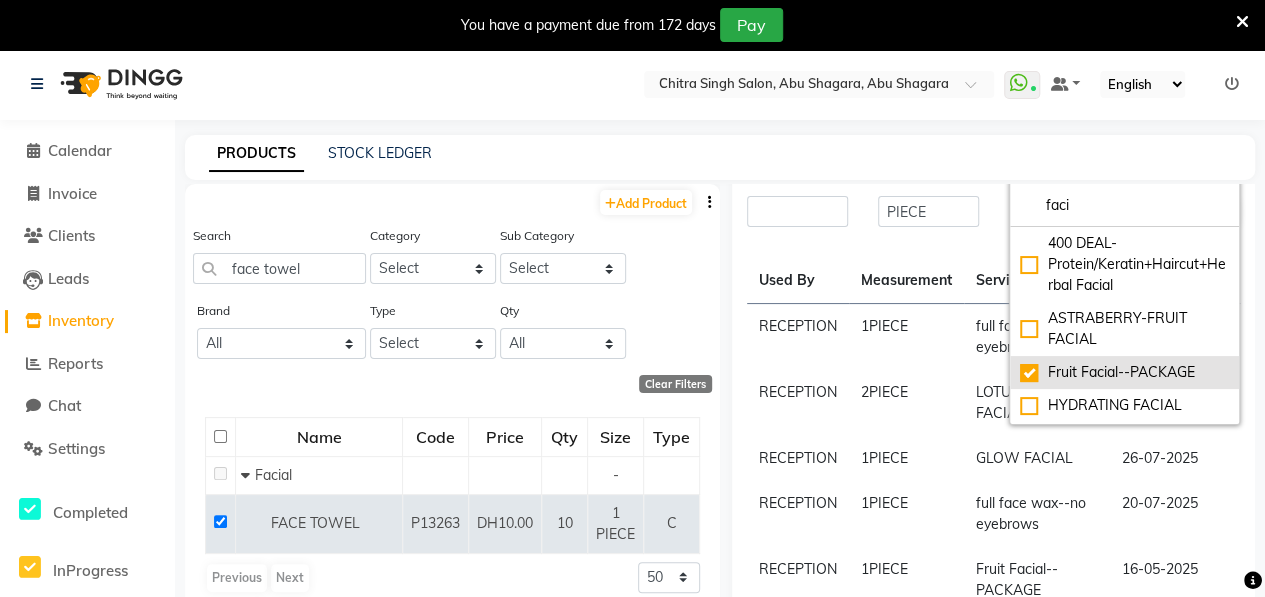 checkbox on "true" 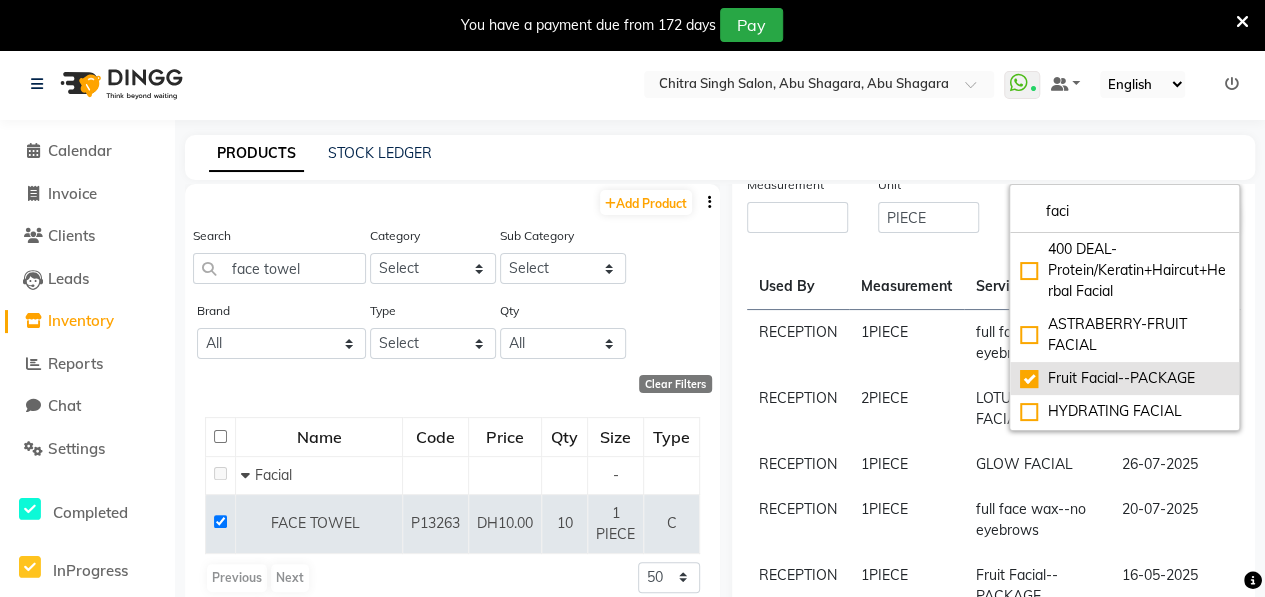 scroll, scrollTop: 319, scrollLeft: 0, axis: vertical 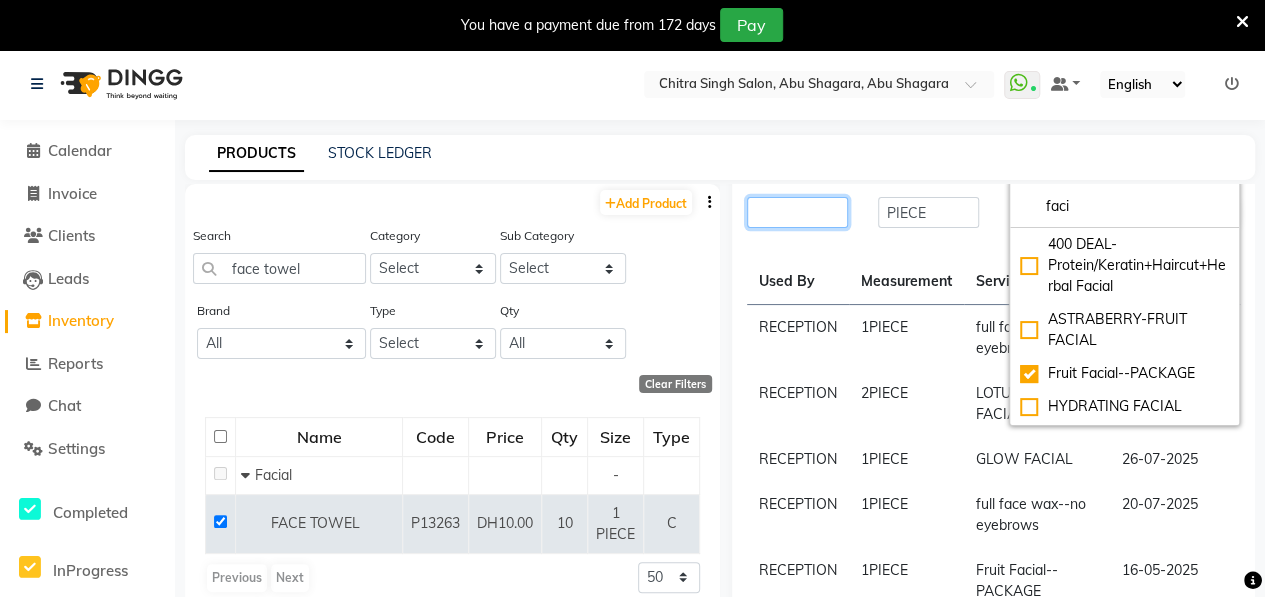 click 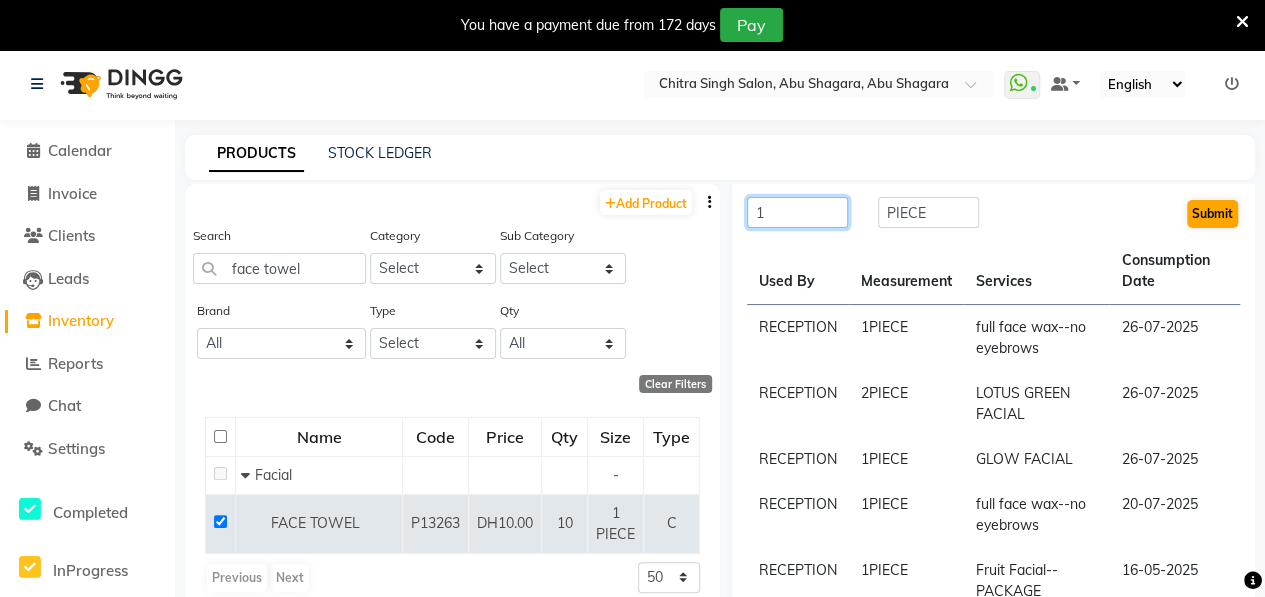 type on "1" 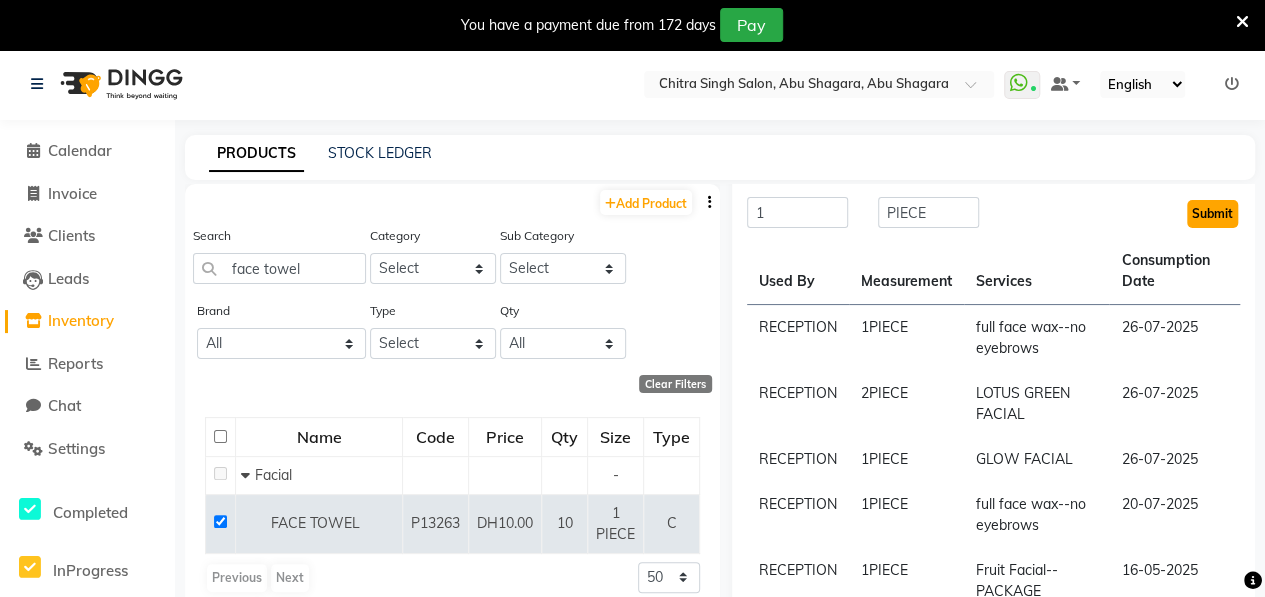click on "Submit" 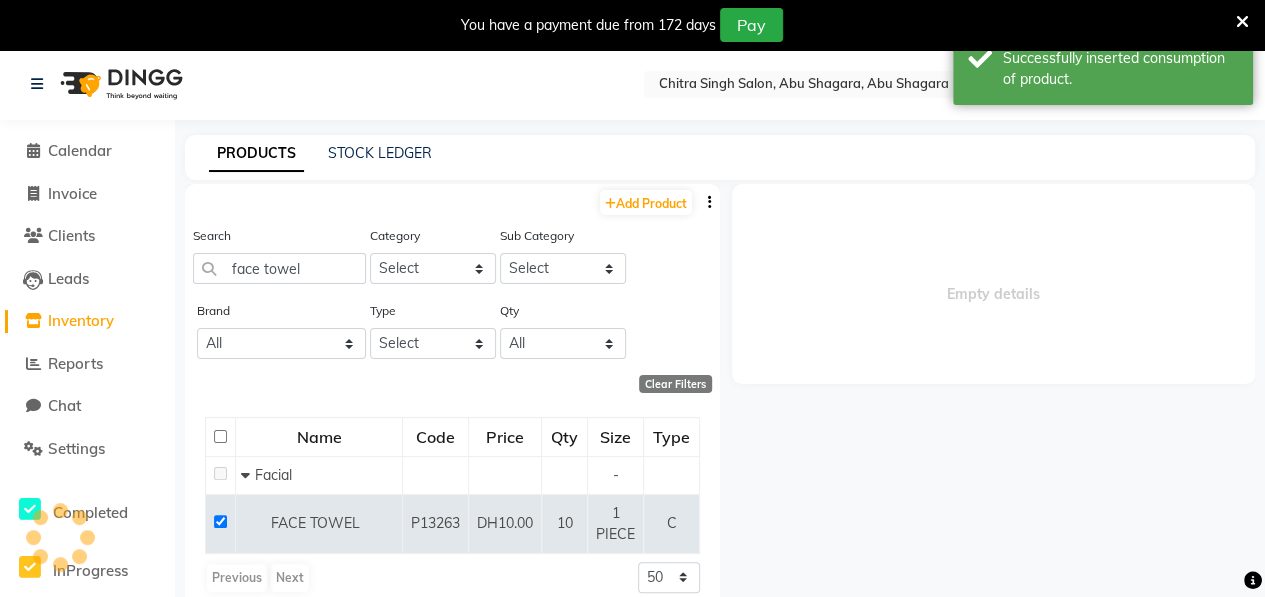 scroll, scrollTop: 0, scrollLeft: 0, axis: both 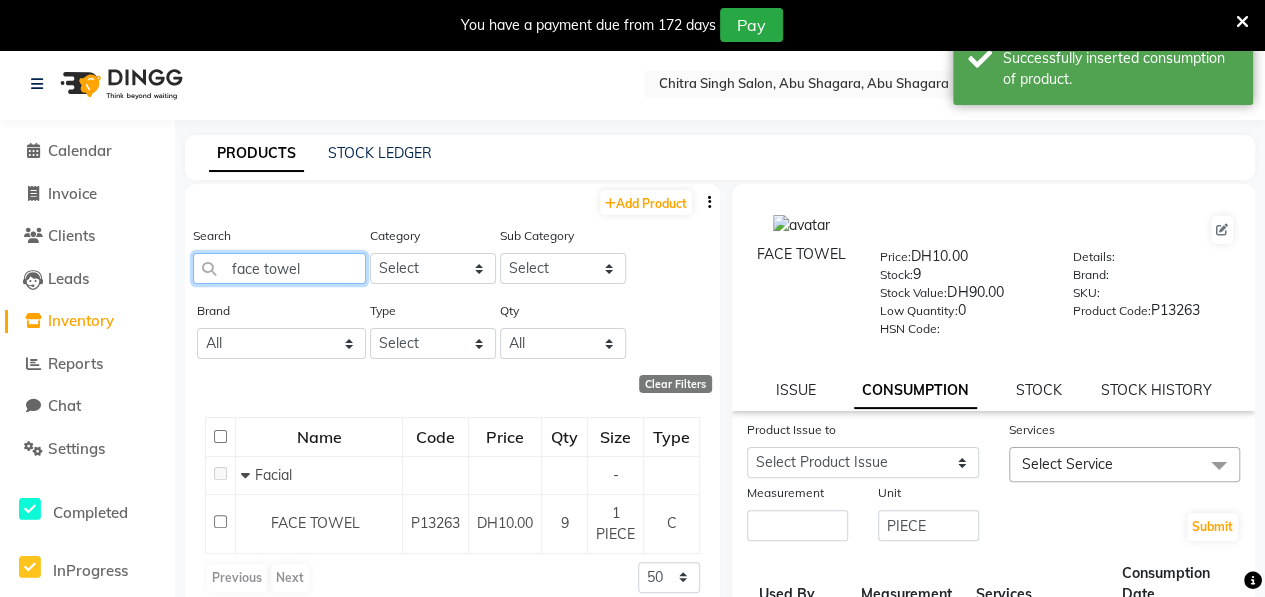 click on "face towel" 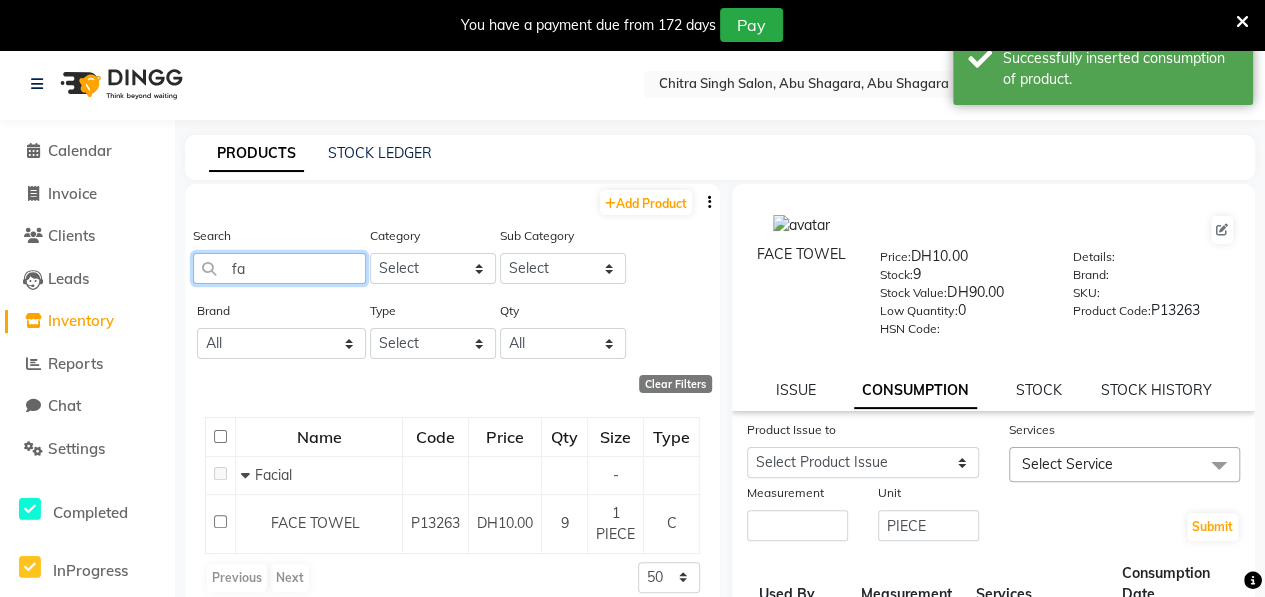 type on "f" 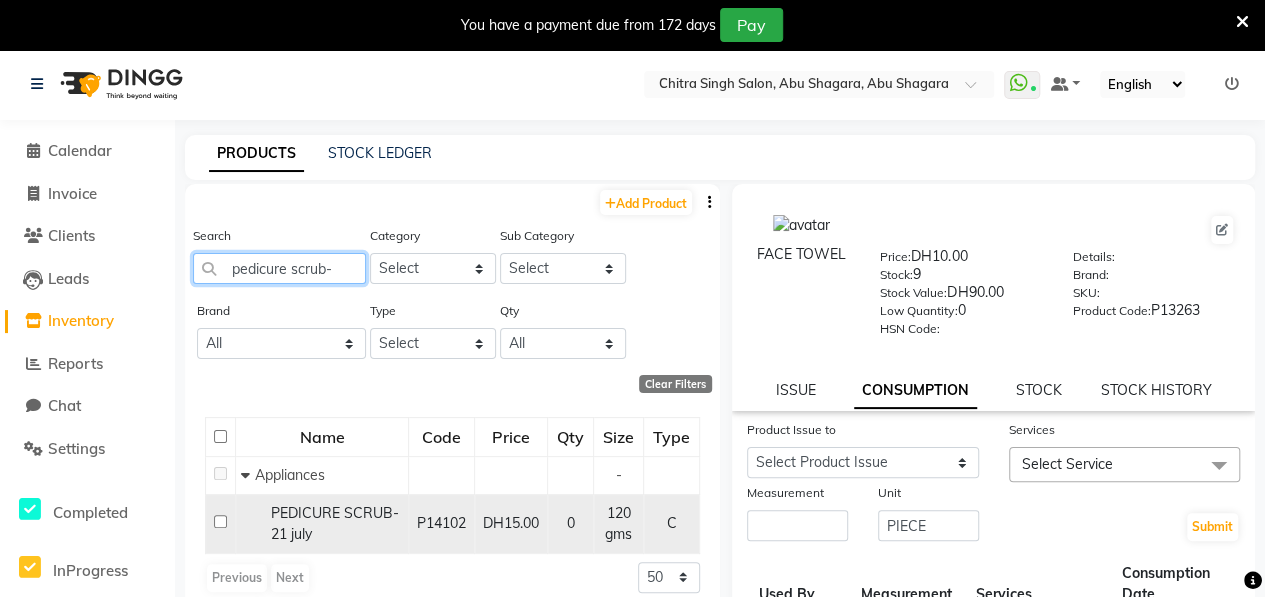 type on "pedicure scrub-" 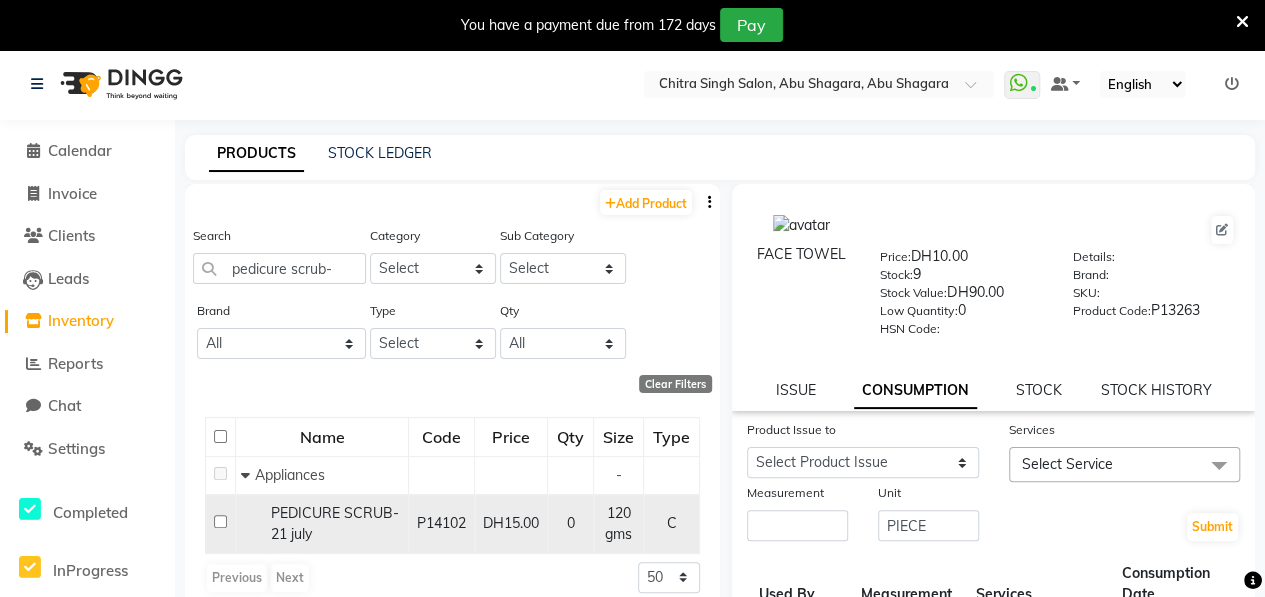 click 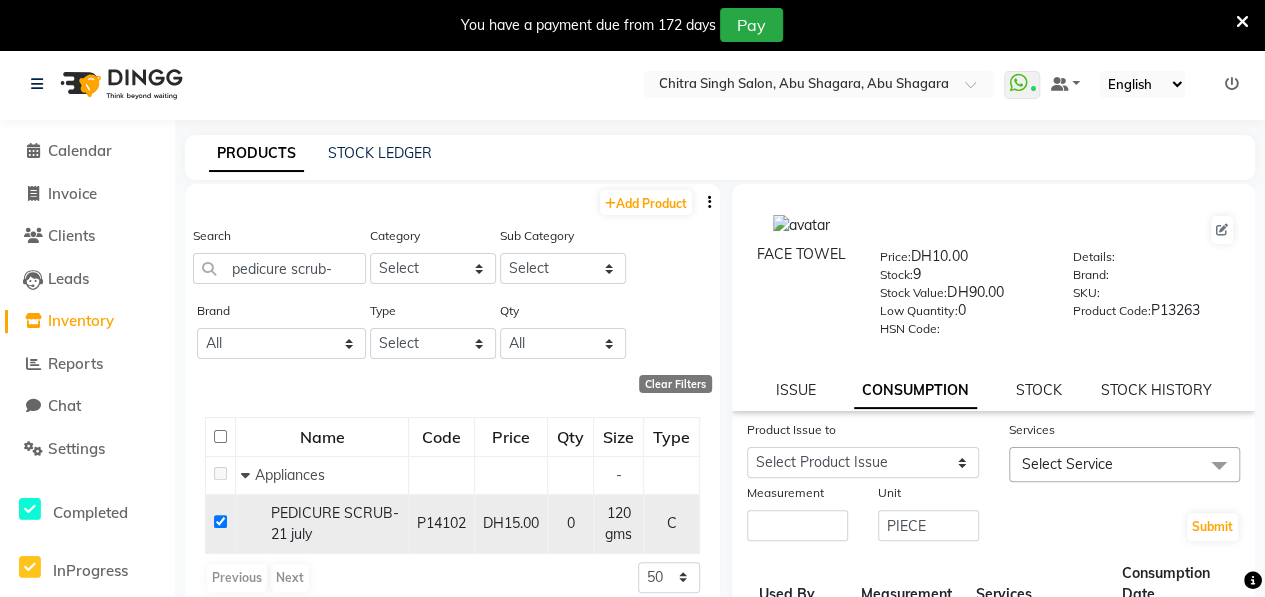 checkbox on "true" 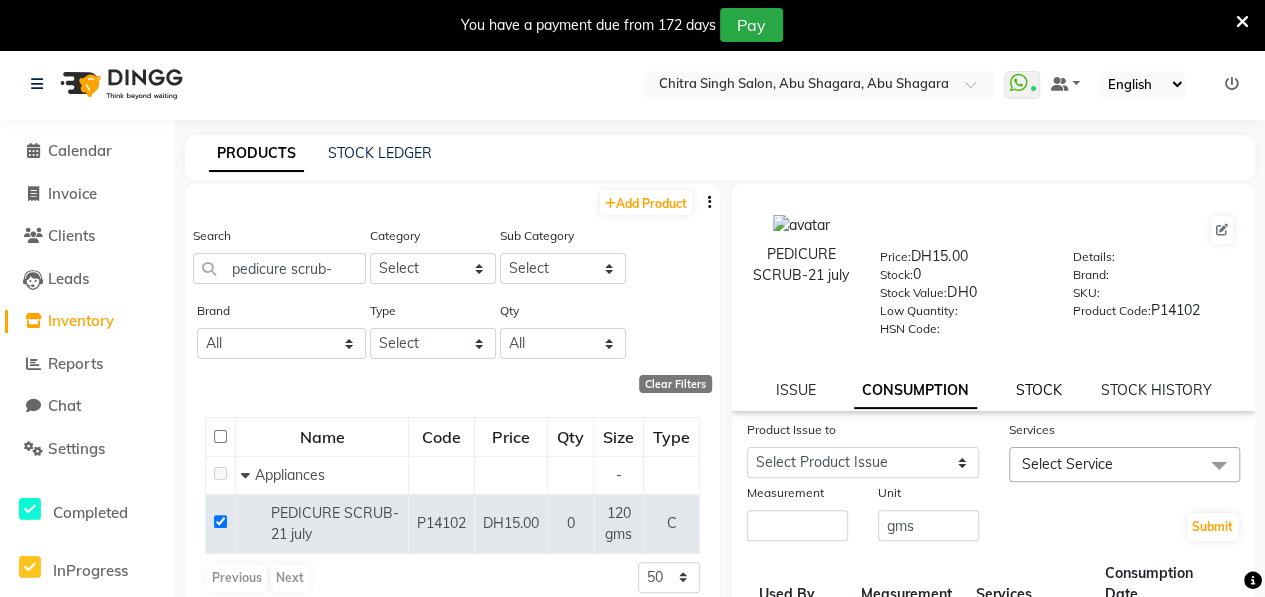 click on "STOCK" 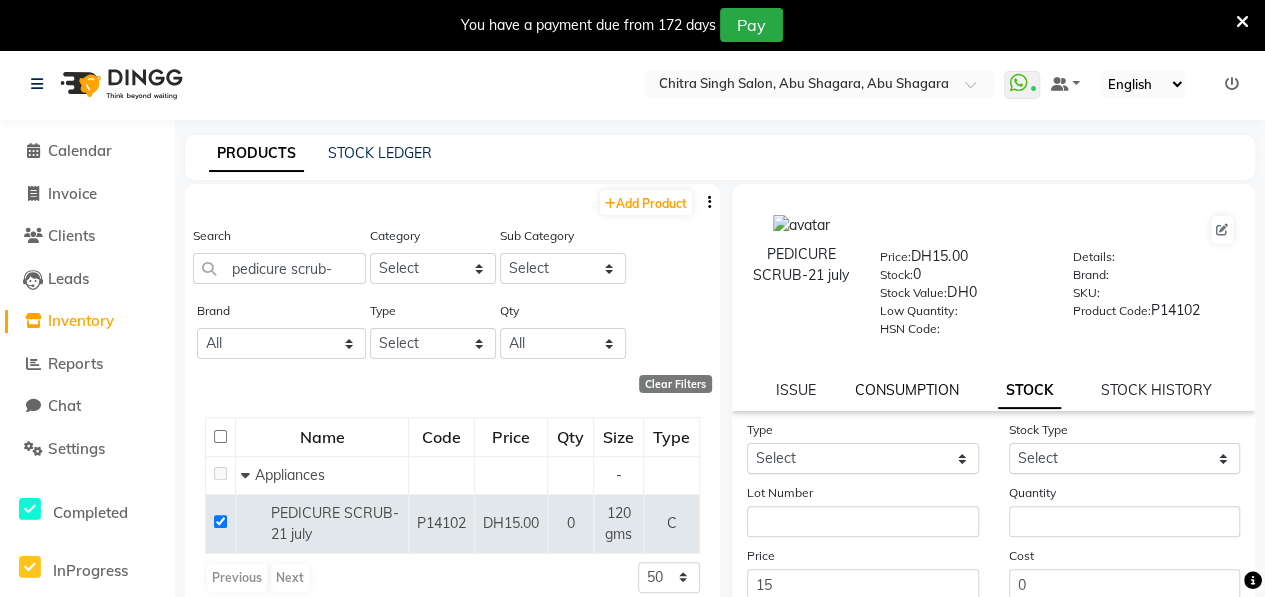 click on "CONSUMPTION" 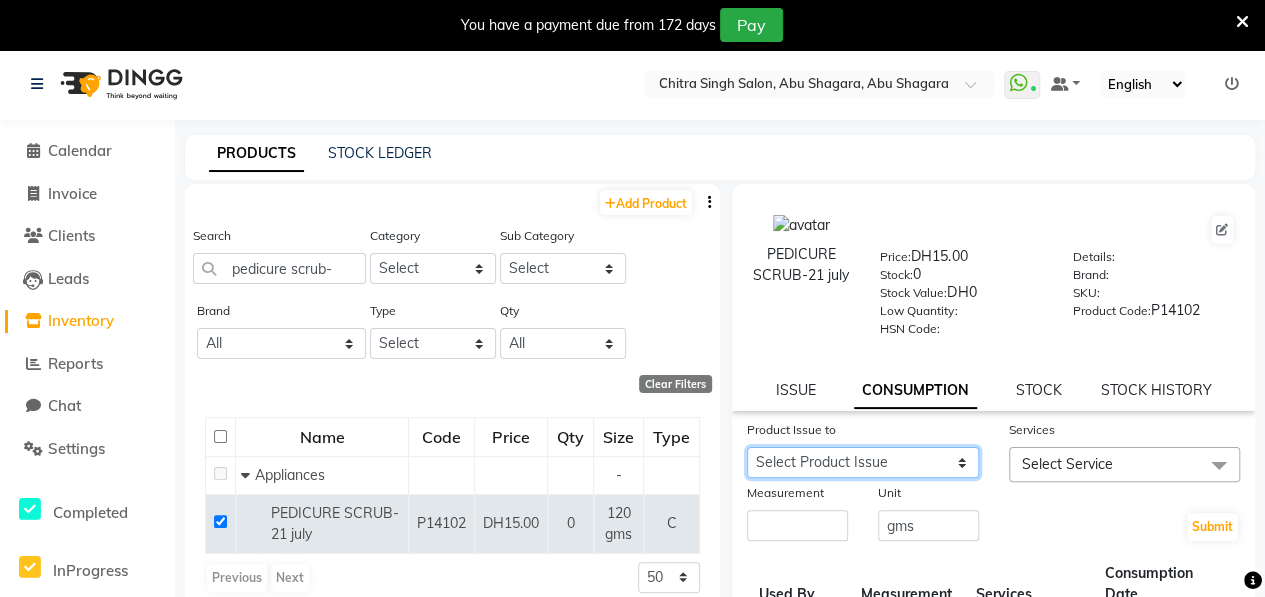 click on "Select Product Issue 2025-07-30, Issued to: [FIRST], Balance: 100" 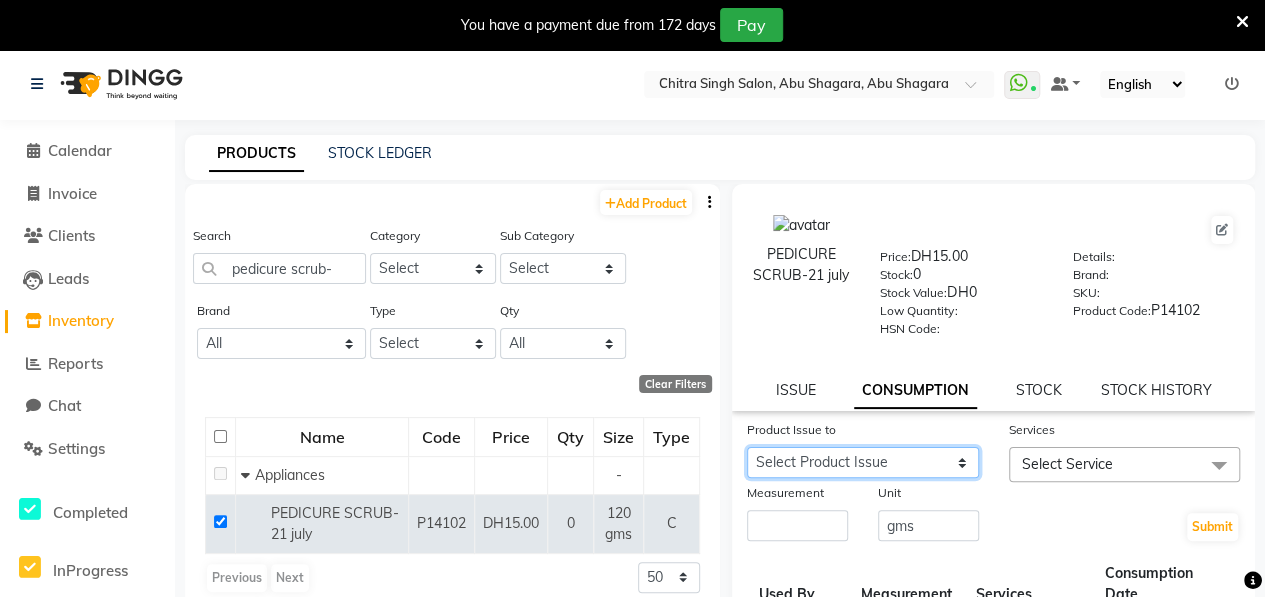 select on "1114673" 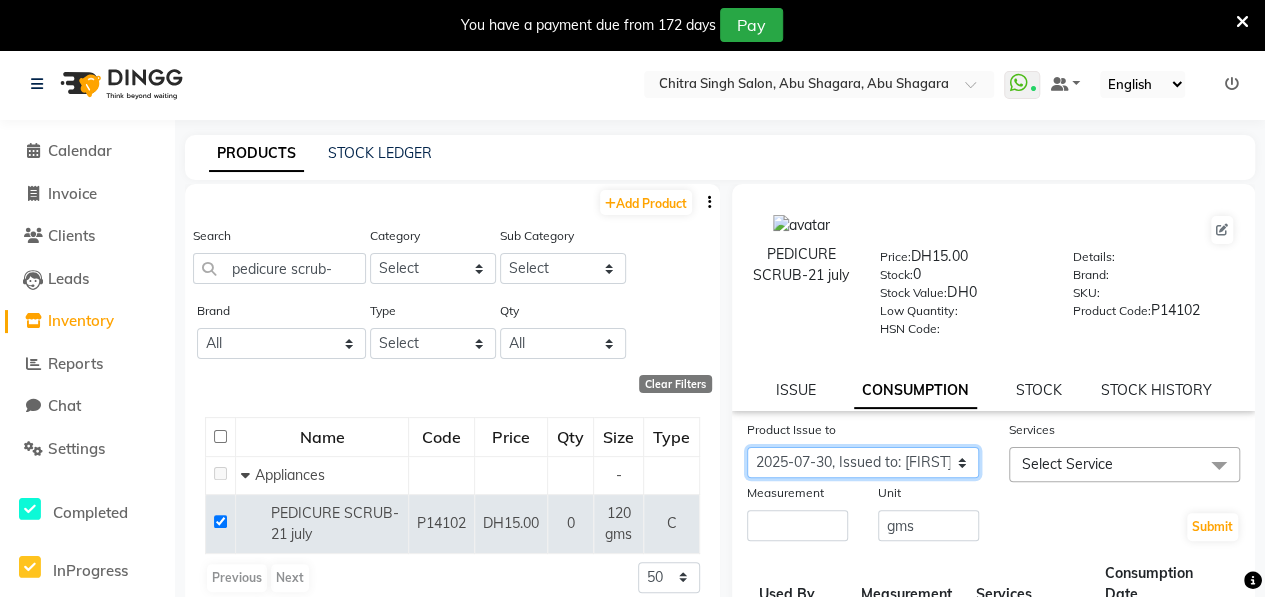click on "Select Product Issue 2025-07-30, Issued to: [FIRST], Balance: 100" 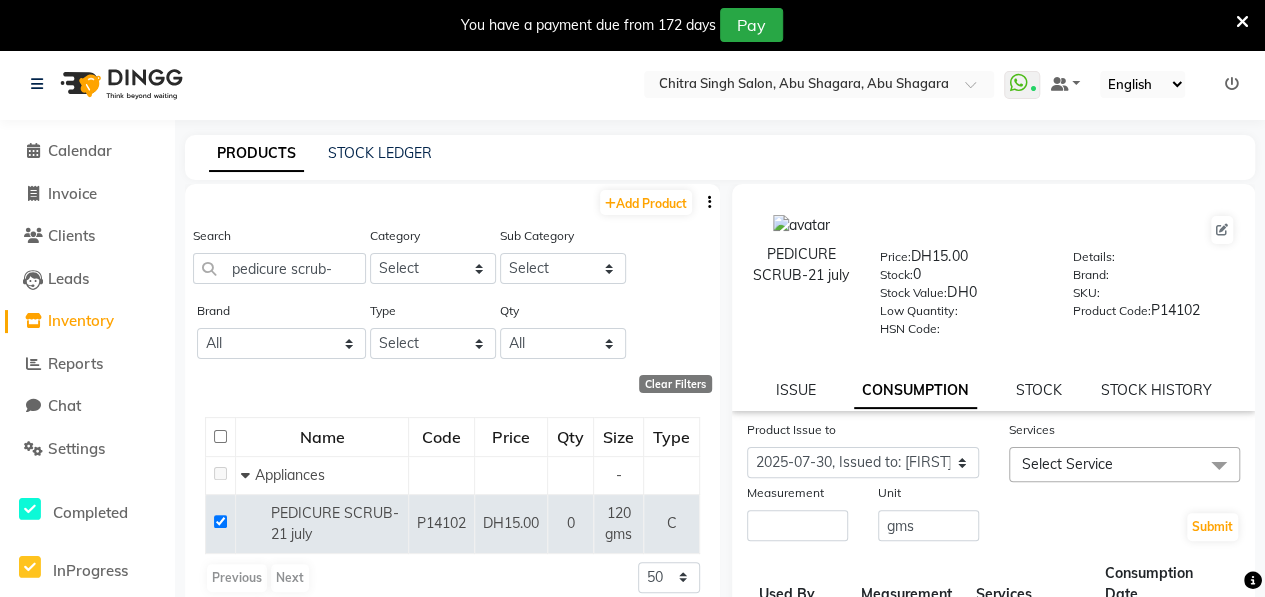 click on "Select Service" 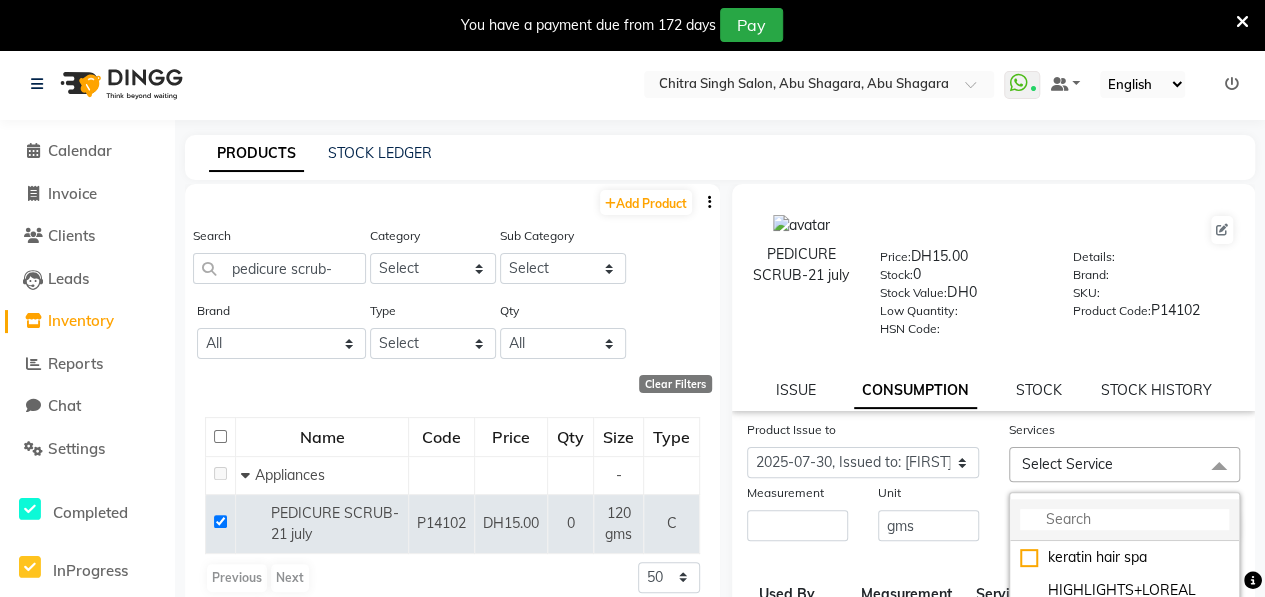 click 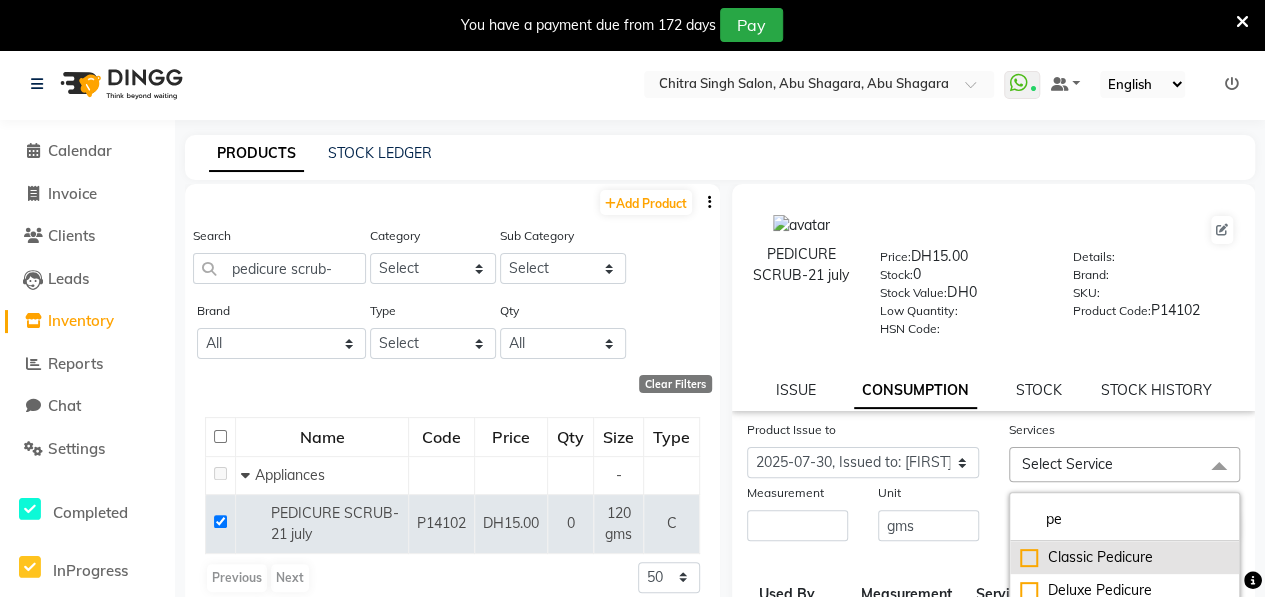 type on "pe" 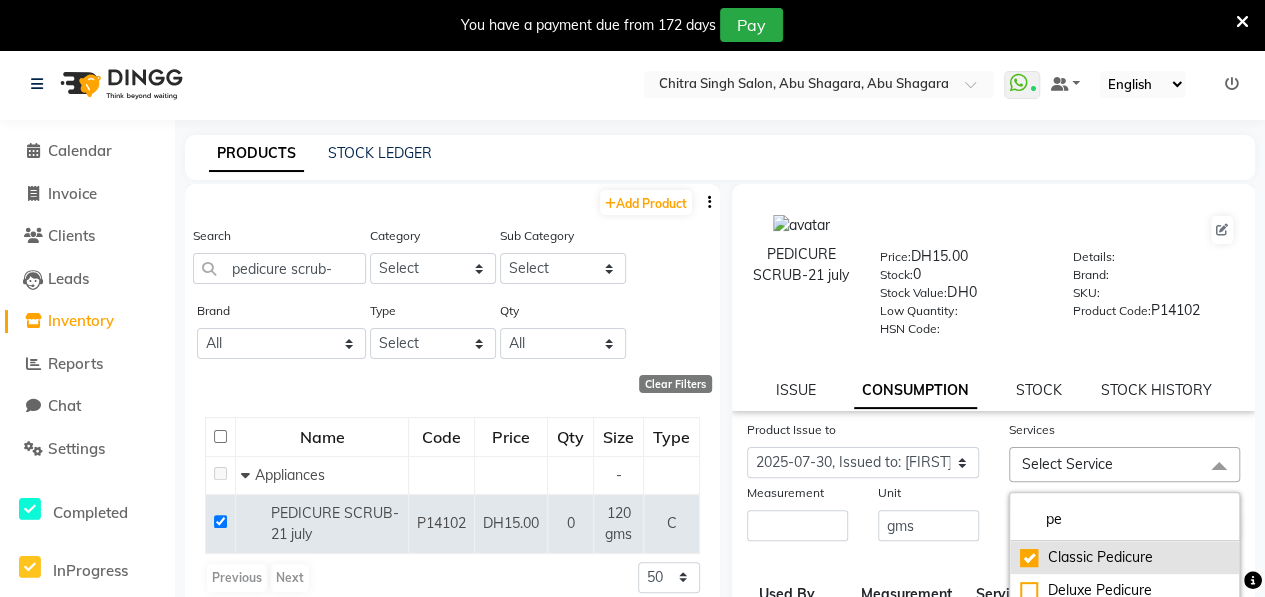 checkbox on "true" 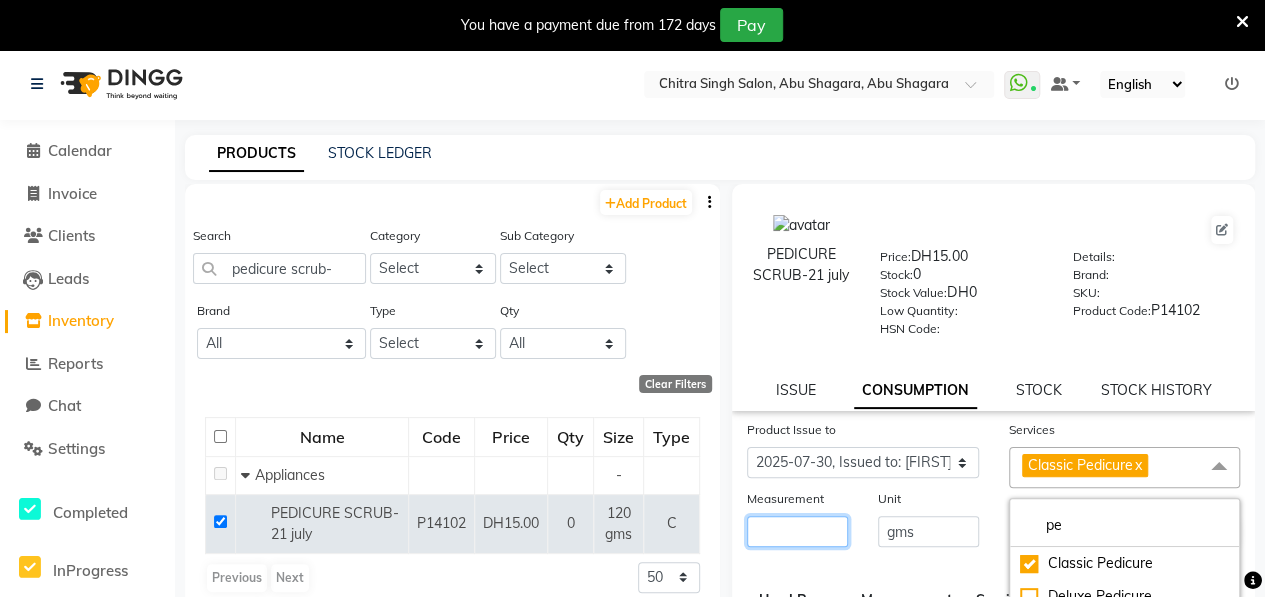 drag, startPoint x: 821, startPoint y: 535, endPoint x: 1252, endPoint y: 499, distance: 432.50085 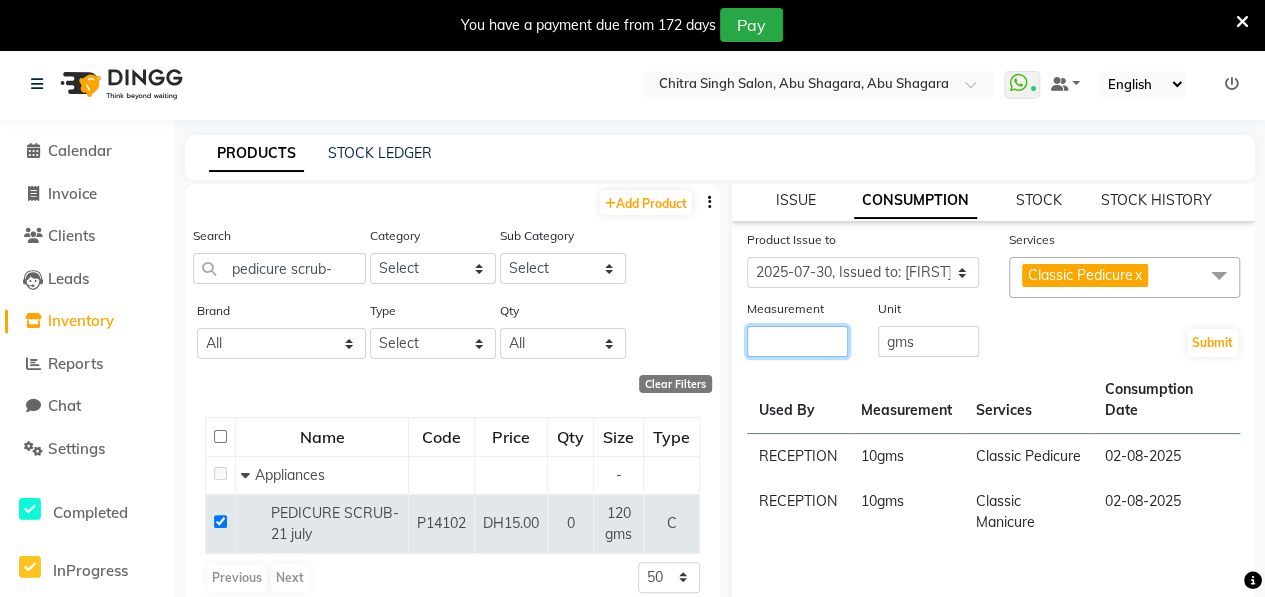 scroll, scrollTop: 0, scrollLeft: 0, axis: both 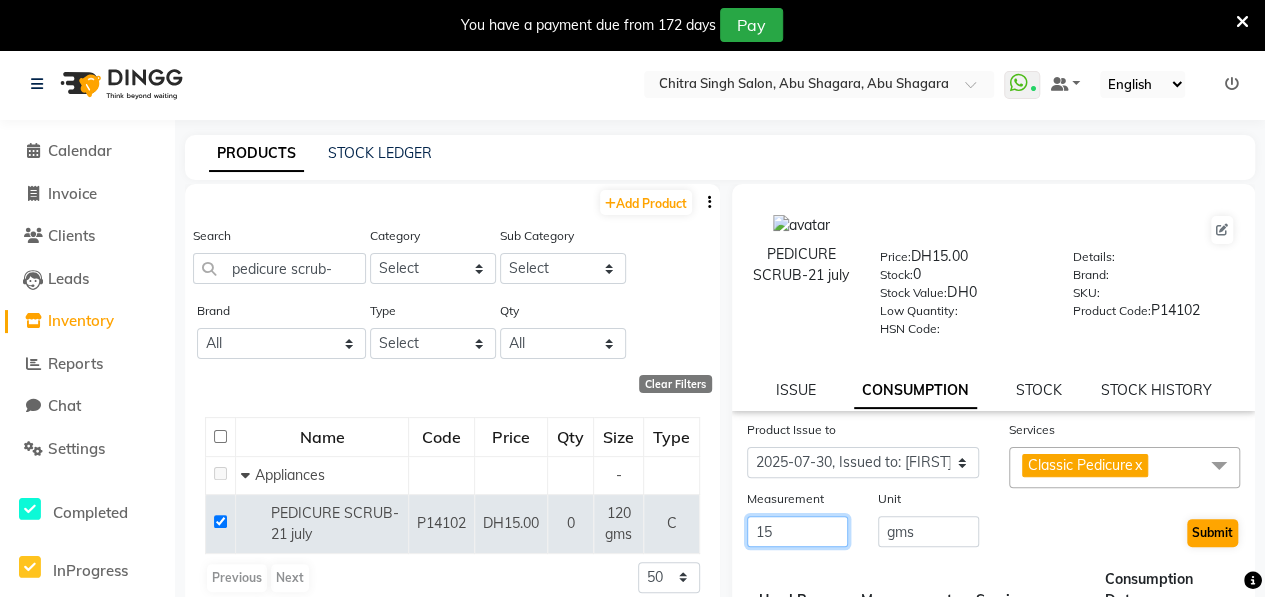 type on "15" 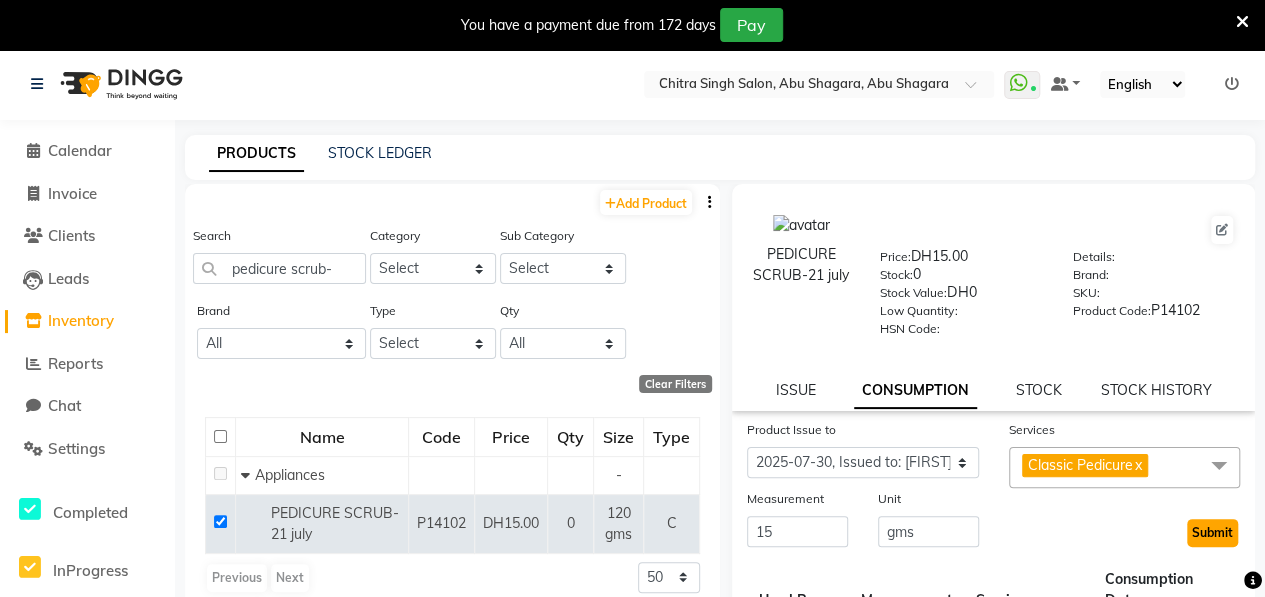 click on "Submit" 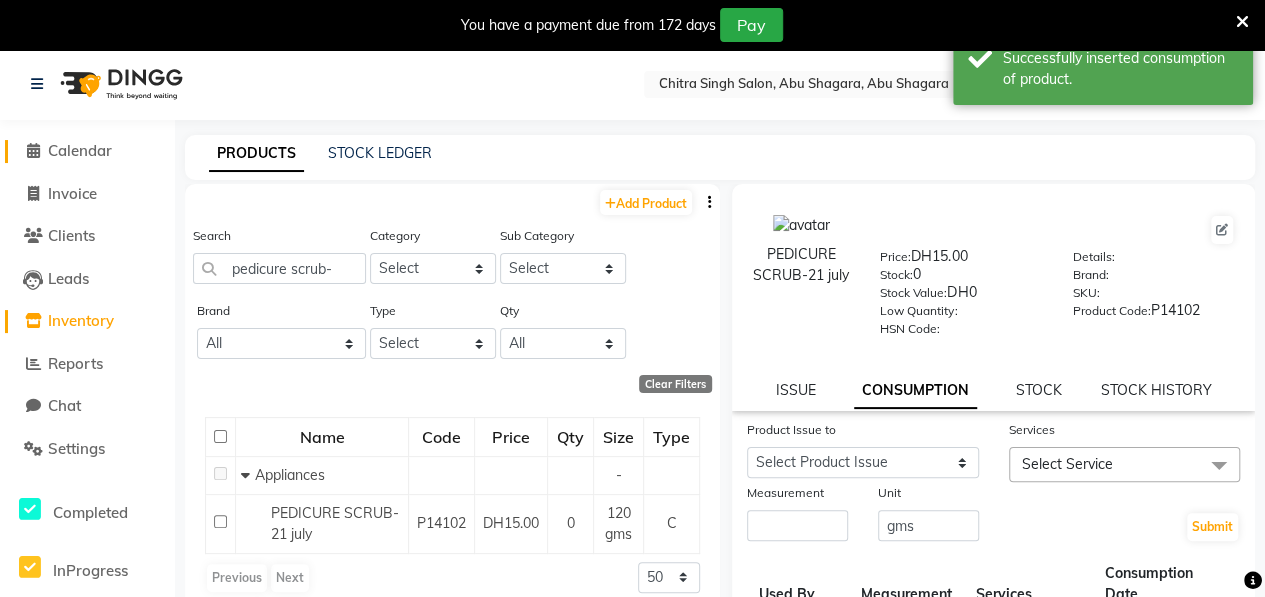 click on "Calendar" 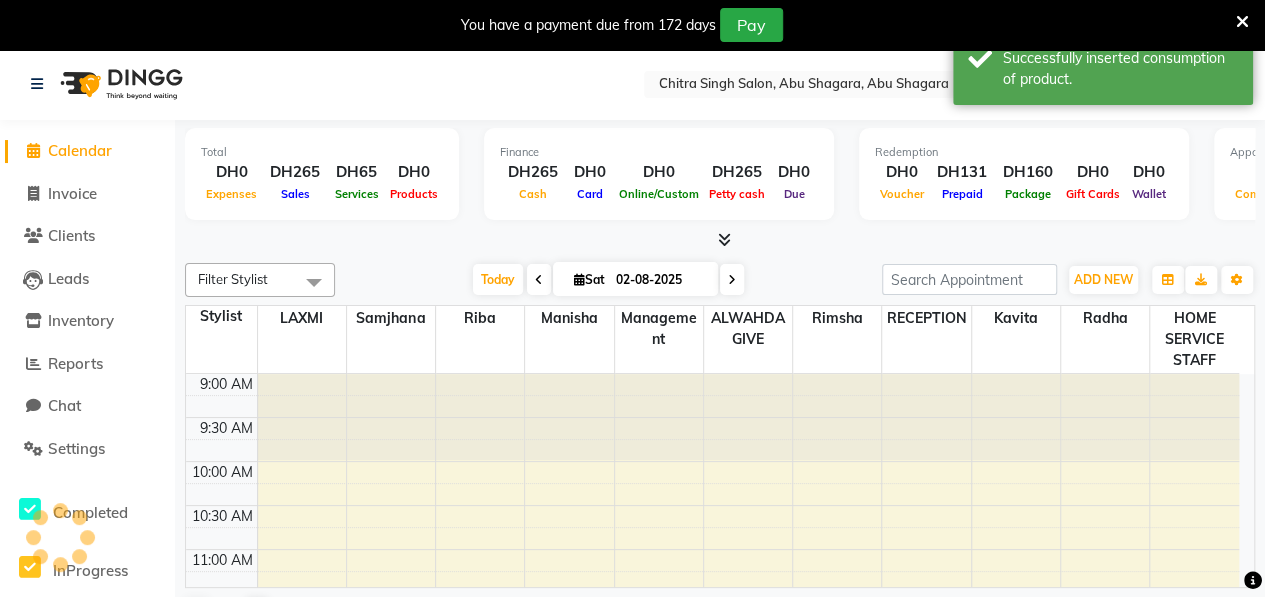 scroll, scrollTop: 0, scrollLeft: 0, axis: both 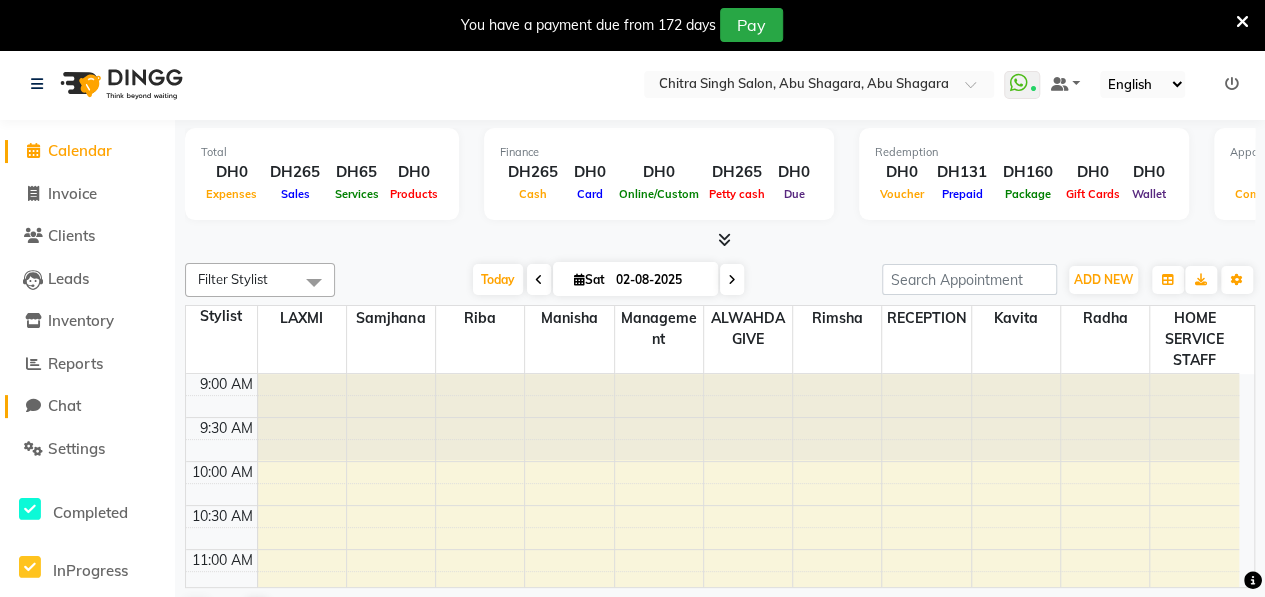 click on "Chat" 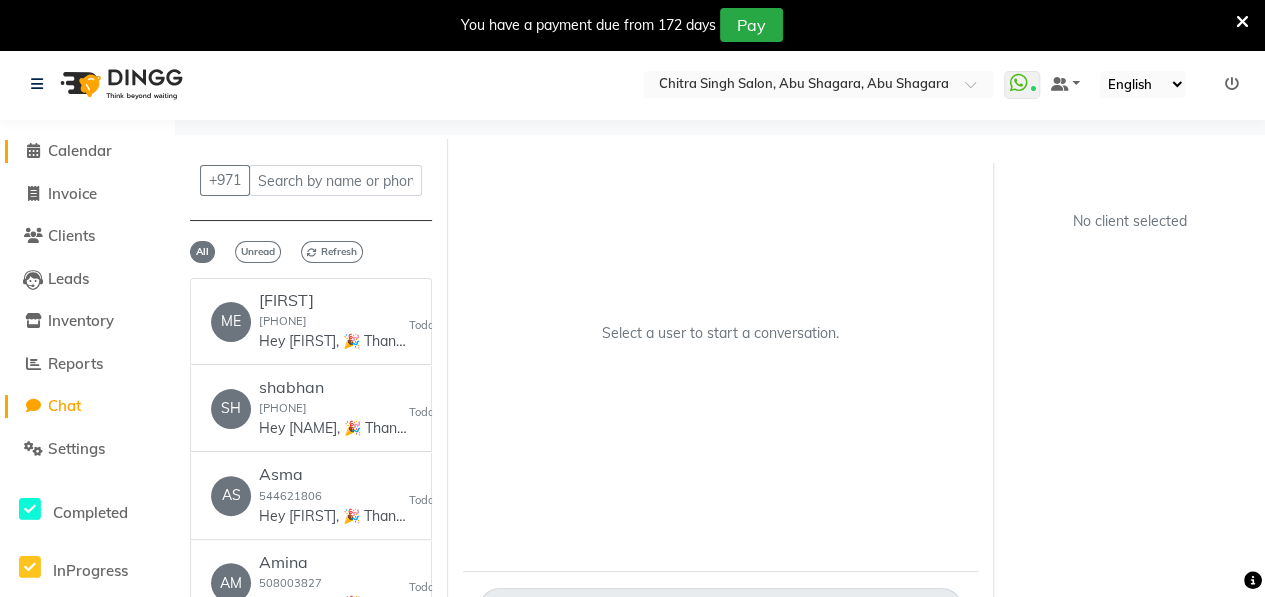 click on "Calendar" 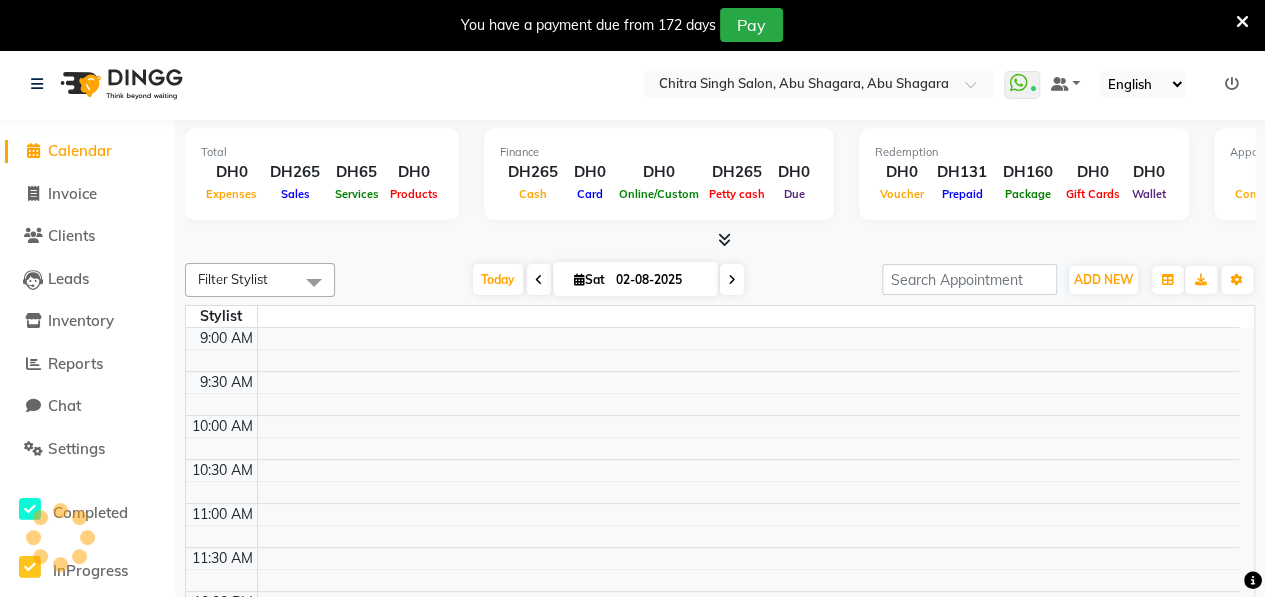 scroll, scrollTop: 961, scrollLeft: 0, axis: vertical 